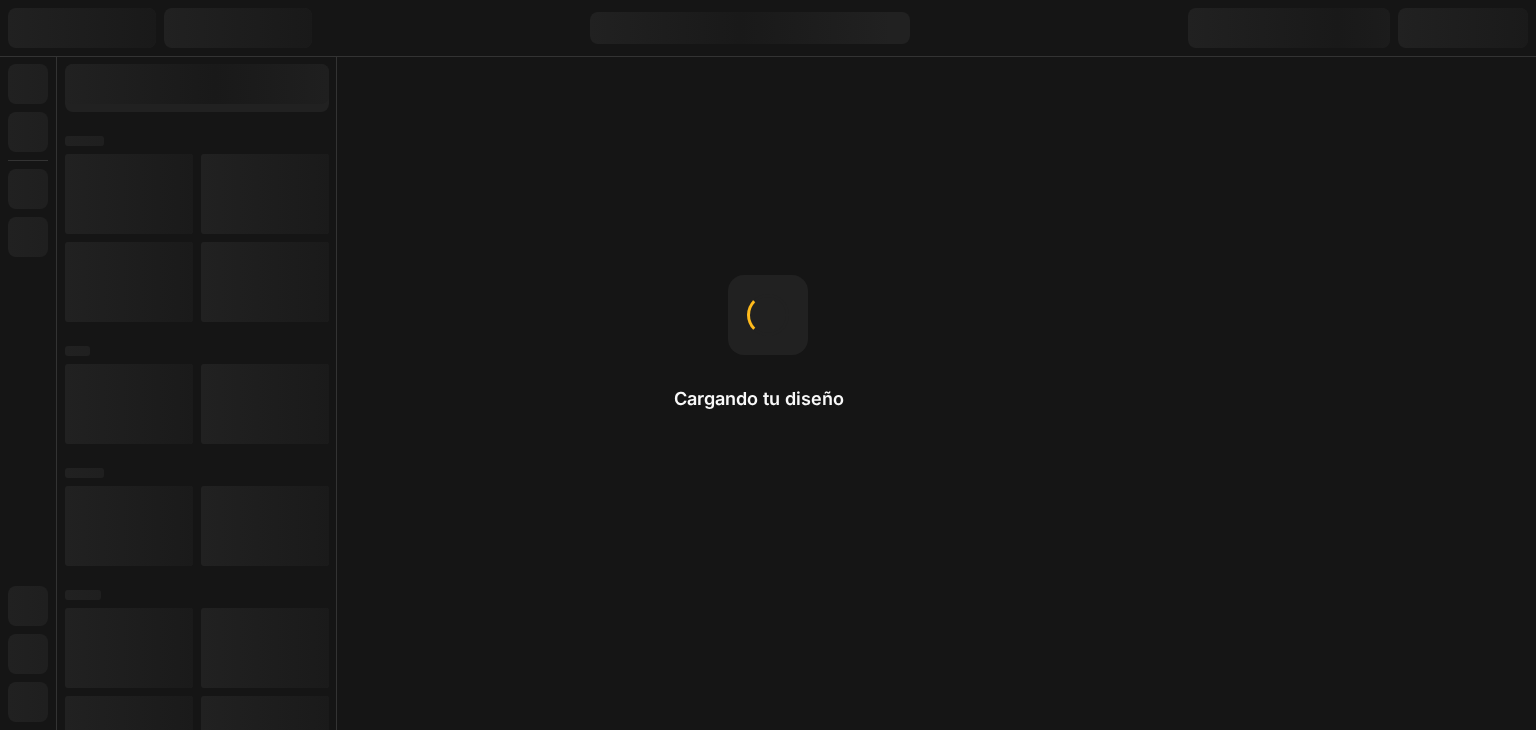 scroll, scrollTop: 0, scrollLeft: 0, axis: both 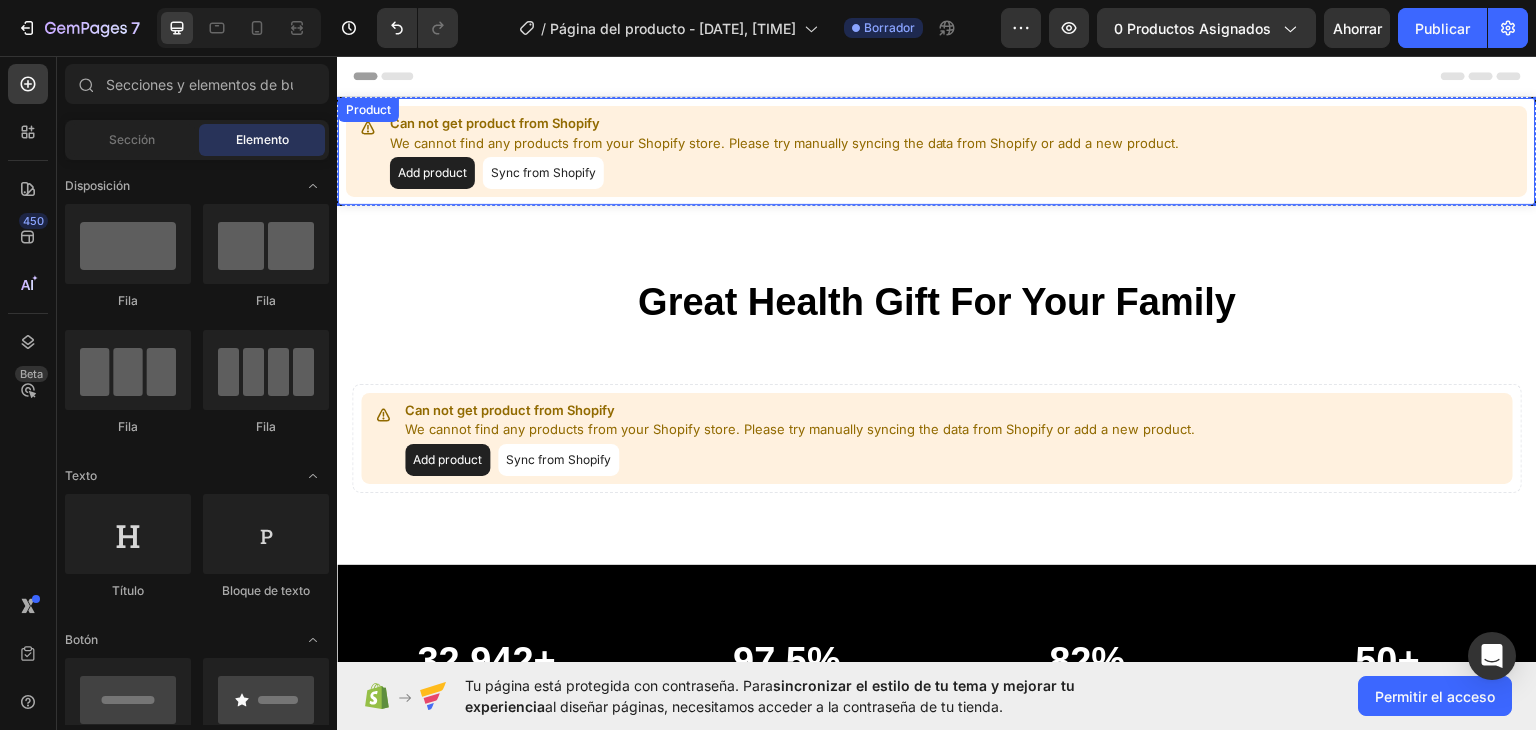 click on "Add product" at bounding box center (432, 172) 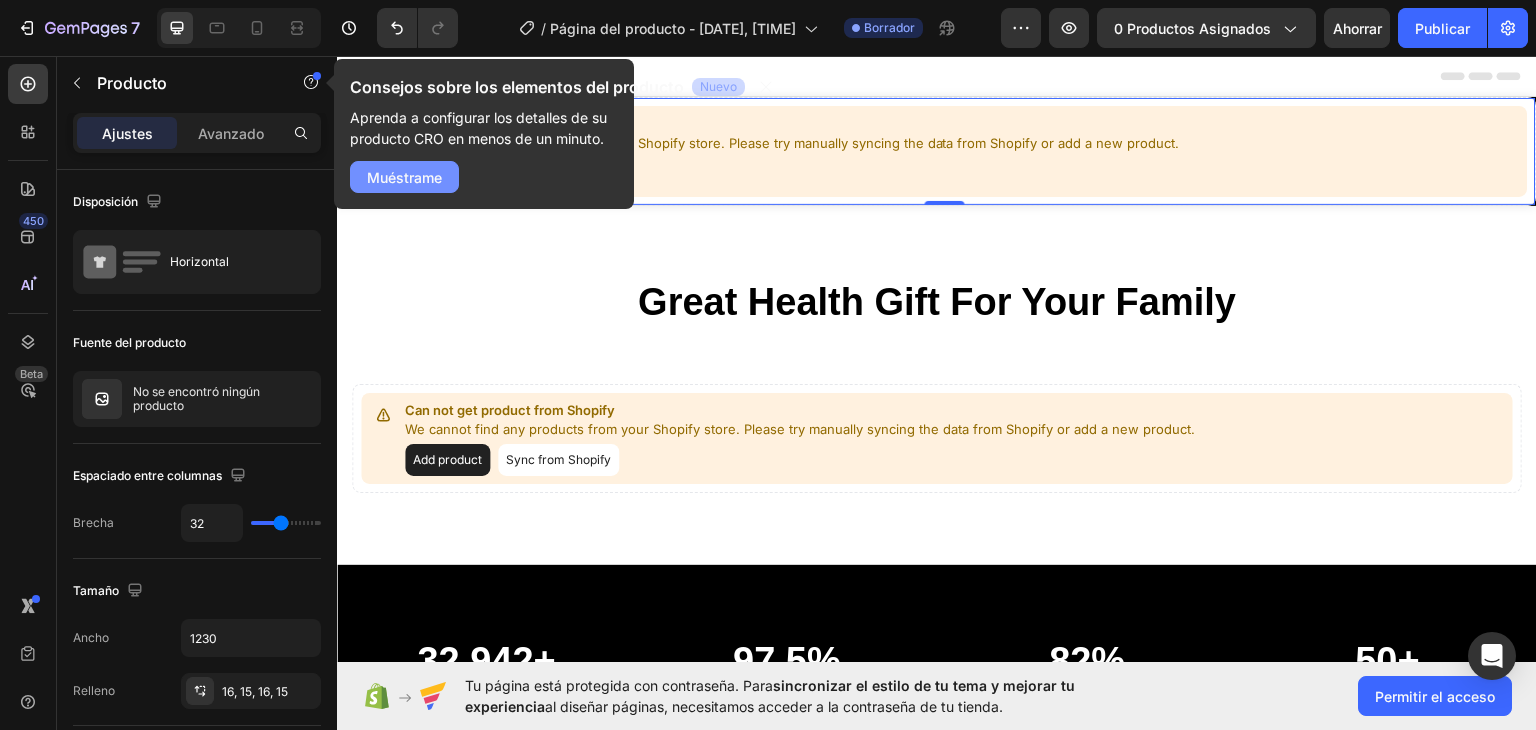 click on "Muéstrame" at bounding box center (404, 177) 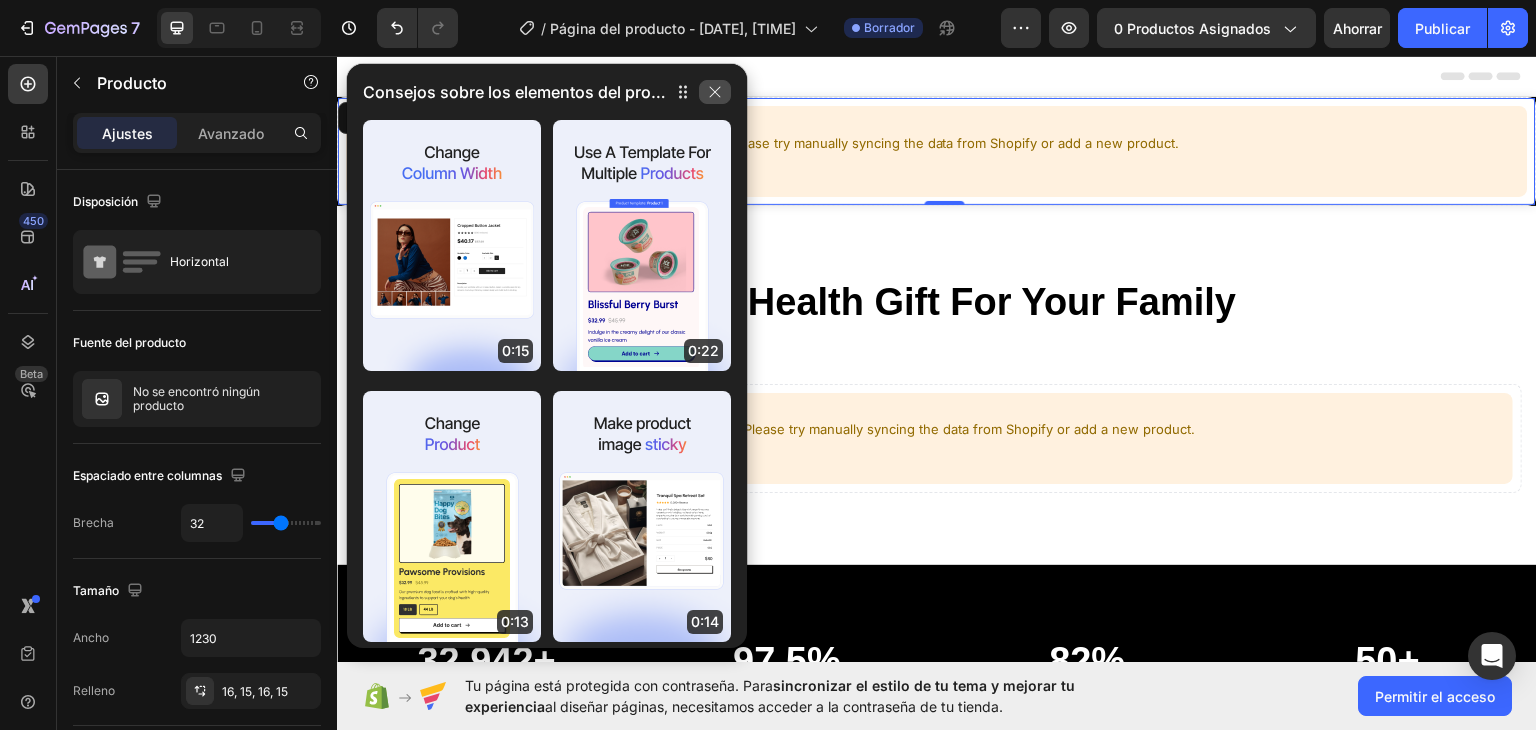 click 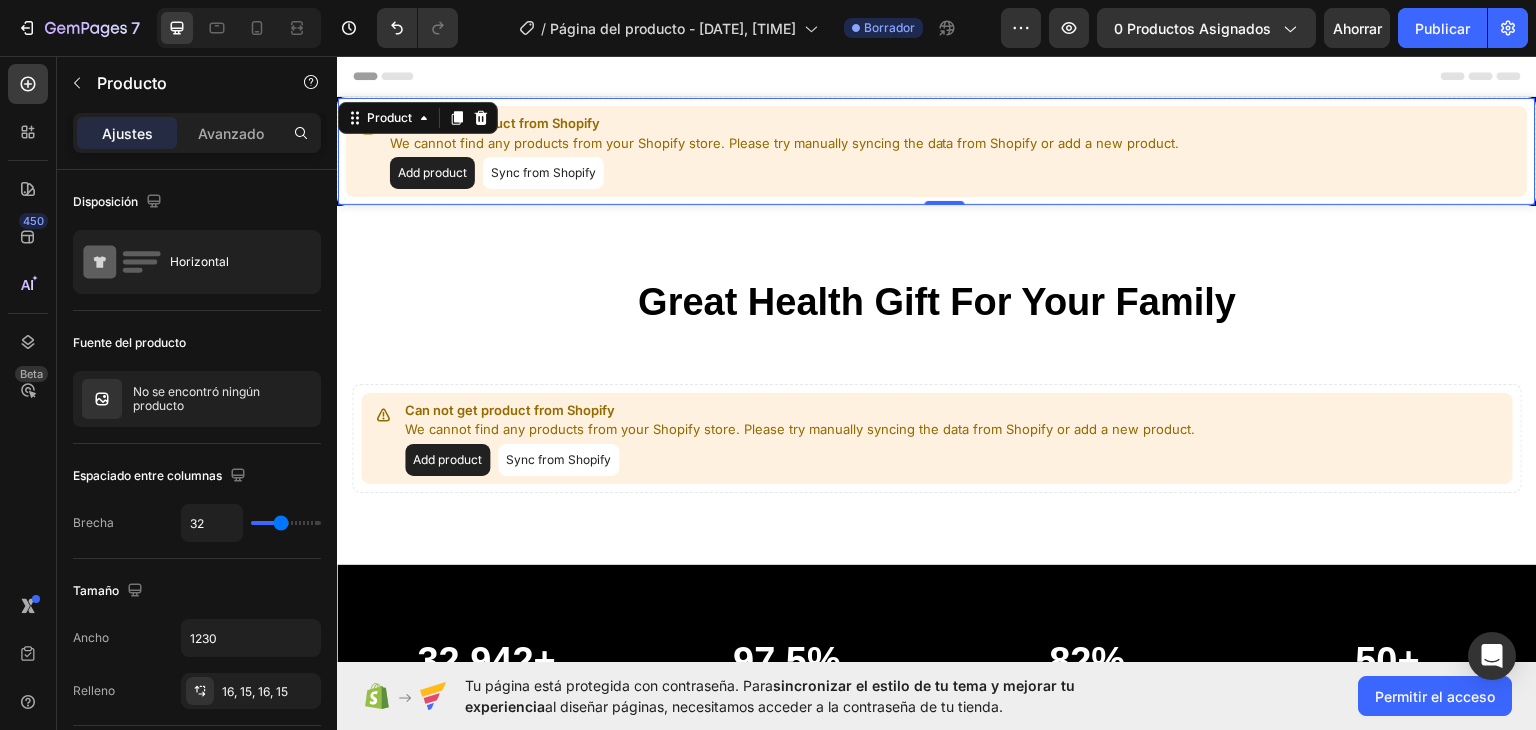 click on "Sync from Shopify" at bounding box center (543, 172) 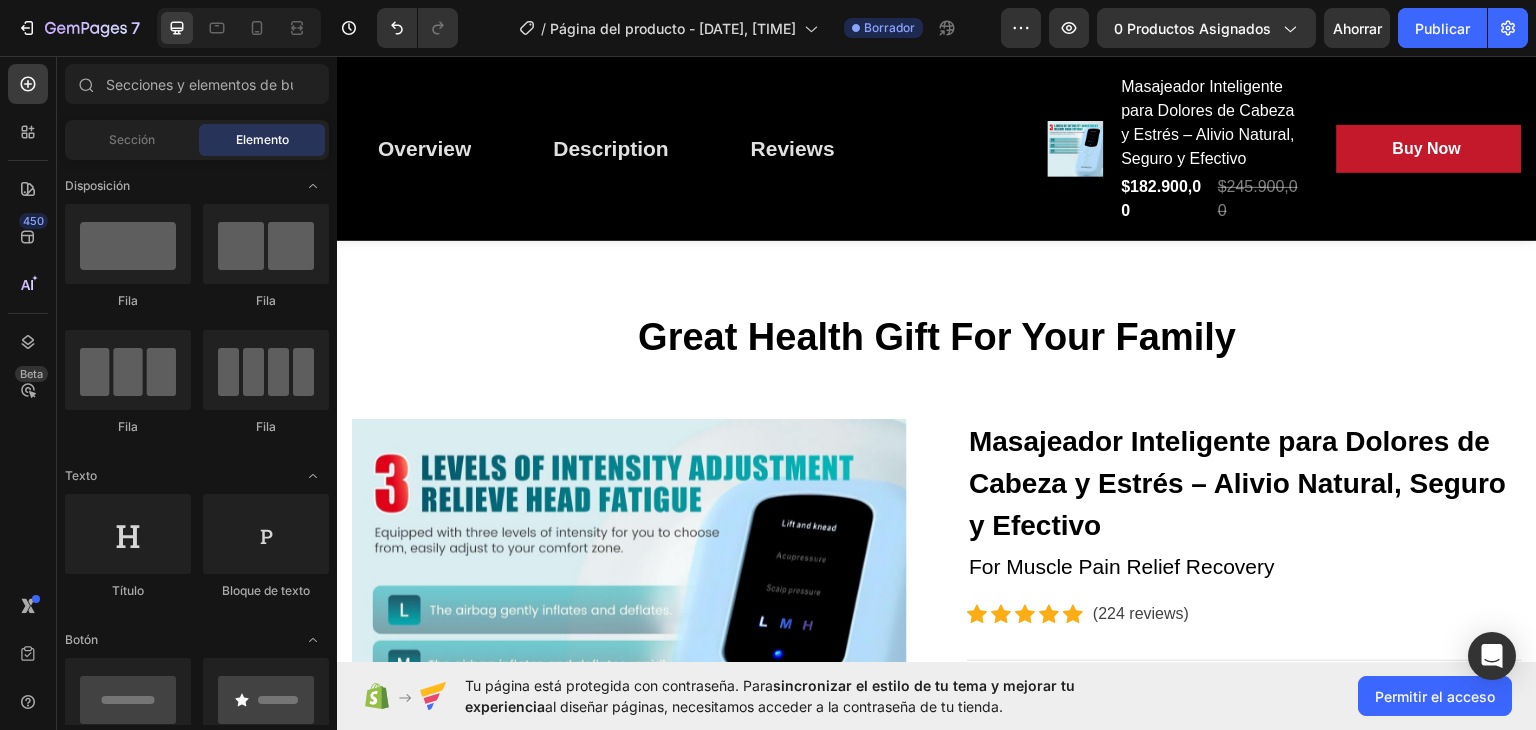 scroll, scrollTop: 0, scrollLeft: 0, axis: both 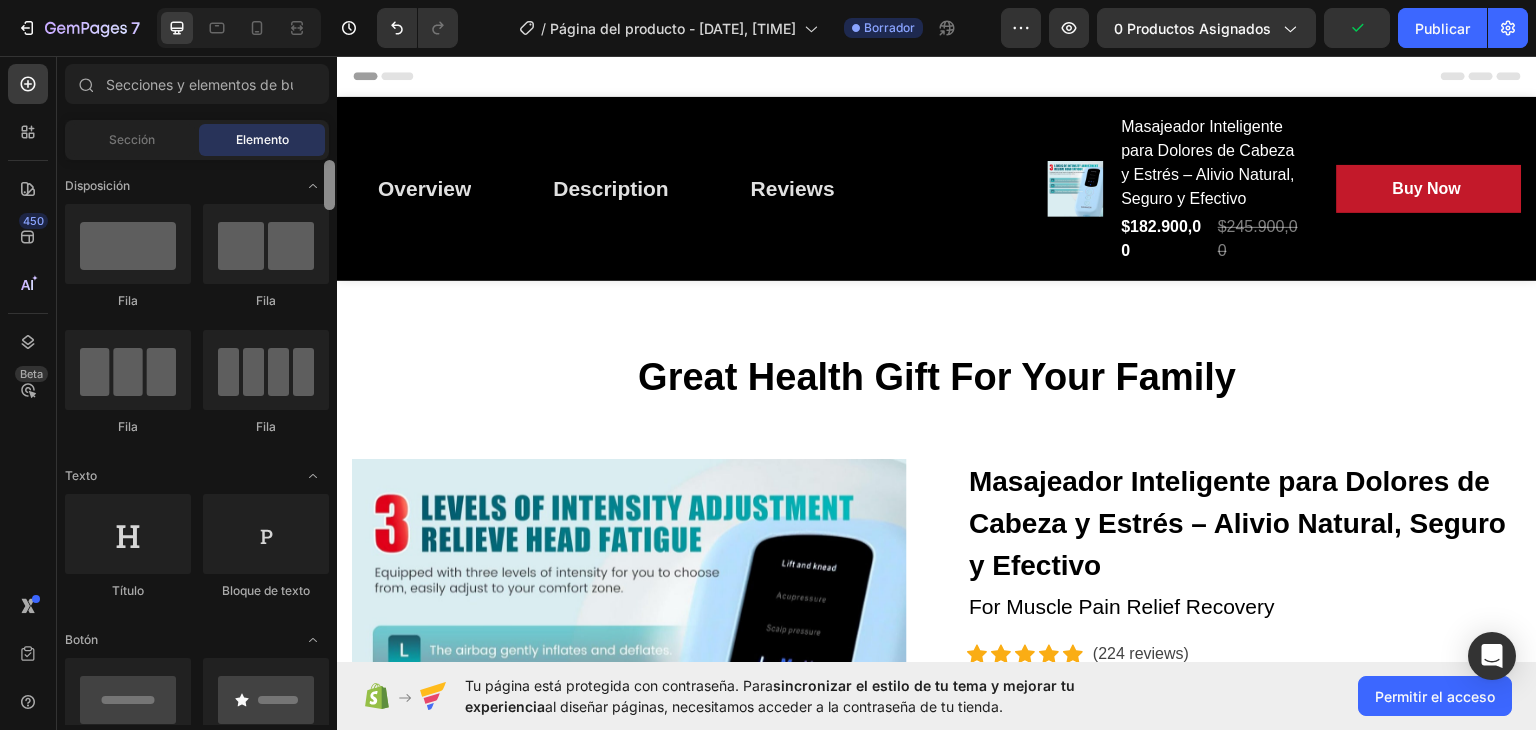 drag, startPoint x: 332, startPoint y: 209, endPoint x: 332, endPoint y: 189, distance: 20 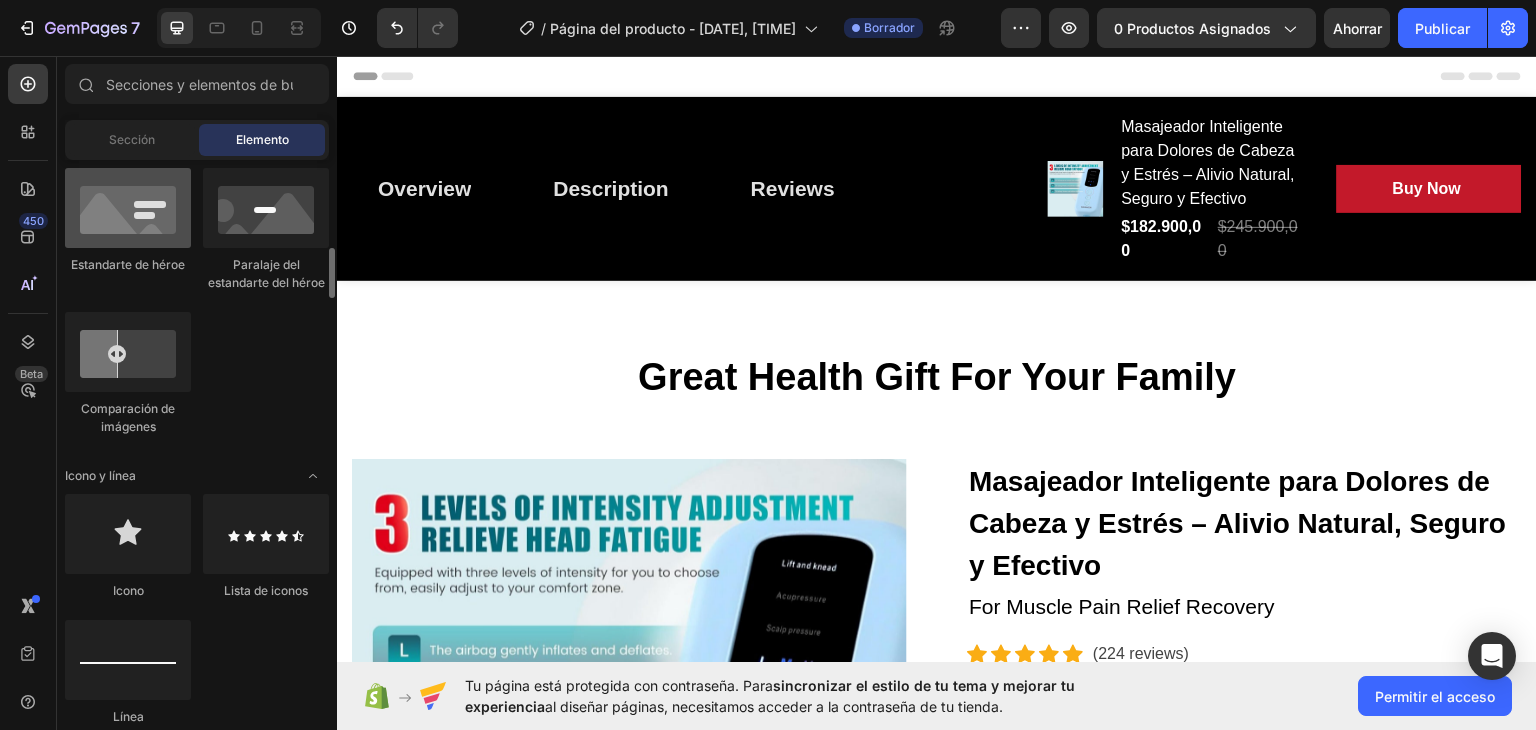 scroll, scrollTop: 1059, scrollLeft: 0, axis: vertical 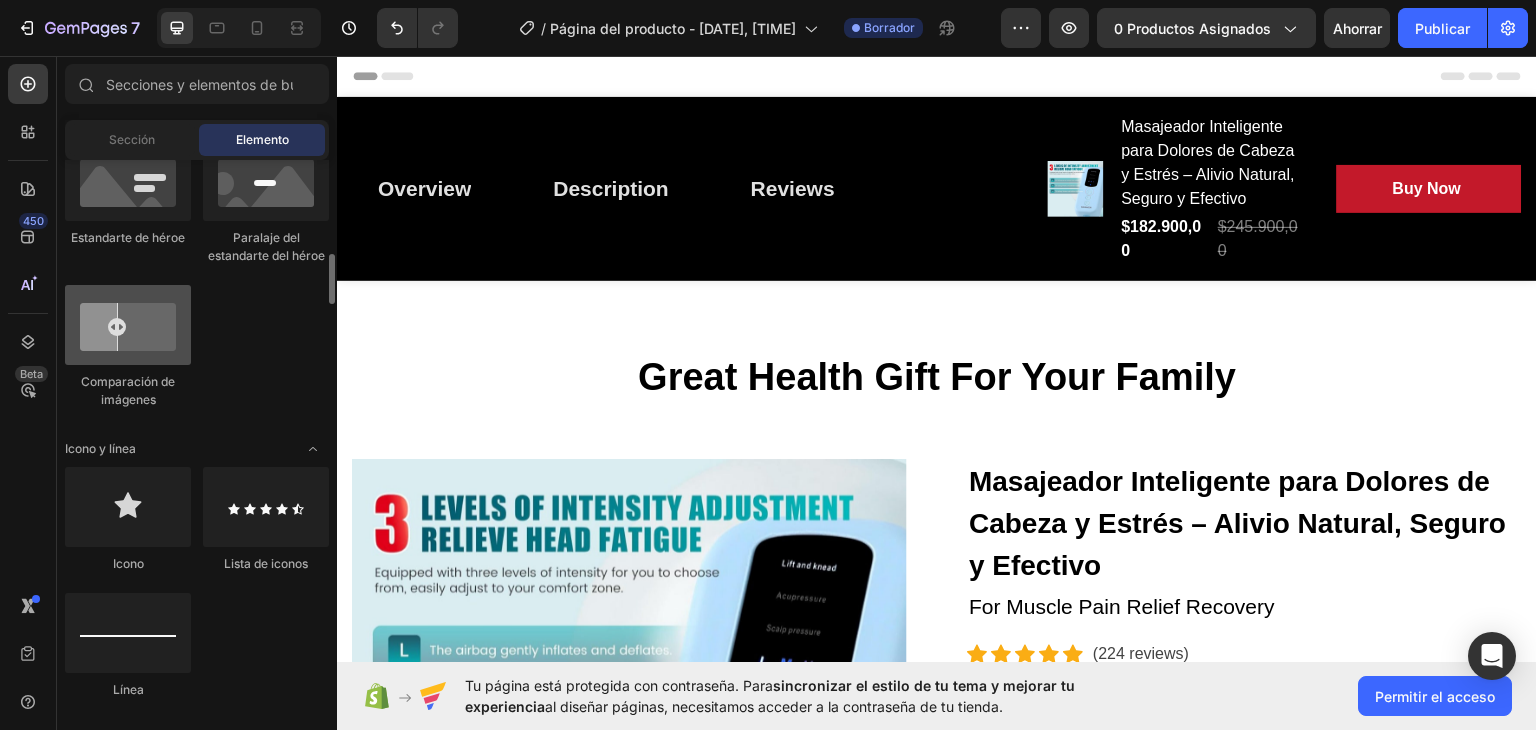 click at bounding box center (128, 325) 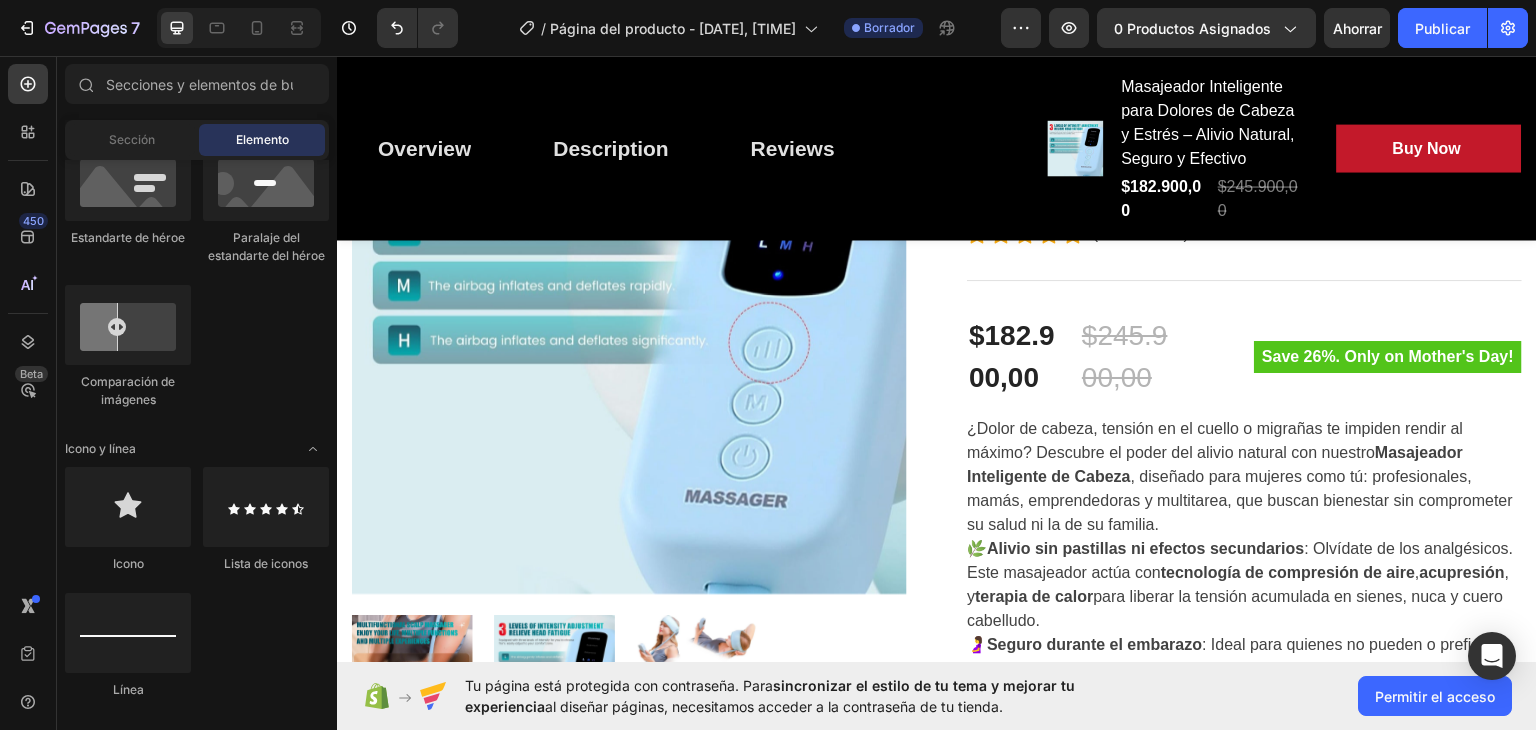 scroll, scrollTop: 0, scrollLeft: 0, axis: both 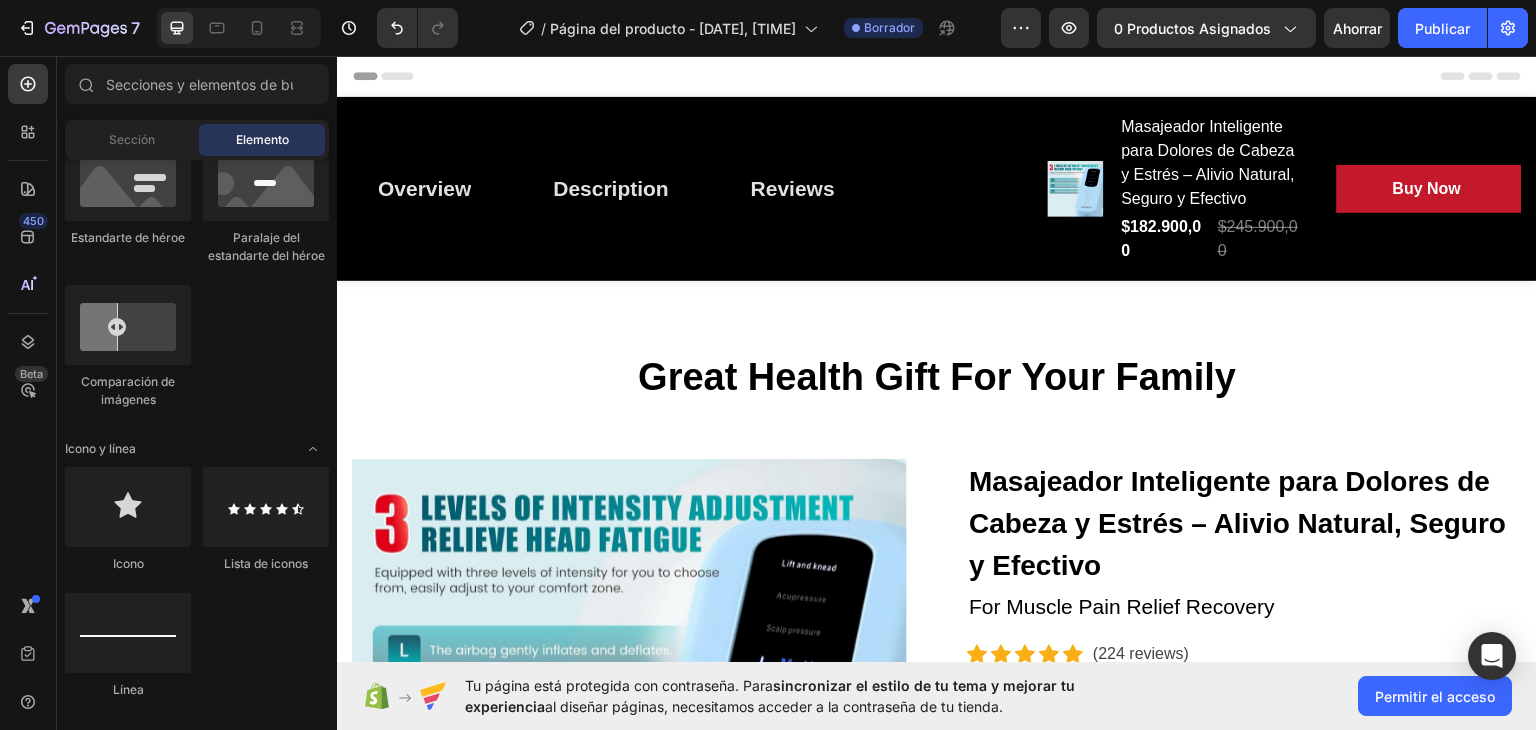 drag, startPoint x: 1530, startPoint y: 112, endPoint x: 1869, endPoint y: 91, distance: 339.6498 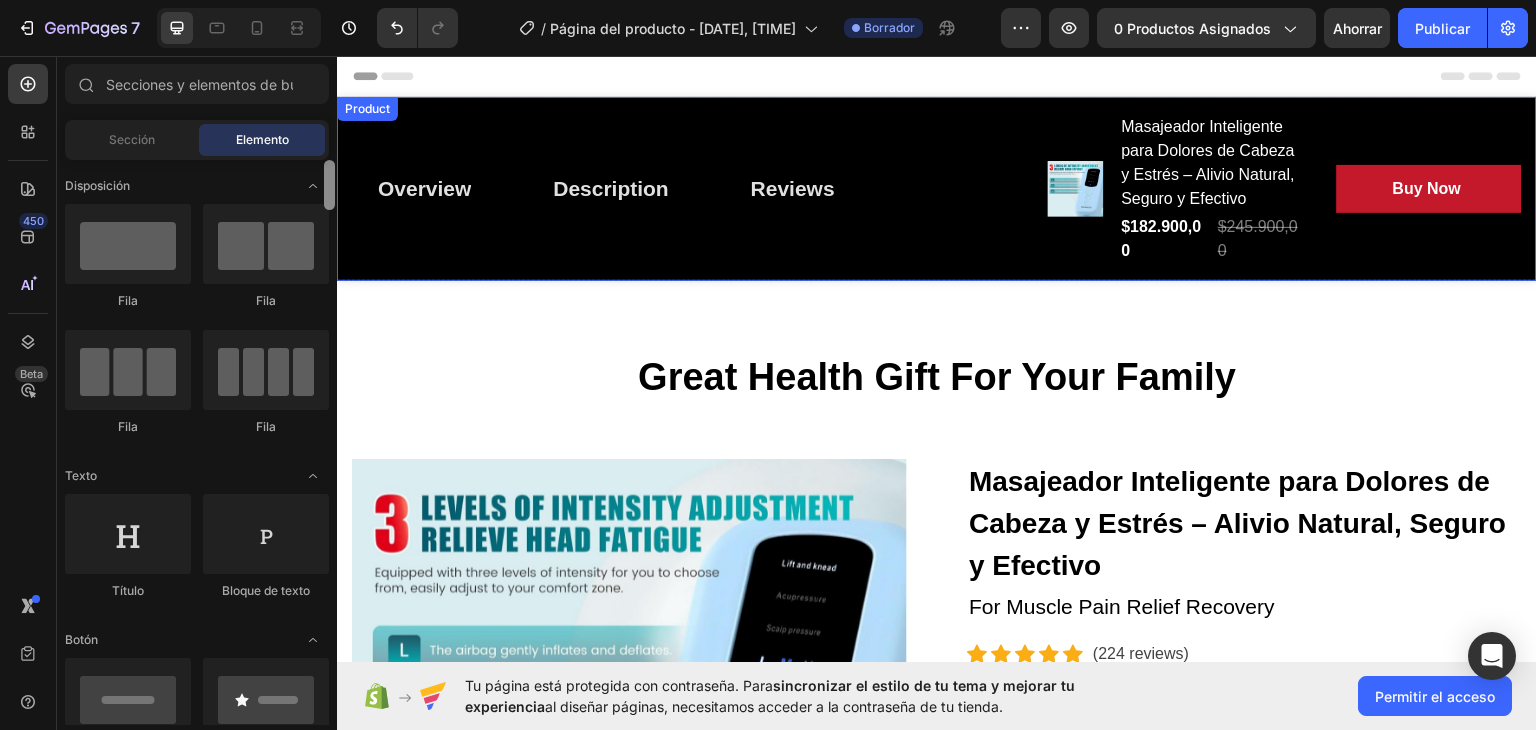 drag, startPoint x: 666, startPoint y: 337, endPoint x: 338, endPoint y: 97, distance: 406.42834 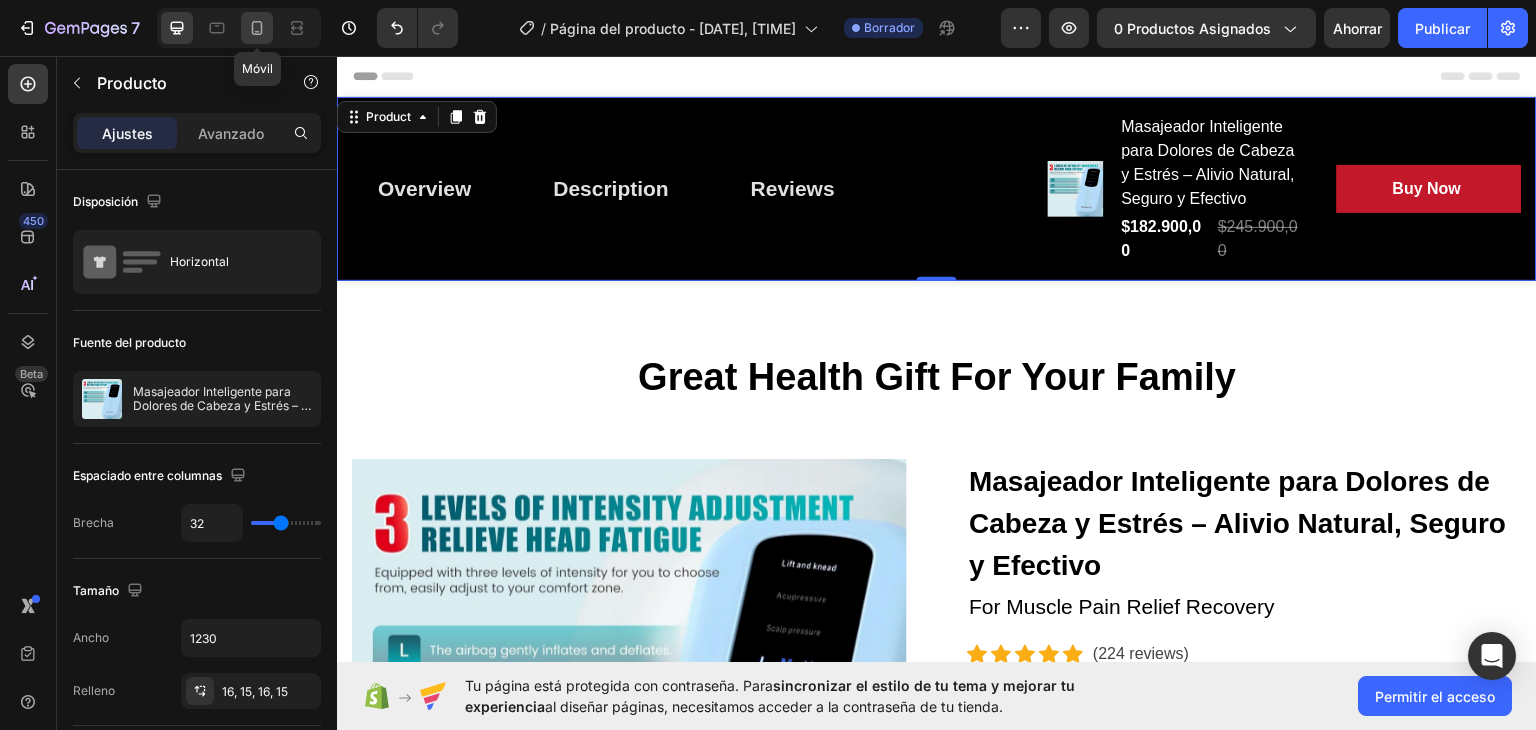 click 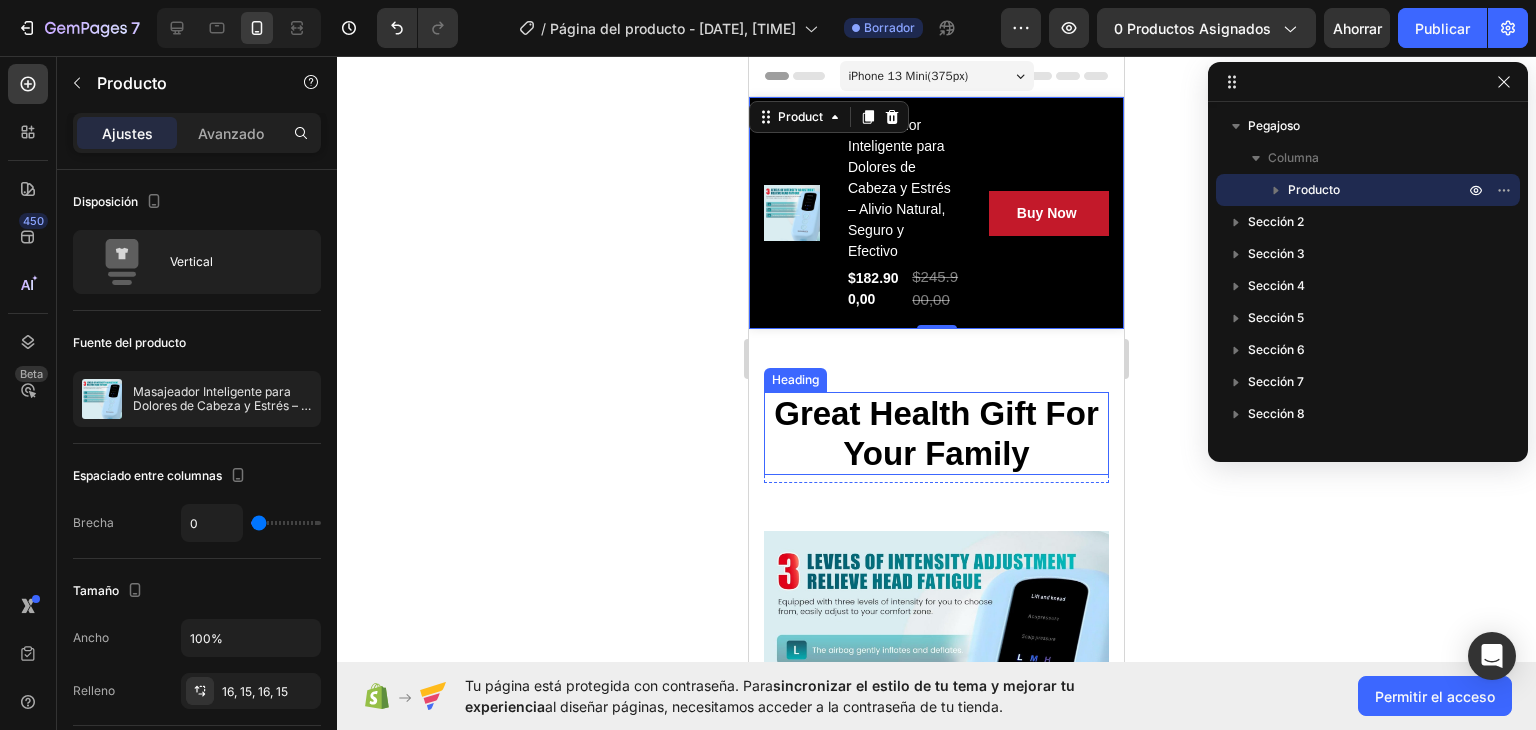 click on "Great Health Gift For Your Family" at bounding box center (936, 433) 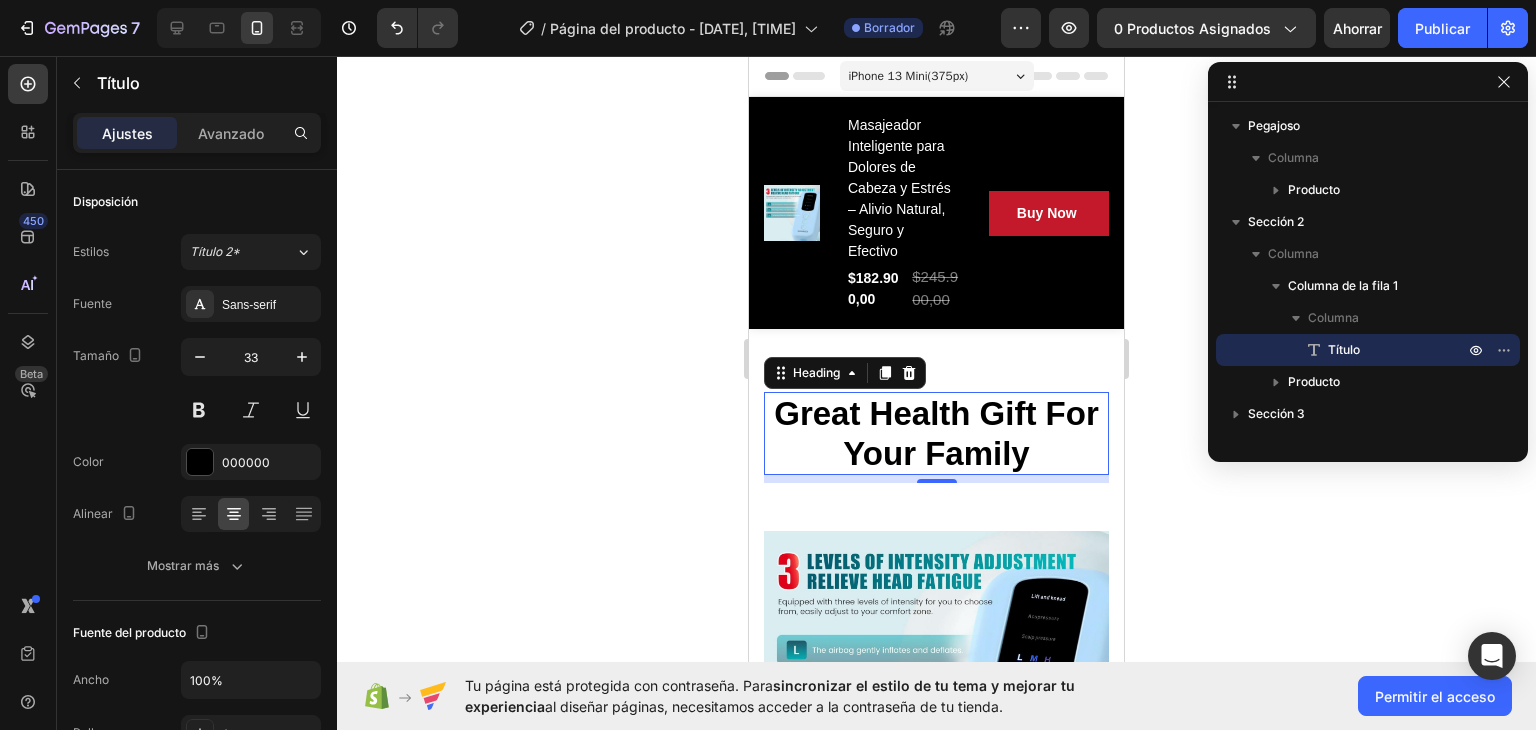 click on "Great Health Gift For Your Family" at bounding box center [936, 433] 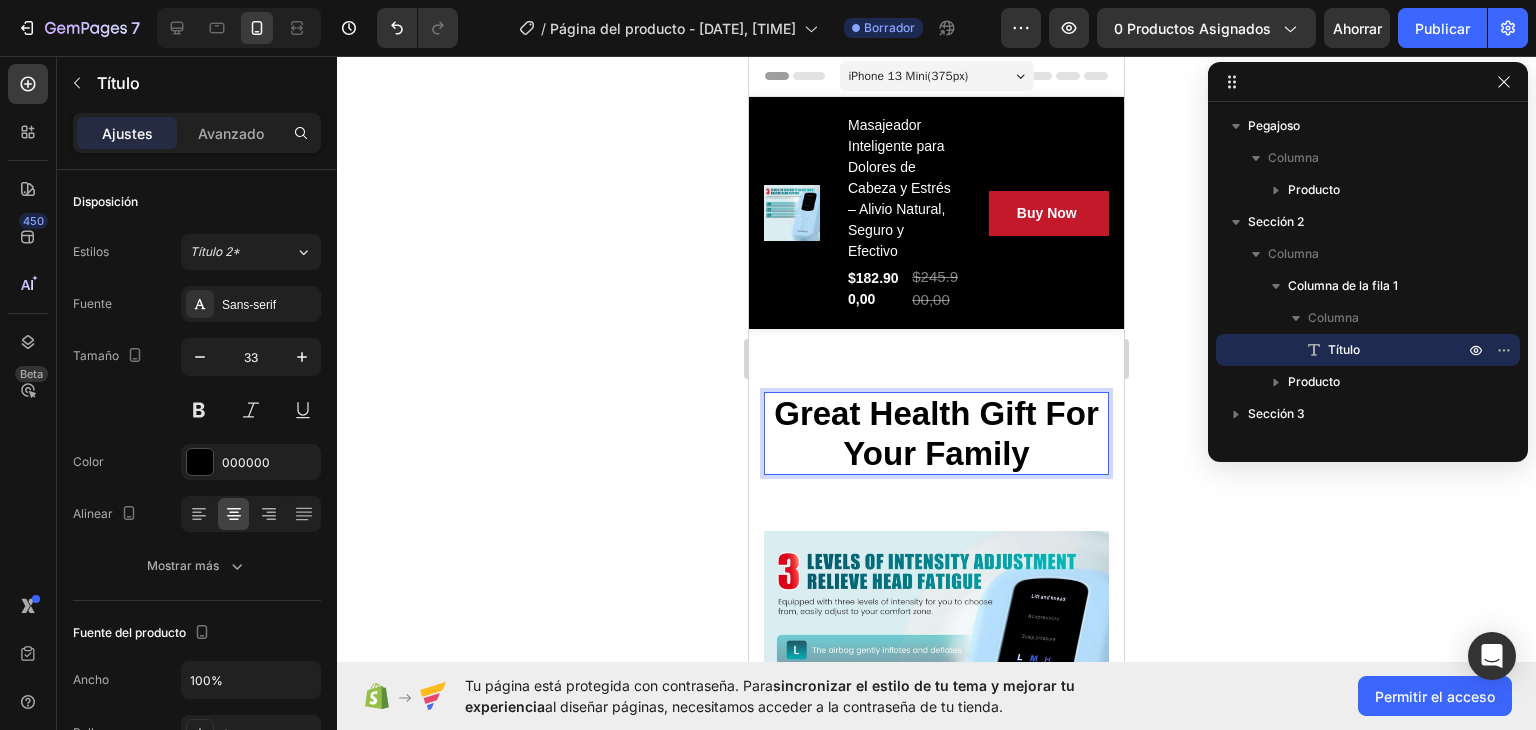 click on "Great Health Gift For Your Family" at bounding box center [936, 433] 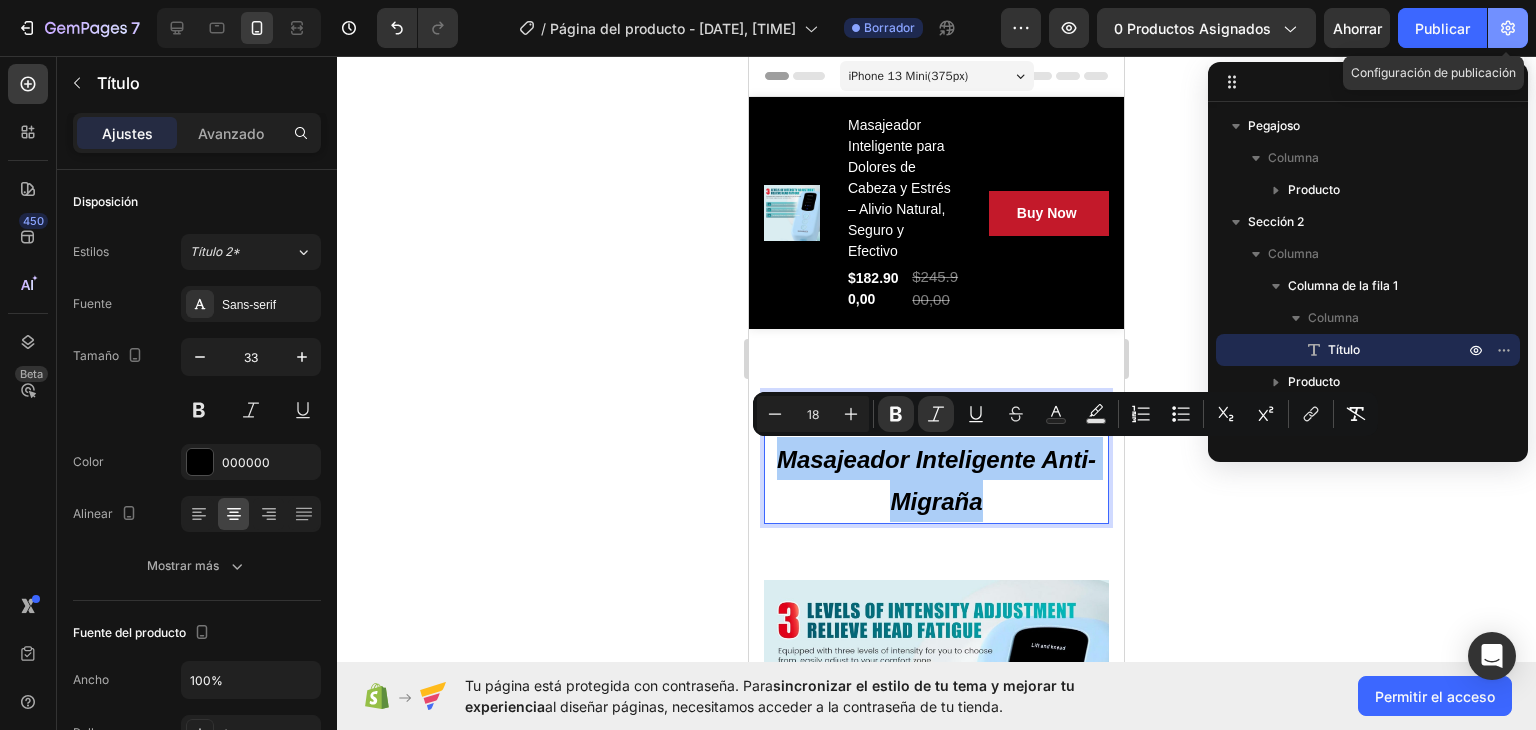 click 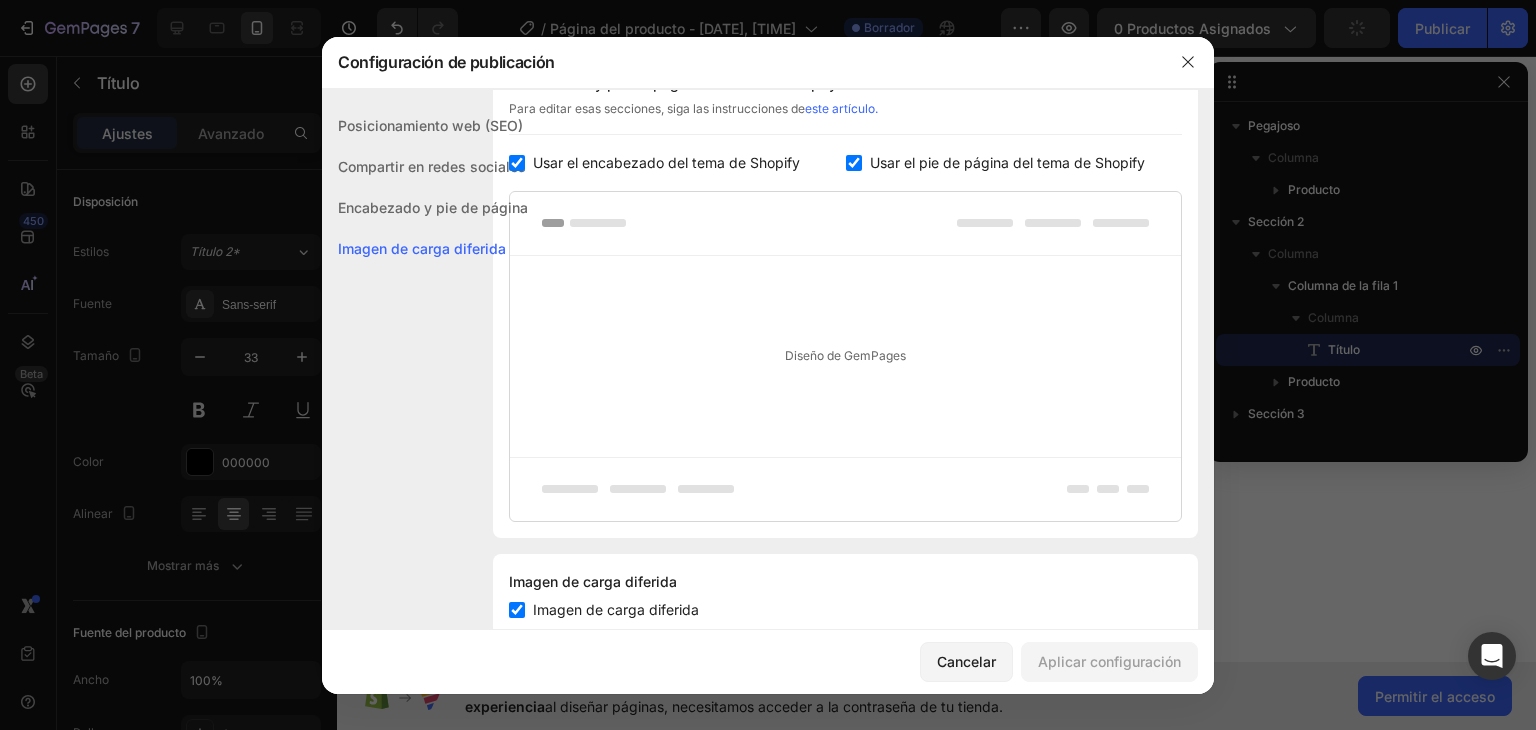 scroll, scrollTop: 400, scrollLeft: 0, axis: vertical 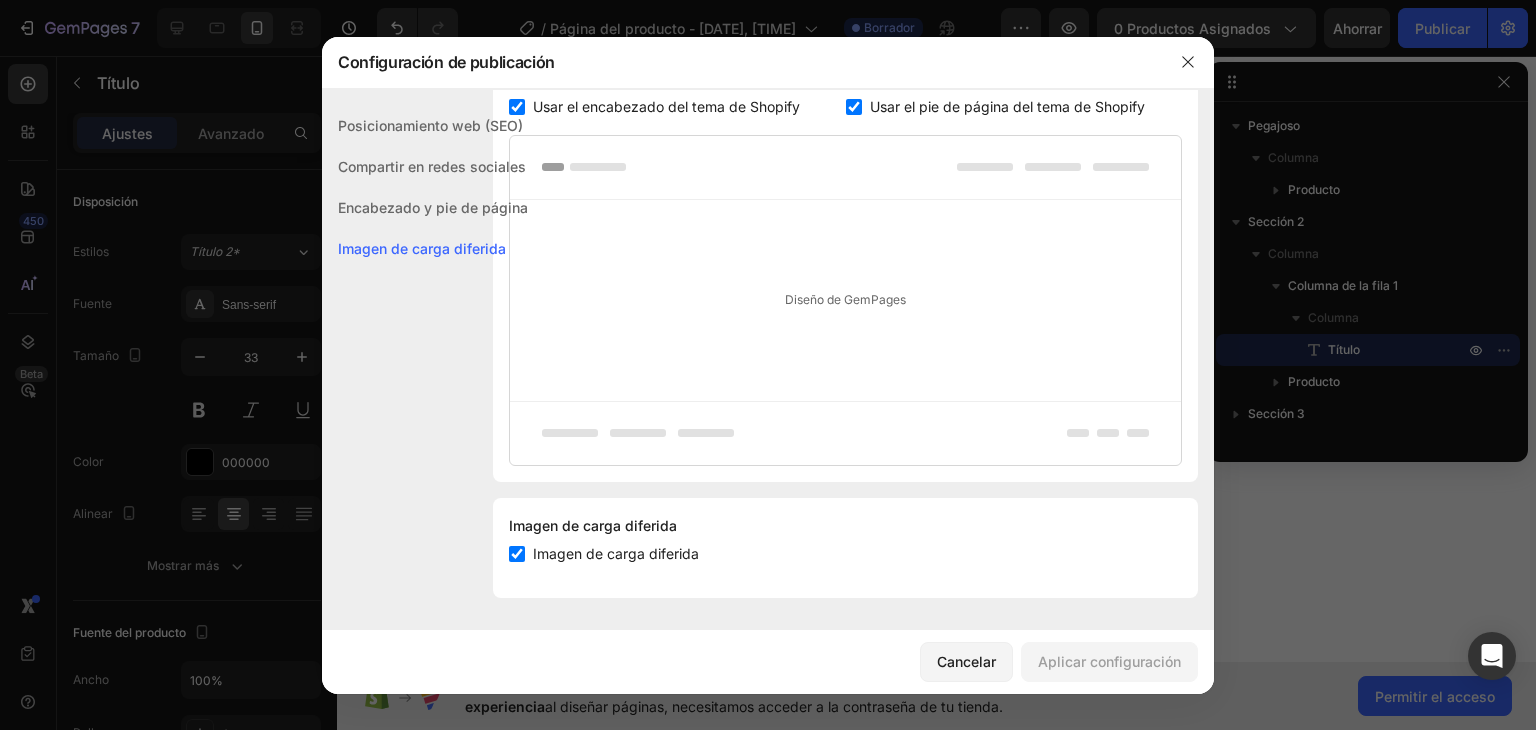 click on "Encabezado y pie de página" 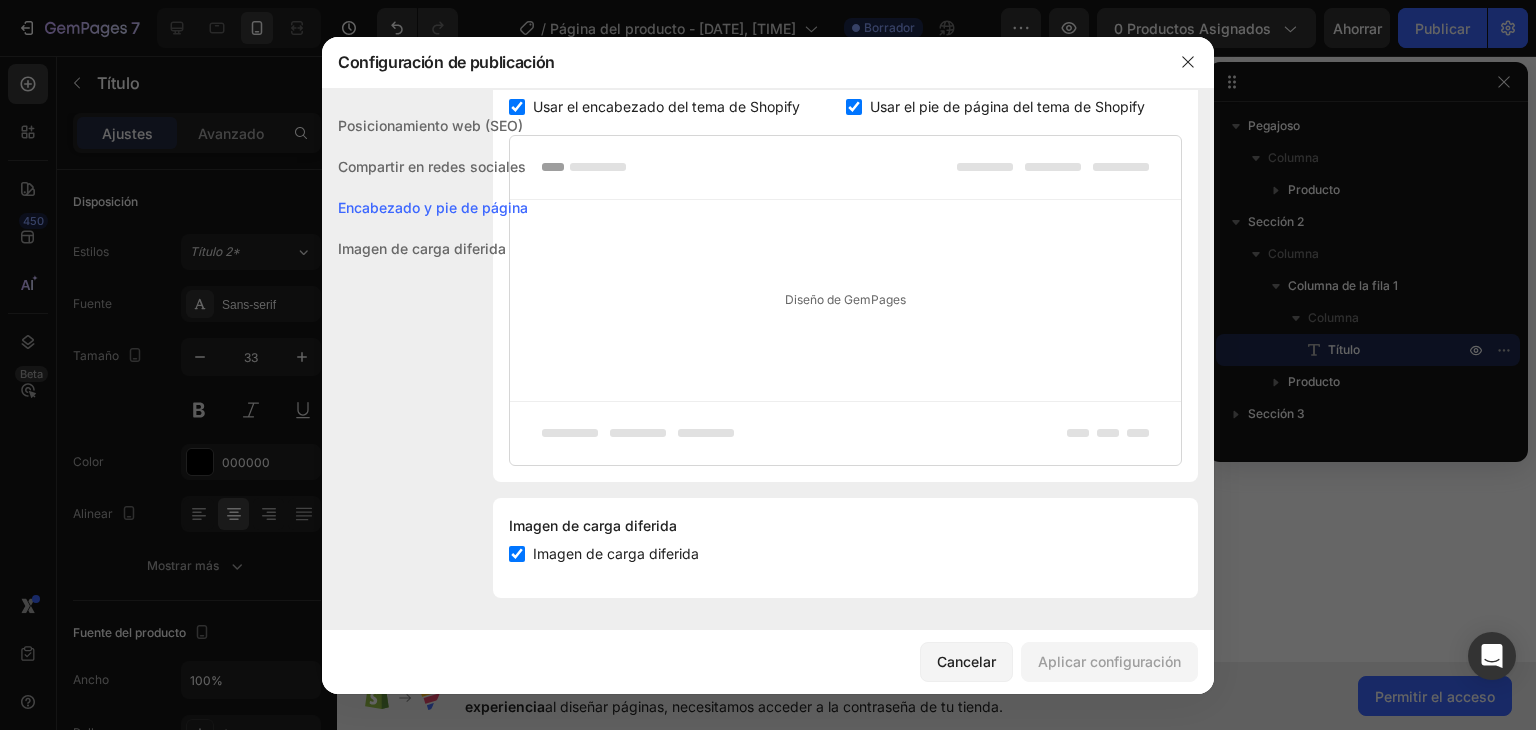 scroll, scrollTop: 291, scrollLeft: 0, axis: vertical 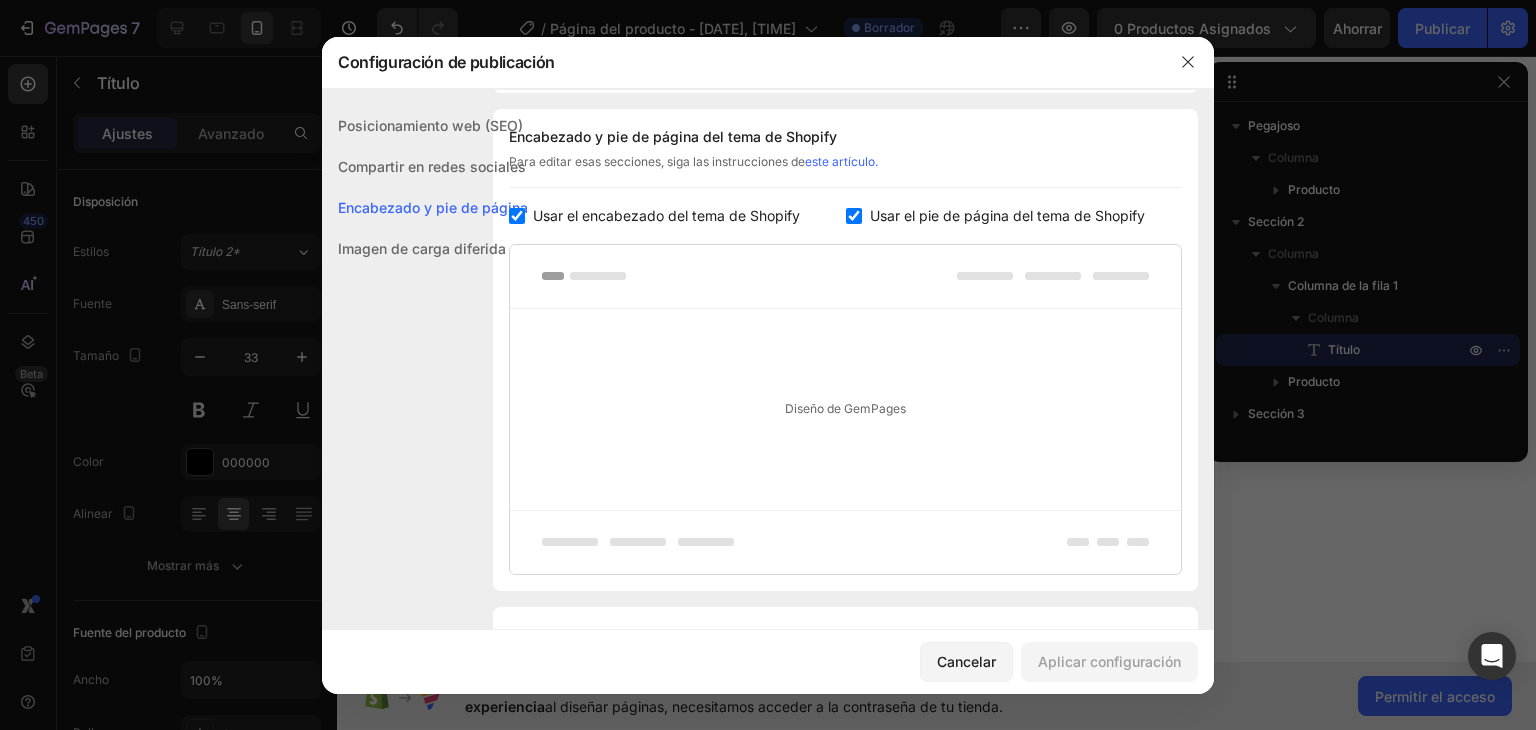 click at bounding box center [517, 216] 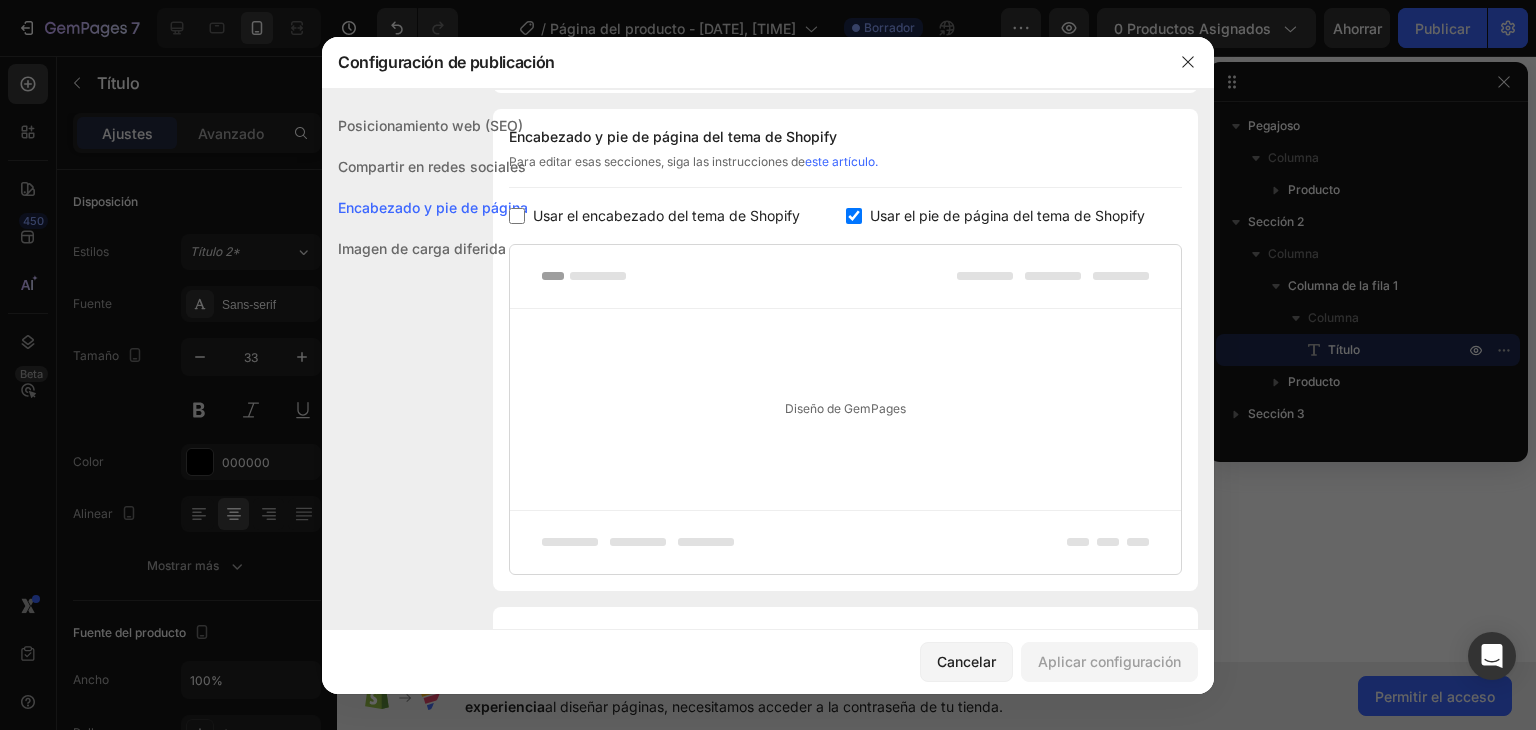 checkbox on "false" 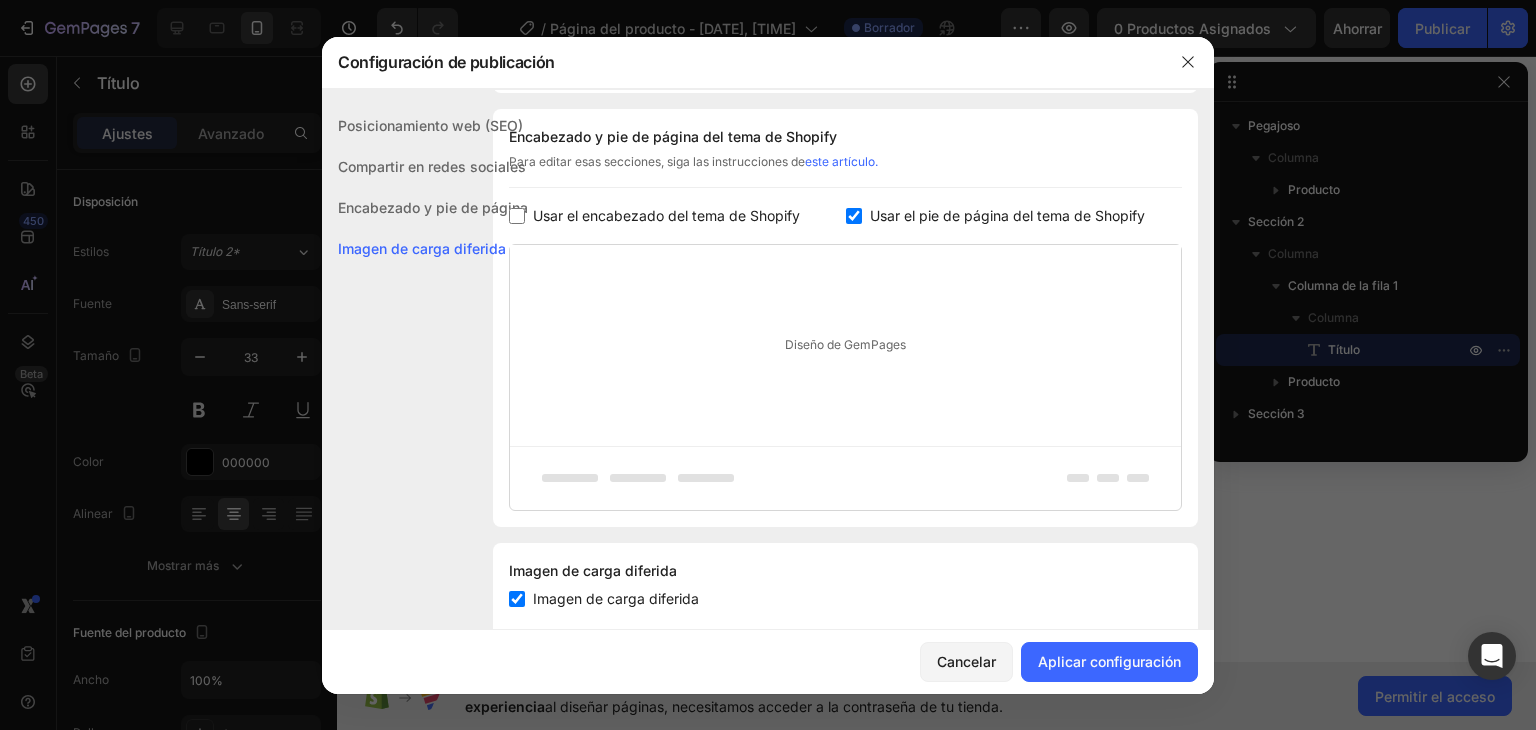 click on "Encabezado y pie de página del tema de Shopify Para editar esas secciones, siga las instrucciones de  este artículo. Usar el encabezado del tema de Shopify Usar el pie de página del tema de Shopify Diseño de GemPages" 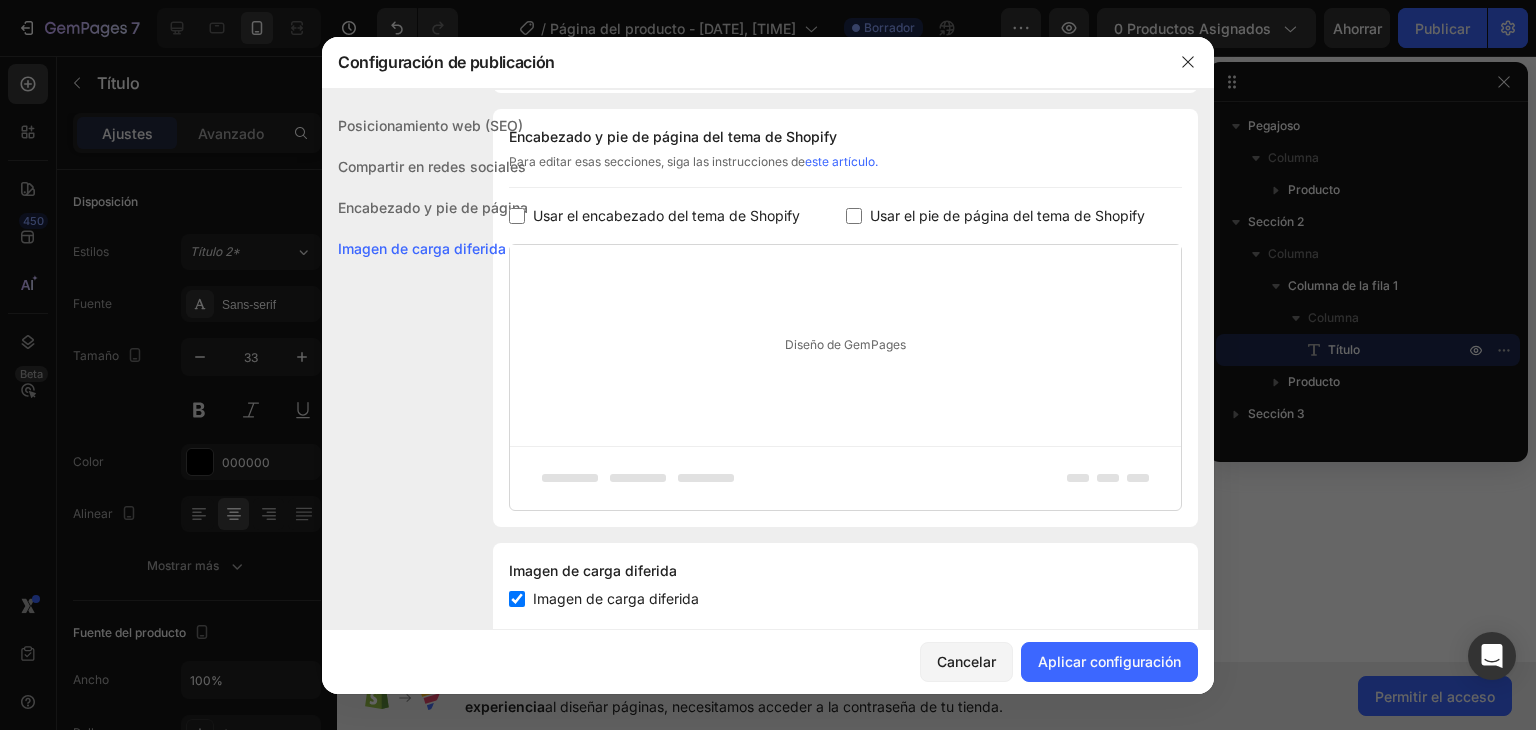 checkbox on "false" 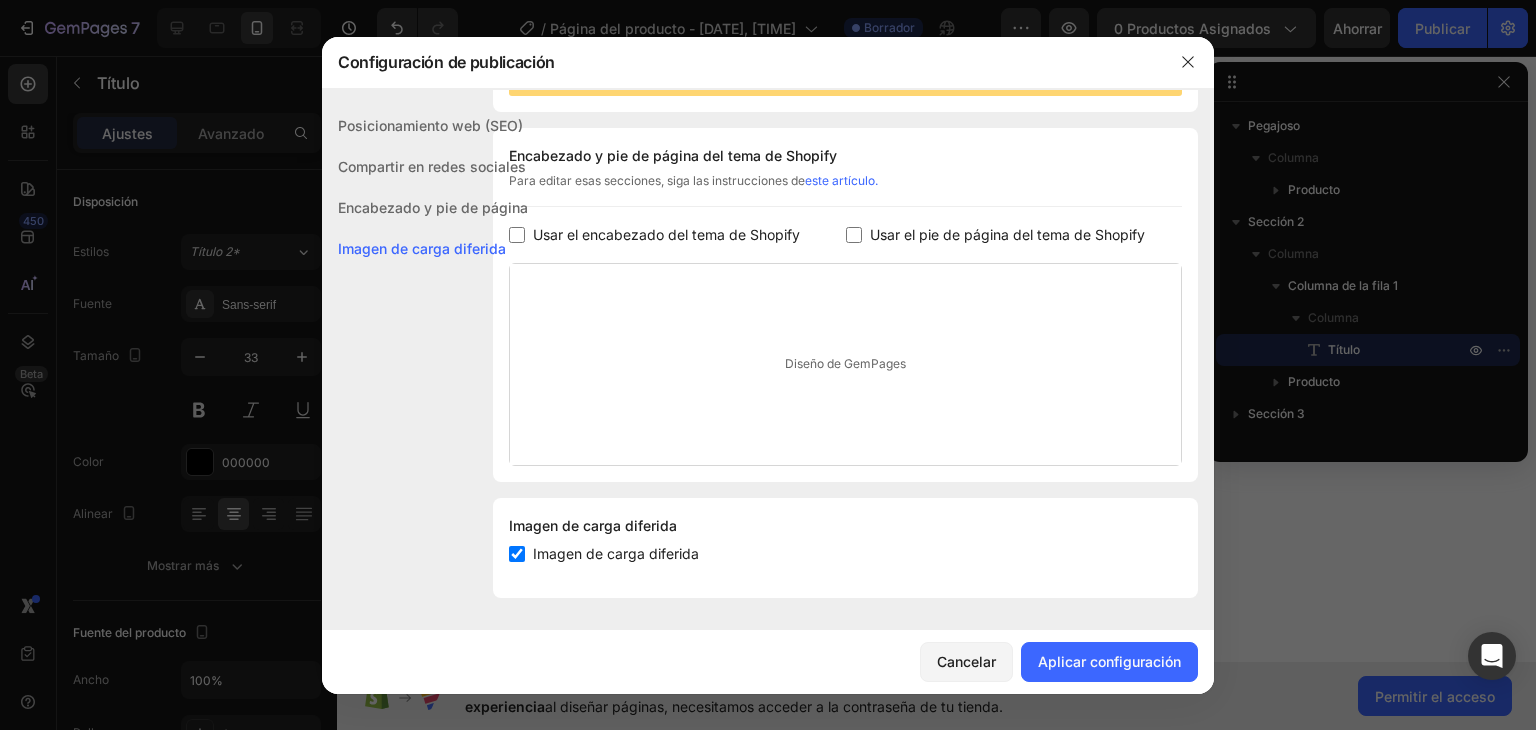 scroll, scrollTop: 272, scrollLeft: 0, axis: vertical 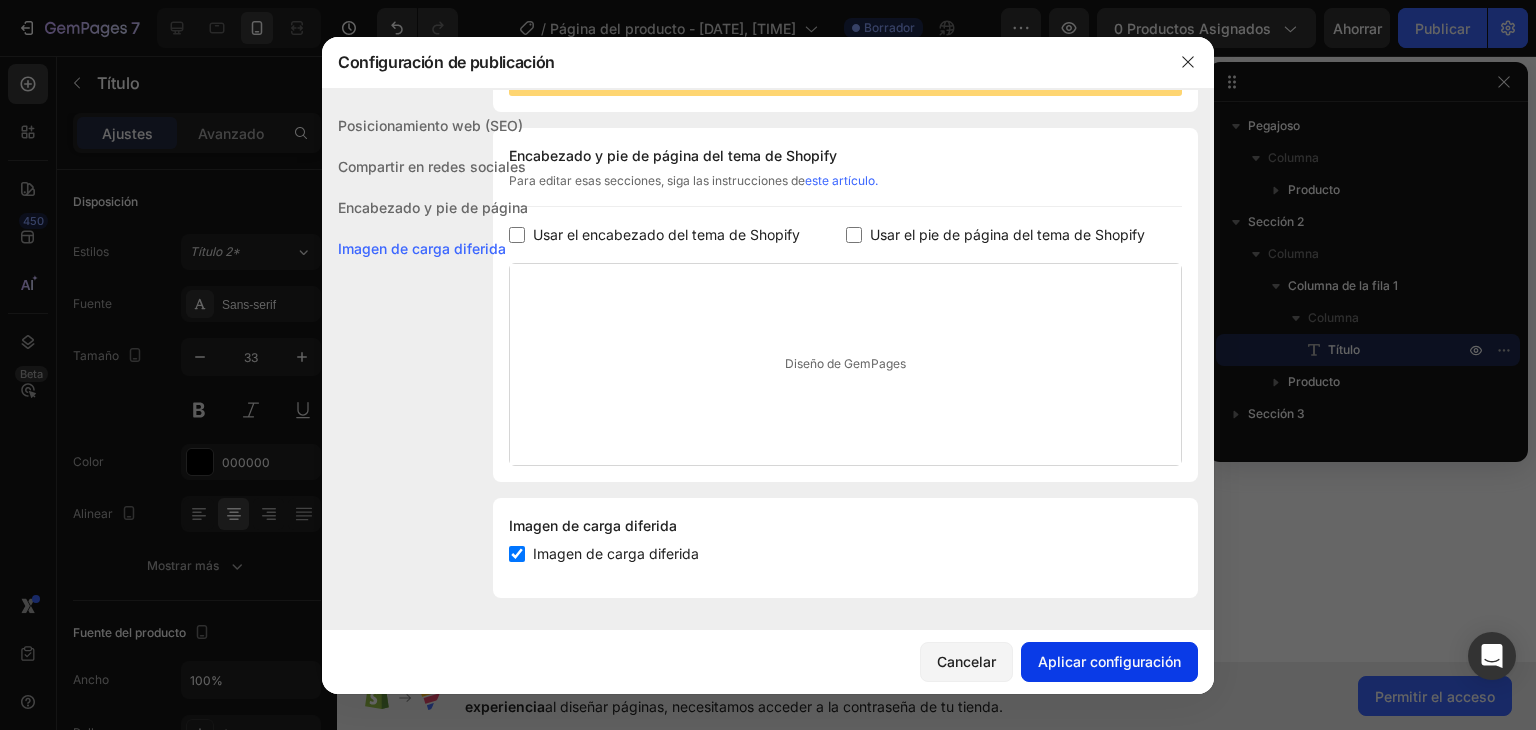 click on "Aplicar configuración" at bounding box center (1109, 661) 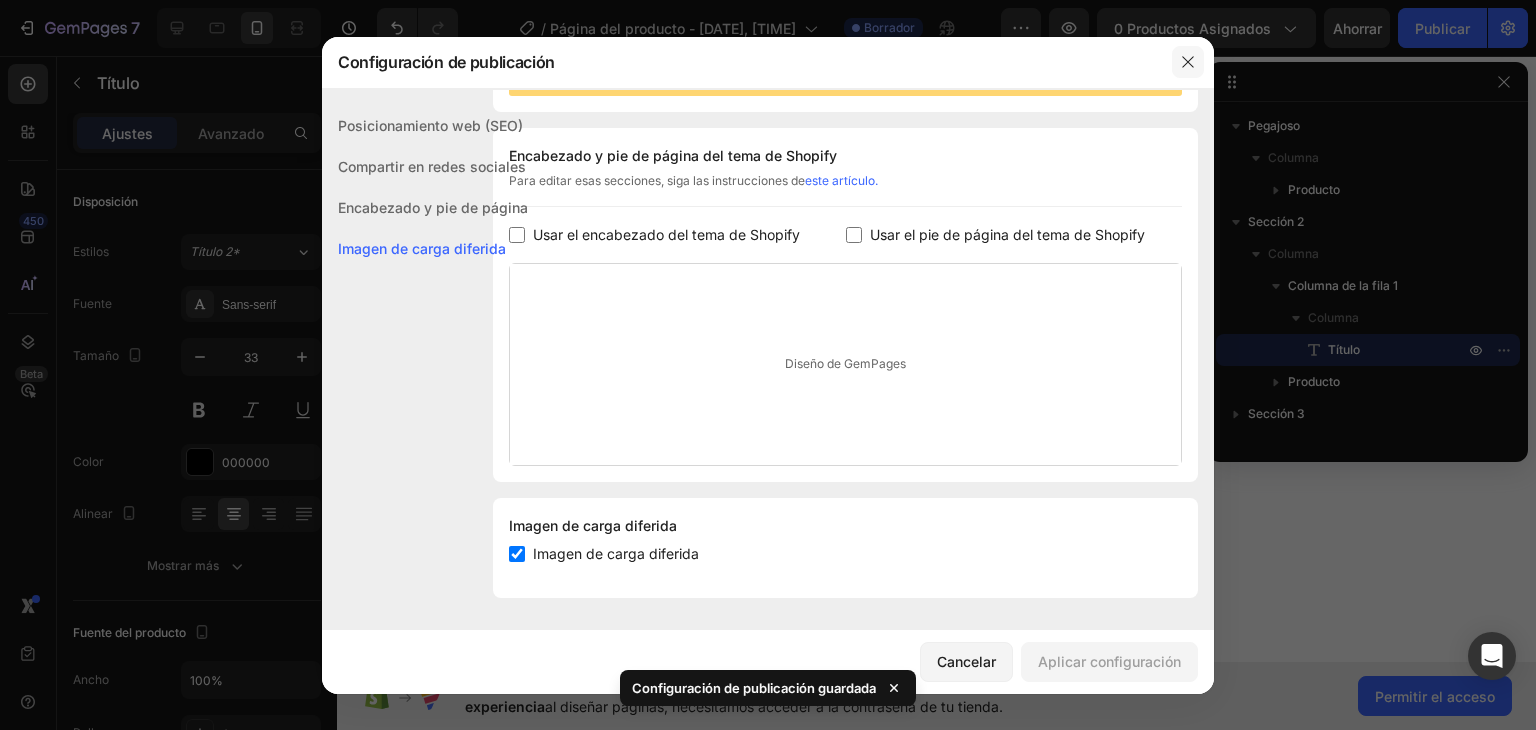 click at bounding box center [1188, 62] 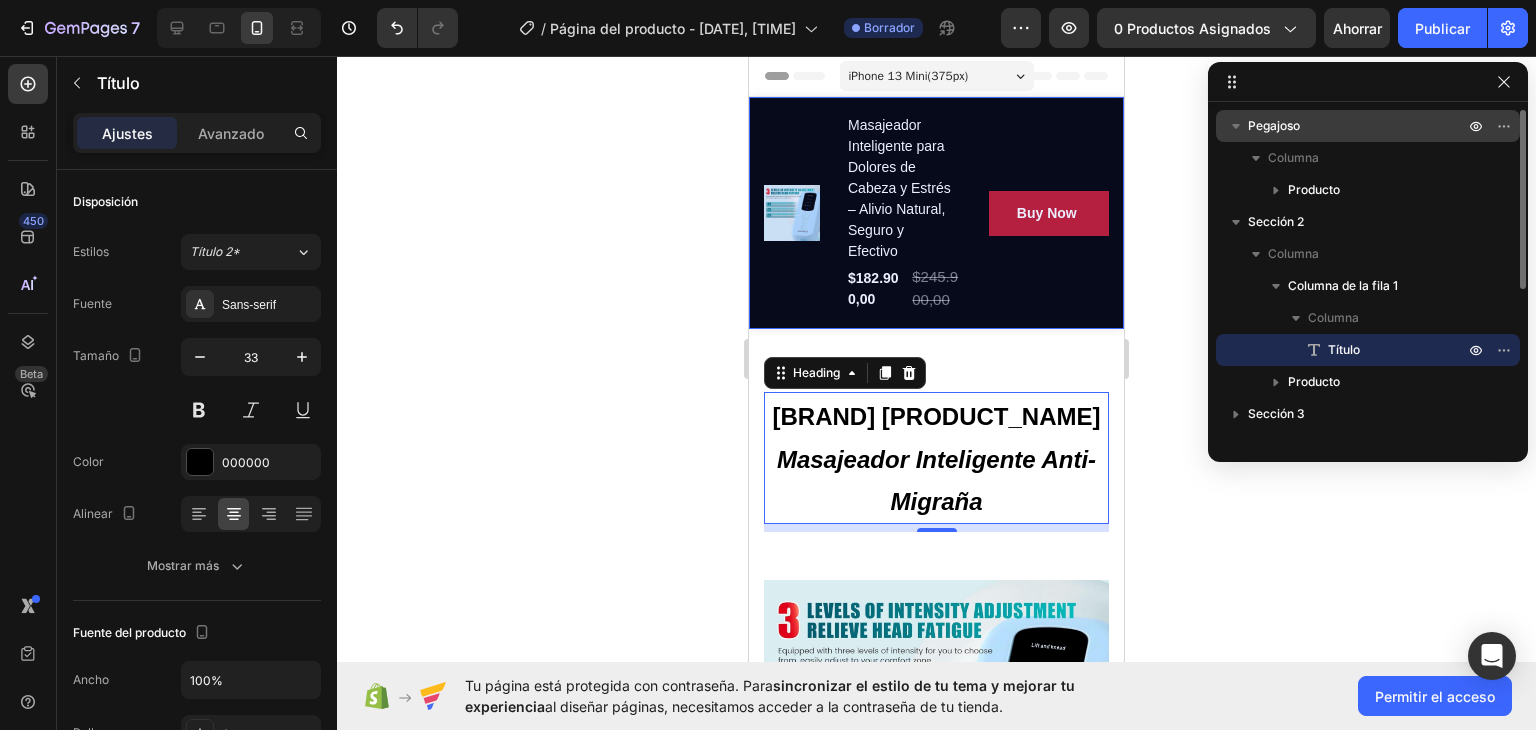 click on "Pegajoso" at bounding box center [1274, 125] 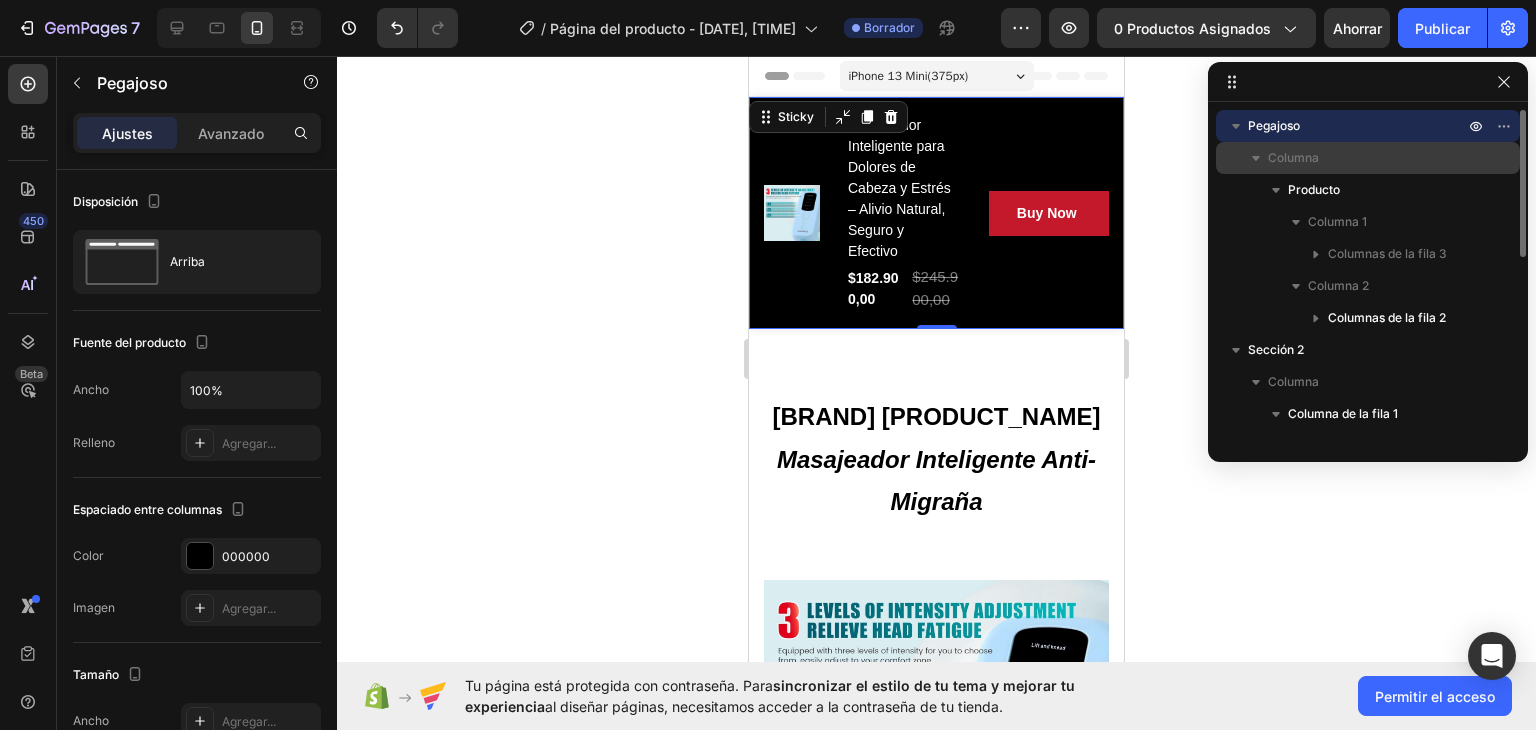 click on "Columna" at bounding box center [1293, 157] 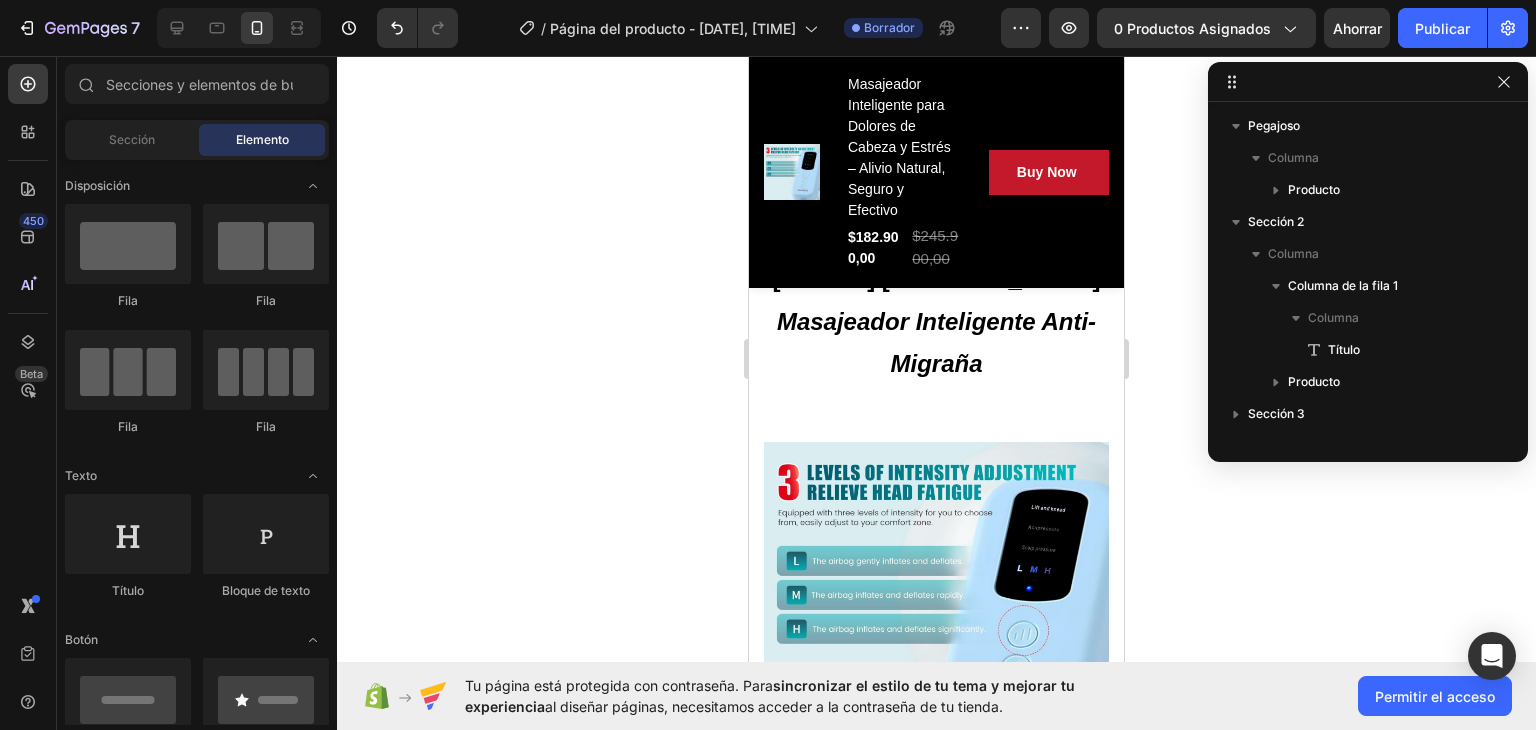 scroll, scrollTop: 0, scrollLeft: 0, axis: both 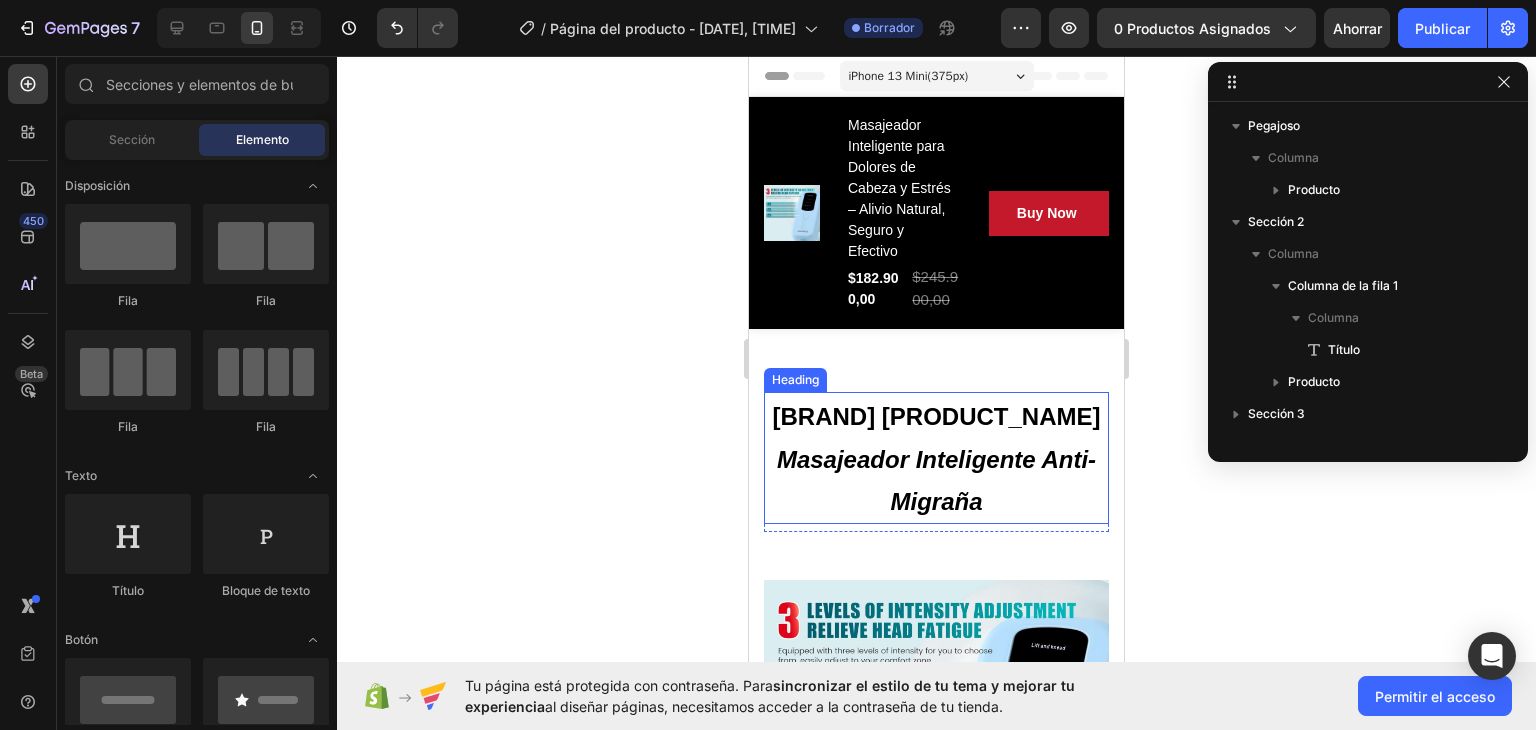 click on "⁠⁠⁠⁠⁠⁠⁠ SERENITY PRO Masajeador Inteligente Anti-Migraña" at bounding box center [936, 458] 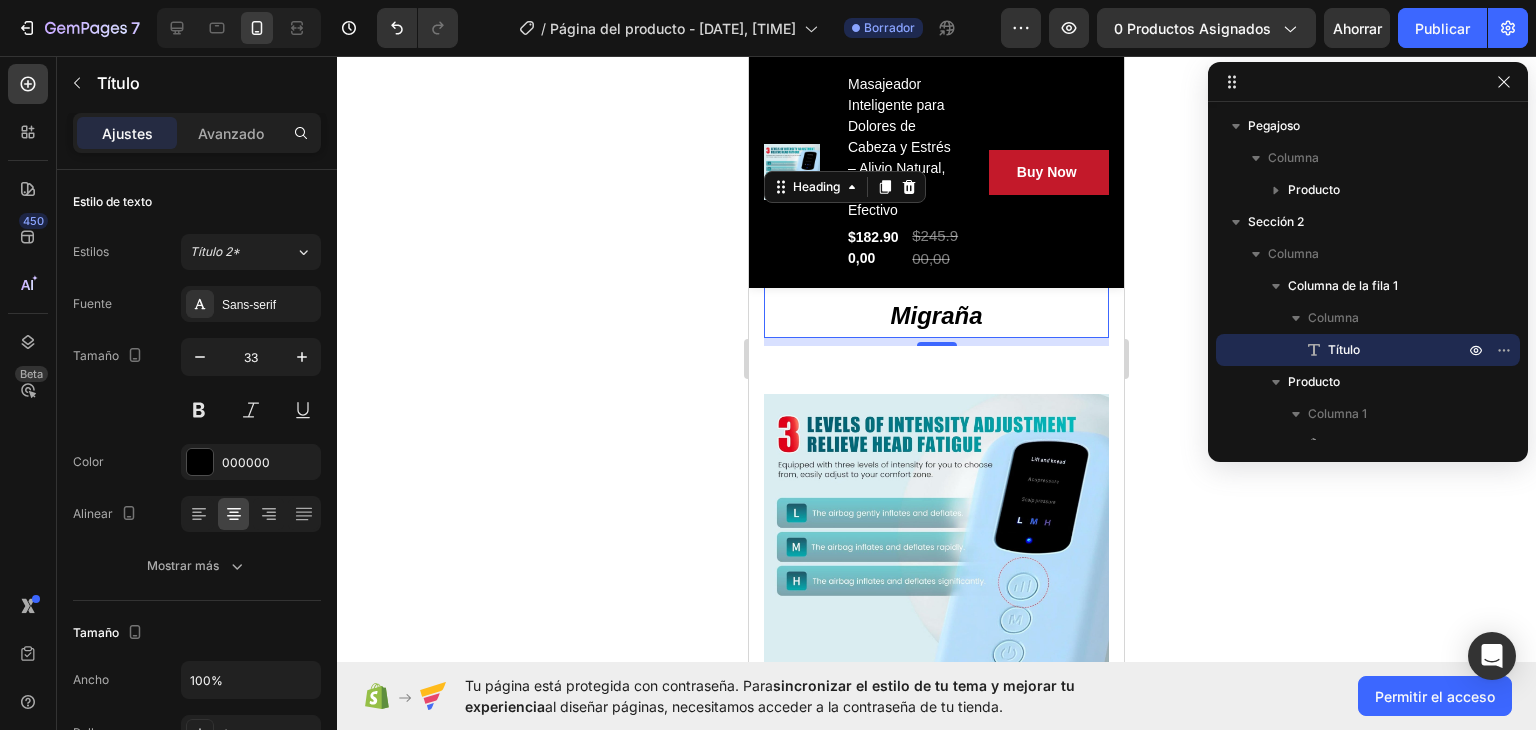 scroll, scrollTop: 187, scrollLeft: 0, axis: vertical 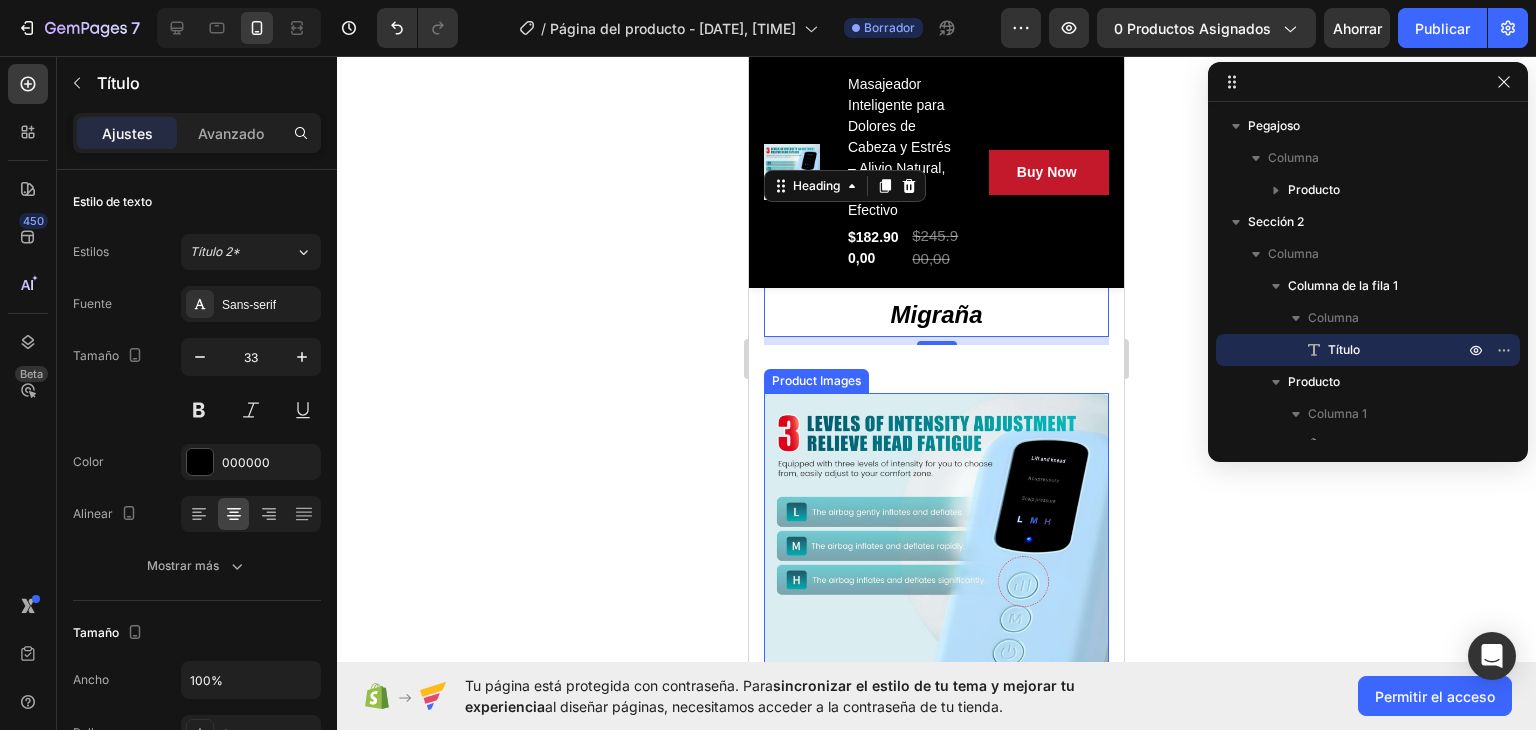 click at bounding box center (936, 565) 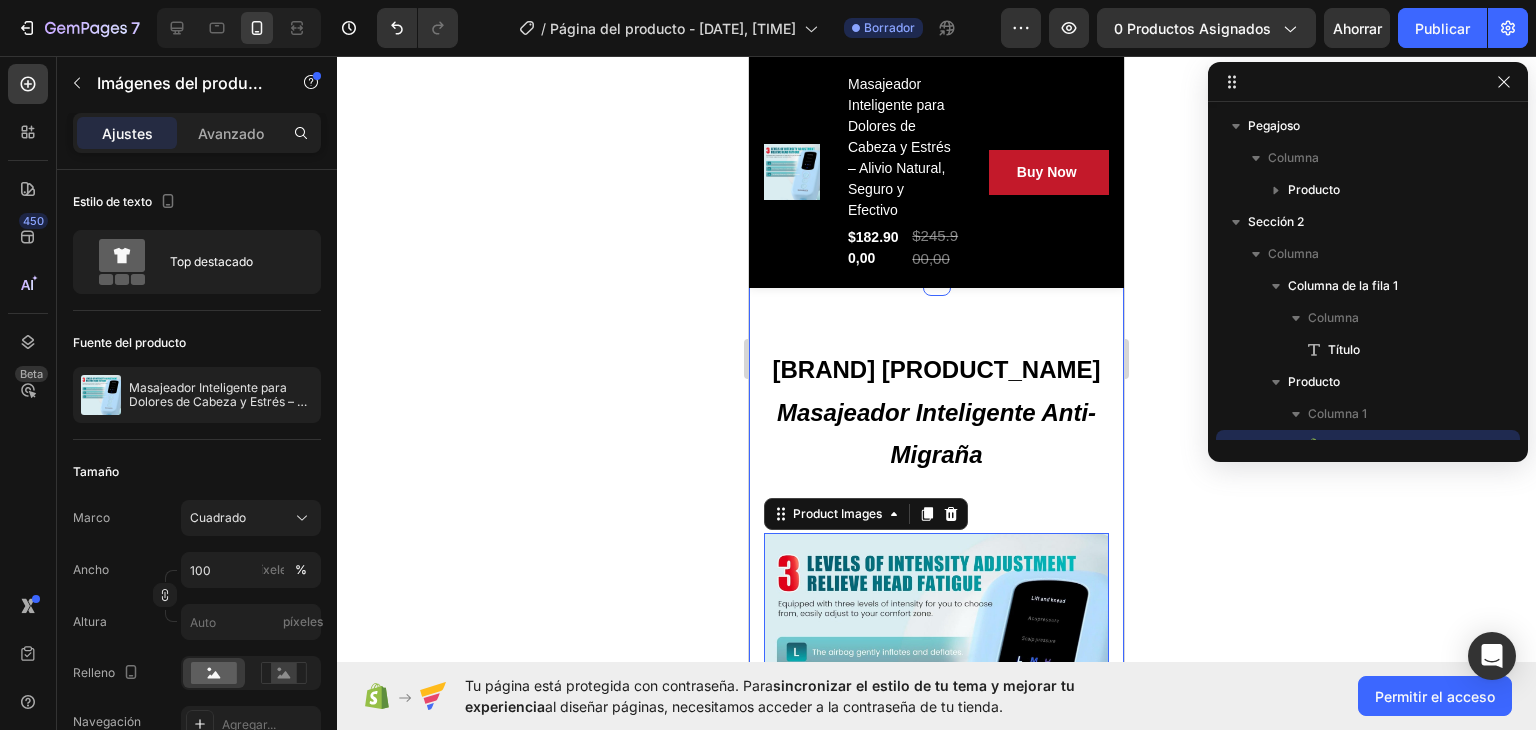 scroll, scrollTop: 0, scrollLeft: 0, axis: both 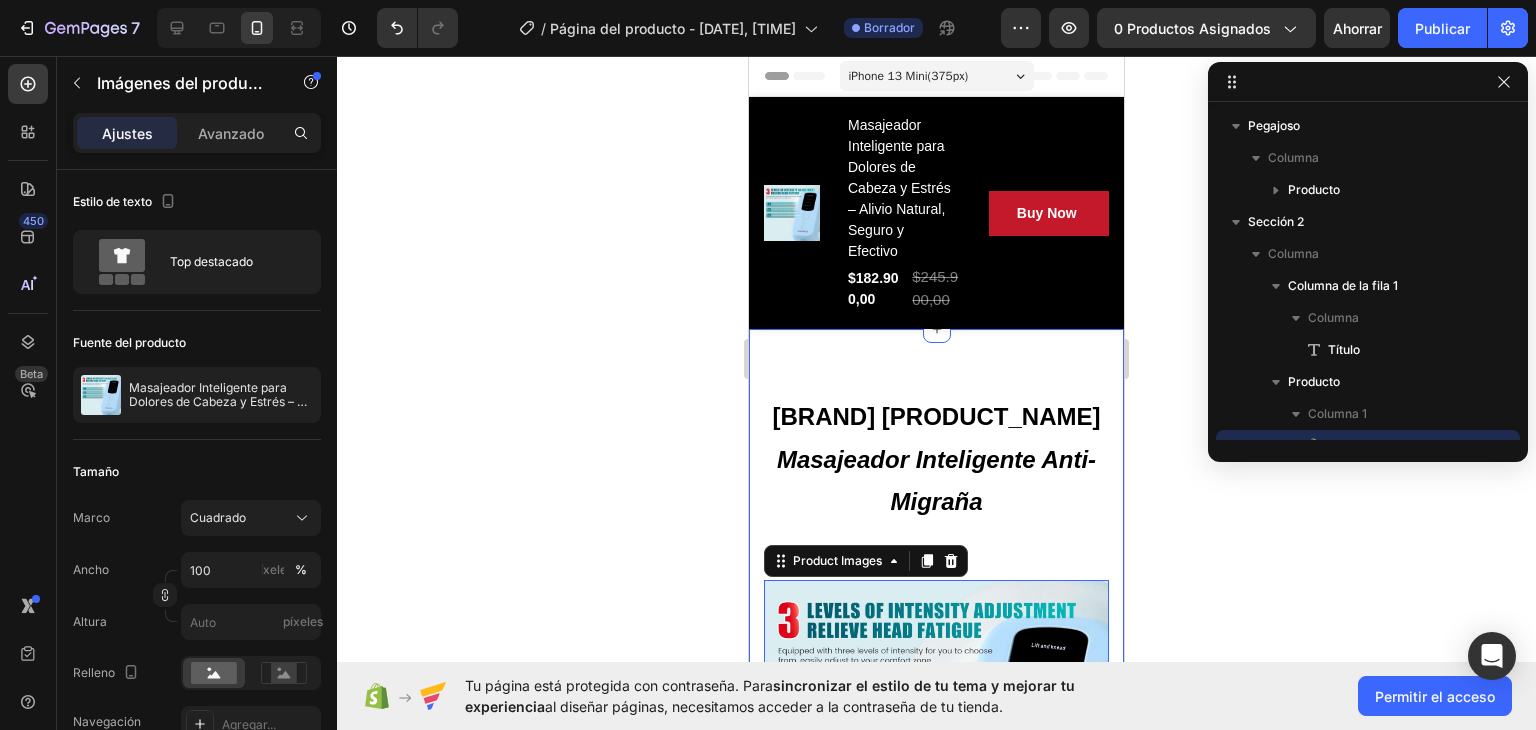 click on "⁠⁠⁠⁠⁠⁠⁠ SERENITY PRO Masajeador Inteligente Anti-Migraña Heading Row Product Images   49 Masajeador Inteligente para Dolores de Cabeza y Estrés – Alivio Natural, Seguro y Efectivo (P) Title For Muscle Pain Relief Recovery Text block                Icon                Icon                Icon                Icon                Icon Icon List Hoz (224 reviews) Text block Row                Title Line $182.900,00 (P) Price (P) Price $245.900,00 (P) Price (P) Price Row Save 26%. Only on Mother's Day! Product Badge Row ¿Dolor de cabeza, tensión en el cuello o migrañas te impiden rendir al máximo? Descubre el poder del alivio natural con nuestro  Masajeador Inteligente de Cabeza , diseñado para mujeres como tú: profesionales, mamás, emprendedoras y multitarea, que buscan bienestar sin comprometer su salud ni la de su familia.
🌿  Alivio sin pastillas ni efectos secundarios : Olvídate de los analgésicos. Este masajeador actúa con  tecnología de compresión de aire ,  acupresión" at bounding box center [936, 1731] 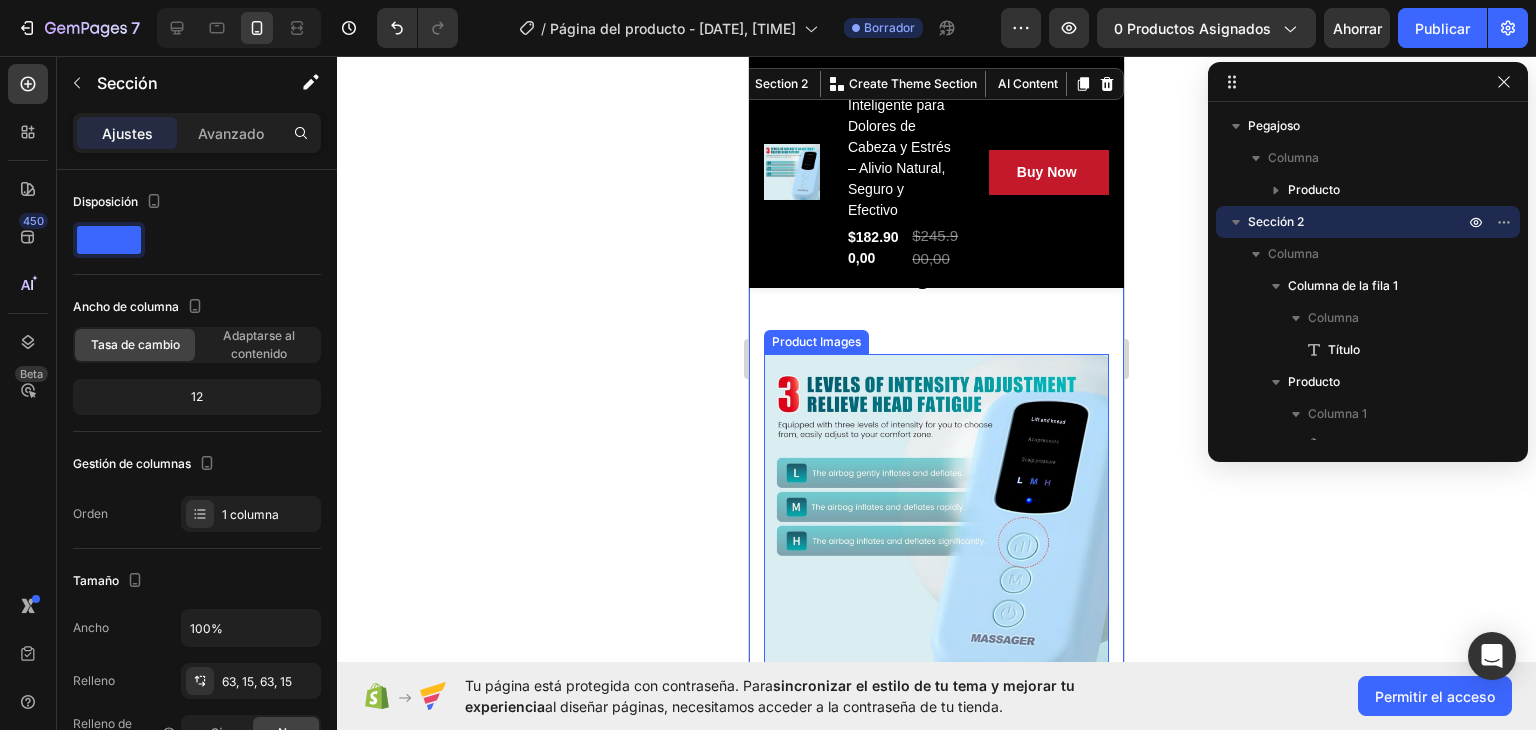 scroll, scrollTop: 231, scrollLeft: 0, axis: vertical 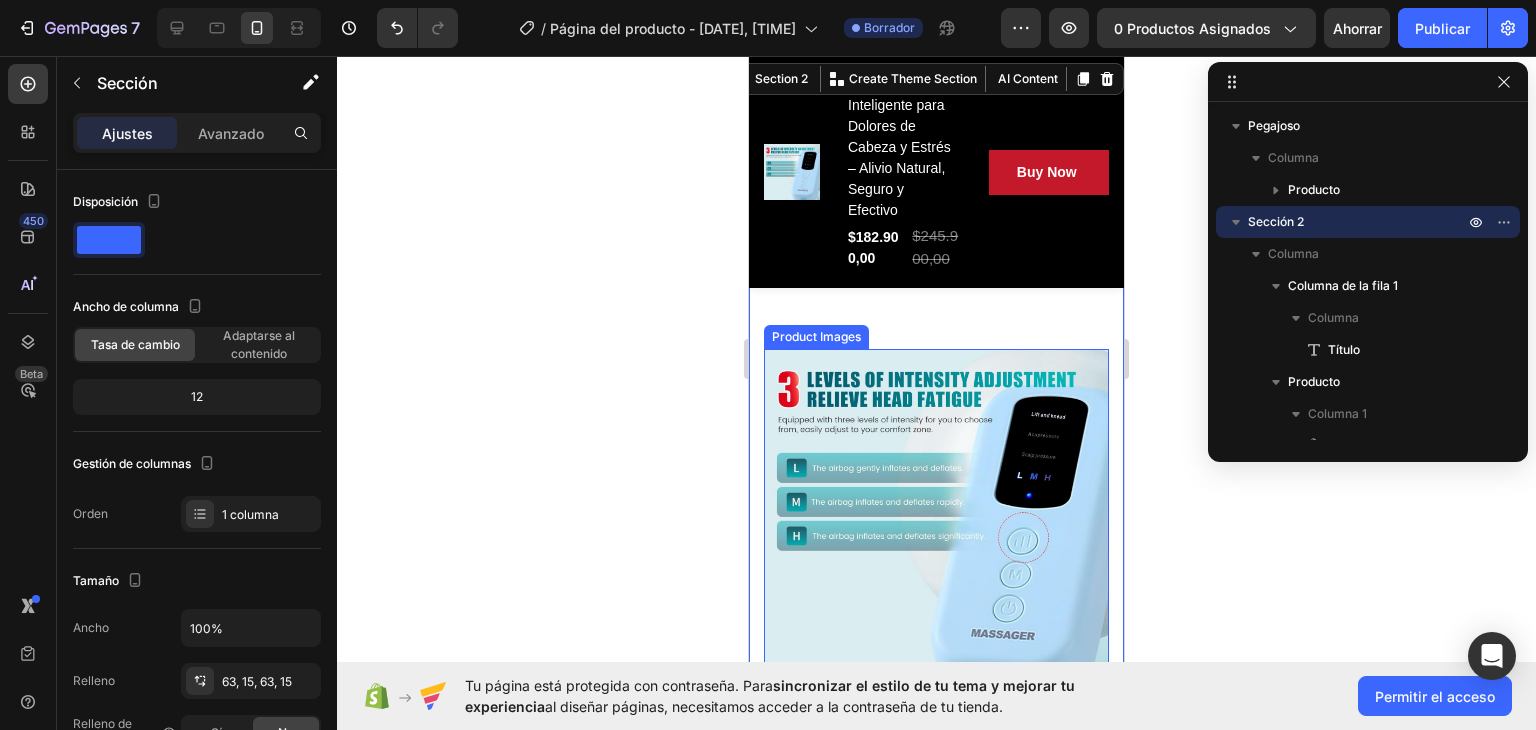 click at bounding box center (936, 521) 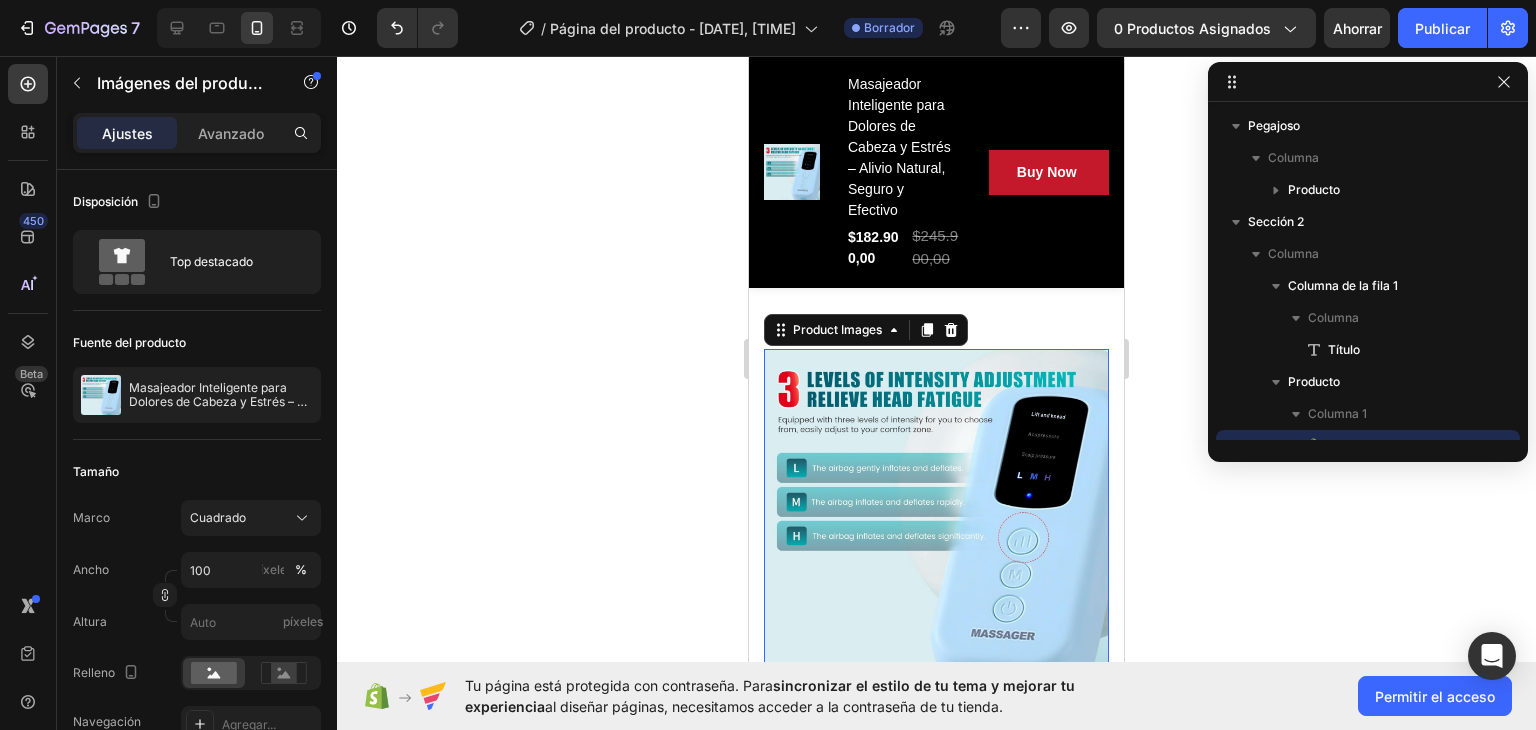 click at bounding box center (936, 521) 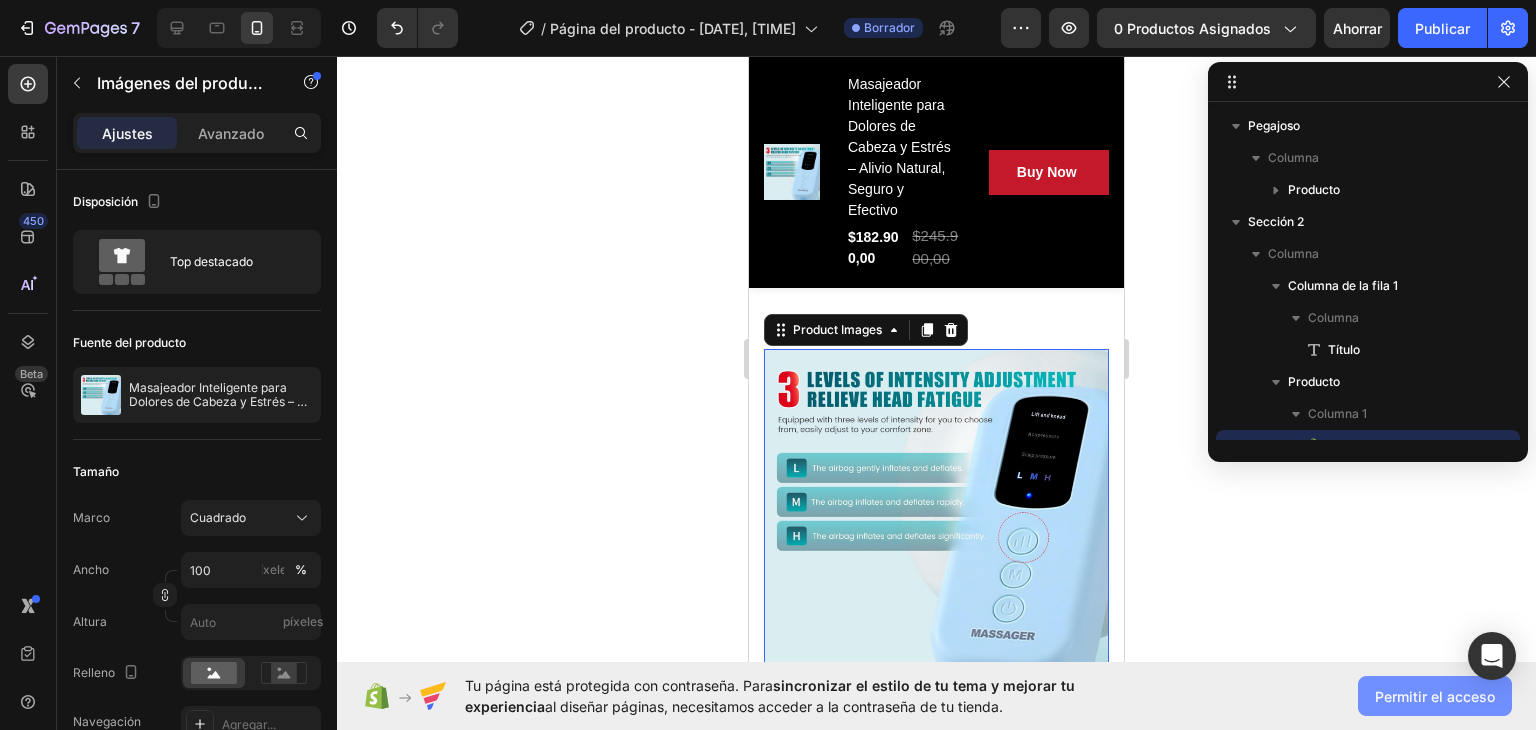 click on "Permitir el acceso" at bounding box center (1435, 696) 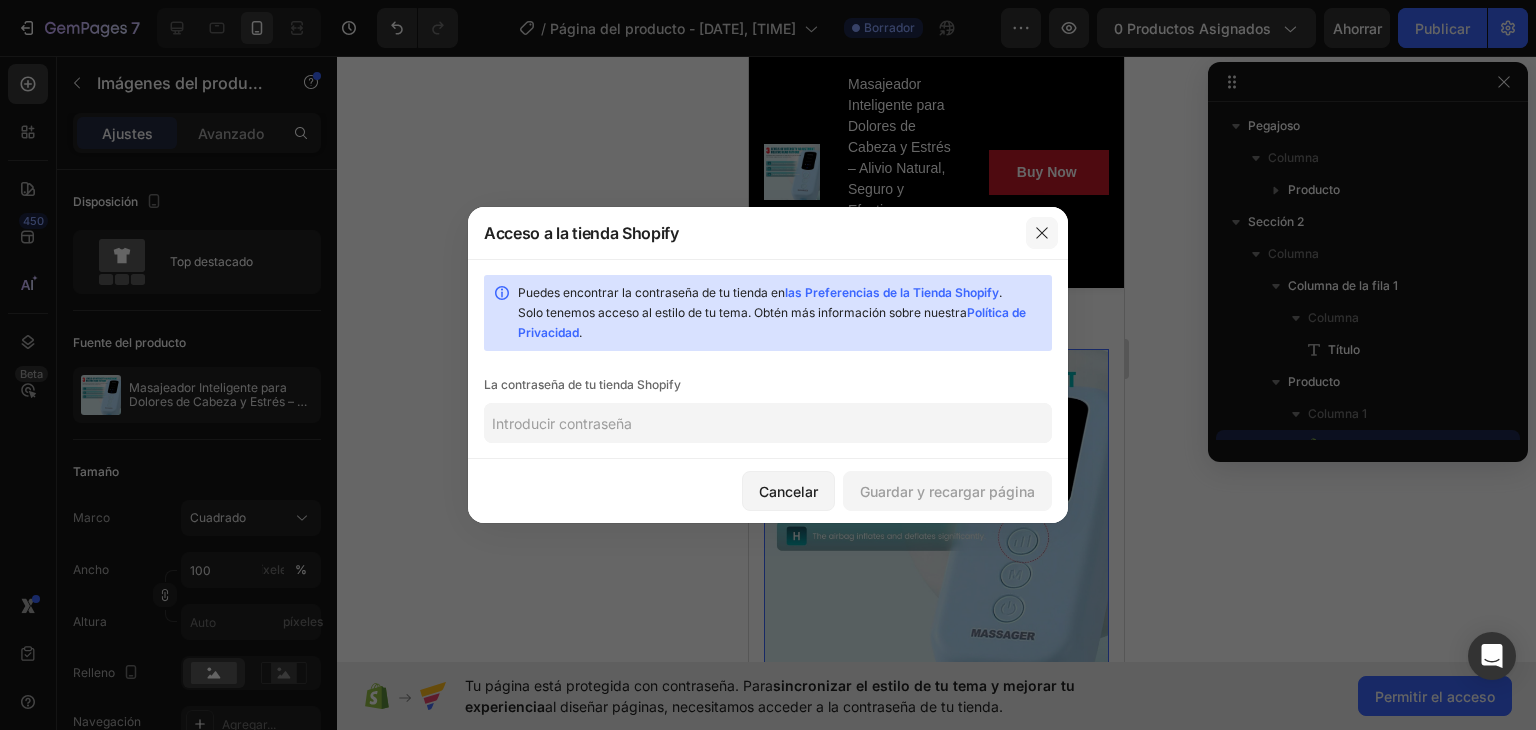 click 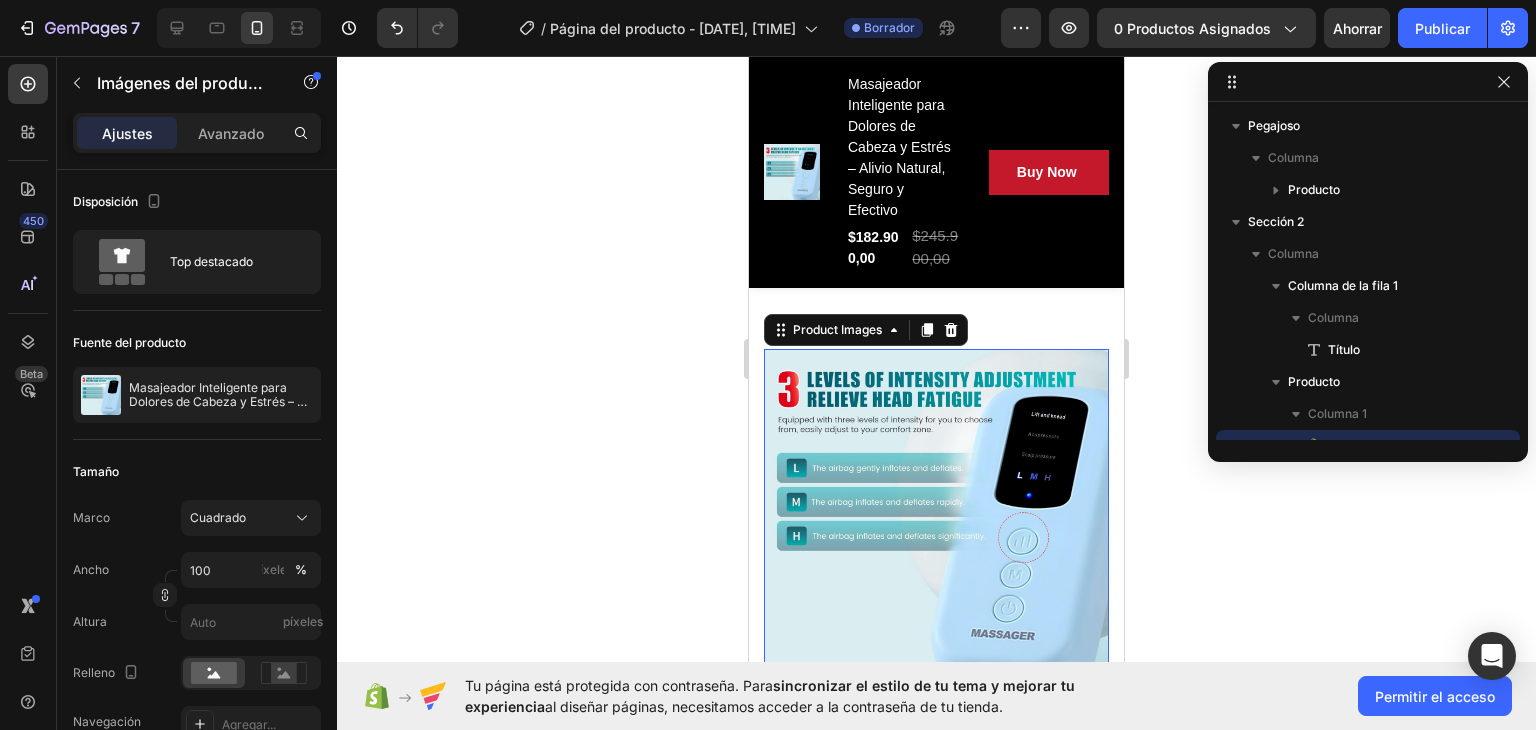 click at bounding box center (936, 521) 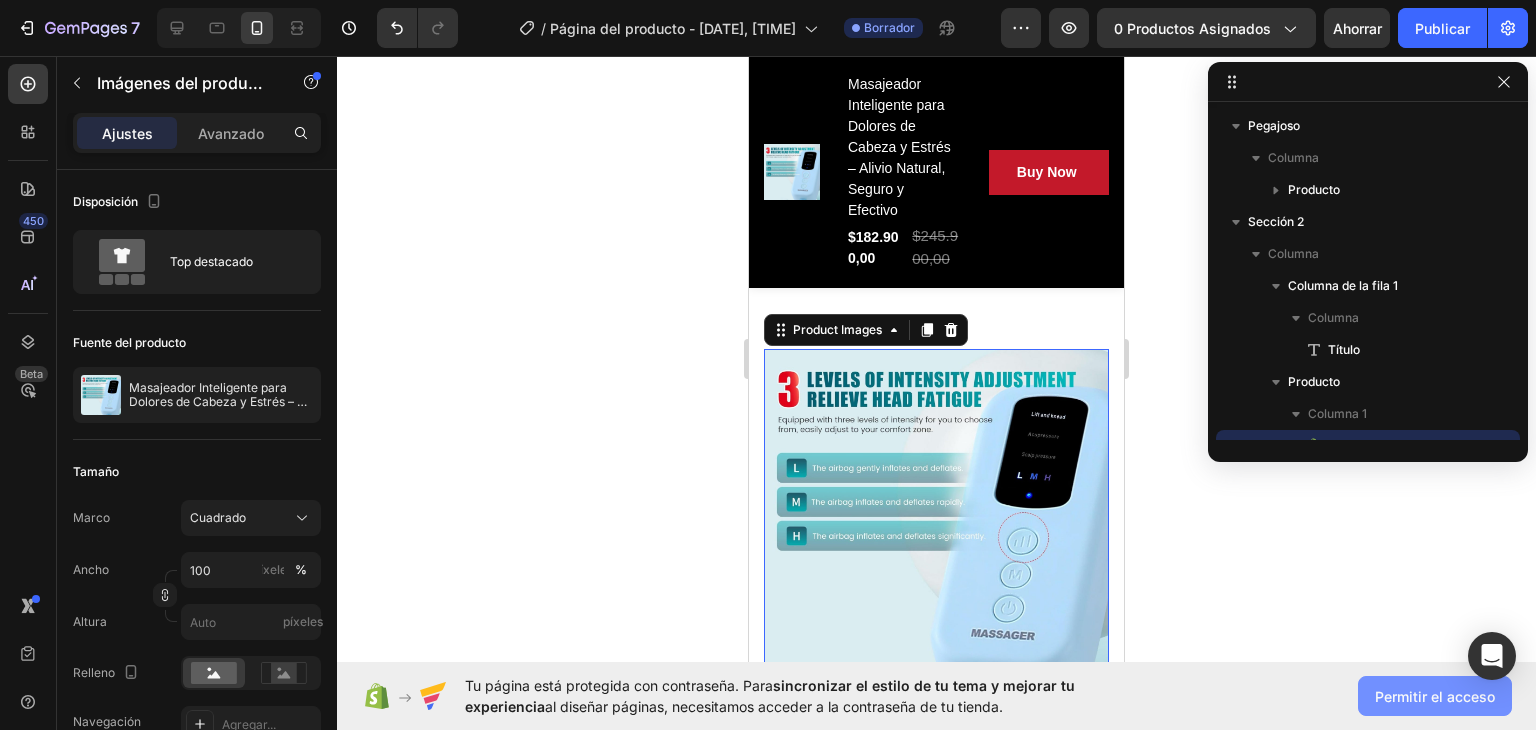 click on "Permitir el acceso" at bounding box center (1435, 696) 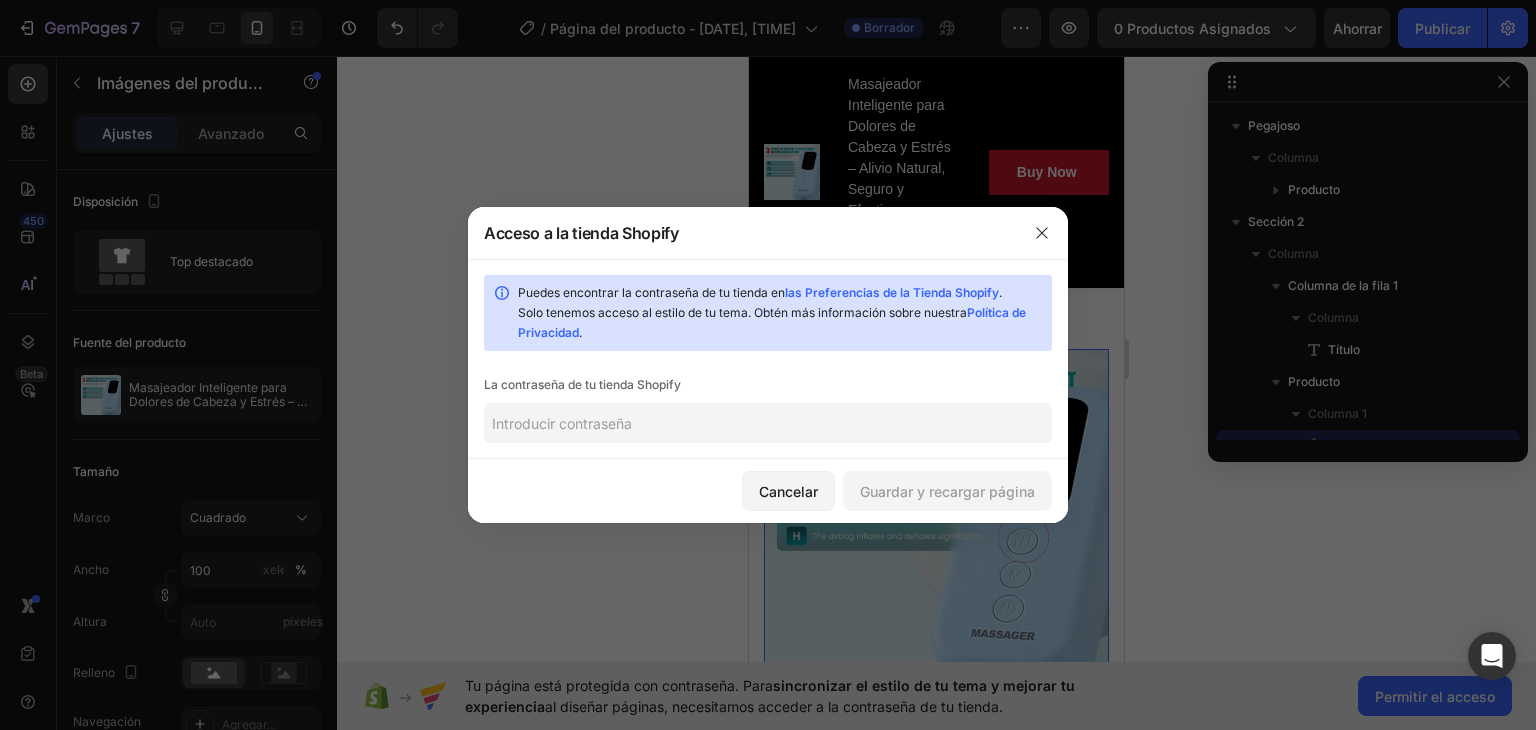 click 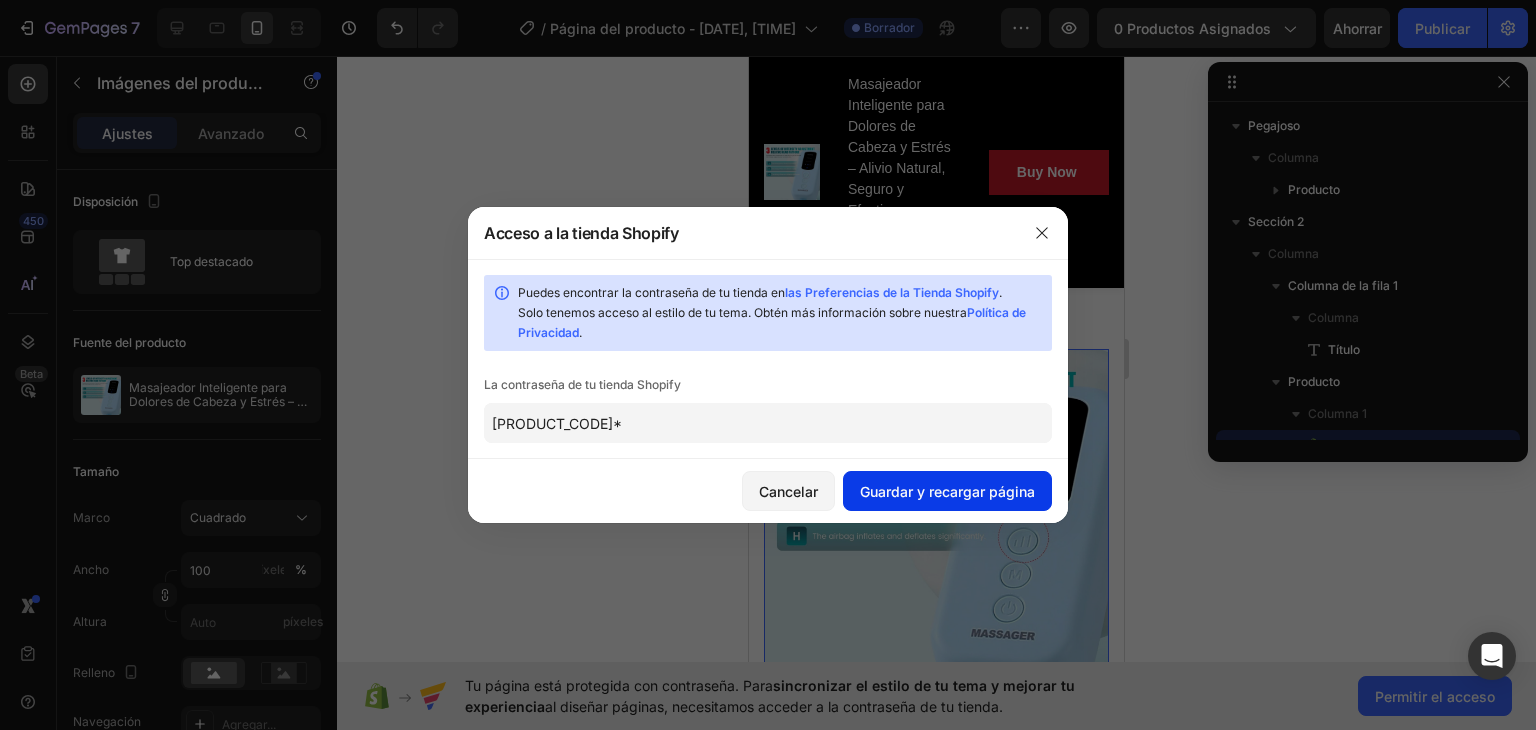 type on "SVR1228*" 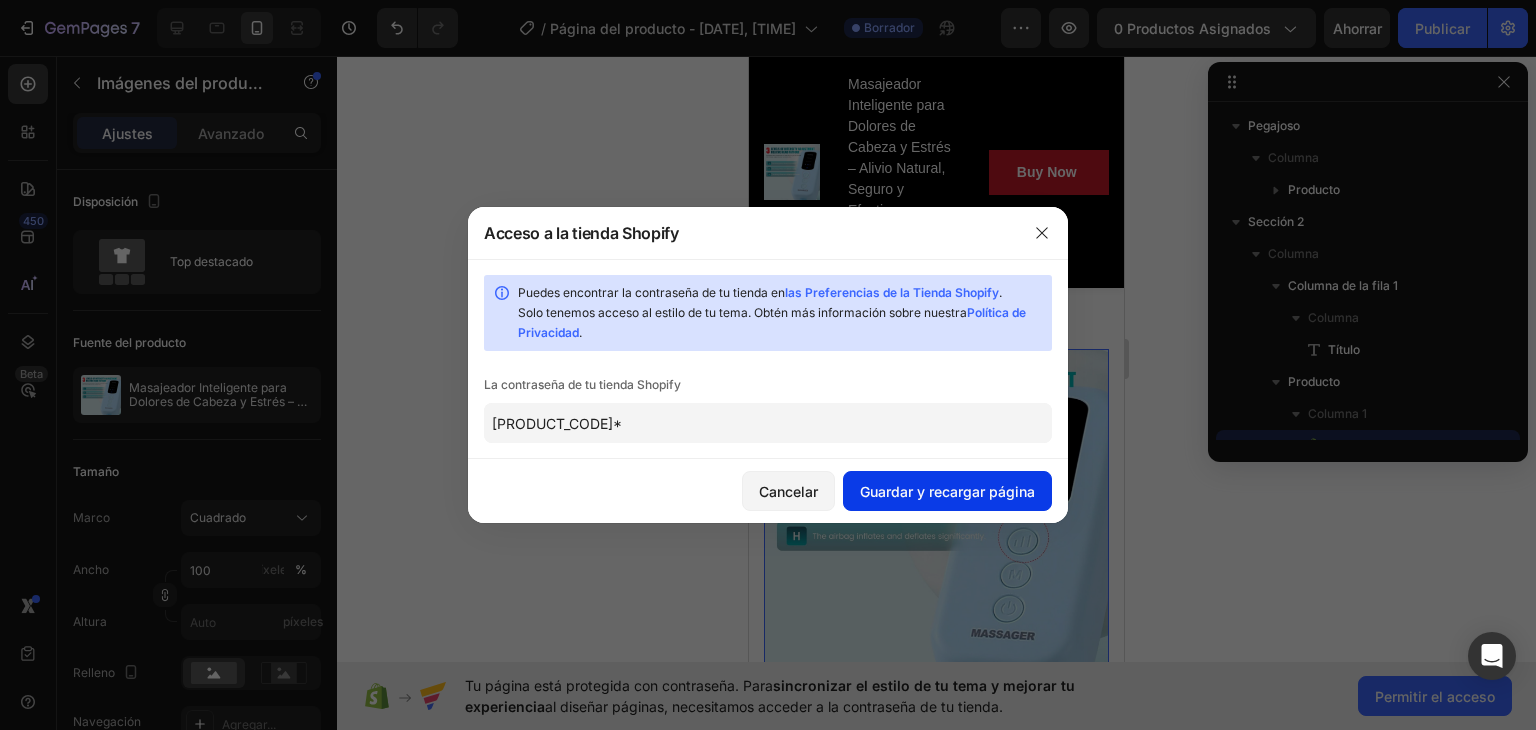 click on "Guardar y recargar página" at bounding box center (947, 491) 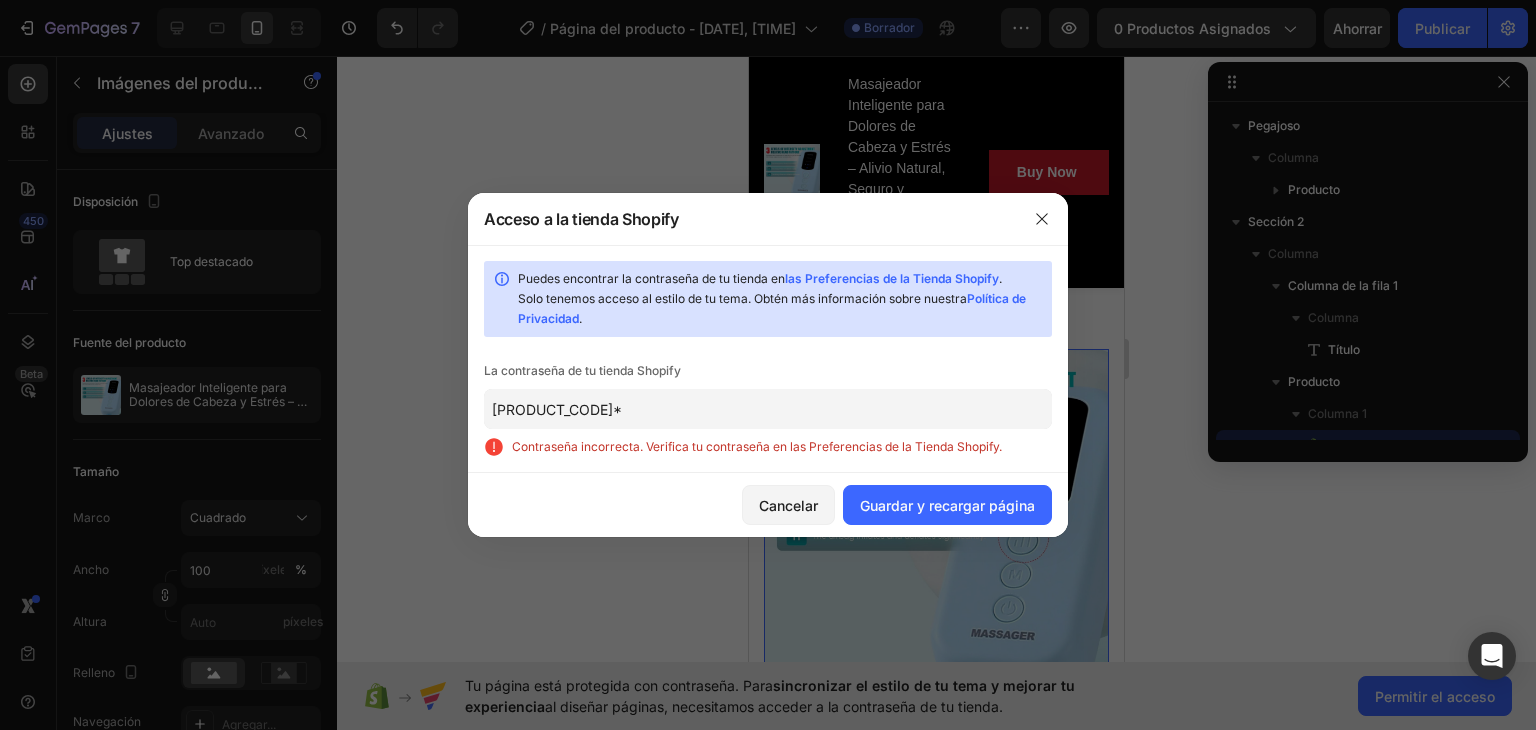 click on "SVR1228*" 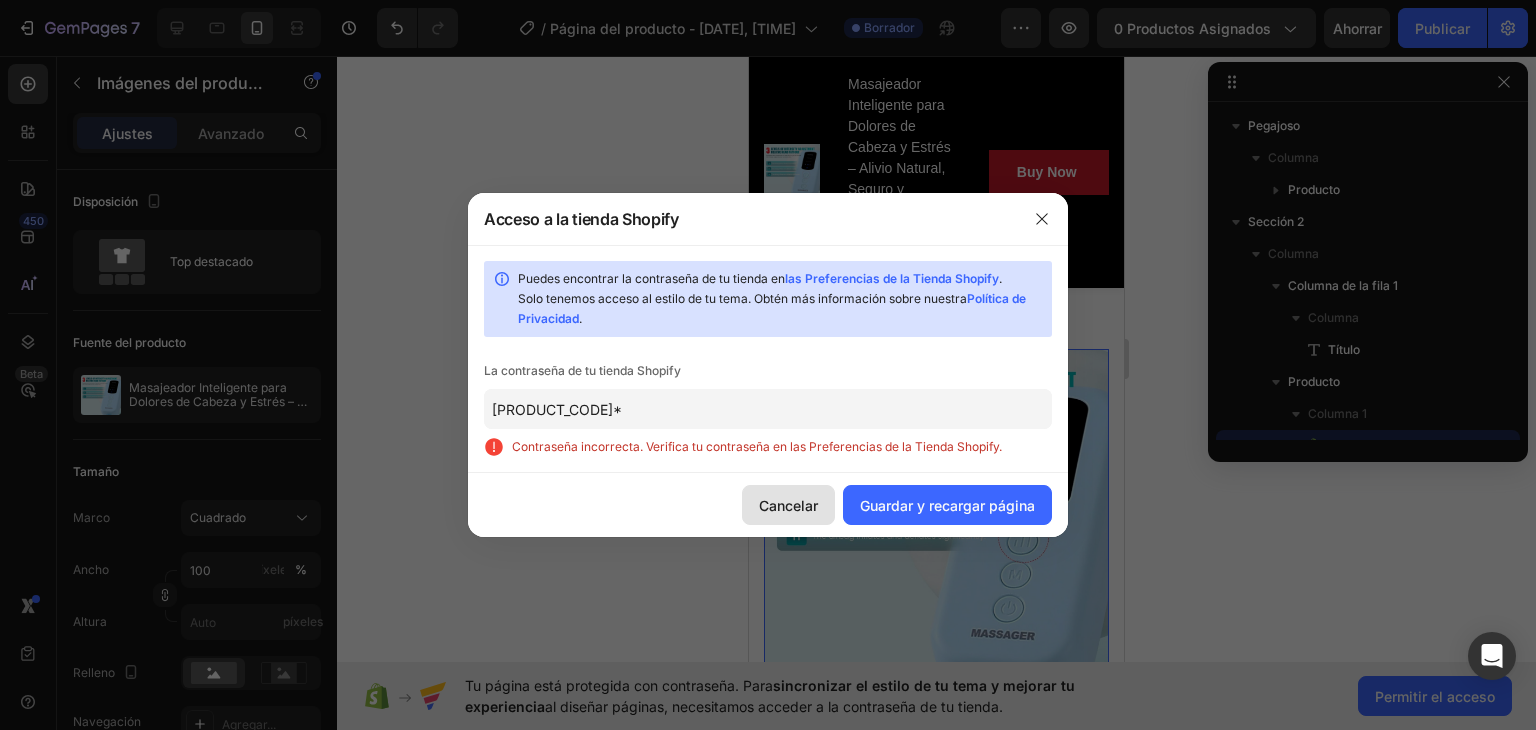 click on "Cancelar" at bounding box center [788, 505] 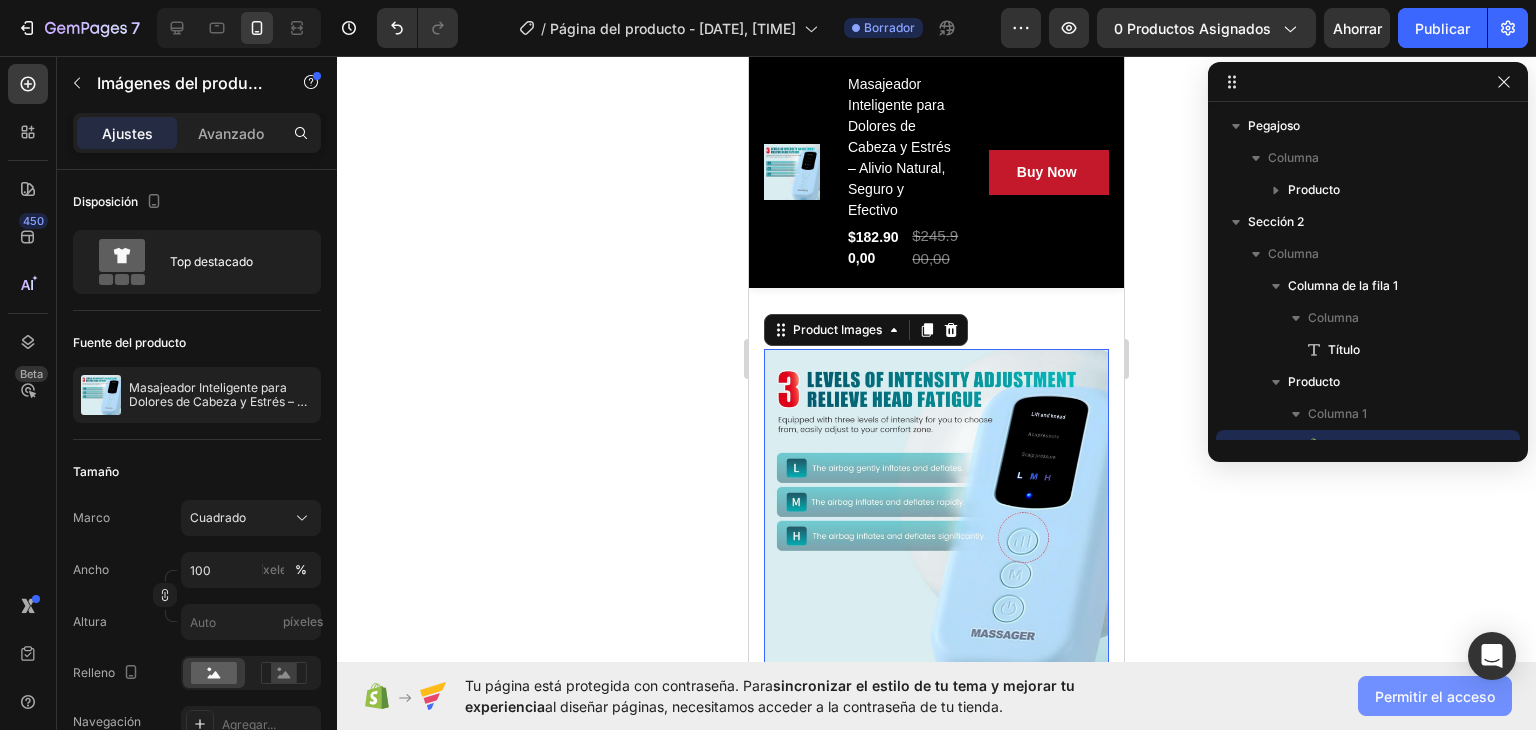 click on "Permitir el acceso" at bounding box center (1435, 696) 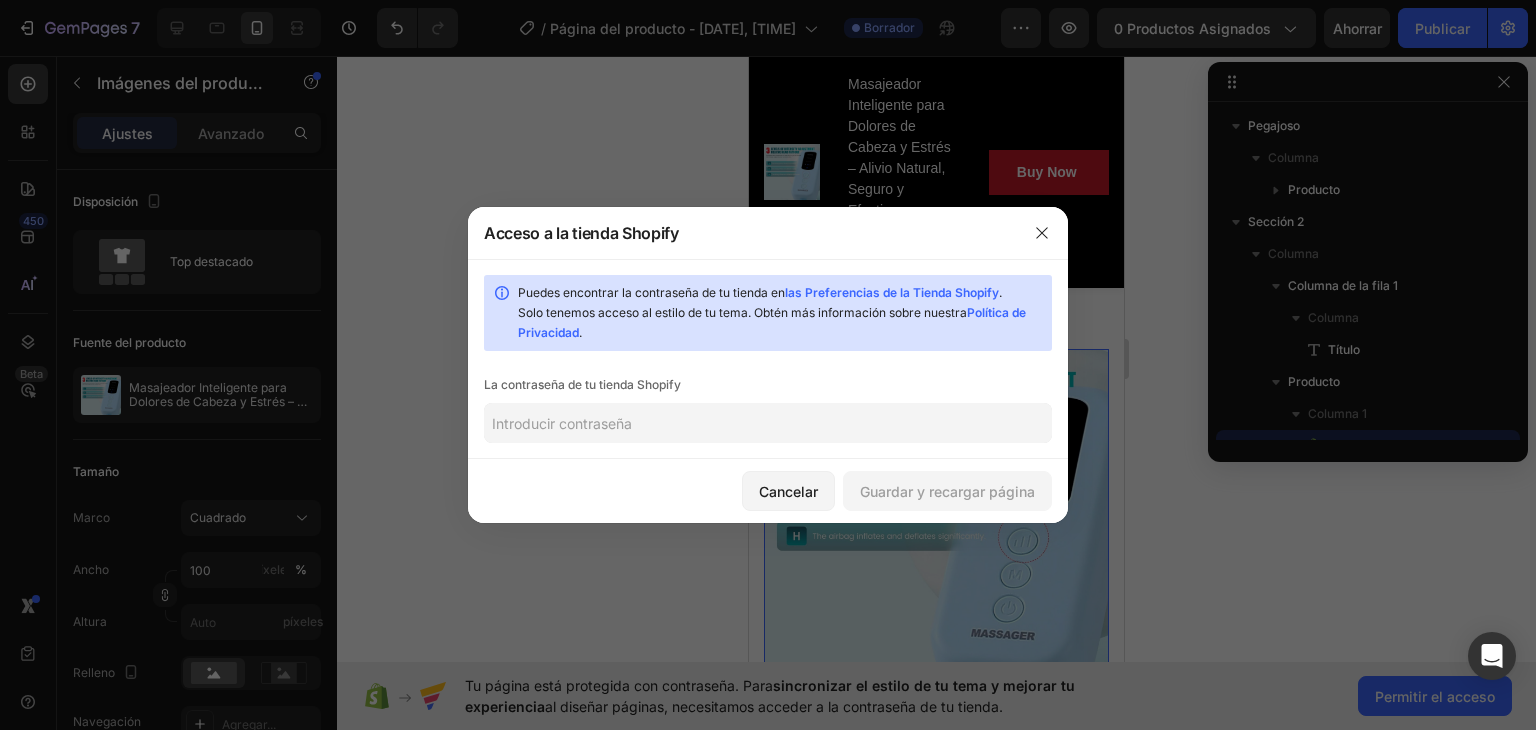 click 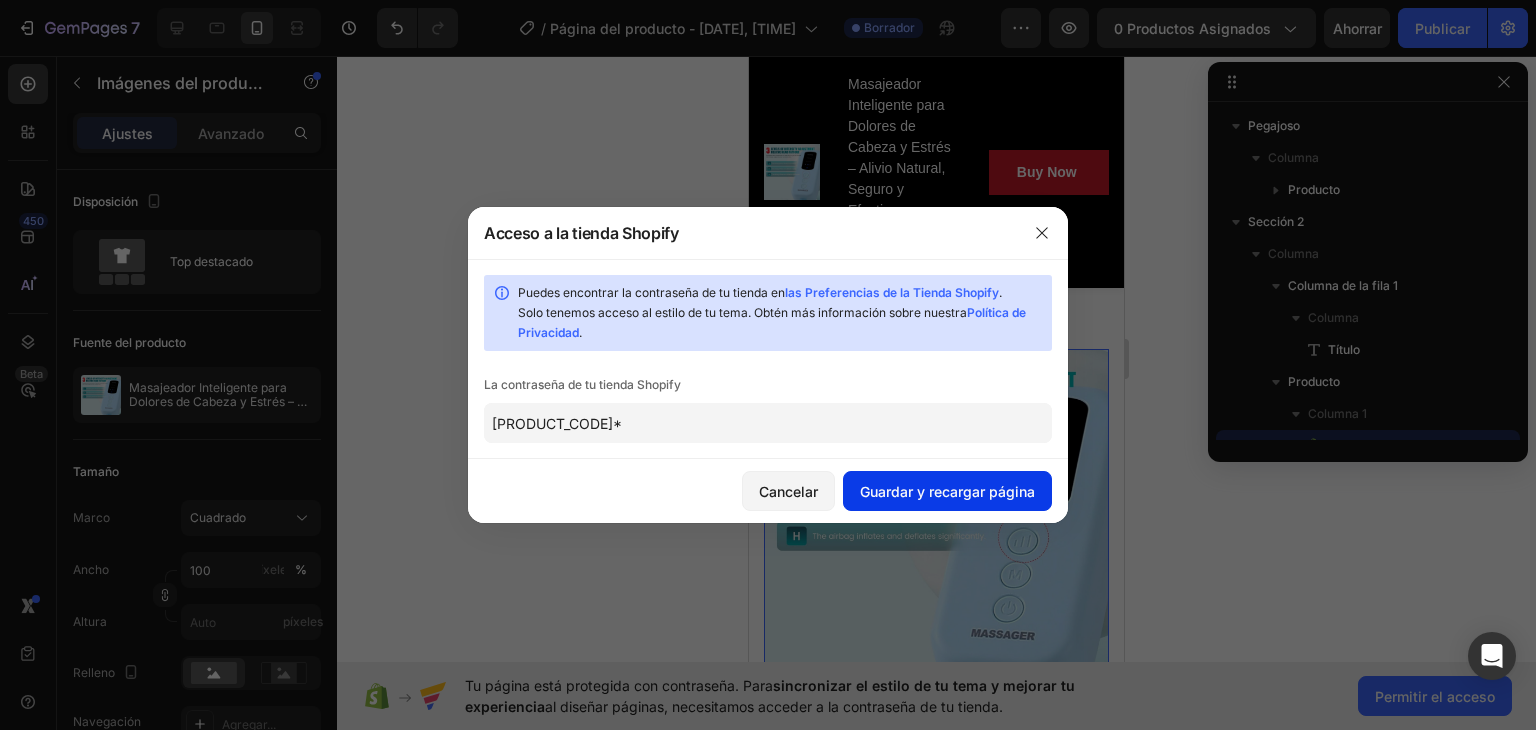 type on "SVR1228*" 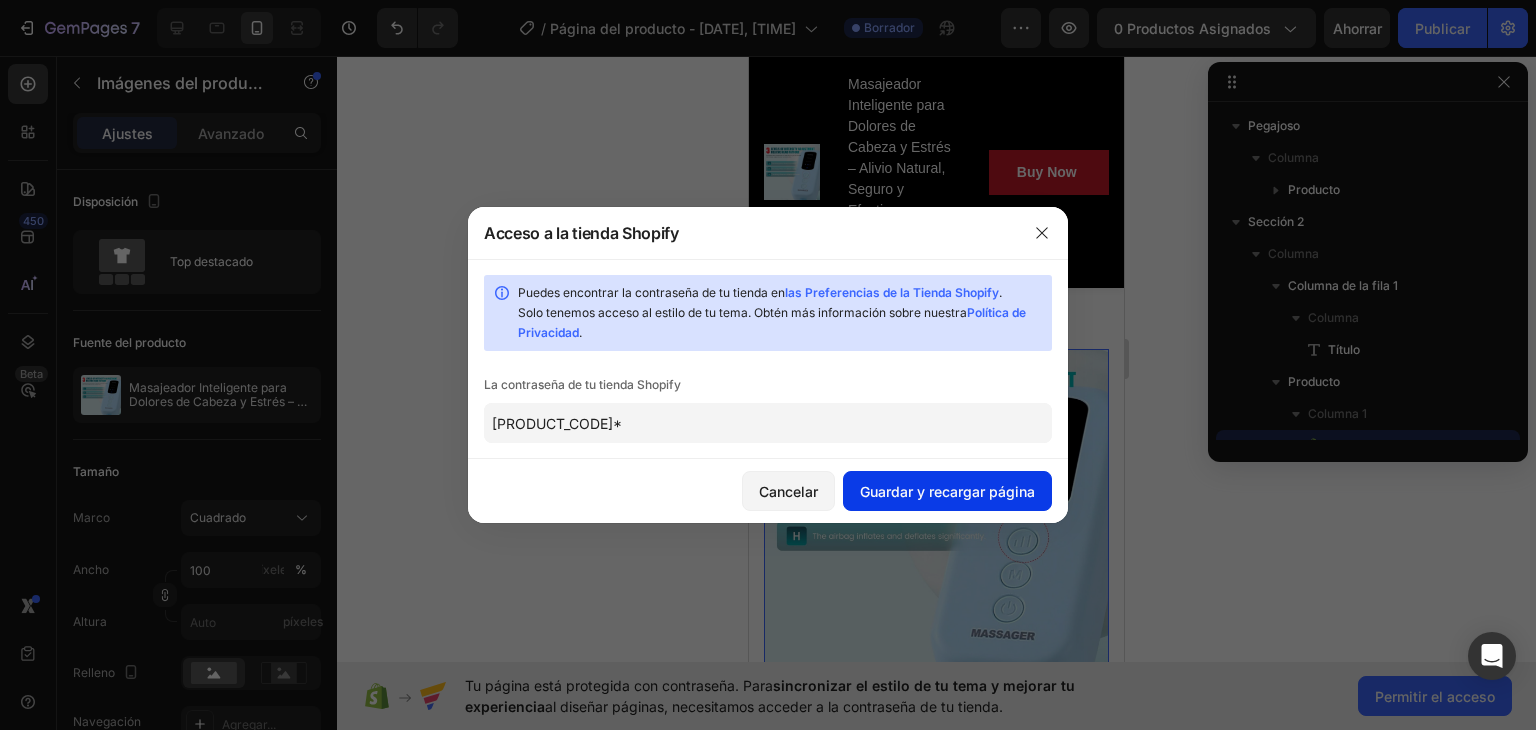 click on "Guardar y recargar página" at bounding box center [947, 491] 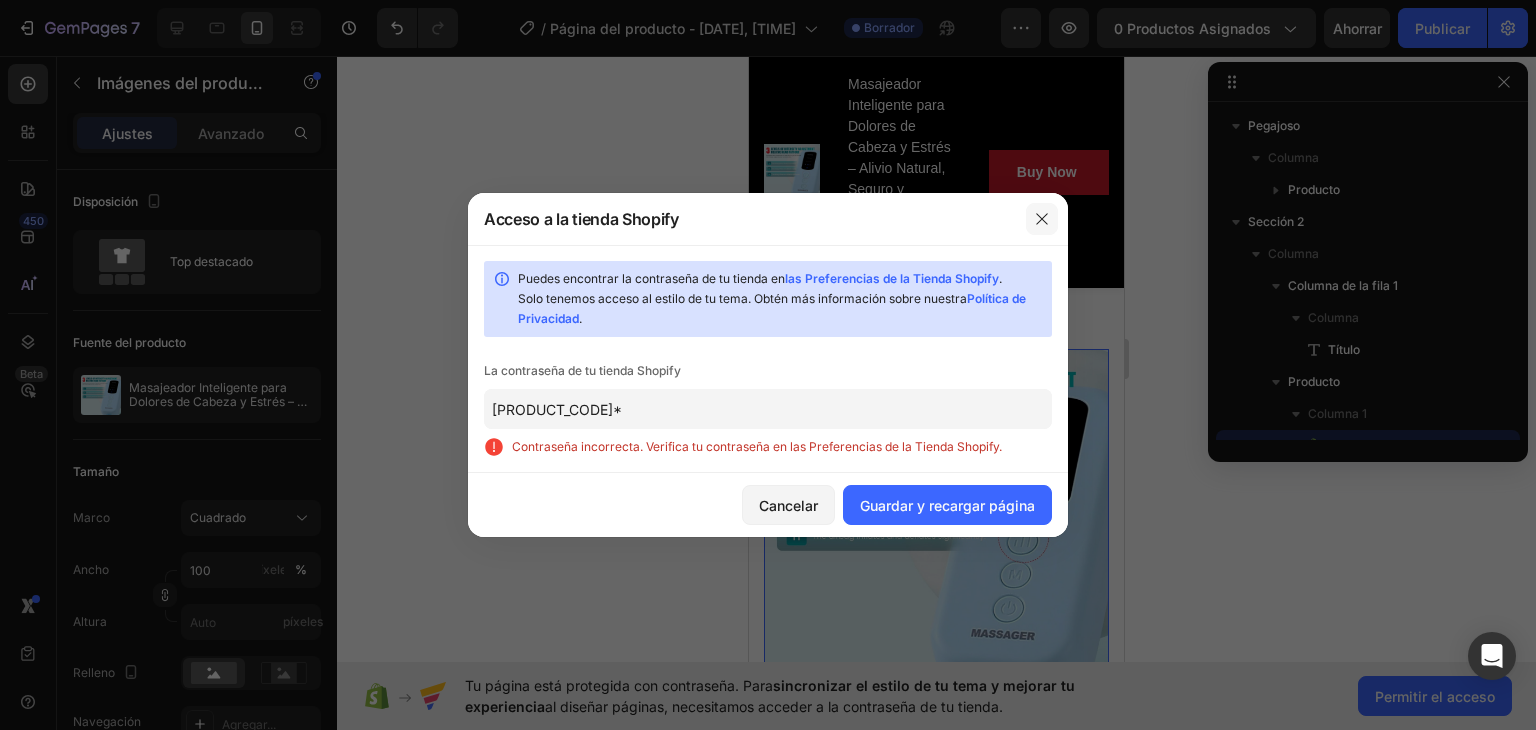 click 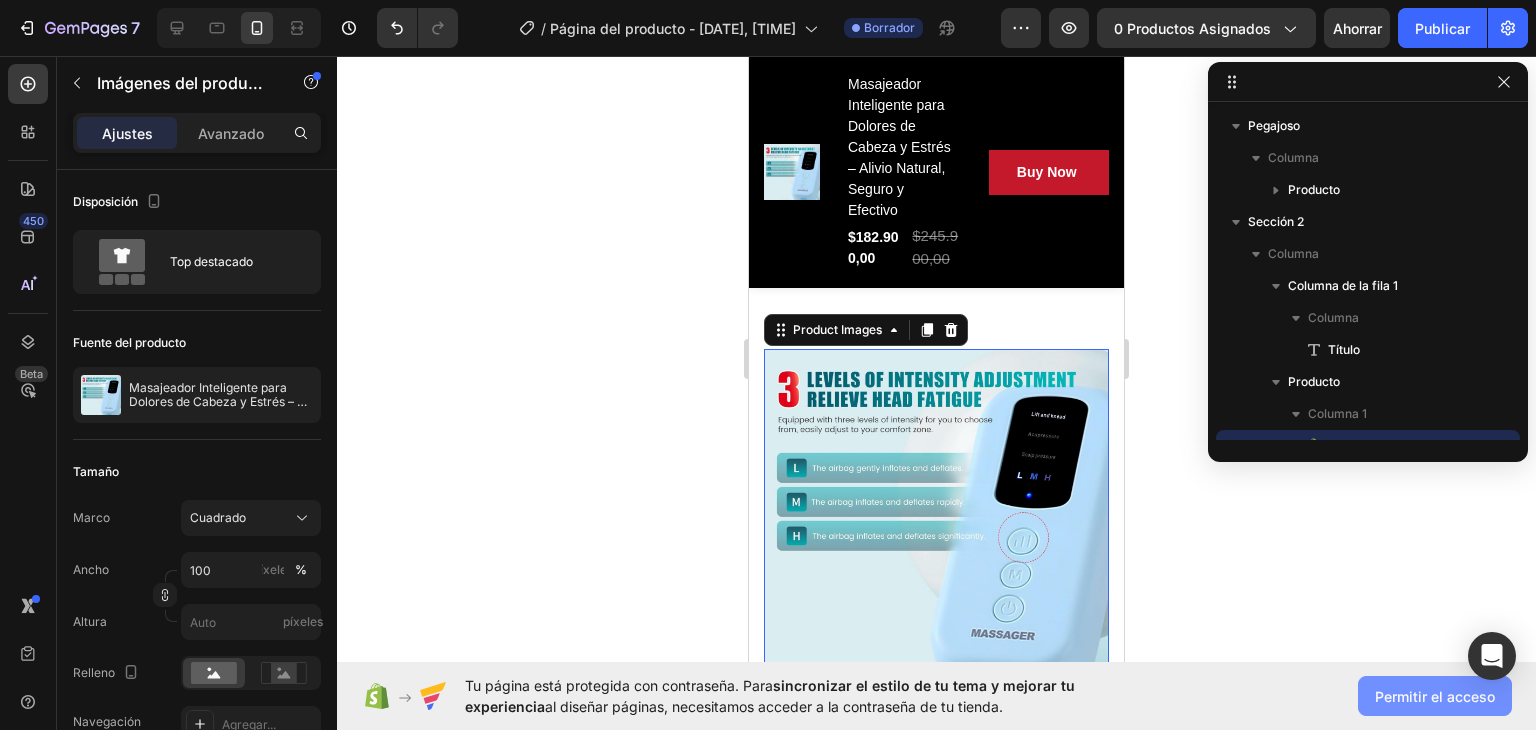 click on "Permitir el acceso" 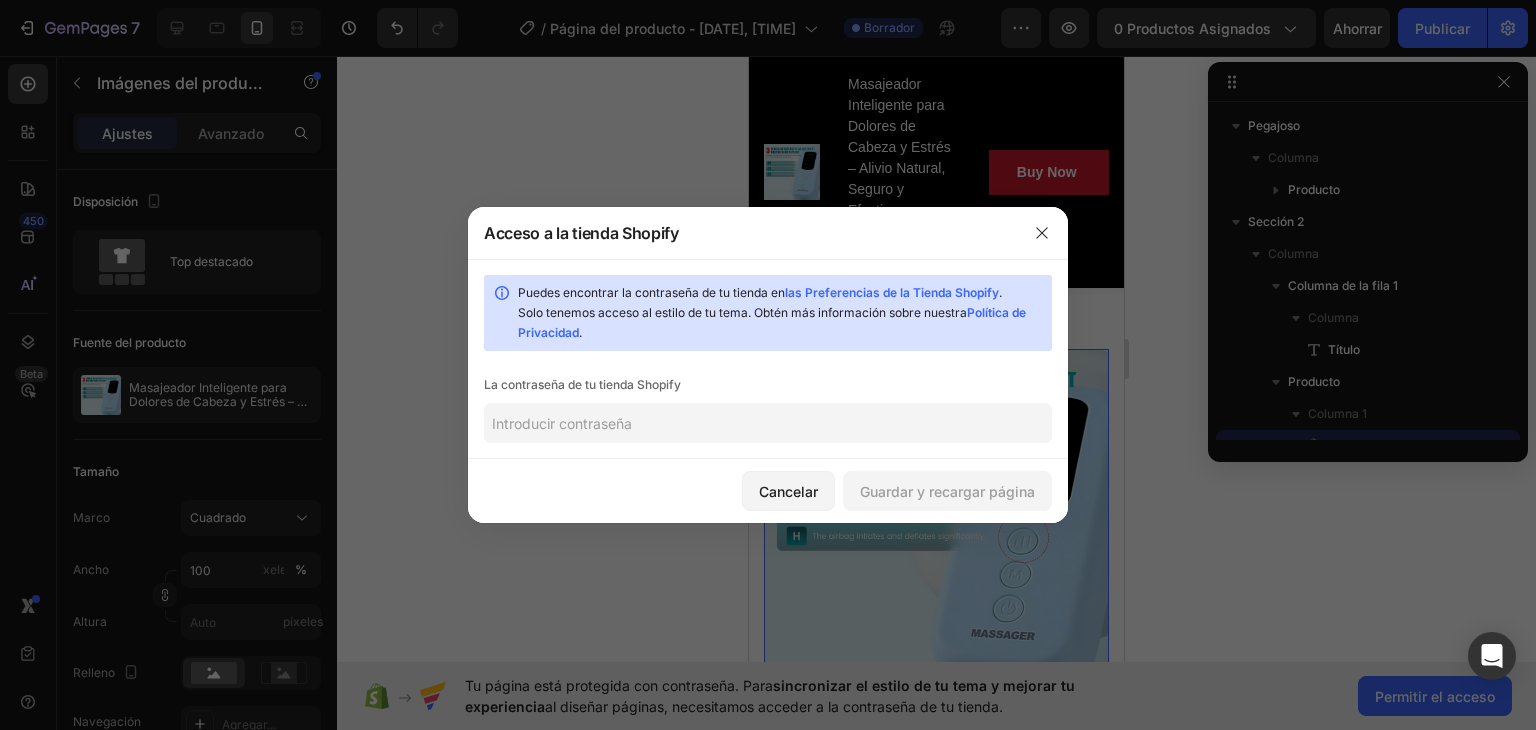 click 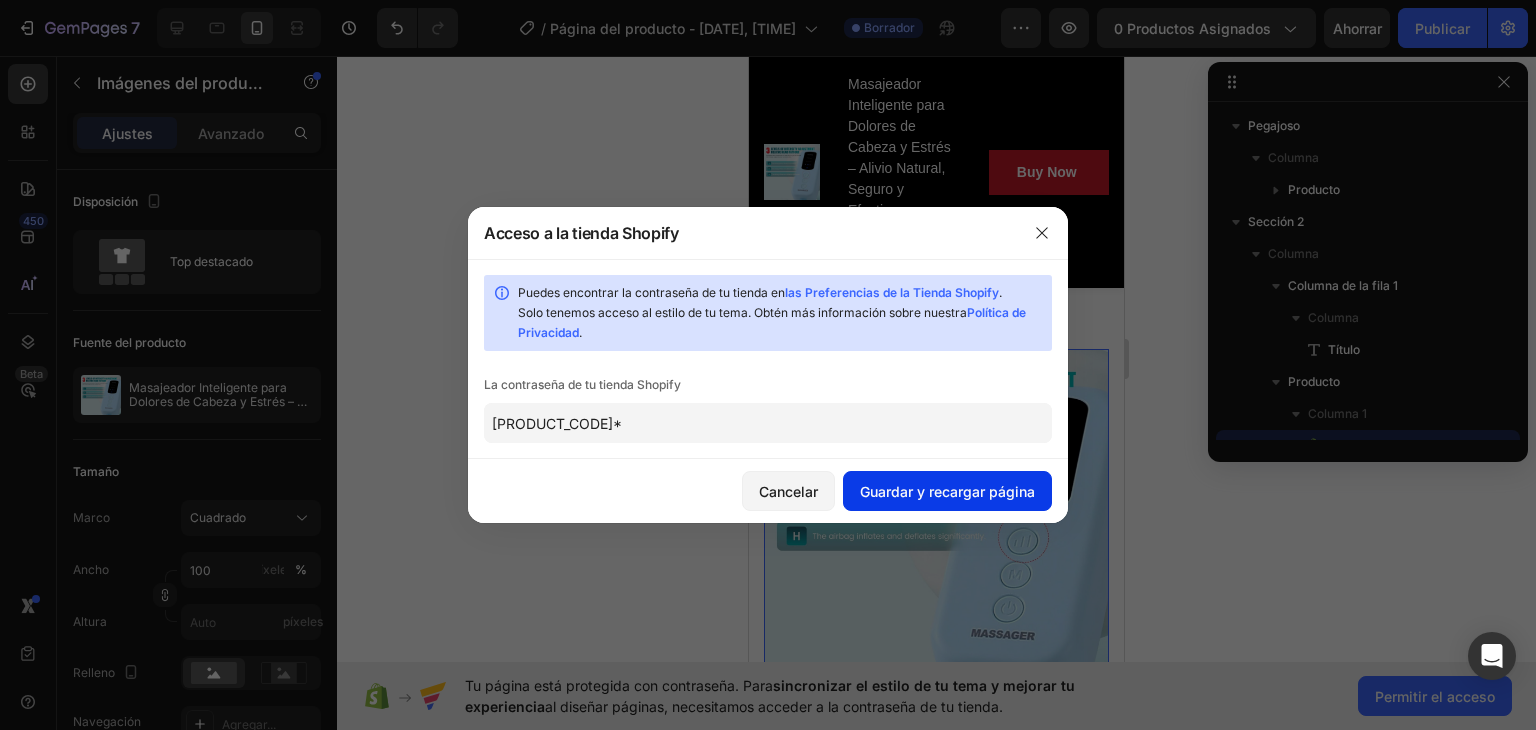 type on "SVR1228*" 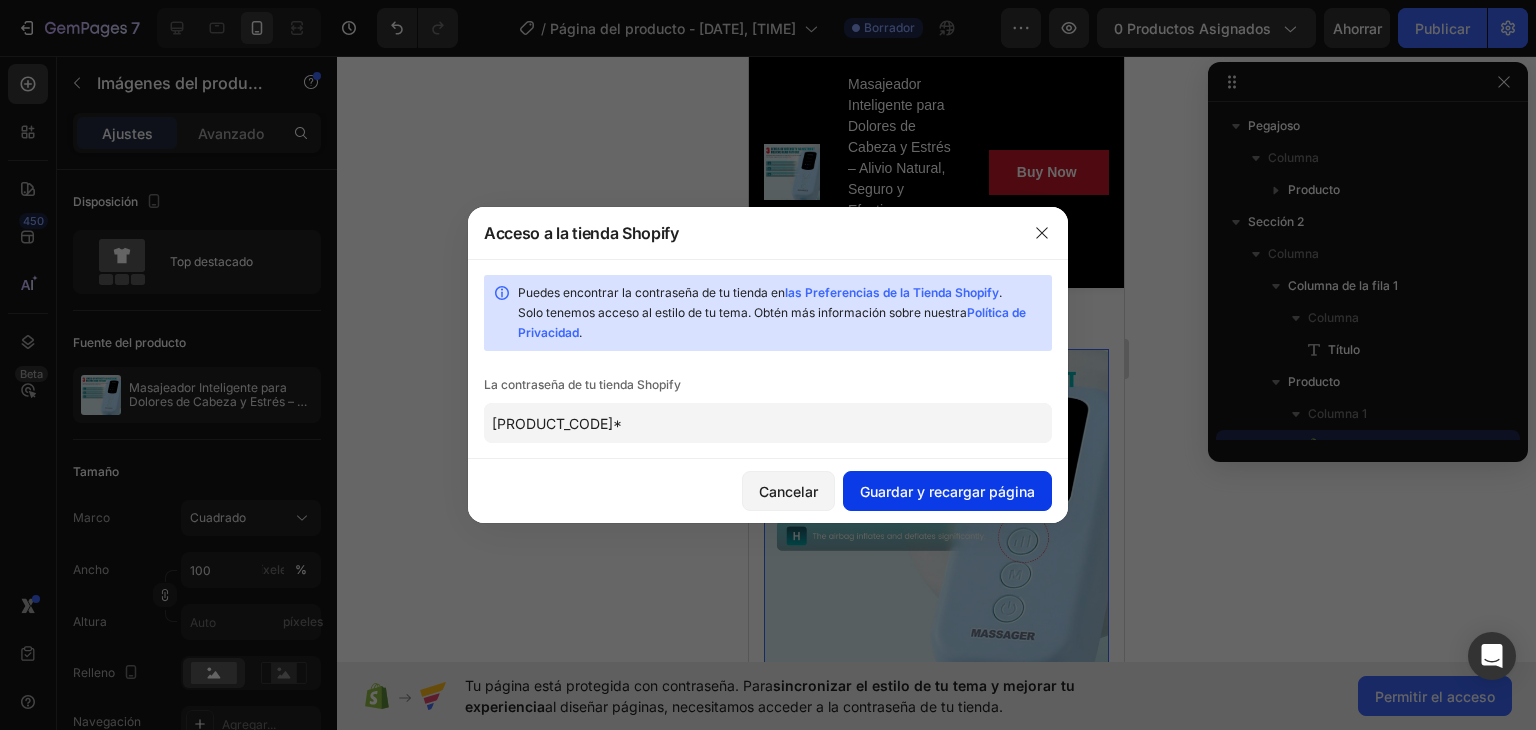 click on "Guardar y recargar página" at bounding box center [947, 491] 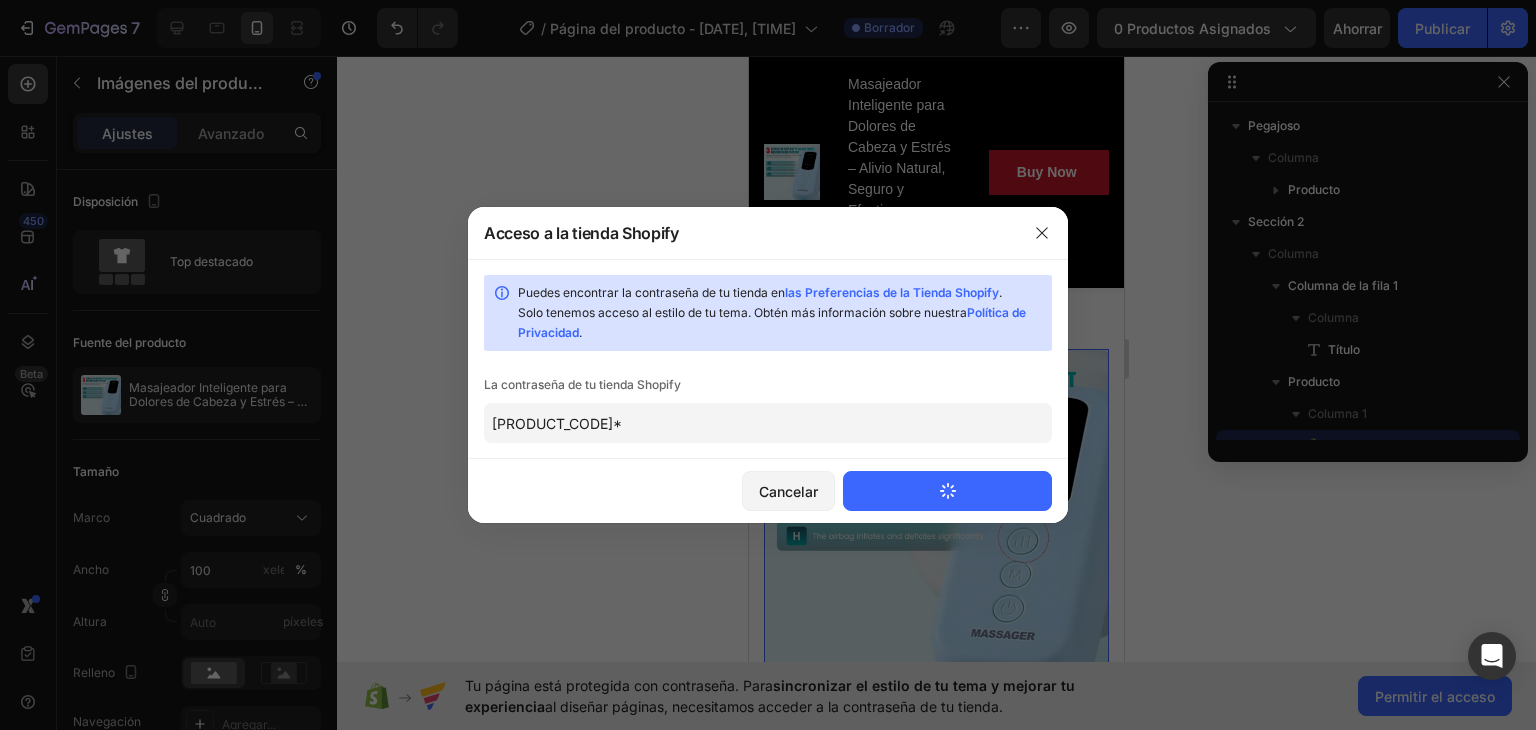 type 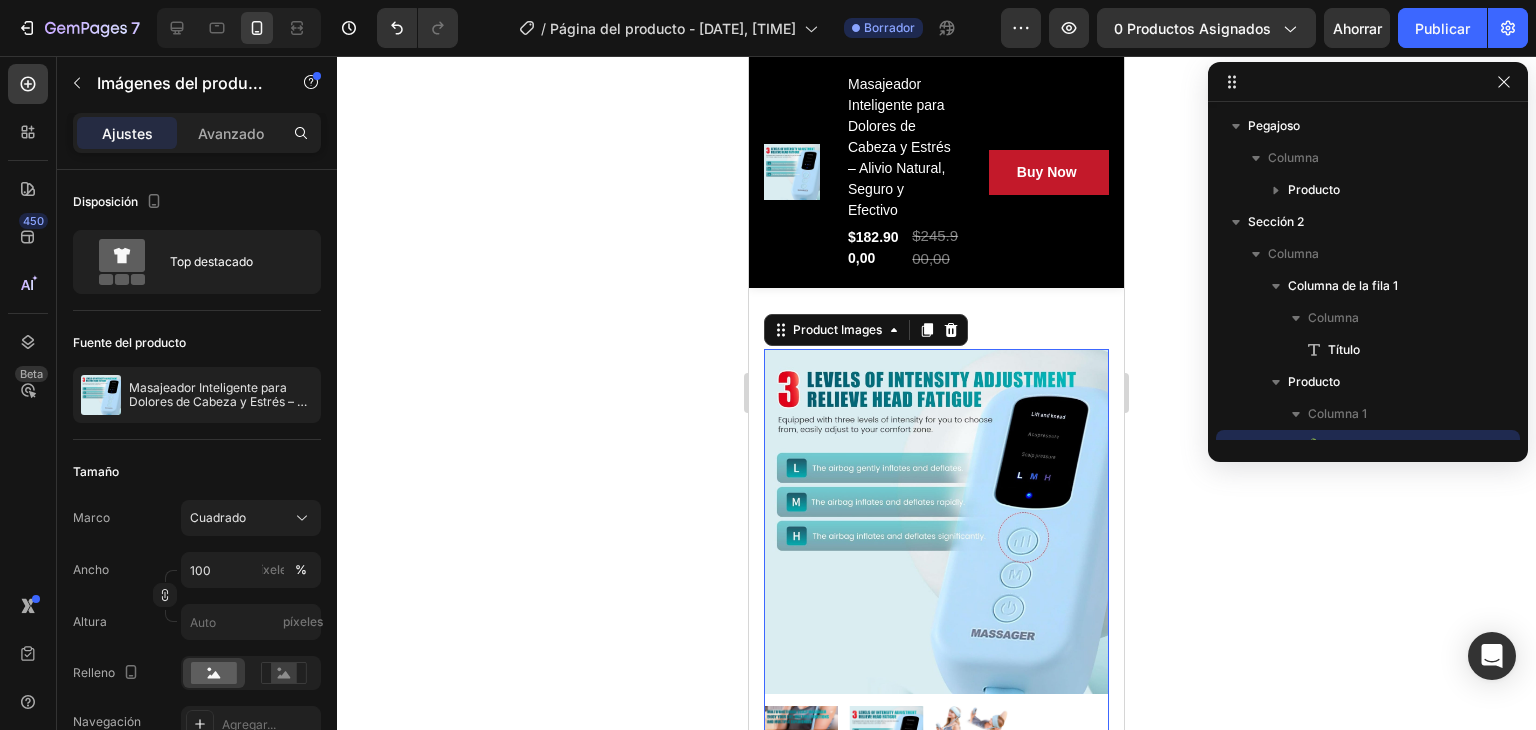 scroll, scrollTop: 0, scrollLeft: 0, axis: both 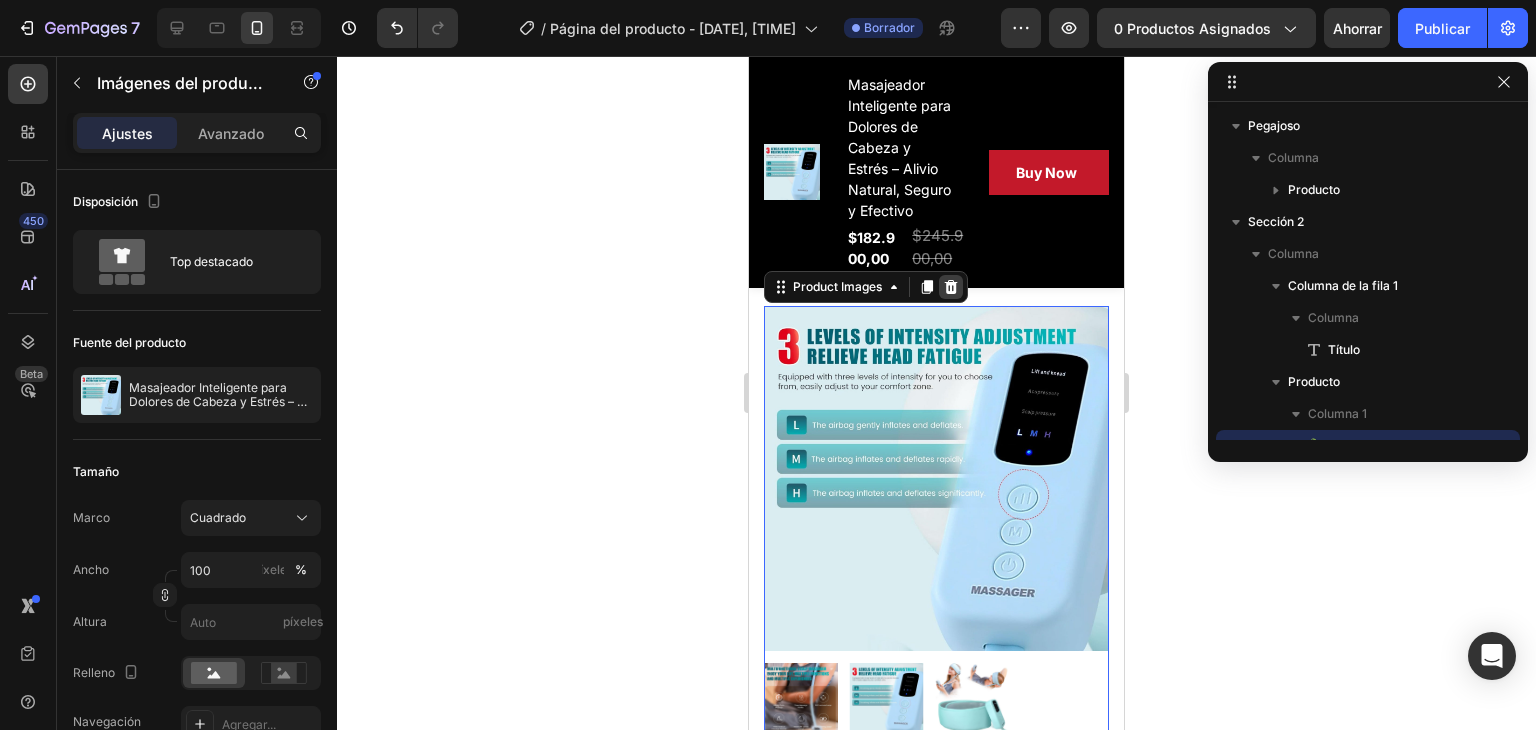 click 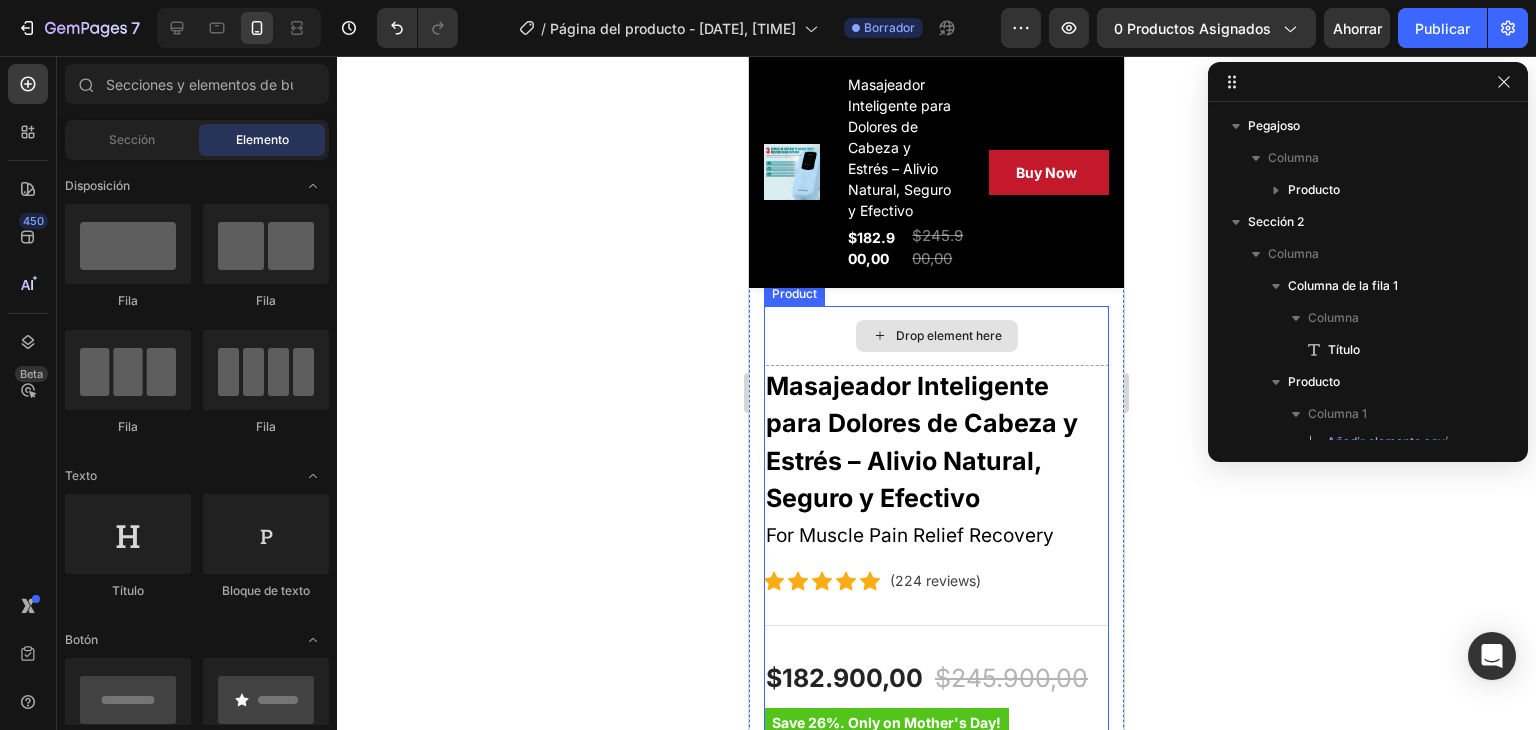 click on "Drop element here" at bounding box center (949, 336) 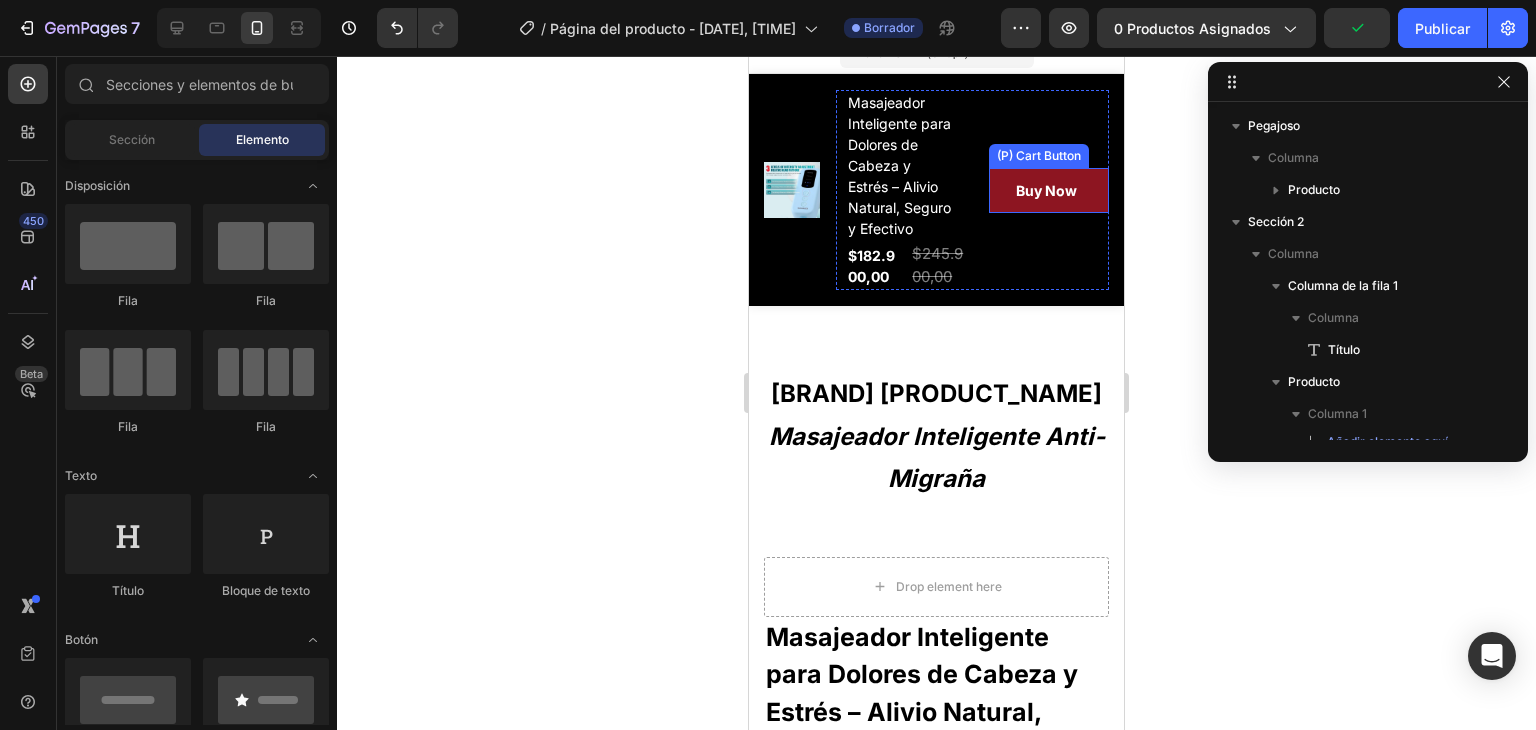scroll, scrollTop: 0, scrollLeft: 0, axis: both 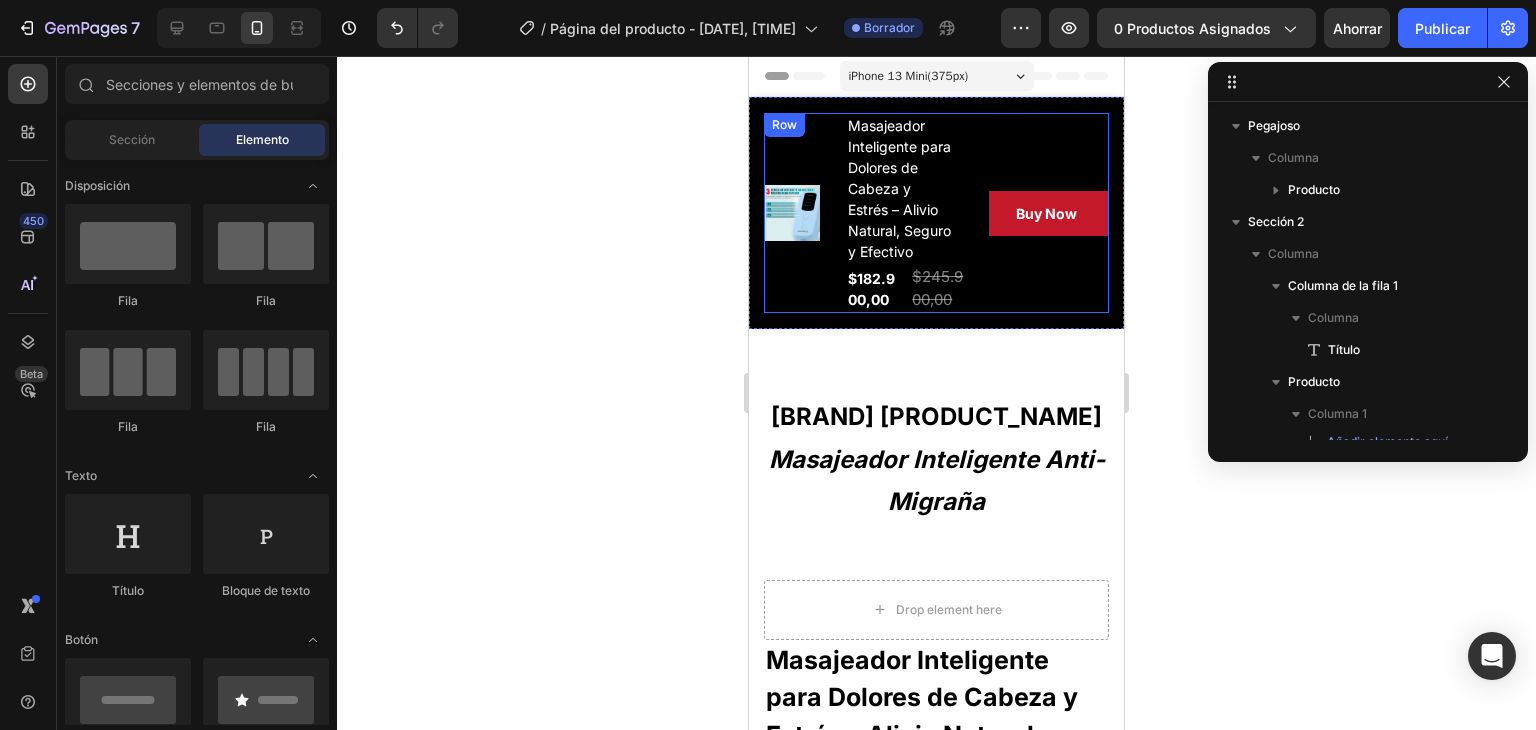 click on "Row" at bounding box center [784, 125] 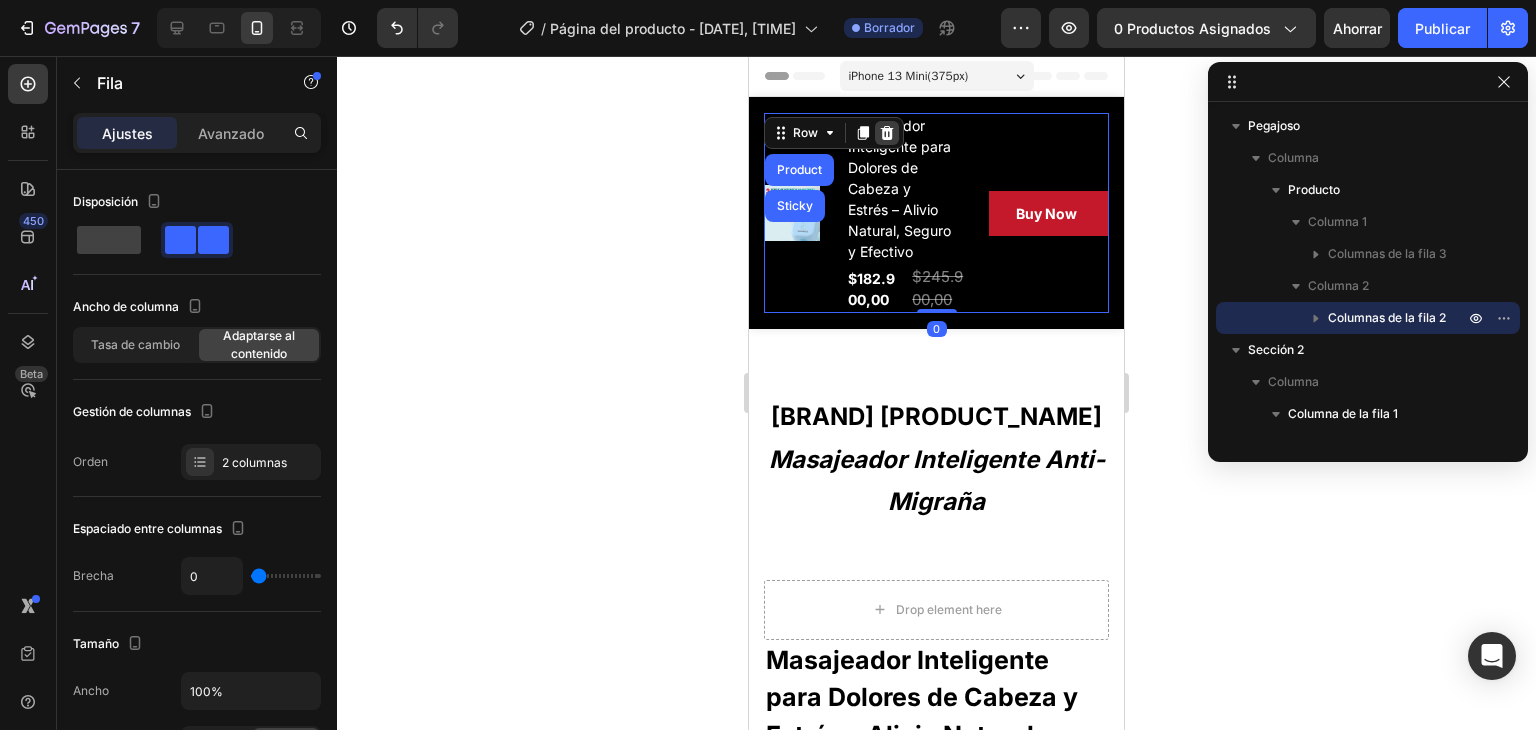 click 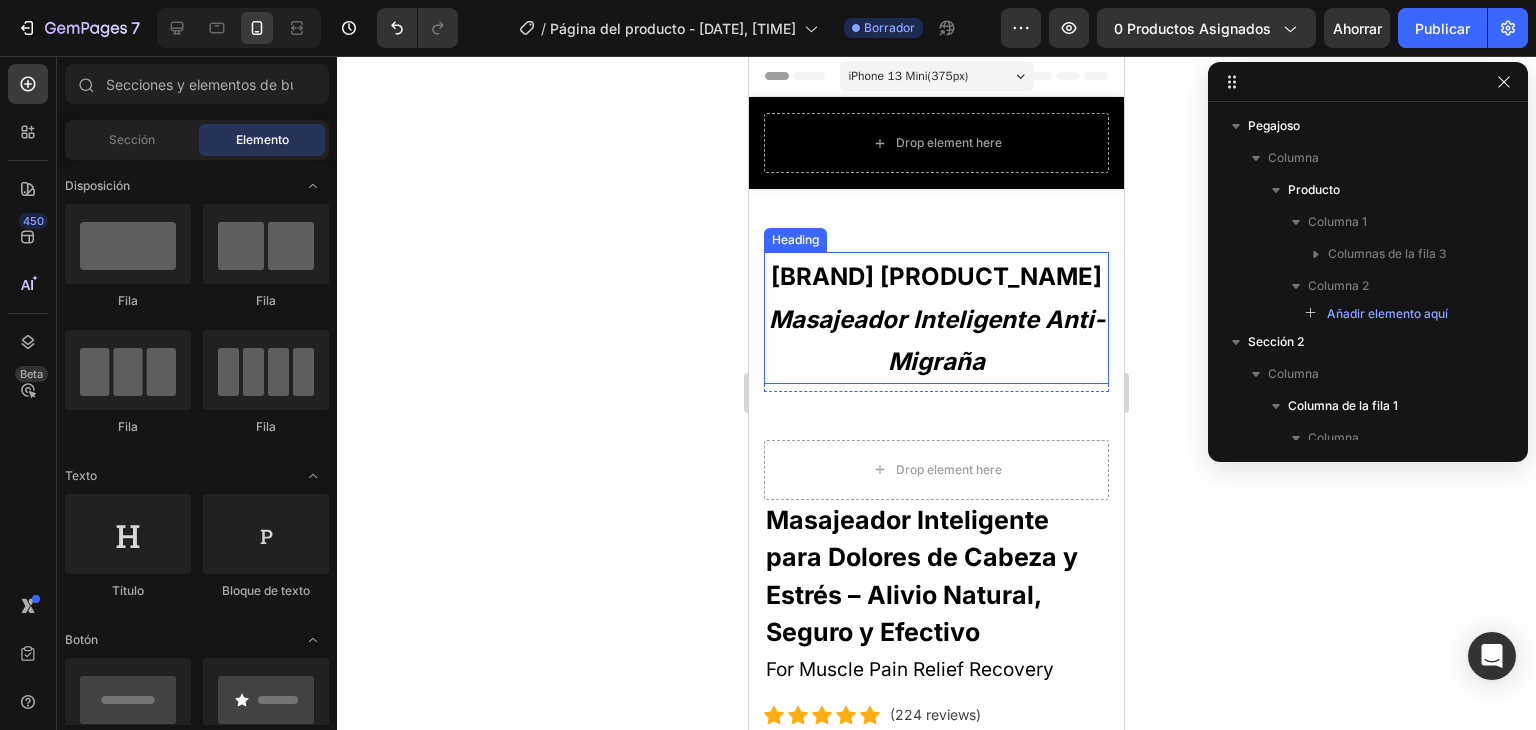 click on "Masajeador Inteligente Anti-Migraña" at bounding box center (937, 341) 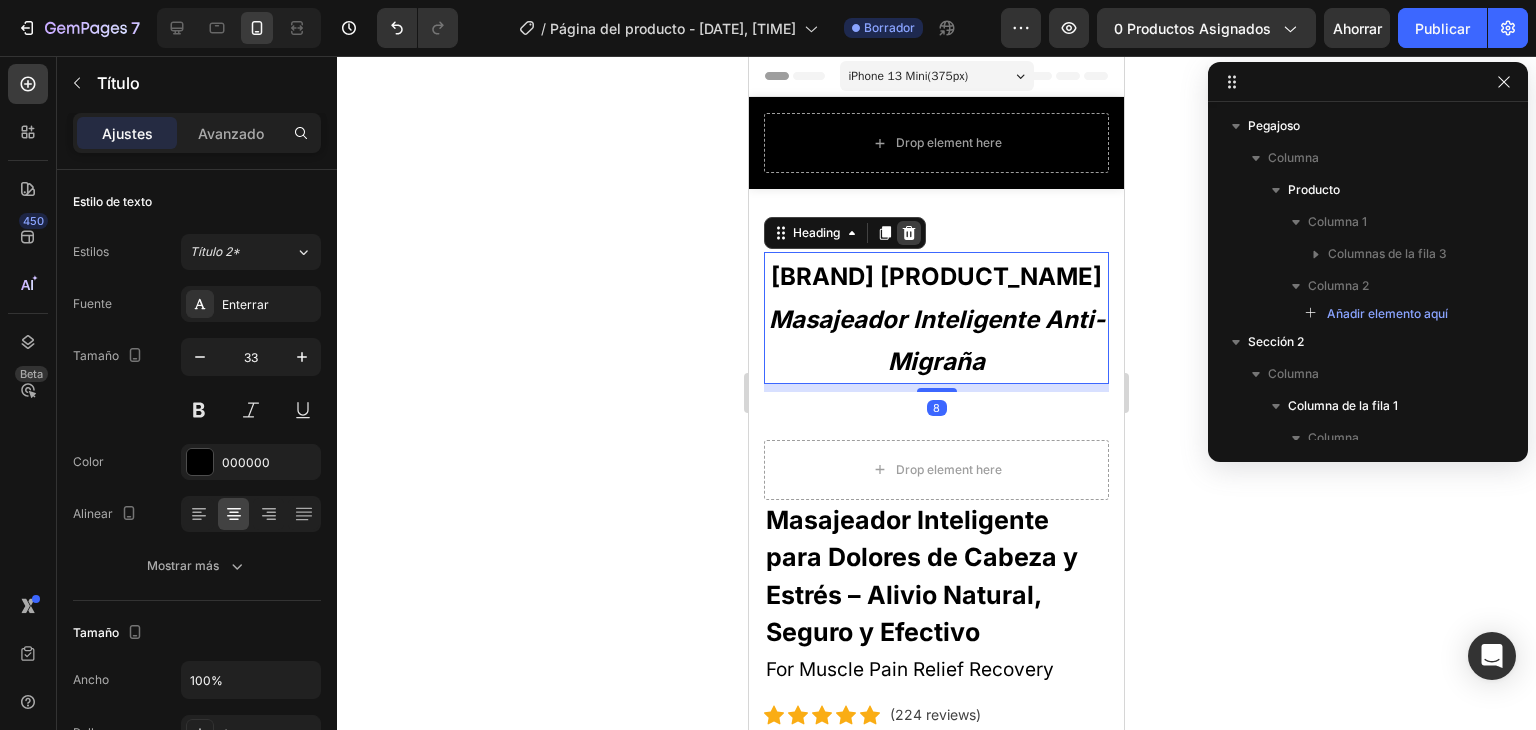 click at bounding box center [909, 233] 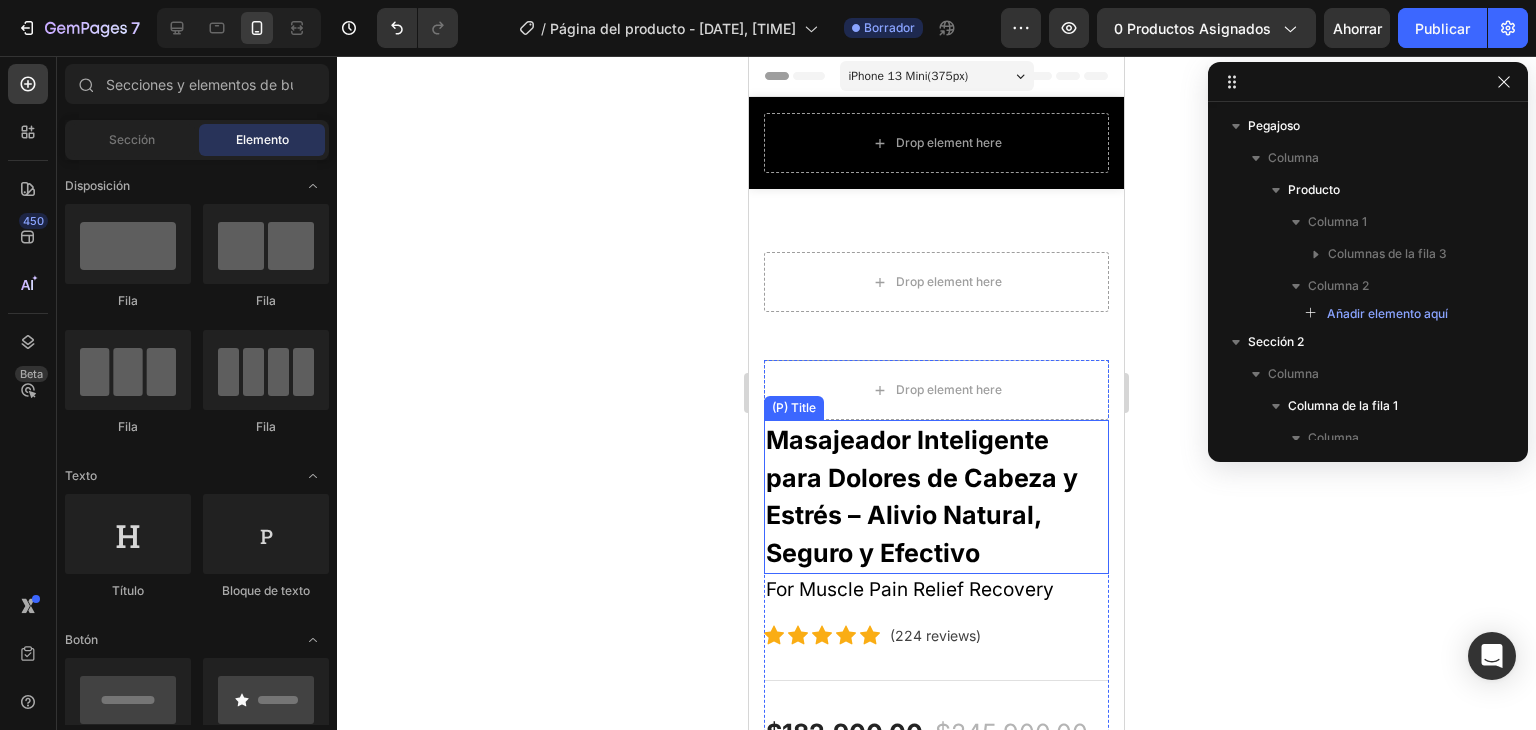 click on "Masajeador Inteligente para Dolores de Cabeza y Estrés – Alivio Natural, Seguro y Efectivo" at bounding box center [936, 497] 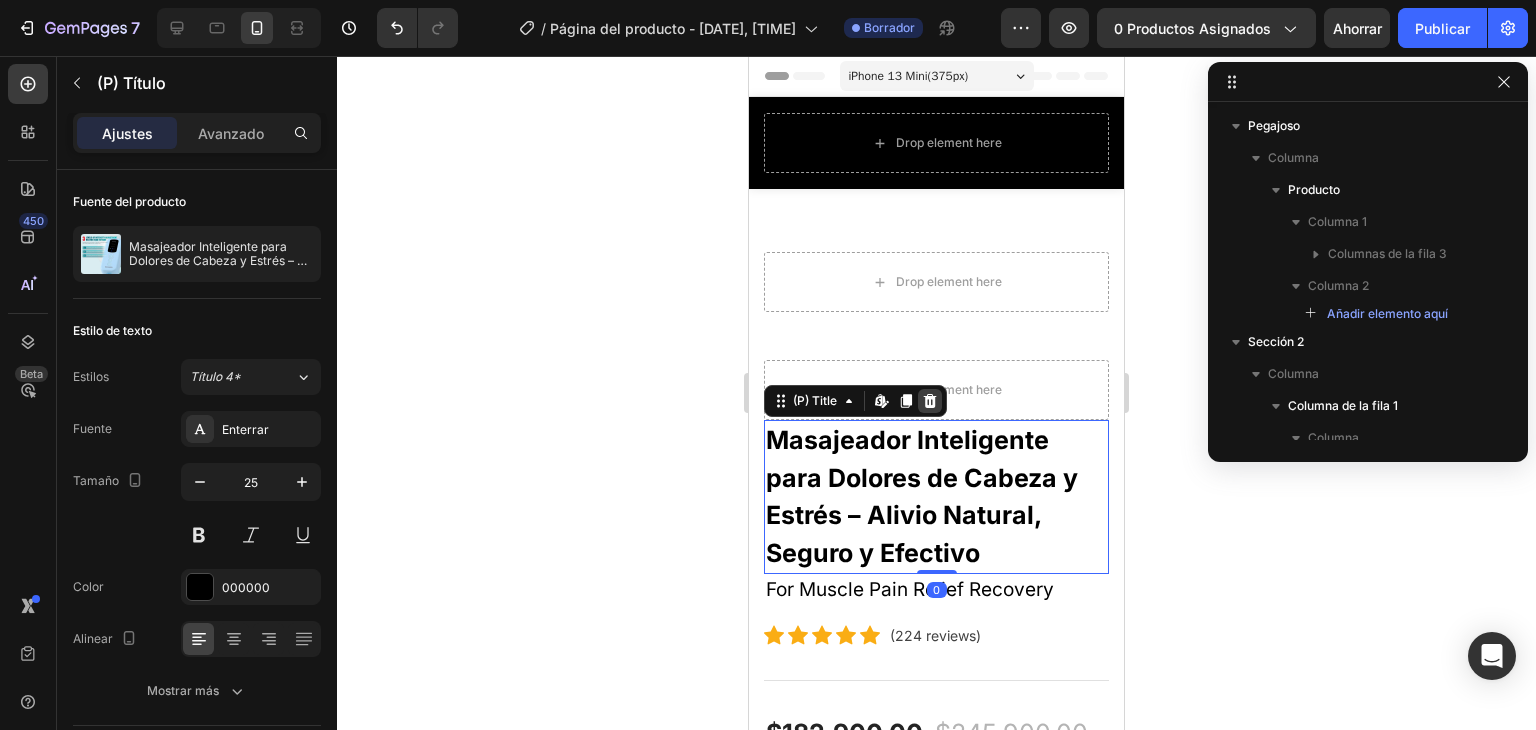 click 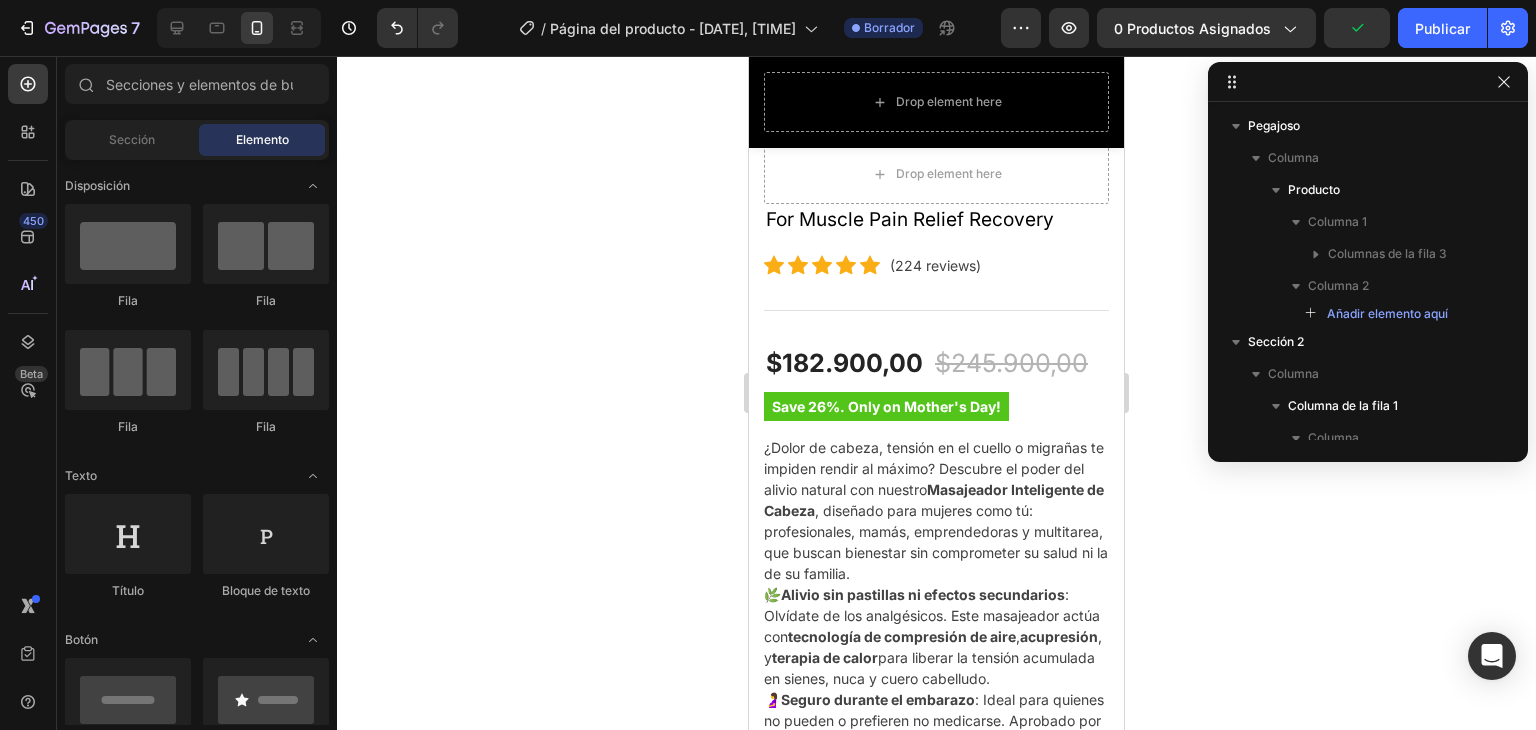 scroll, scrollTop: 208, scrollLeft: 0, axis: vertical 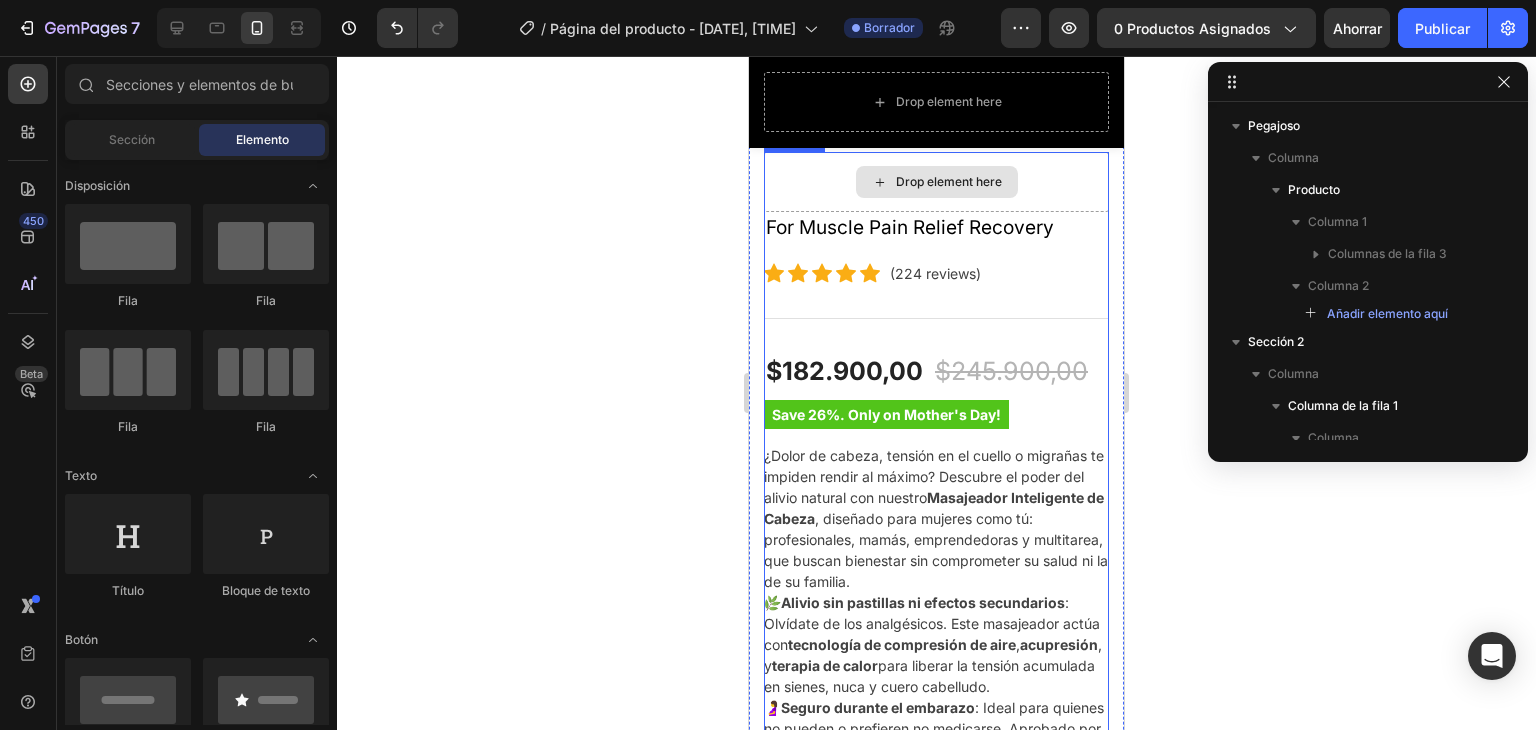 click on "Drop element here" at bounding box center [937, 182] 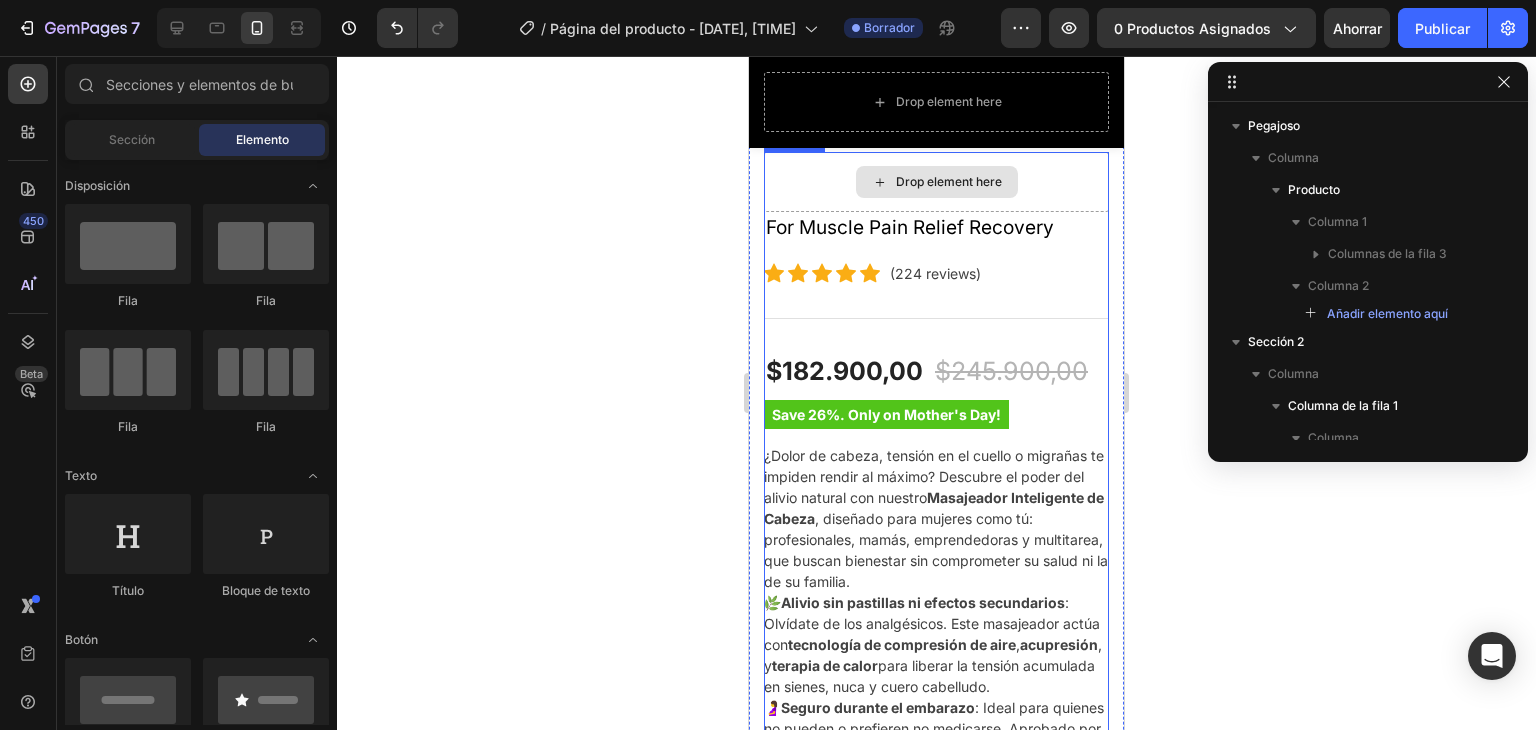 click on "Drop element here" at bounding box center (937, 182) 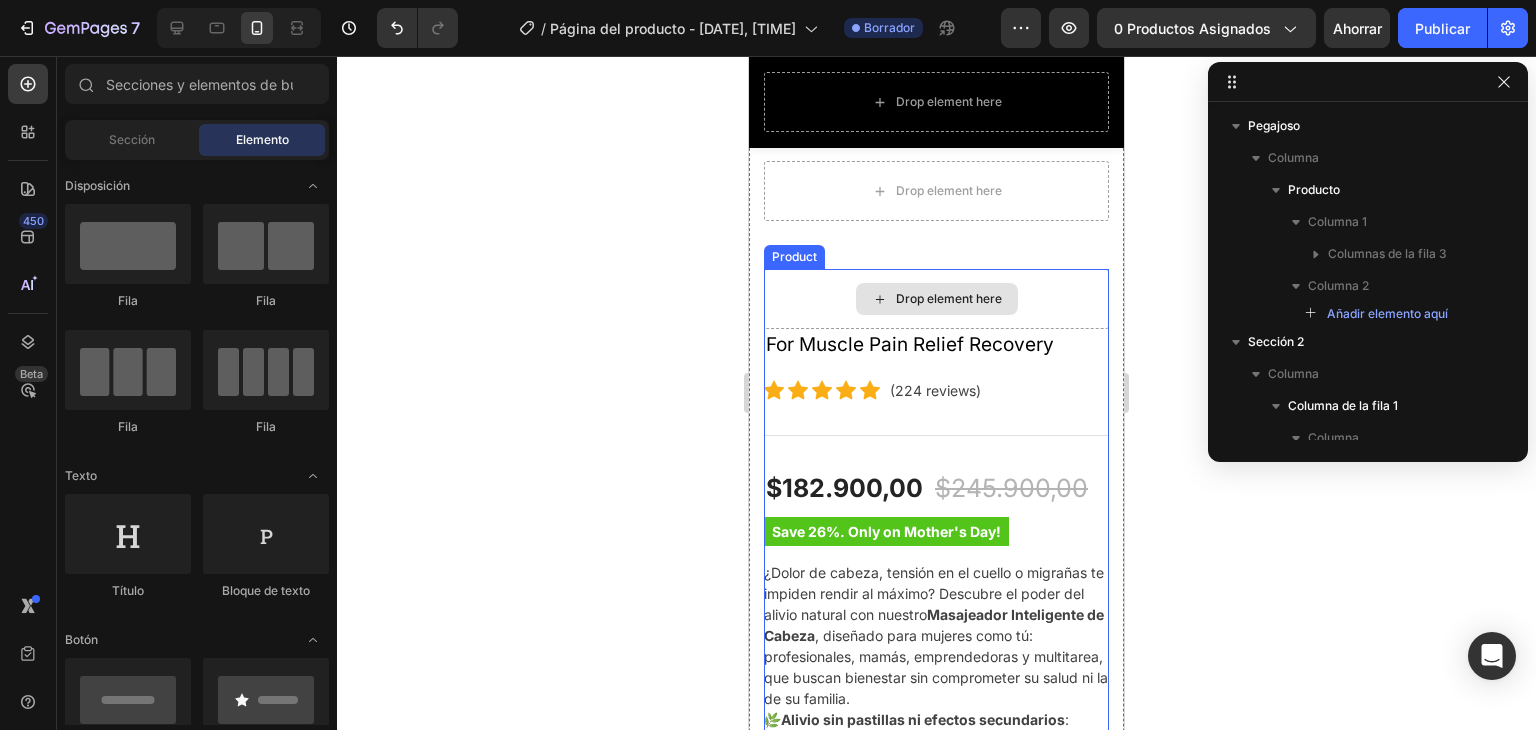 scroll, scrollTop: 83, scrollLeft: 0, axis: vertical 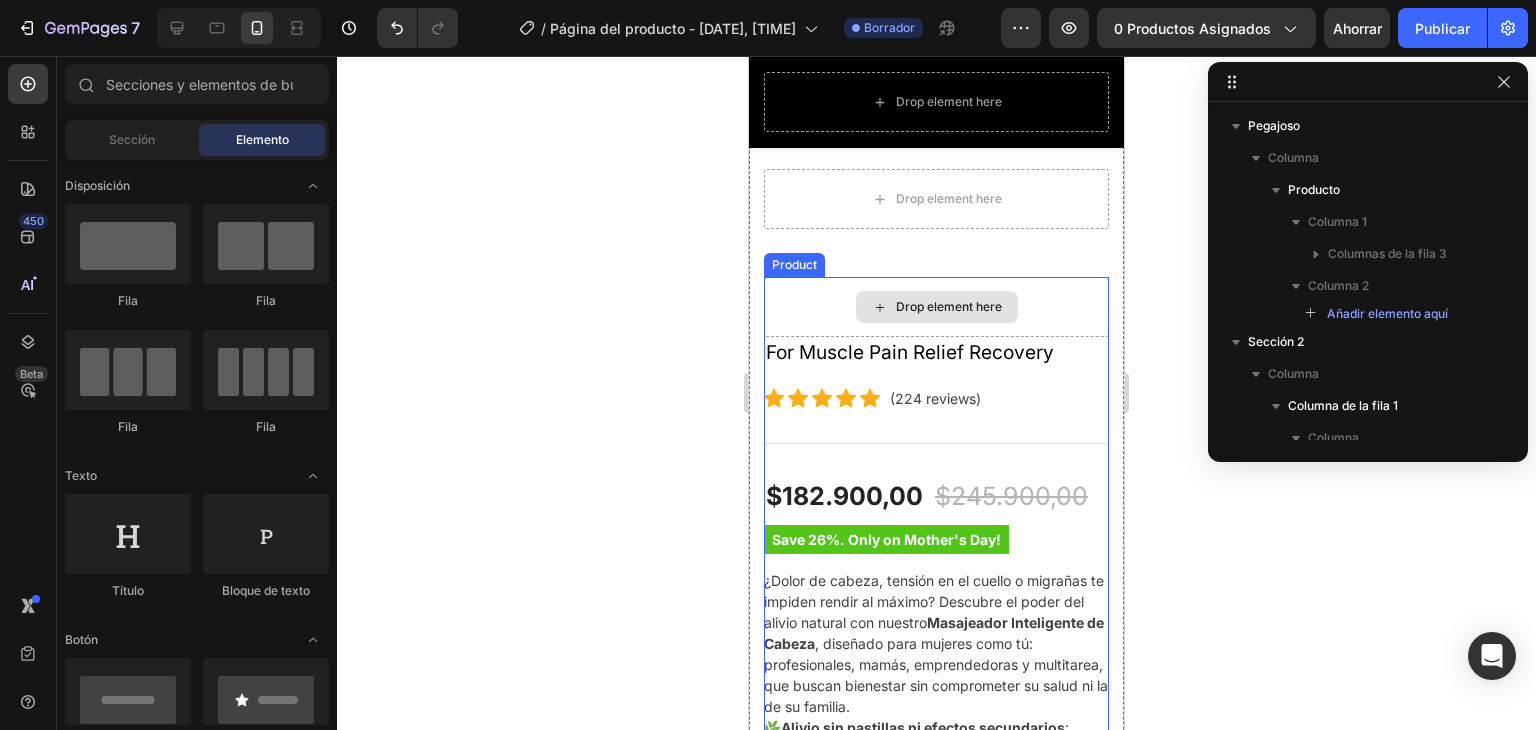 click on "Drop element here" at bounding box center [936, 307] 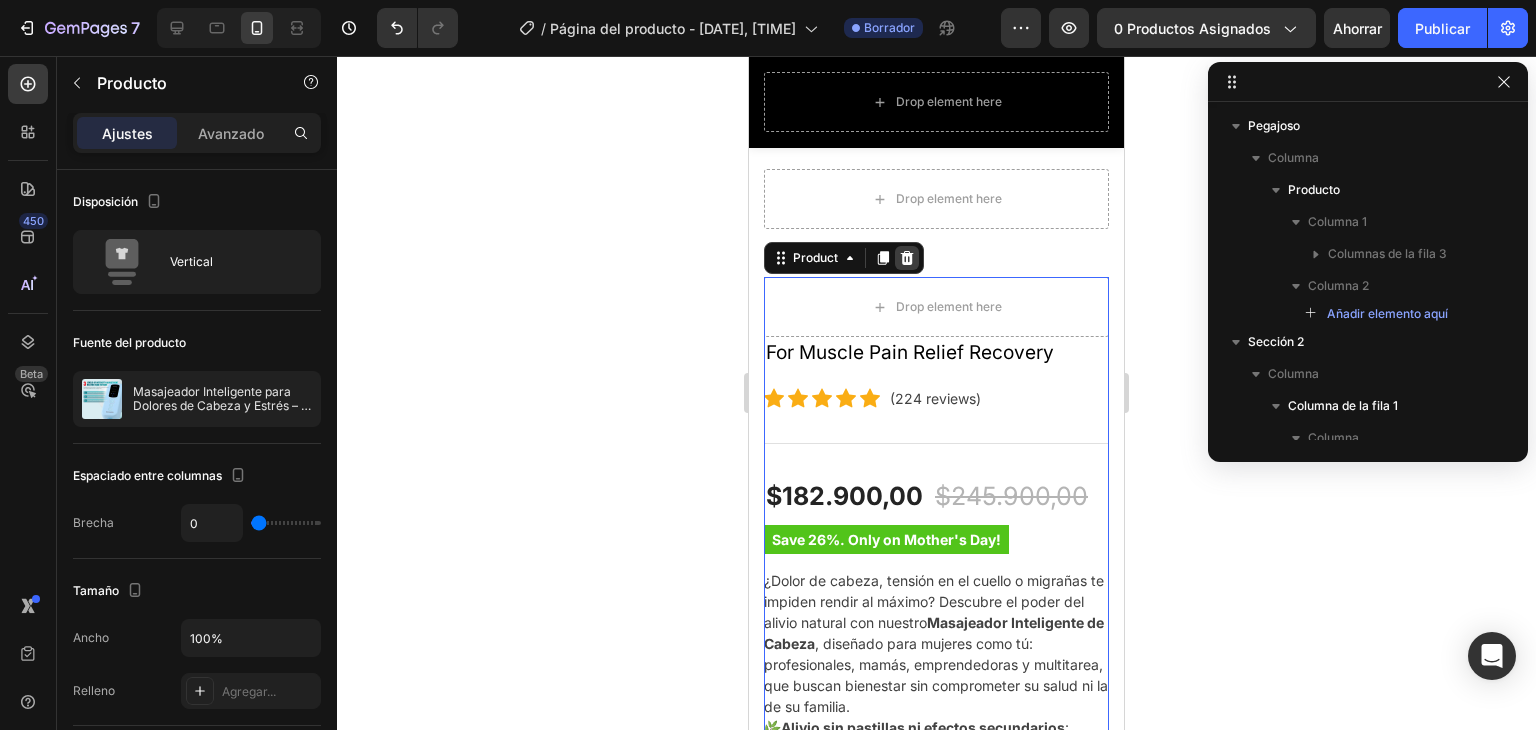 click 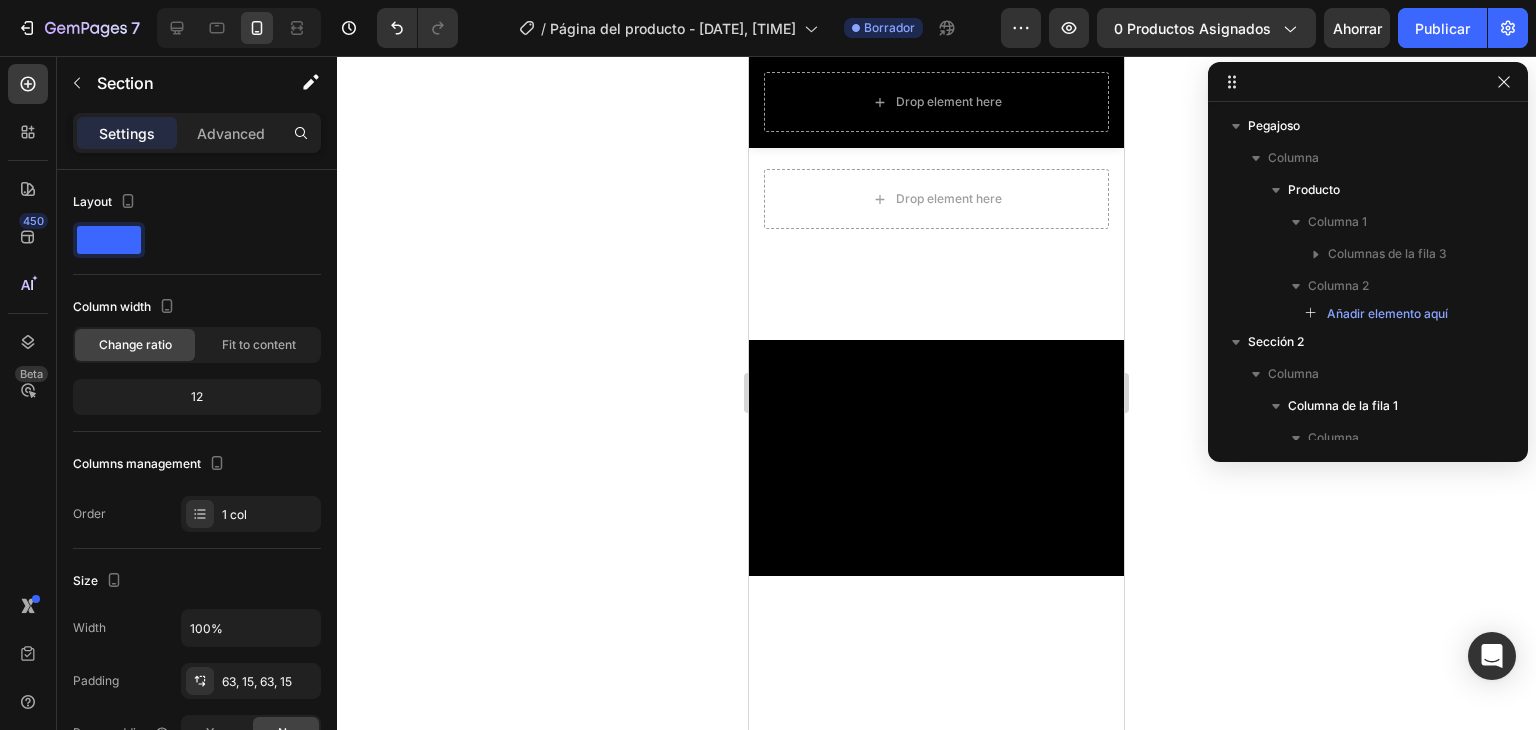 click at bounding box center [936, 458] 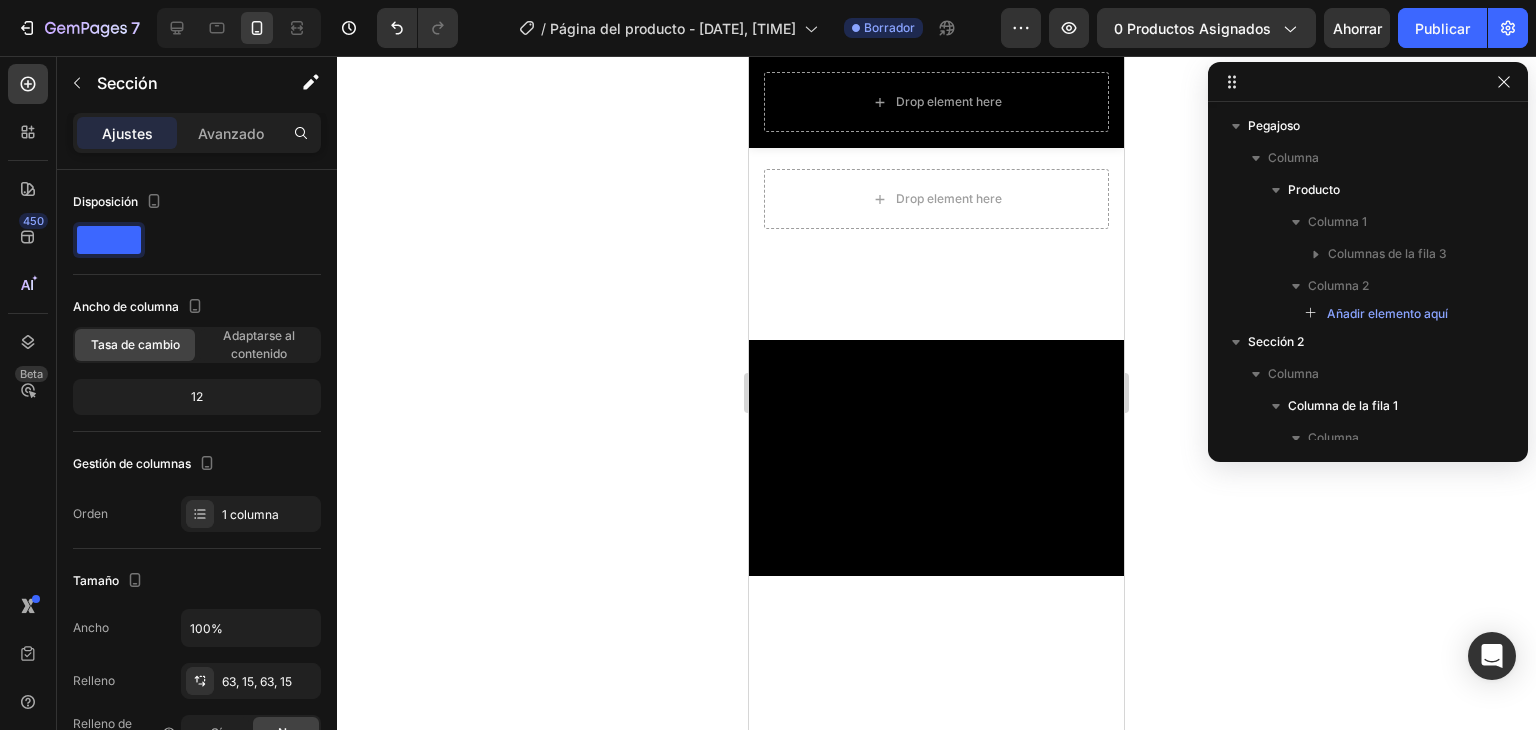 click at bounding box center (936, 458) 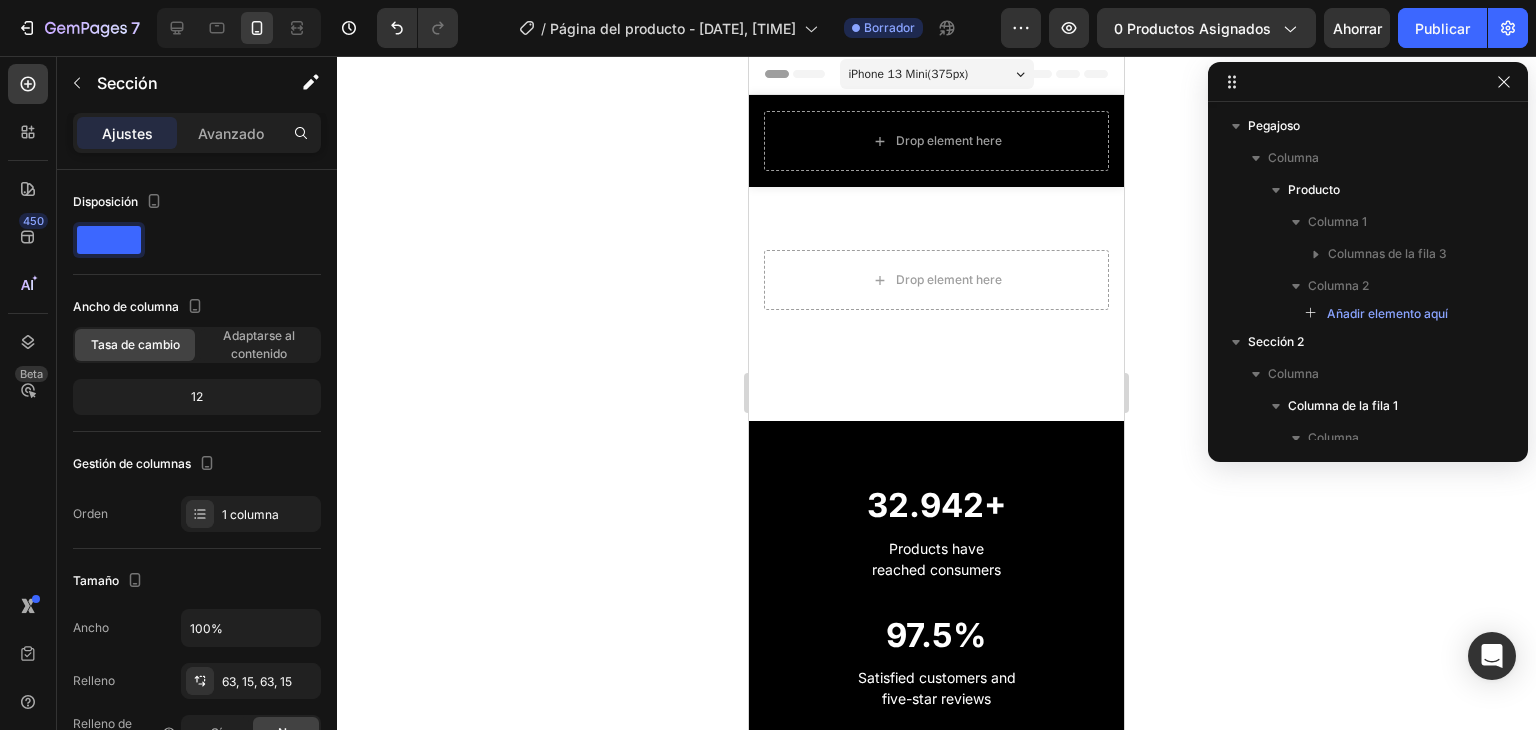 scroll, scrollTop: 0, scrollLeft: 0, axis: both 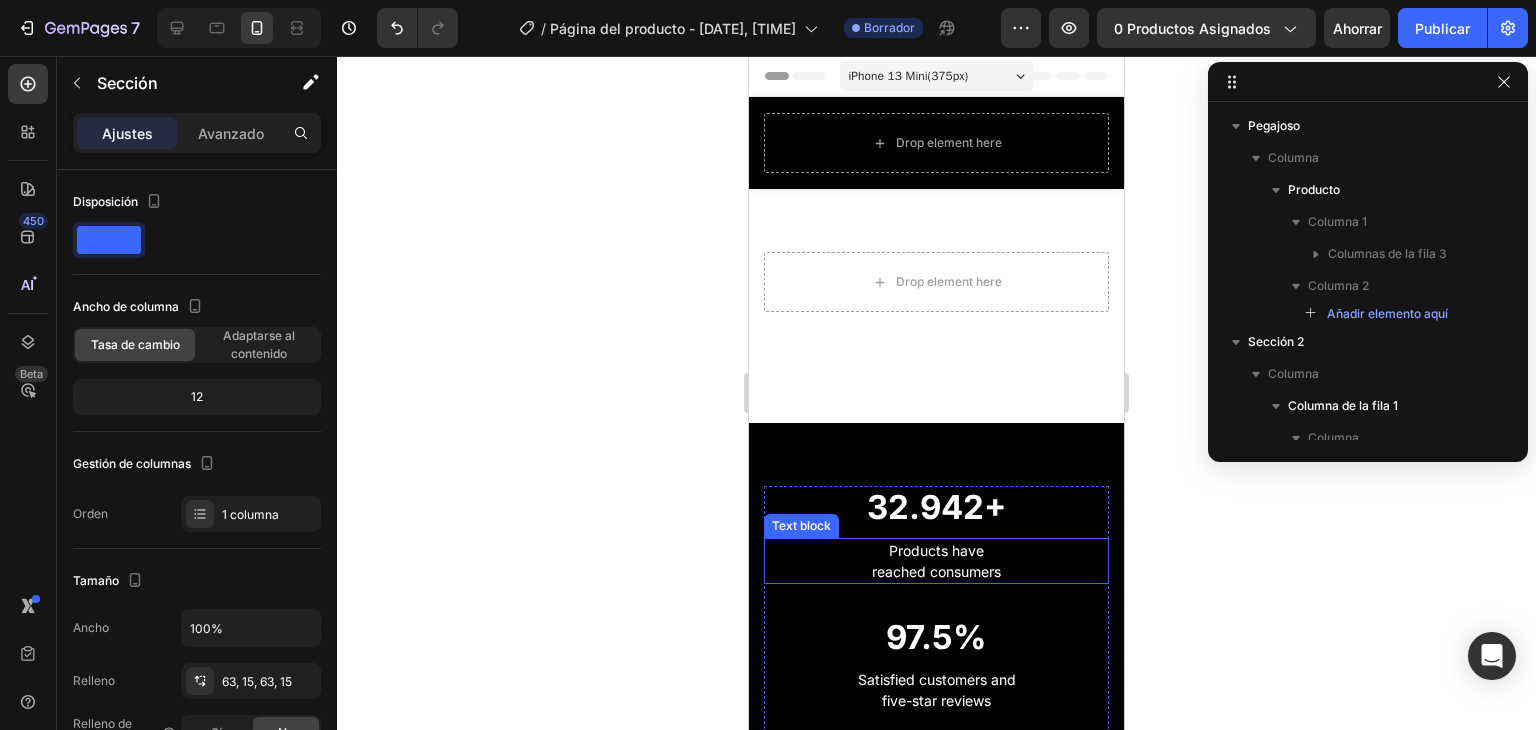 click on "Products have reached consumers" at bounding box center (936, 561) 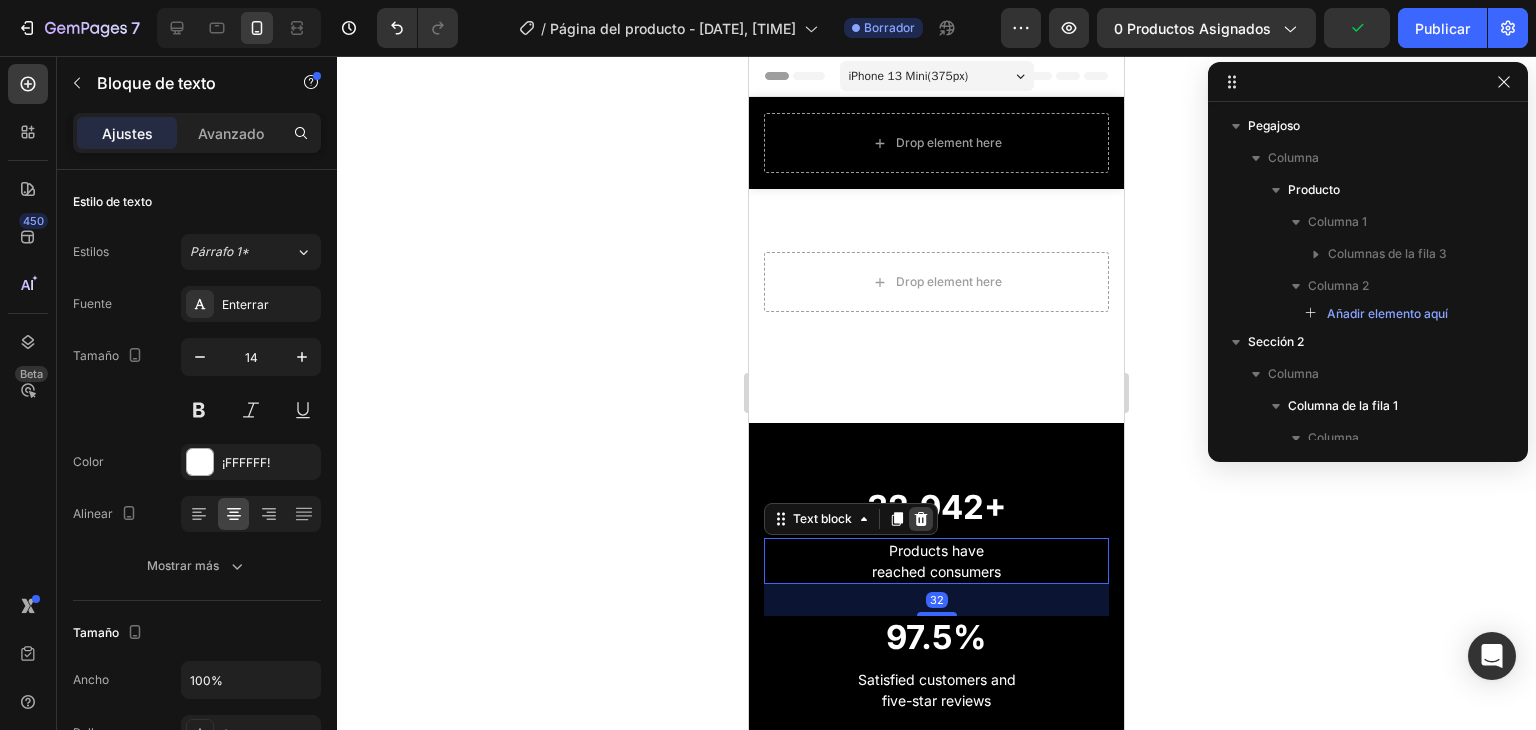 click 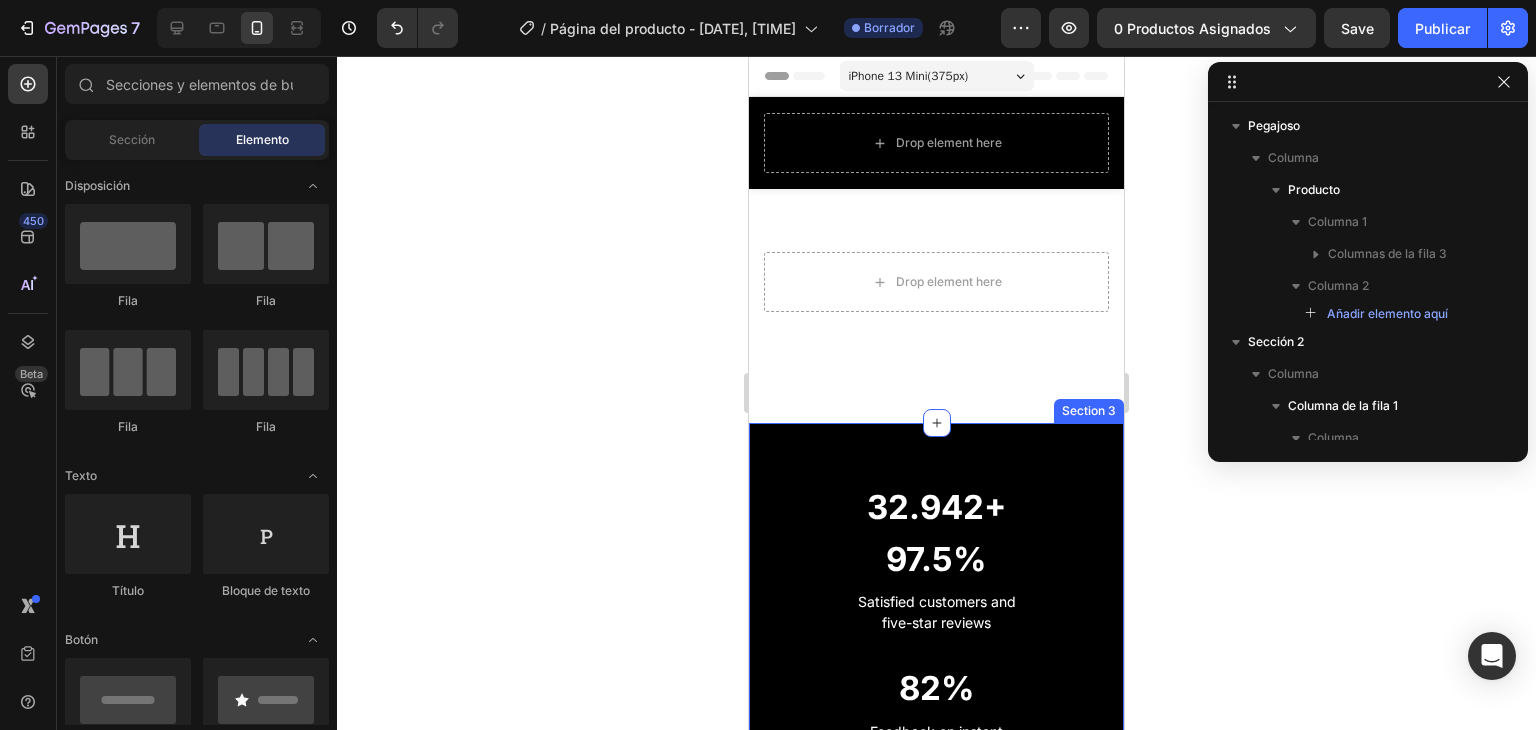 click on "32.942+ Heading 97.5% Heading Satisfied customers and five-star reviews Text block 82% Heading Feedback on instant body relaxation Text block 50+ Heading Recommended by 50+ recovery experts Text block Row Section 3" at bounding box center (936, 706) 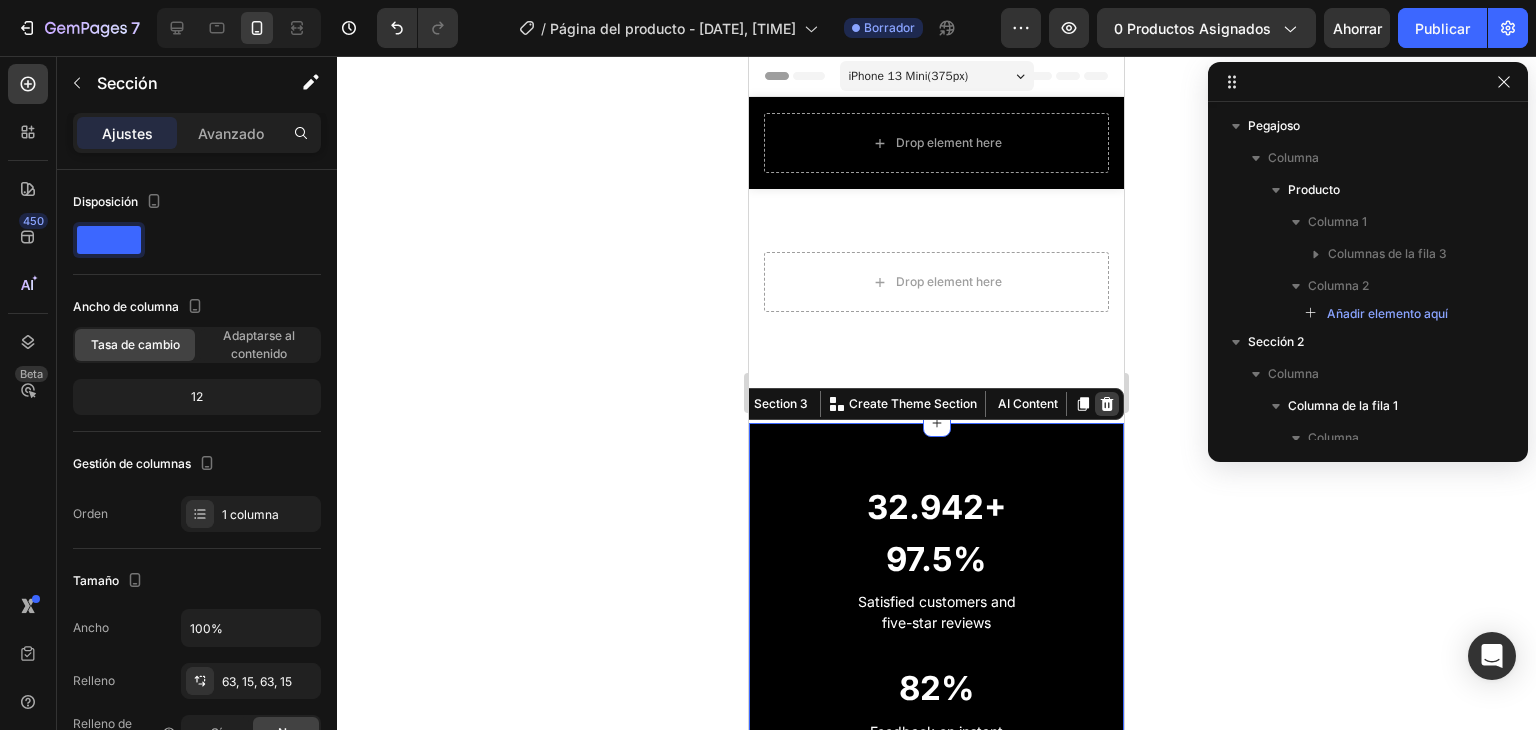 click 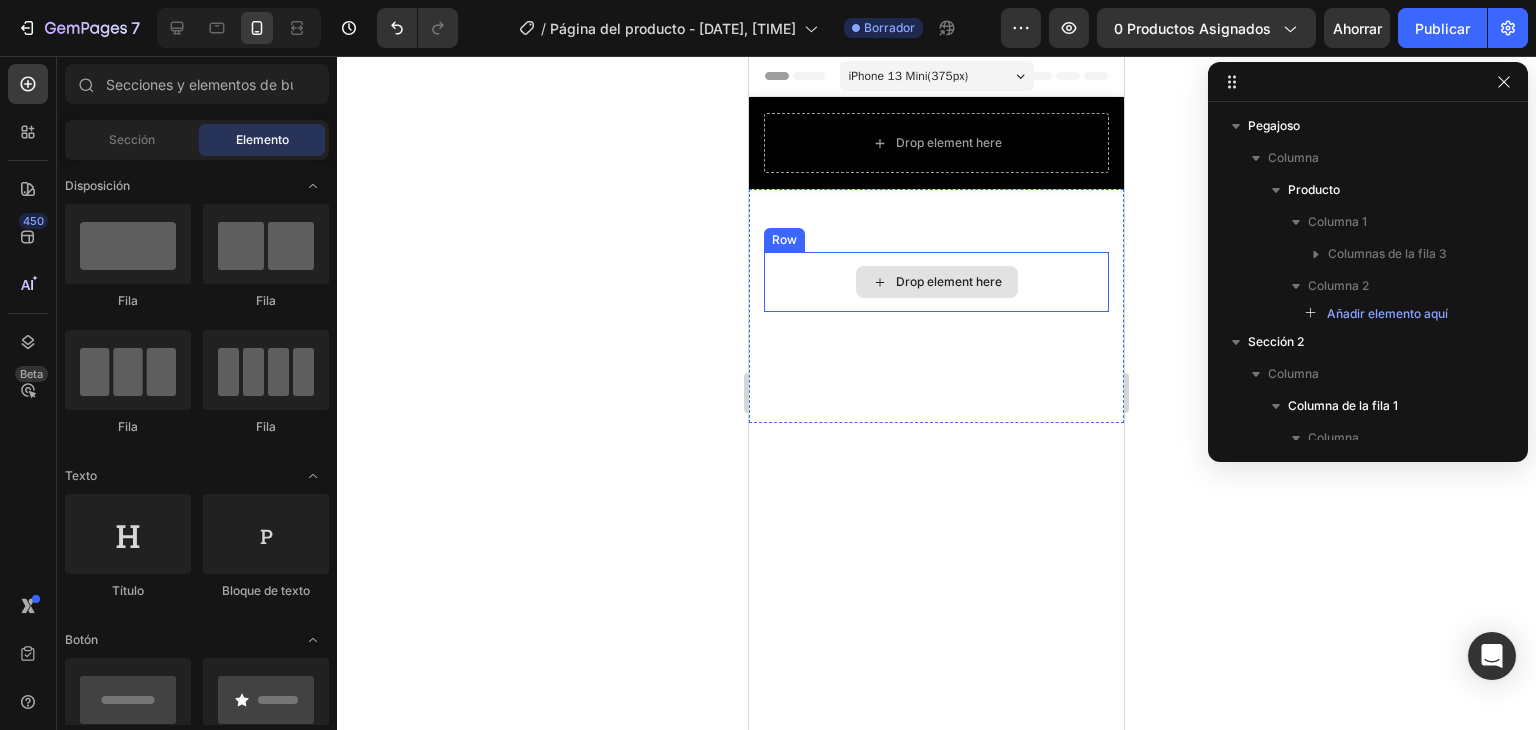 scroll, scrollTop: 0, scrollLeft: 0, axis: both 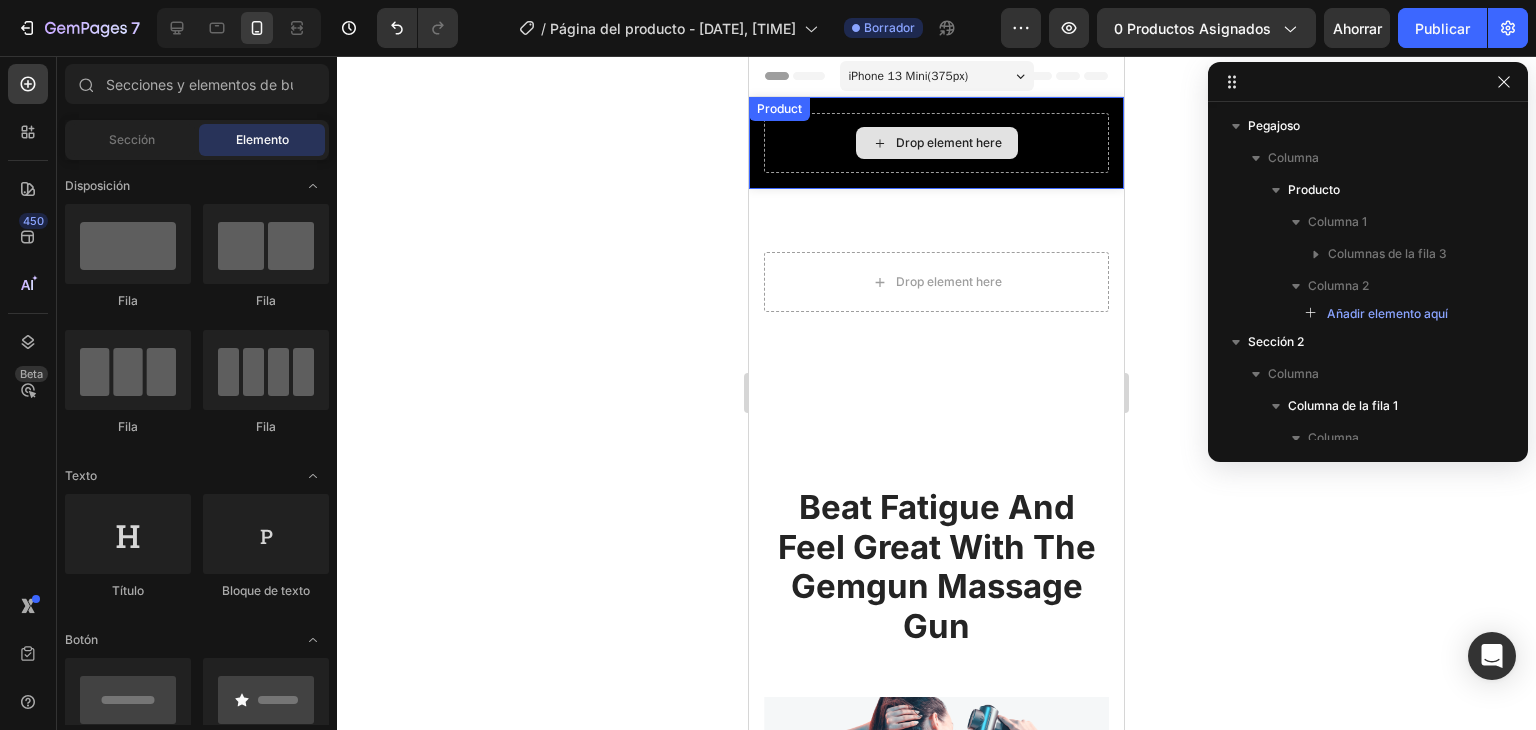 click on "Overview Button Description Button Reviews Button Row
Drop element here Product" at bounding box center (936, 143) 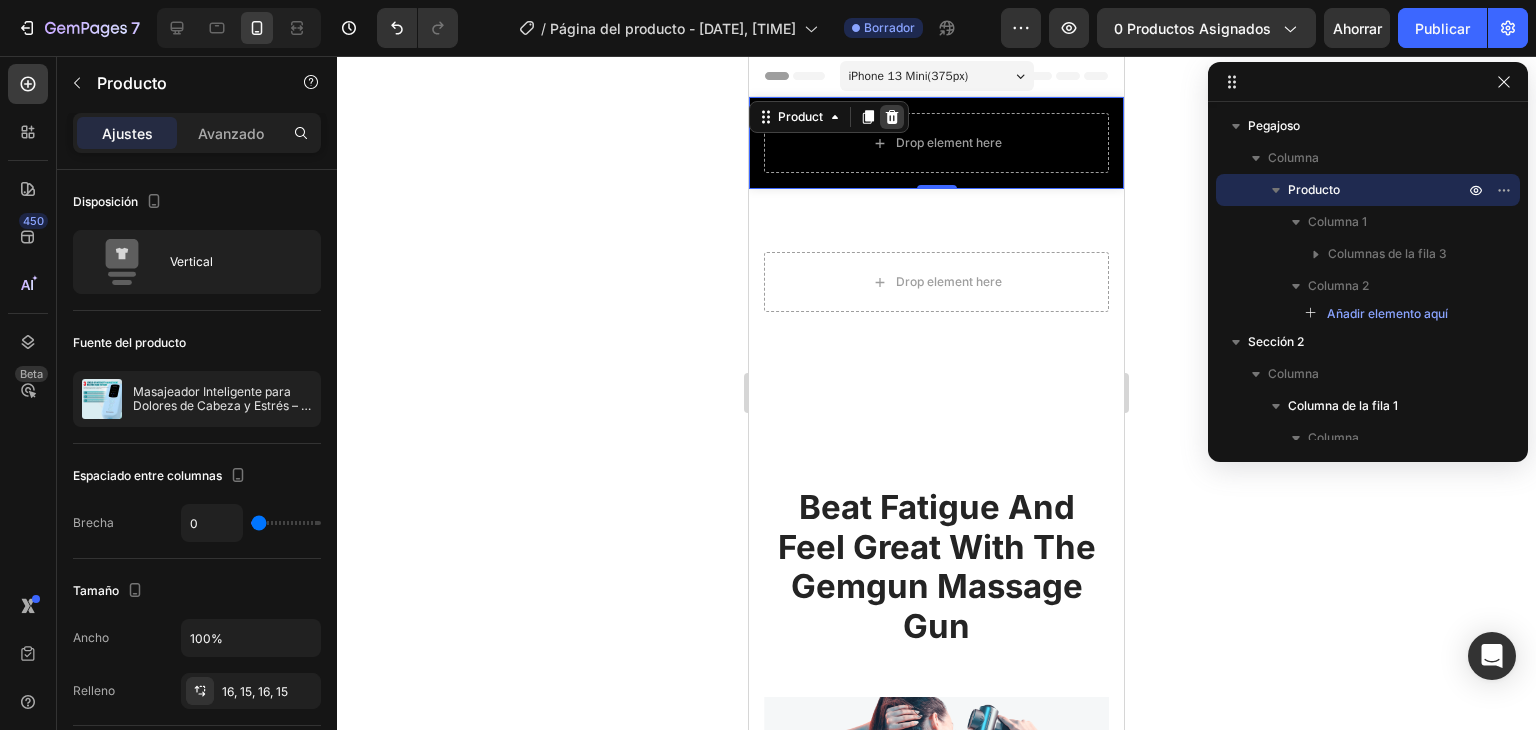 click at bounding box center [892, 117] 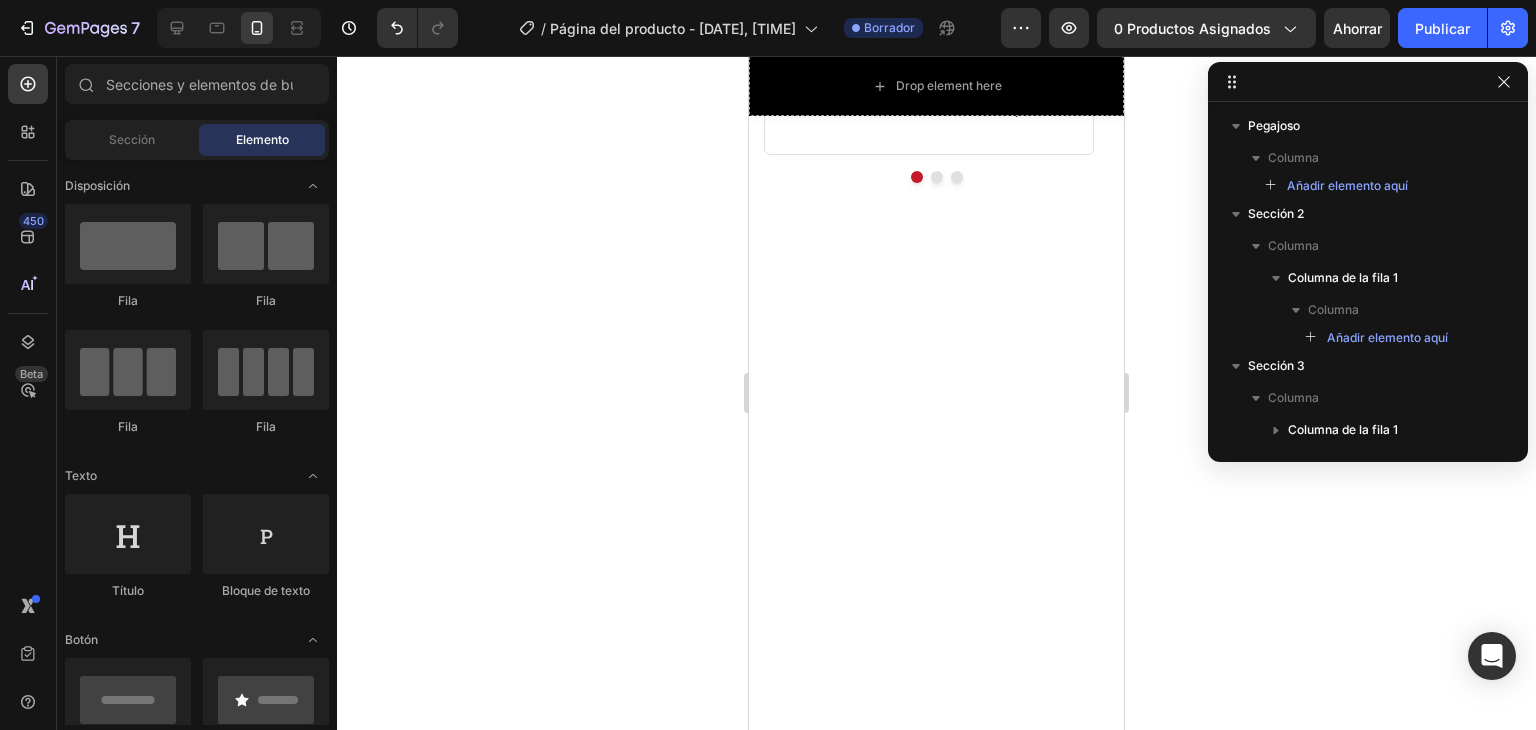 scroll, scrollTop: 3824, scrollLeft: 0, axis: vertical 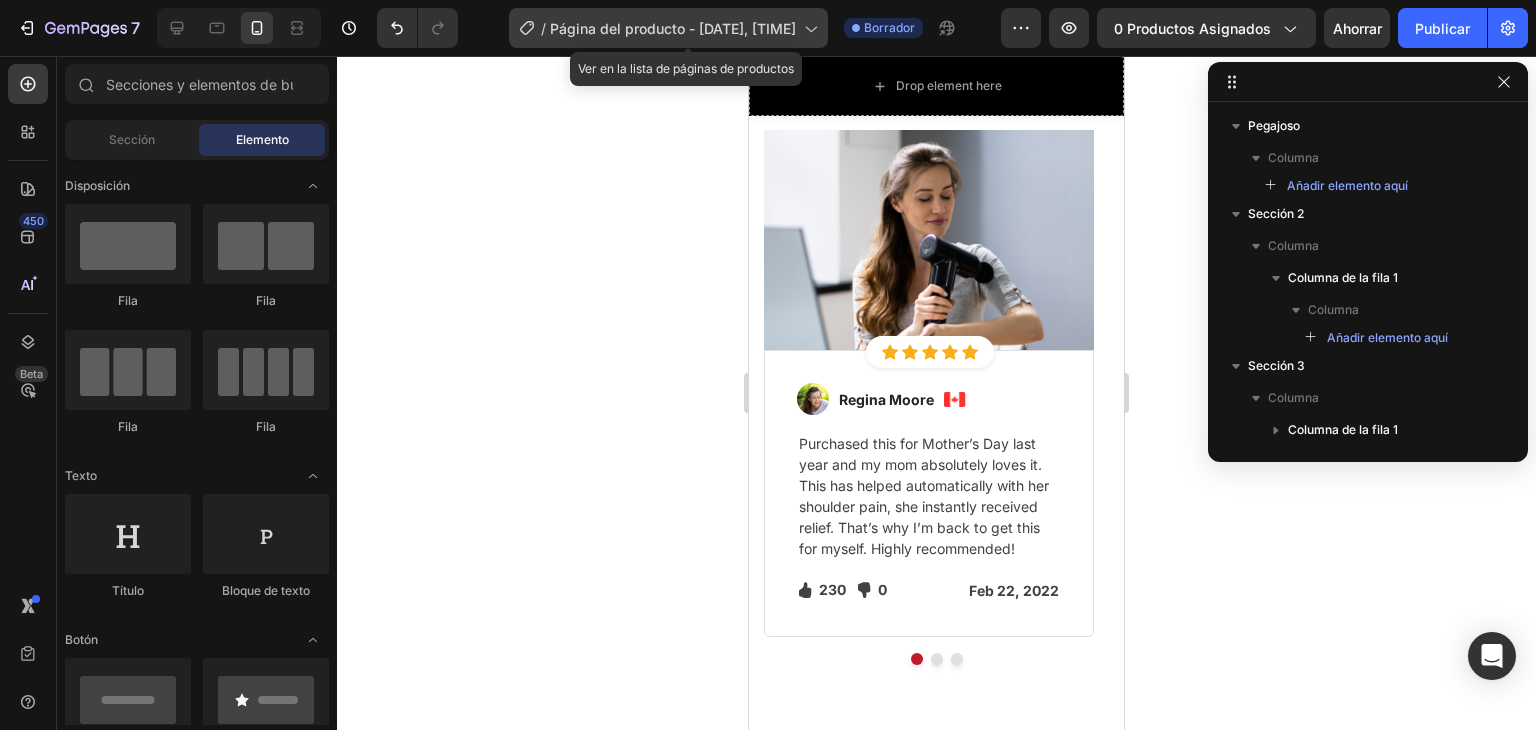 click on "Página del producto - 2 de agosto, 13:44:14" at bounding box center [673, 28] 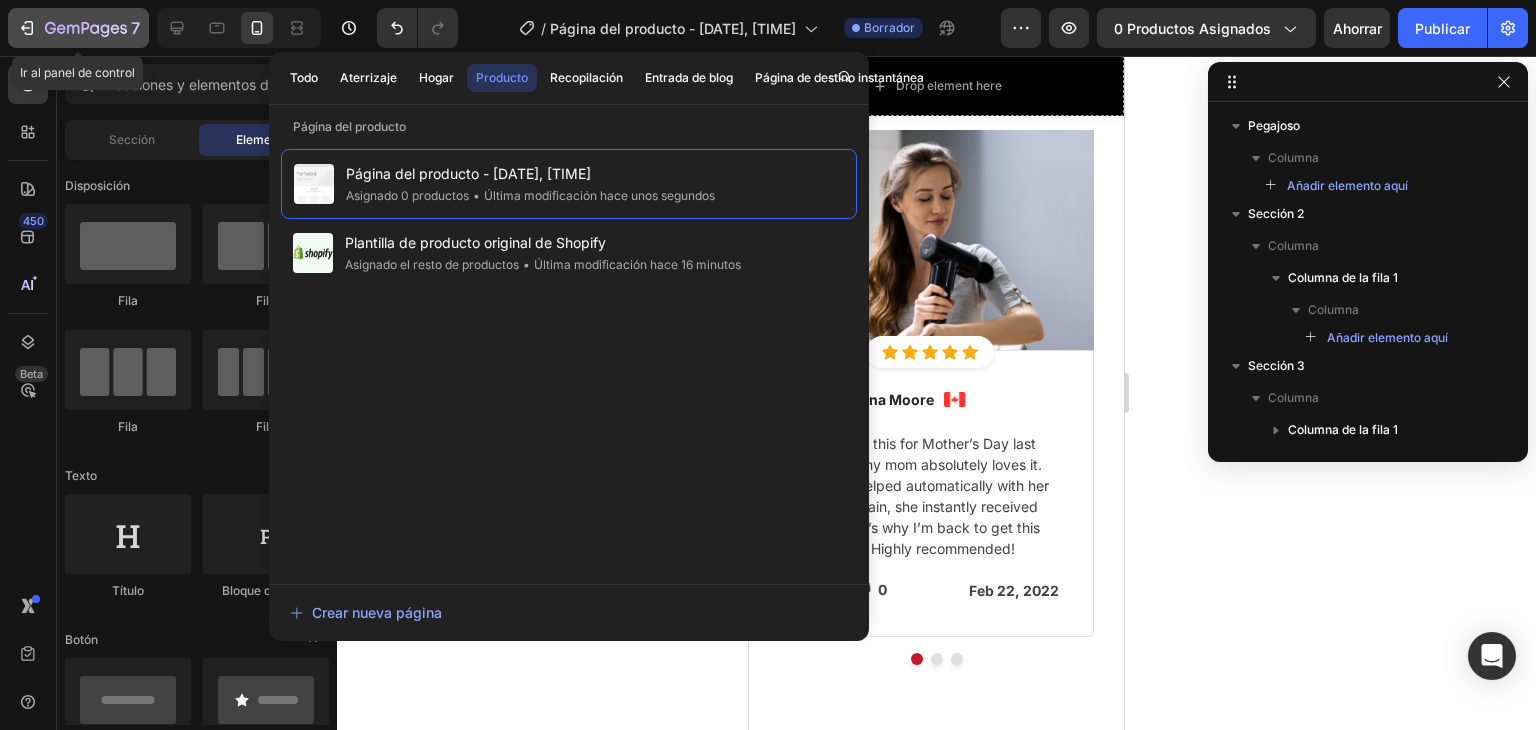 click 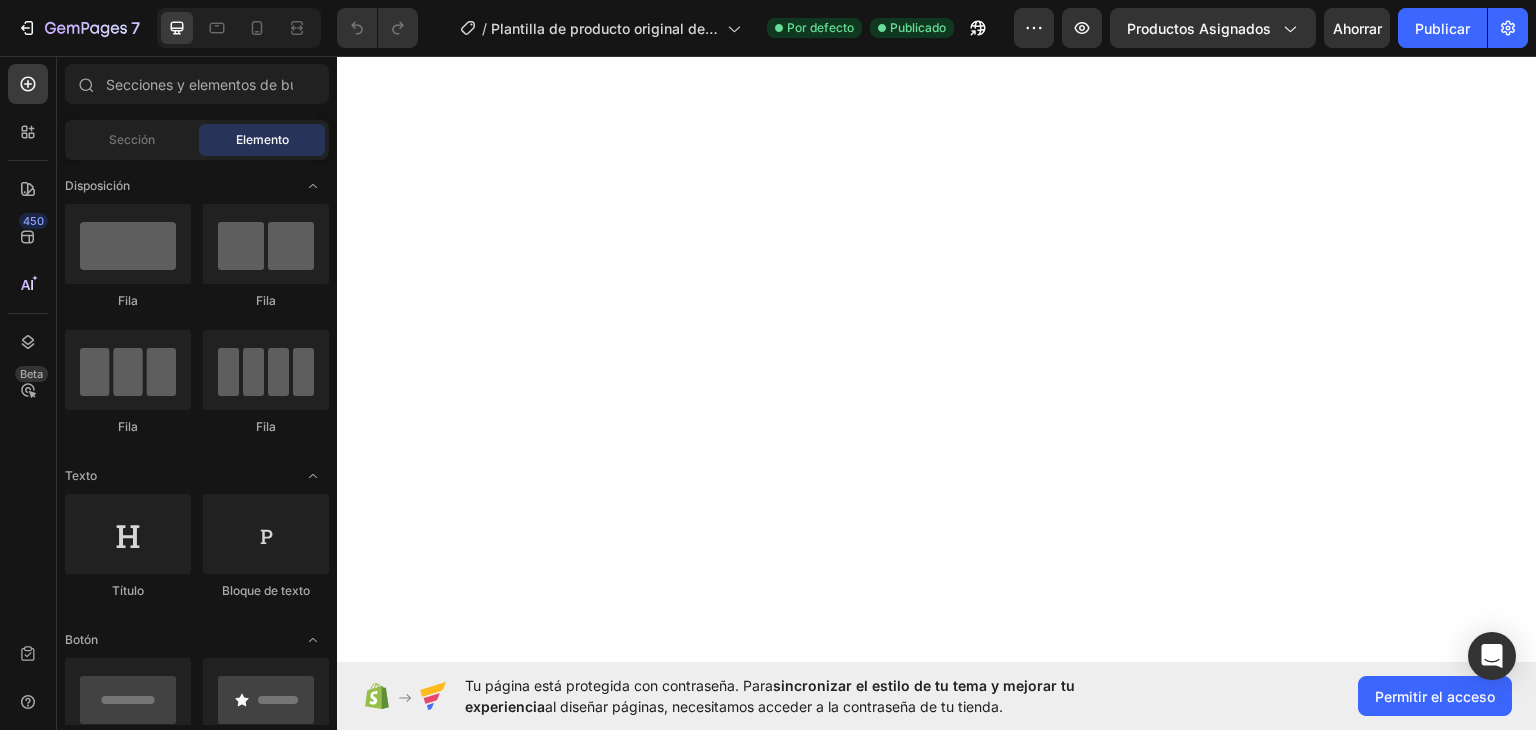 scroll, scrollTop: 0, scrollLeft: 0, axis: both 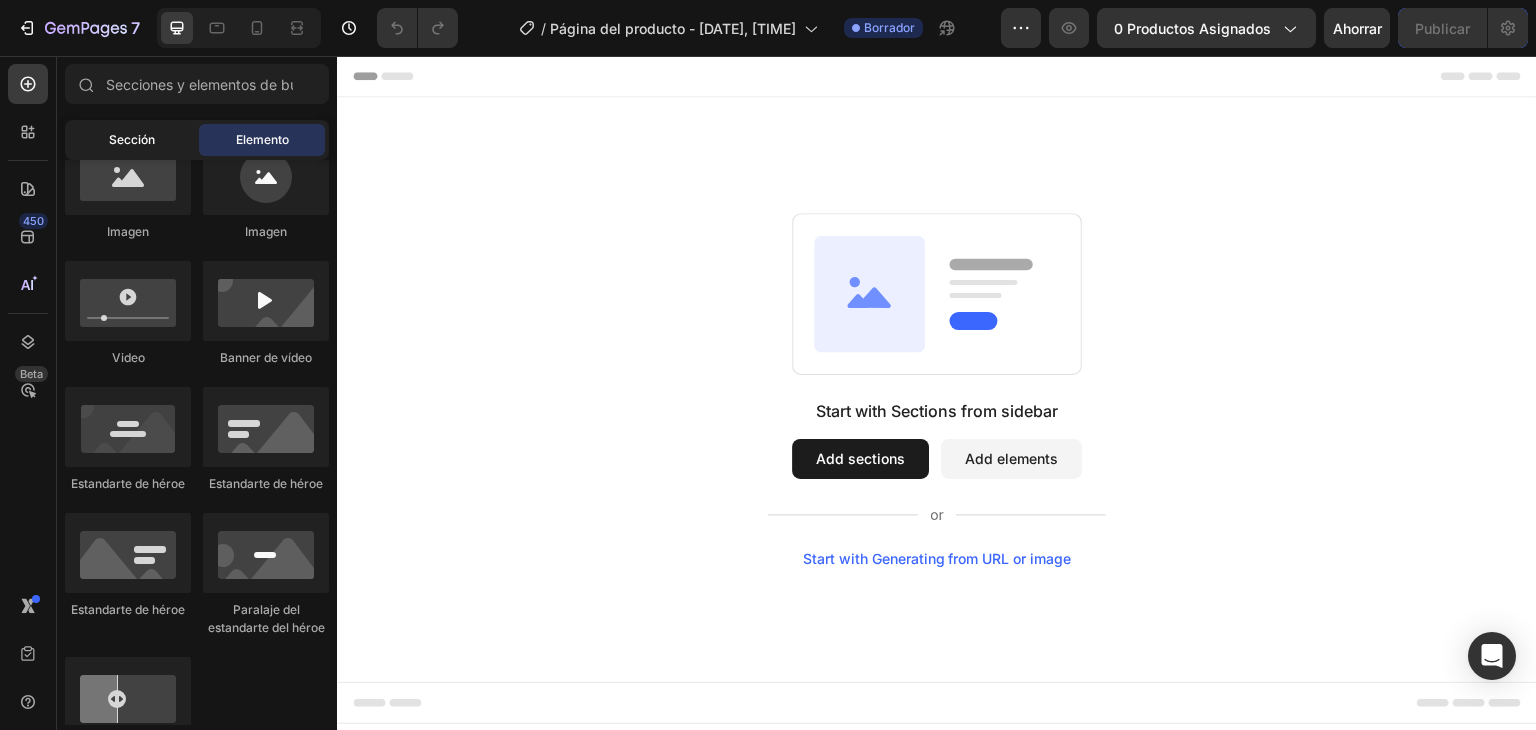 click on "Sección" 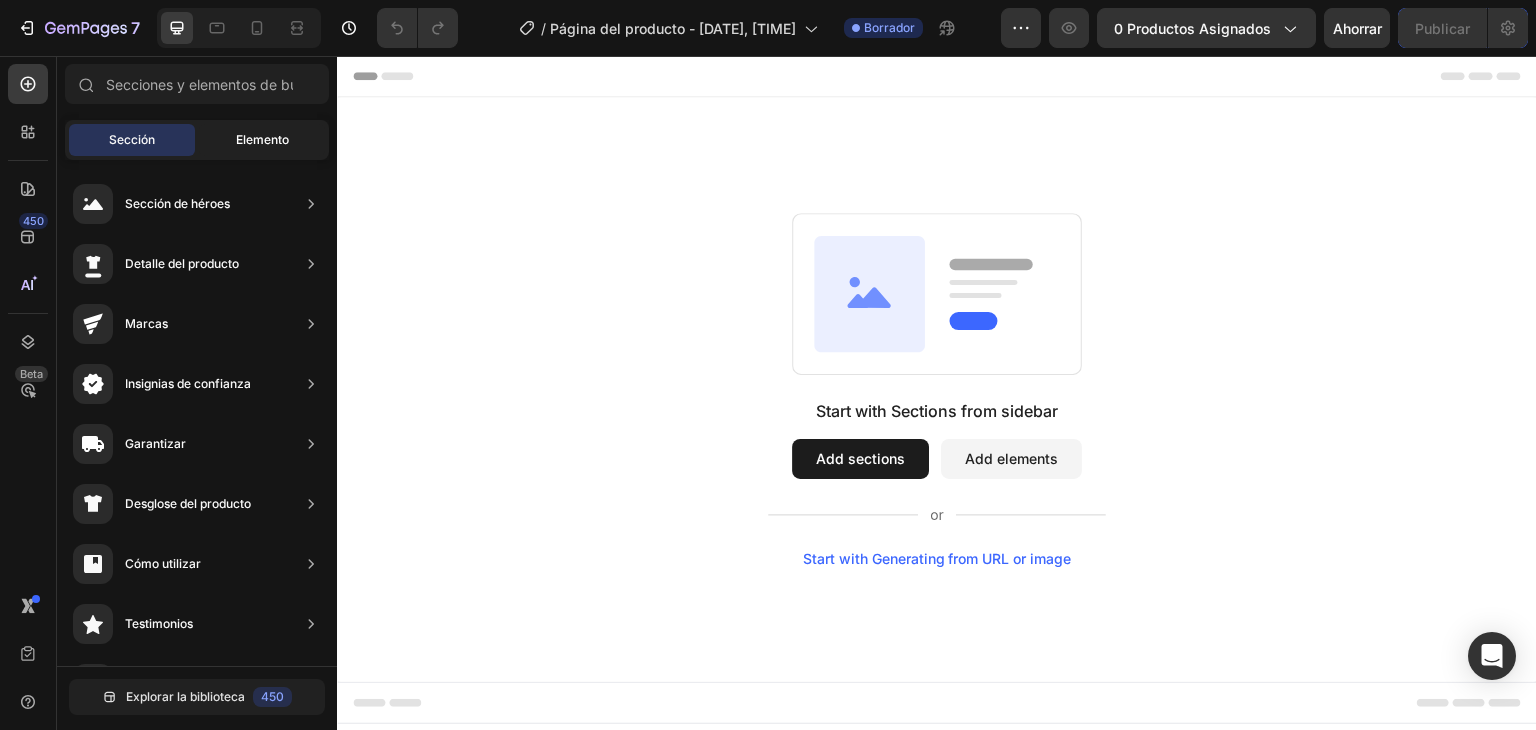 click on "Elemento" at bounding box center (262, 140) 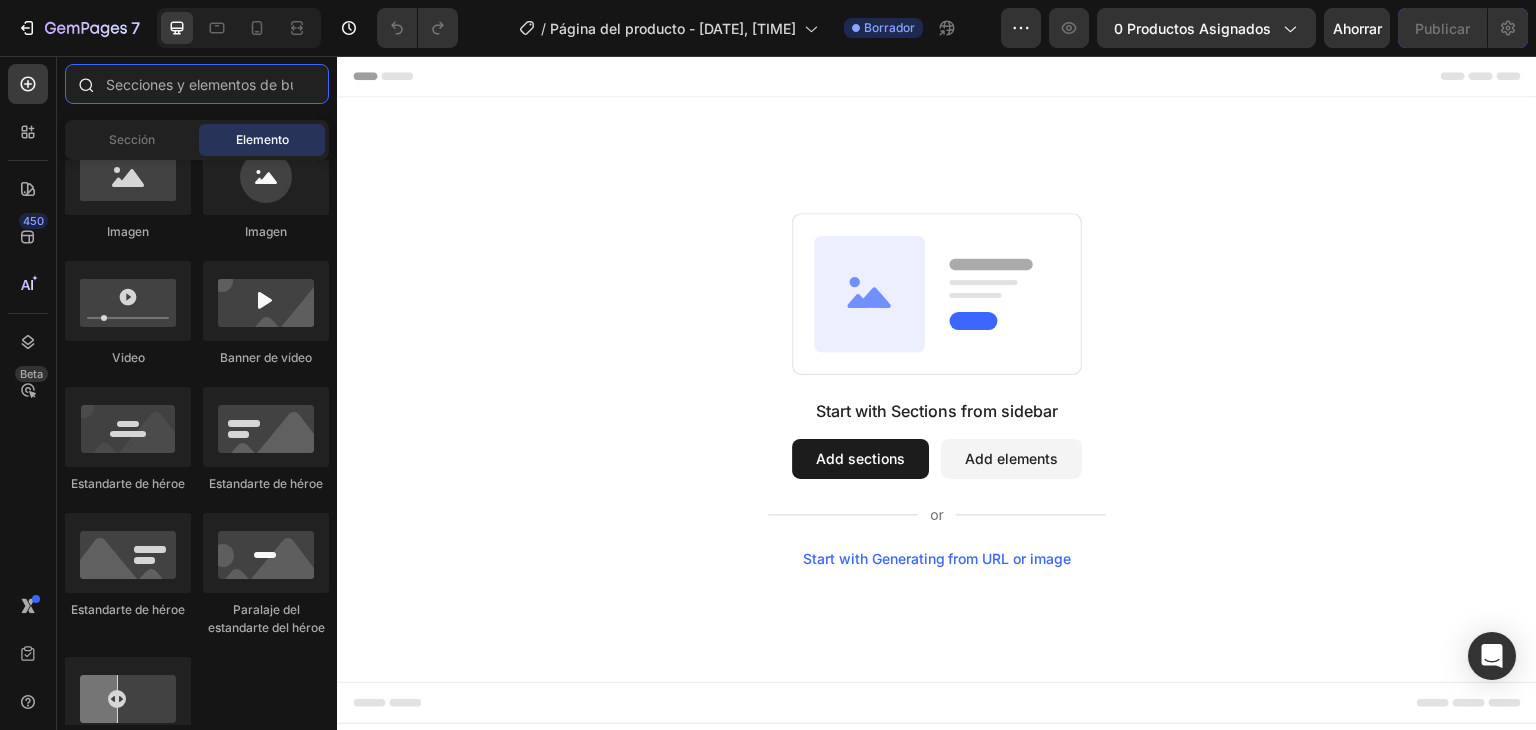 click at bounding box center [197, 84] 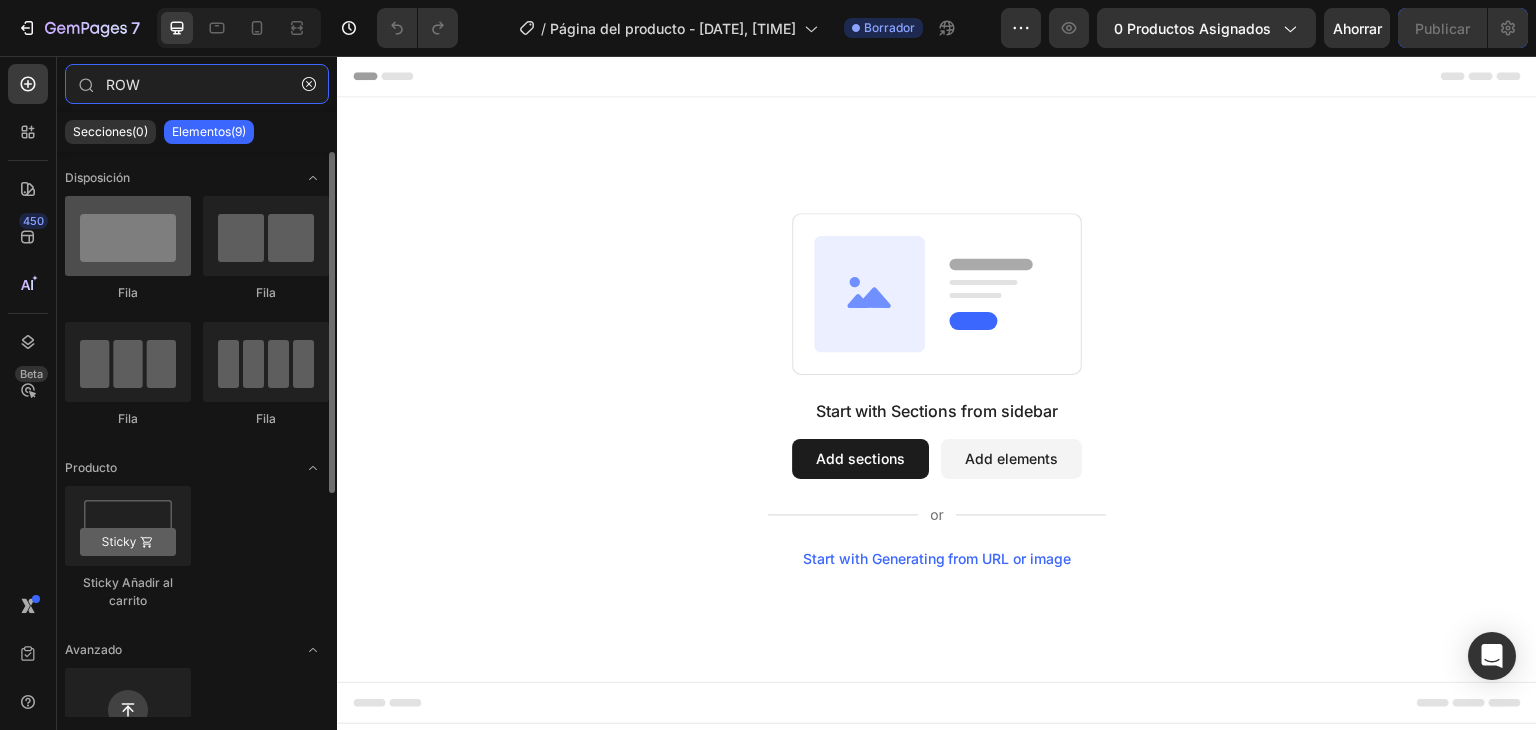 type on "ROW" 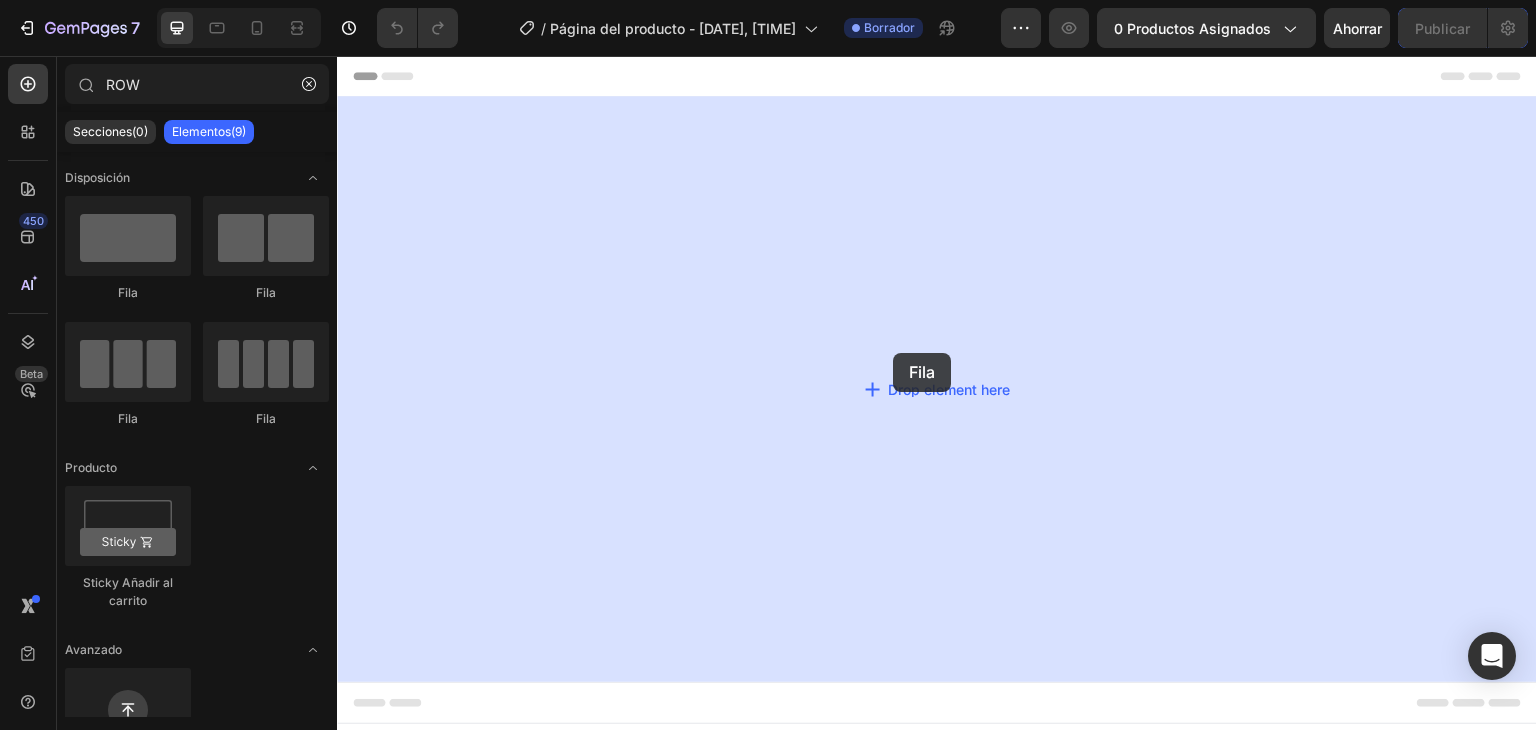 drag, startPoint x: 489, startPoint y: 300, endPoint x: 893, endPoint y: 353, distance: 407.46164 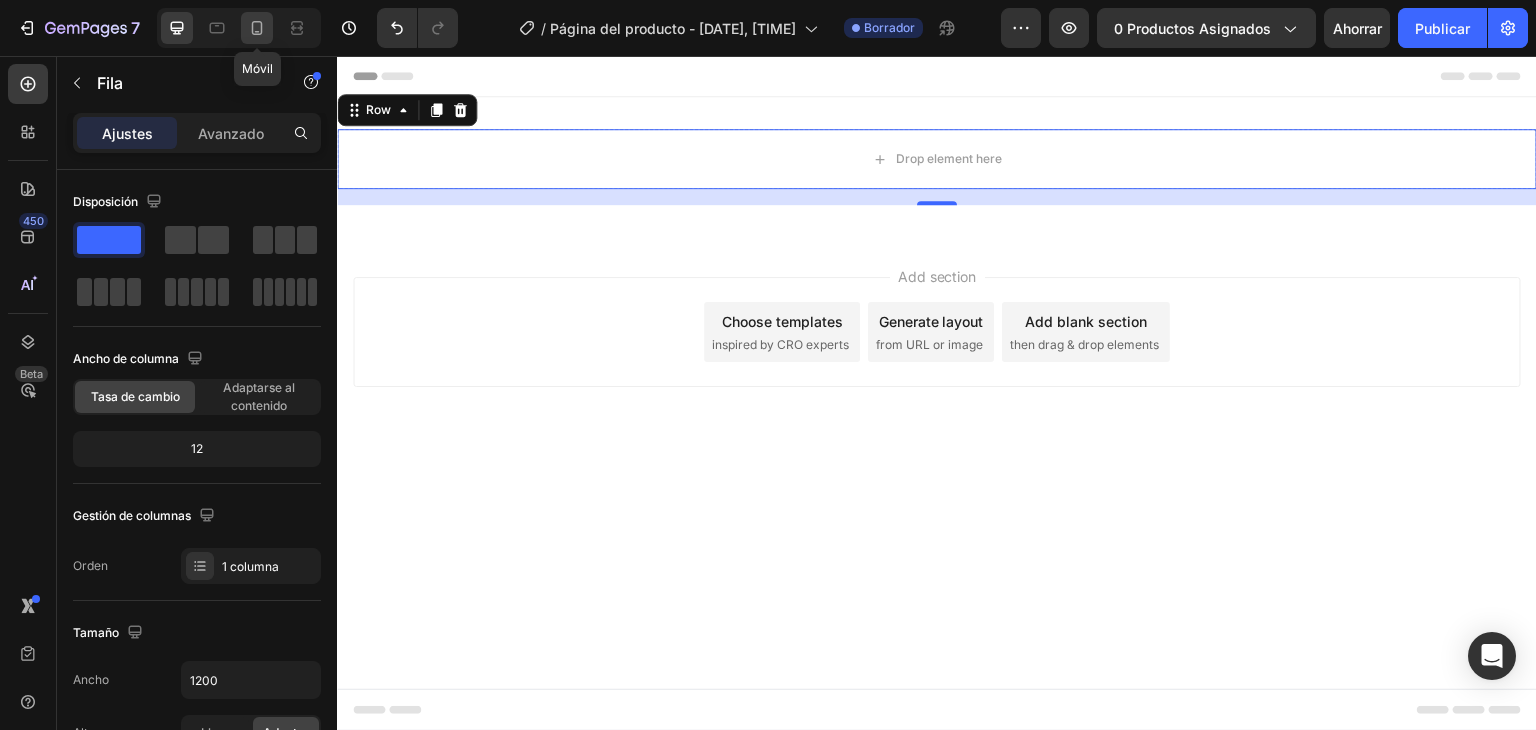 click 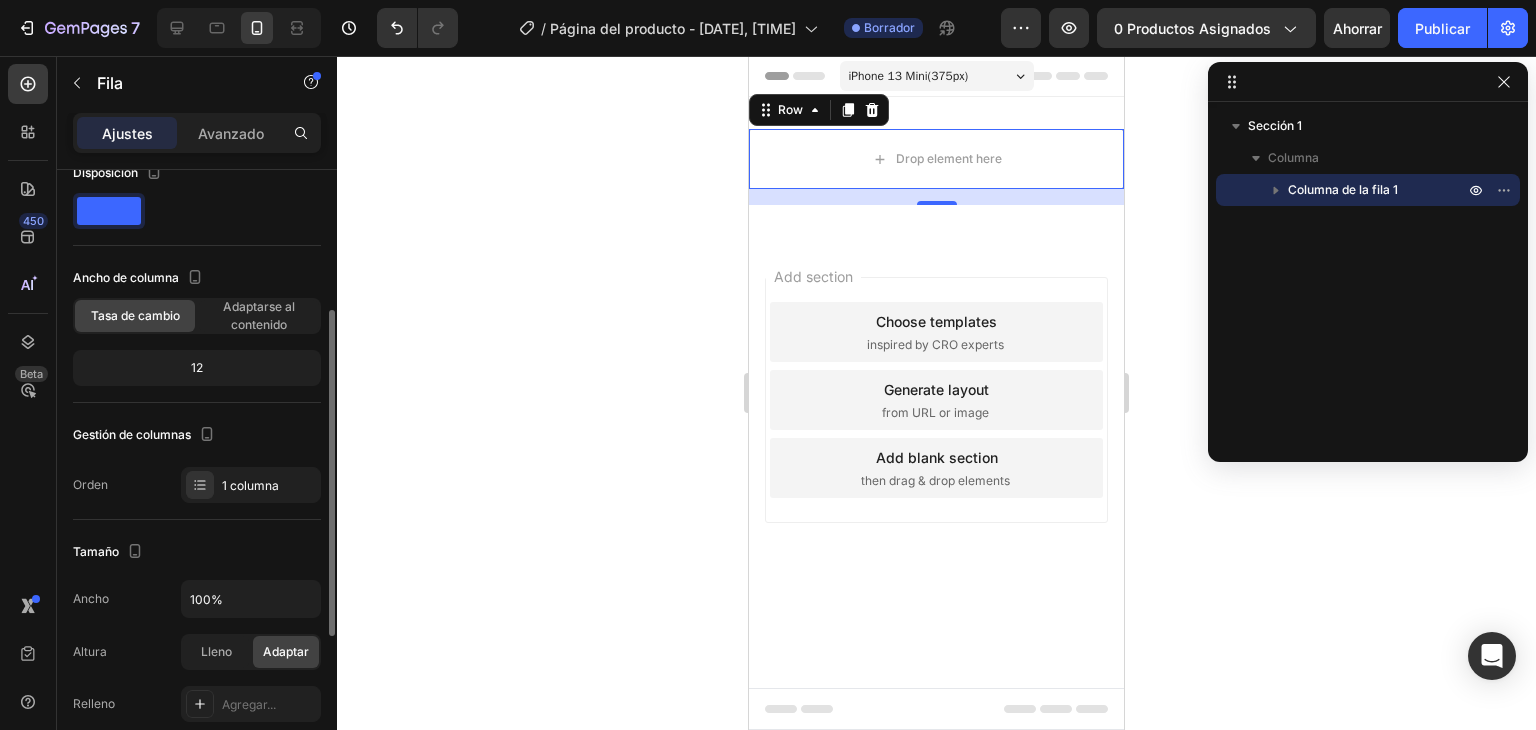 scroll, scrollTop: 0, scrollLeft: 0, axis: both 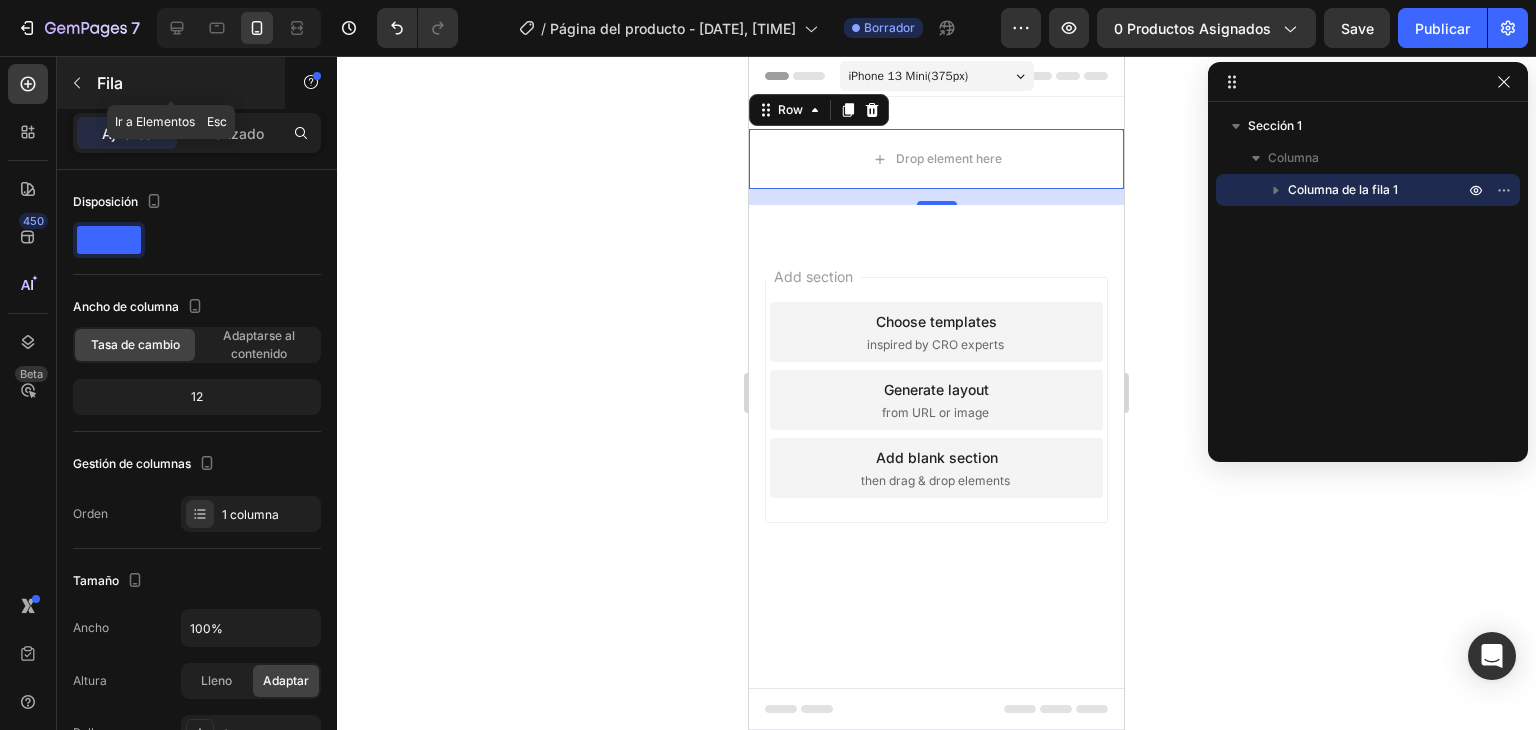 click 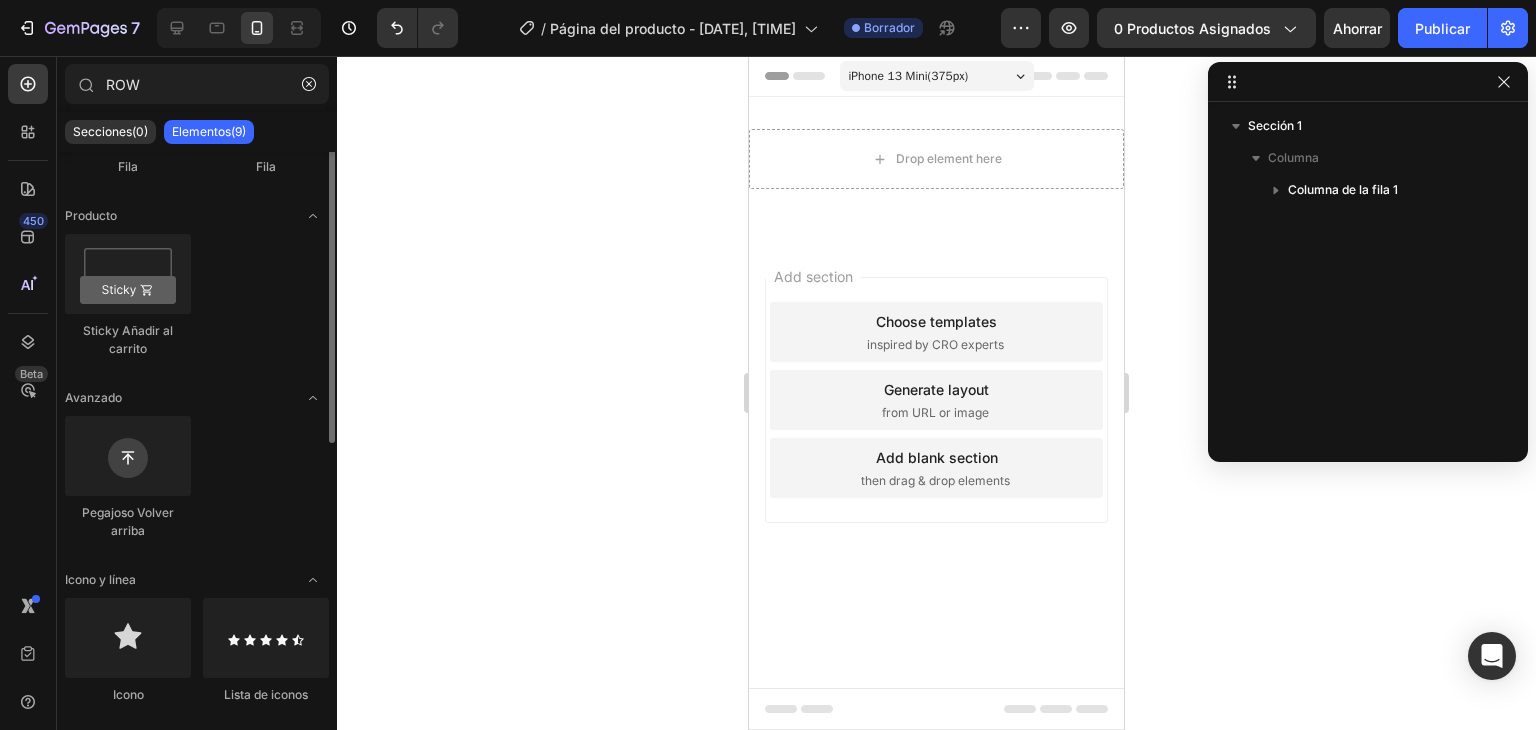 scroll, scrollTop: 0, scrollLeft: 0, axis: both 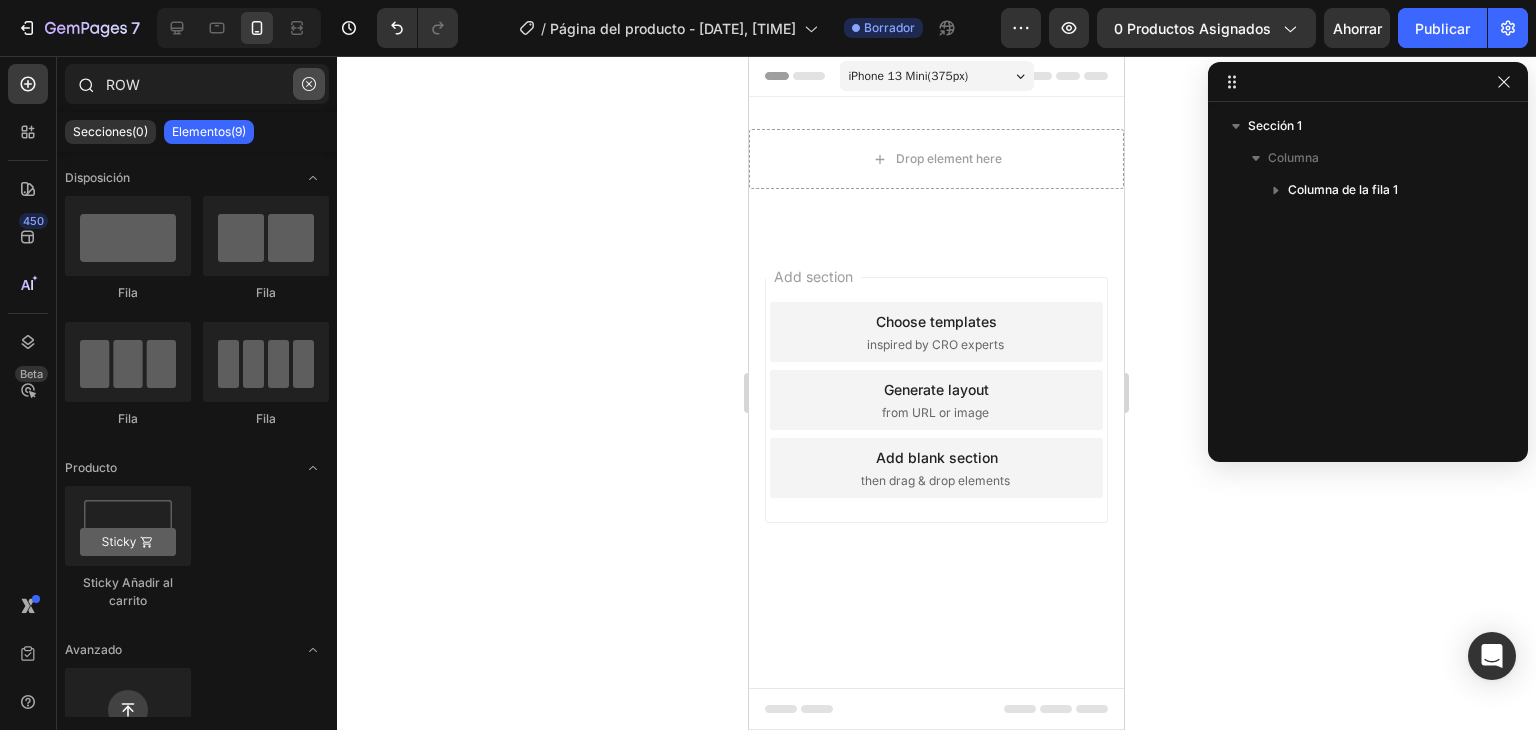 click 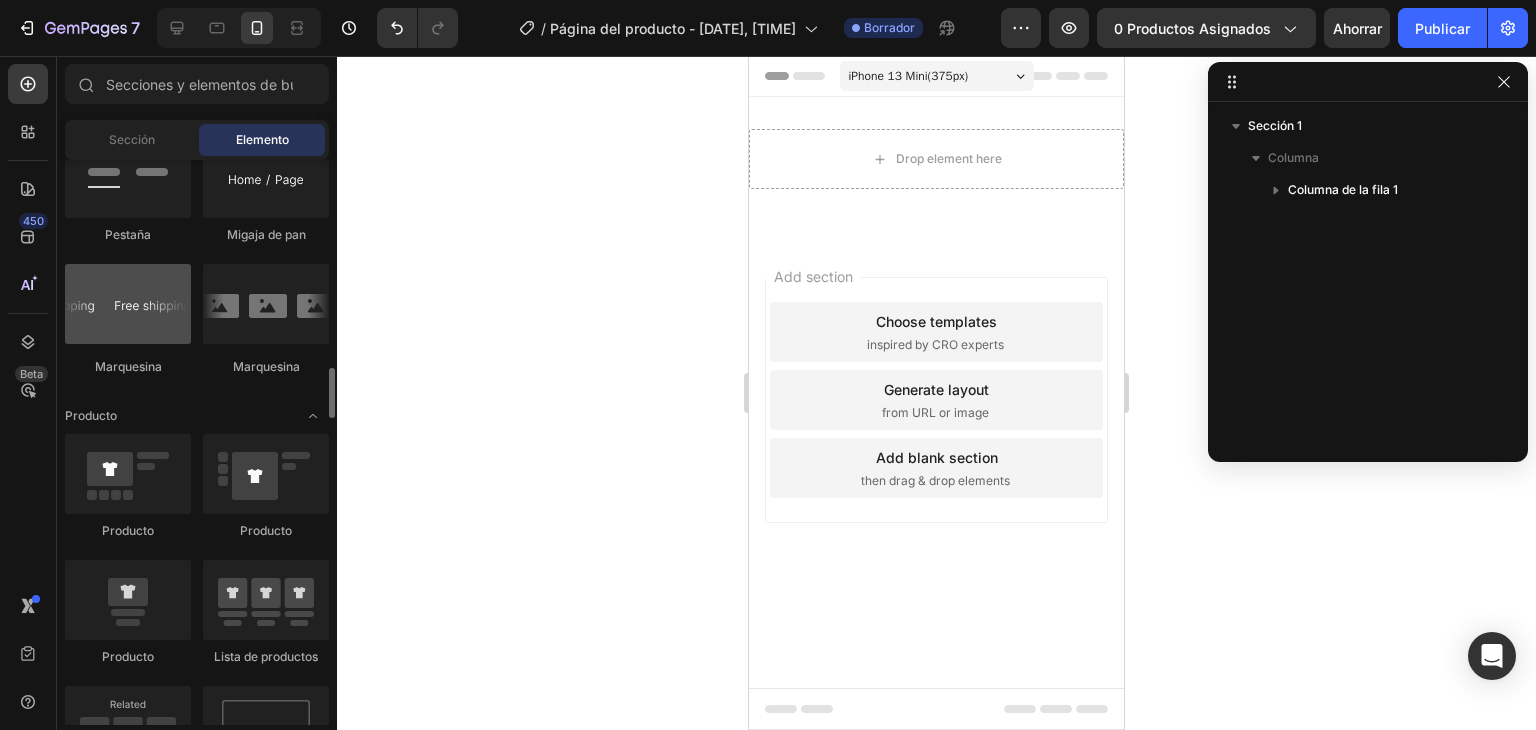 scroll, scrollTop: 2353, scrollLeft: 0, axis: vertical 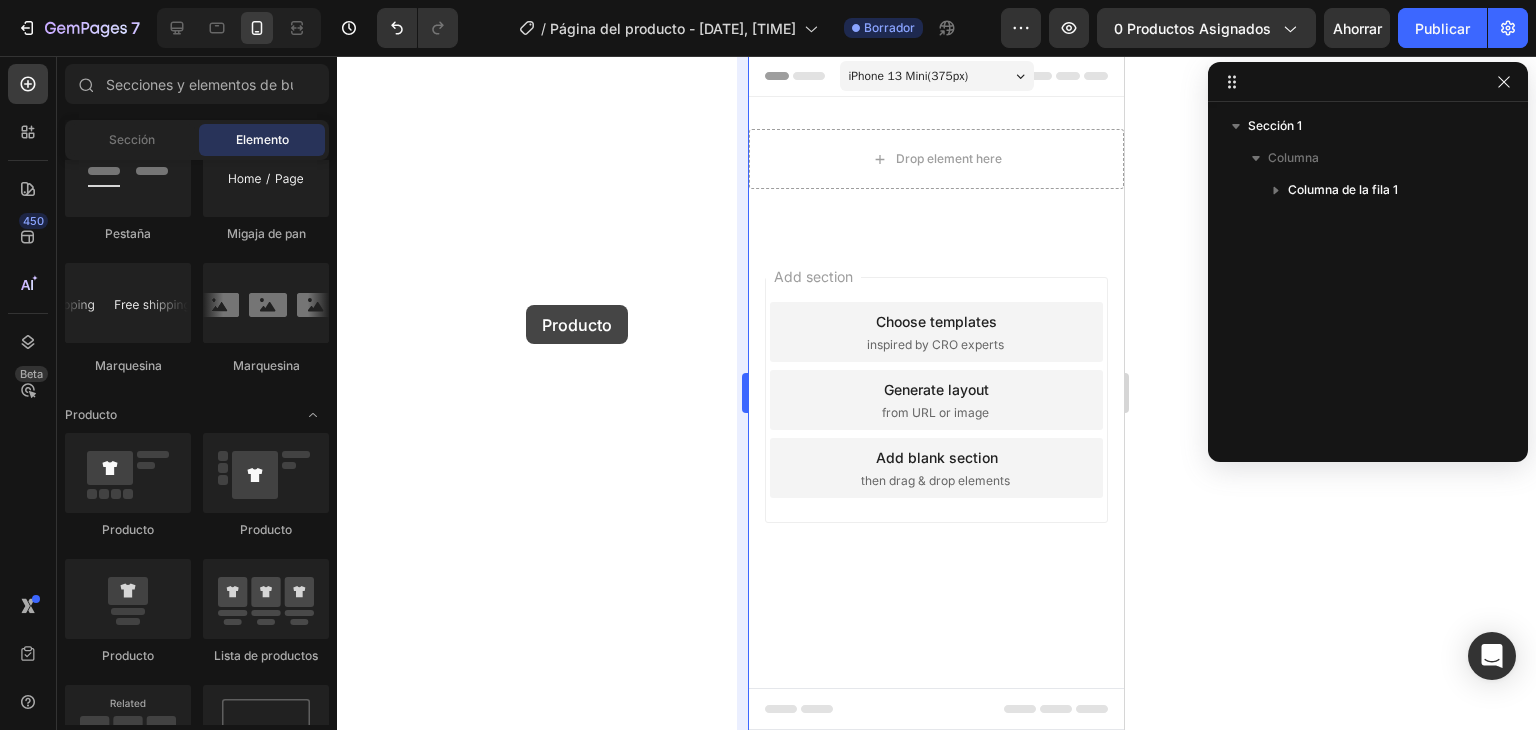 drag, startPoint x: 112, startPoint y: 487, endPoint x: 740, endPoint y: 245, distance: 673.0141 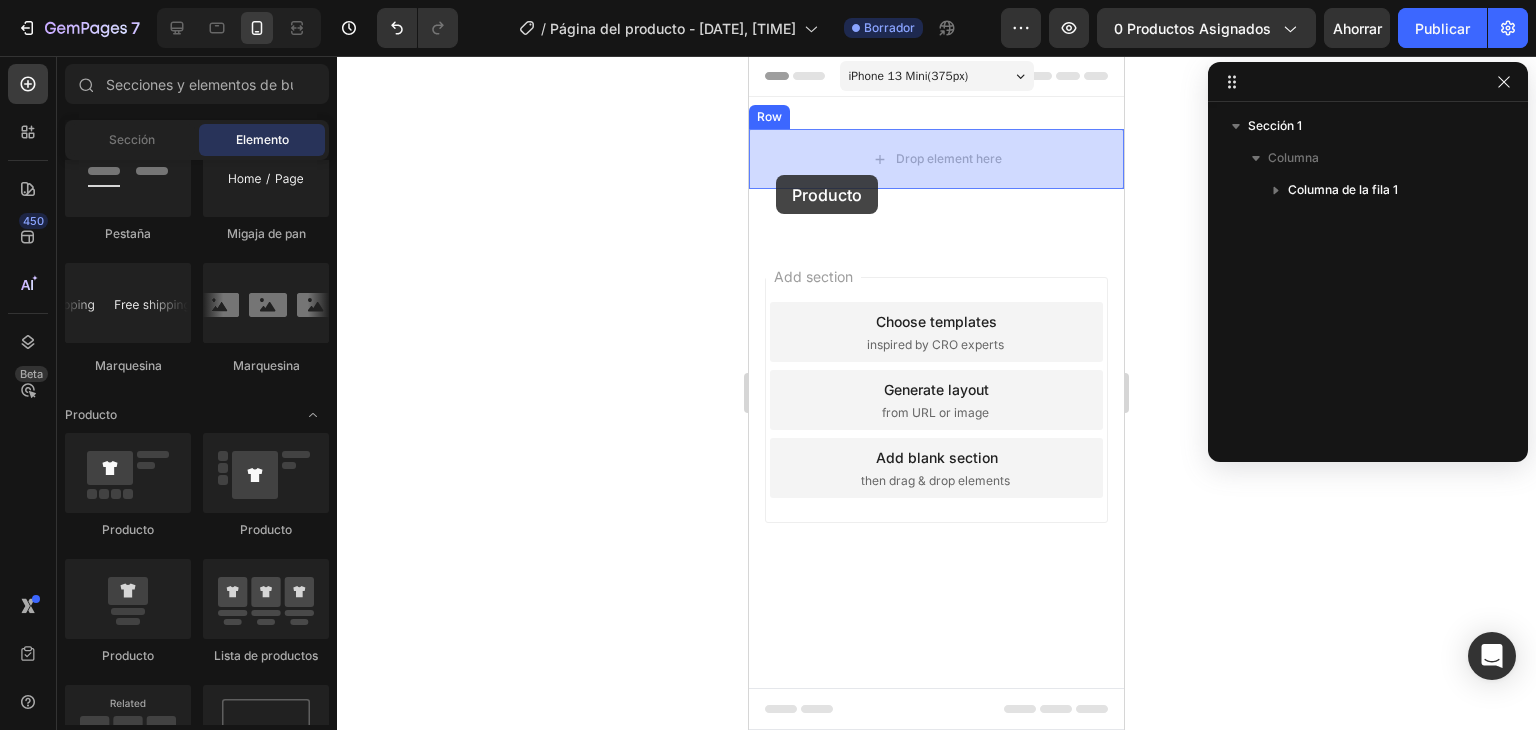 drag, startPoint x: 857, startPoint y: 559, endPoint x: 820, endPoint y: 167, distance: 393.7423 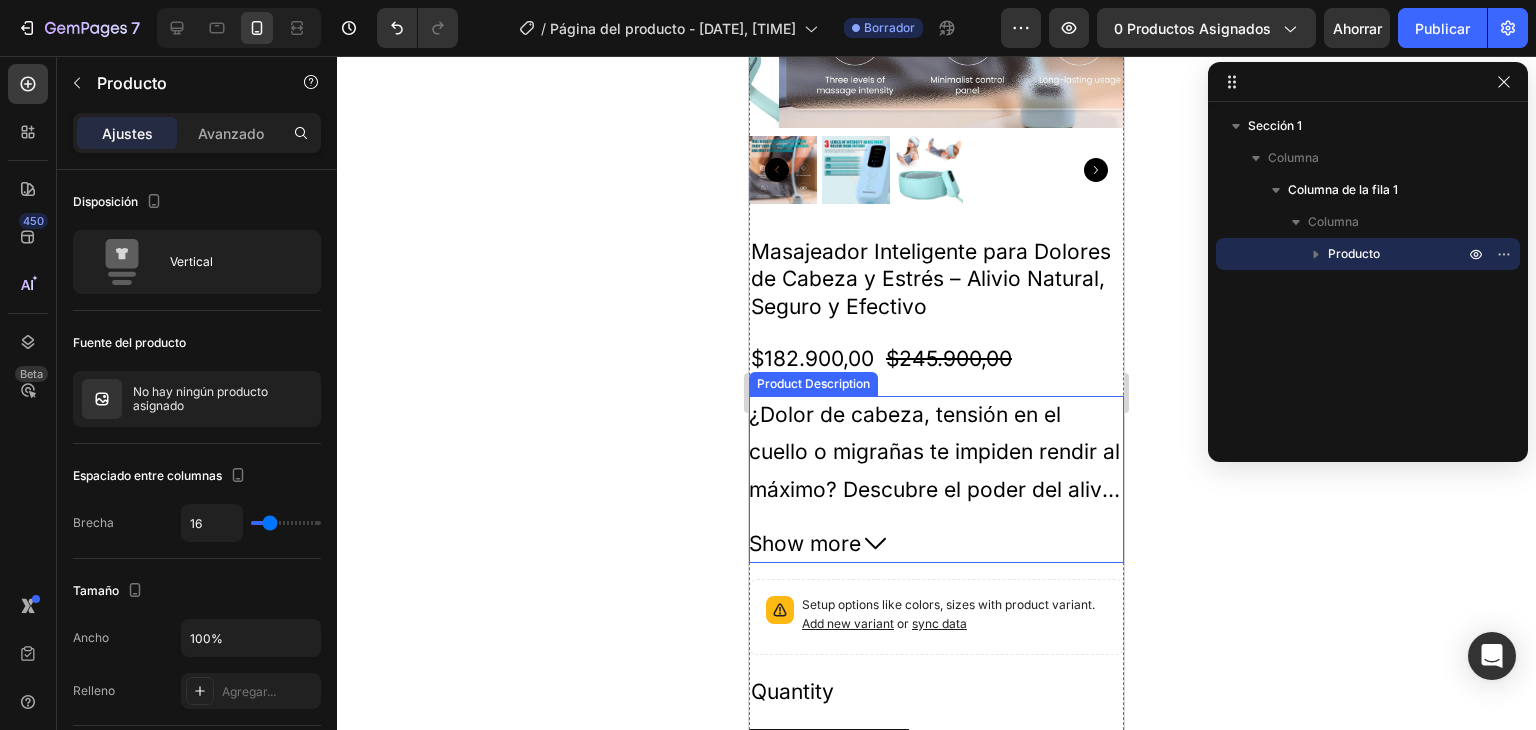 scroll, scrollTop: 379, scrollLeft: 0, axis: vertical 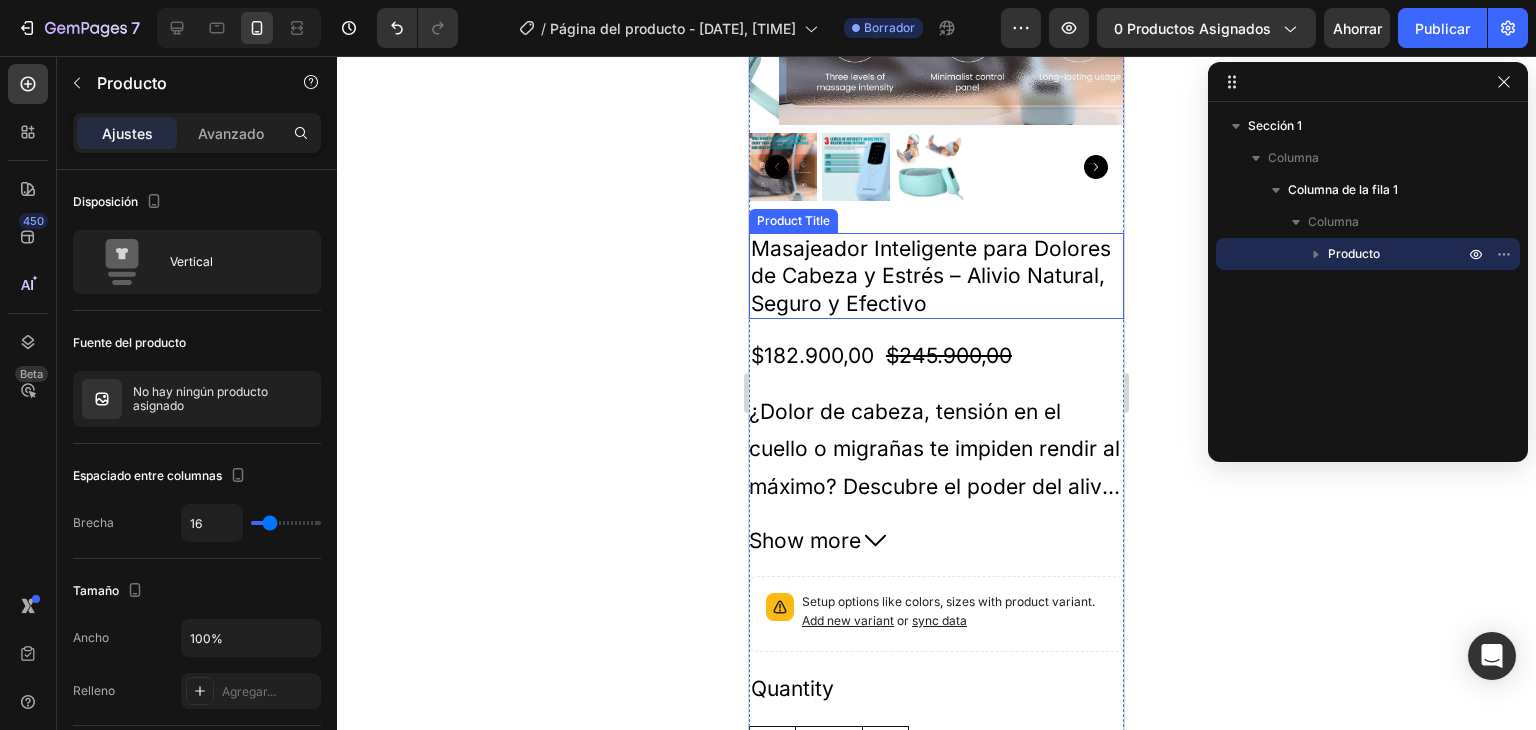 click on "Masajeador Inteligente para Dolores de Cabeza y Estrés – Alivio Natural, Seguro y Efectivo" at bounding box center [936, 276] 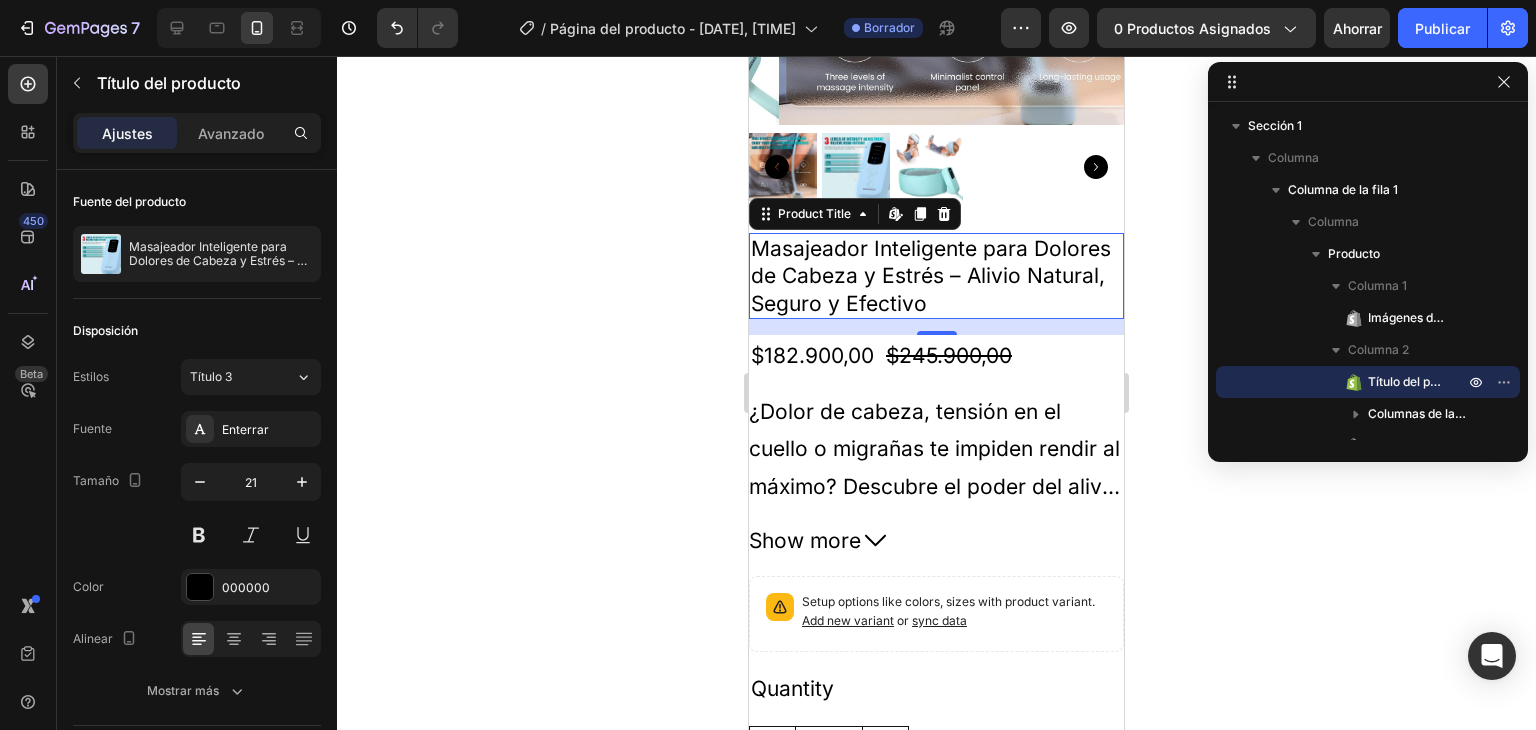 click on "Masajeador Inteligente para Dolores de Cabeza y Estrés – Alivio Natural, Seguro y Efectivo" at bounding box center [936, 276] 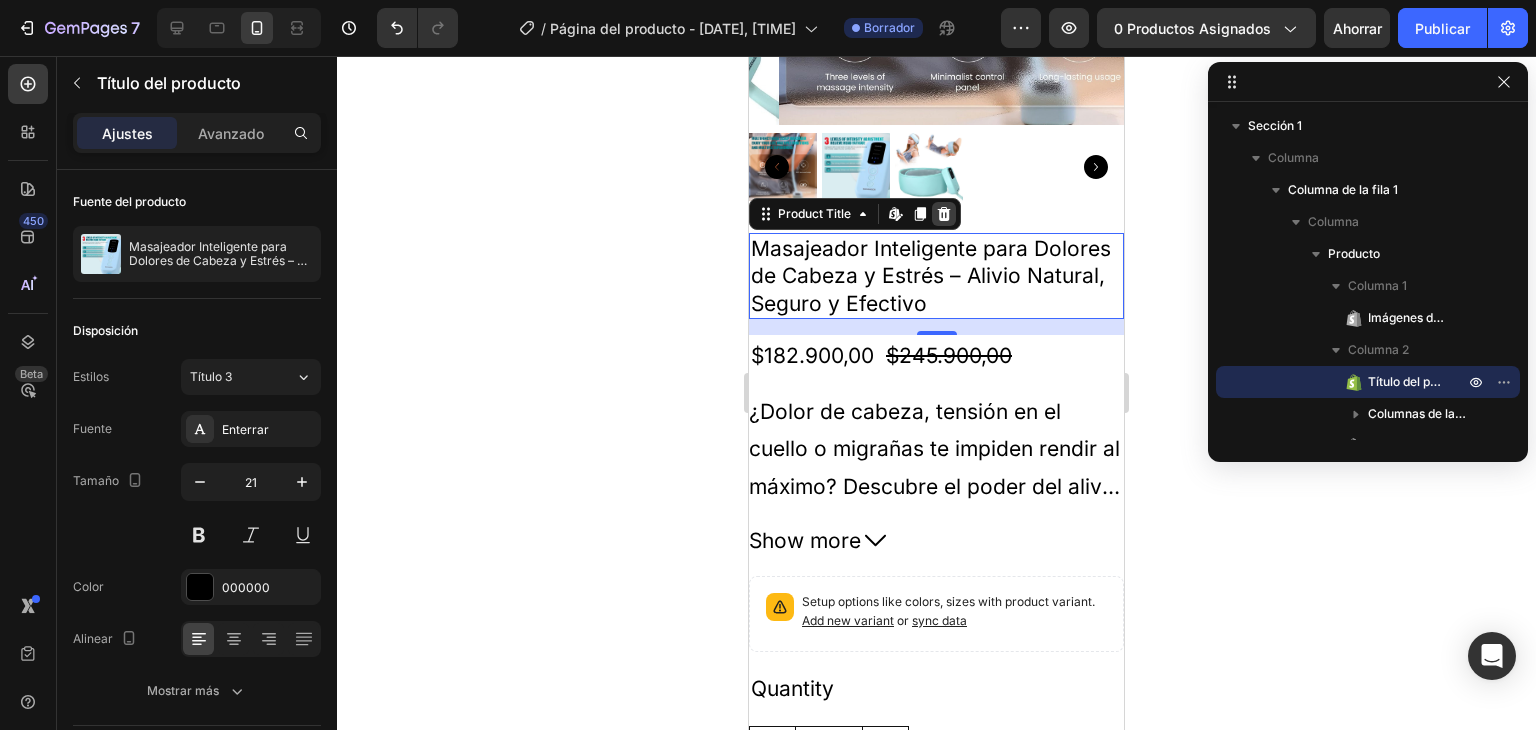 click 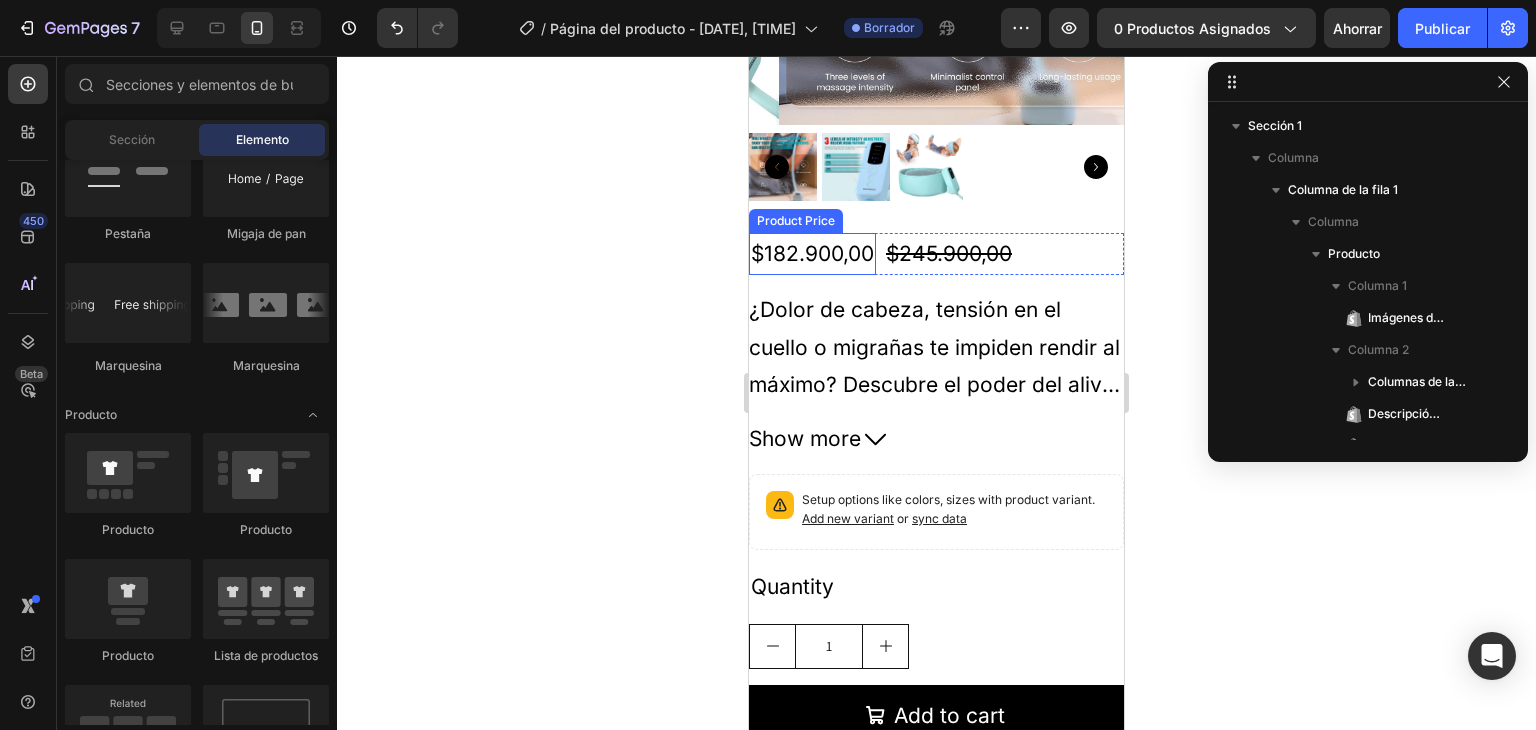 click on "$182.900,00" at bounding box center [812, 254] 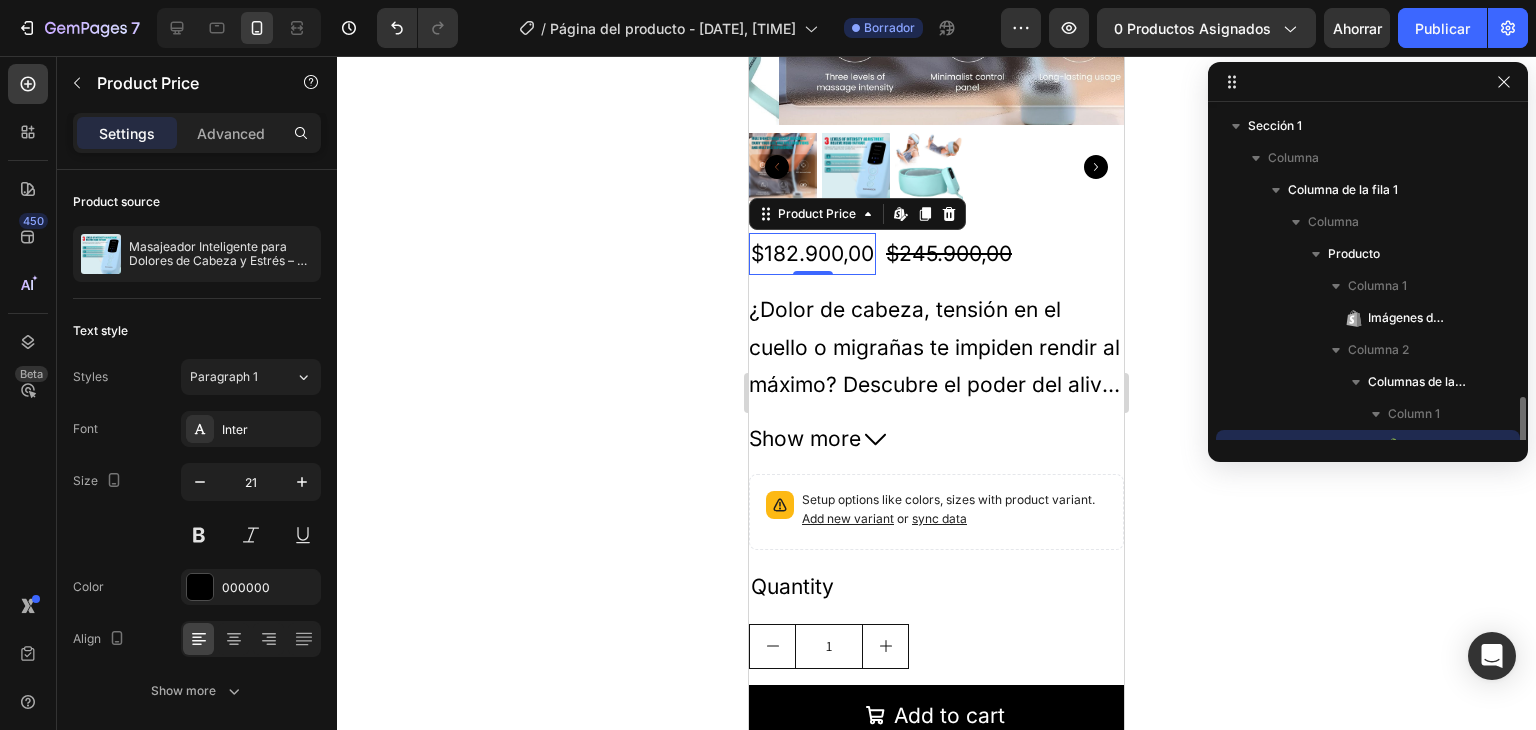 scroll, scrollTop: 186, scrollLeft: 0, axis: vertical 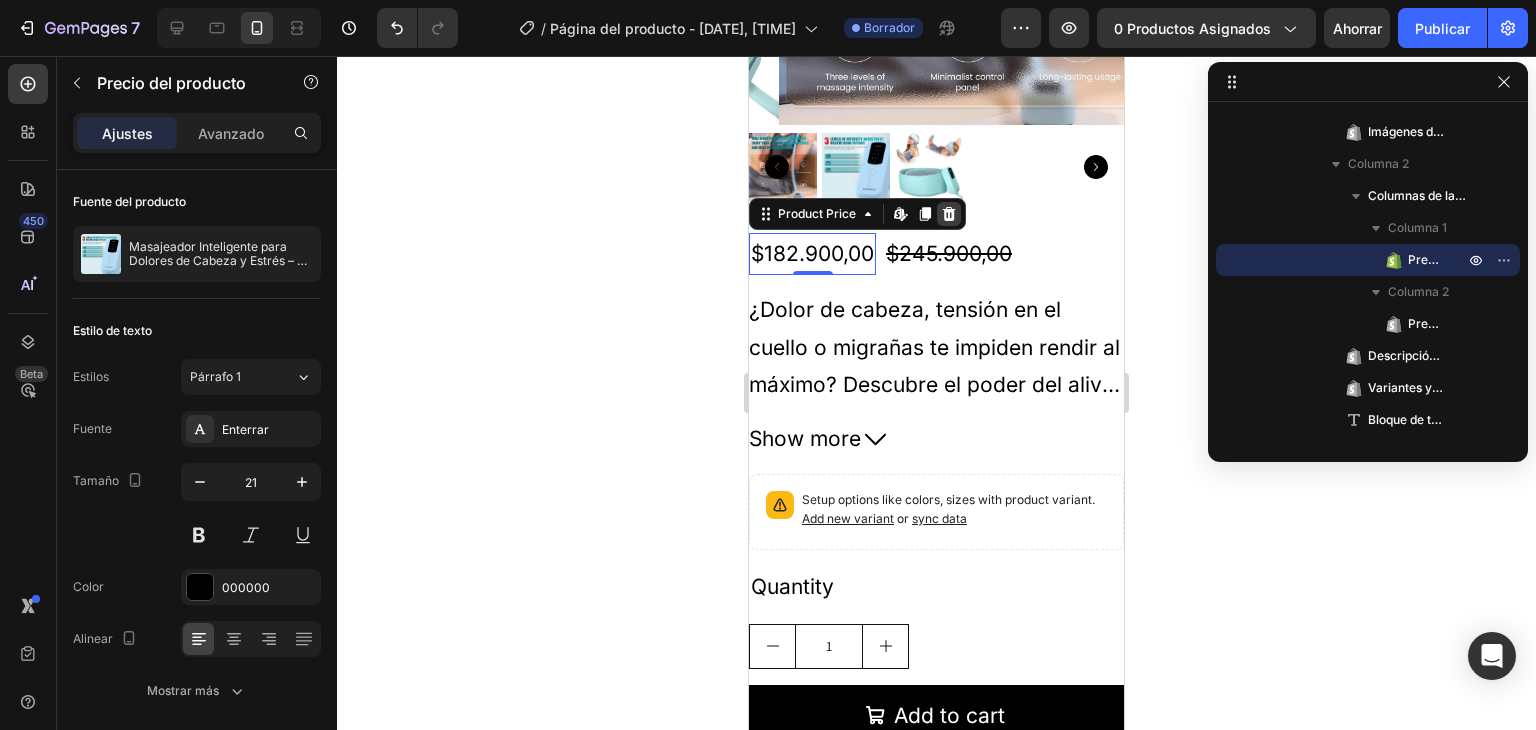 click 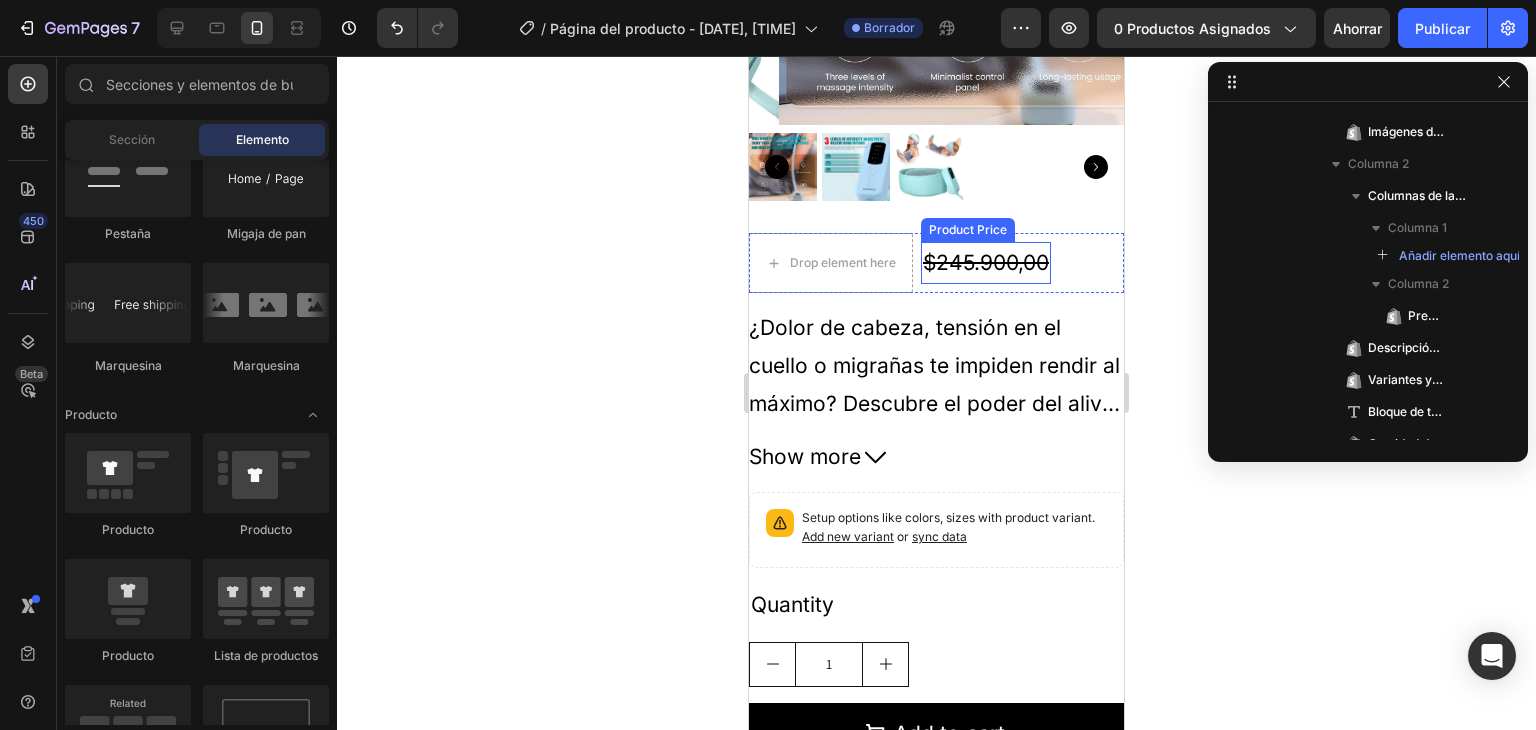 click on "$245.900,00" at bounding box center (986, 263) 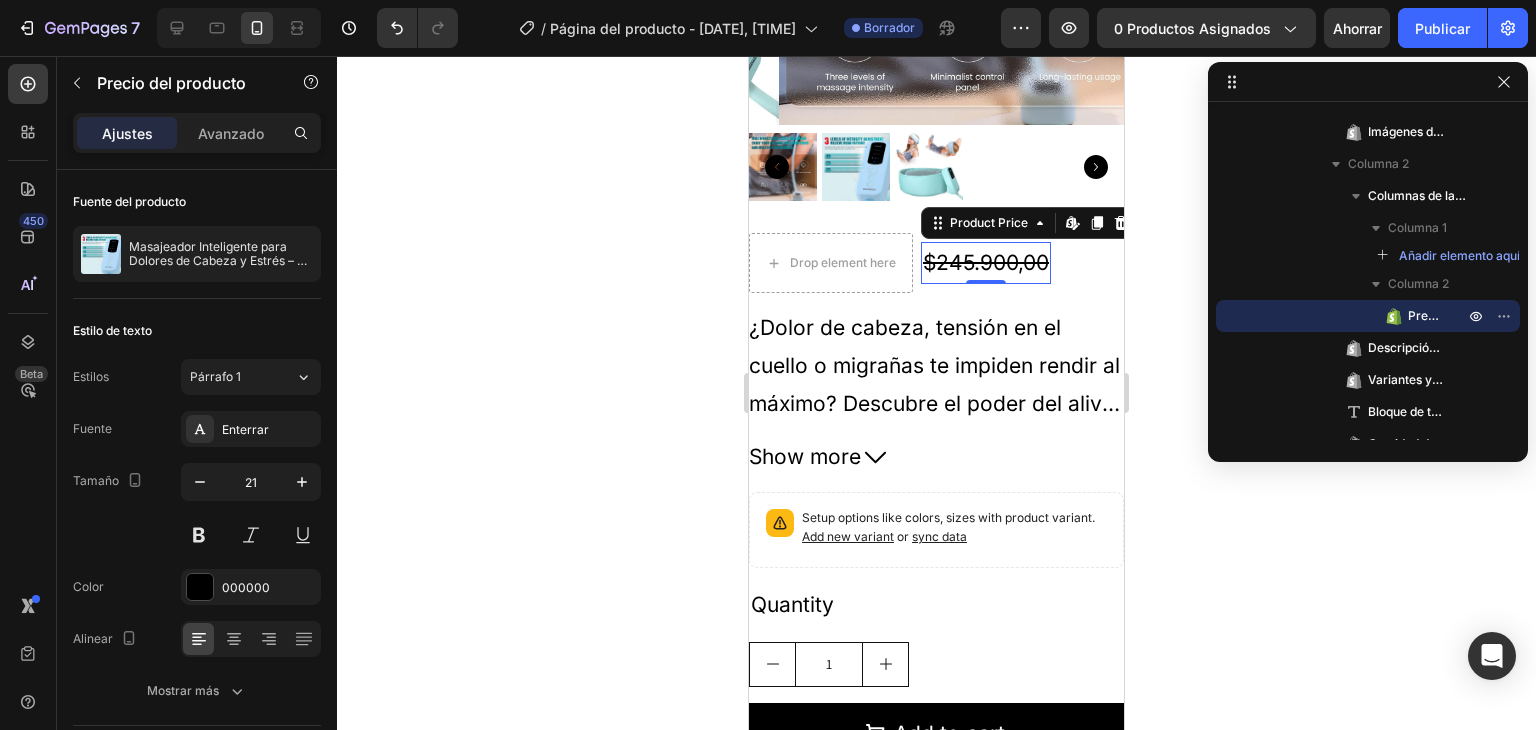 click on "$245.900,00" at bounding box center (986, 263) 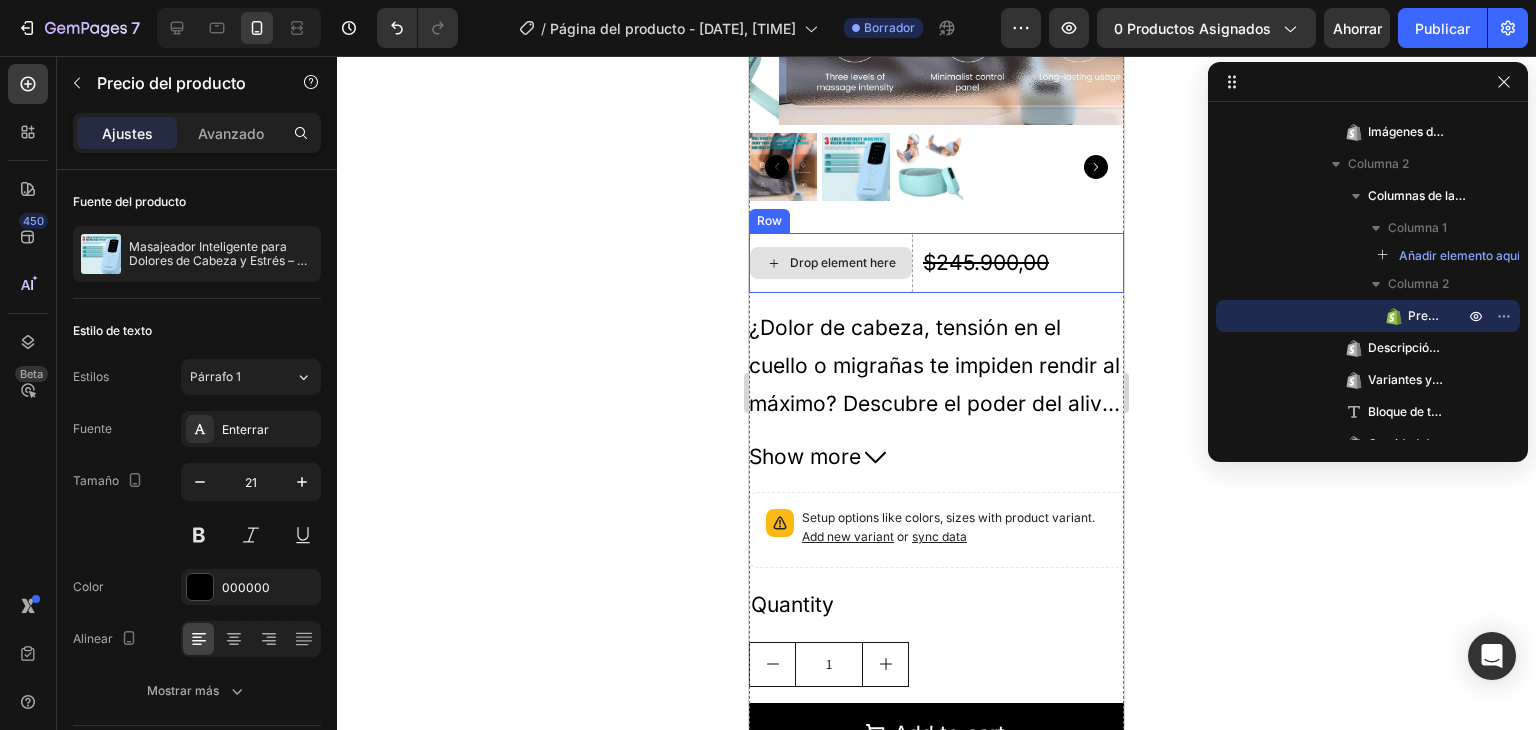 click on "Drop element here" at bounding box center [843, 263] 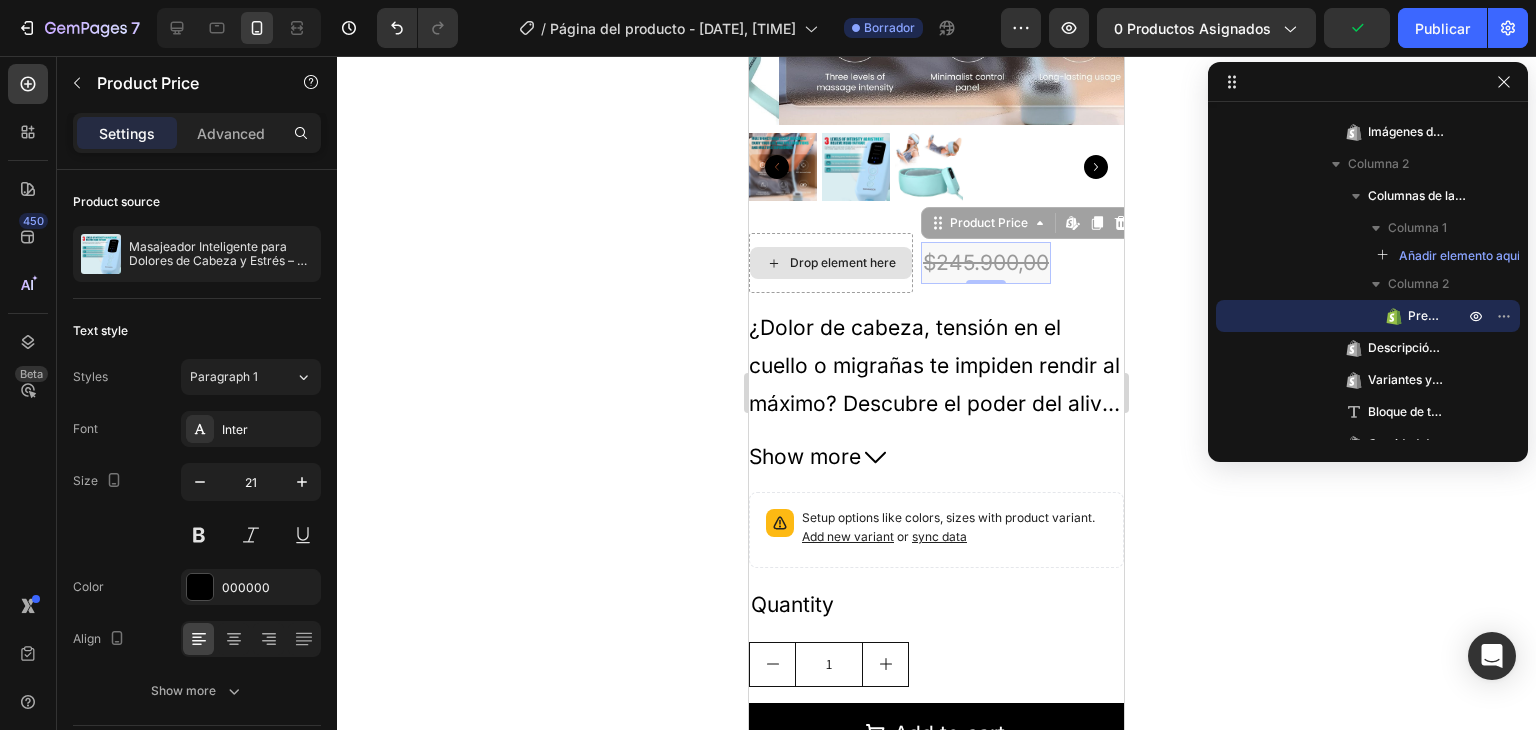 drag, startPoint x: 952, startPoint y: 246, endPoint x: 851, endPoint y: 244, distance: 101.0198 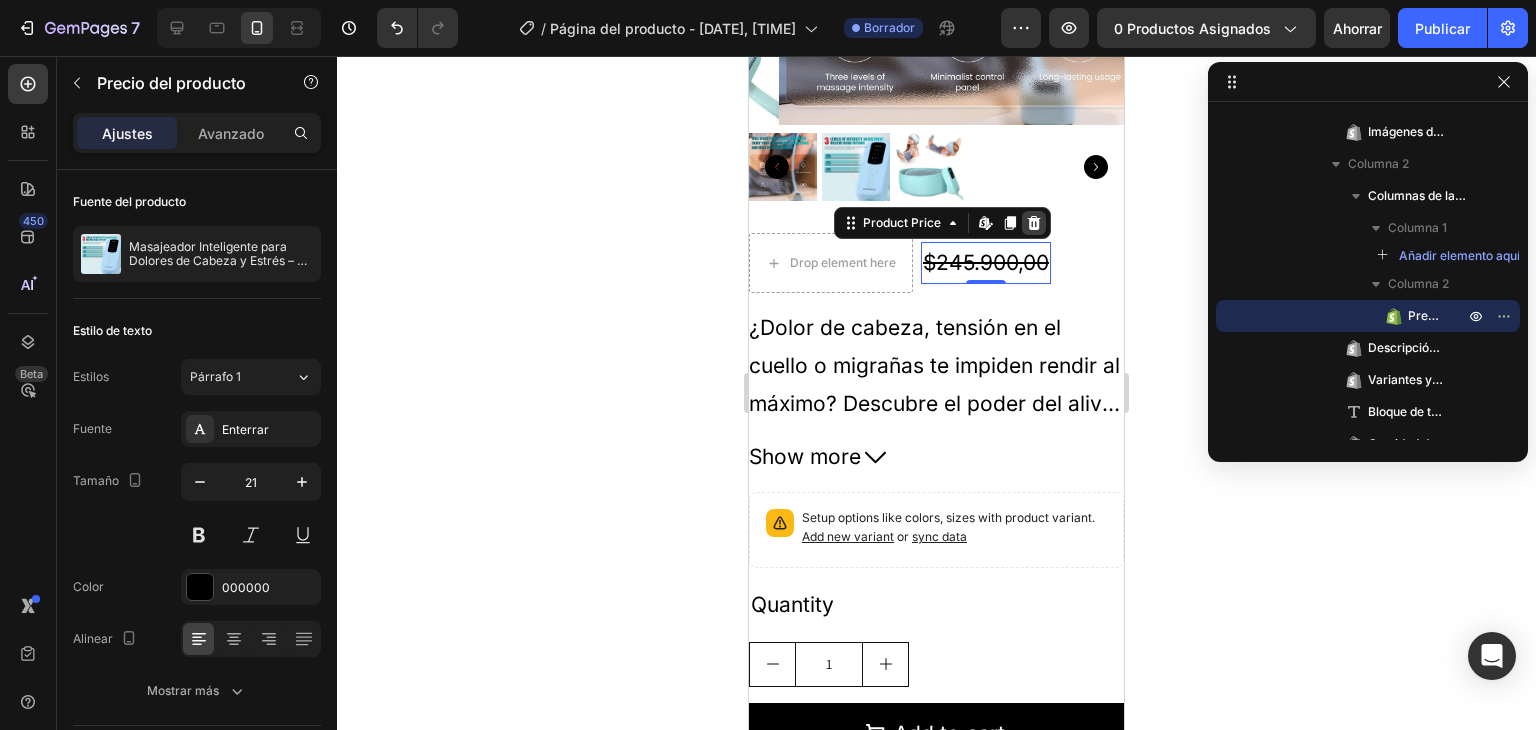 click 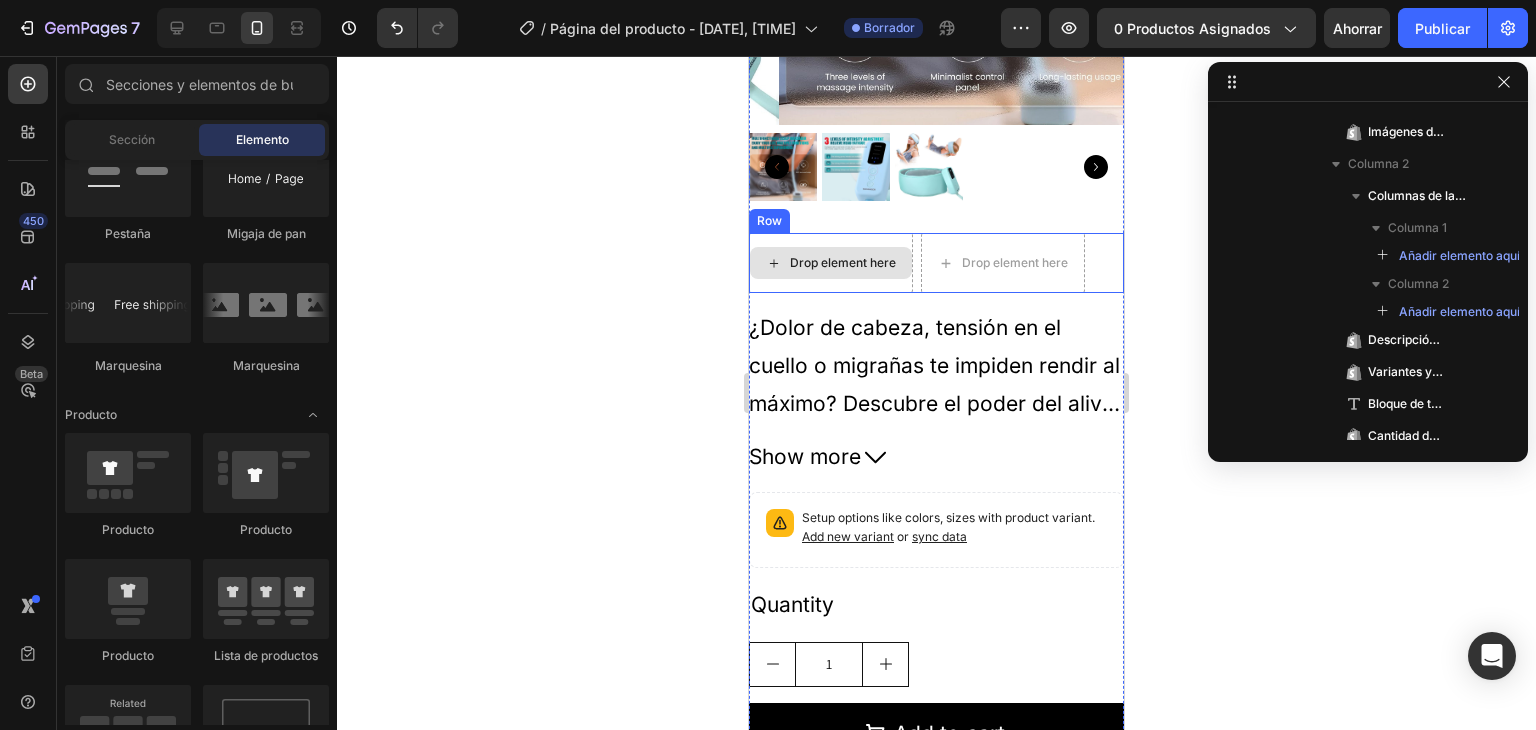click on "Drop element here" at bounding box center (831, 263) 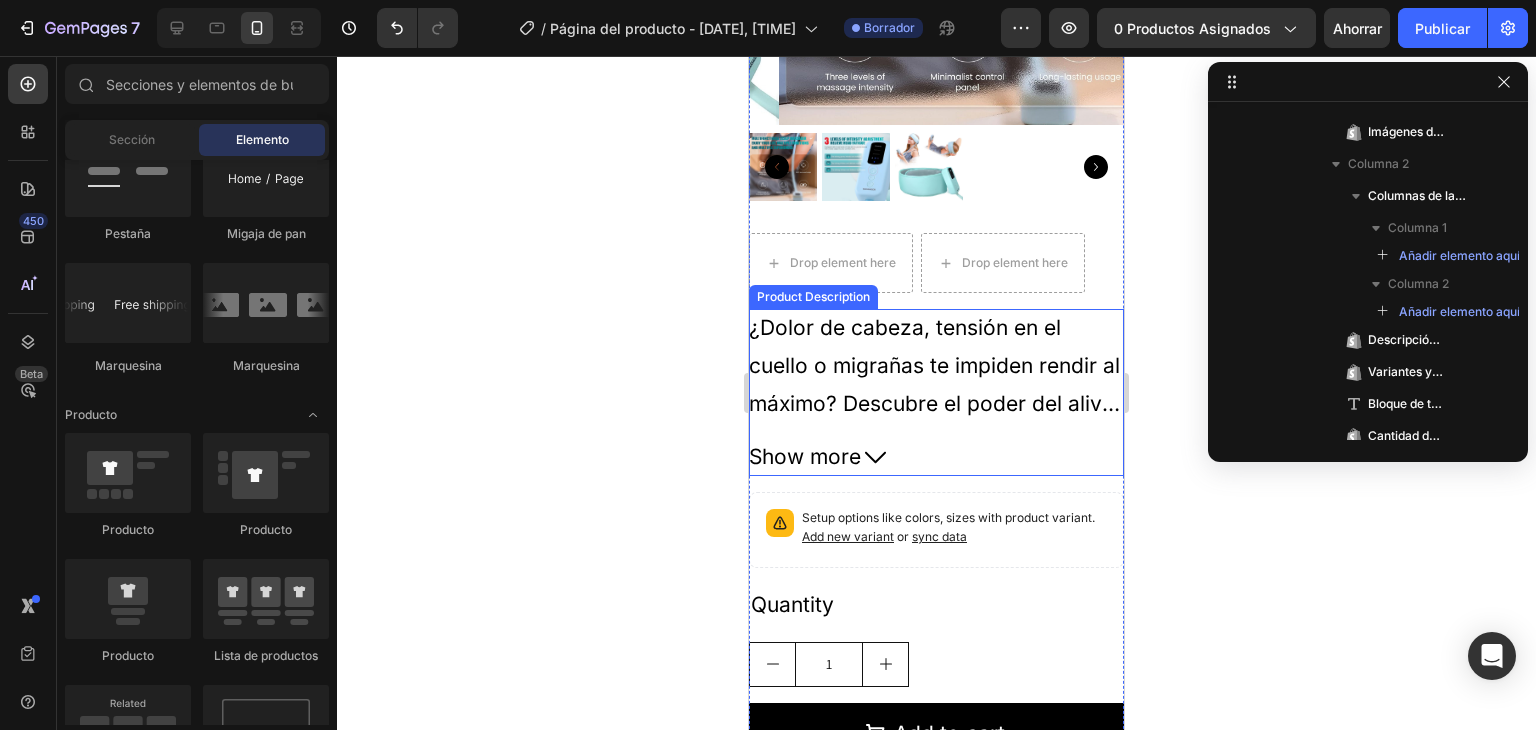 click on "¿Dolor de cabeza, tensión en el cuello o migrañas te impiden rendir al máximo? Descubre el poder del alivio natural con nuestro  Masajeador Inteligente de Cabeza , diseñado para mujeres como tú: profesionales, mamás, emprendedoras y multitarea, que buscan bienestar sin comprometer su salud ni la de su familia." at bounding box center (935, 592) 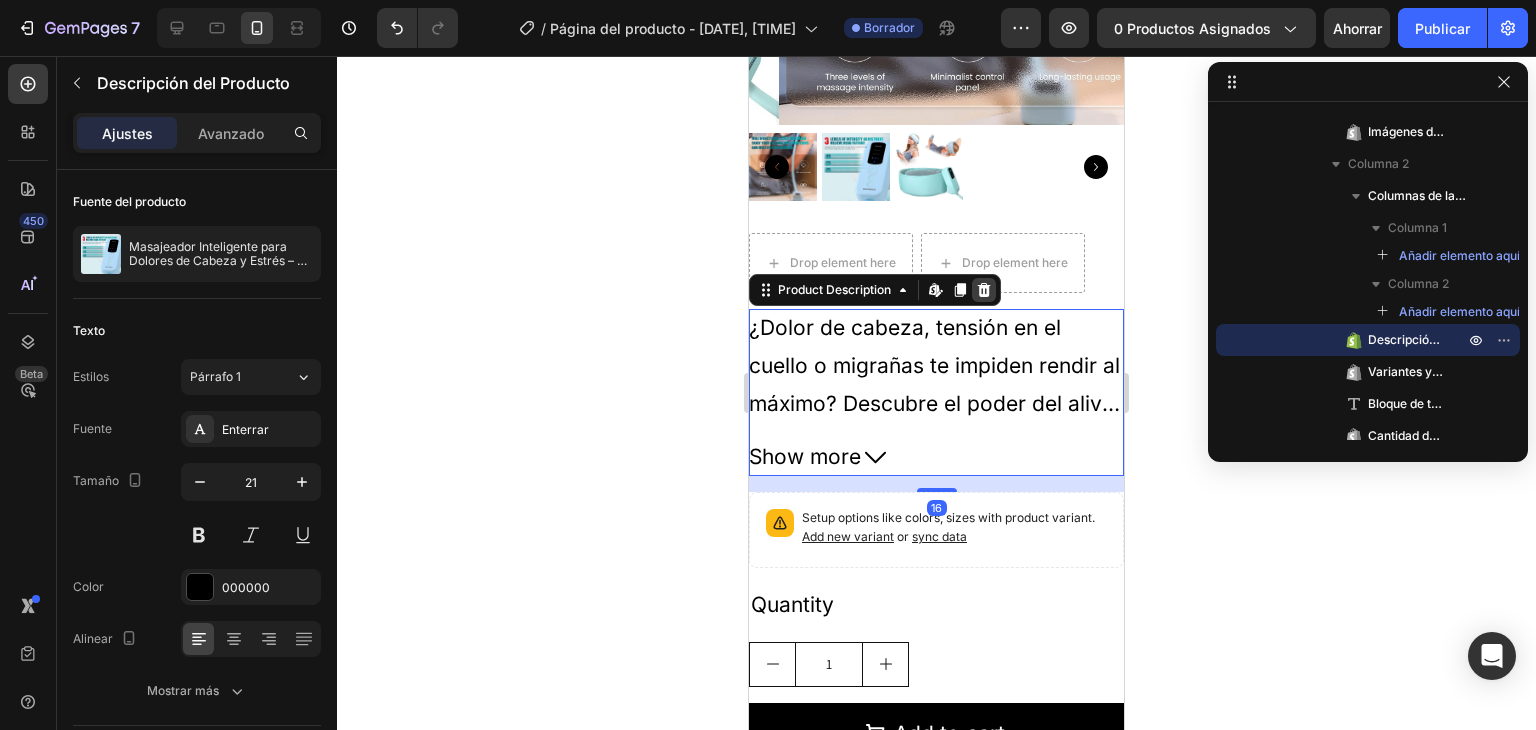 click 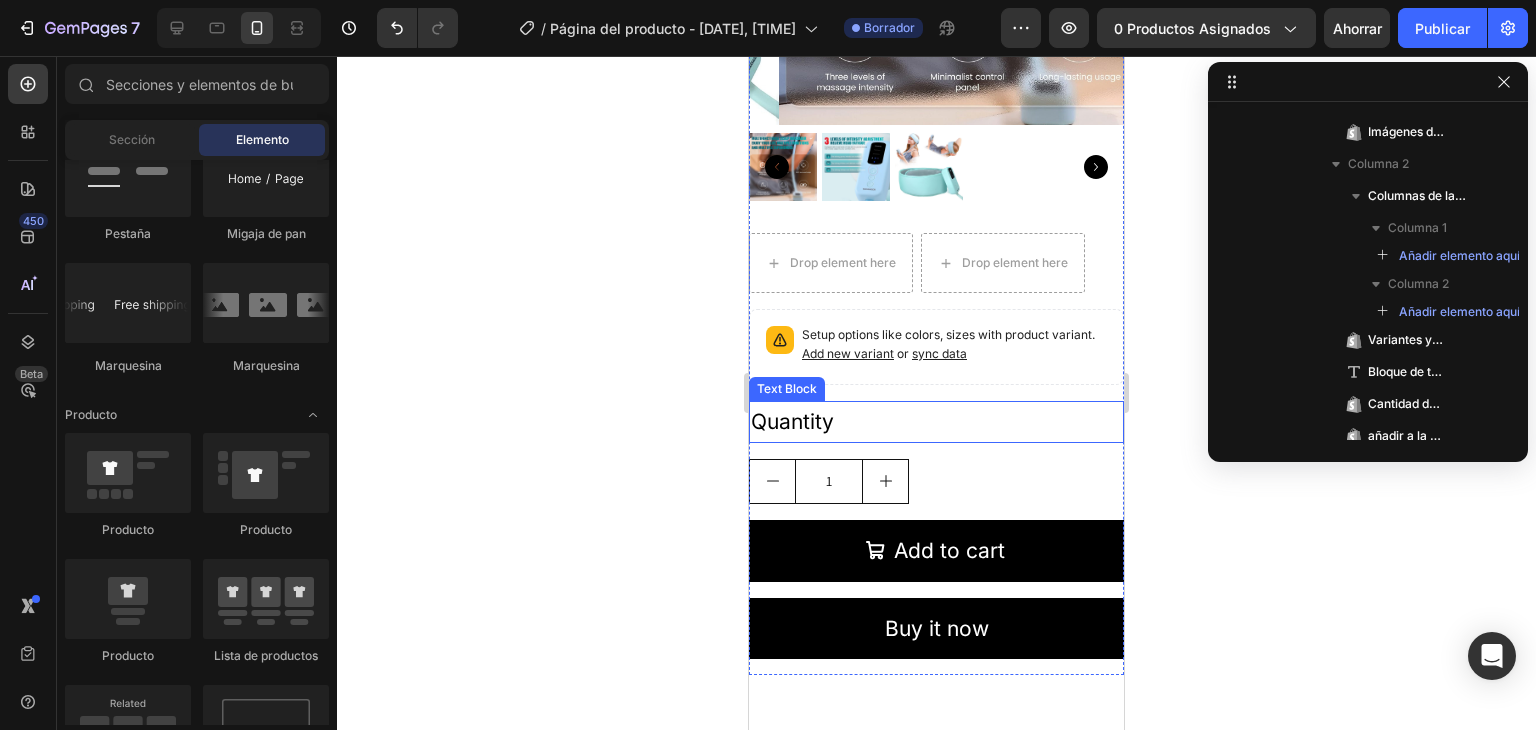 click on "Quantity" at bounding box center (936, 422) 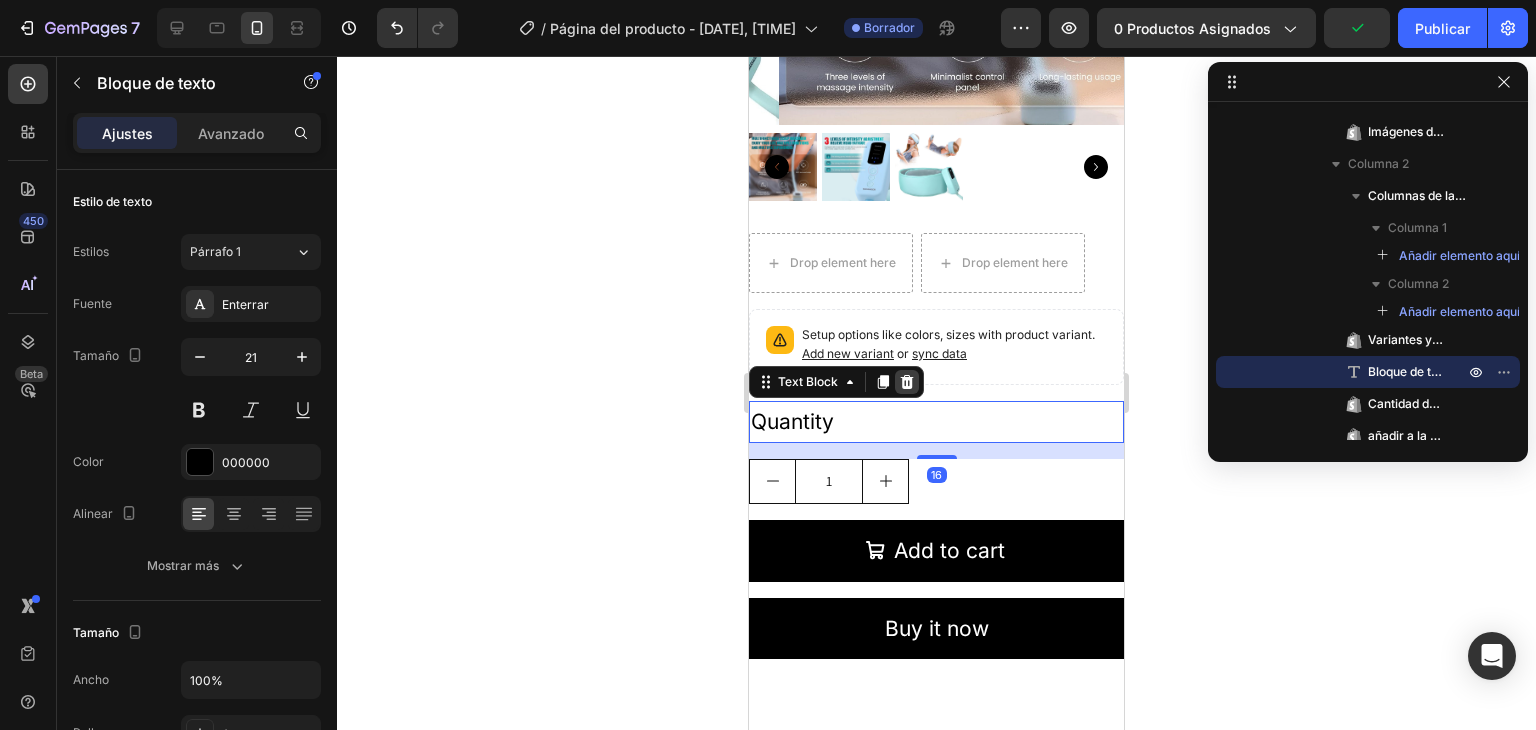 click 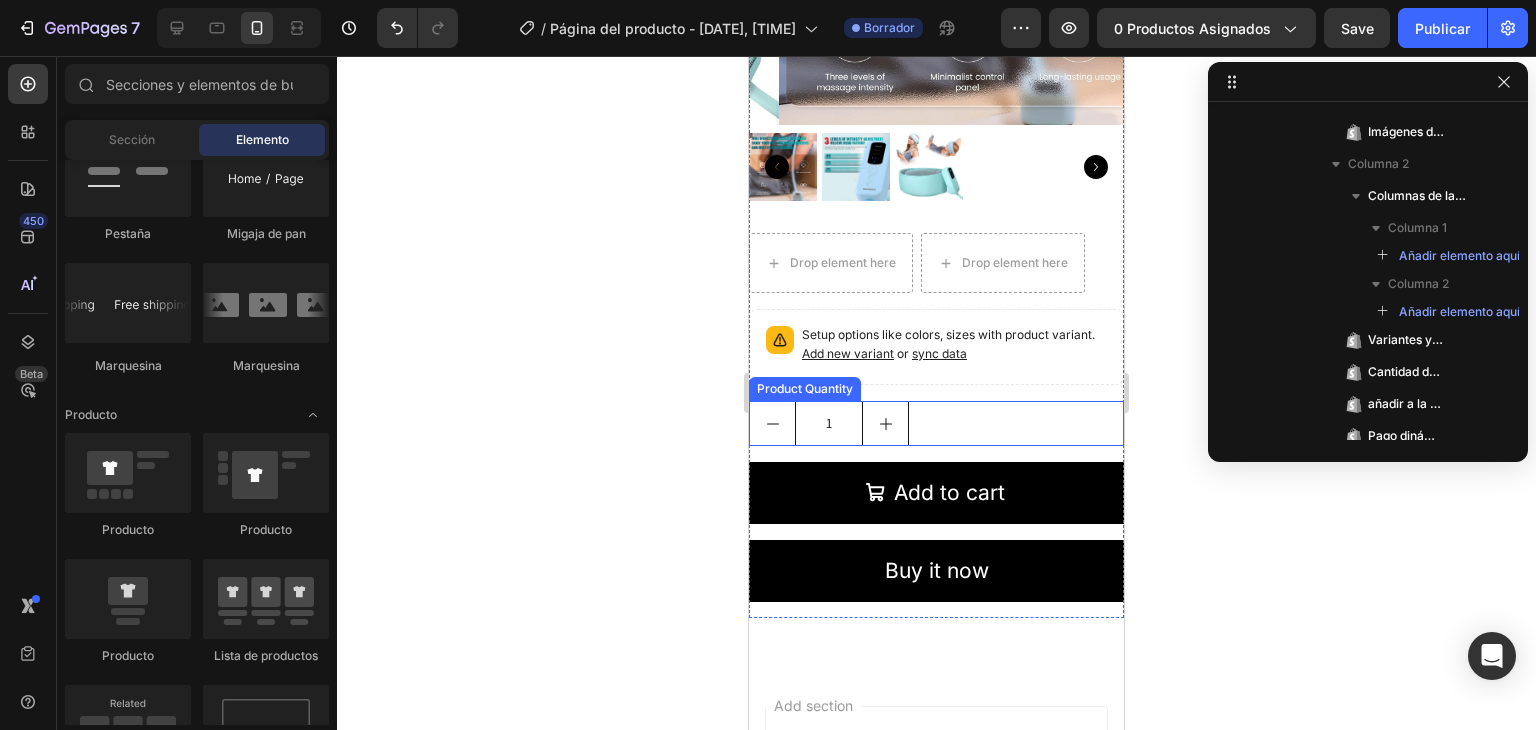 click 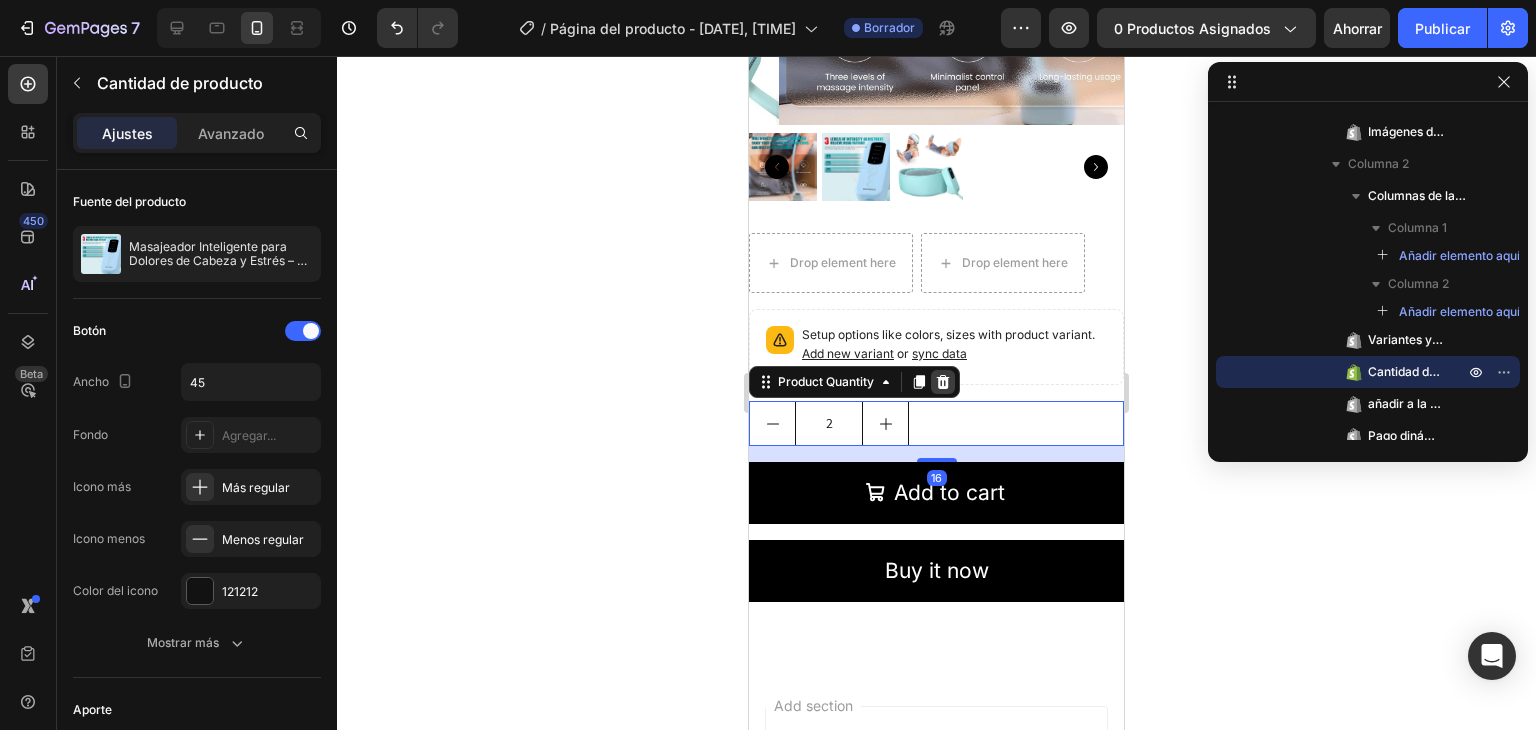 click 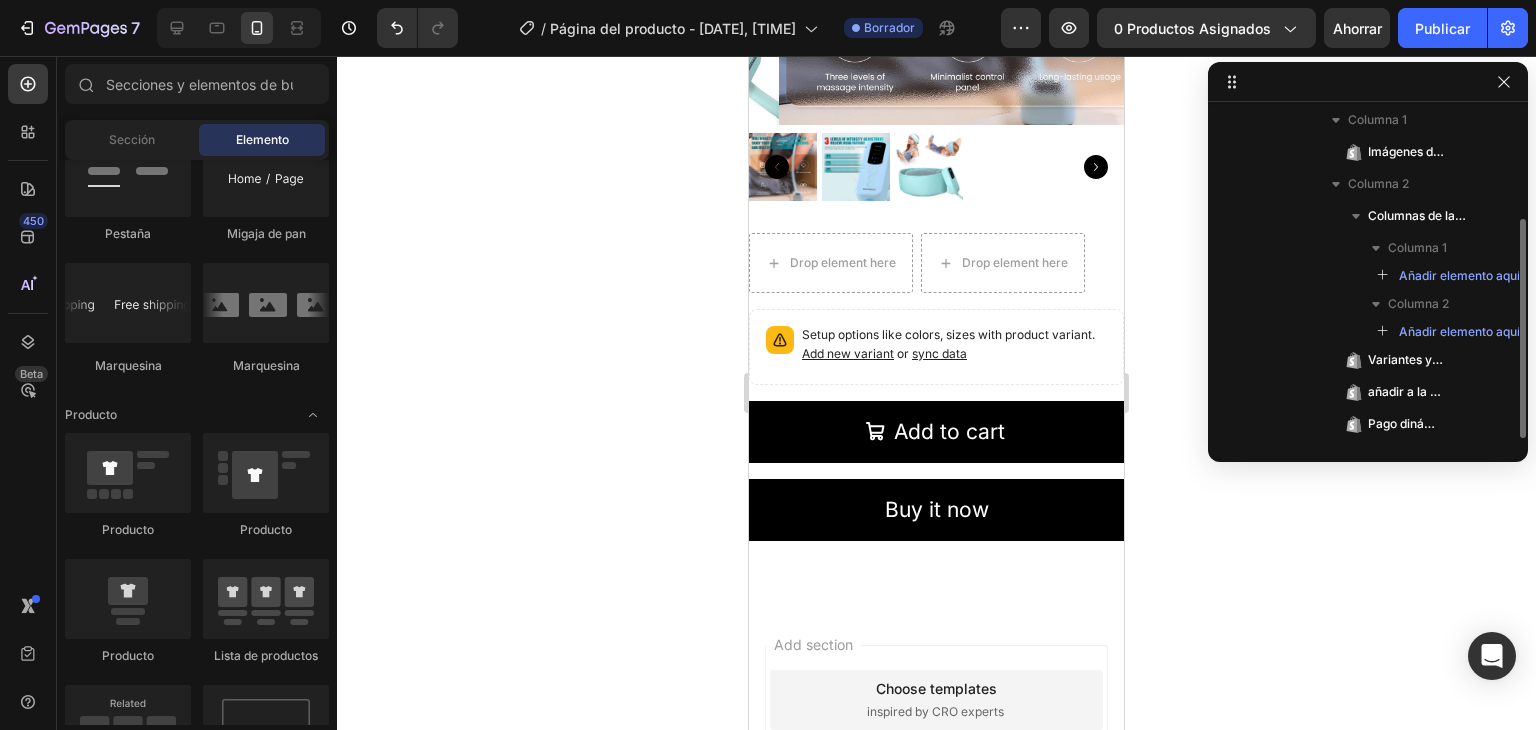 scroll, scrollTop: 165, scrollLeft: 0, axis: vertical 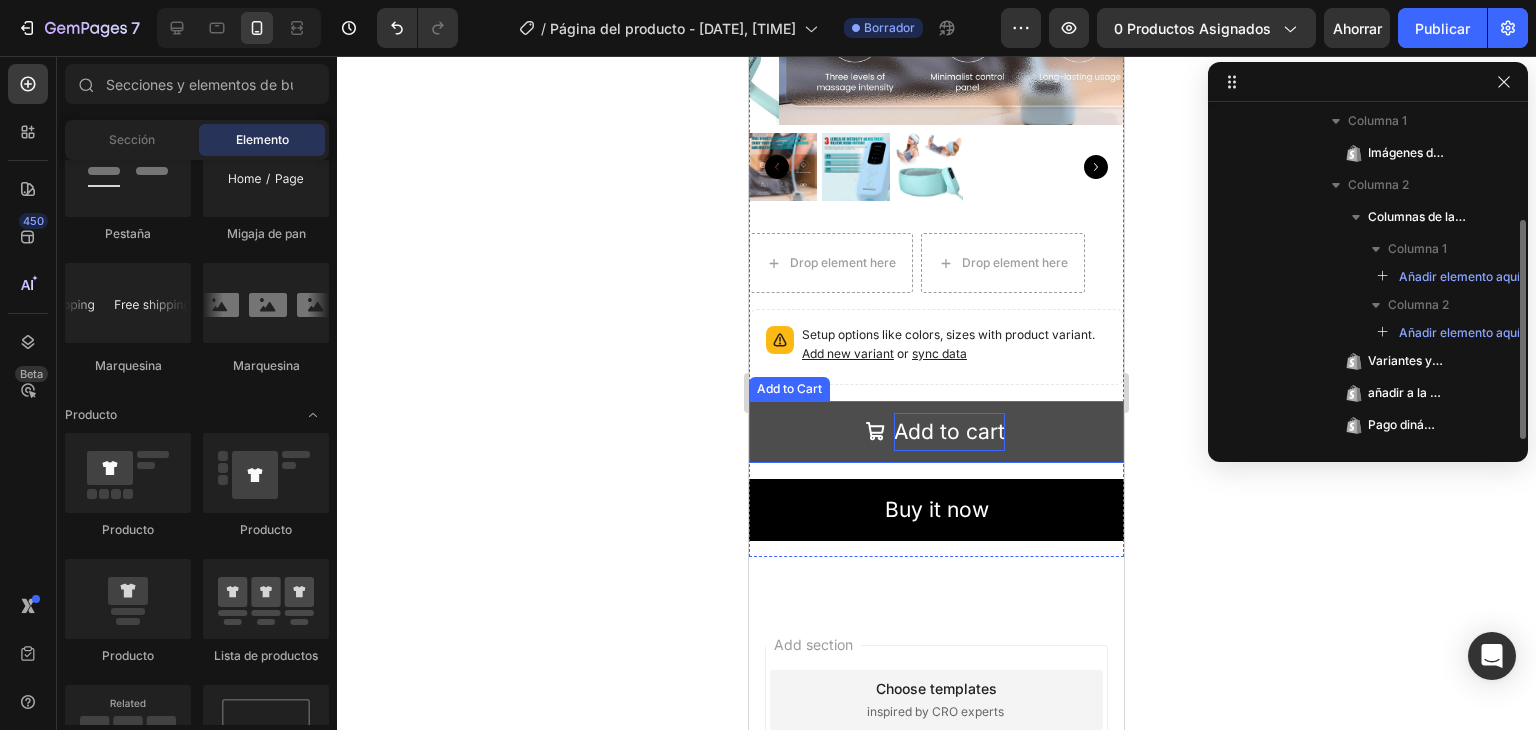 click on "Add to cart" at bounding box center [949, 432] 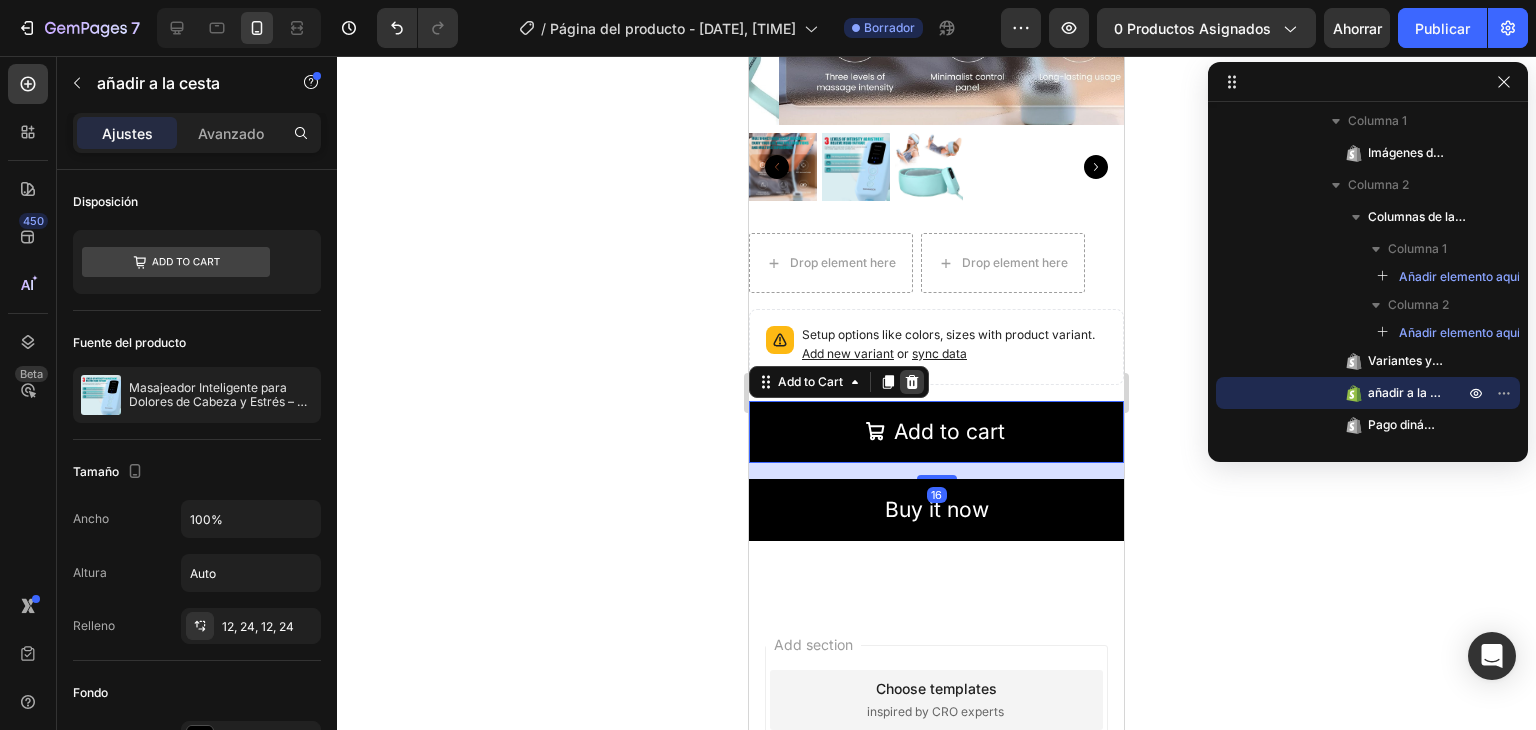 click 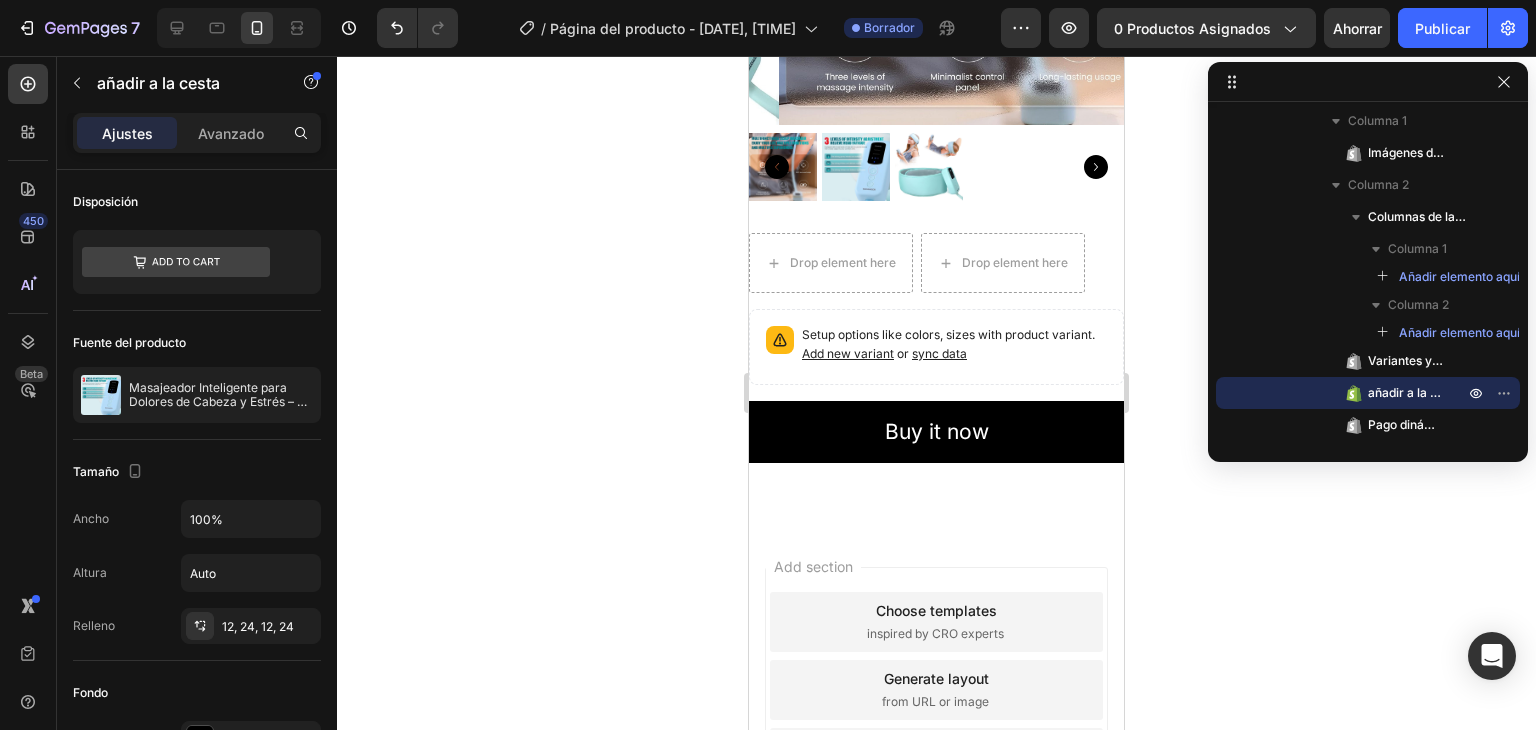 scroll, scrollTop: 133, scrollLeft: 0, axis: vertical 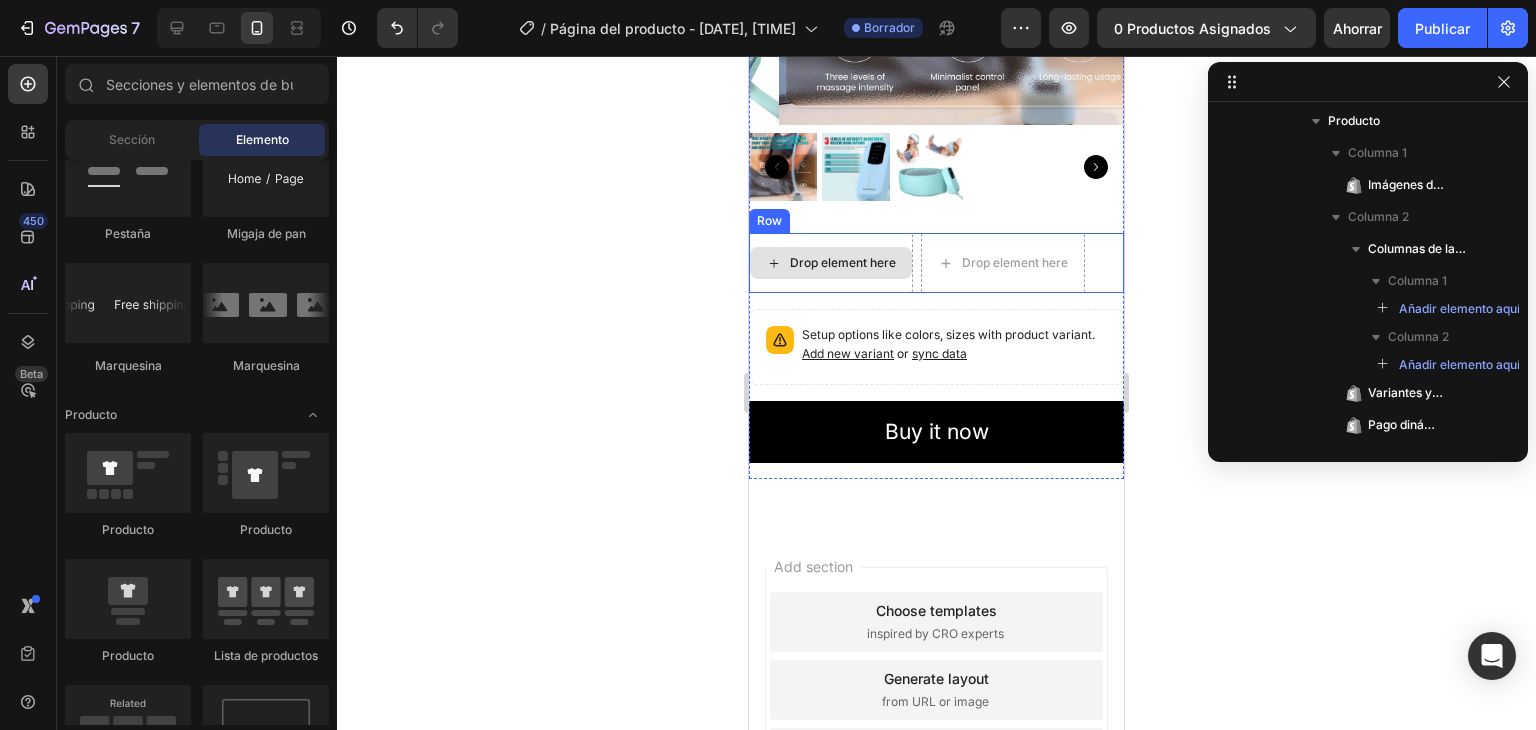 click on "Drop element here" at bounding box center [831, 263] 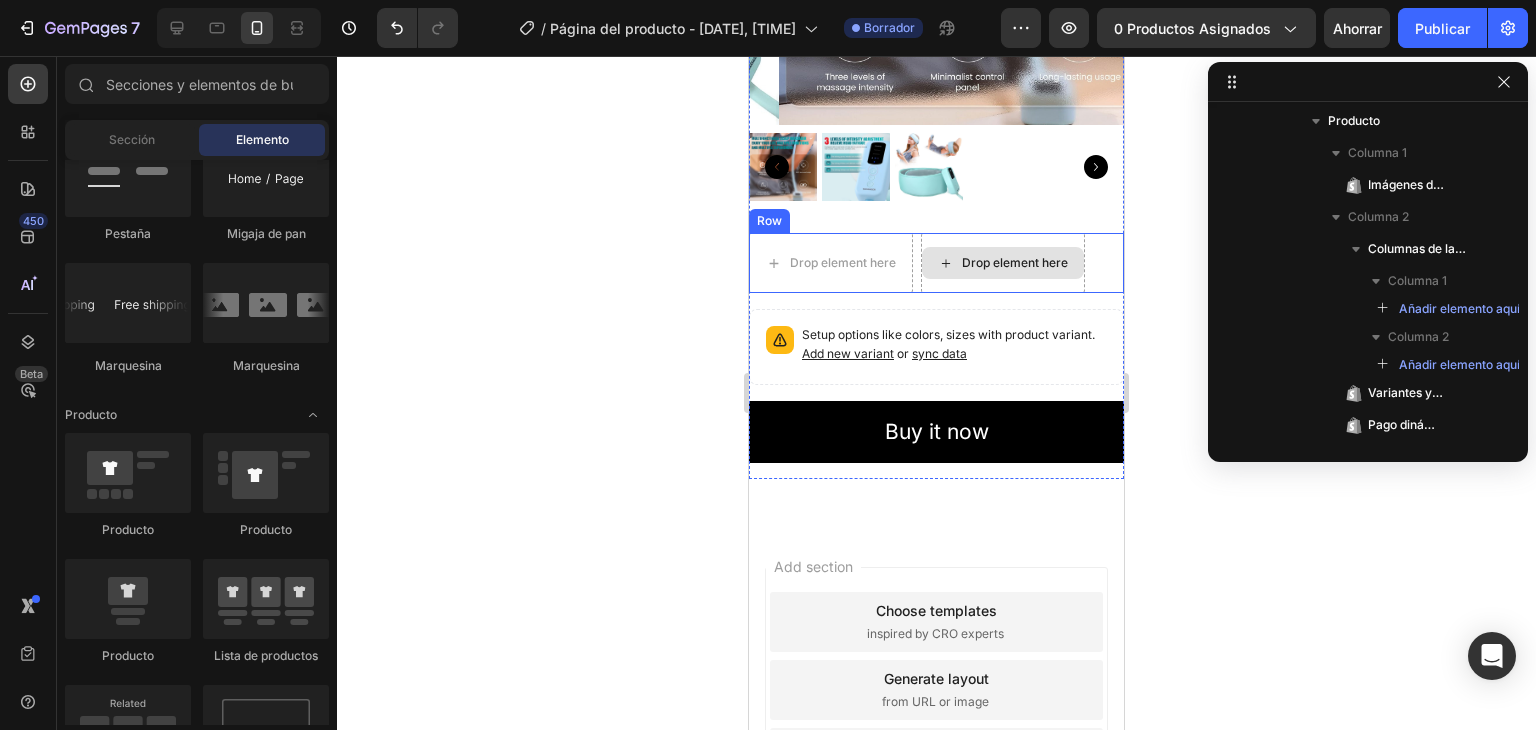 click on "Drop element here" at bounding box center [1015, 263] 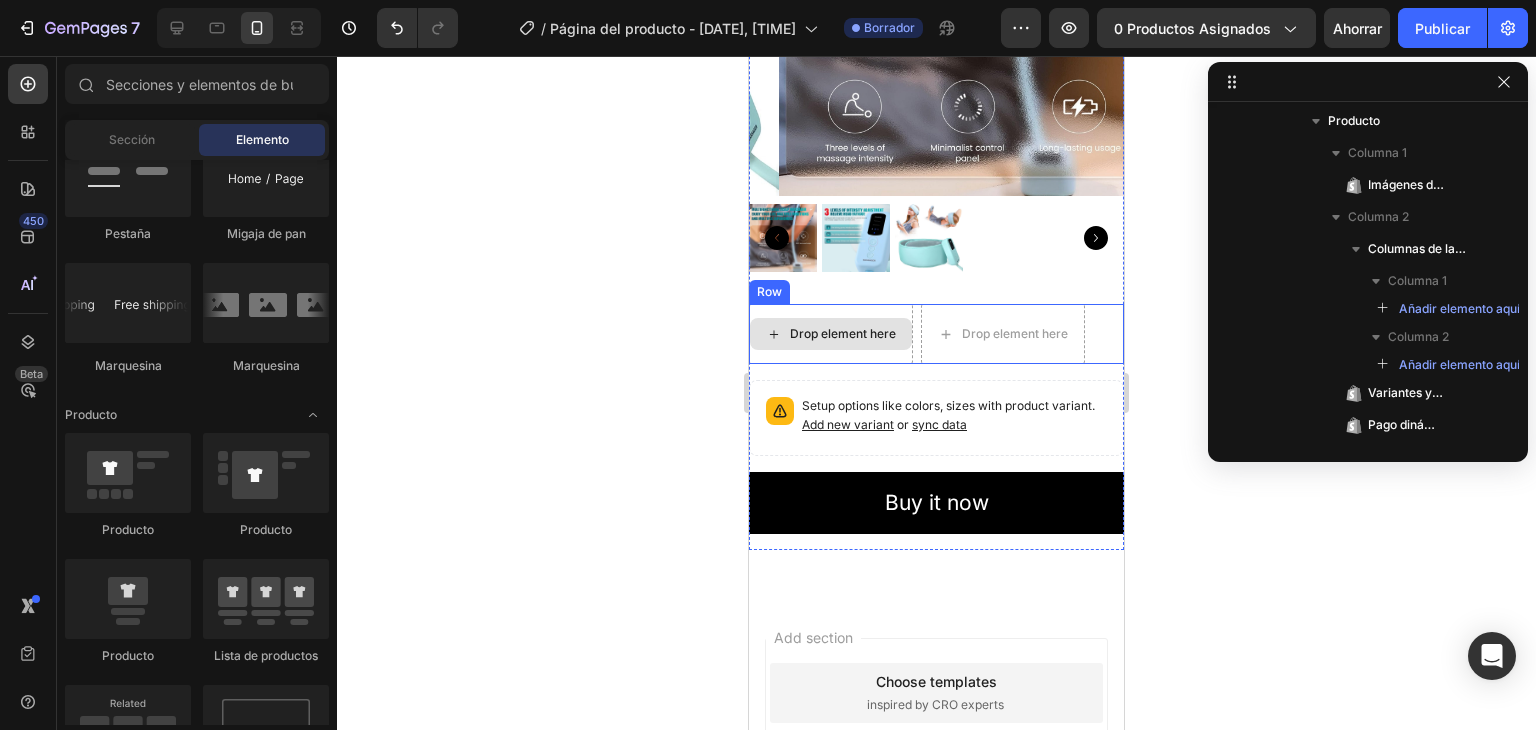 scroll, scrollTop: 237, scrollLeft: 0, axis: vertical 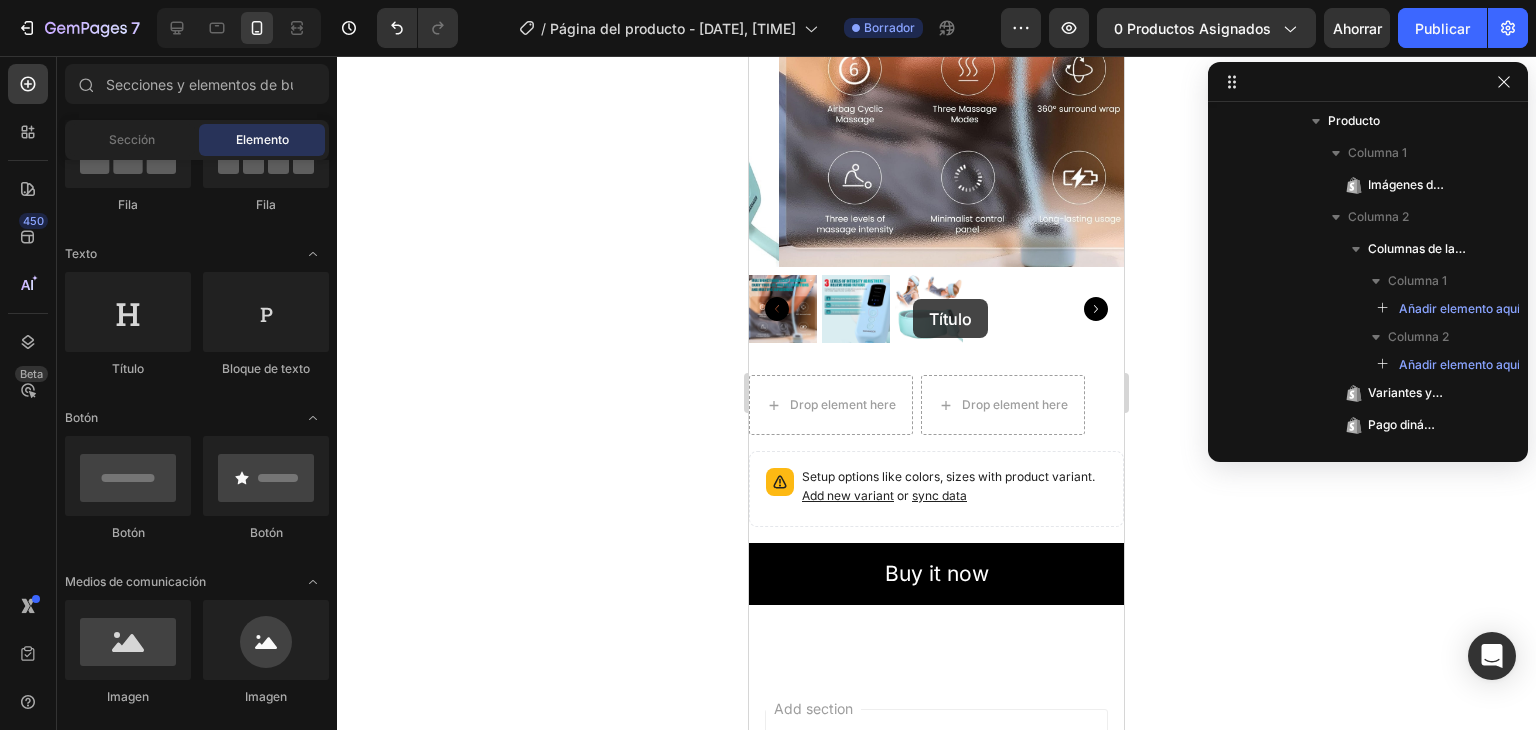 drag, startPoint x: 879, startPoint y: 391, endPoint x: 920, endPoint y: 326, distance: 76.8505 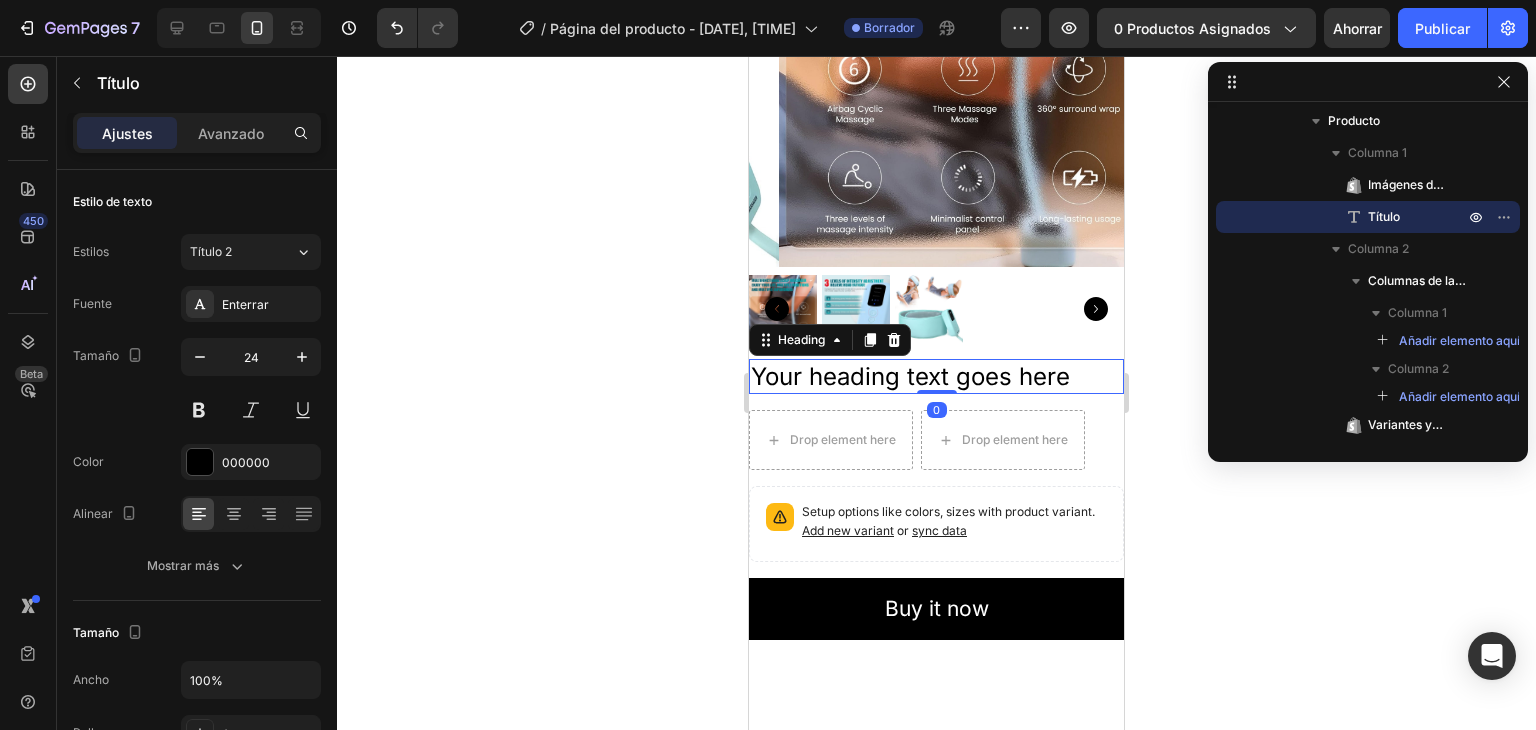 click on "Your heading text goes here" at bounding box center (936, 376) 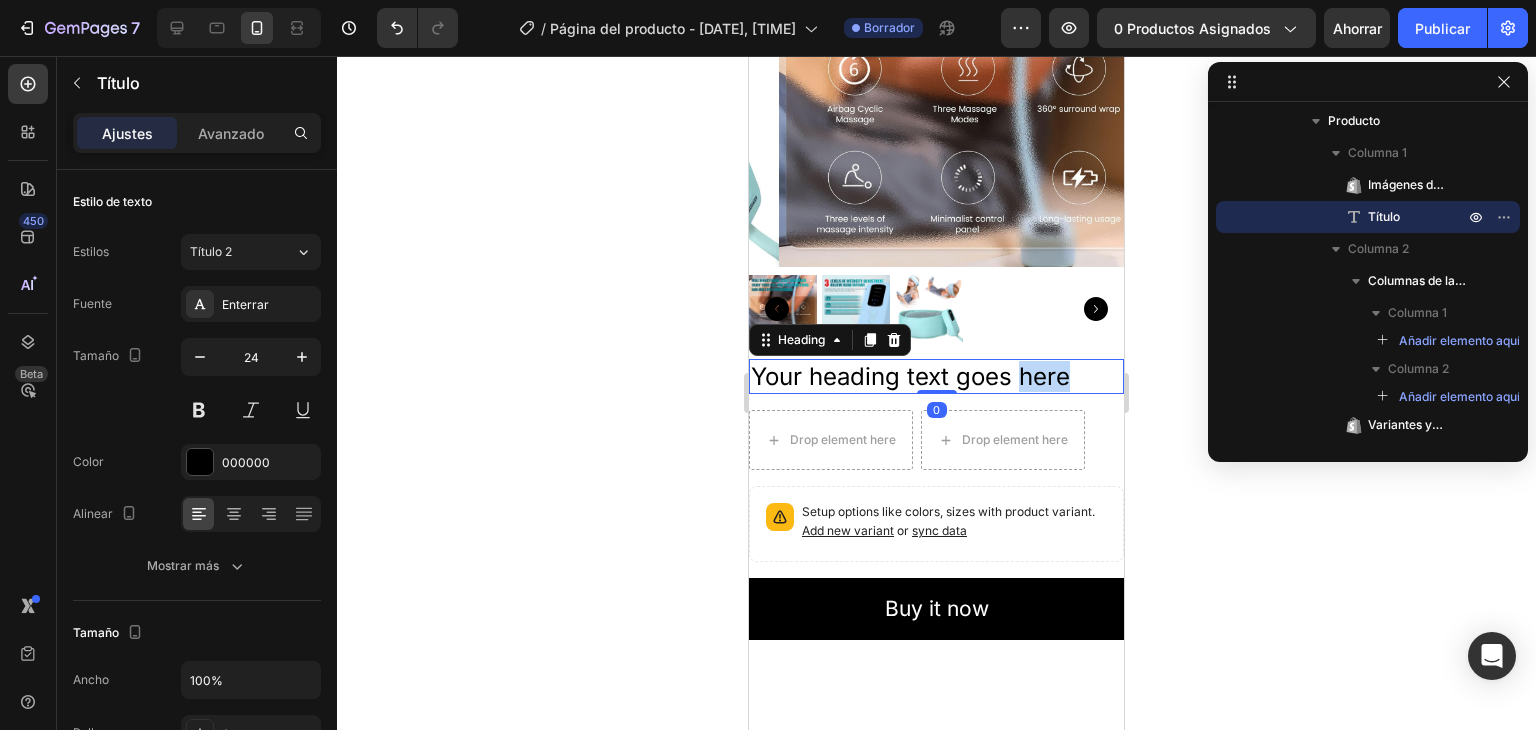 click on "Your heading text goes here" at bounding box center (936, 376) 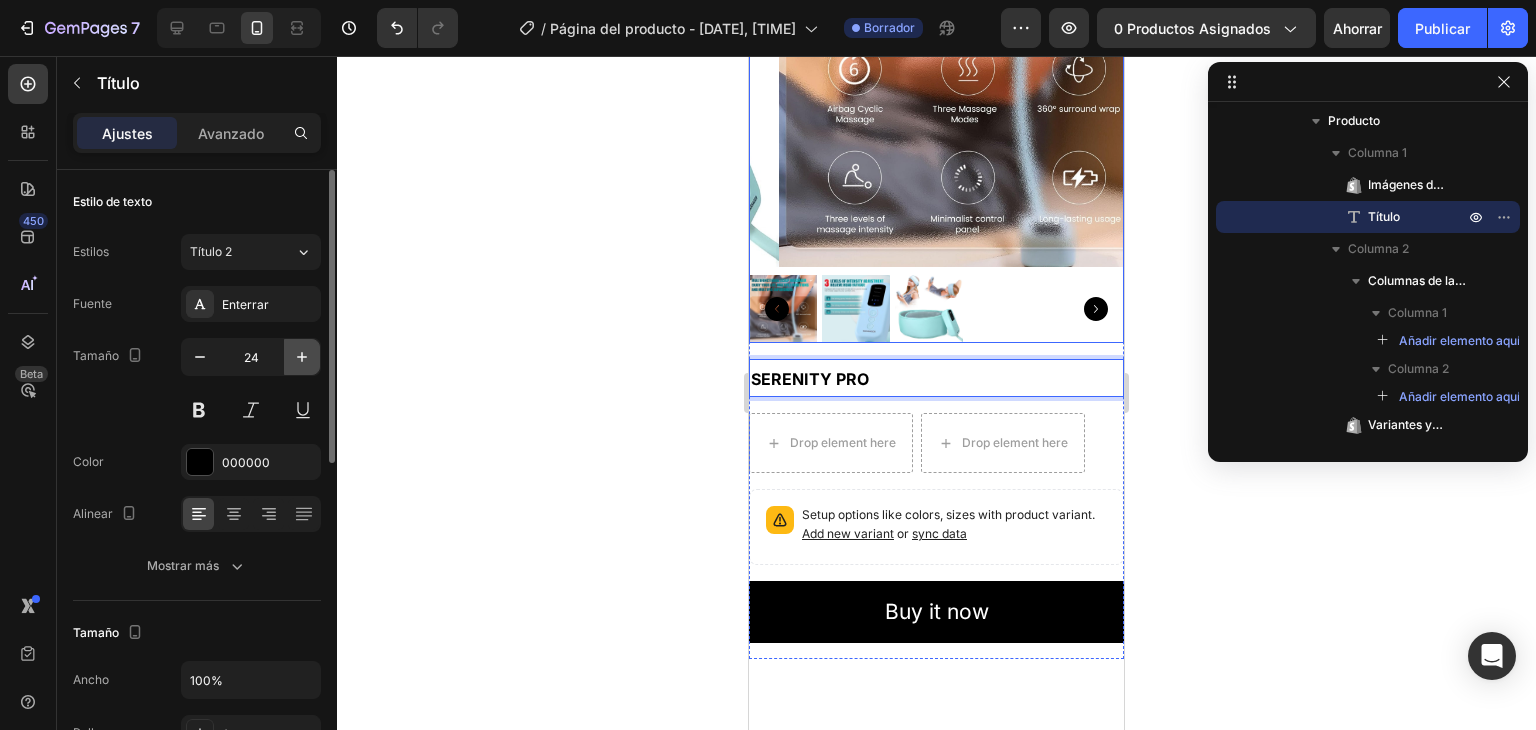 click 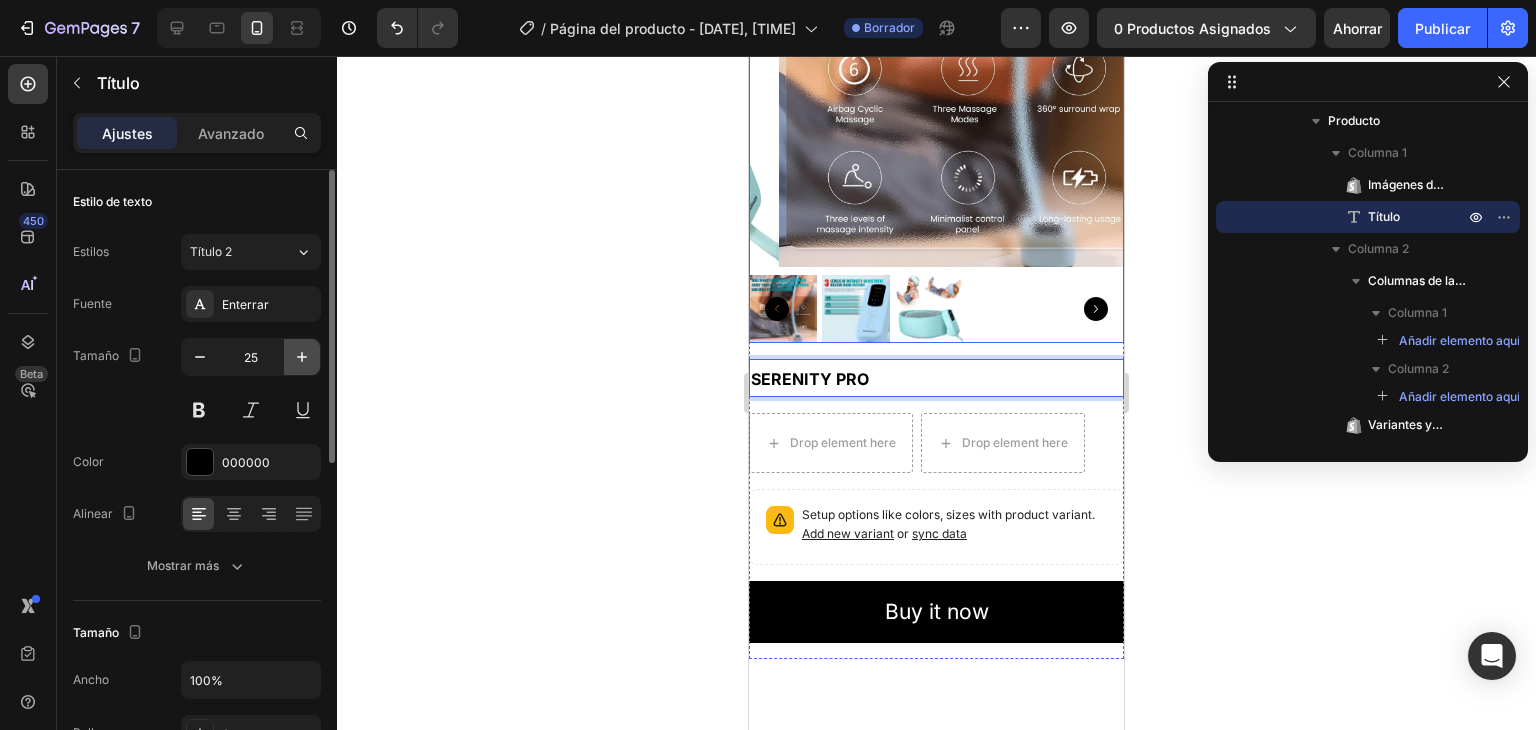 click 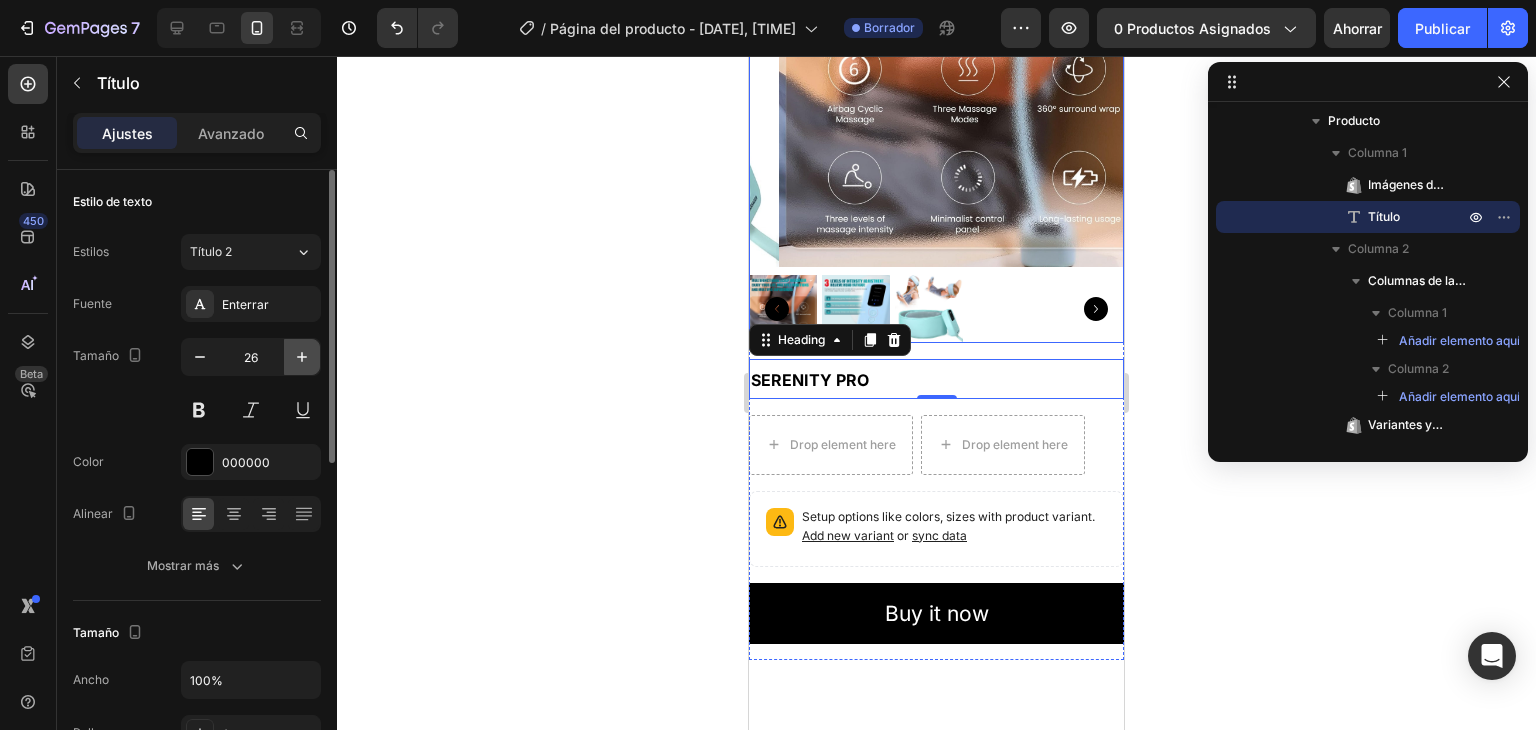 click 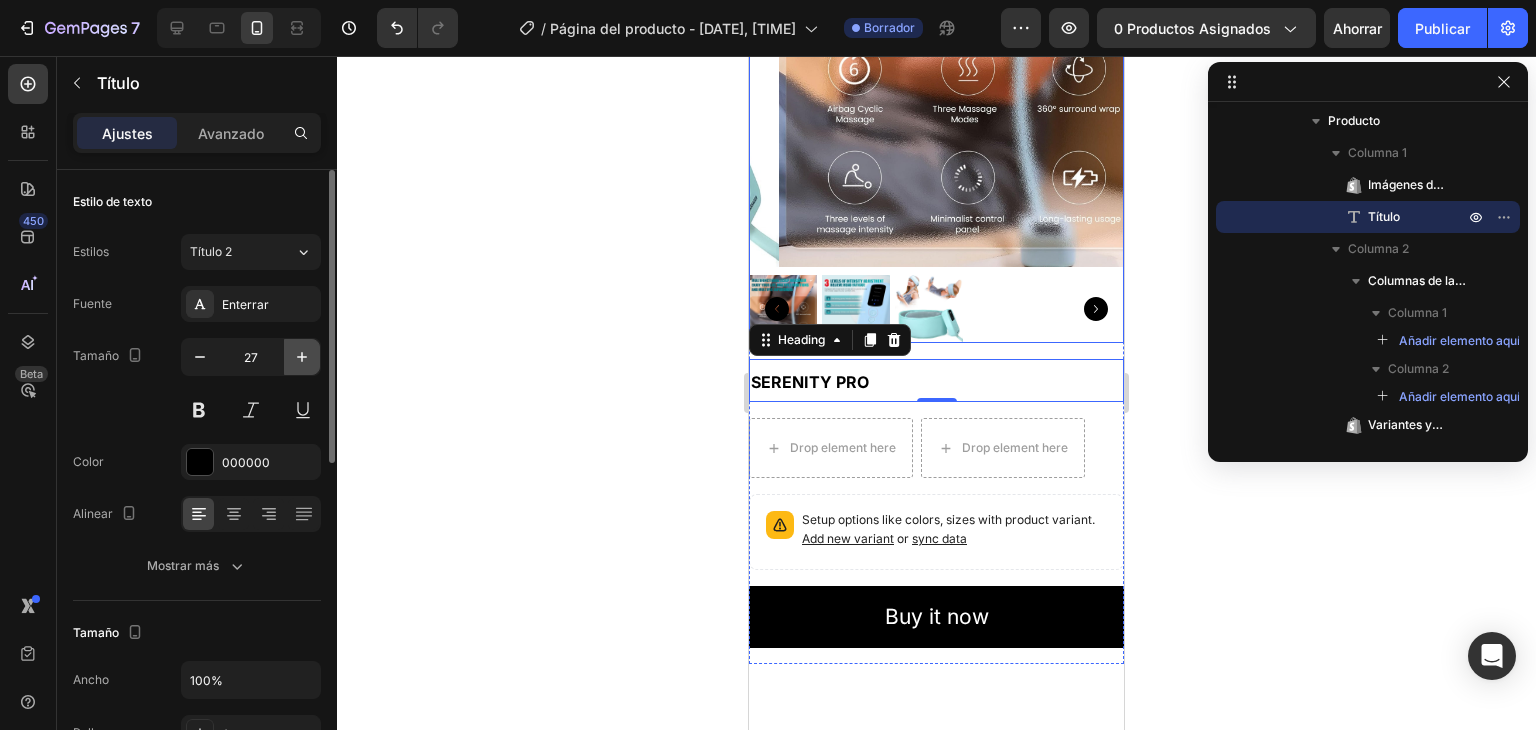 click 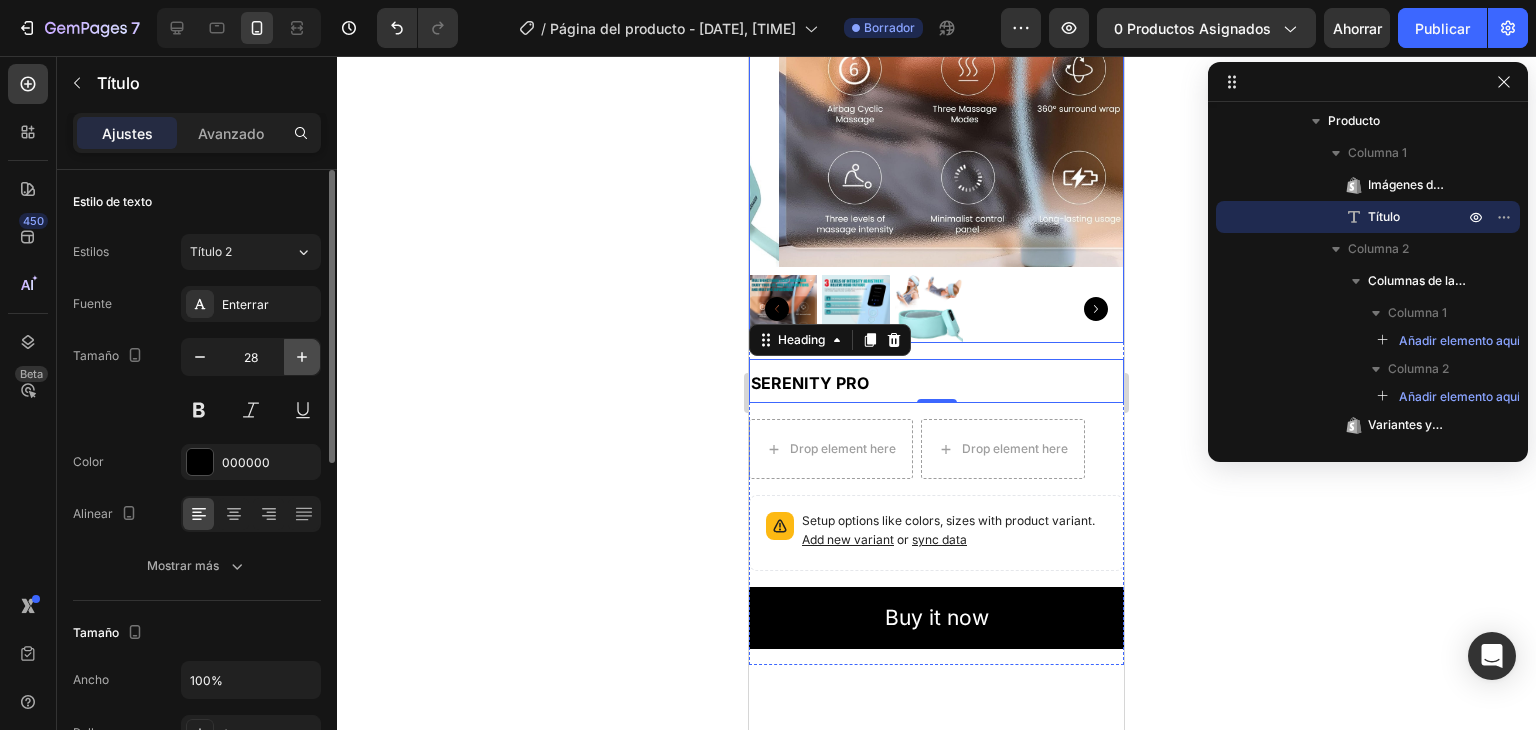 click 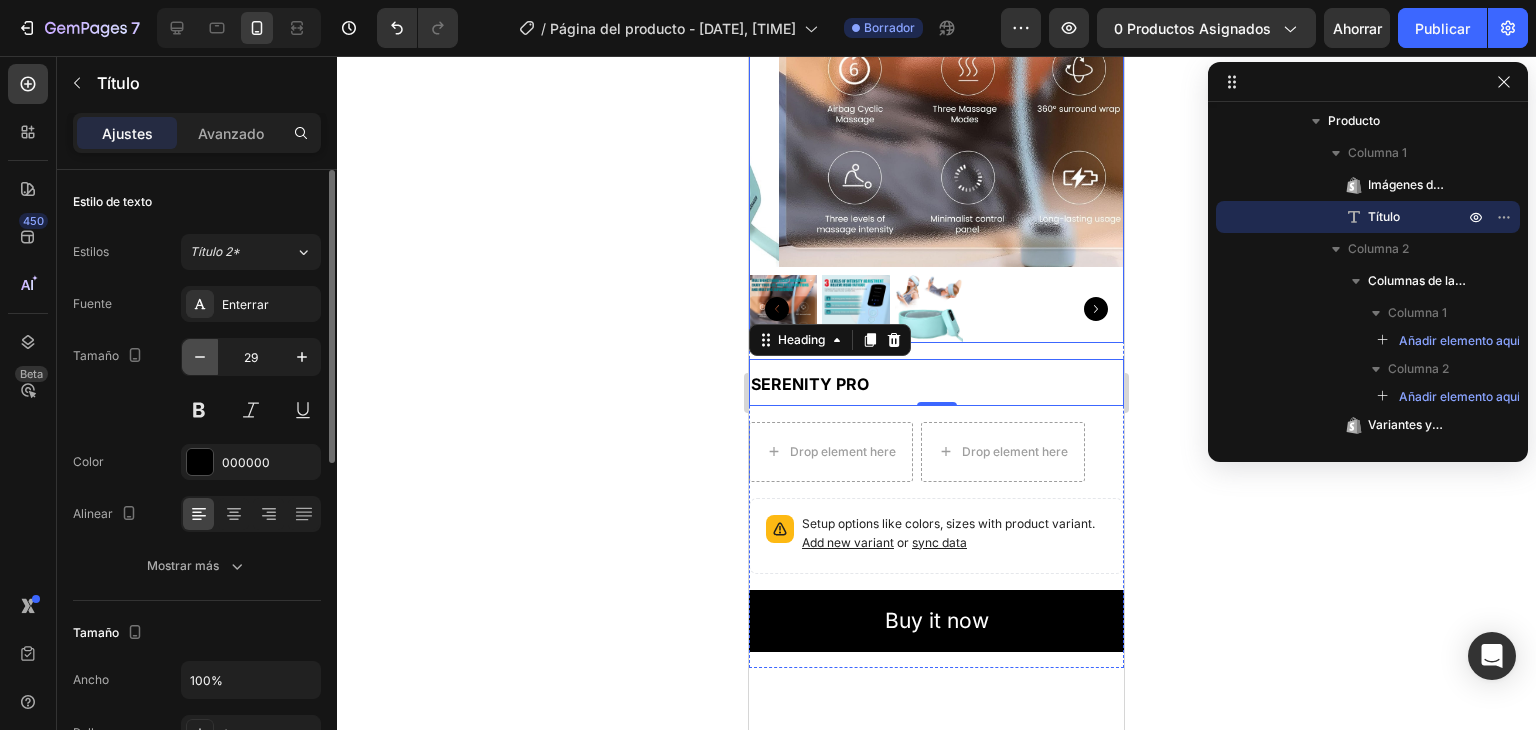 click at bounding box center [200, 357] 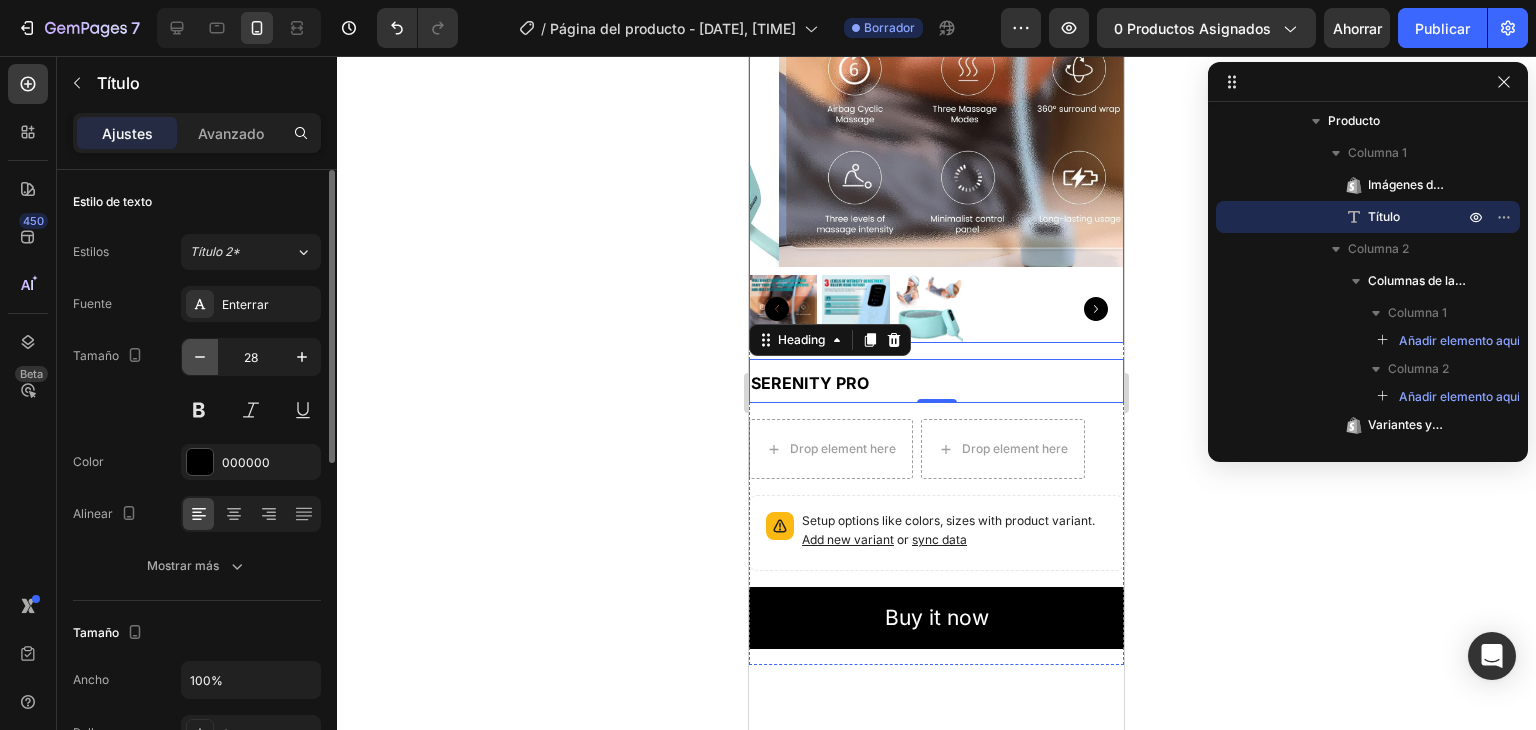 click at bounding box center [200, 357] 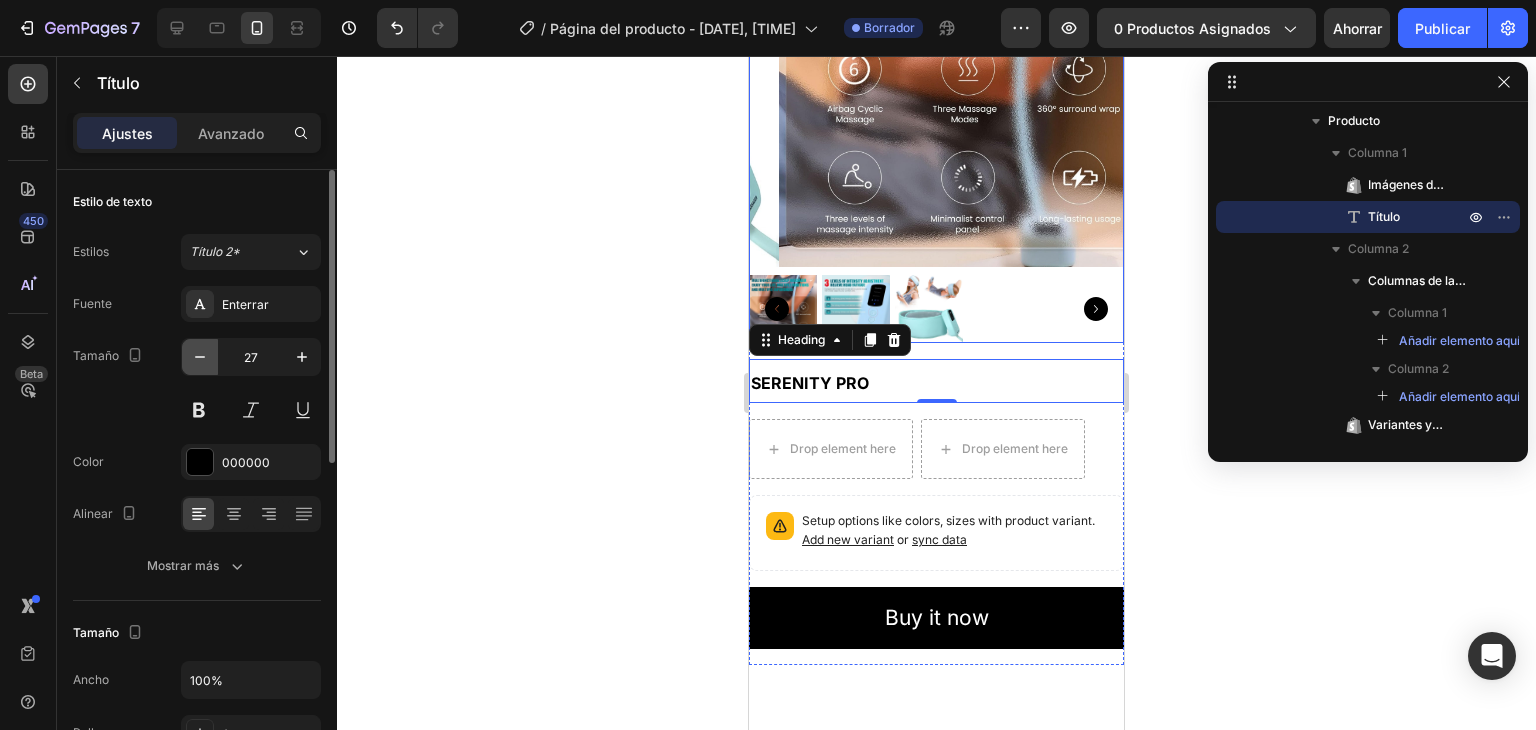 click at bounding box center (200, 357) 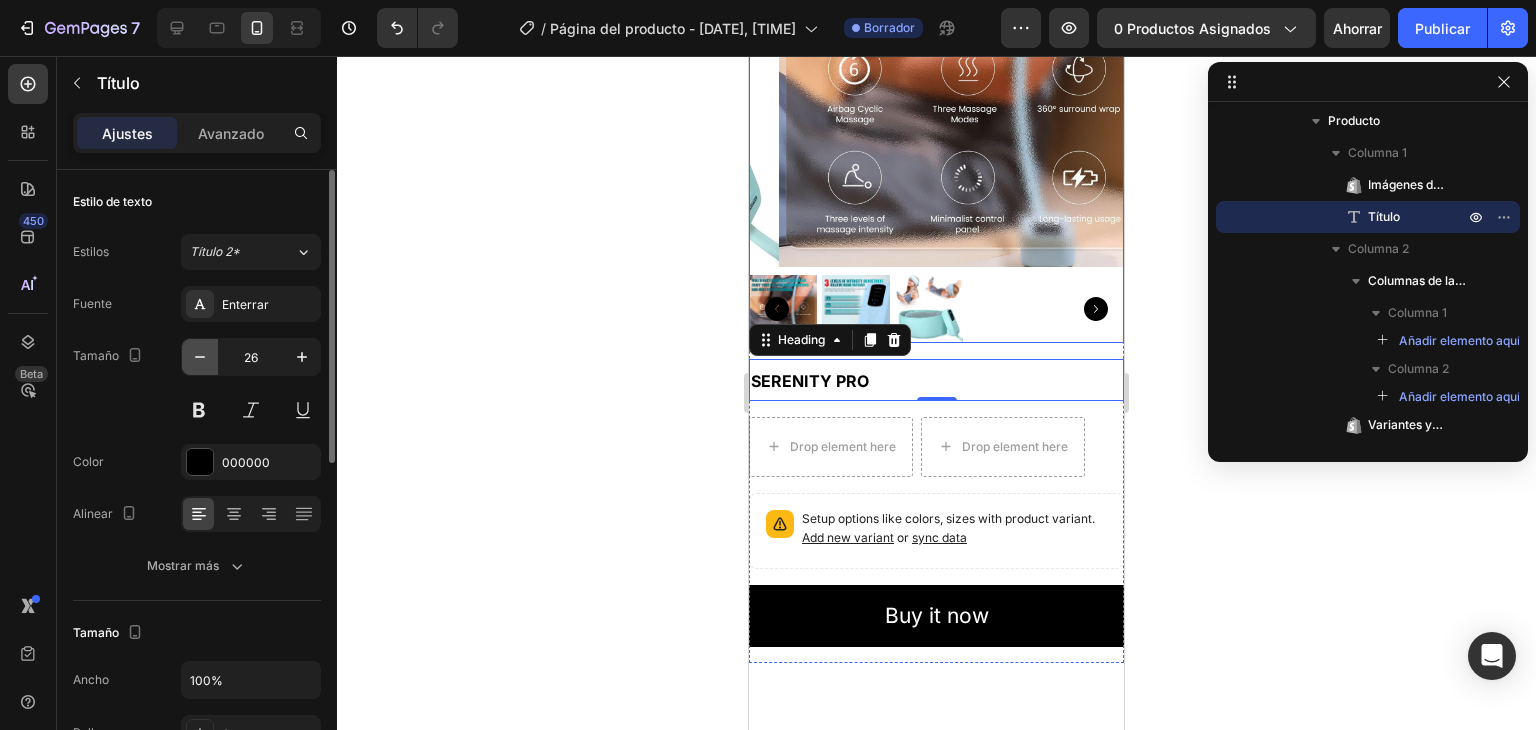 click at bounding box center (200, 357) 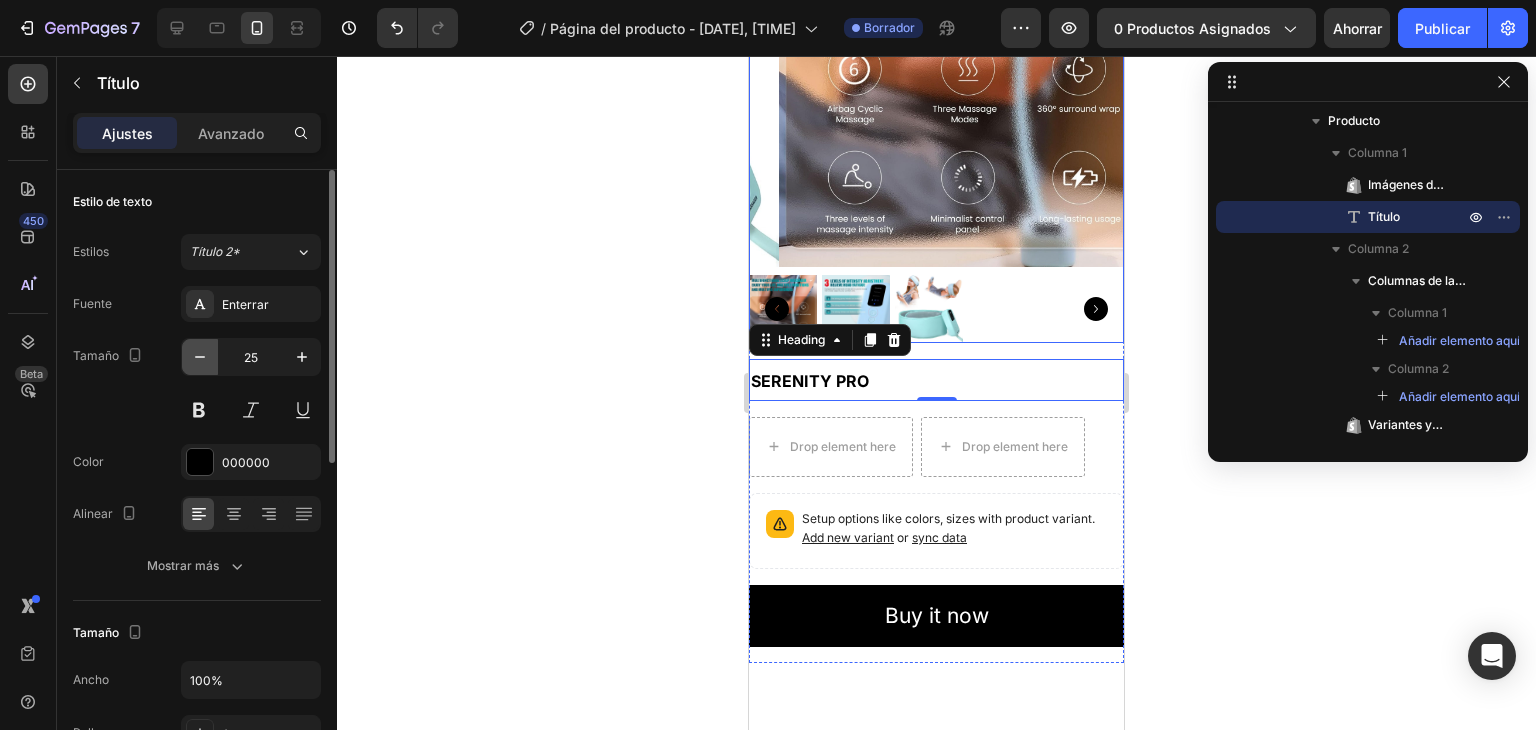 click at bounding box center (200, 357) 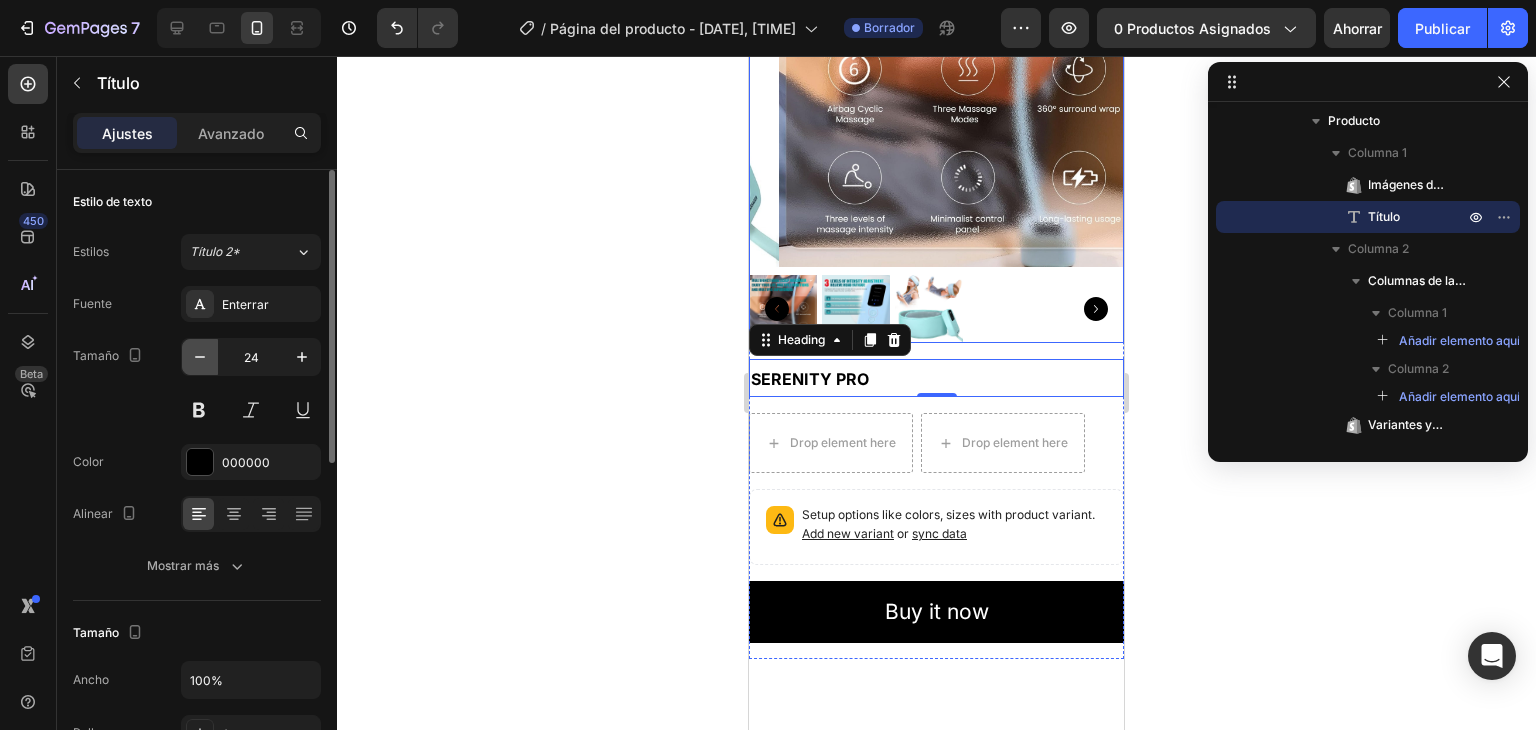 click at bounding box center (200, 357) 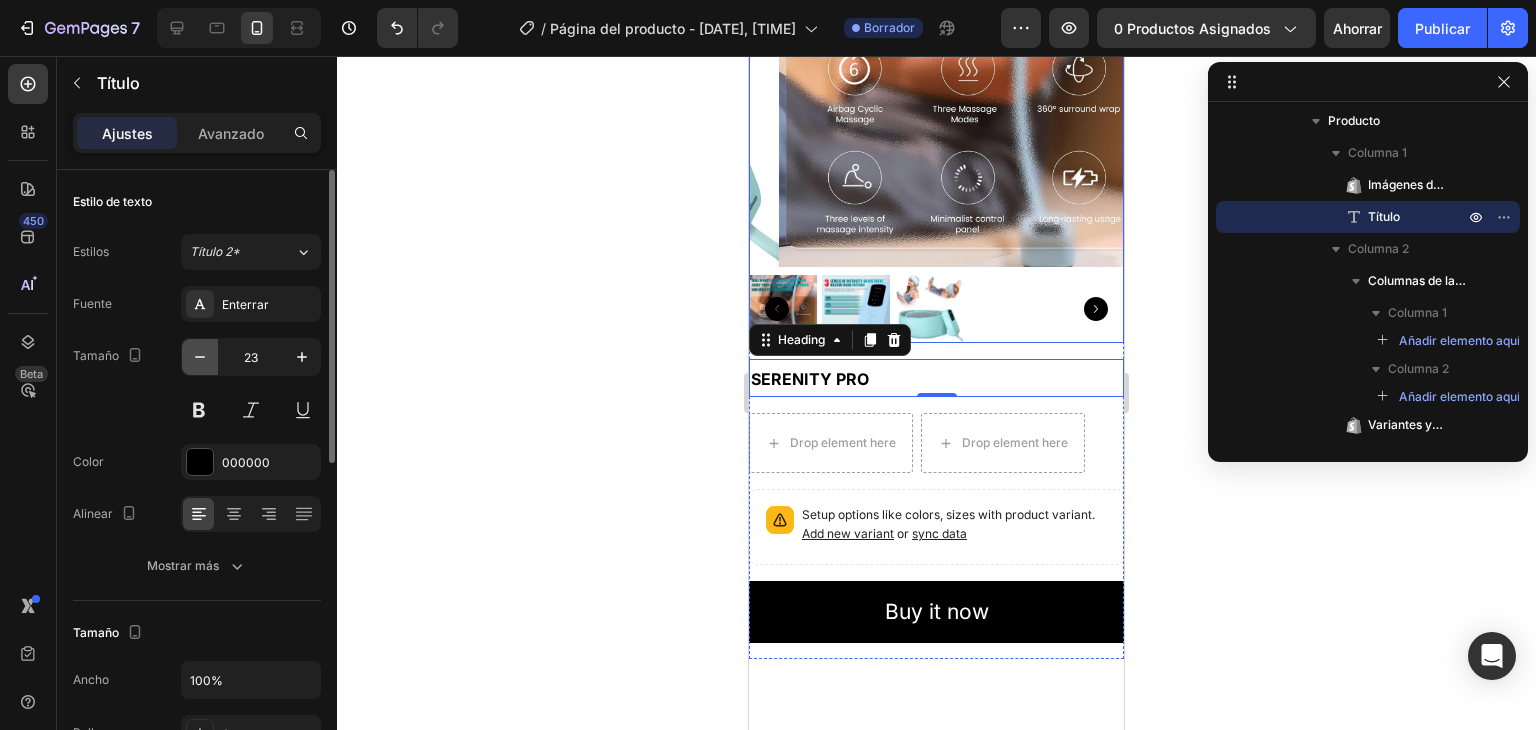 click at bounding box center (200, 357) 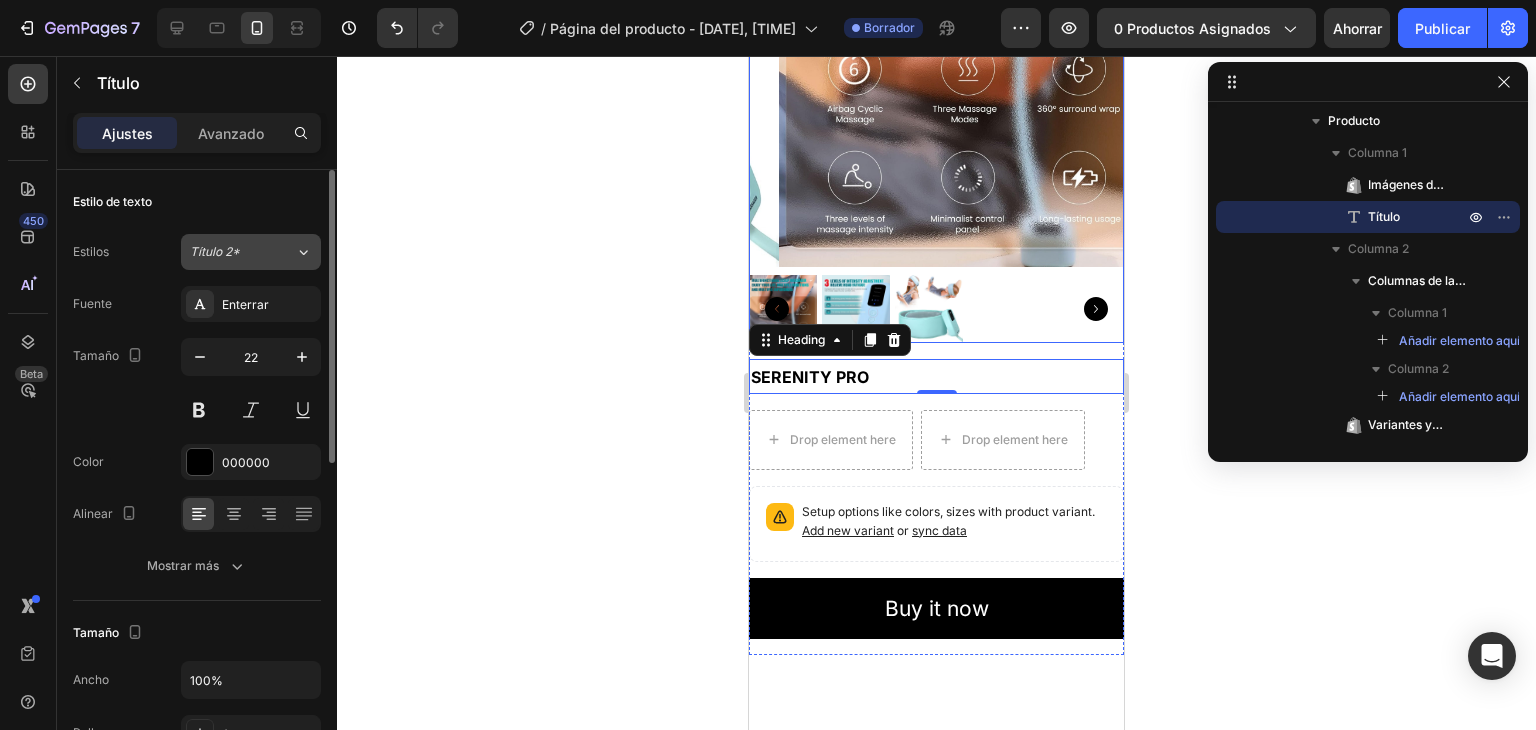 click on "Título 2*" 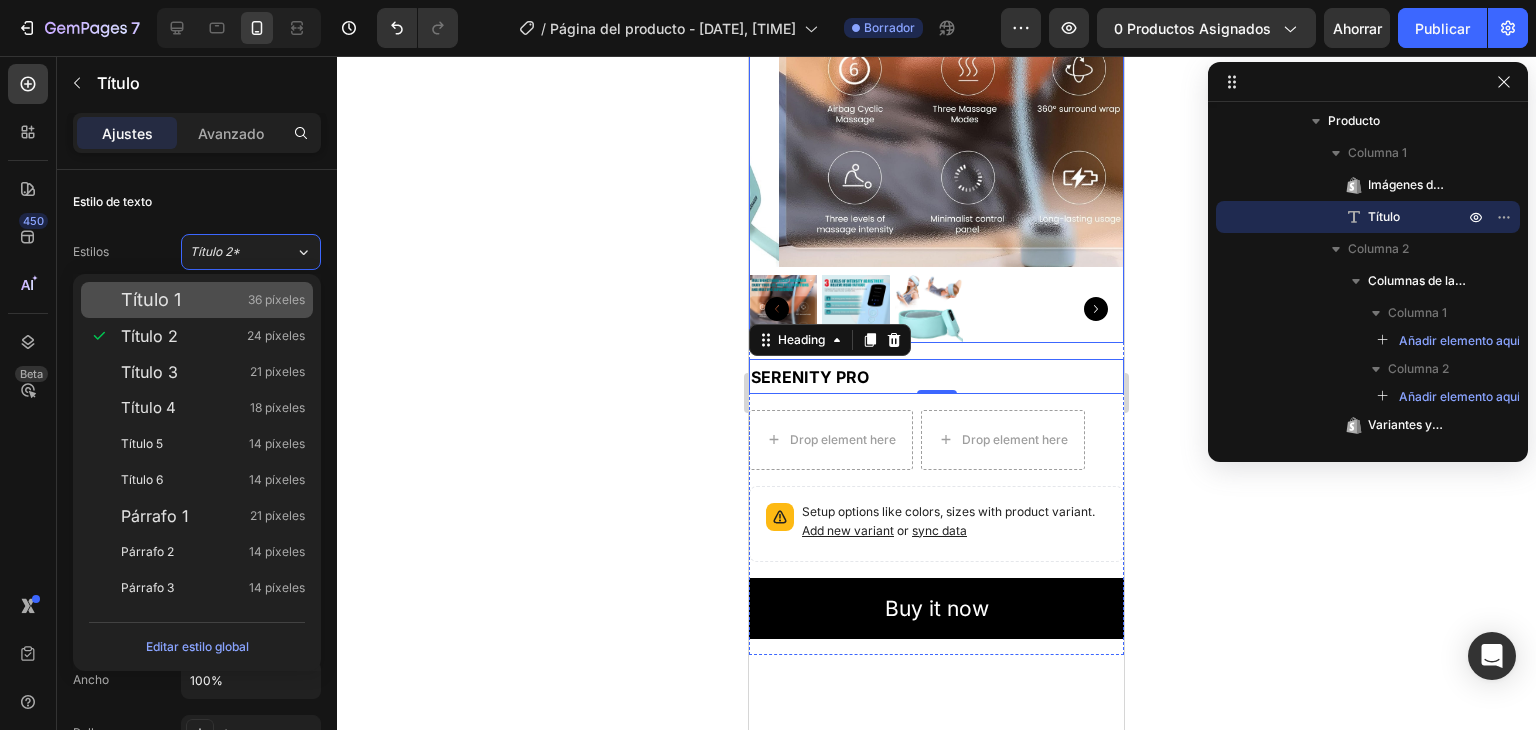 click on "Título 1 36 píxeles" at bounding box center [213, 300] 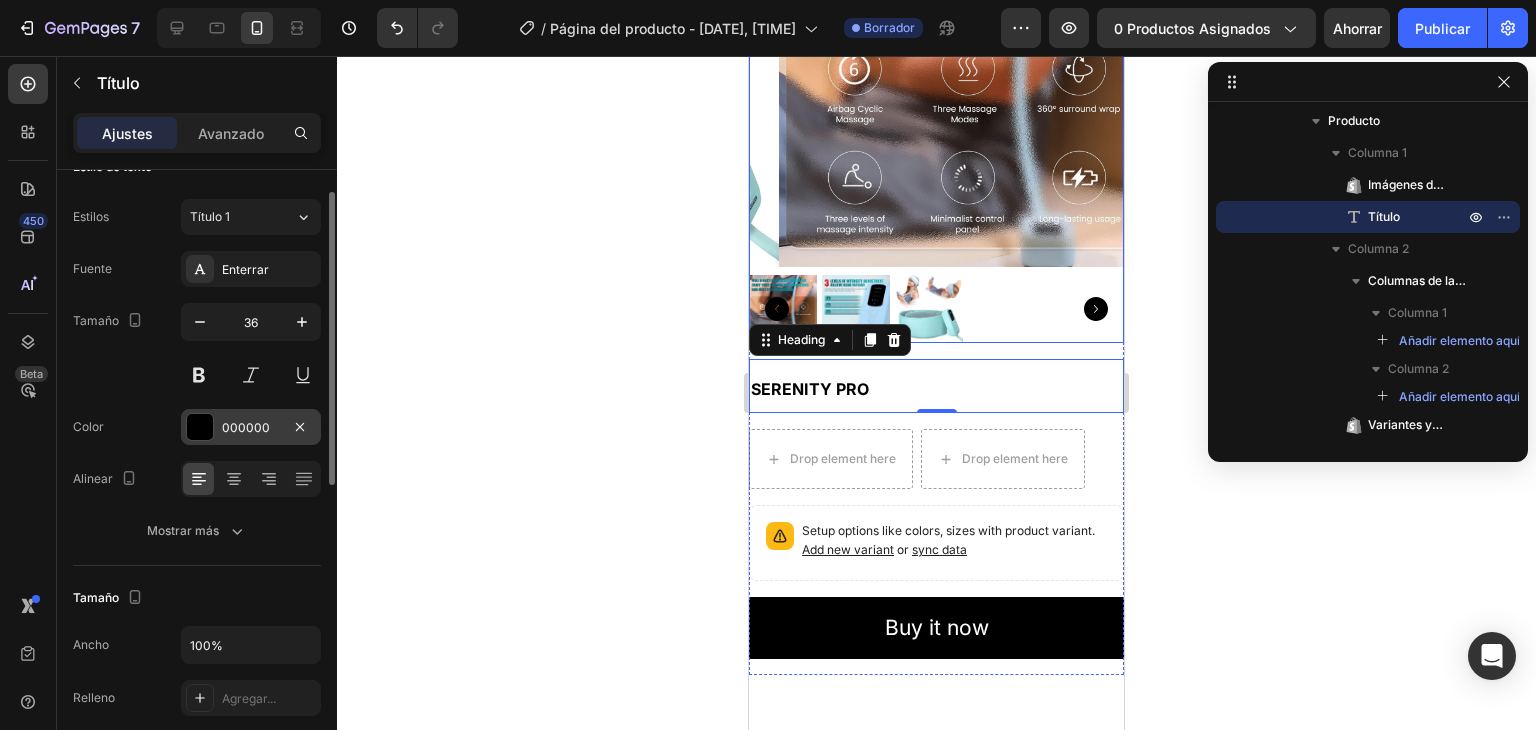 scroll, scrollTop: 39, scrollLeft: 0, axis: vertical 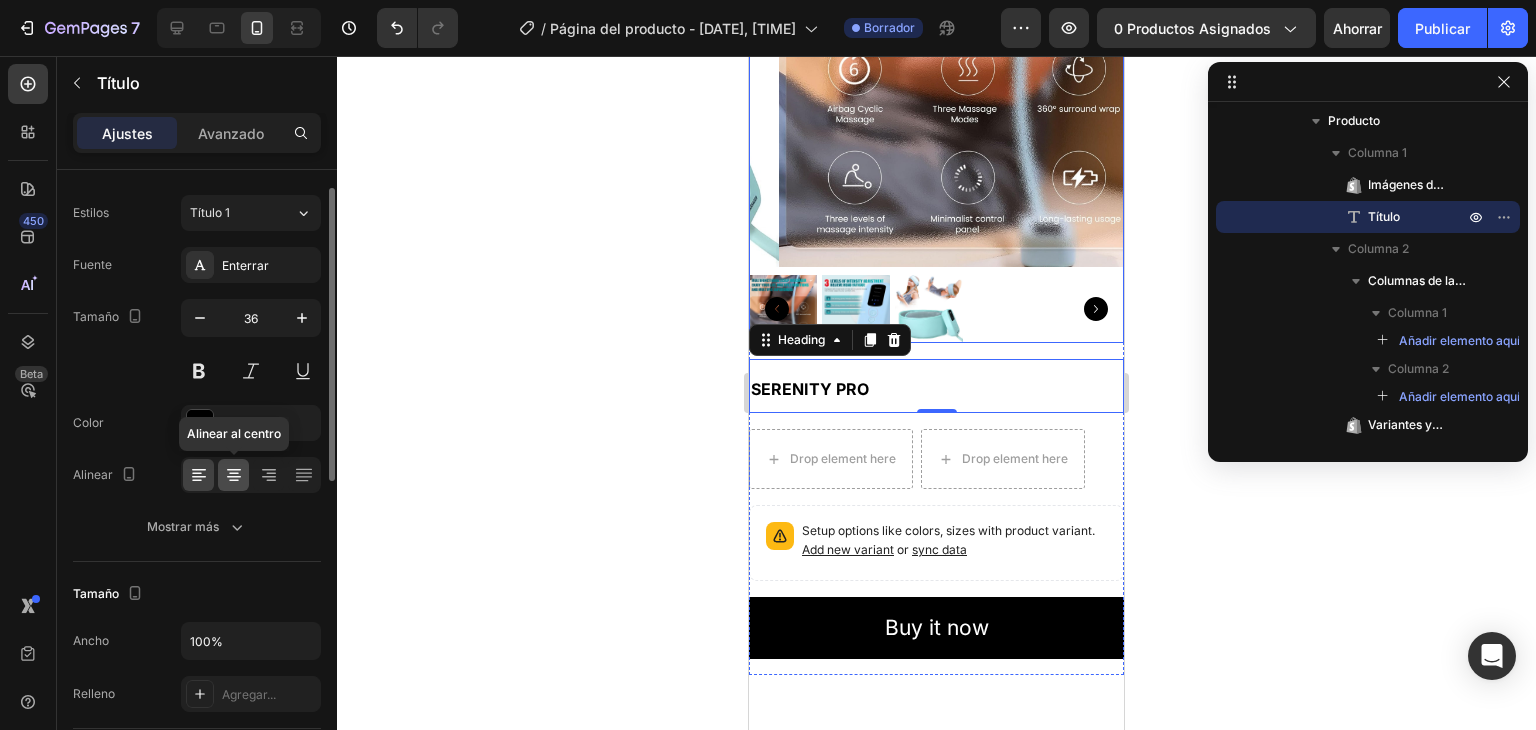click 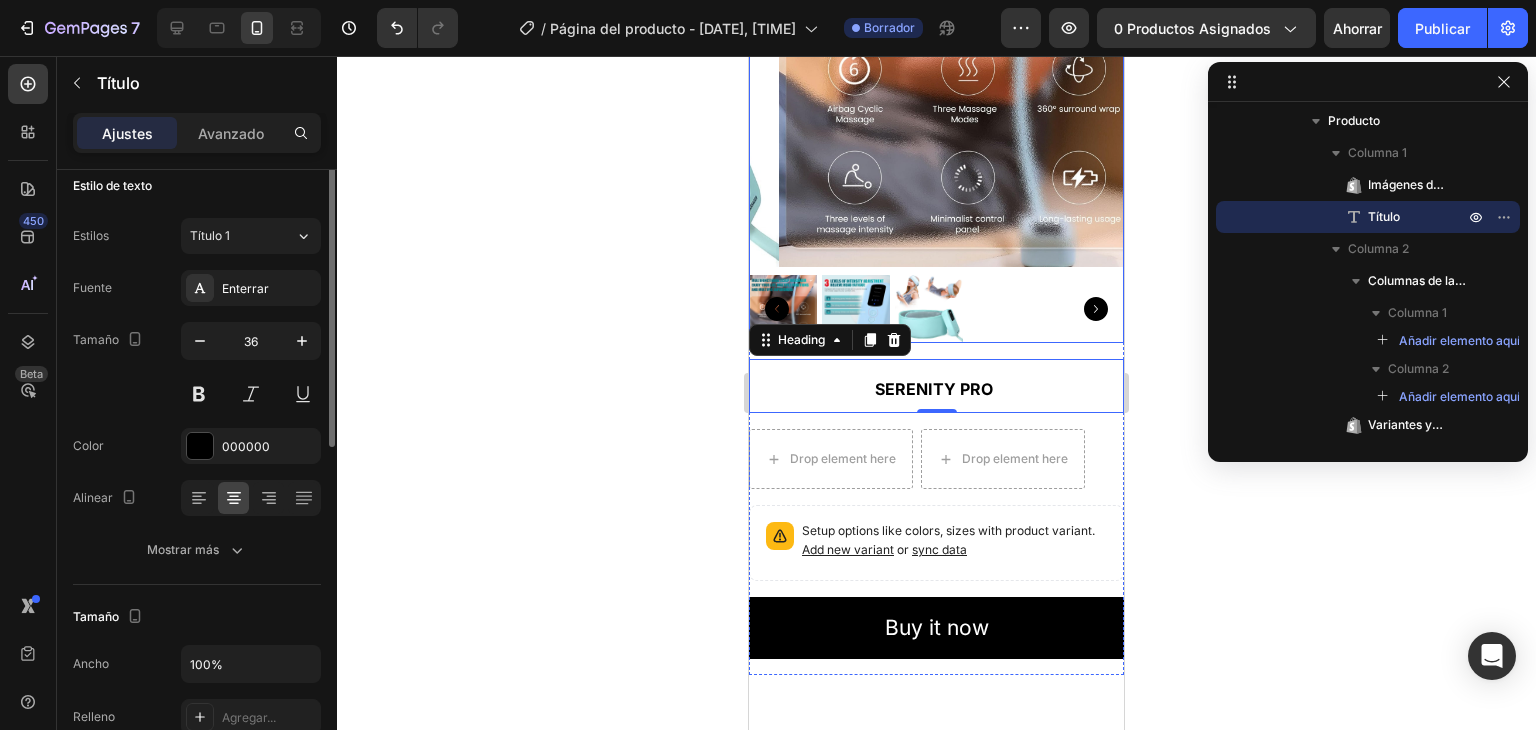 scroll, scrollTop: 0, scrollLeft: 0, axis: both 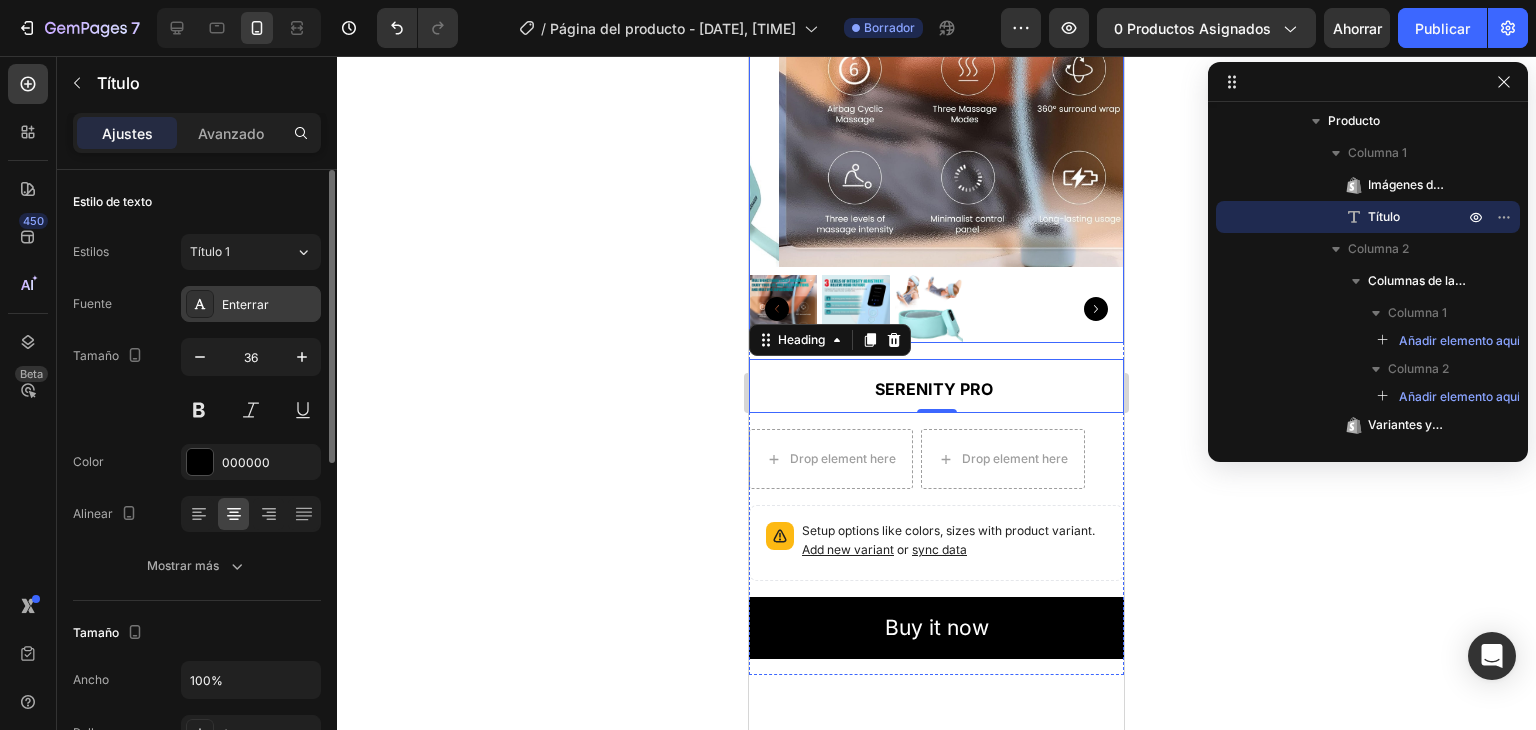 click on "Enterrar" at bounding box center [269, 305] 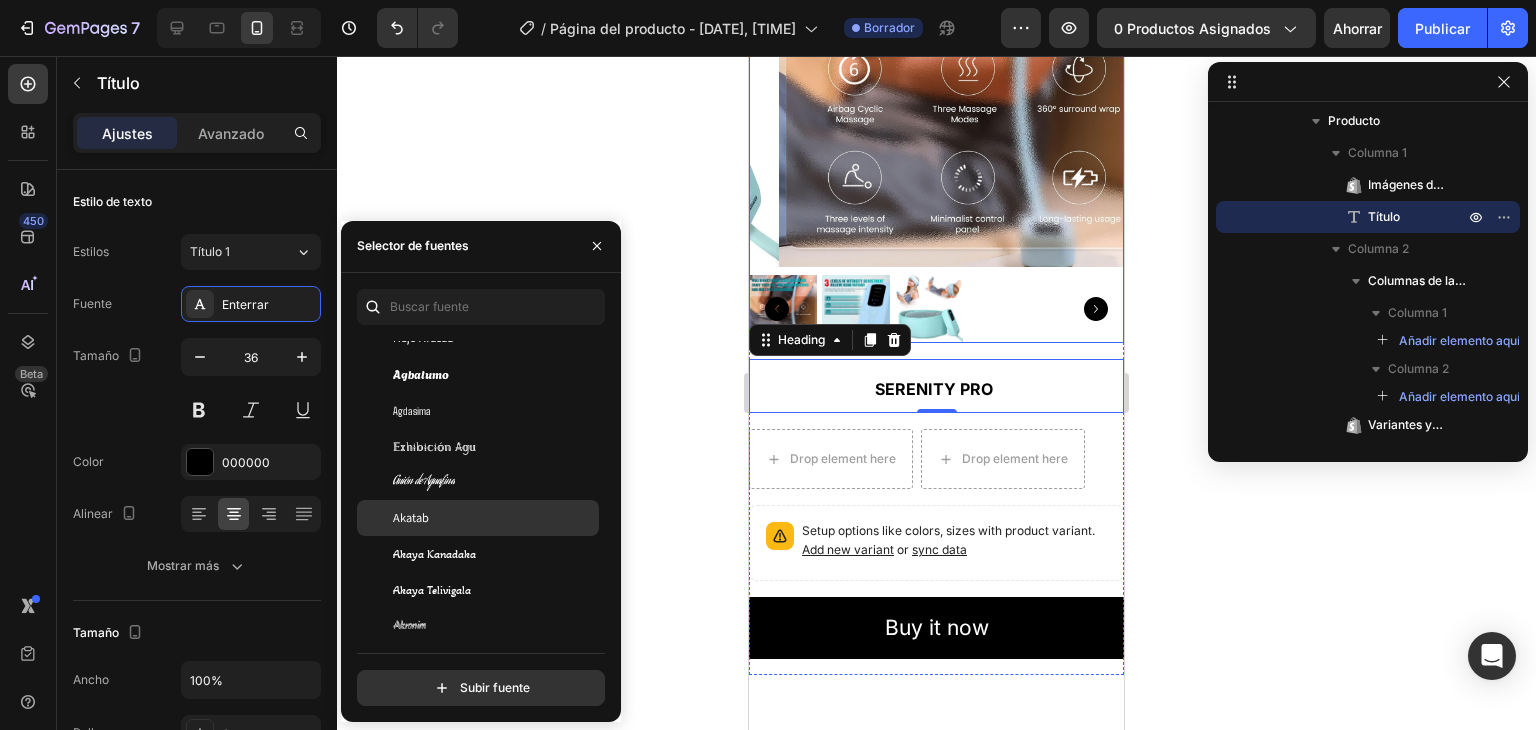 scroll, scrollTop: 673, scrollLeft: 0, axis: vertical 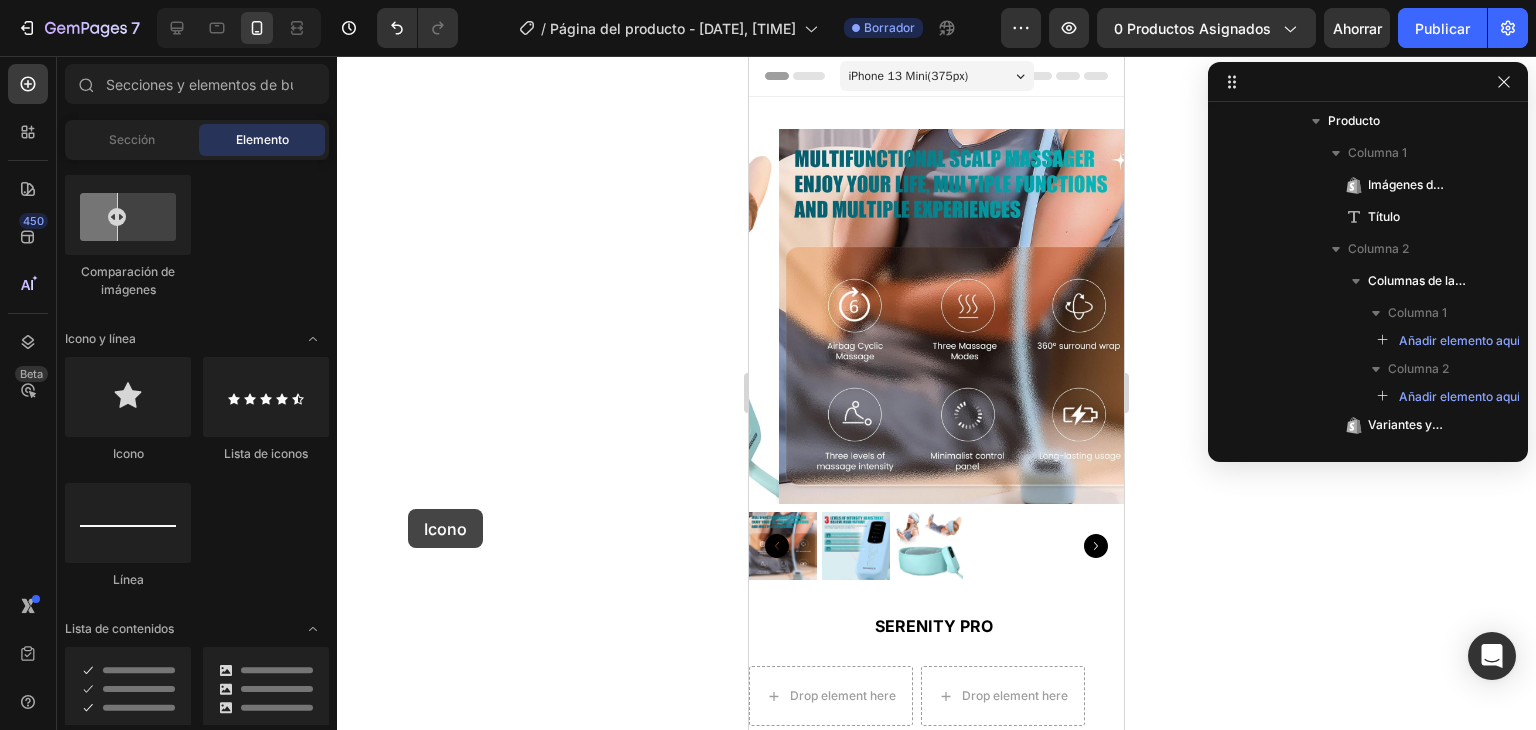 drag, startPoint x: 130, startPoint y: 421, endPoint x: 570, endPoint y: 523, distance: 451.66803 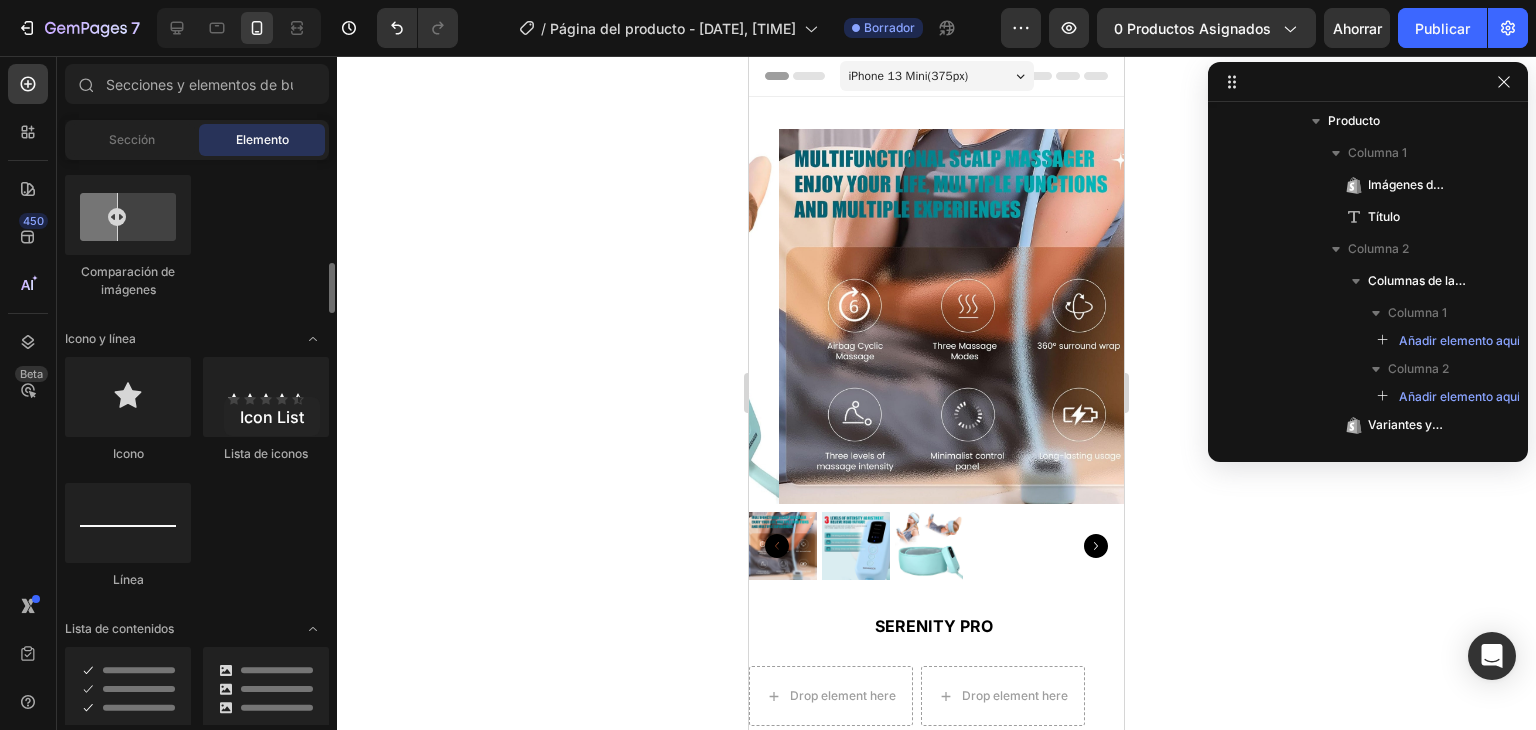 drag, startPoint x: 224, startPoint y: 397, endPoint x: 300, endPoint y: 465, distance: 101.98039 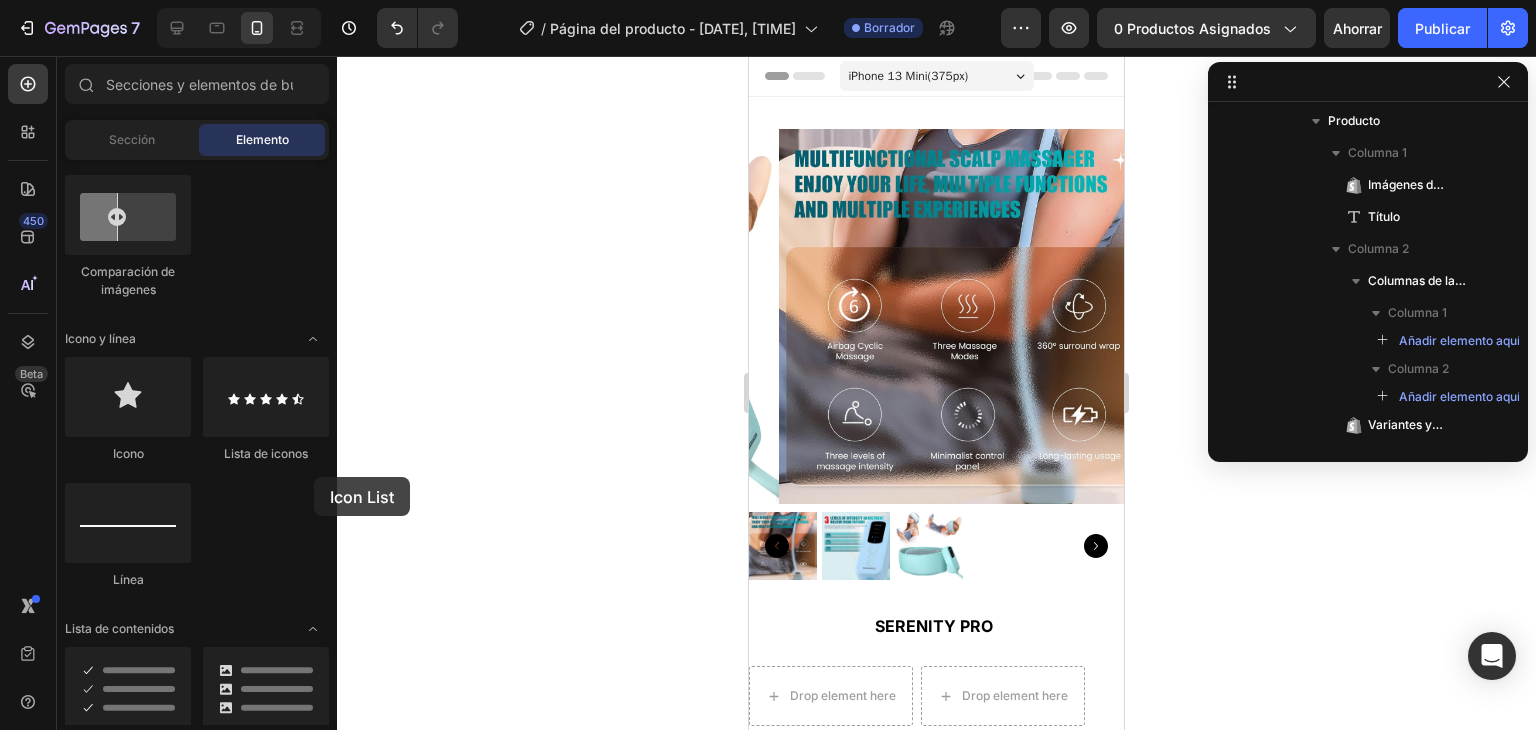 drag, startPoint x: 300, startPoint y: 465, endPoint x: 467, endPoint y: 553, distance: 188.76706 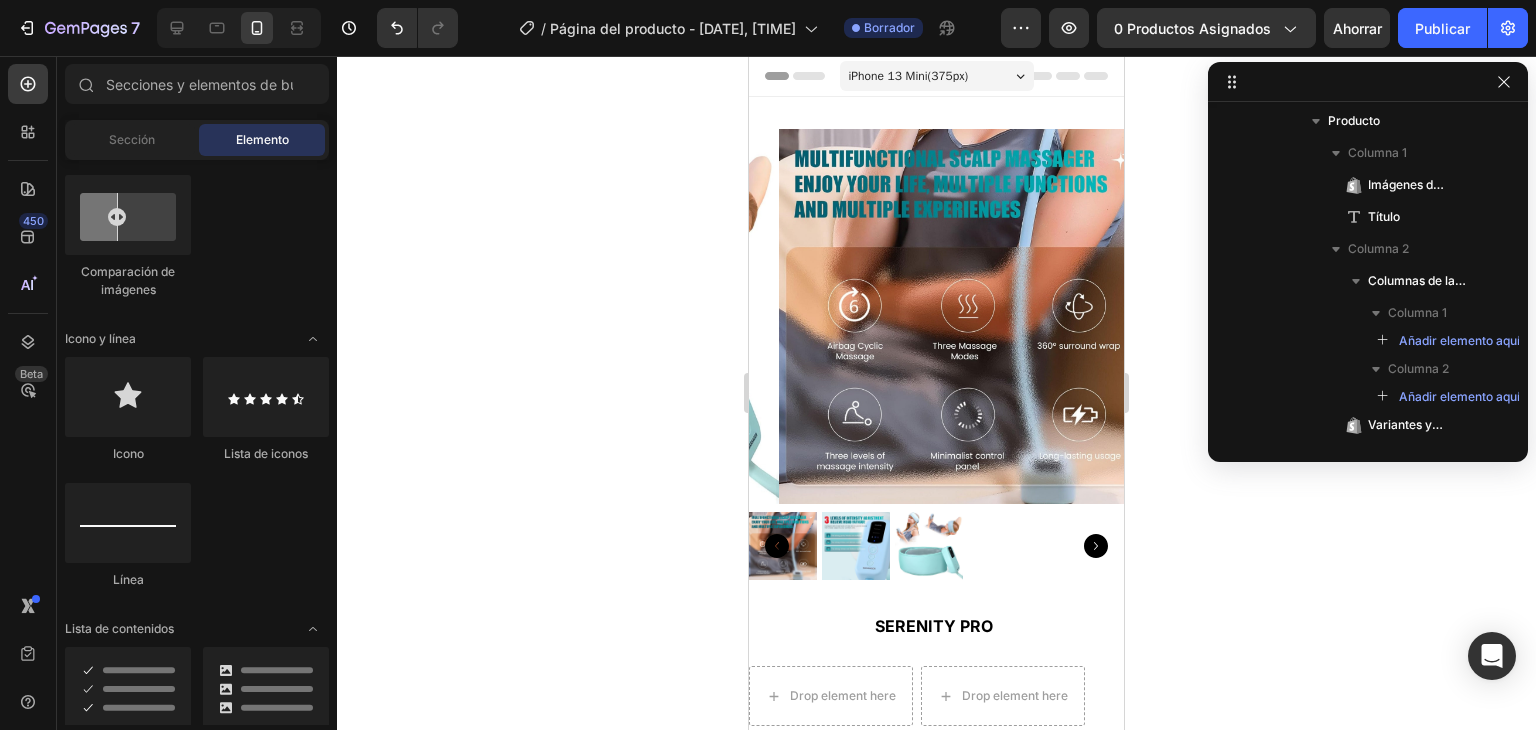click 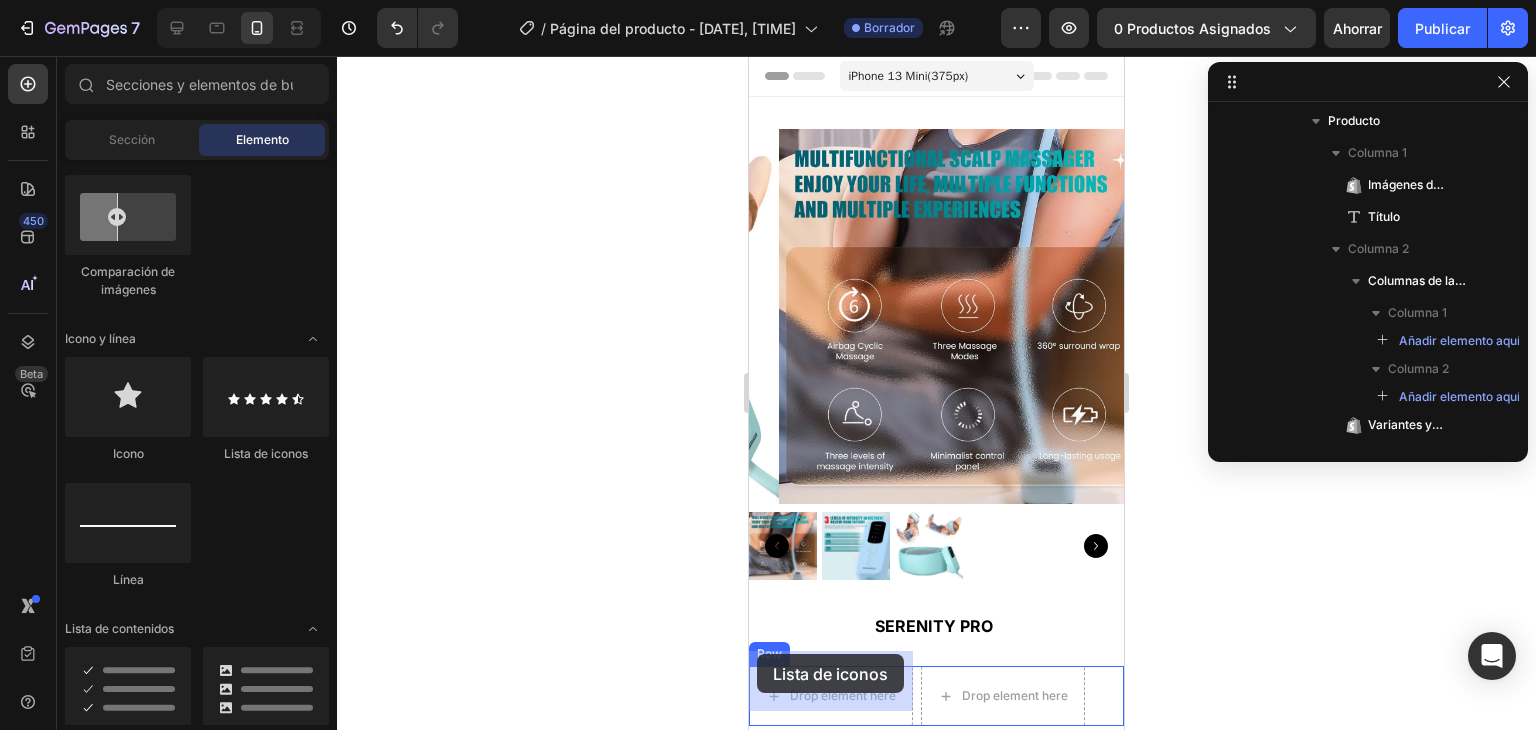 drag, startPoint x: 1012, startPoint y: 481, endPoint x: 756, endPoint y: 654, distance: 308.97412 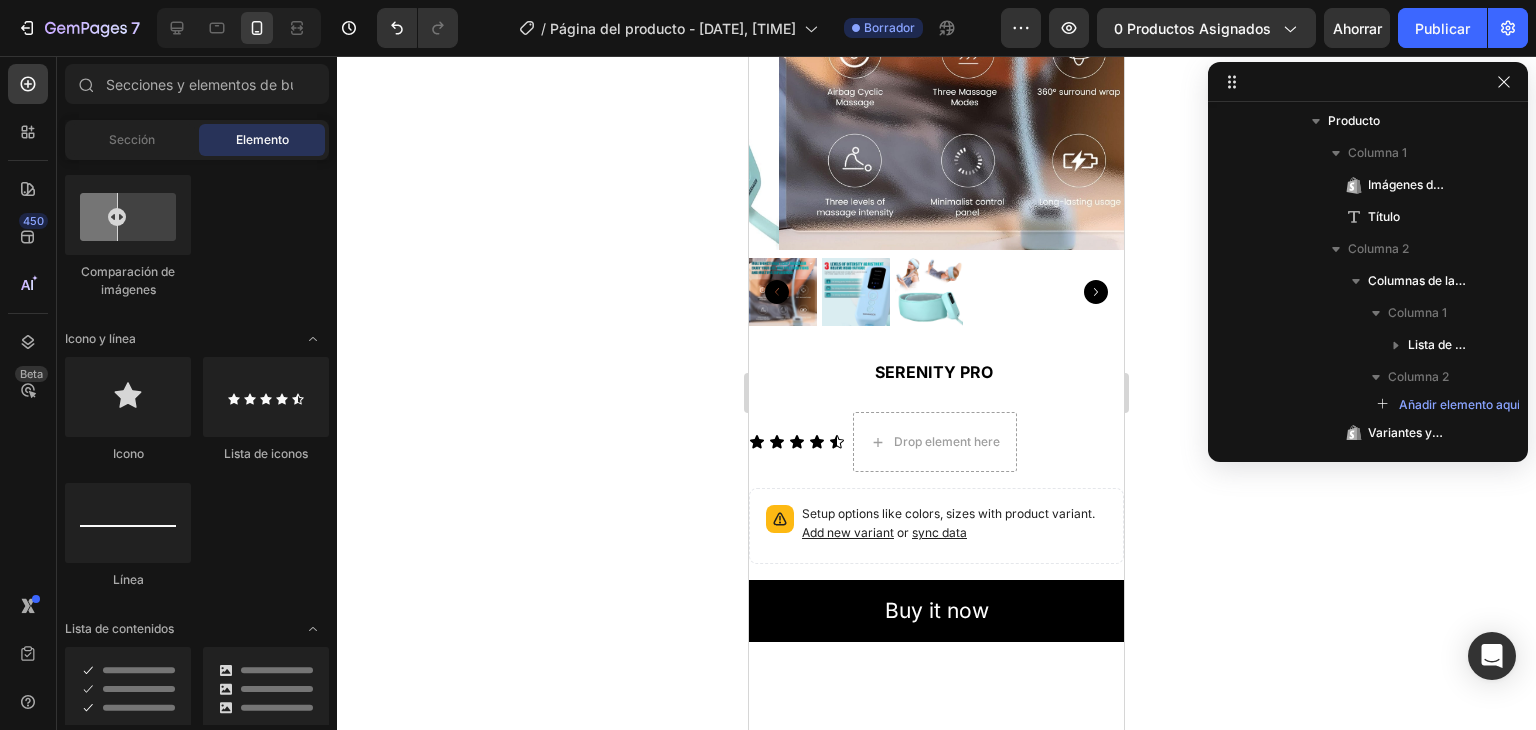 scroll, scrollTop: 277, scrollLeft: 0, axis: vertical 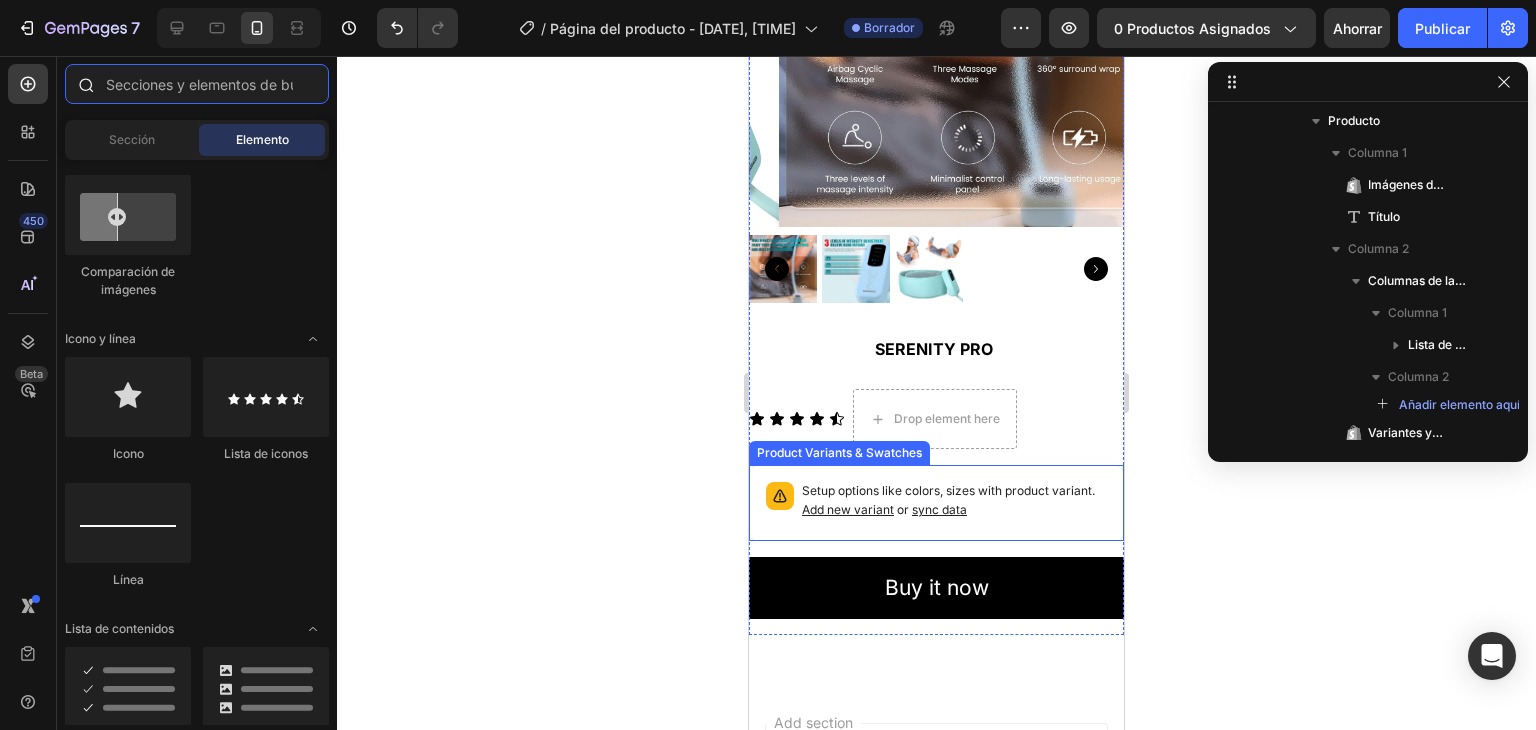 click at bounding box center [197, 84] 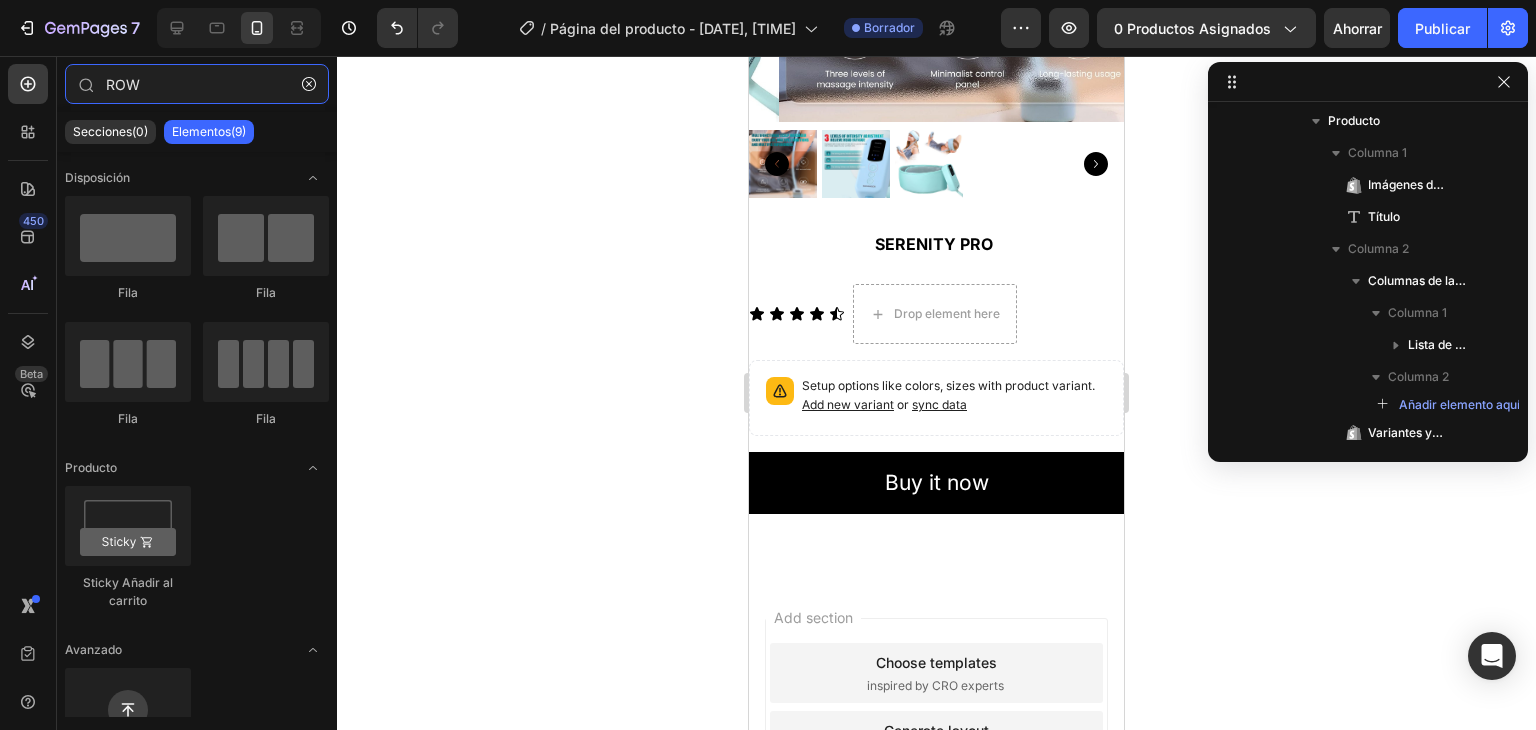 scroll, scrollTop: 528, scrollLeft: 0, axis: vertical 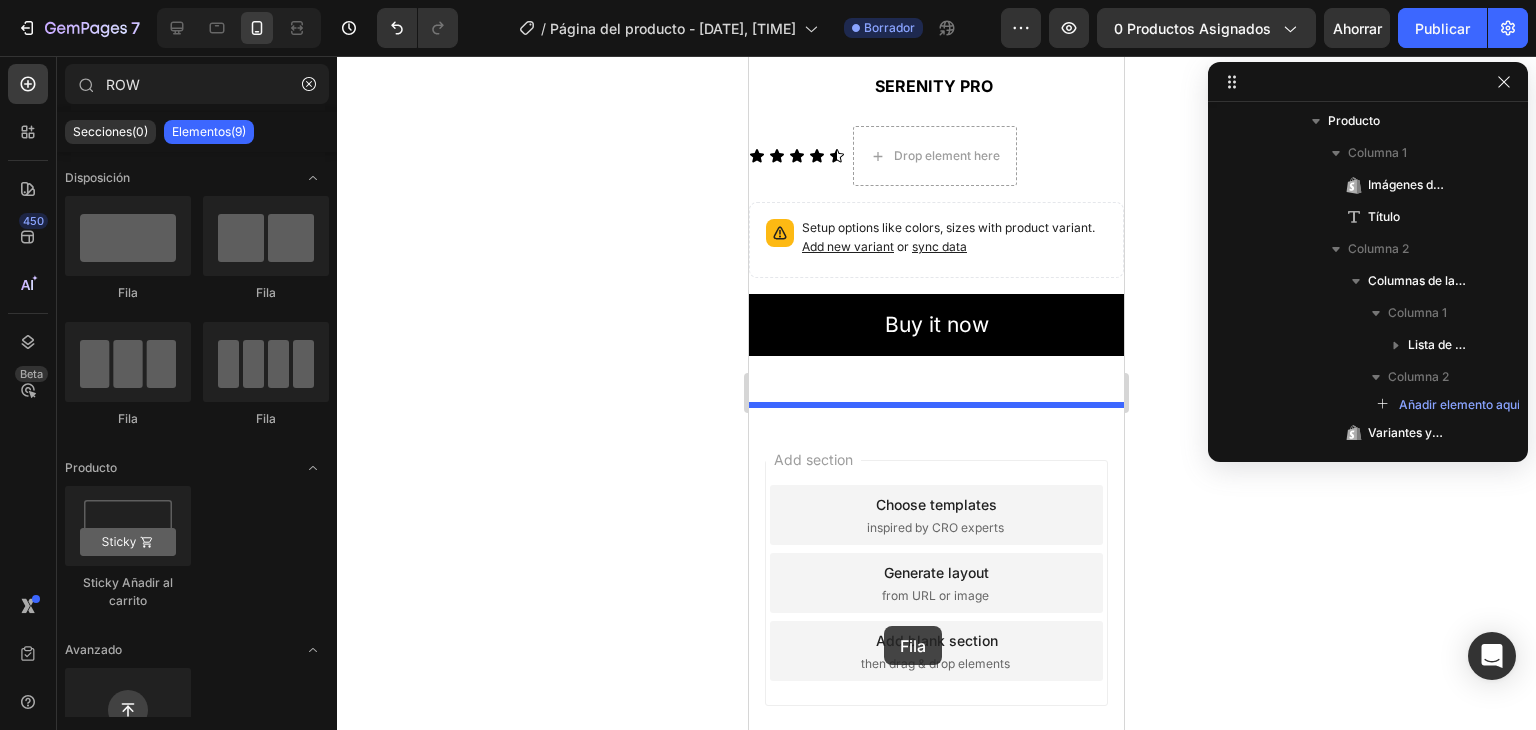 drag, startPoint x: 893, startPoint y: 313, endPoint x: 884, endPoint y: 625, distance: 312.1298 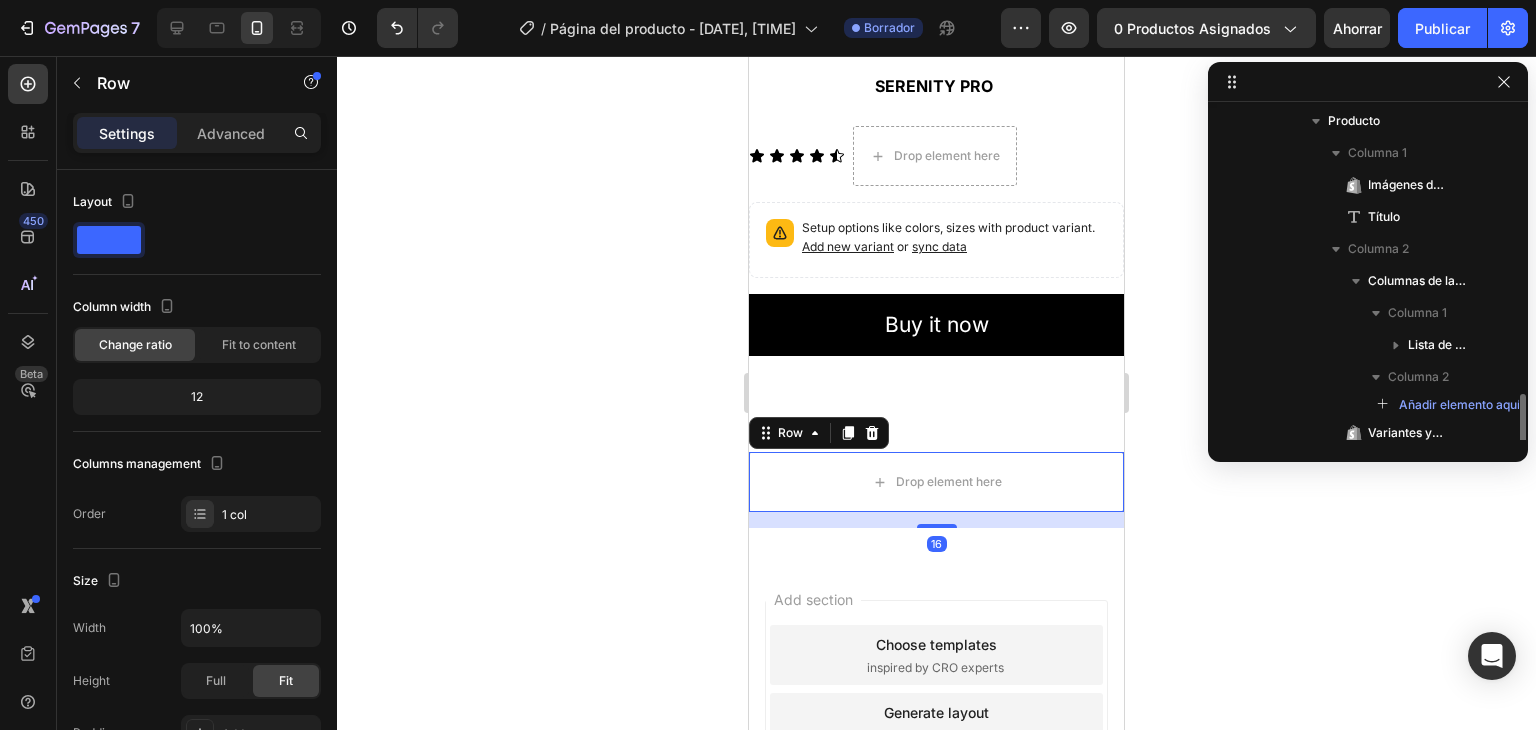 scroll, scrollTop: 269, scrollLeft: 0, axis: vertical 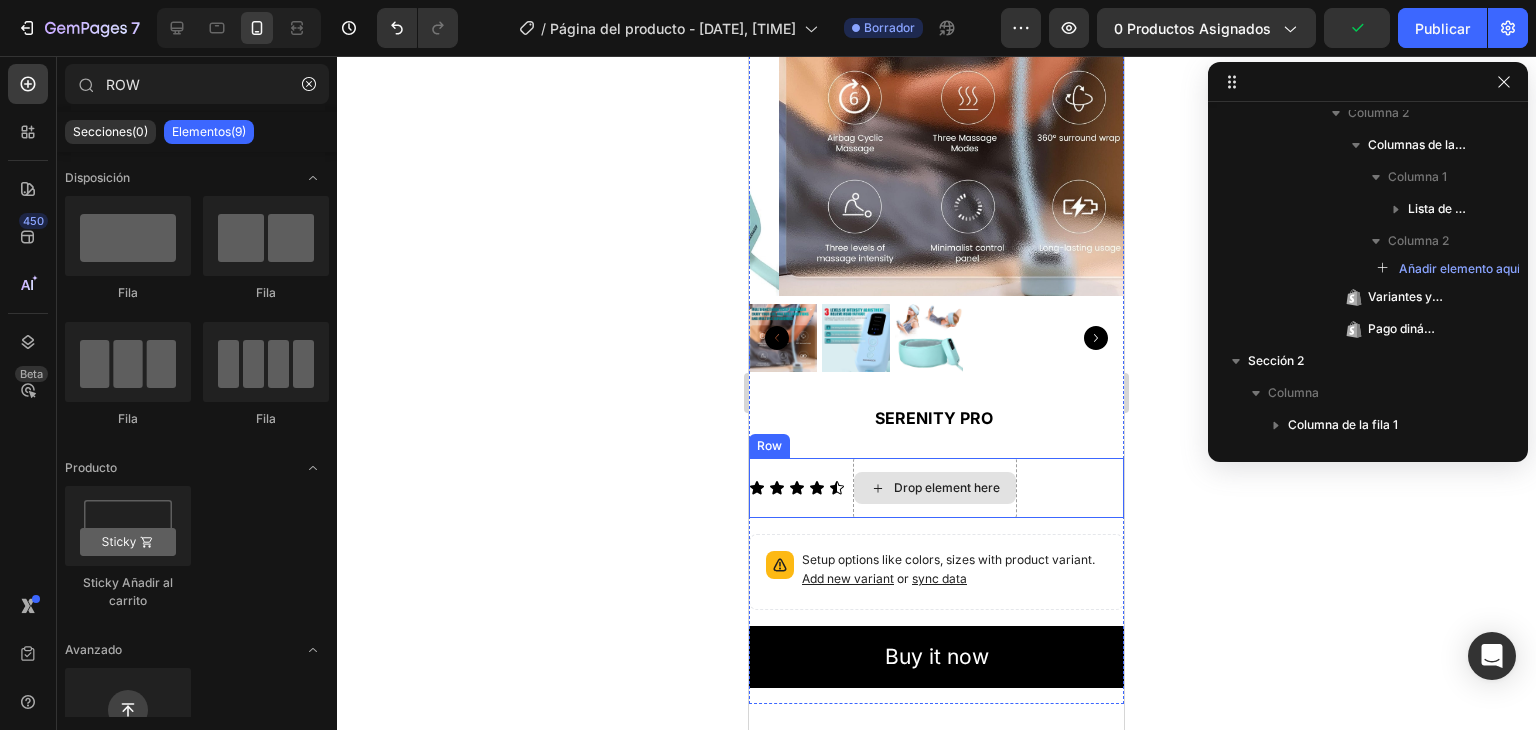 click on "Drop element here" at bounding box center (935, 488) 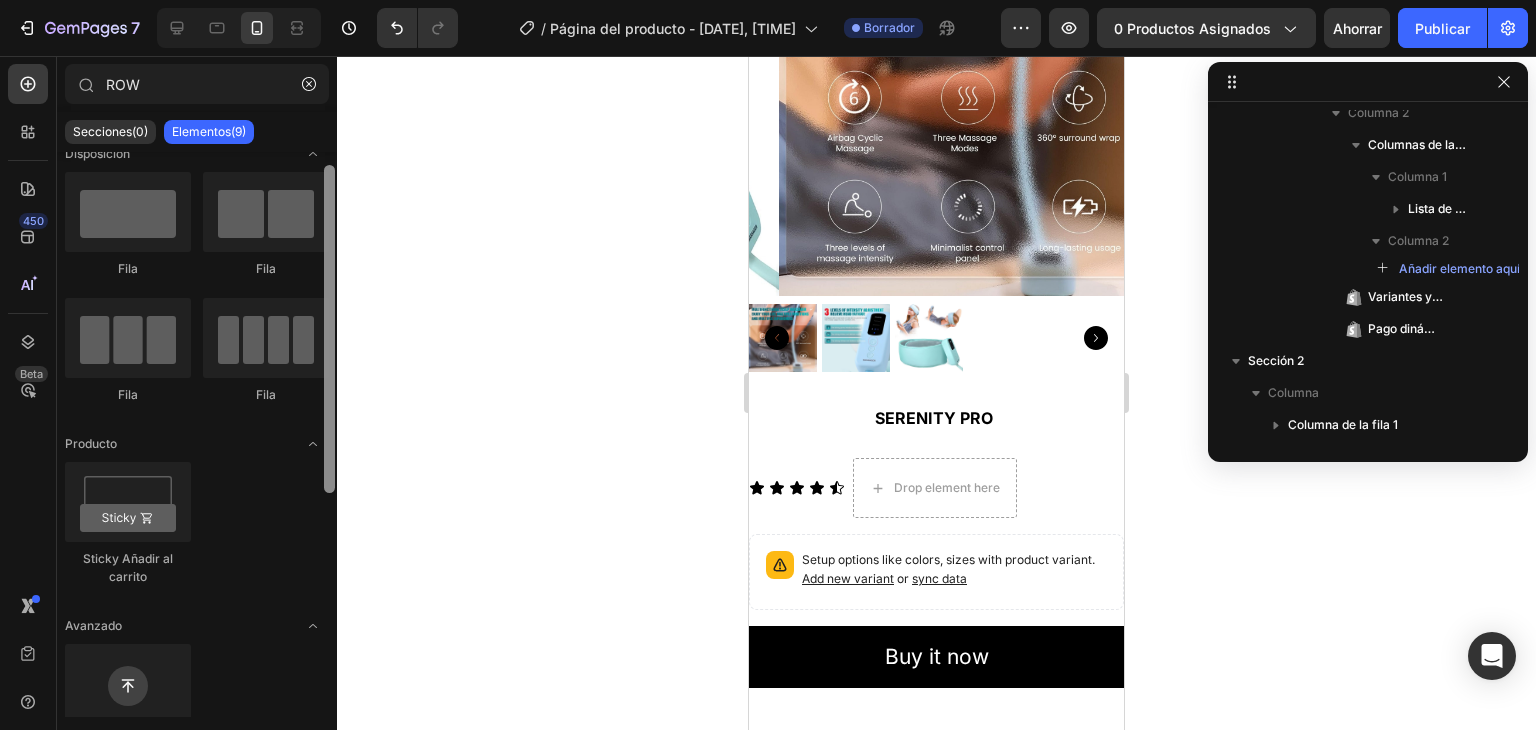 scroll, scrollTop: 31, scrollLeft: 0, axis: vertical 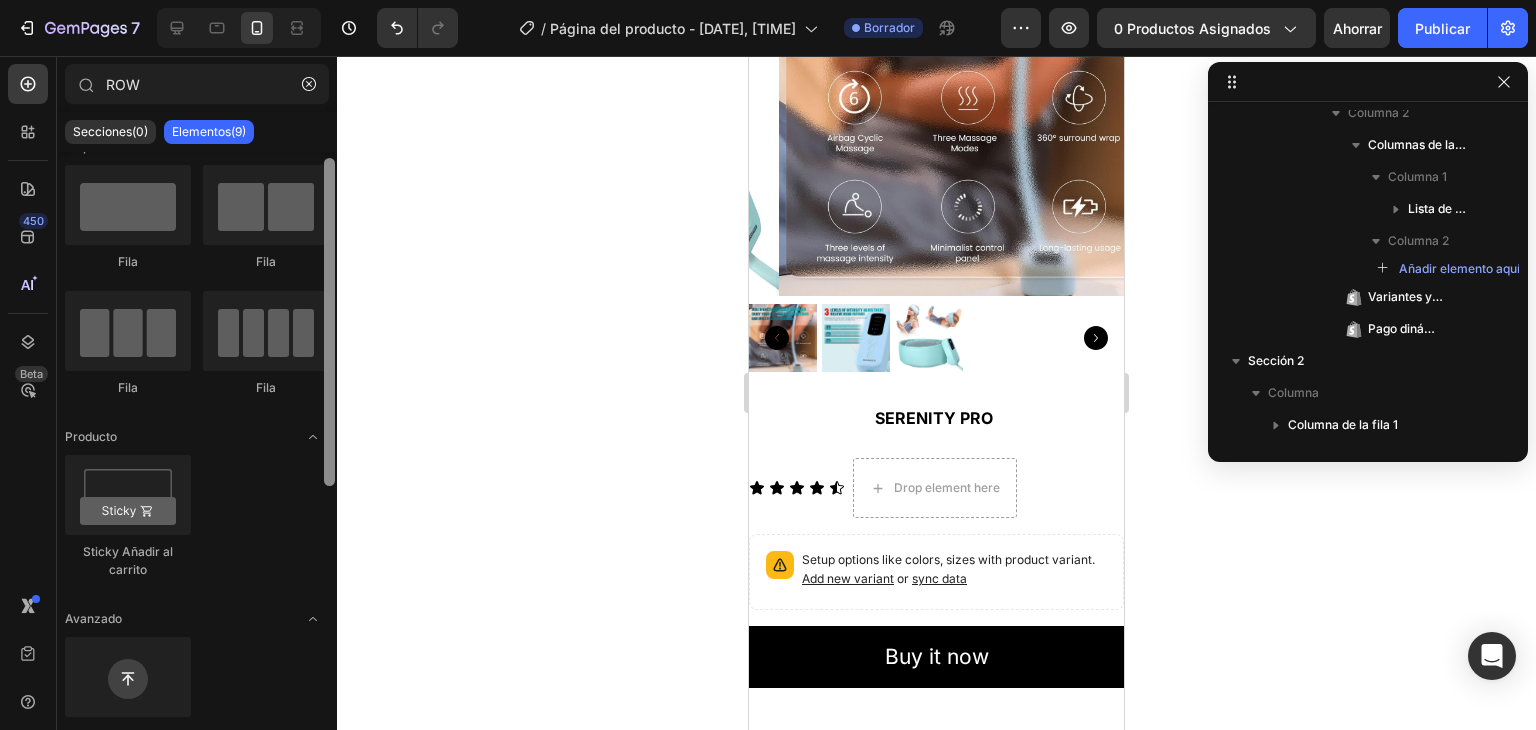drag, startPoint x: 331, startPoint y: 383, endPoint x: 331, endPoint y: 401, distance: 18 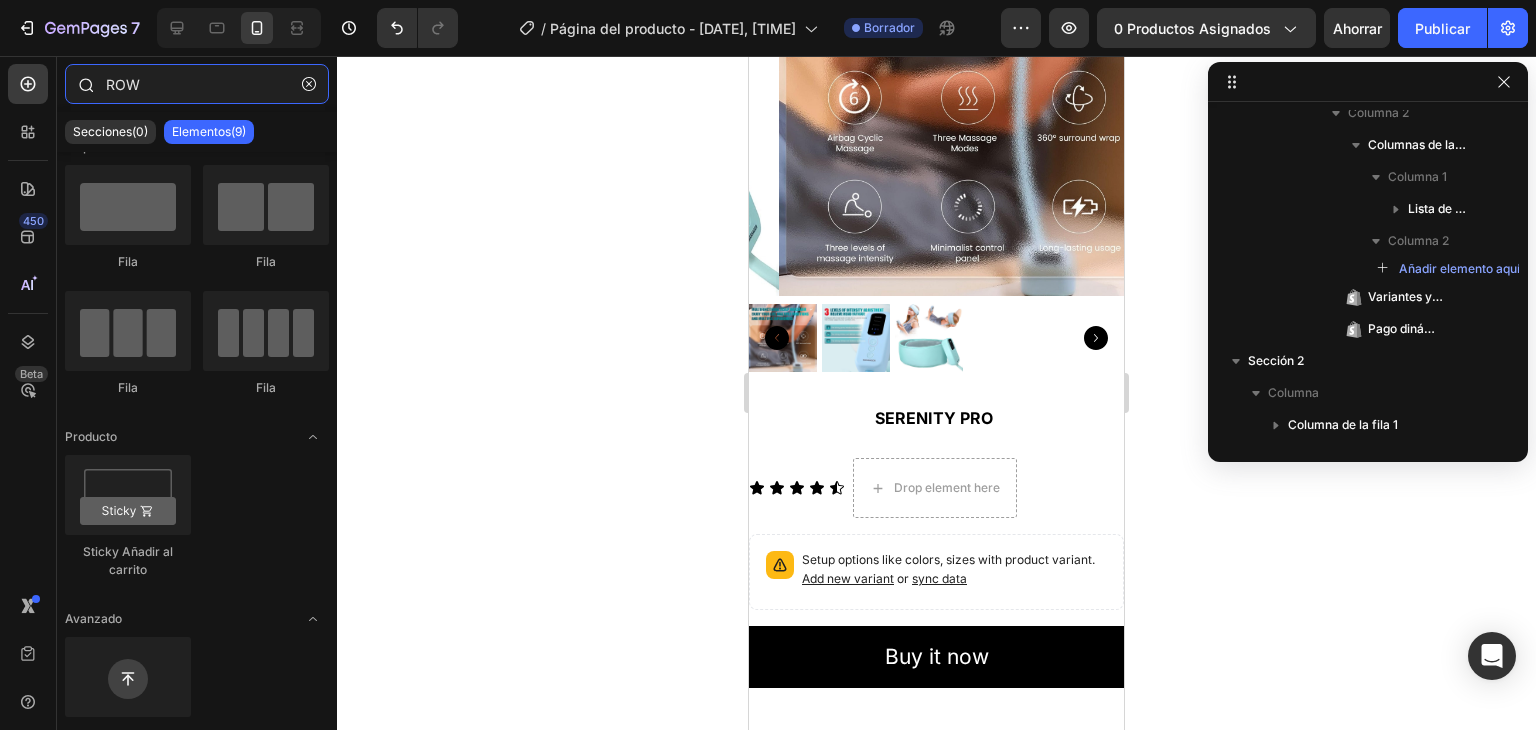 click on "ROW" at bounding box center (197, 84) 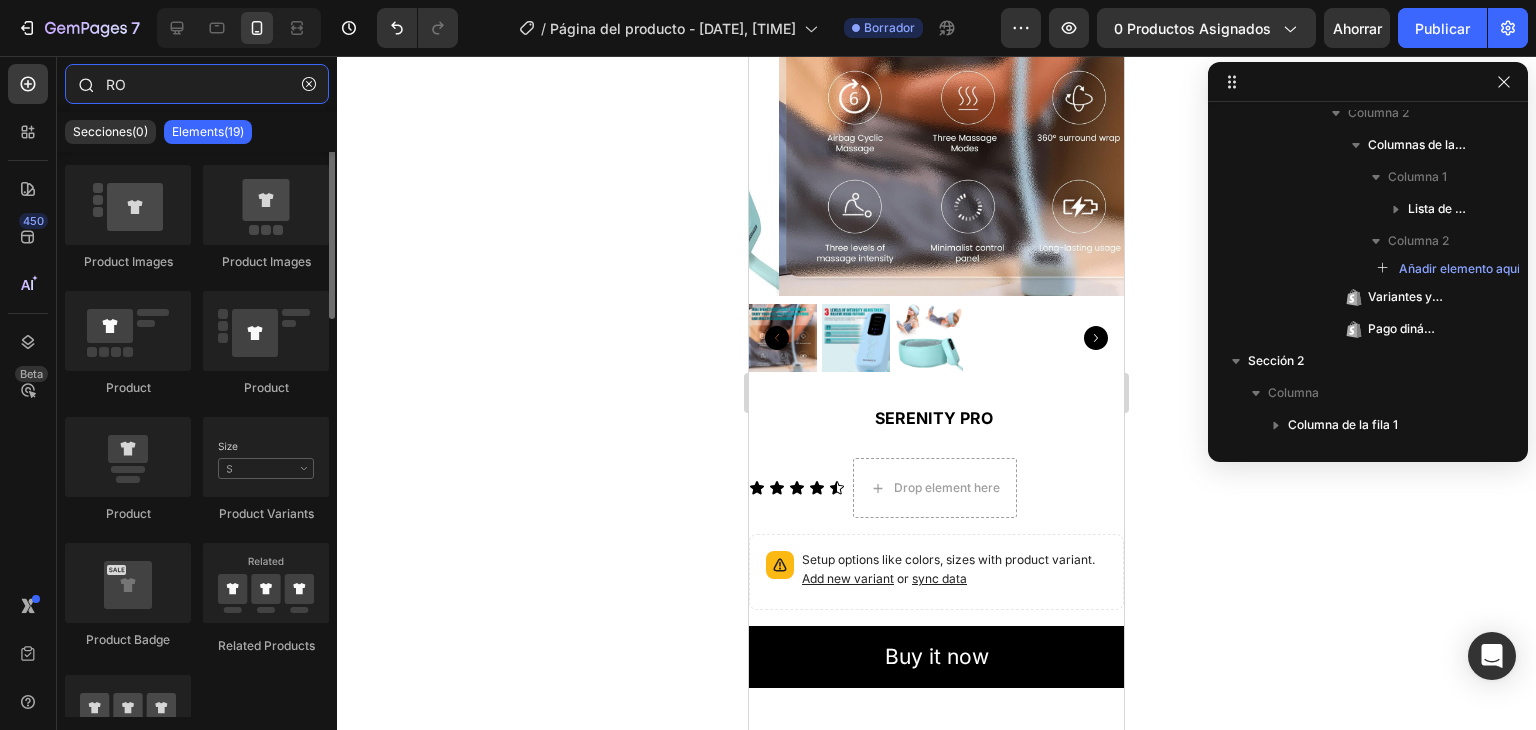 scroll, scrollTop: 0, scrollLeft: 0, axis: both 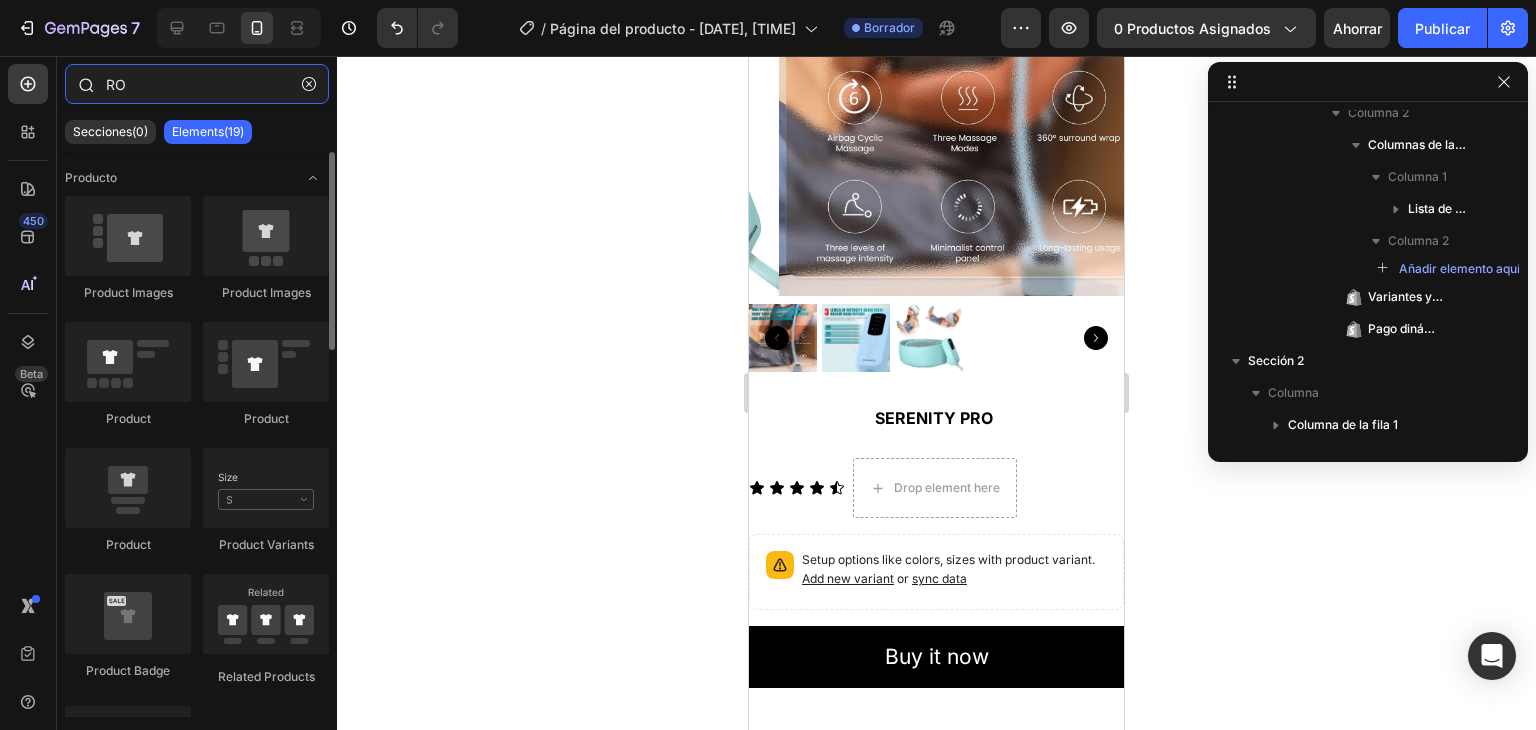 type on "R" 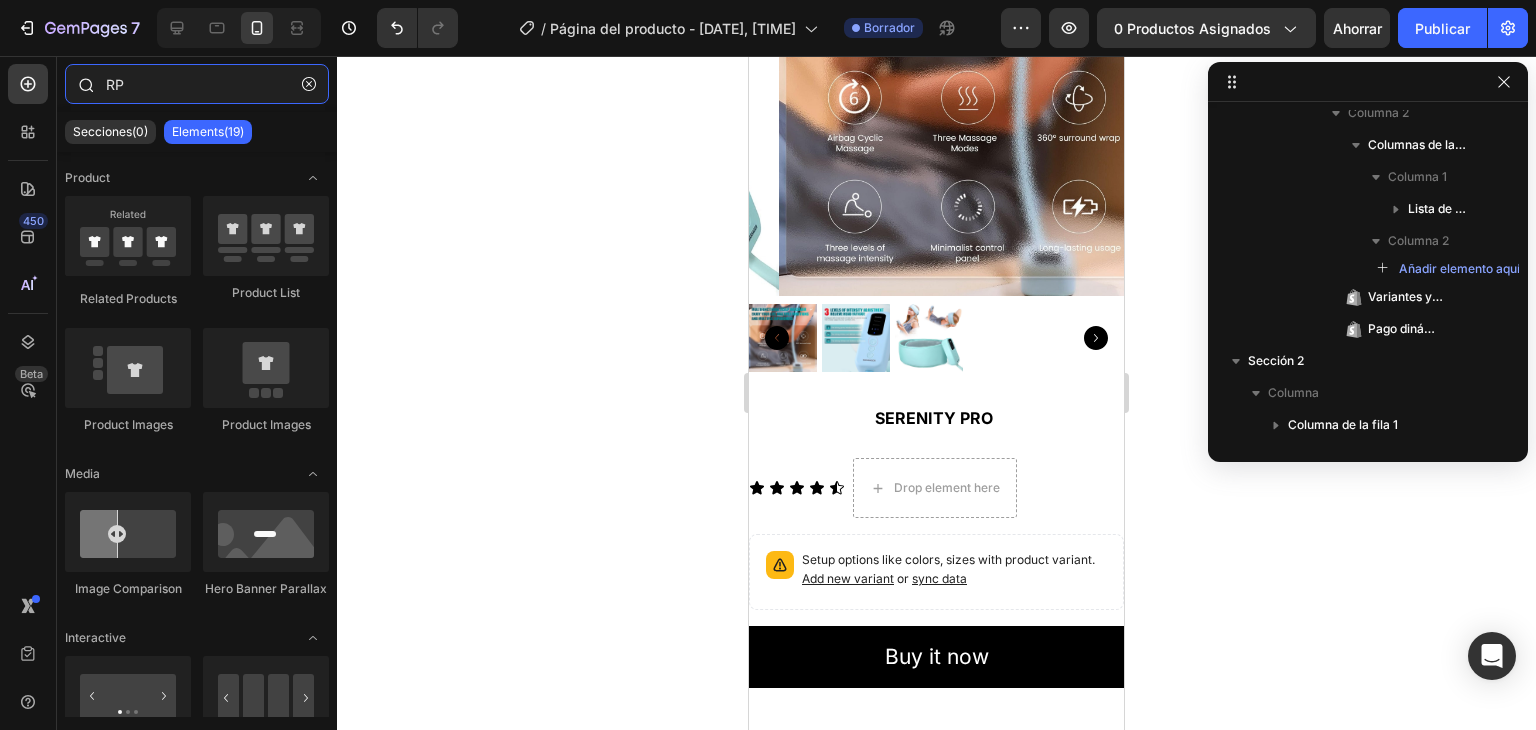 type on "R" 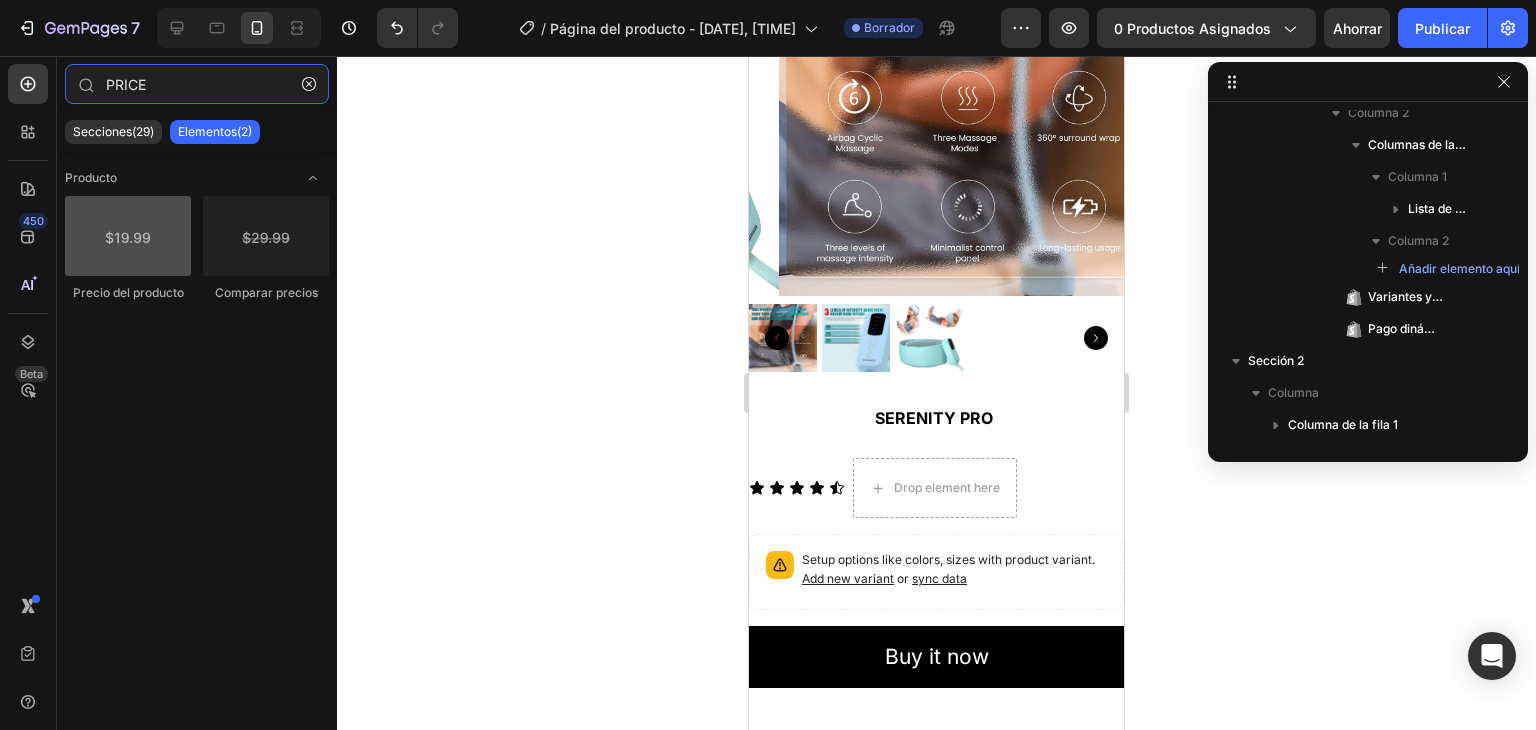 type on "PRICE" 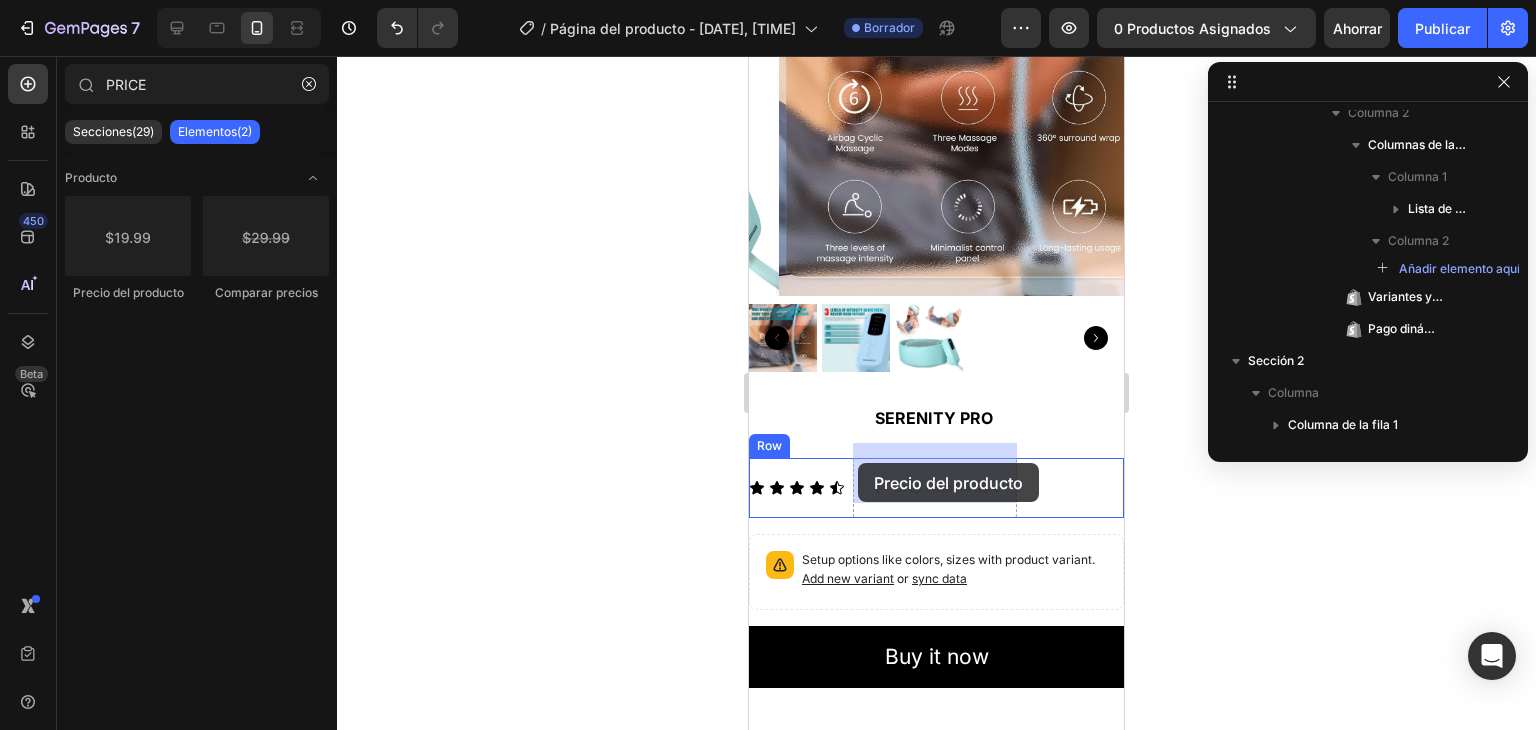 drag, startPoint x: 891, startPoint y: 304, endPoint x: 858, endPoint y: 460, distance: 159.4522 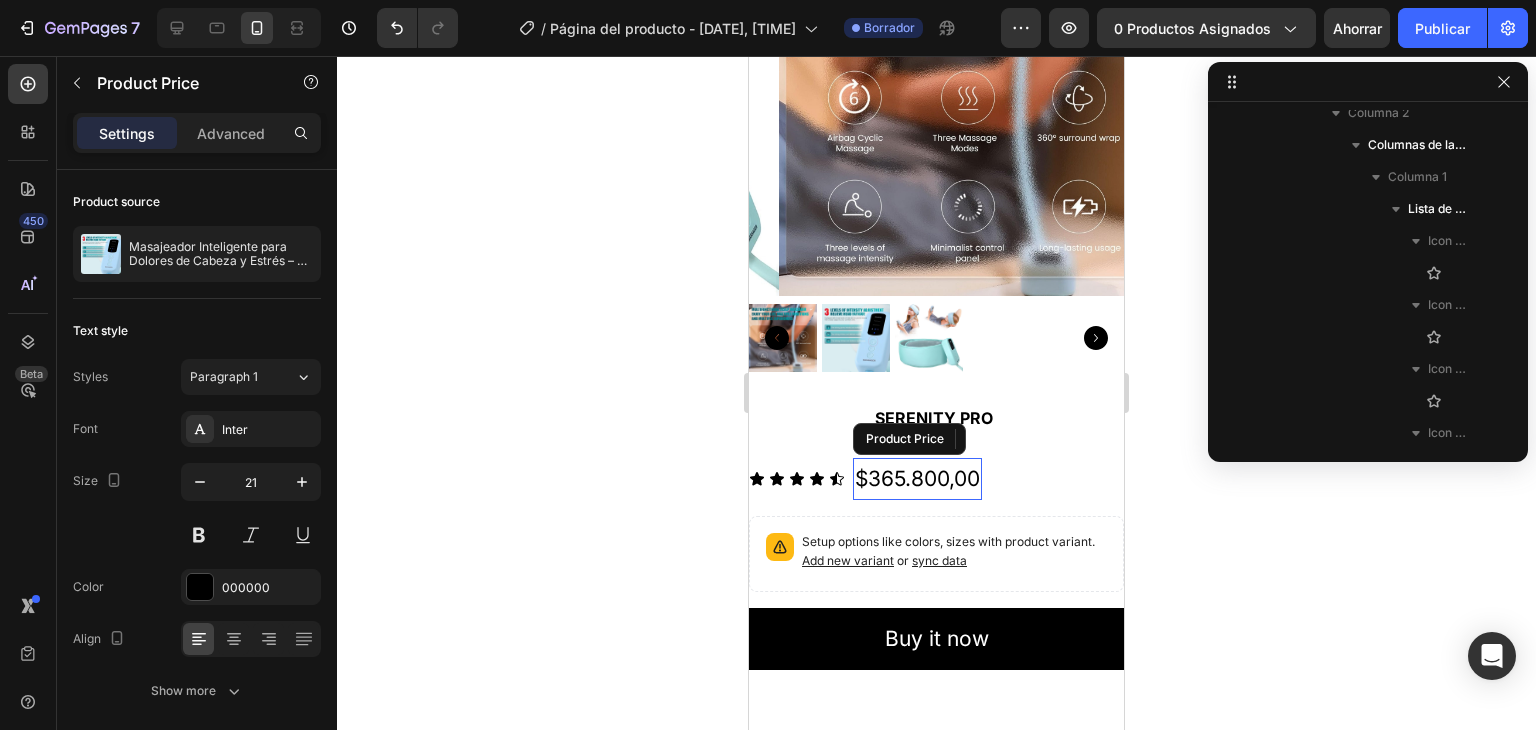 scroll, scrollTop: 597, scrollLeft: 0, axis: vertical 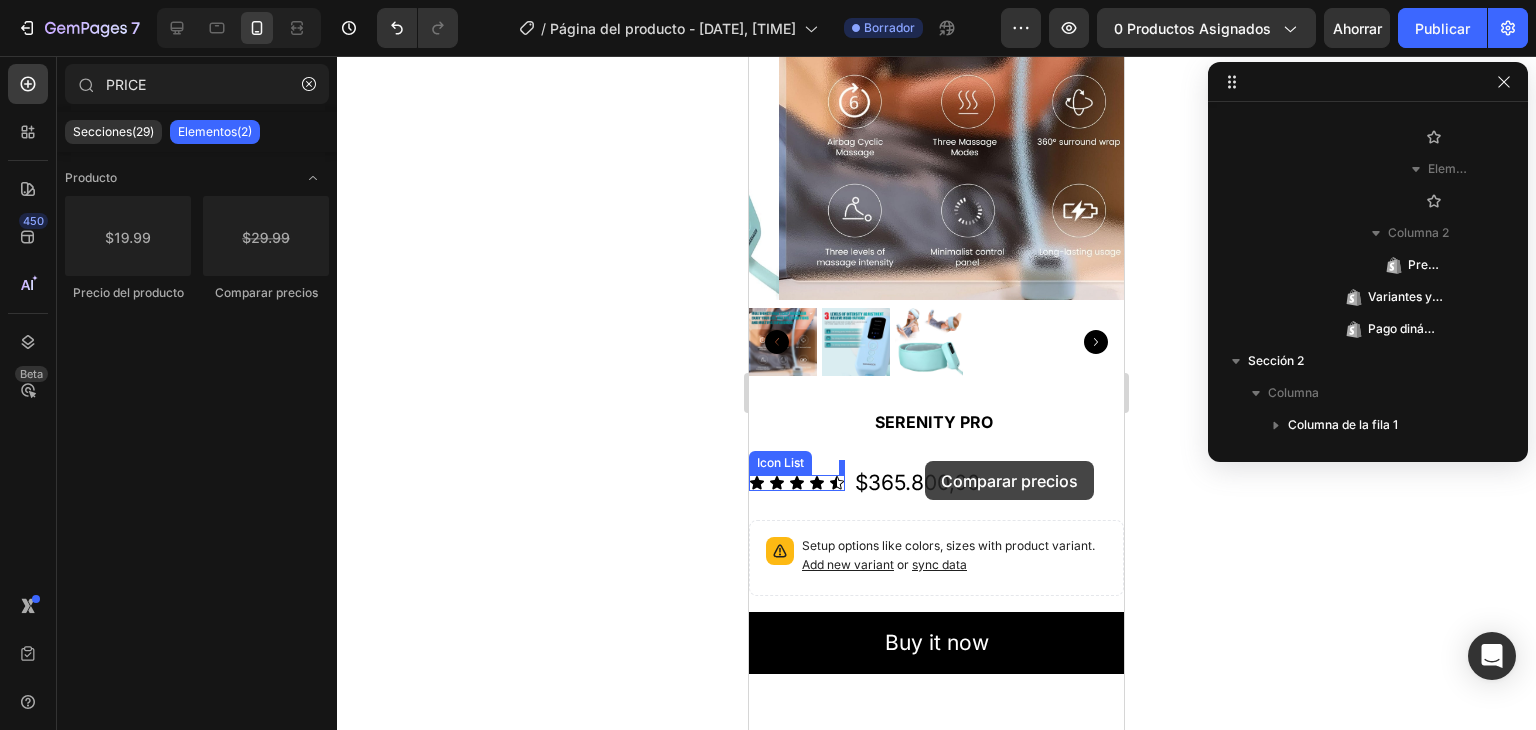 drag, startPoint x: 1011, startPoint y: 309, endPoint x: 925, endPoint y: 461, distance: 174.64249 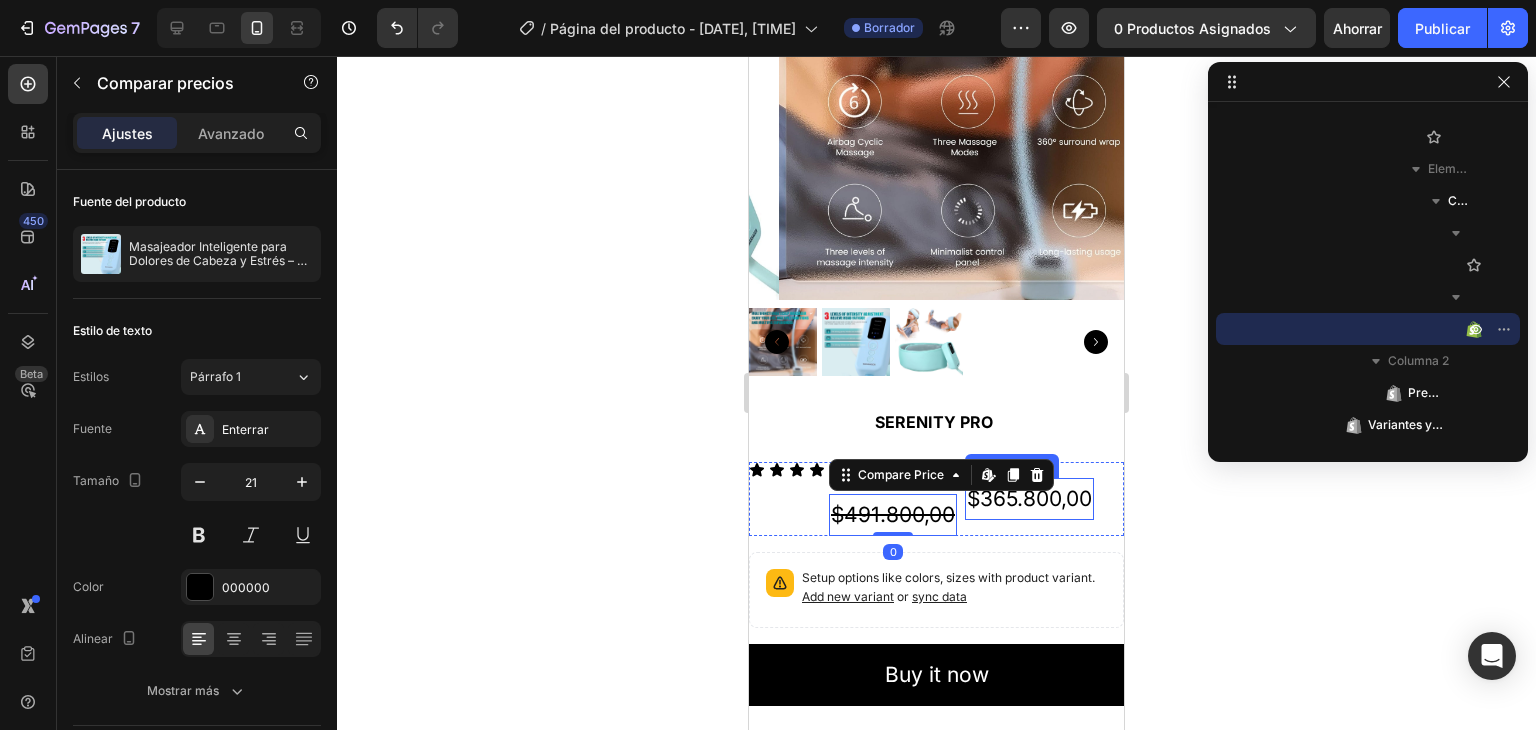 click on "$365.800,00" at bounding box center (1029, 499) 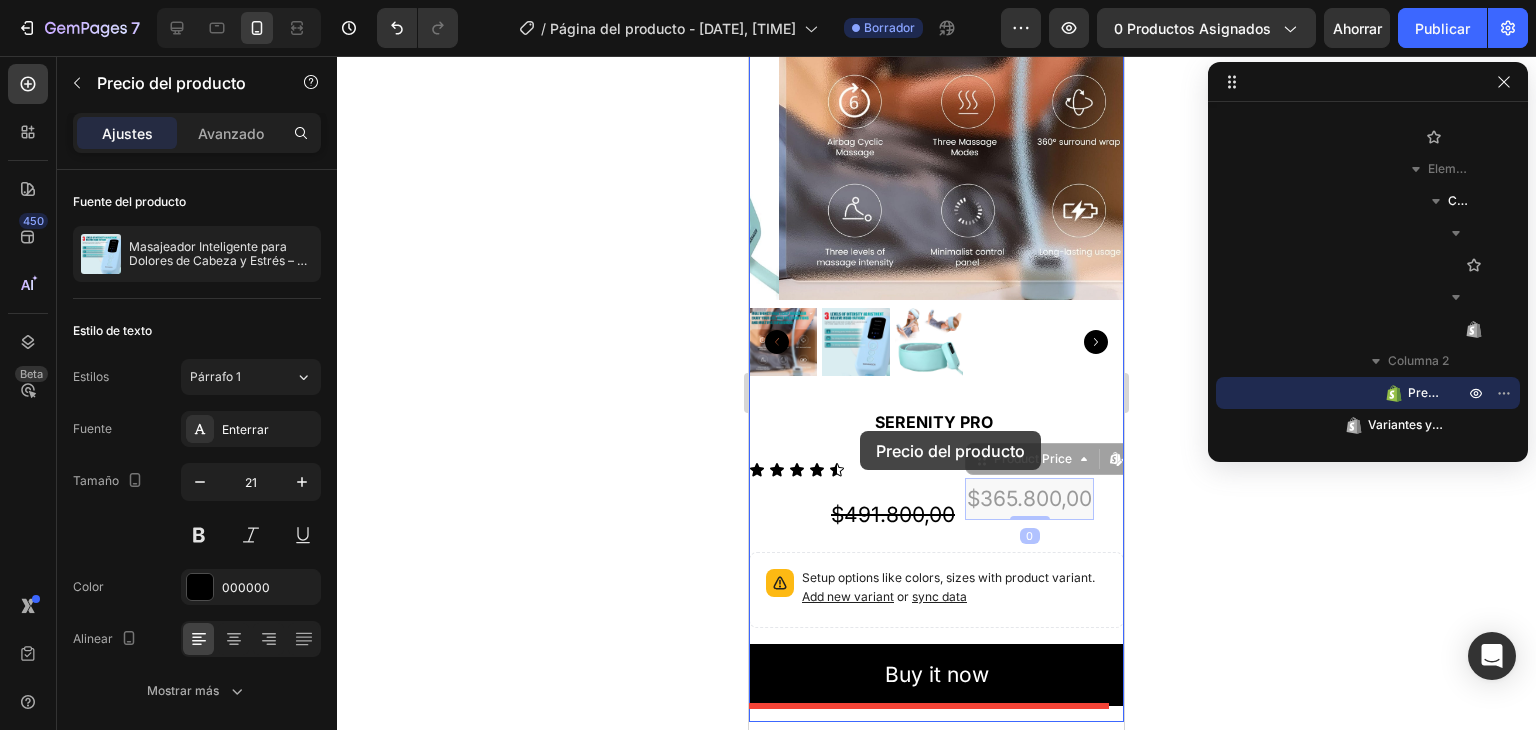 drag, startPoint x: 1032, startPoint y: 478, endPoint x: 858, endPoint y: 431, distance: 180.23596 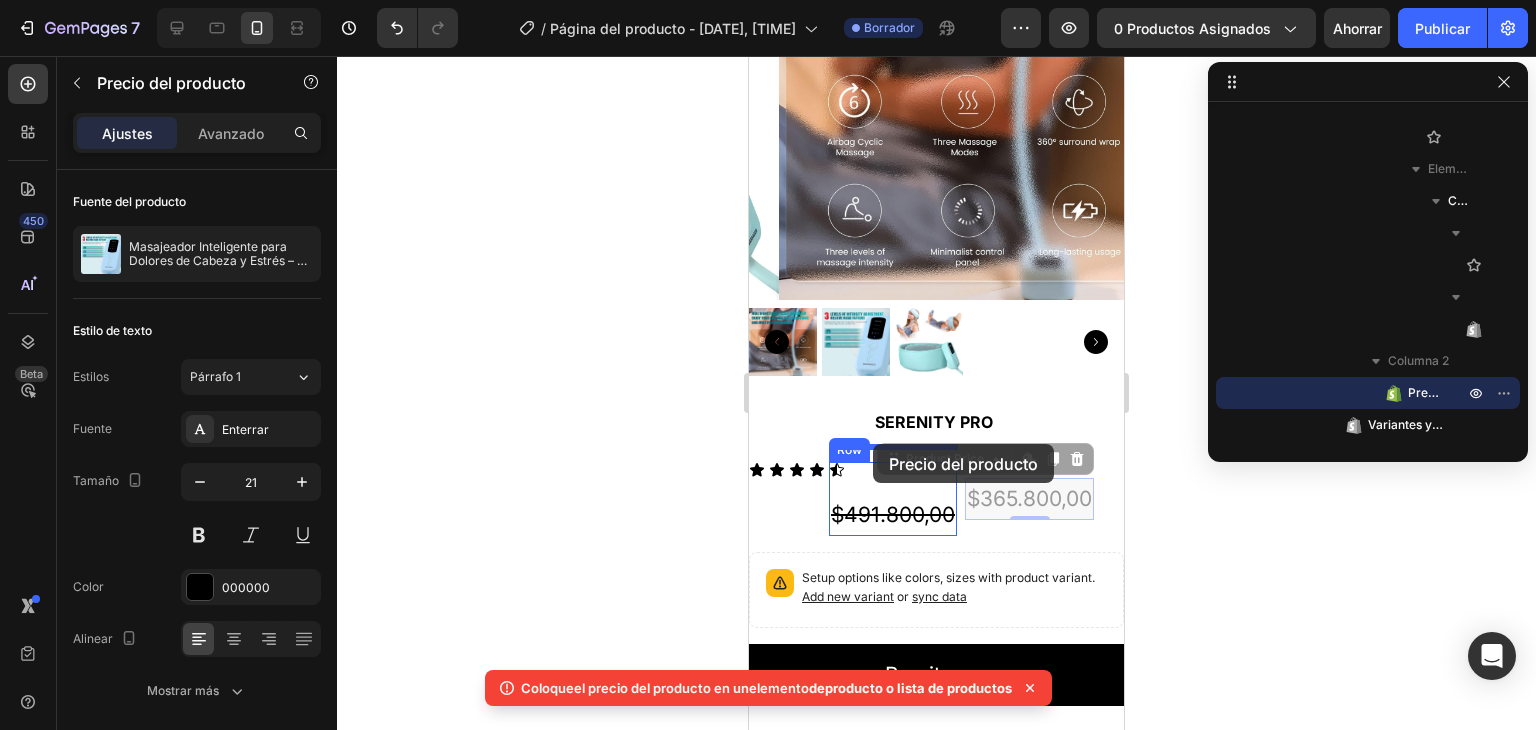 drag, startPoint x: 1011, startPoint y: 485, endPoint x: 873, endPoint y: 444, distance: 143.9618 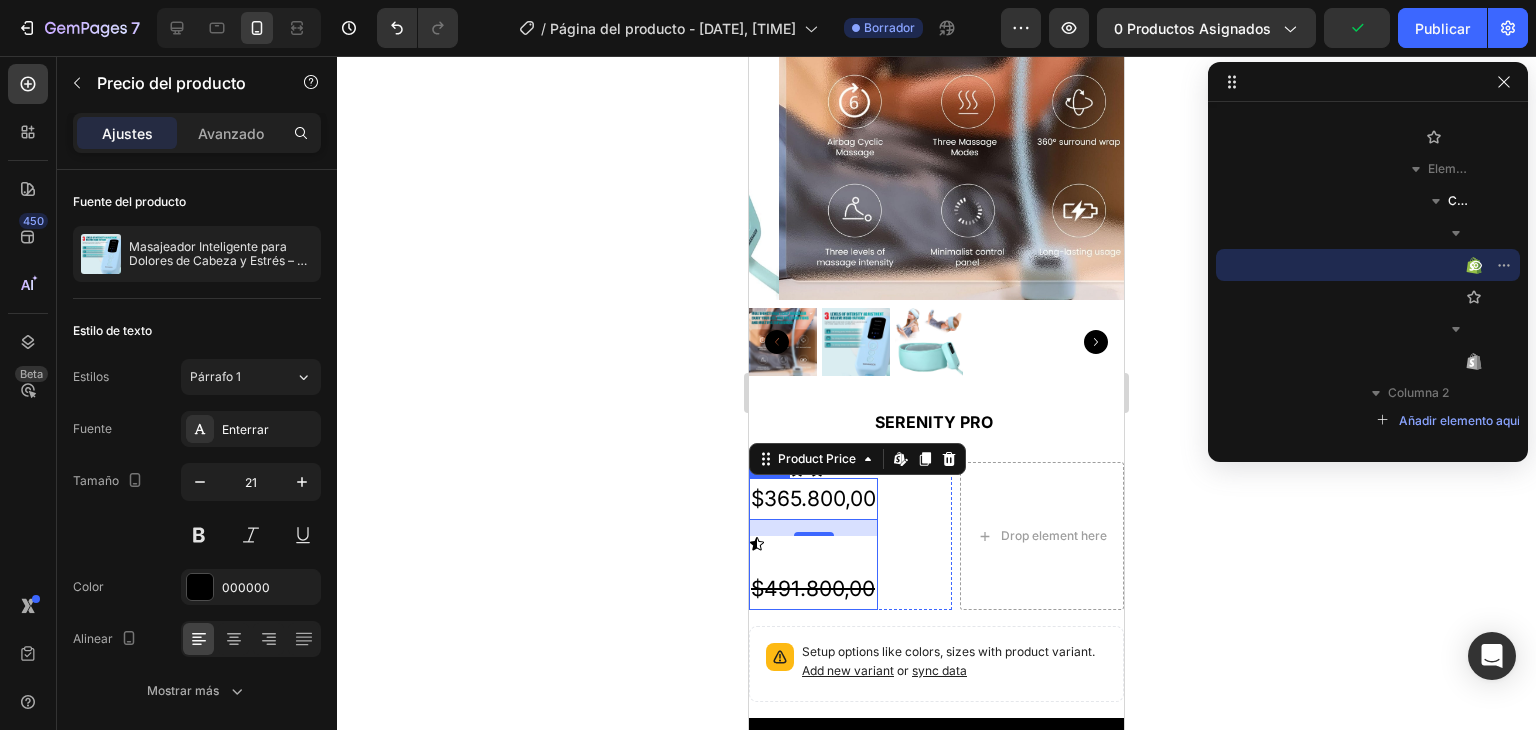 click on "$365.800,00 Product Price   Edit content in Shopify 16 Product Price   Edit content in Shopify 16 Icon $491.800,00 Compare Price Compare Price Row" at bounding box center (813, 544) 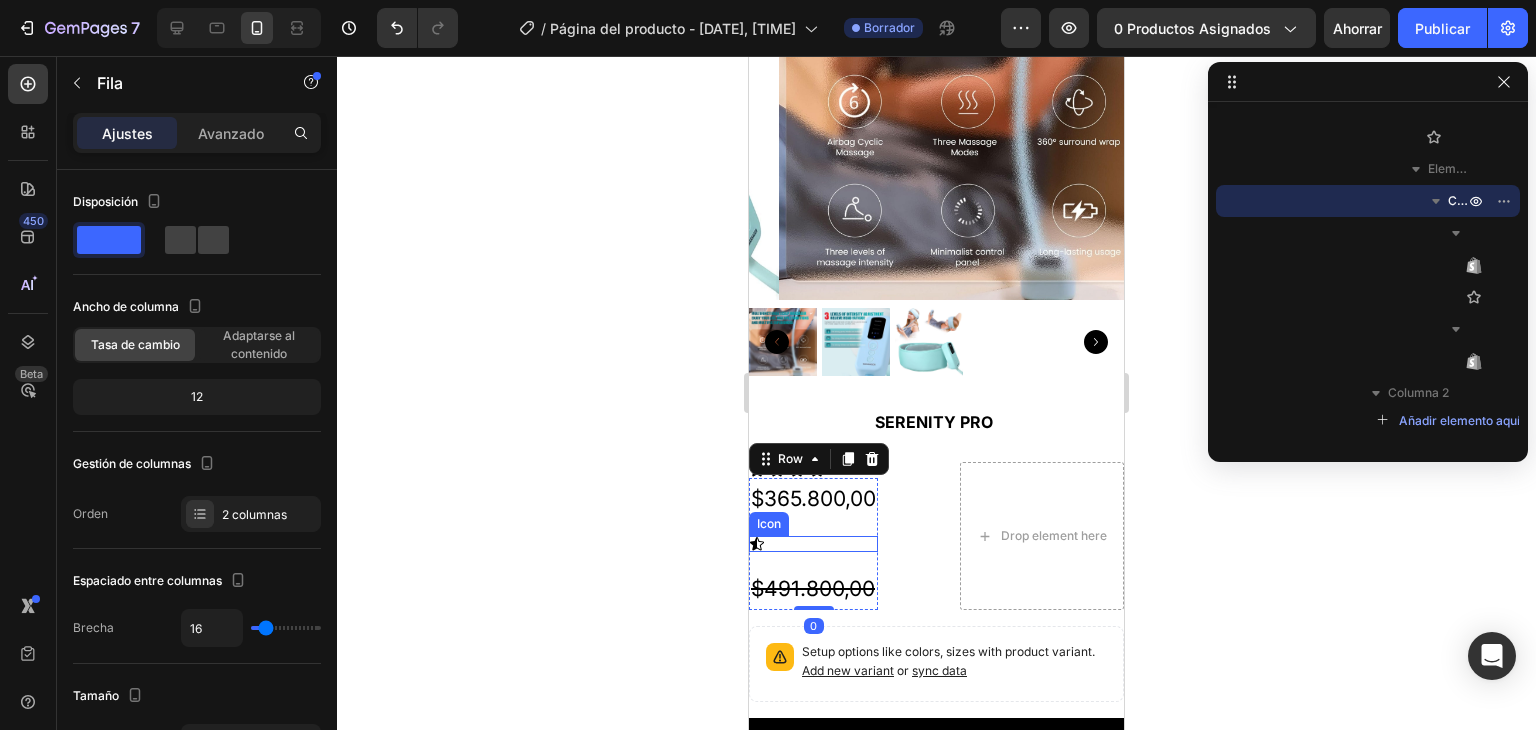 click 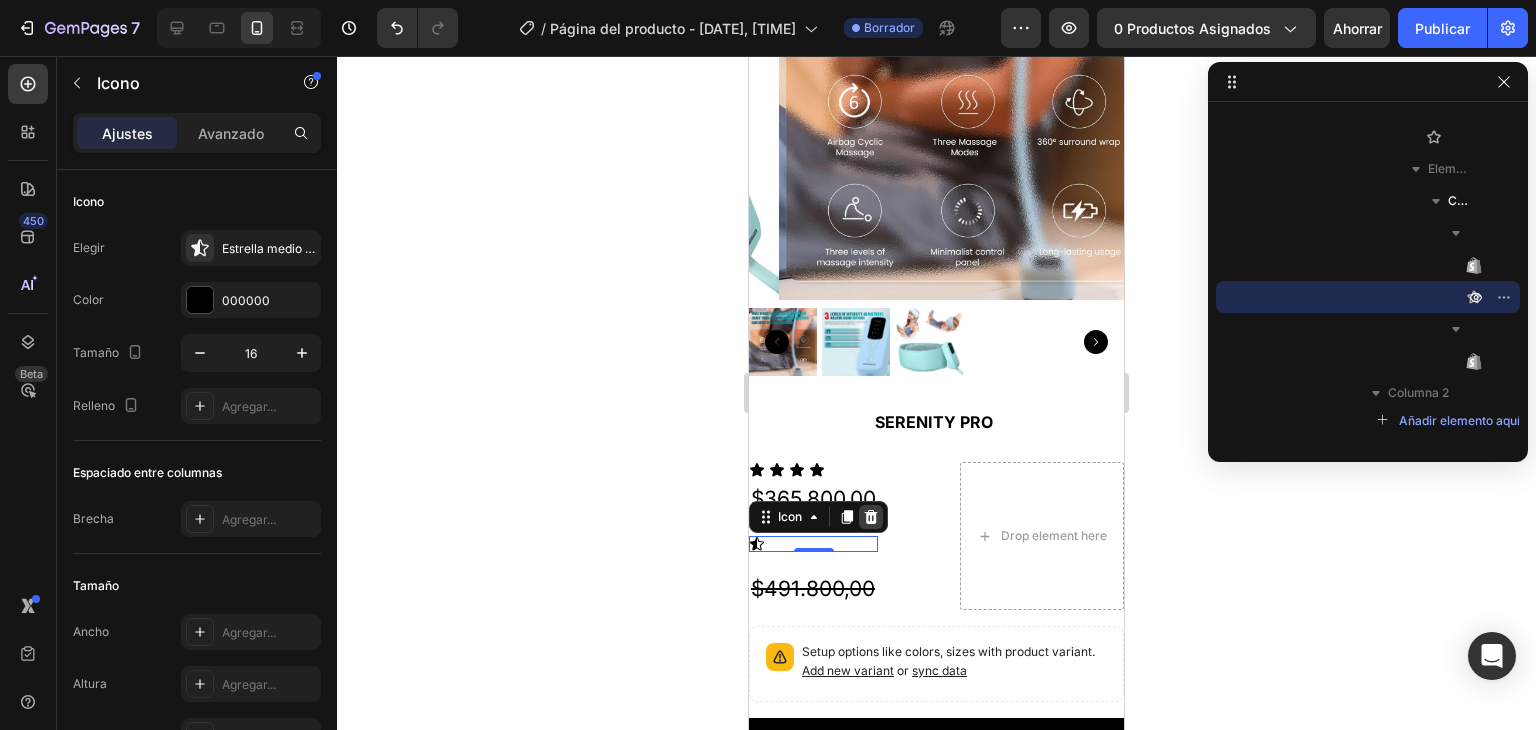 click 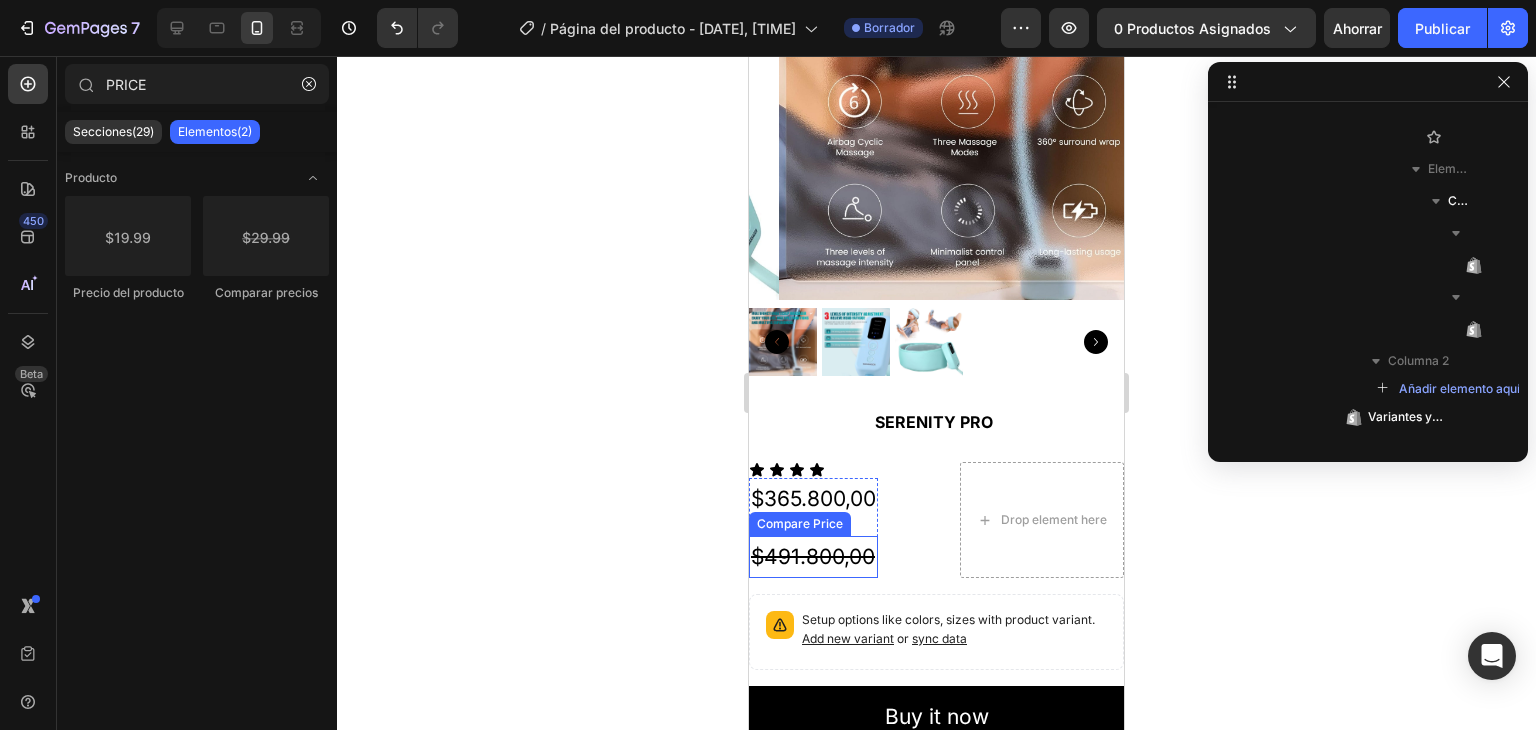 click on "$491.800,00" at bounding box center (813, 557) 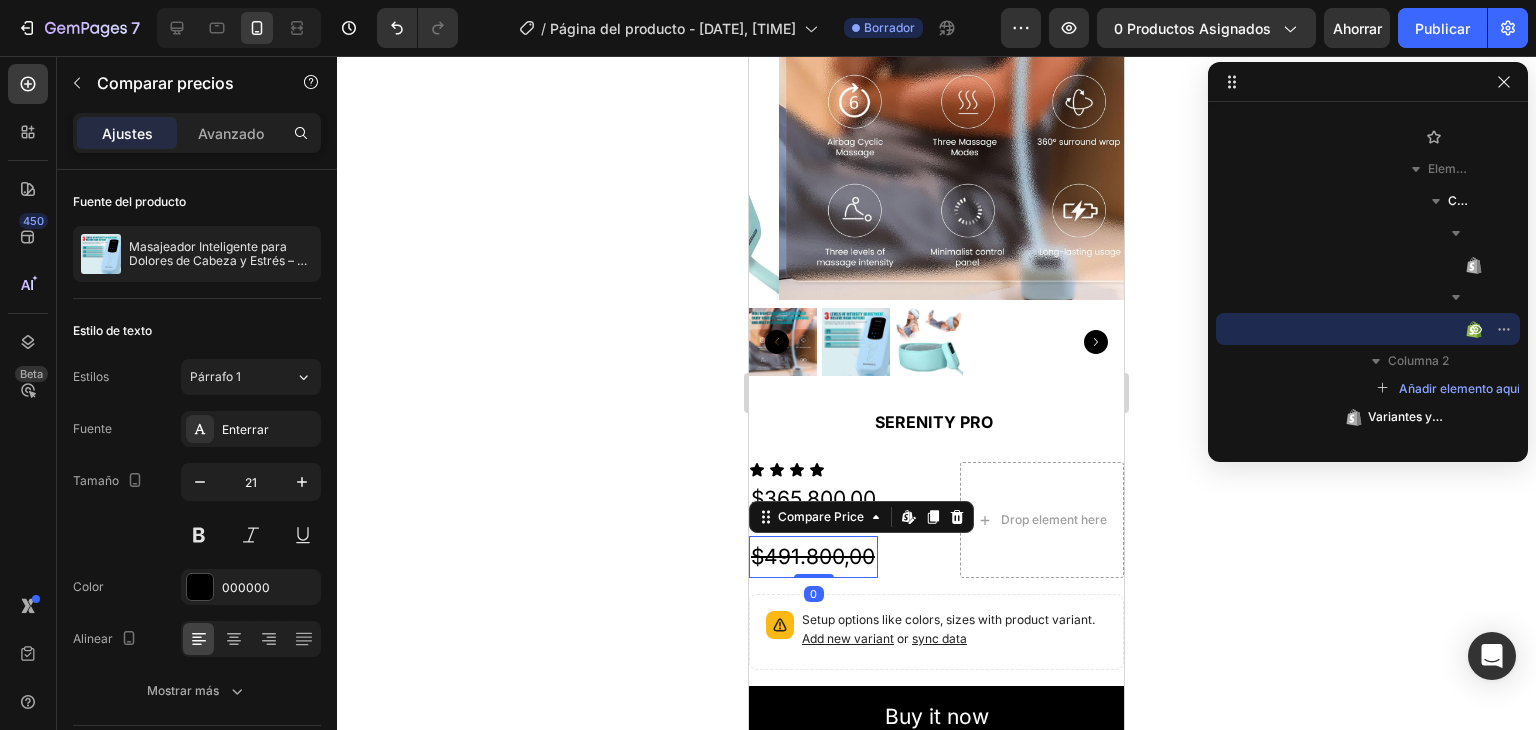 click 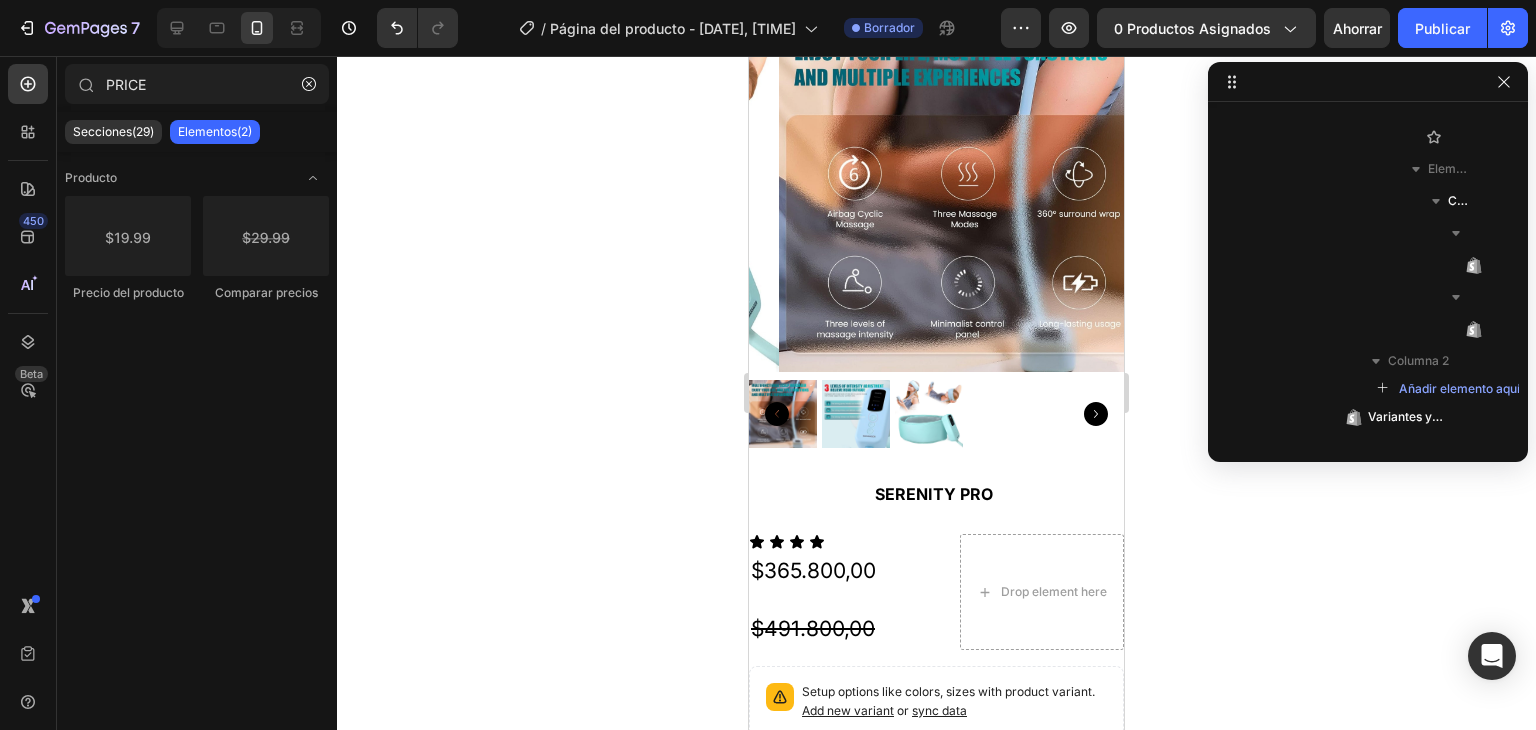 scroll, scrollTop: 140, scrollLeft: 0, axis: vertical 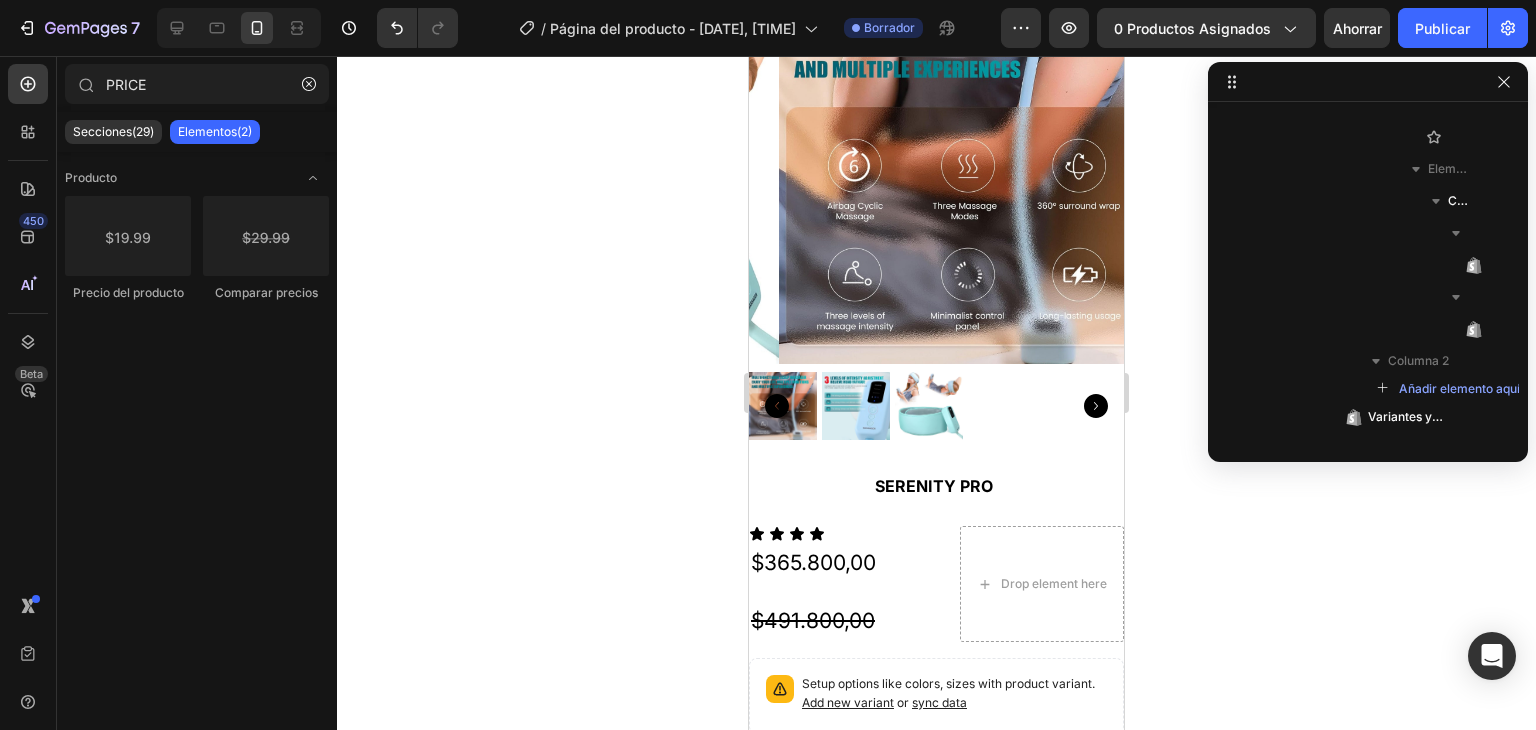 drag, startPoint x: 1114, startPoint y: 405, endPoint x: 1885, endPoint y: 433, distance: 771.50824 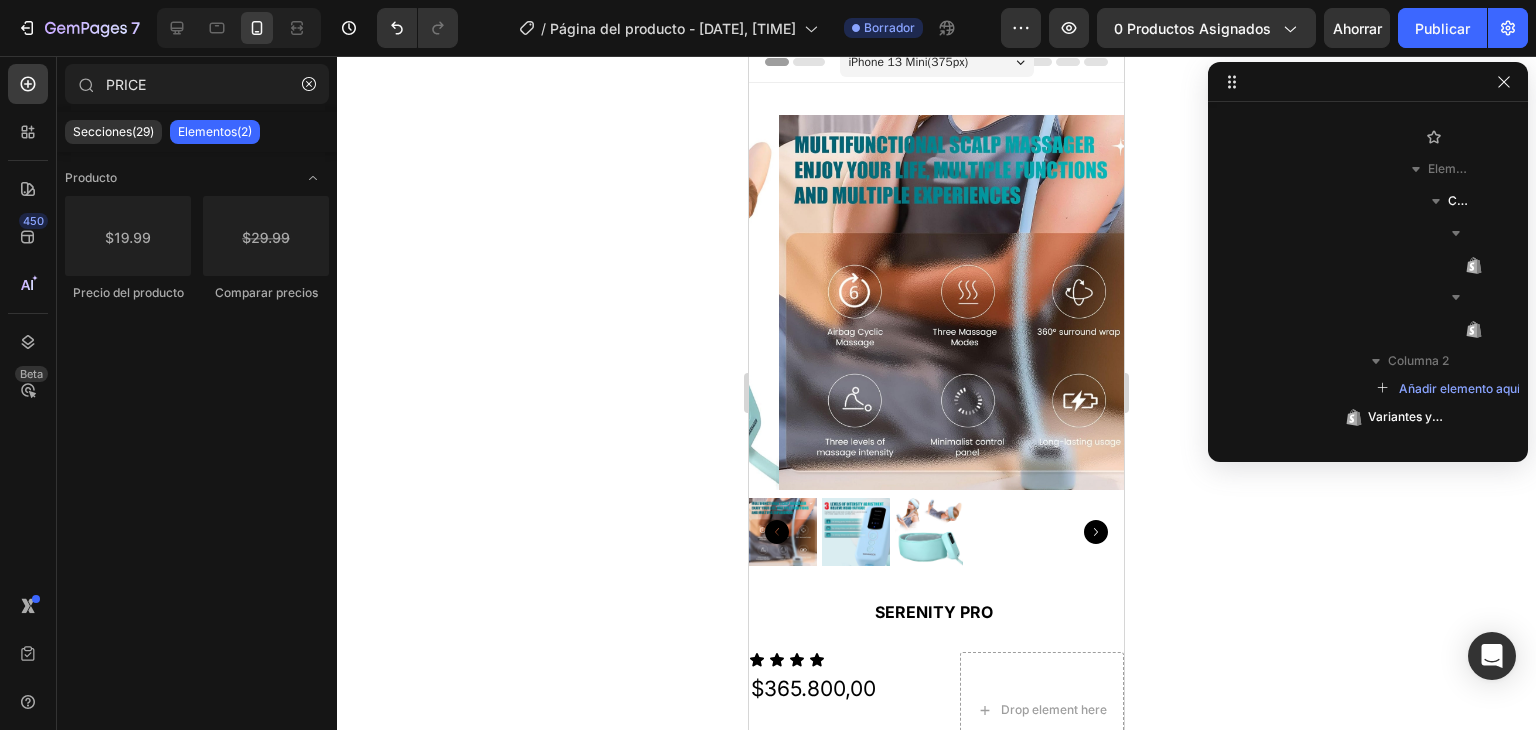 scroll, scrollTop: 0, scrollLeft: 0, axis: both 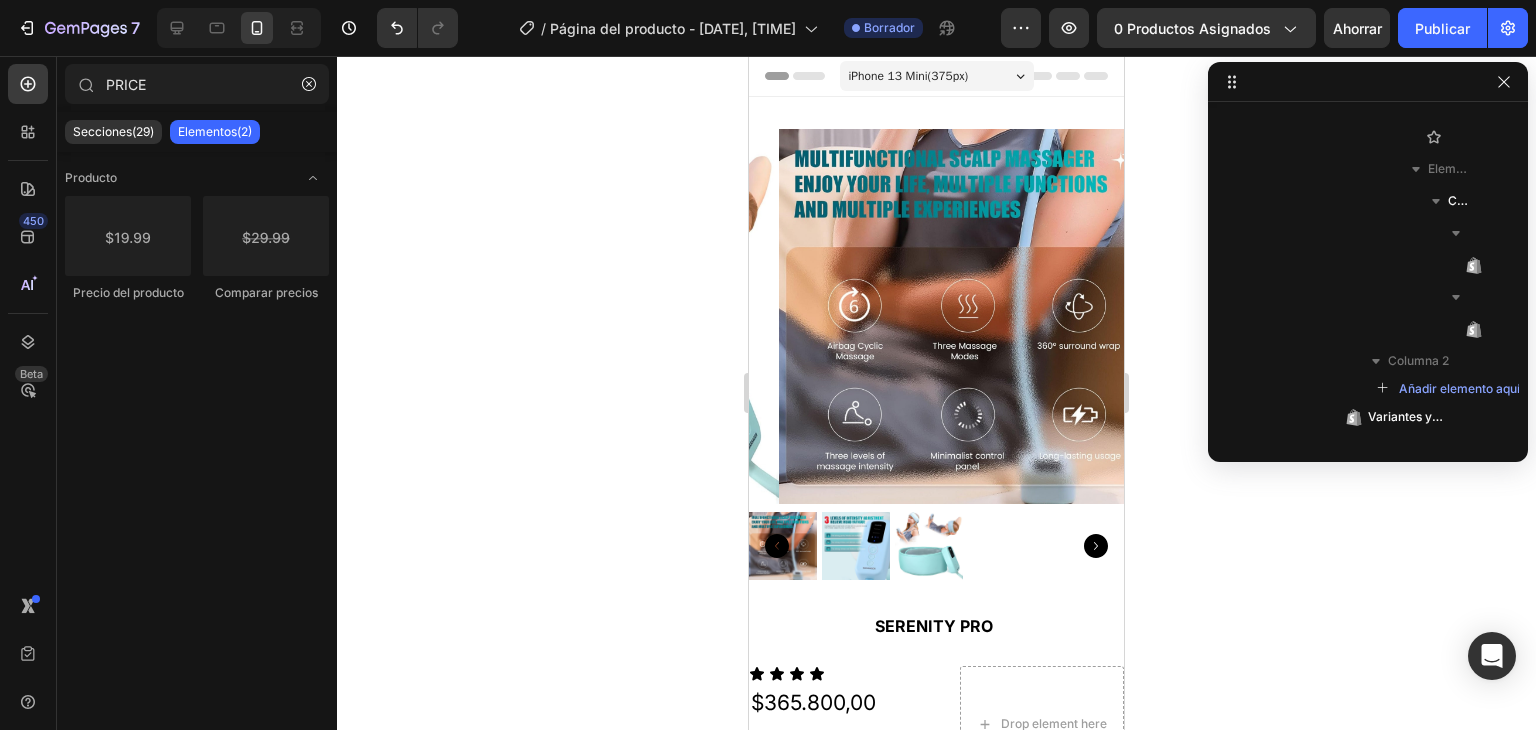 drag, startPoint x: 1116, startPoint y: 386, endPoint x: 1912, endPoint y: 220, distance: 813.1248 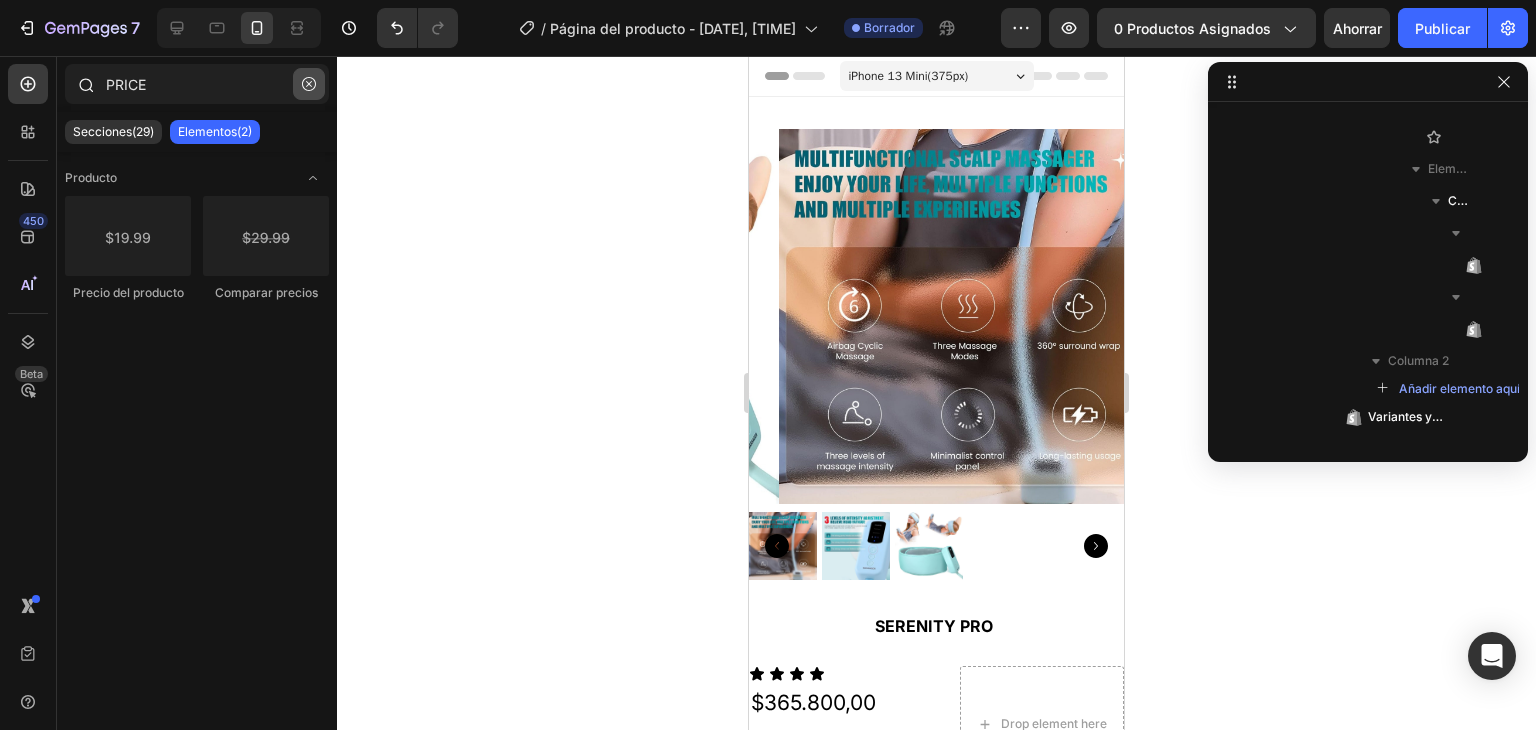 click 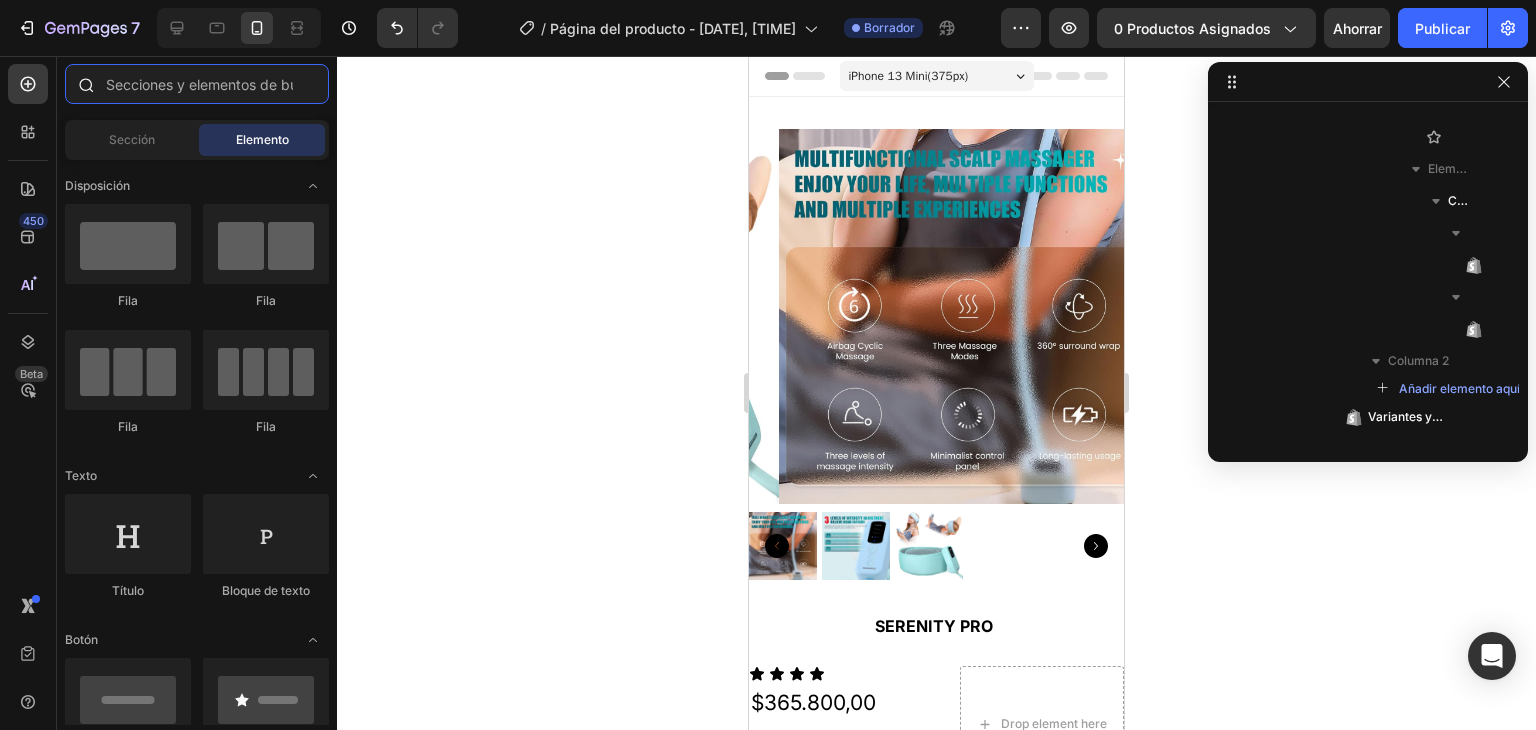 click at bounding box center [197, 84] 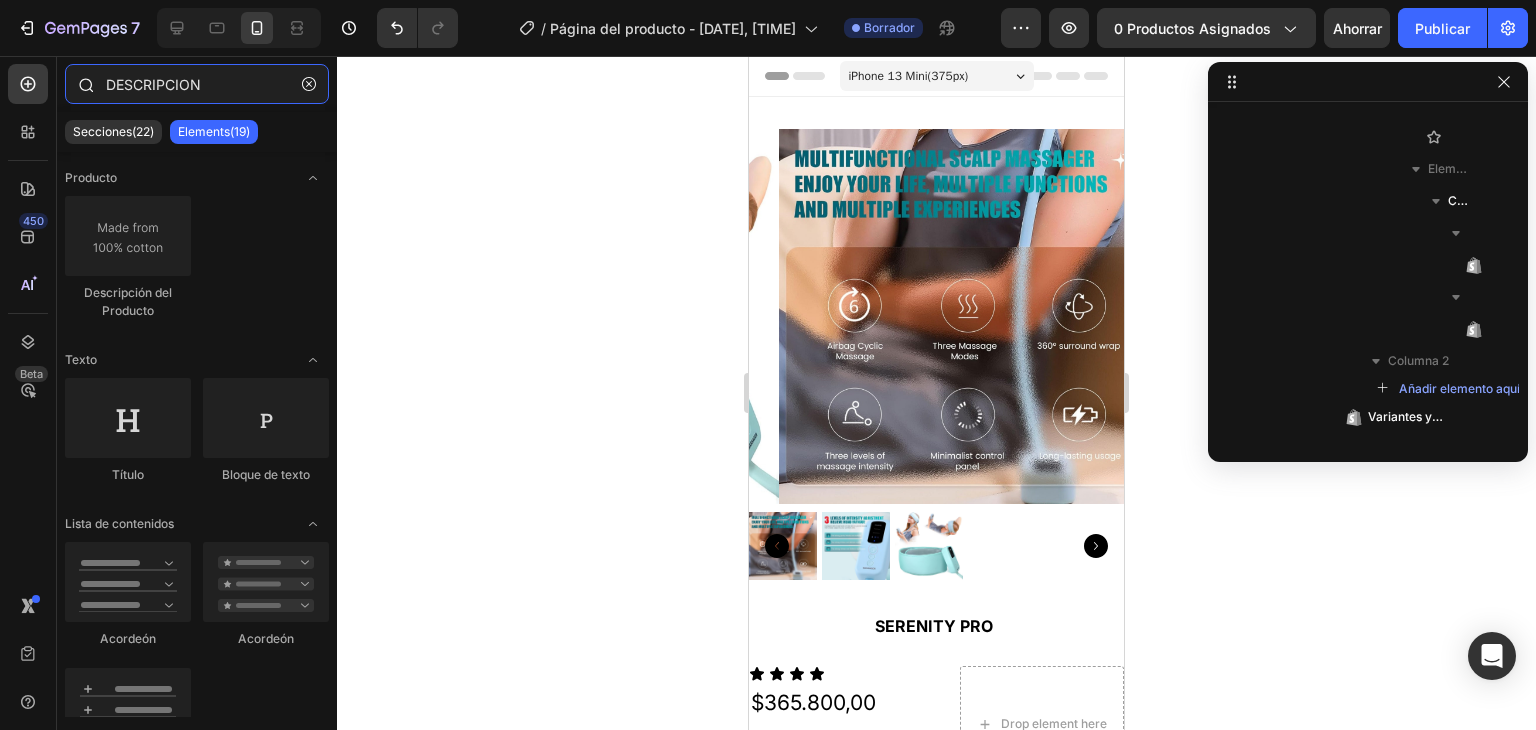 type on "DESCRIPCION" 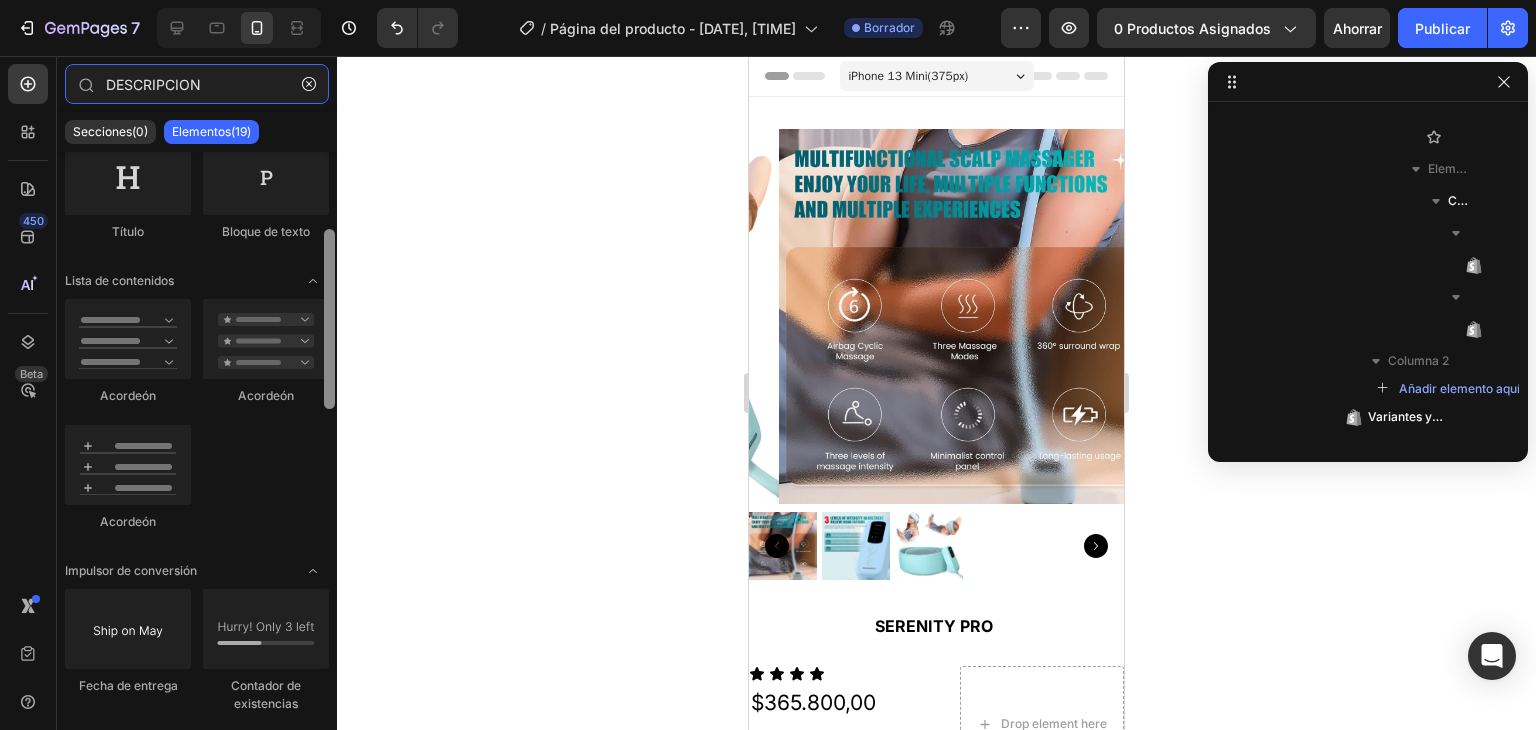 scroll, scrollTop: 0, scrollLeft: 0, axis: both 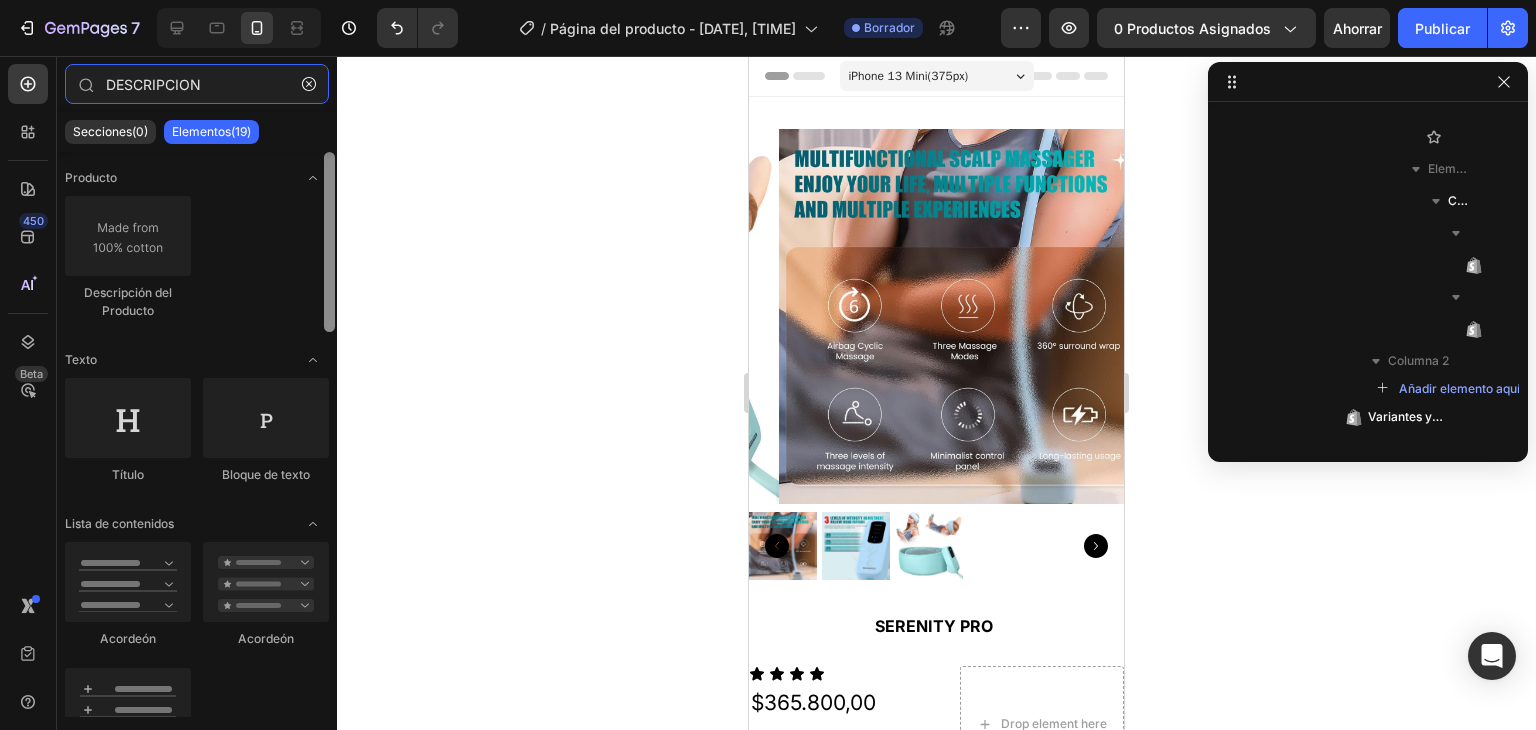 drag, startPoint x: 331, startPoint y: 269, endPoint x: 324, endPoint y: 257, distance: 13.892444 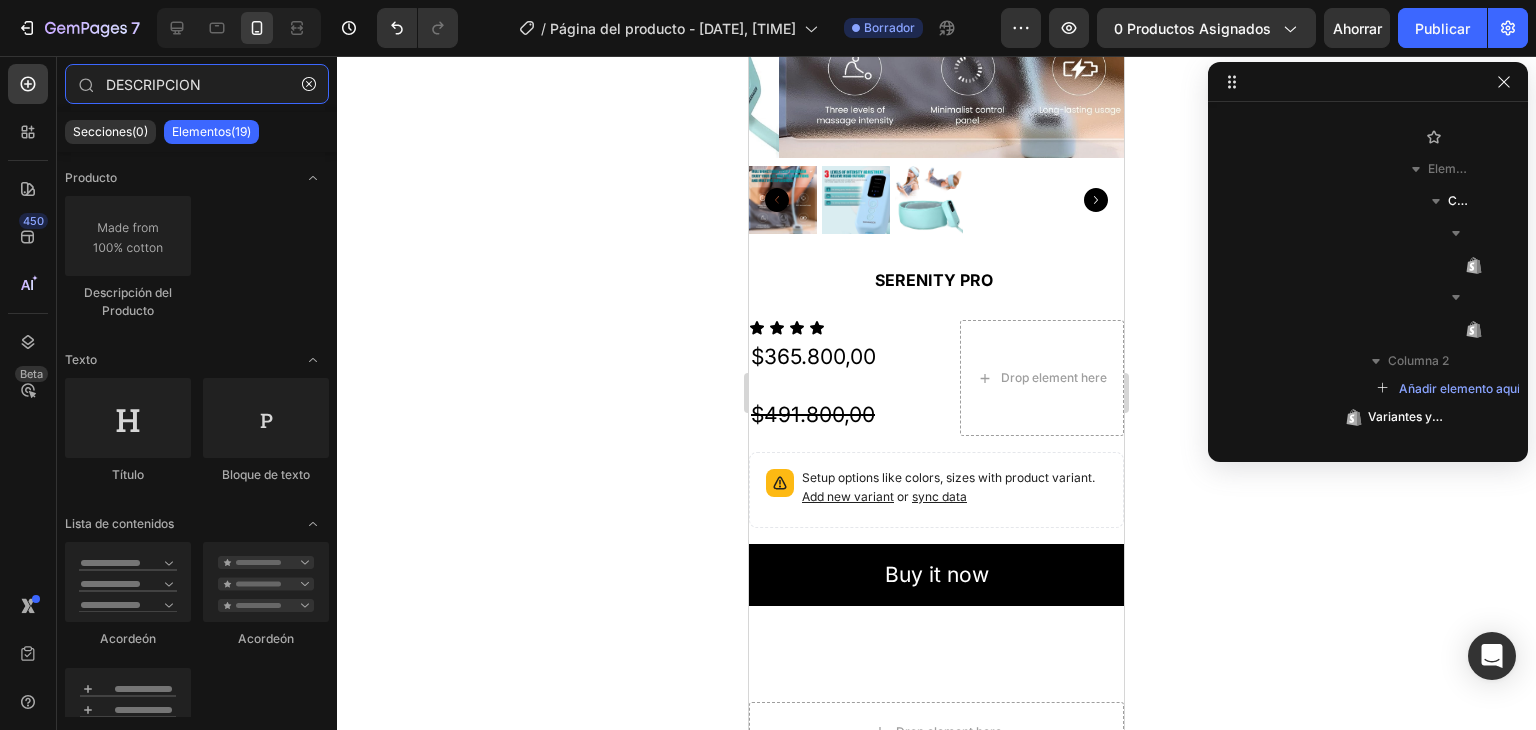 scroll, scrollTop: 364, scrollLeft: 0, axis: vertical 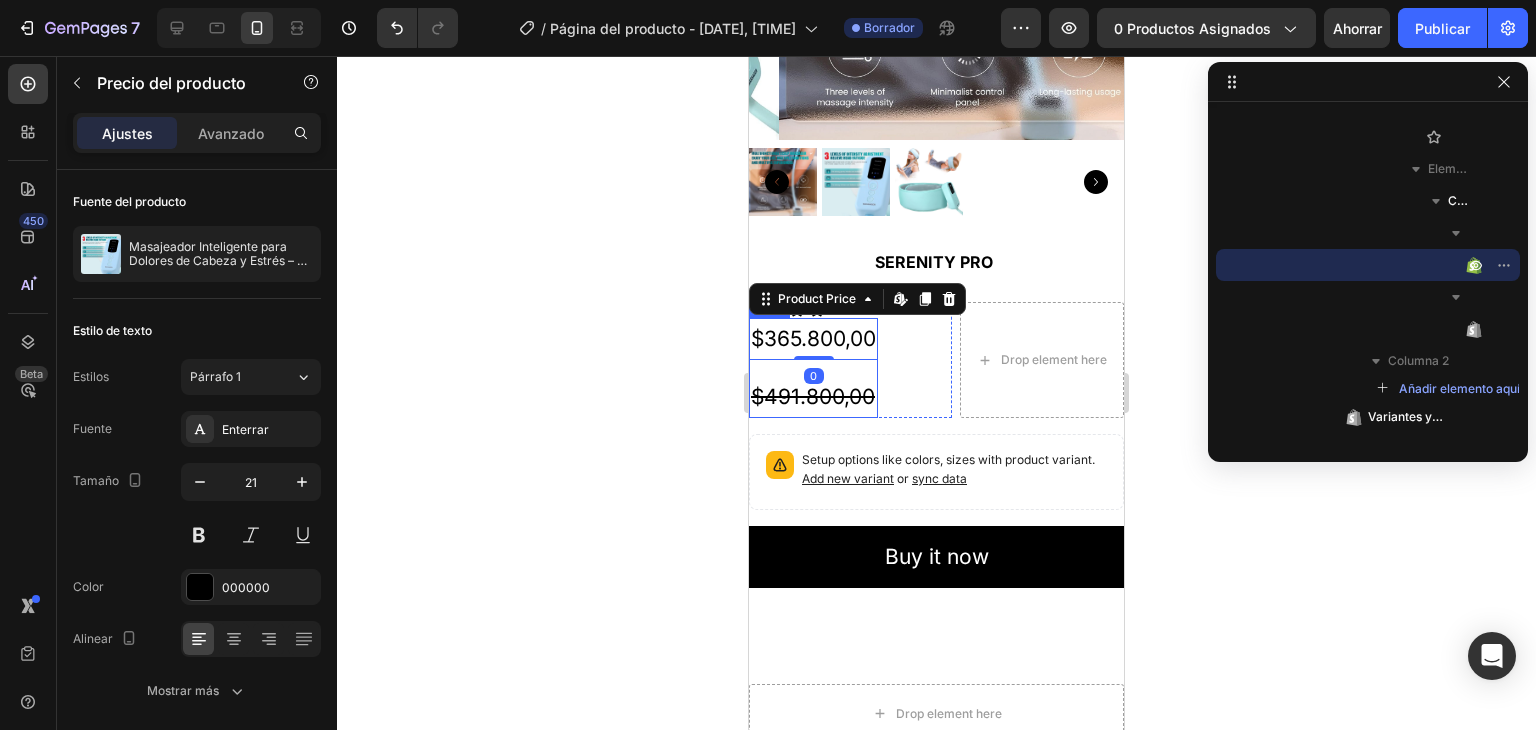 click on "$365.800,00 Product Price   Edit content in Shopify 0 Product Price   Edit content in Shopify 0 $491.800,00 Compare Price Compare Price Row" at bounding box center [813, 368] 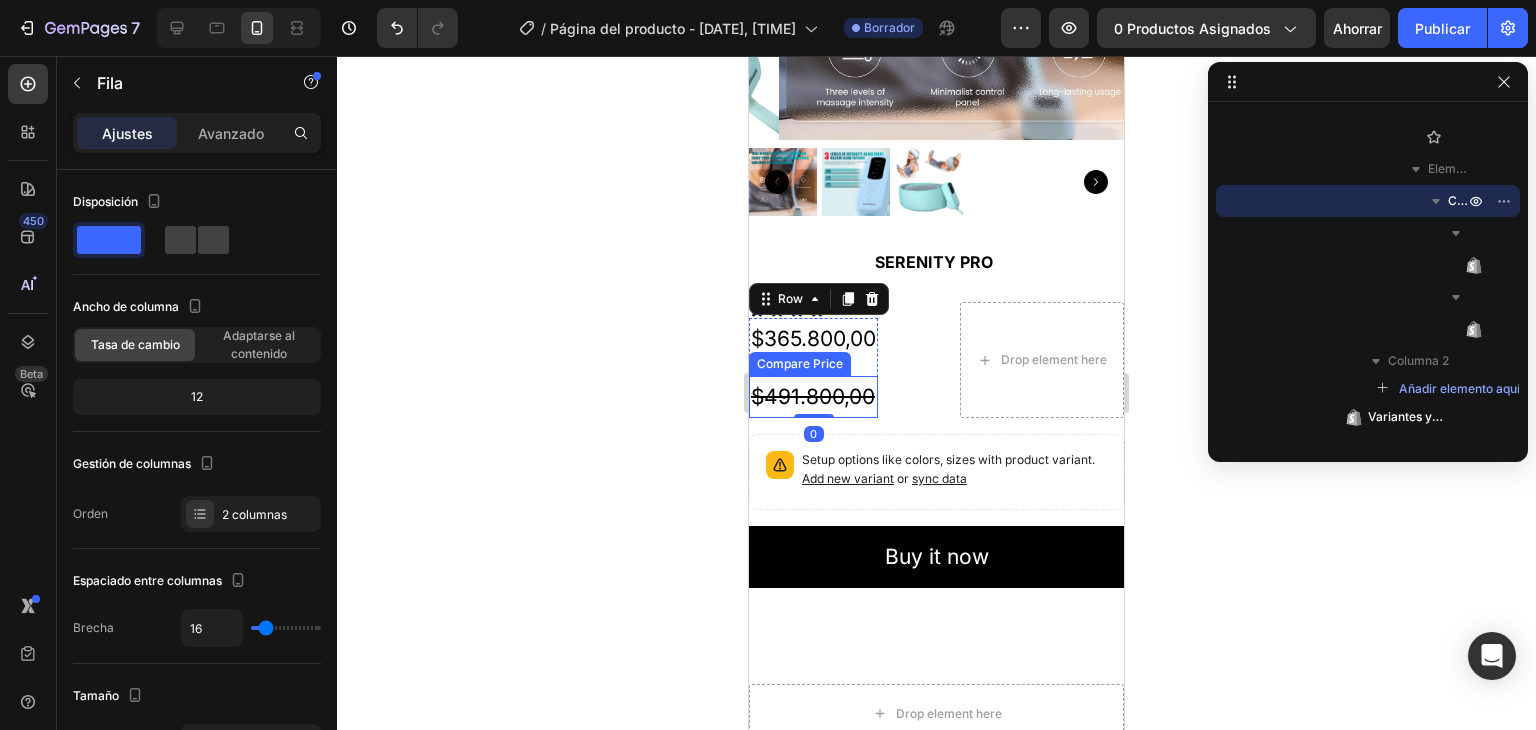 click on "$491.800,00" at bounding box center [813, 397] 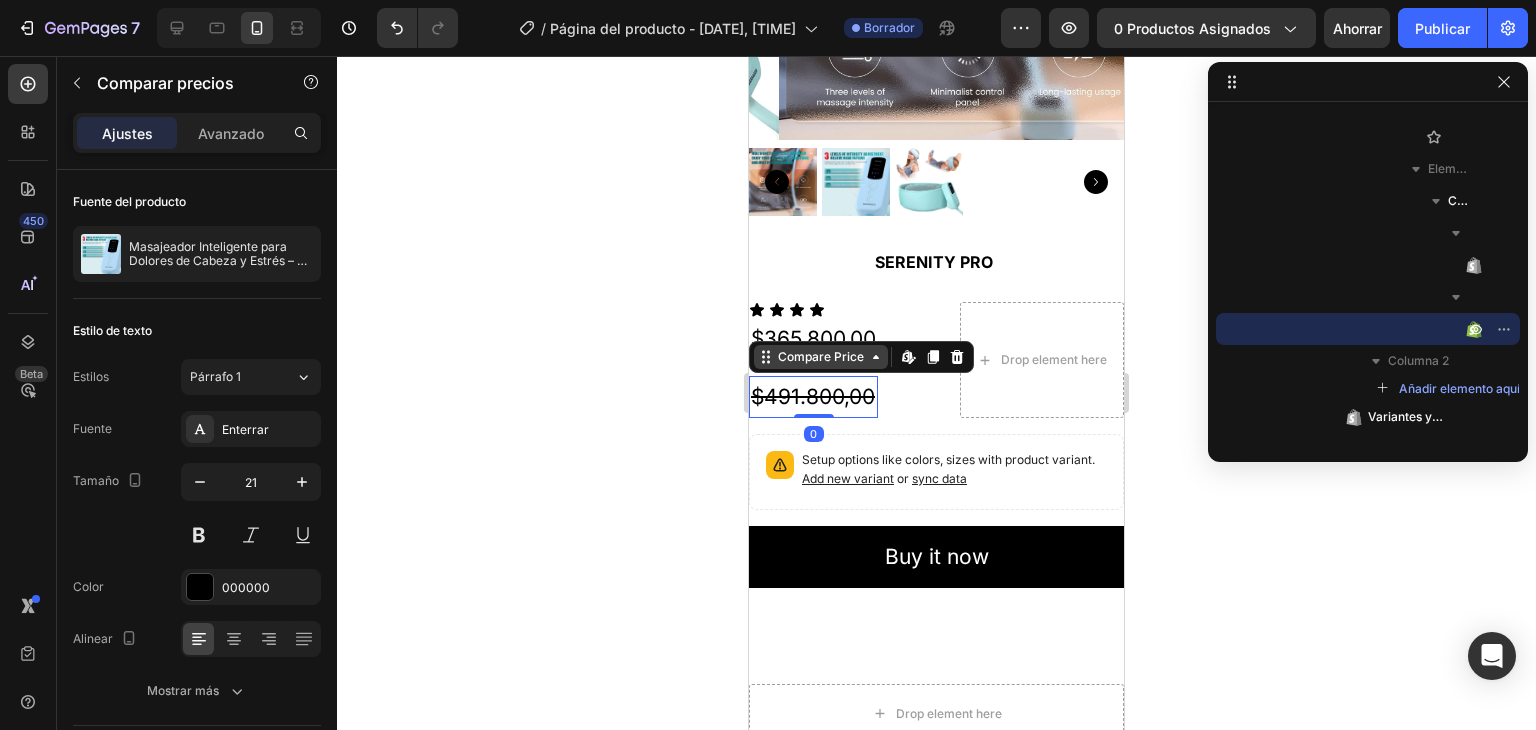 click on "Compare Price" at bounding box center (821, 357) 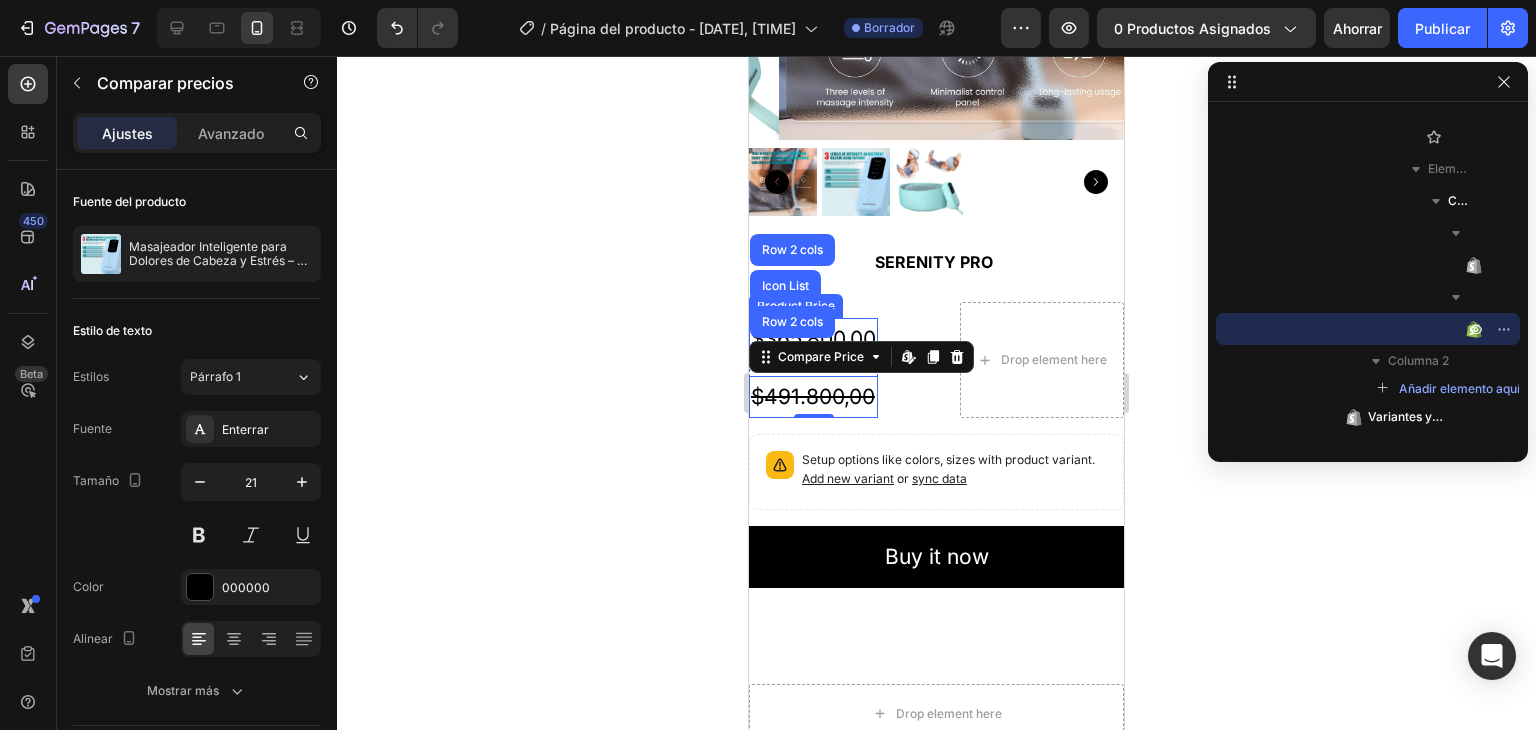 click on "$365.800,00" at bounding box center [813, 339] 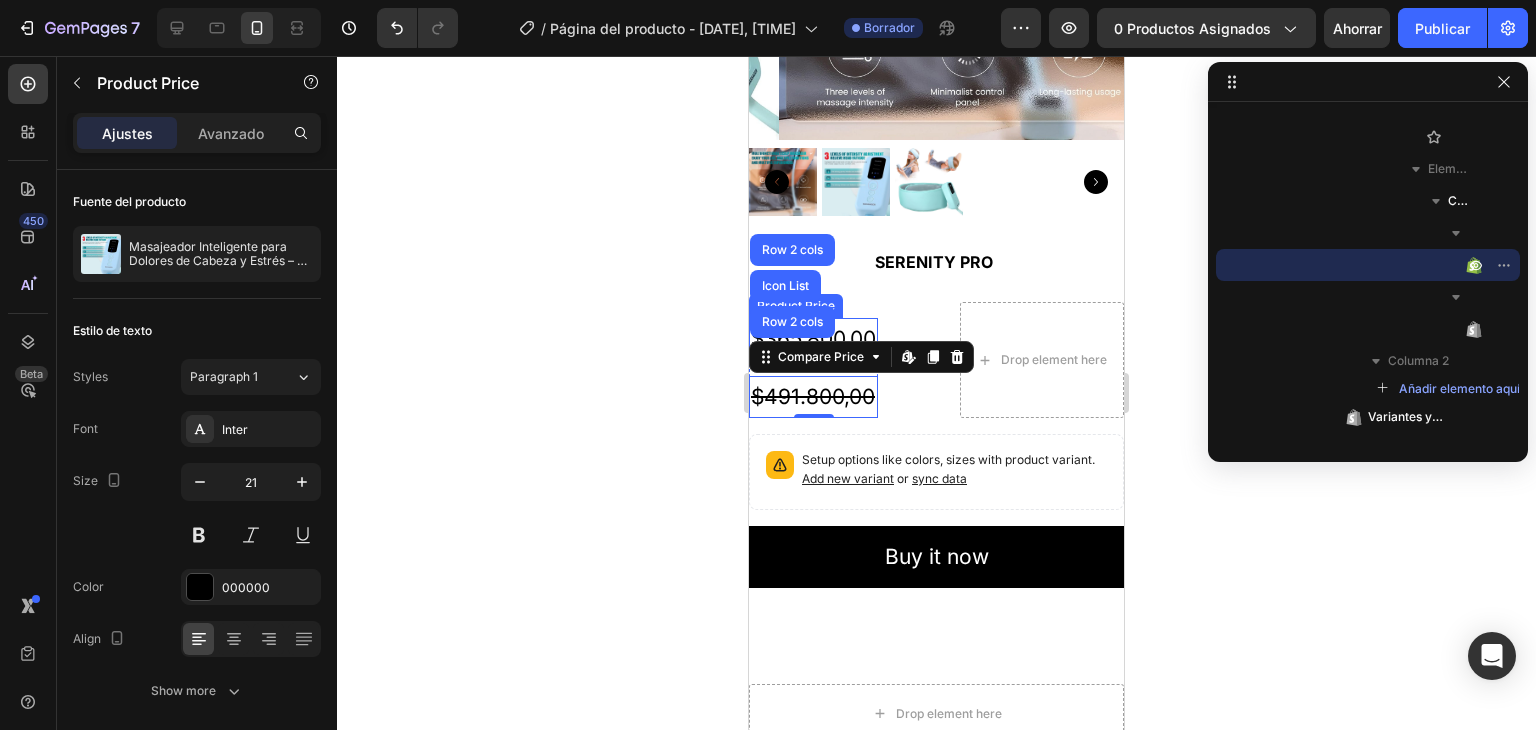 click on "$365.800,00" at bounding box center (813, 339) 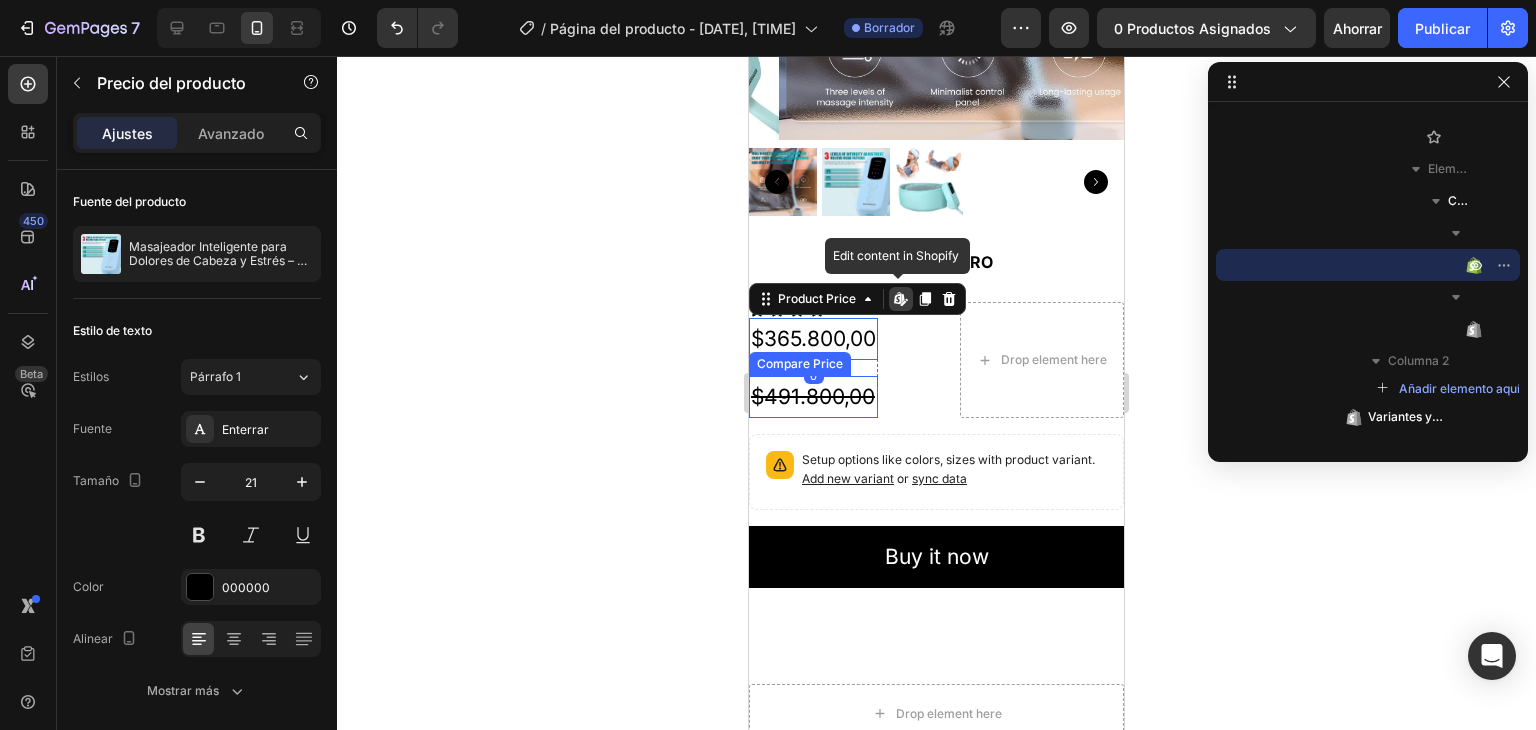 click on "$491.800,00" at bounding box center [813, 397] 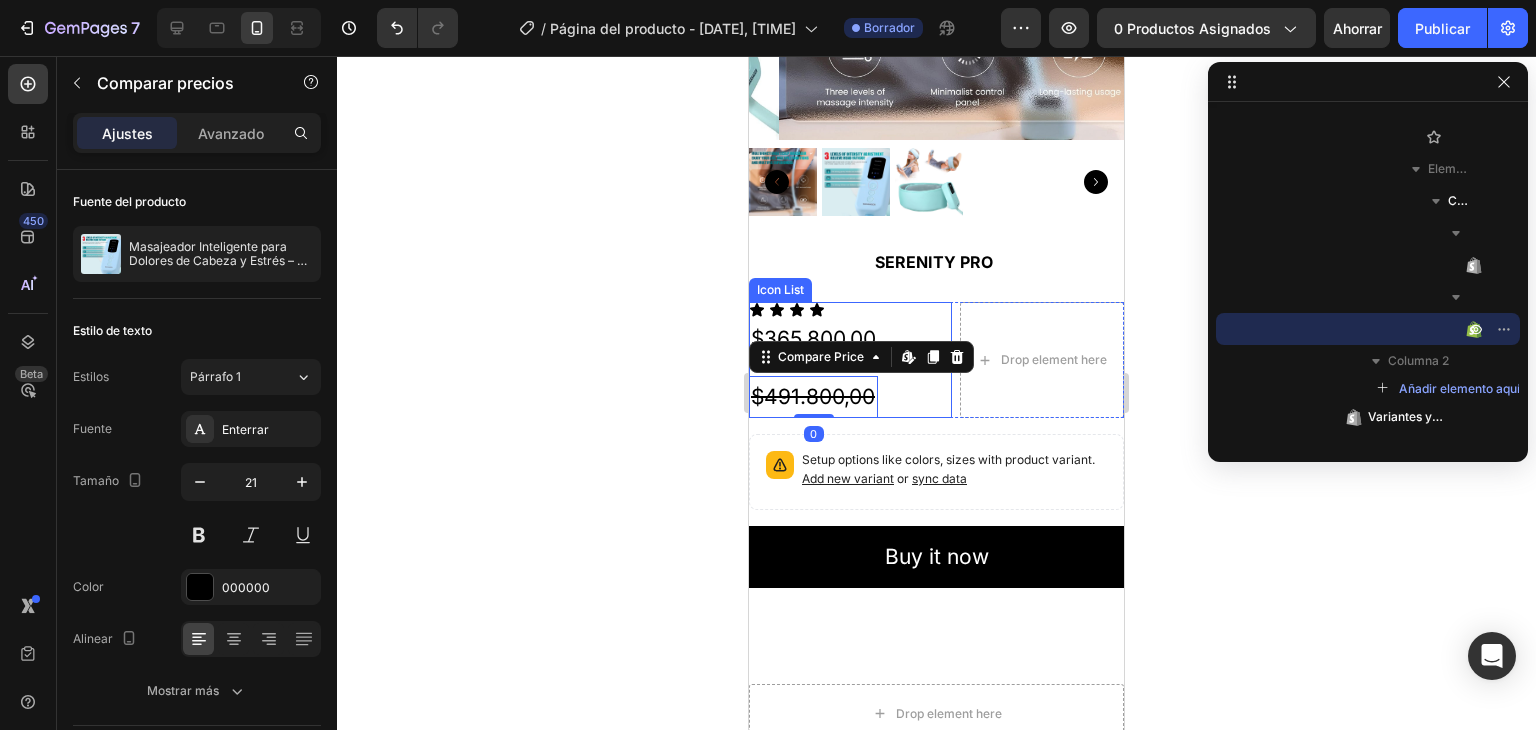 click on "Icon Icon Icon Icon $365.800,00 Product Price Product Price $491.800,00 Compare Price   Edit content in Shopify 0 Compare Price   Edit content in Shopify 0 Row" at bounding box center (850, 360) 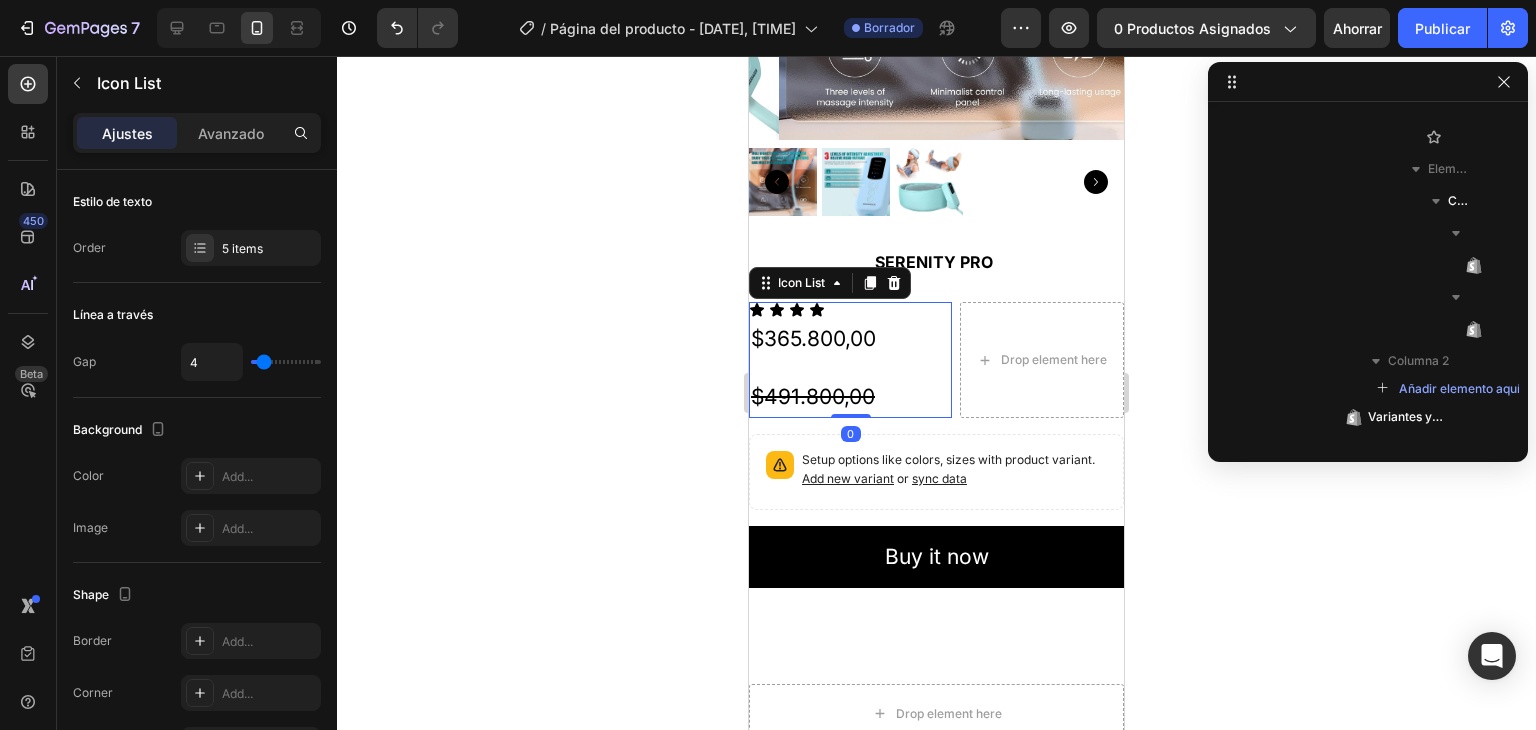 scroll, scrollTop: 218, scrollLeft: 0, axis: vertical 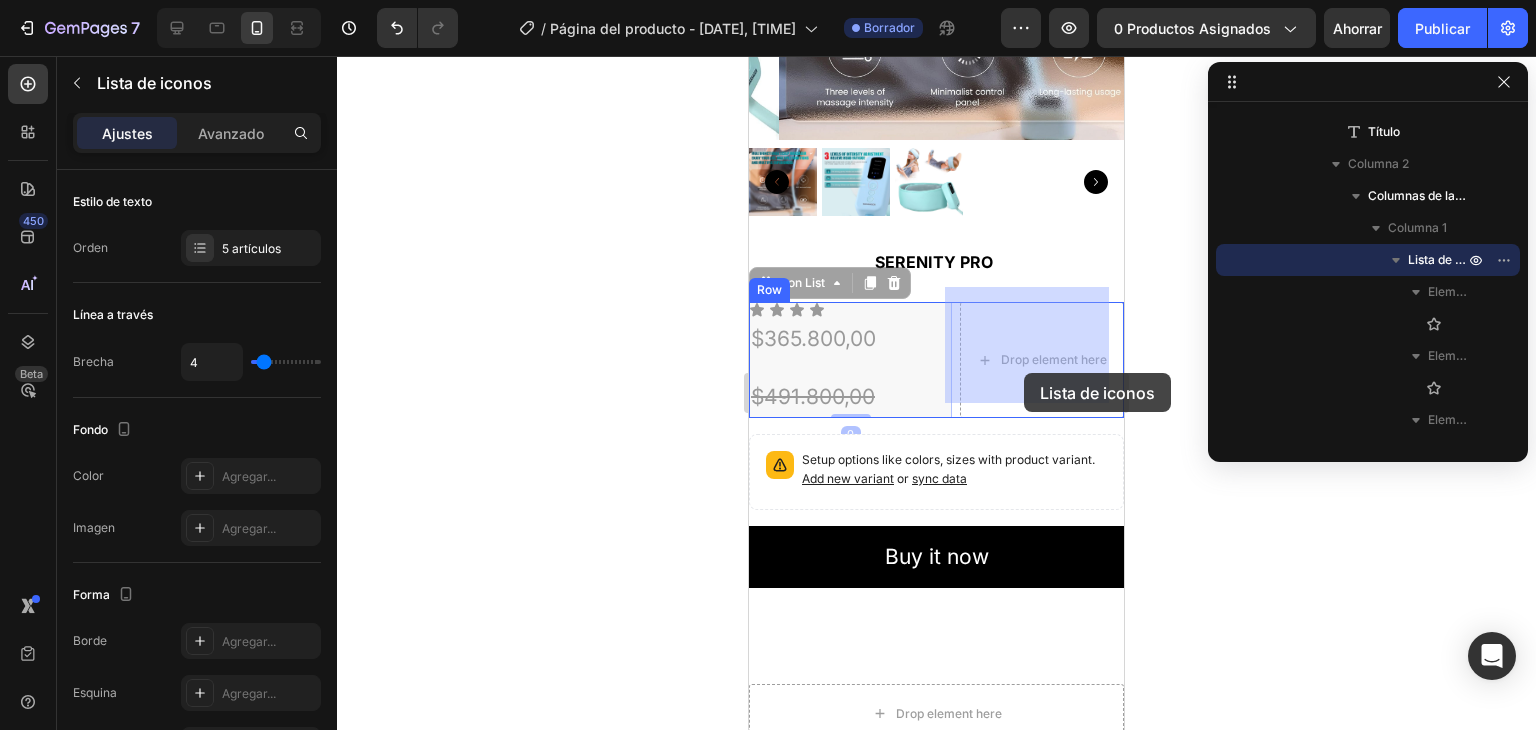 drag, startPoint x: 910, startPoint y: 381, endPoint x: 1024, endPoint y: 373, distance: 114.28036 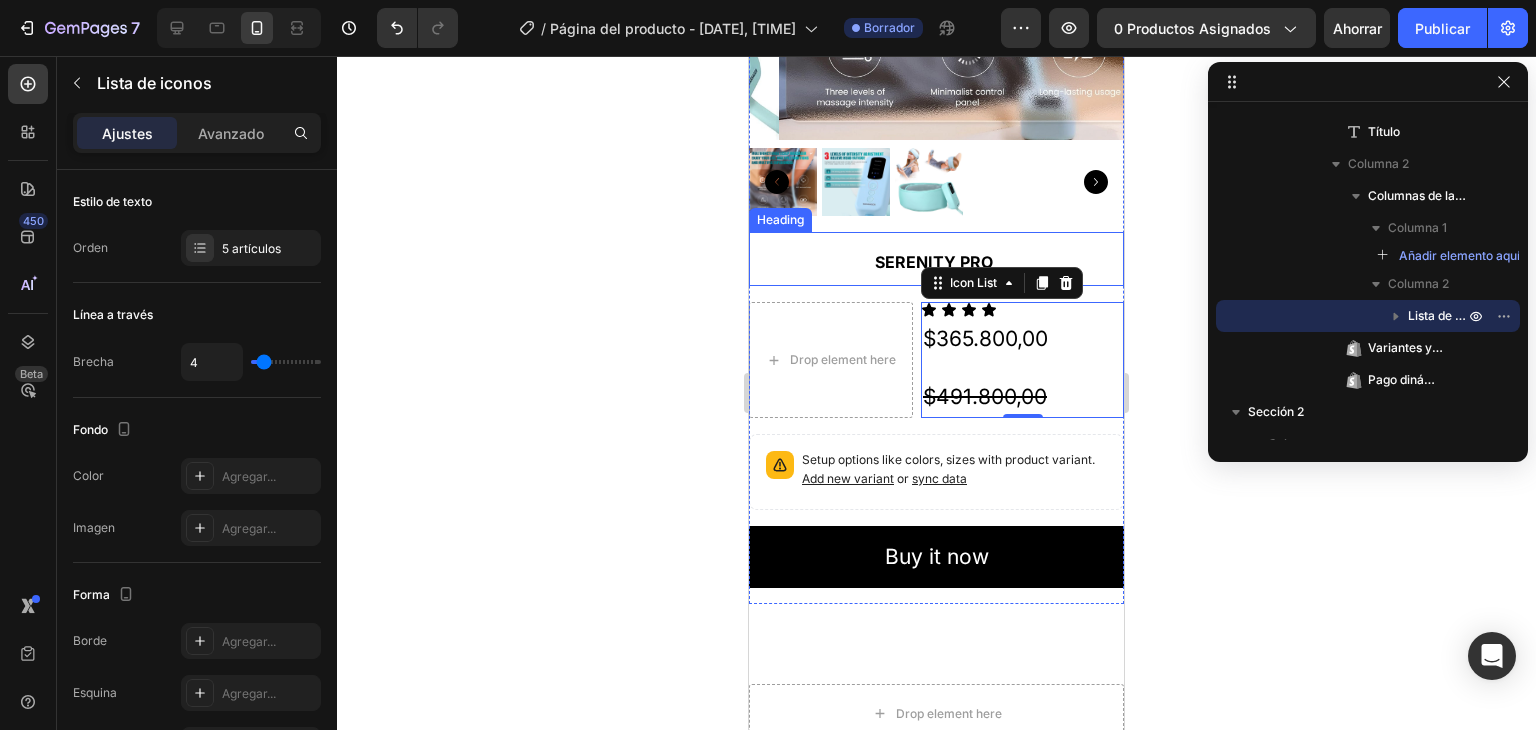click on "⁠⁠⁠⁠⁠⁠⁠ SERENITY PRO" at bounding box center (936, 259) 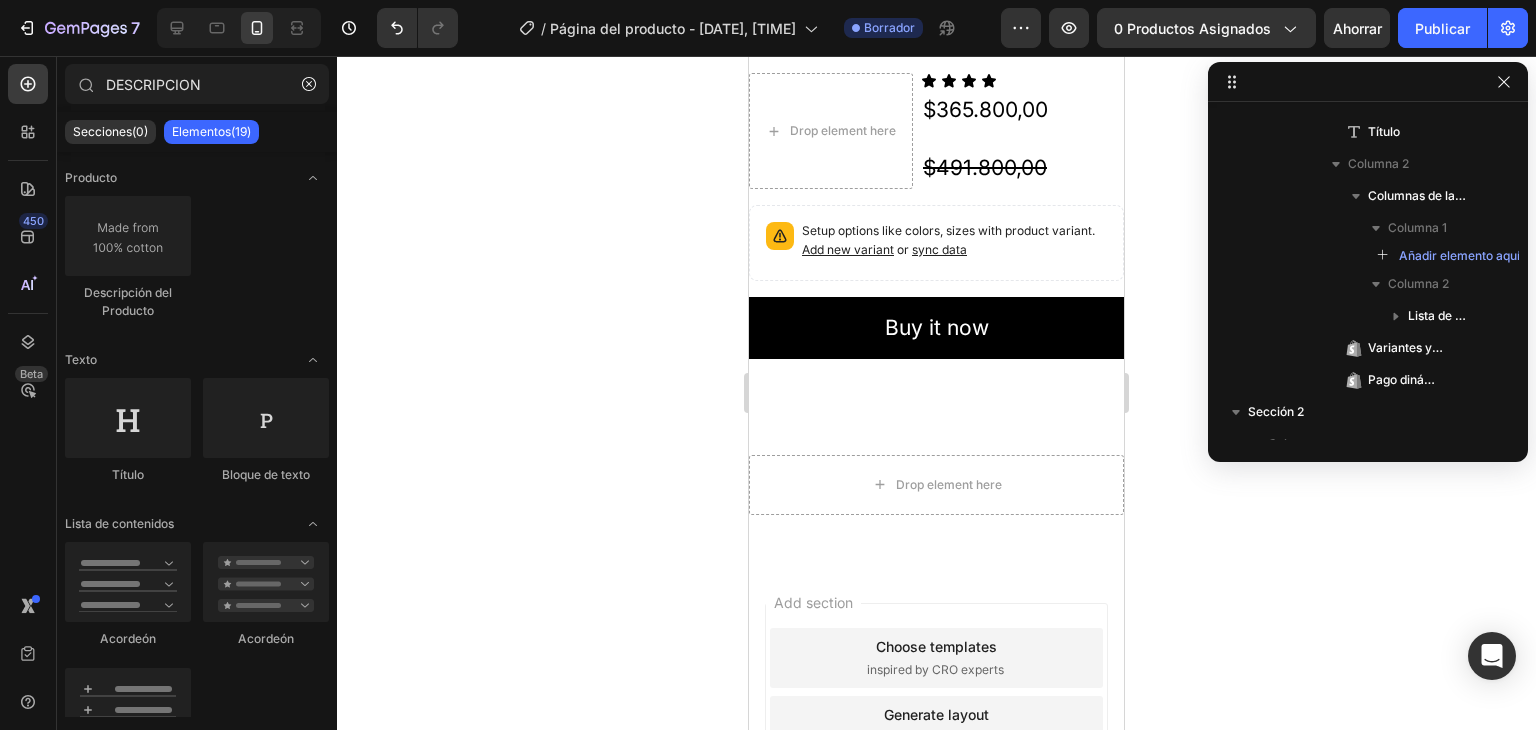 scroll, scrollTop: 604, scrollLeft: 0, axis: vertical 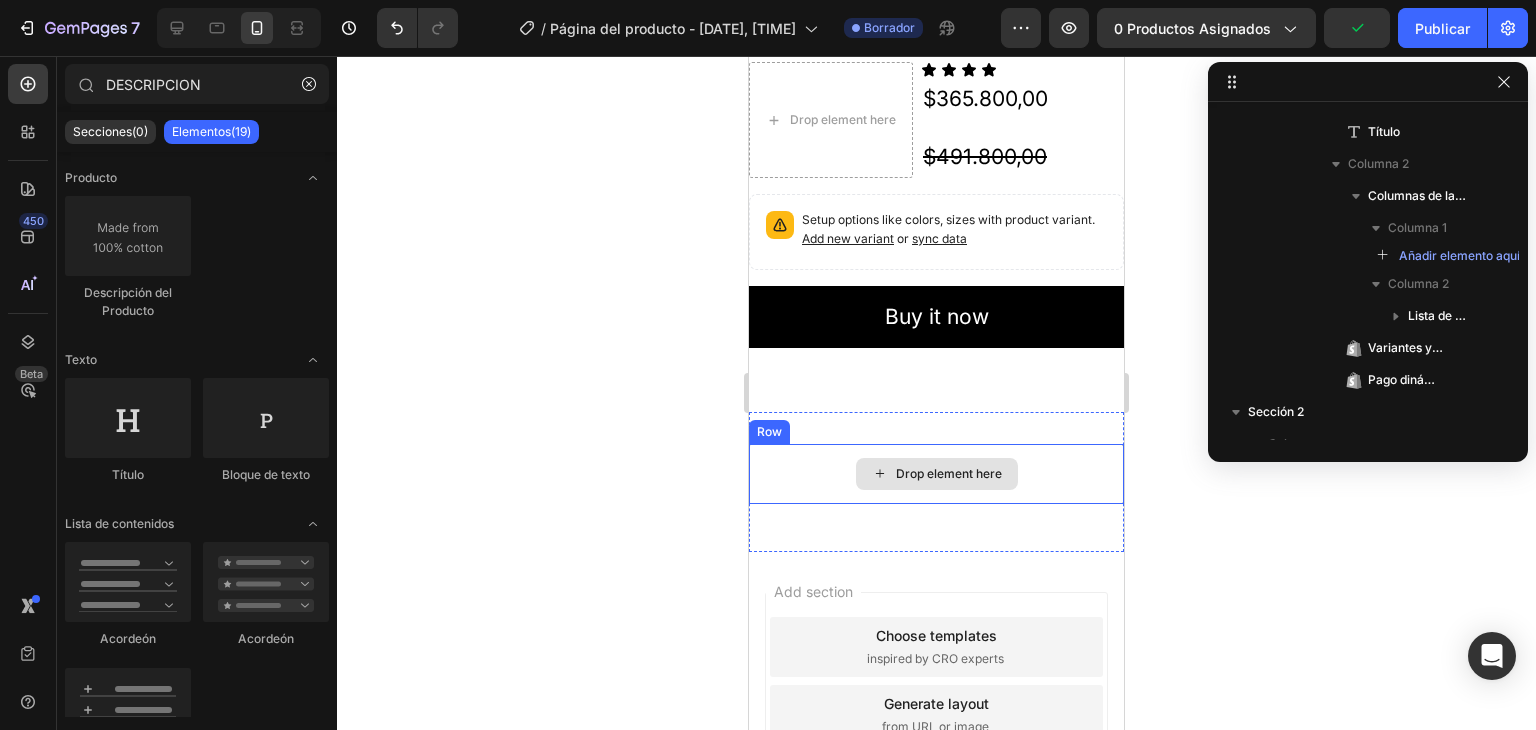 click on "Drop element here" at bounding box center (949, 474) 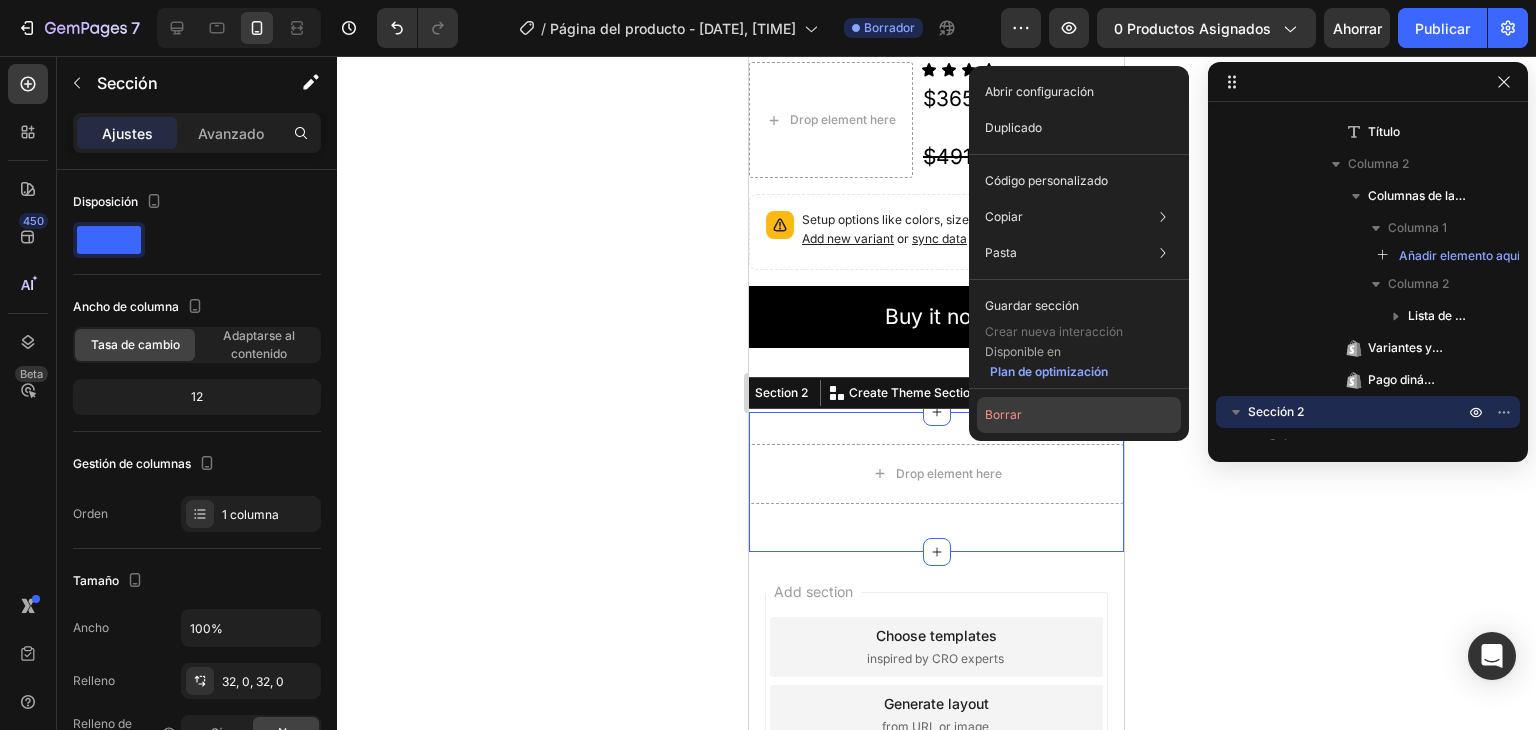click on "Borrar" 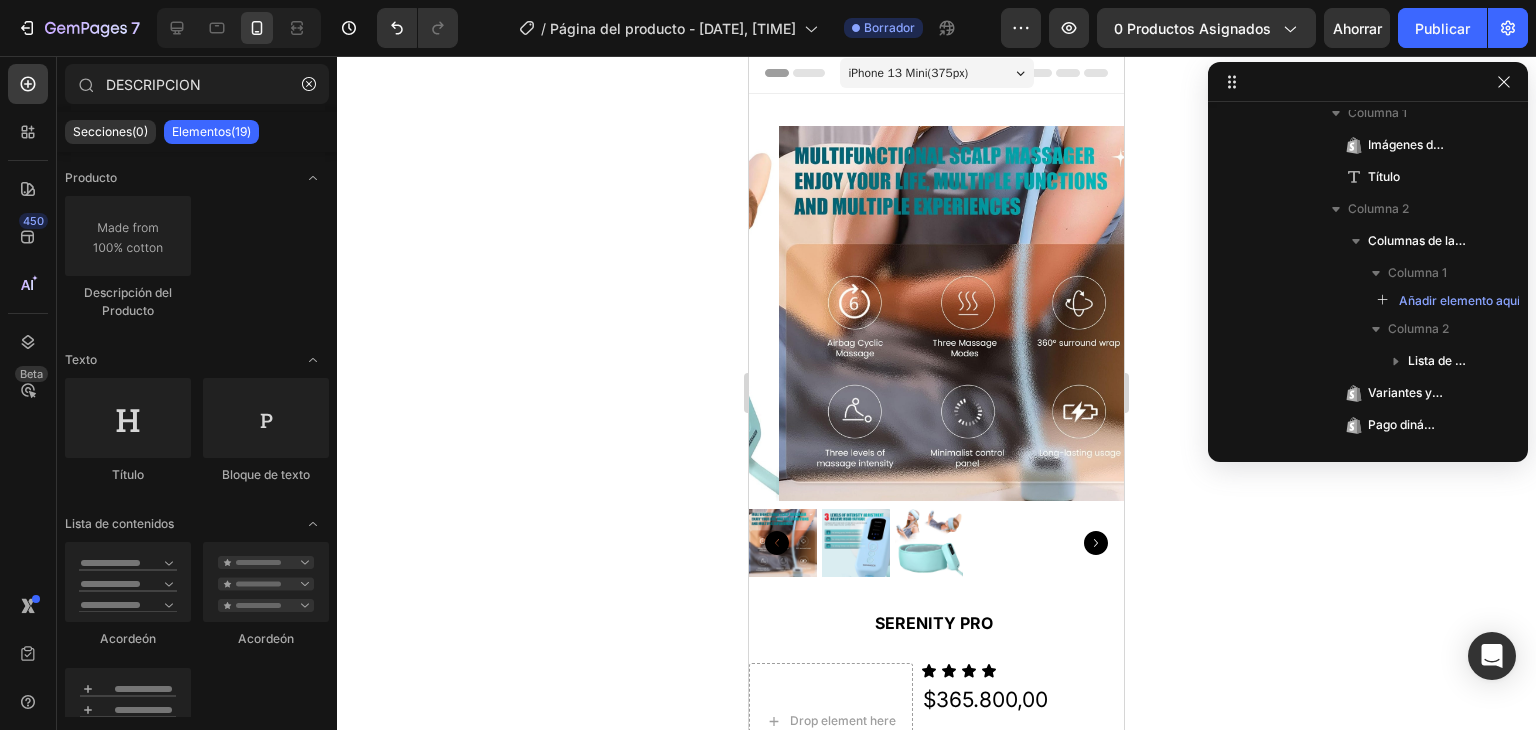 scroll, scrollTop: 0, scrollLeft: 0, axis: both 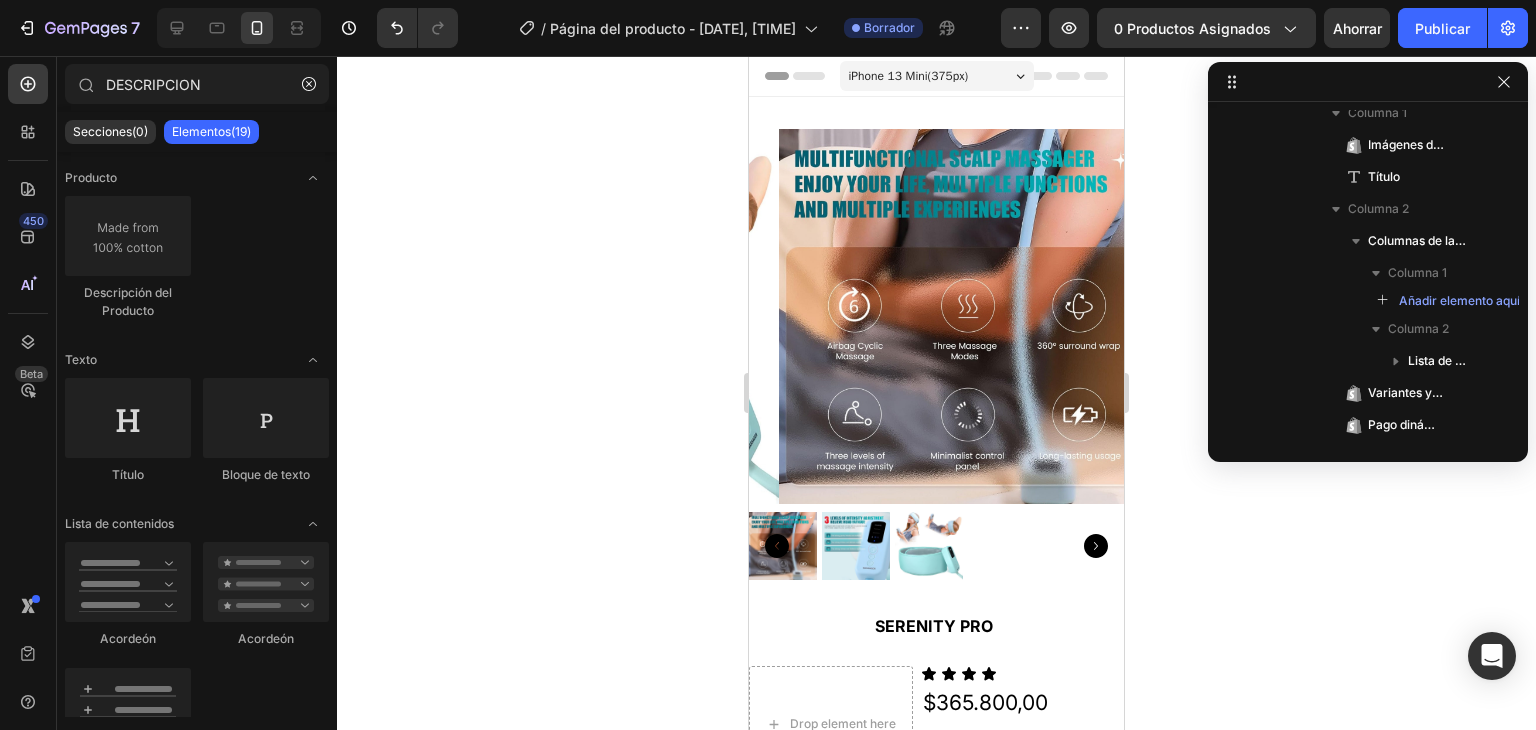 click on "iPhone 13 Mini  ( 375 px)" at bounding box center (937, 76) 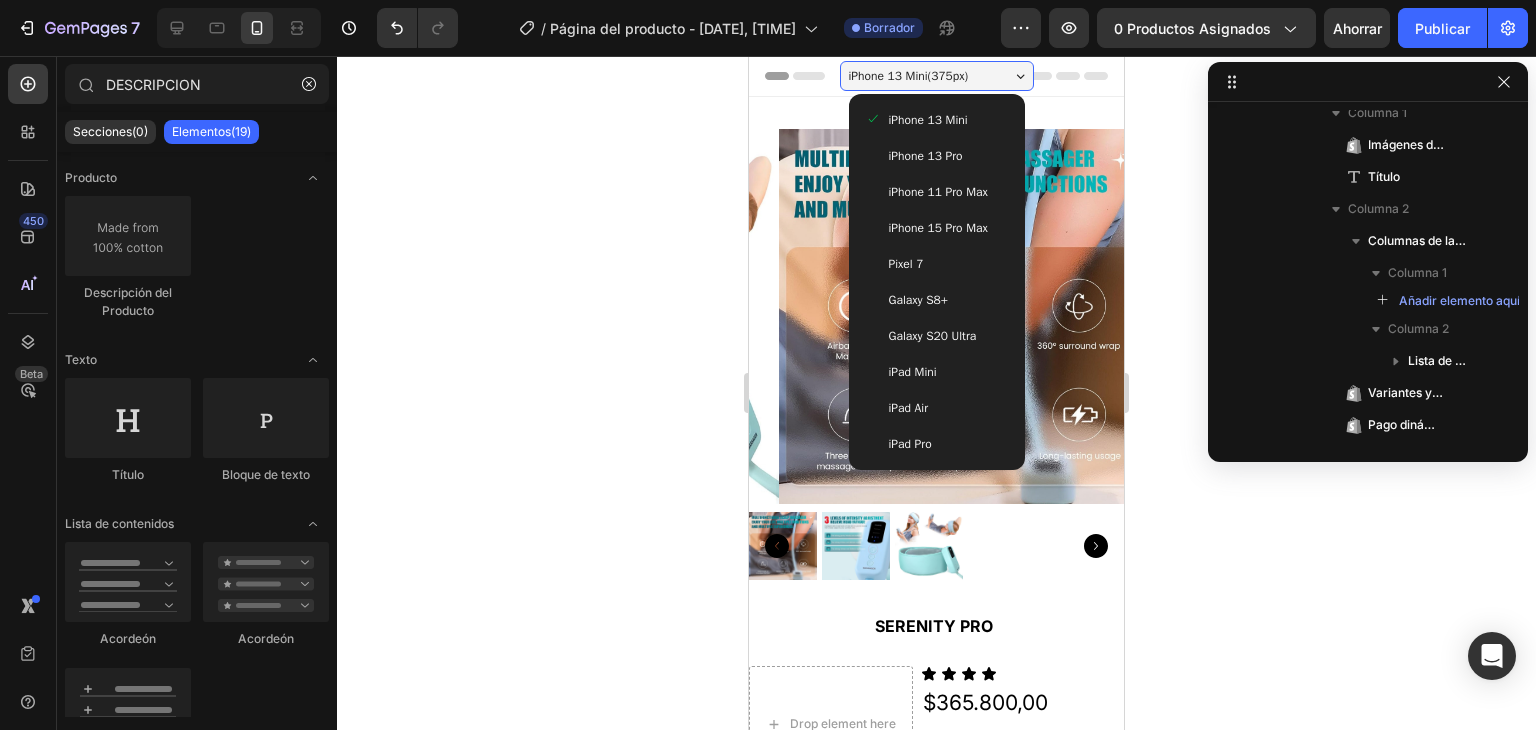 click on "iPhone 13 Mini" at bounding box center (928, 120) 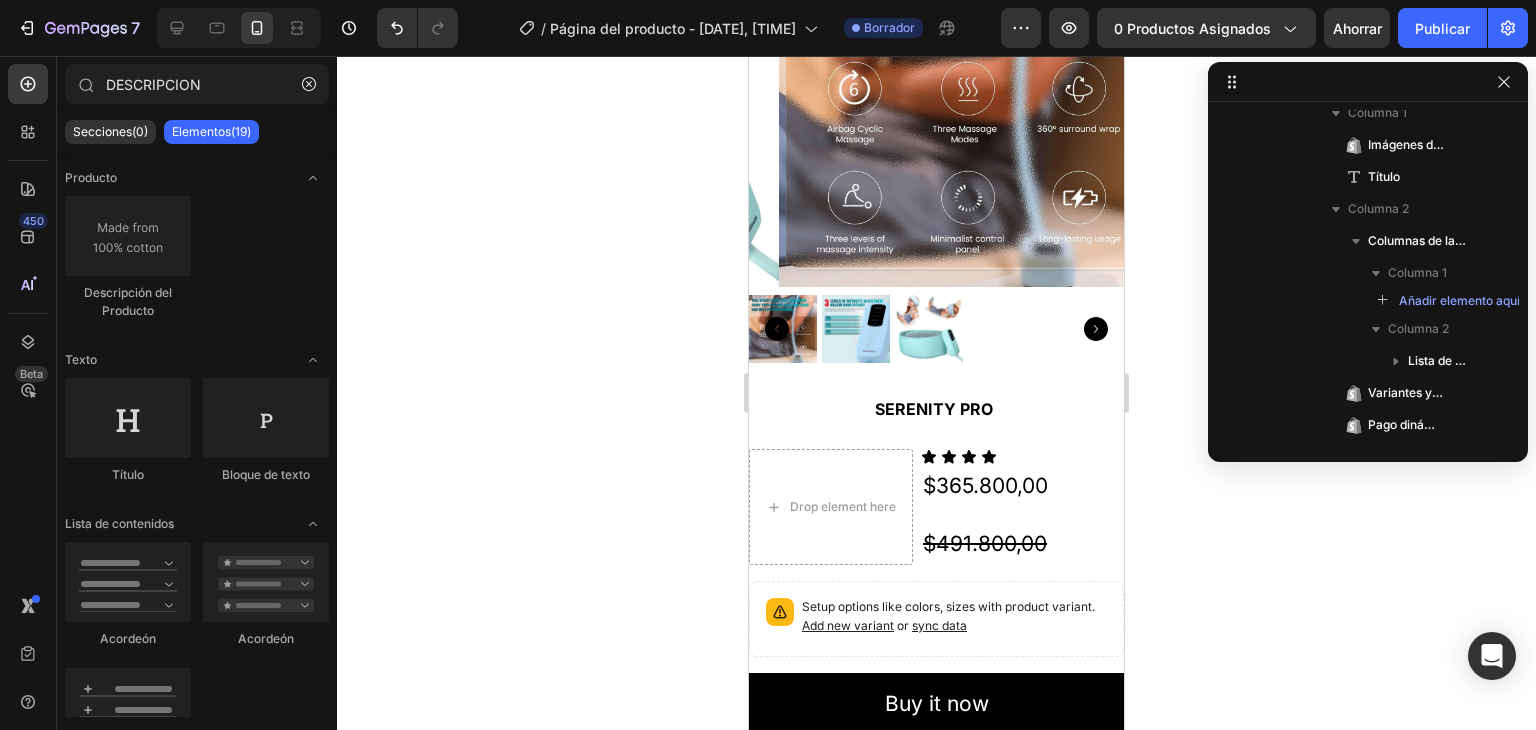 scroll, scrollTop: 212, scrollLeft: 0, axis: vertical 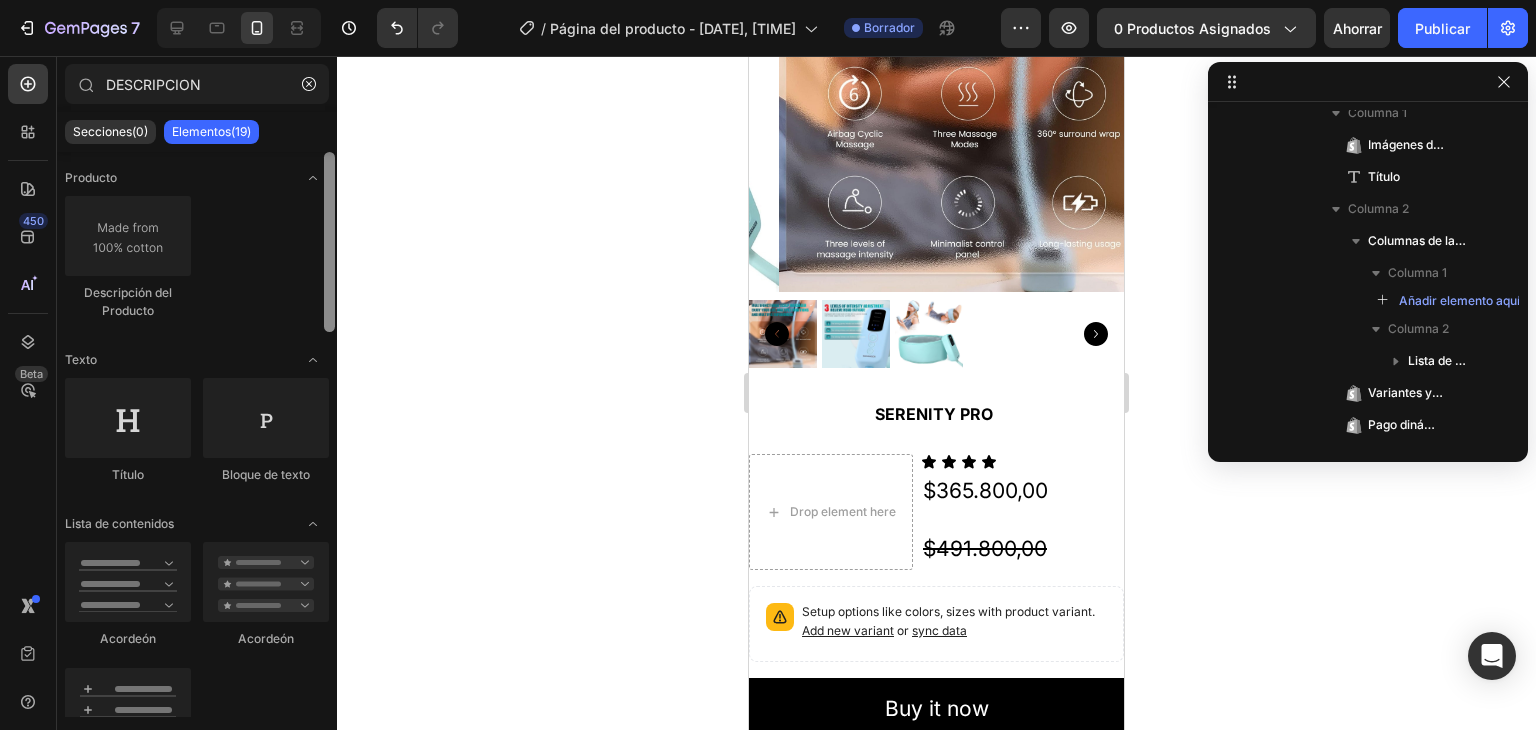 drag, startPoint x: 324, startPoint y: 239, endPoint x: 324, endPoint y: 173, distance: 66 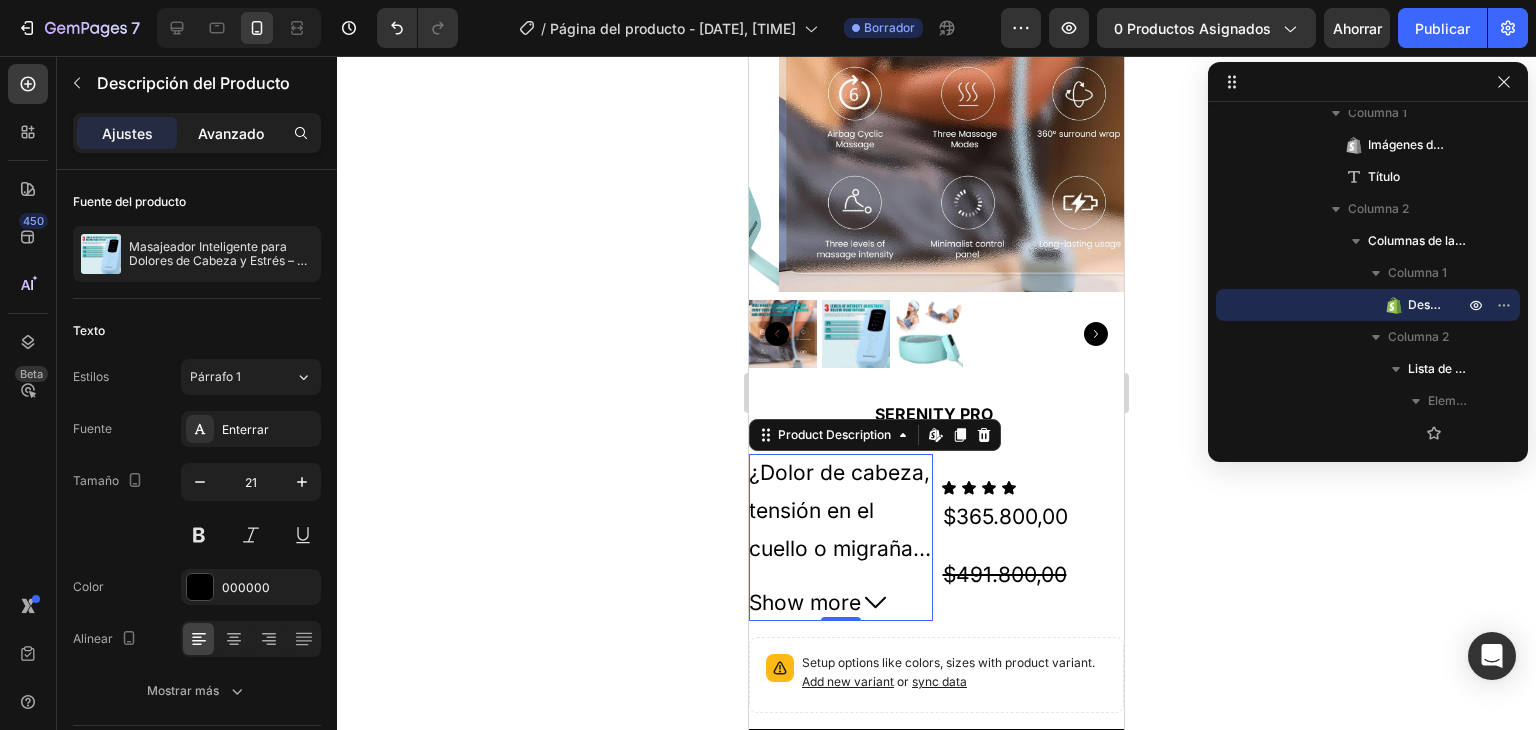 click on "Avanzado" at bounding box center [231, 133] 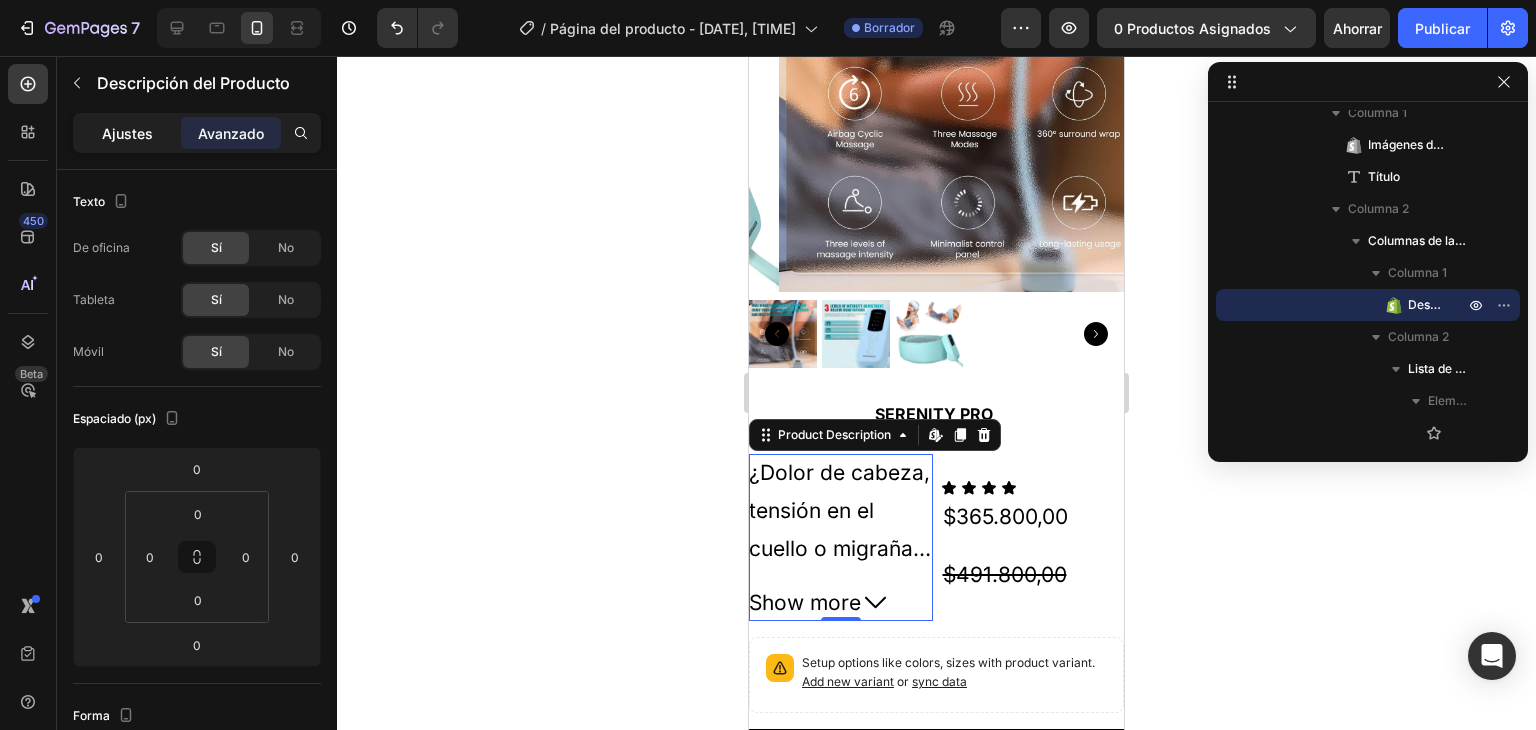 click on "Ajustes" at bounding box center [127, 133] 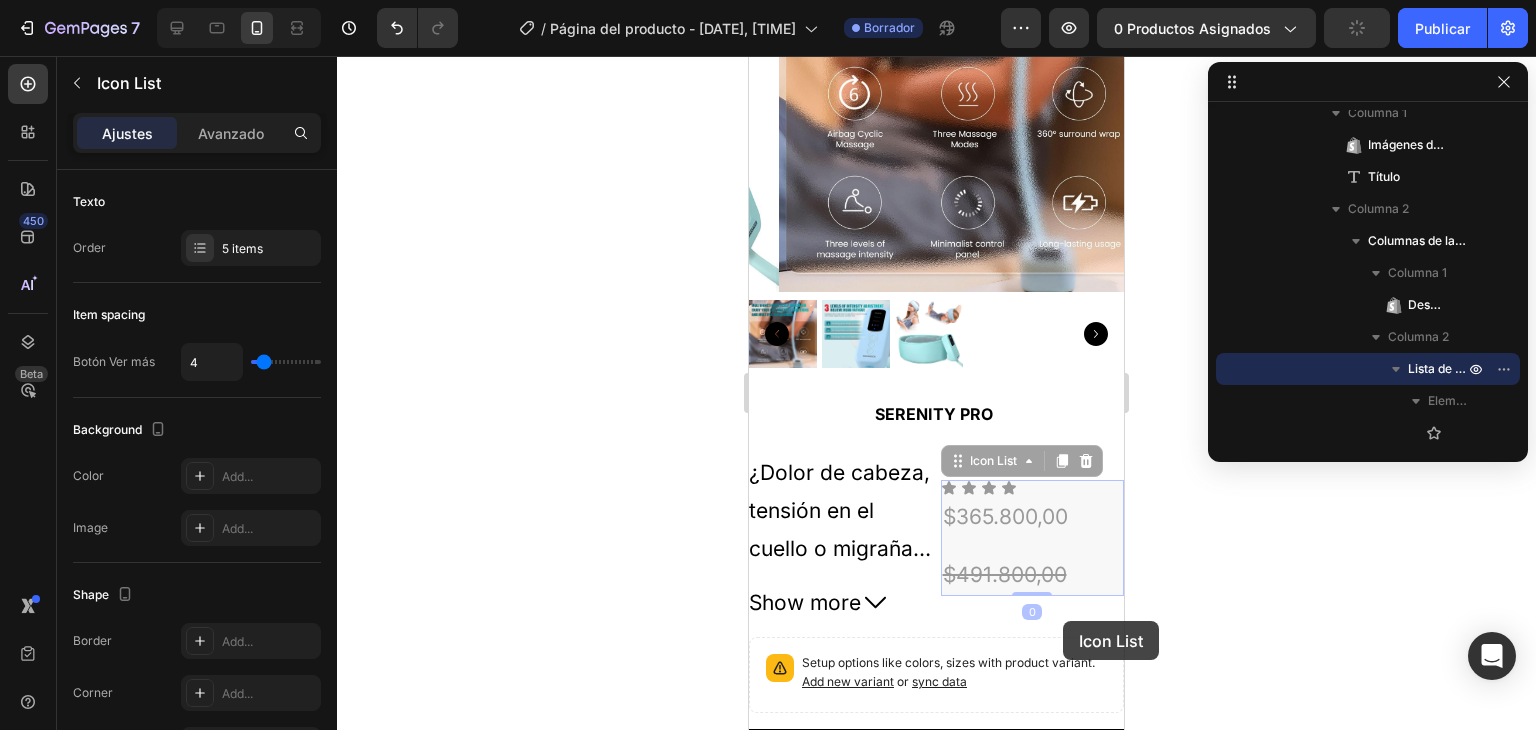 drag, startPoint x: 1088, startPoint y: 493, endPoint x: 1063, endPoint y: 621, distance: 130.41856 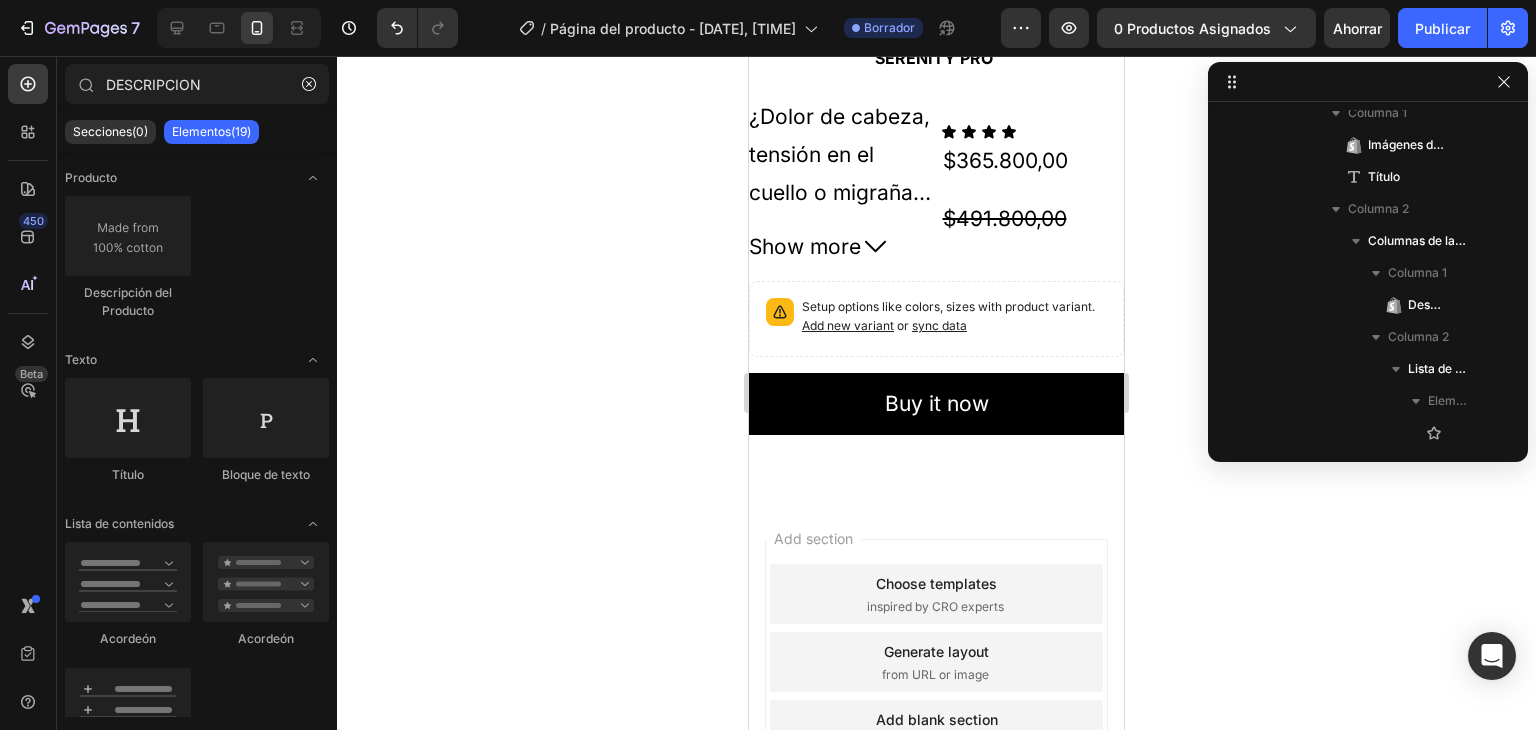 scroll, scrollTop: 579, scrollLeft: 0, axis: vertical 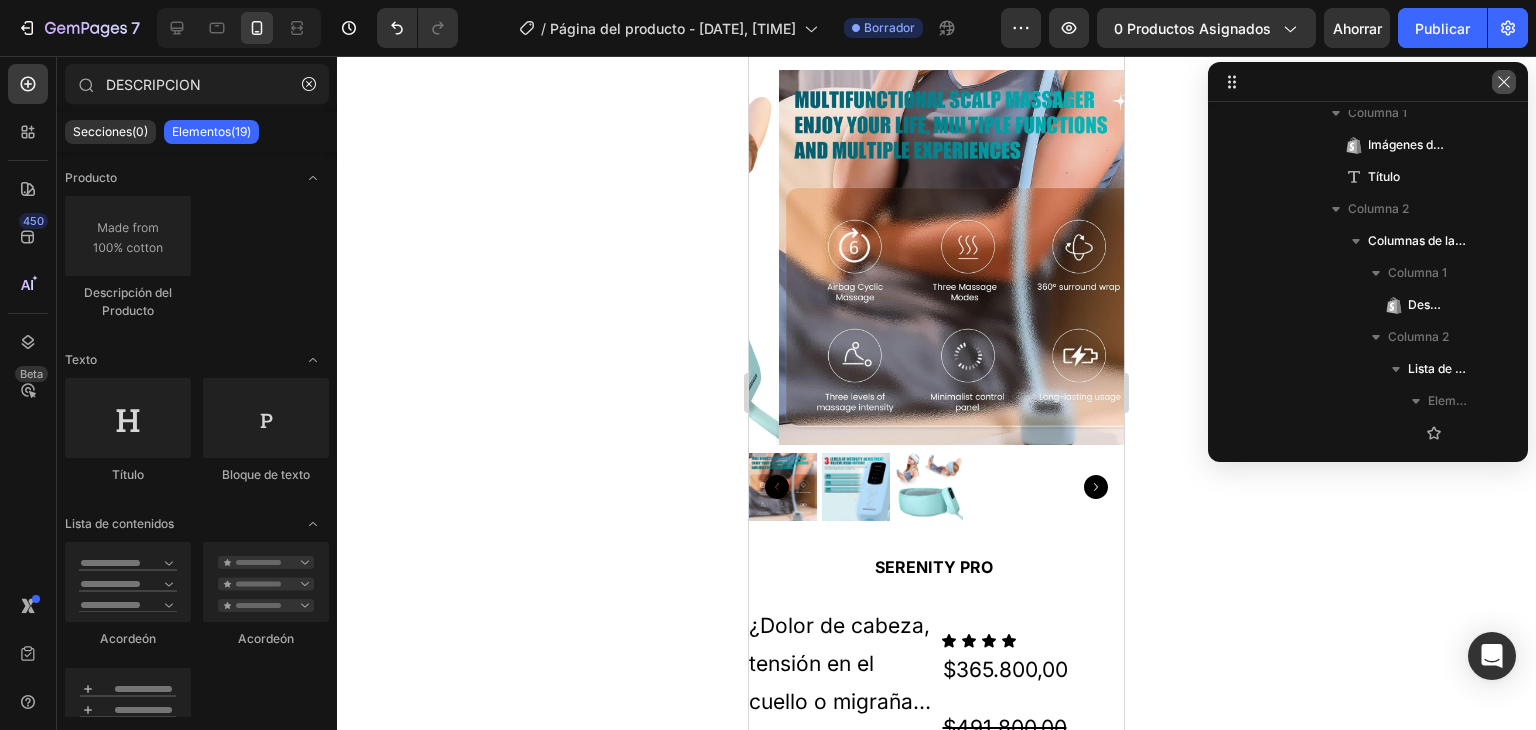 click 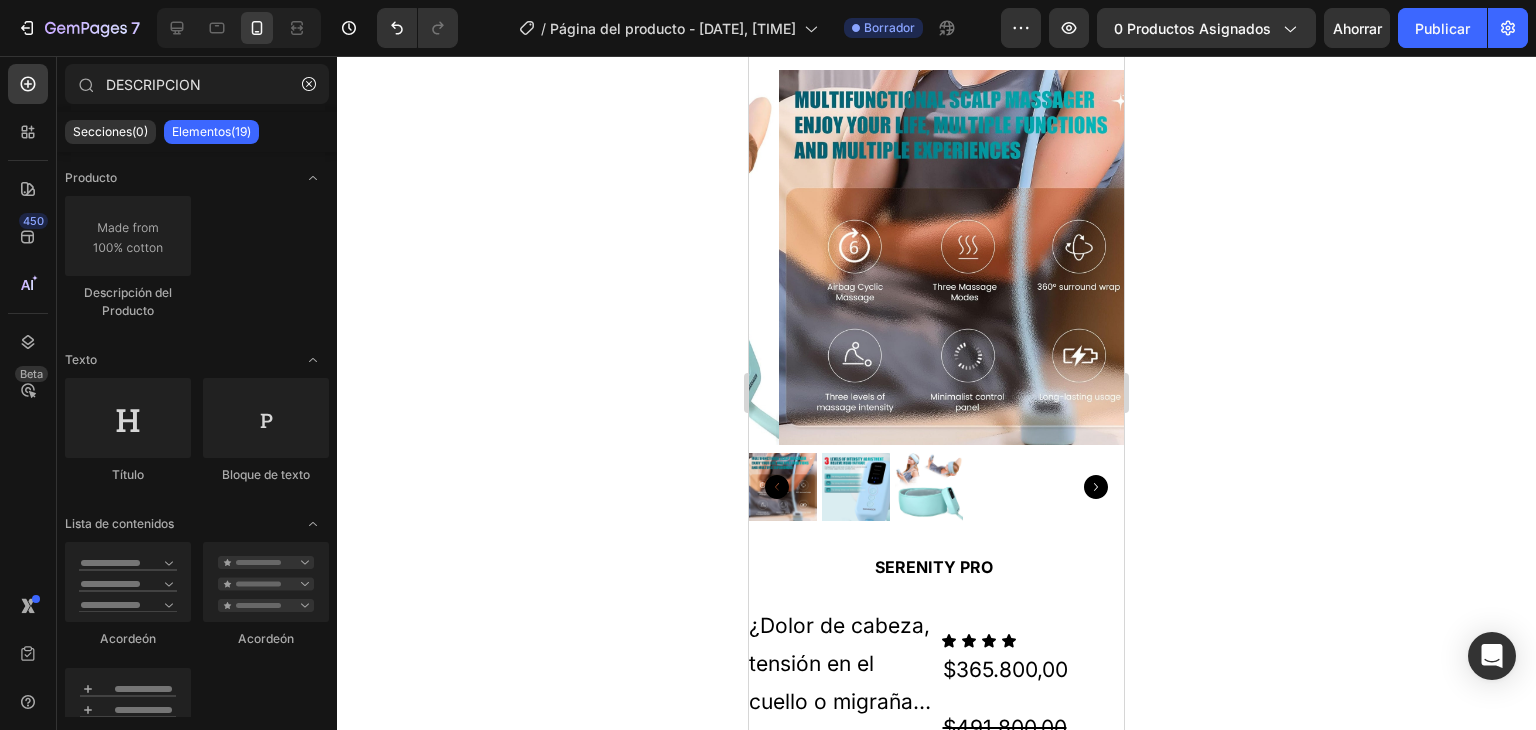 click 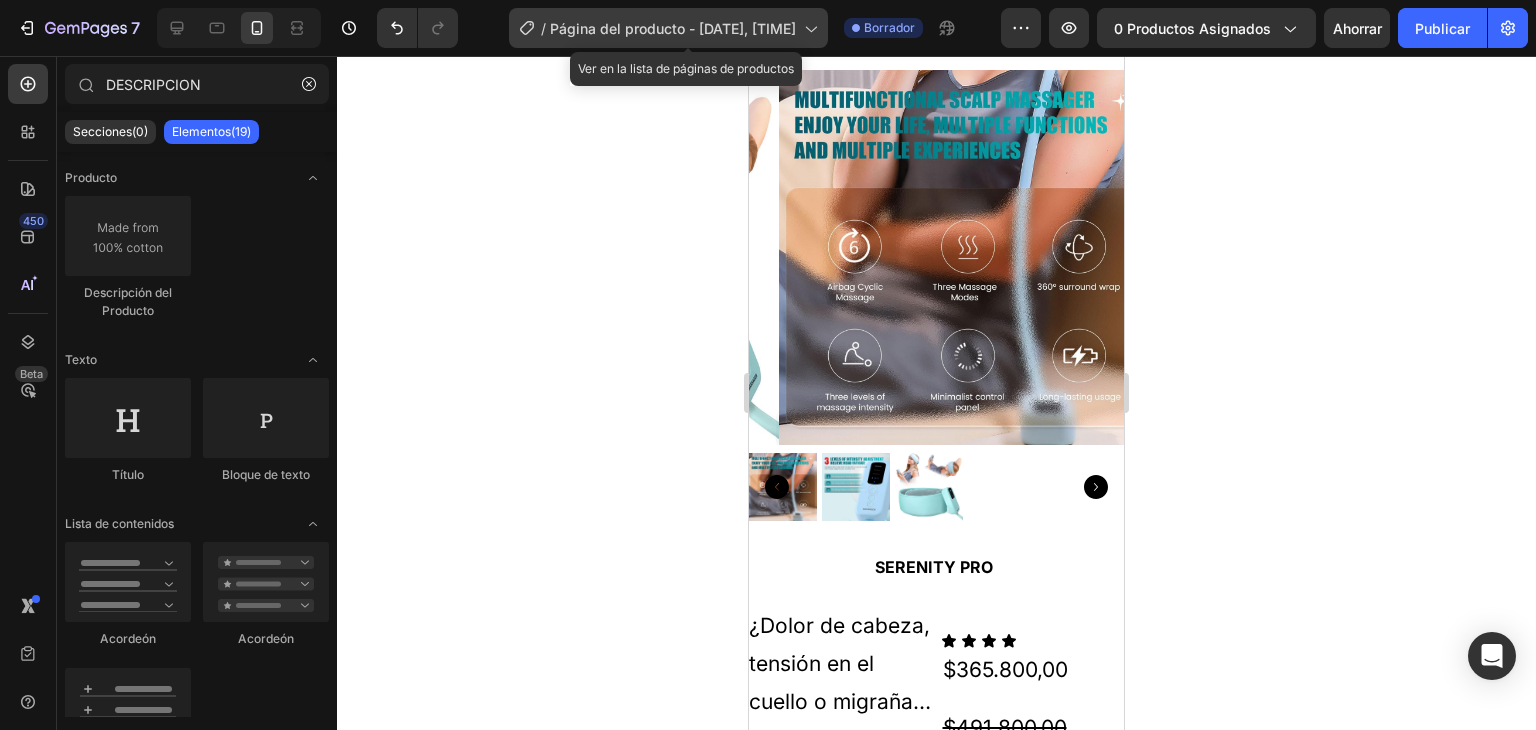 click 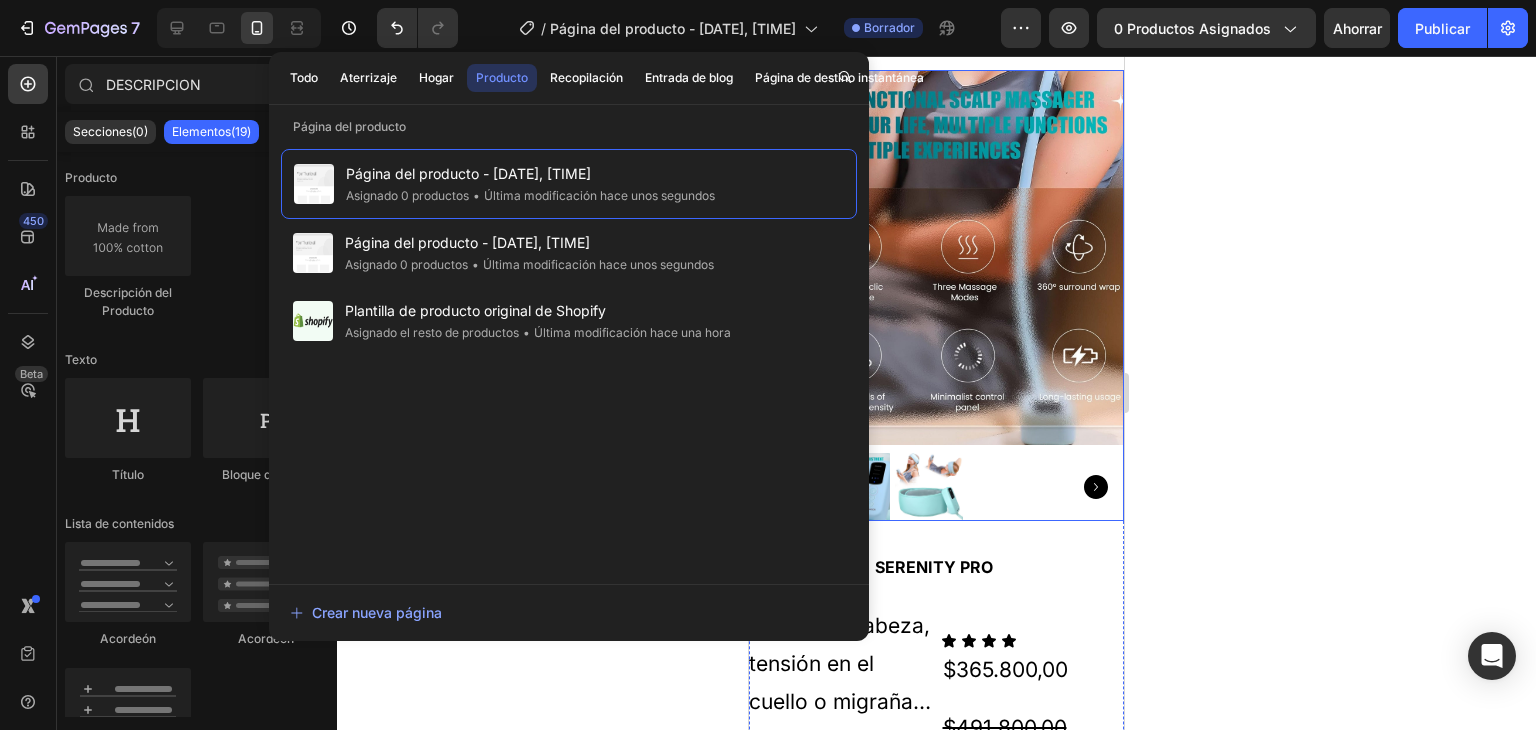 click 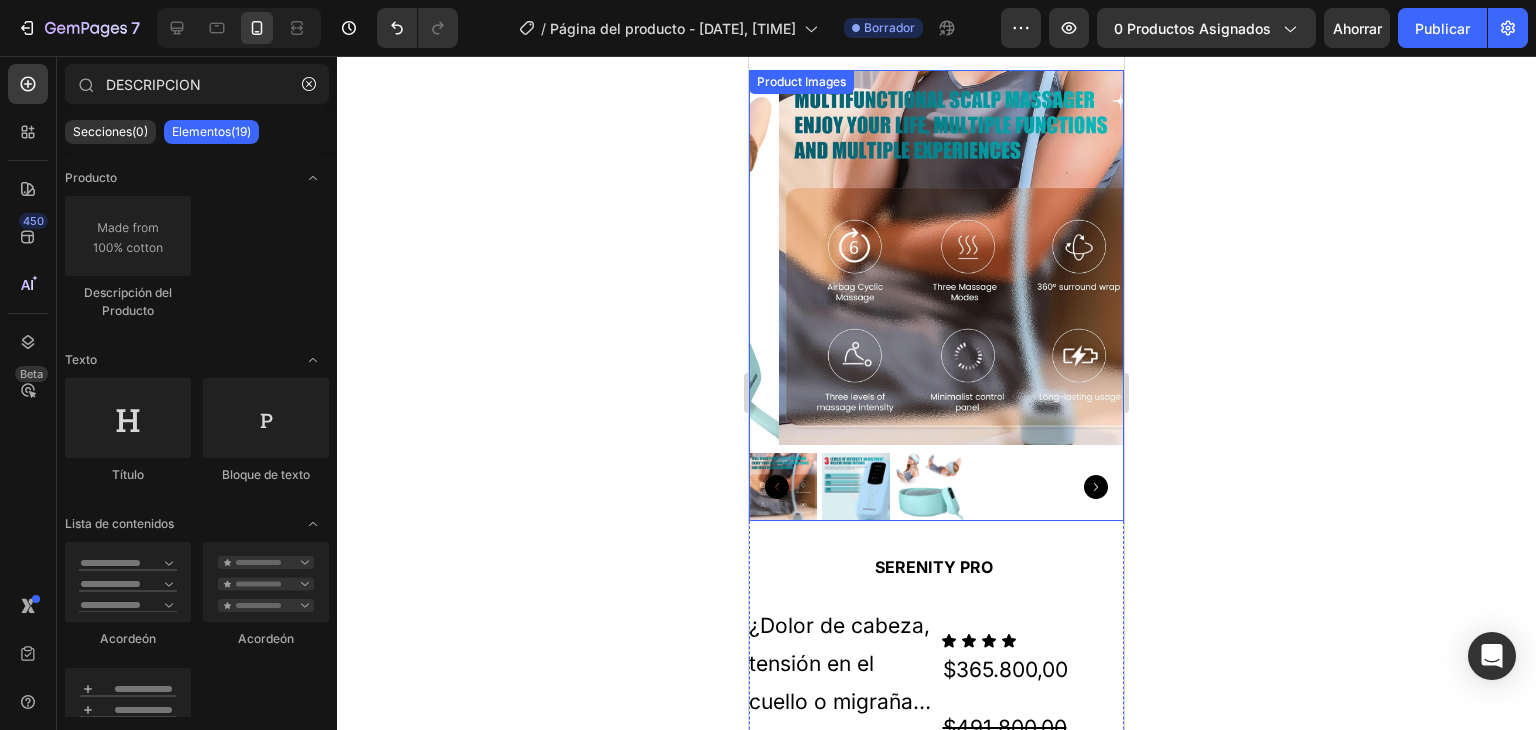 click at bounding box center (966, 257) 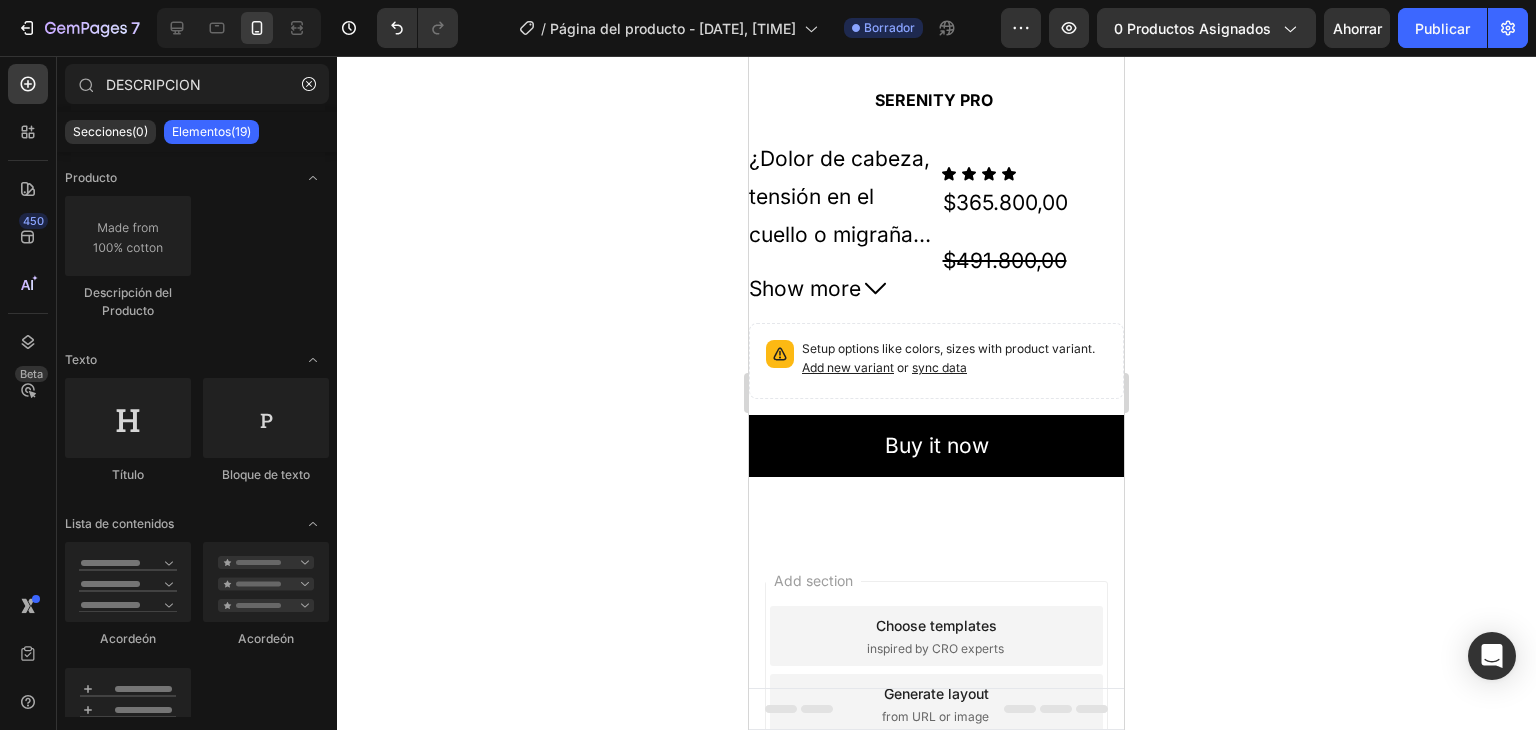 click 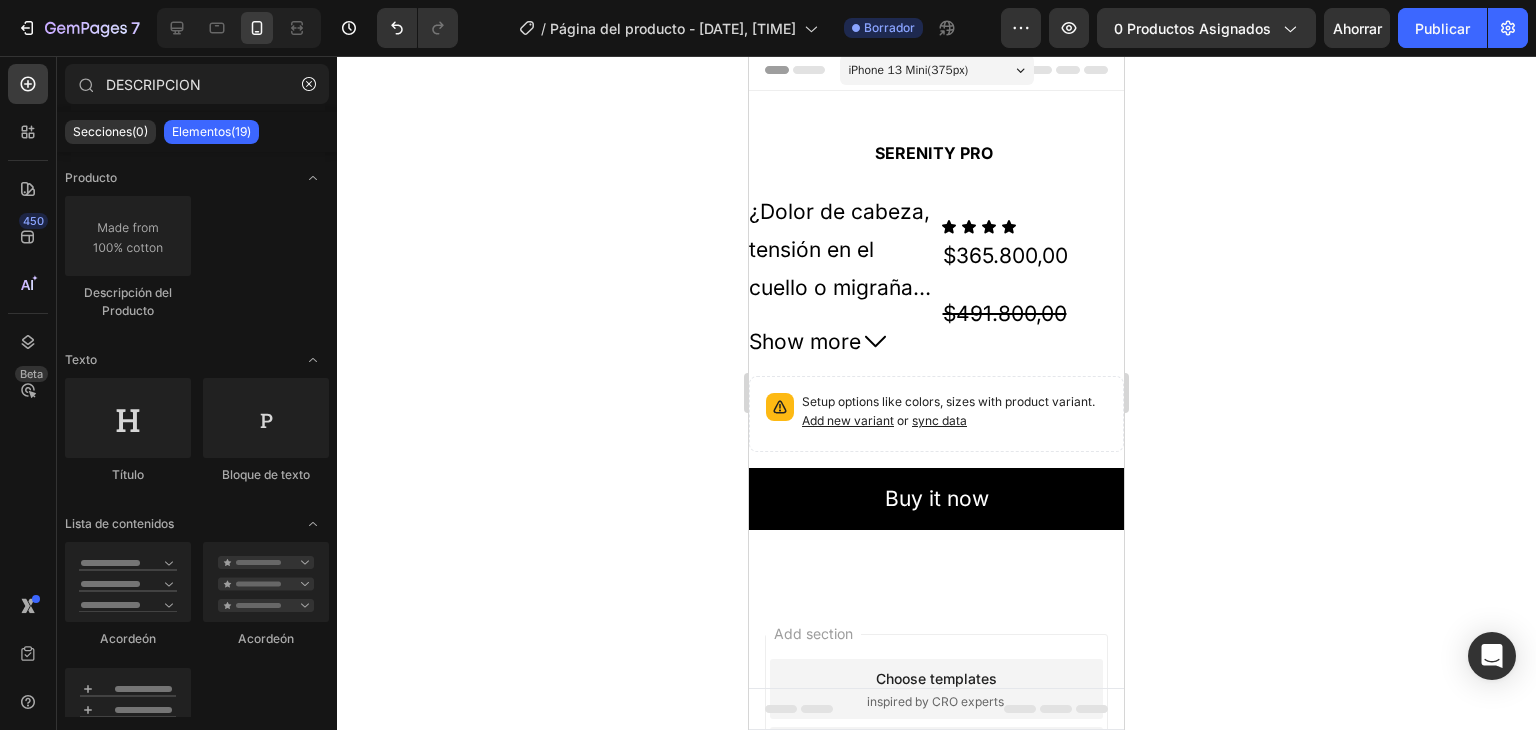 scroll, scrollTop: 0, scrollLeft: 0, axis: both 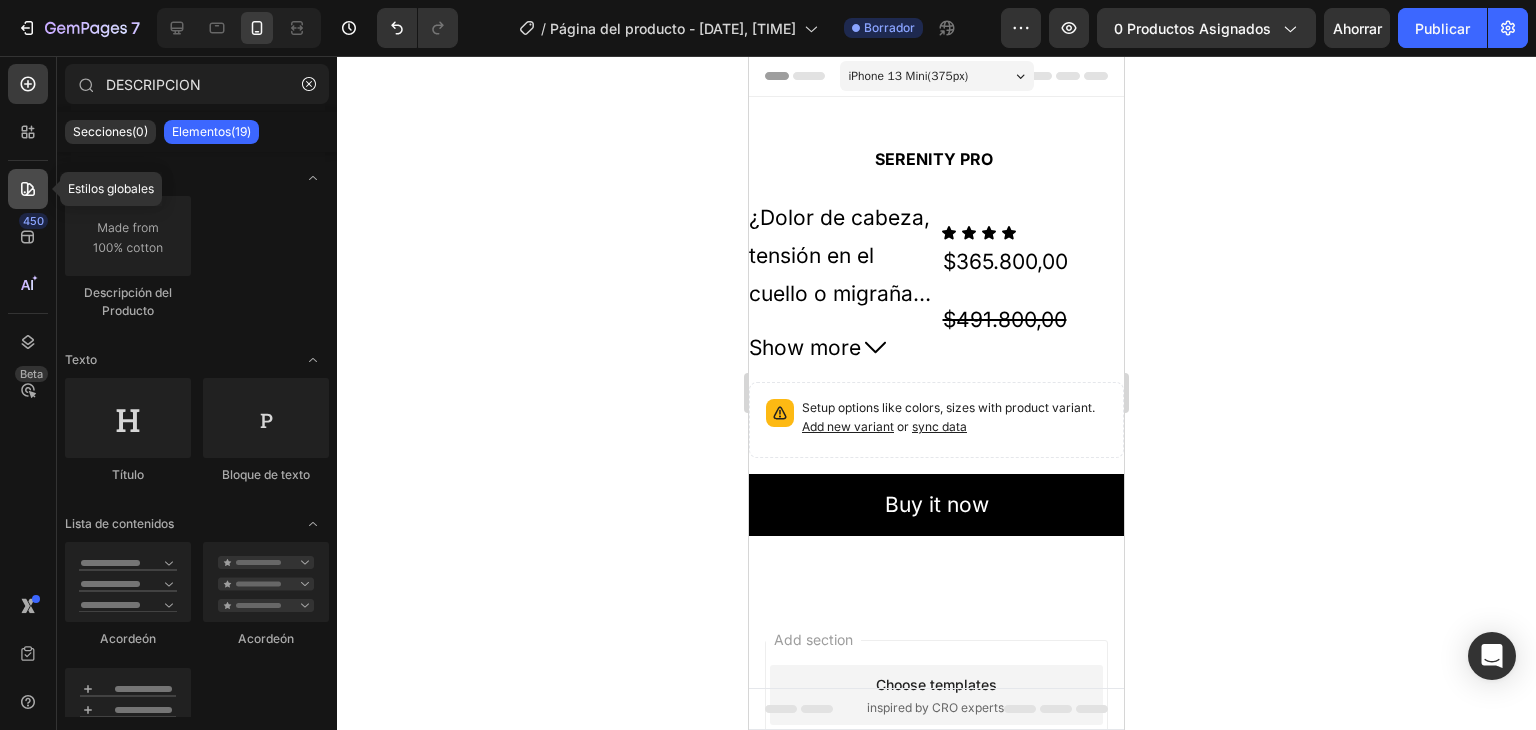 click 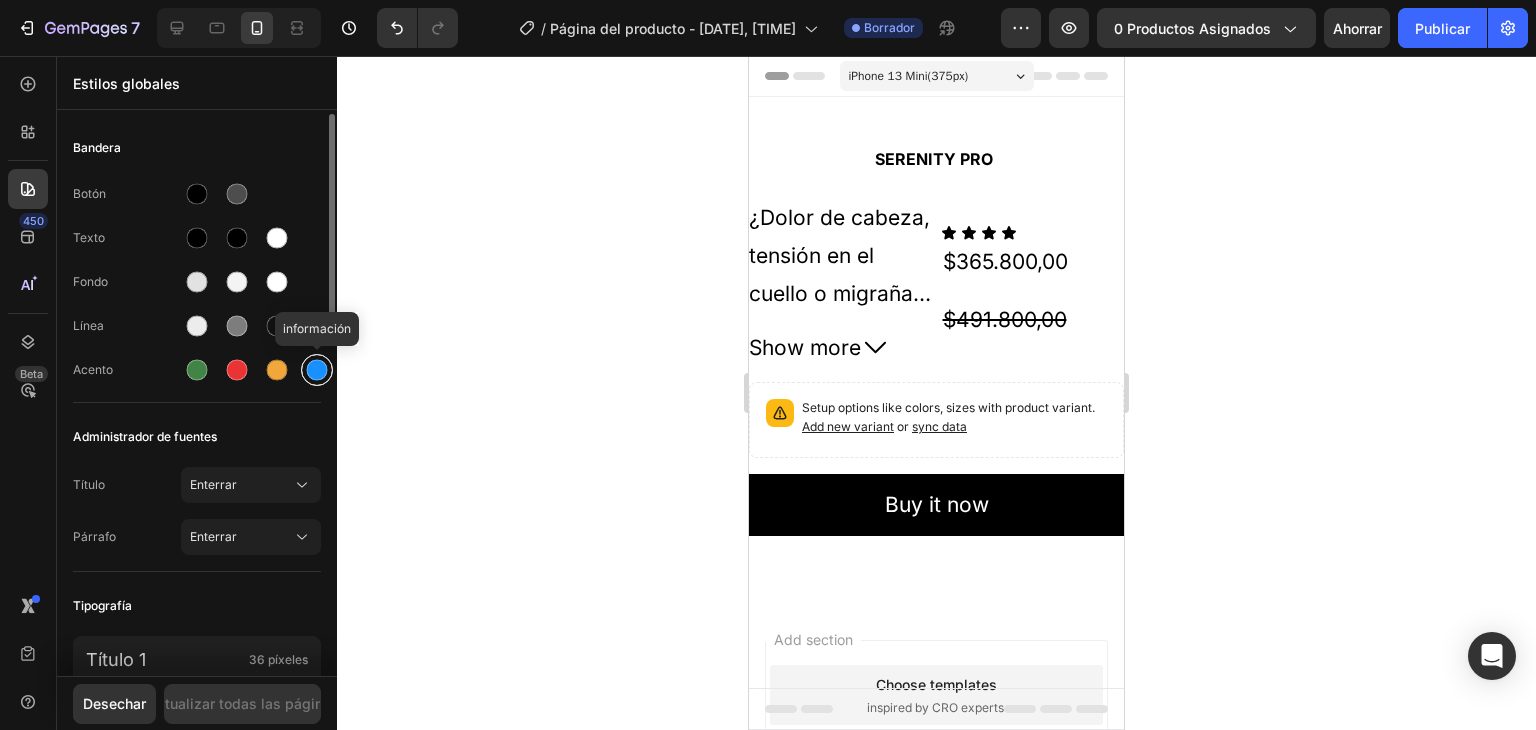 click at bounding box center (317, 370) 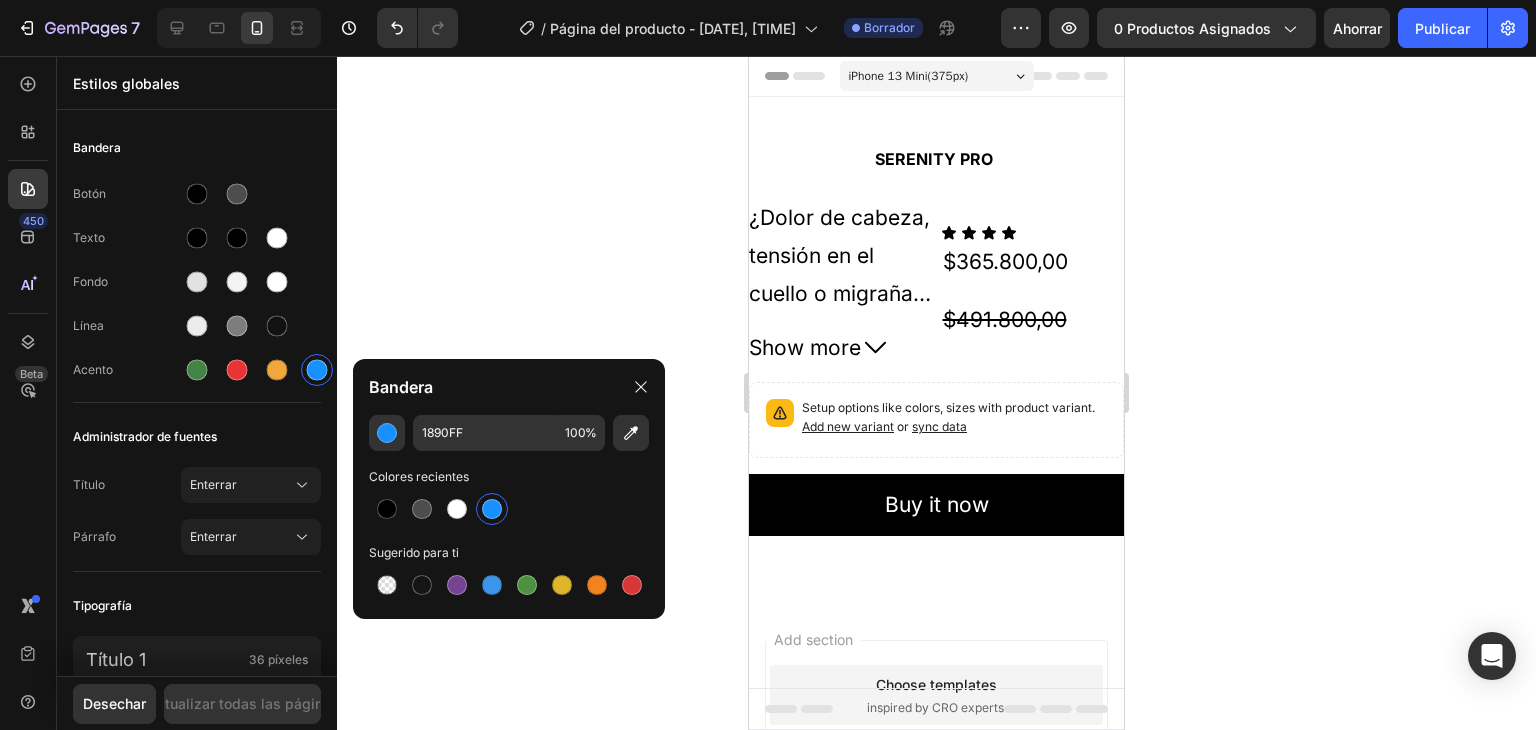 click at bounding box center [492, 509] 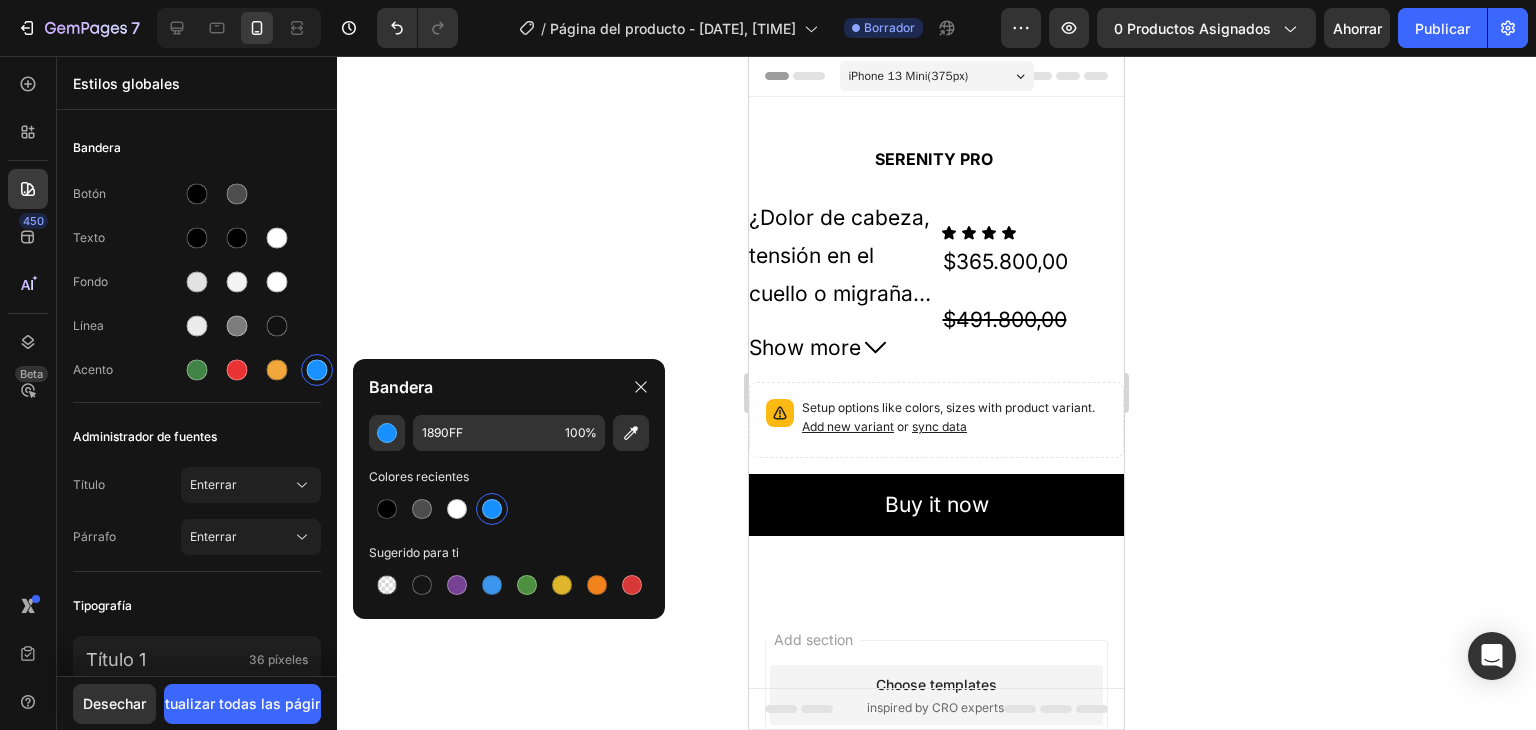 click 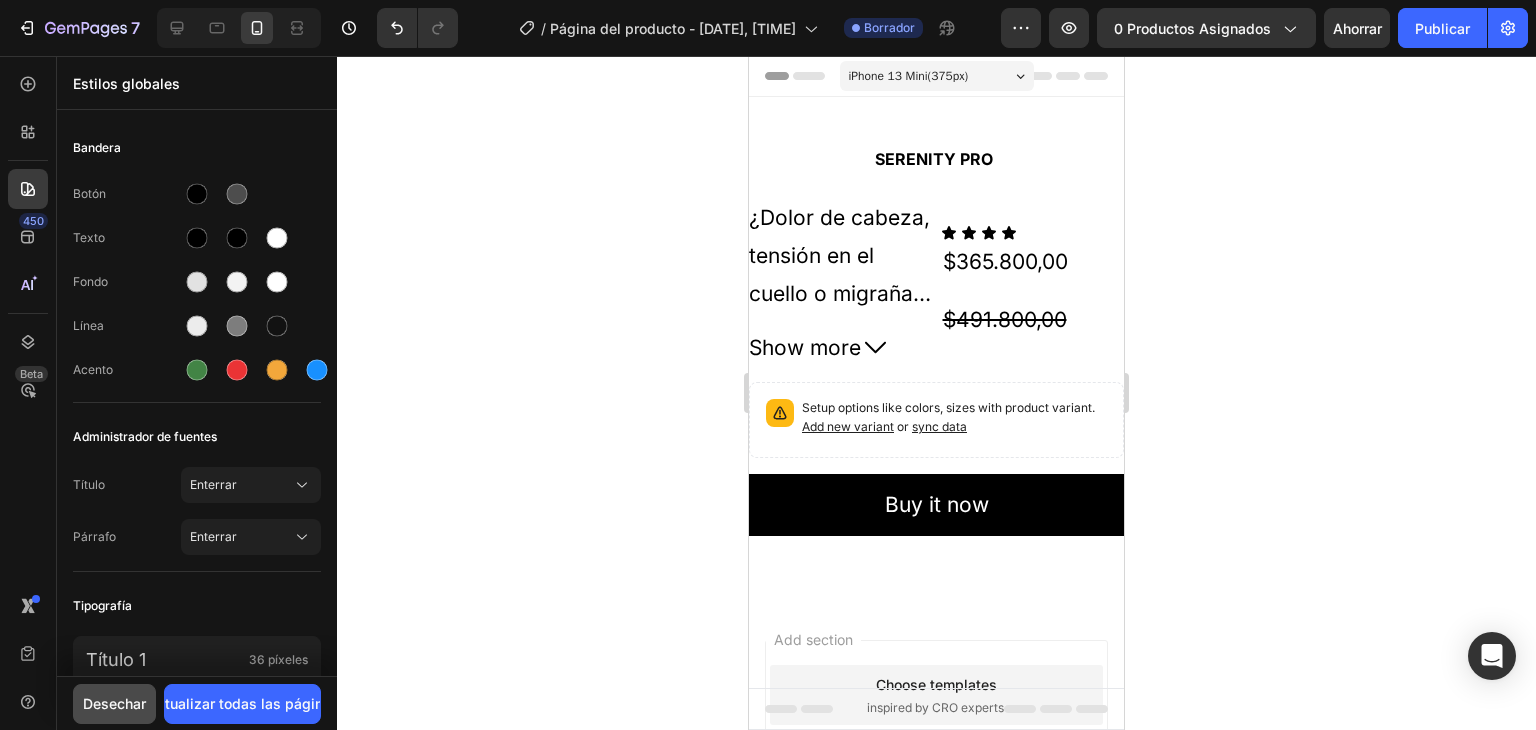 click on "Desechar" at bounding box center (114, 703) 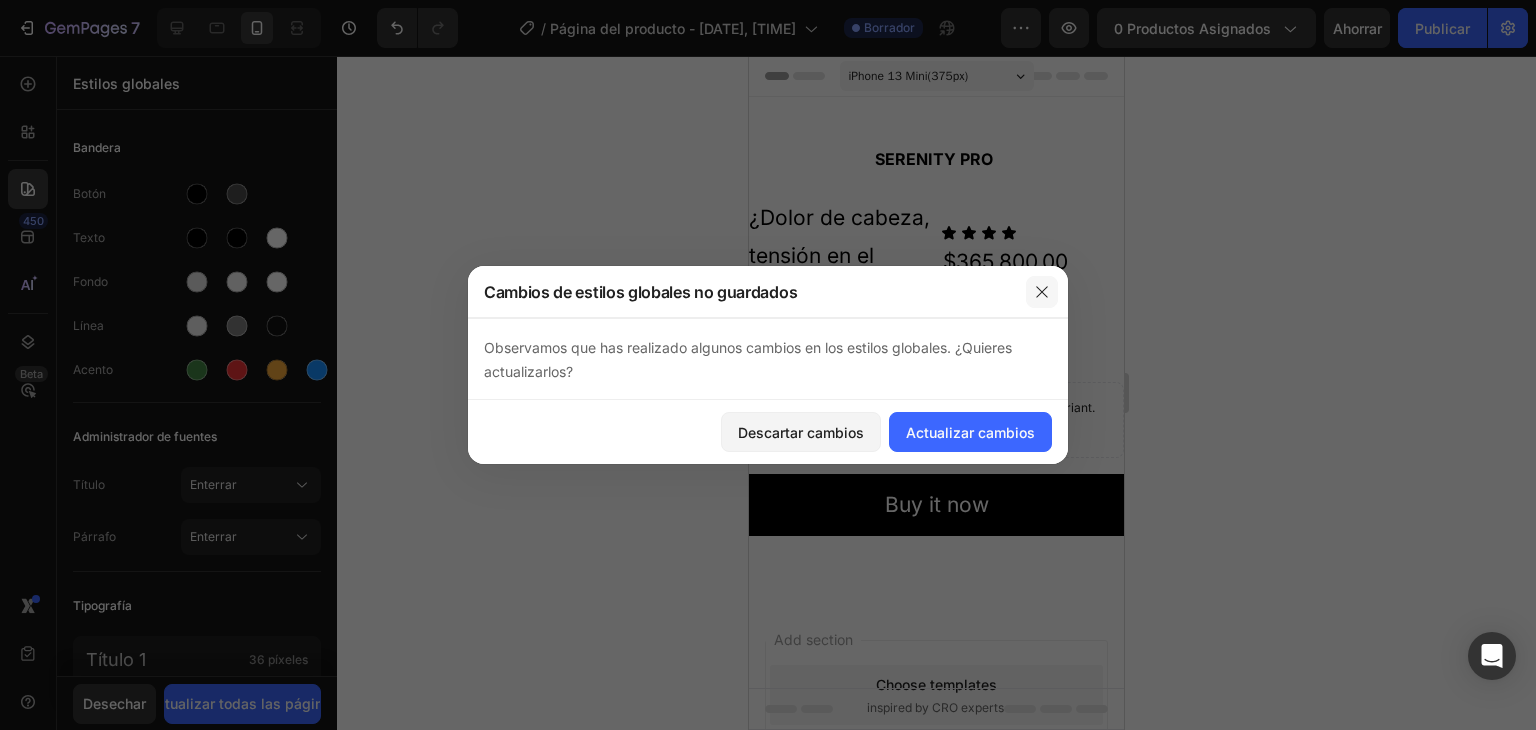 click 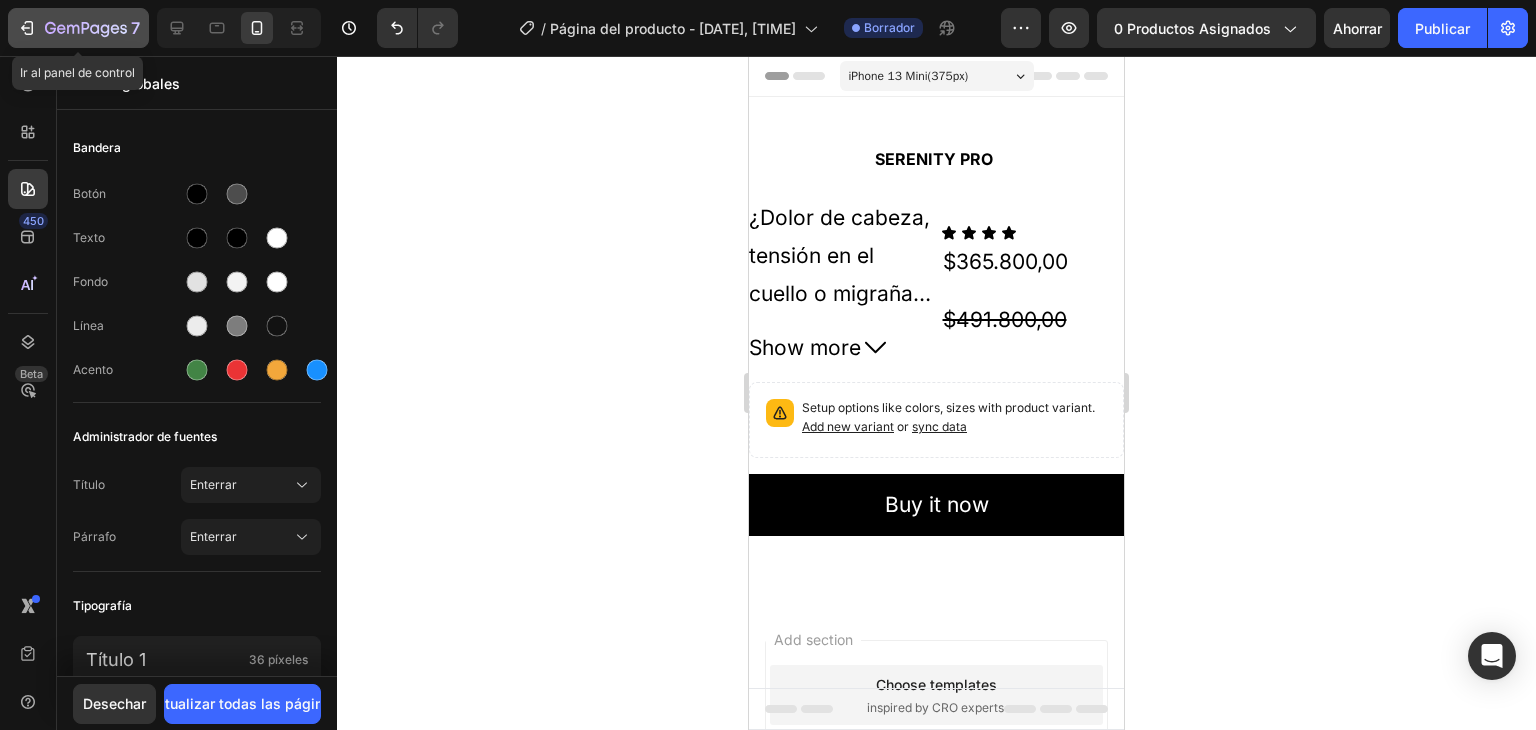 click on "7" at bounding box center (78, 28) 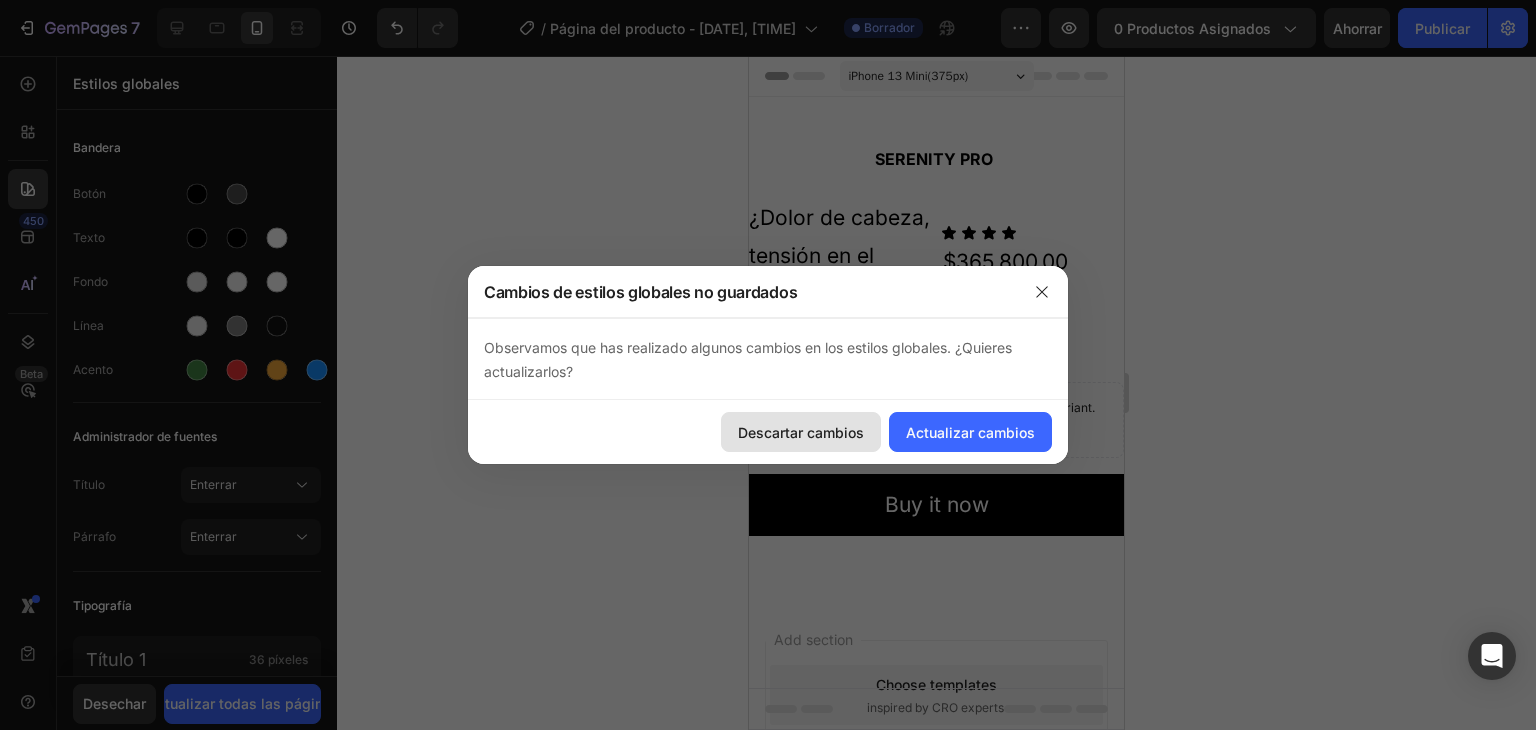 click on "Descartar cambios" at bounding box center (801, 432) 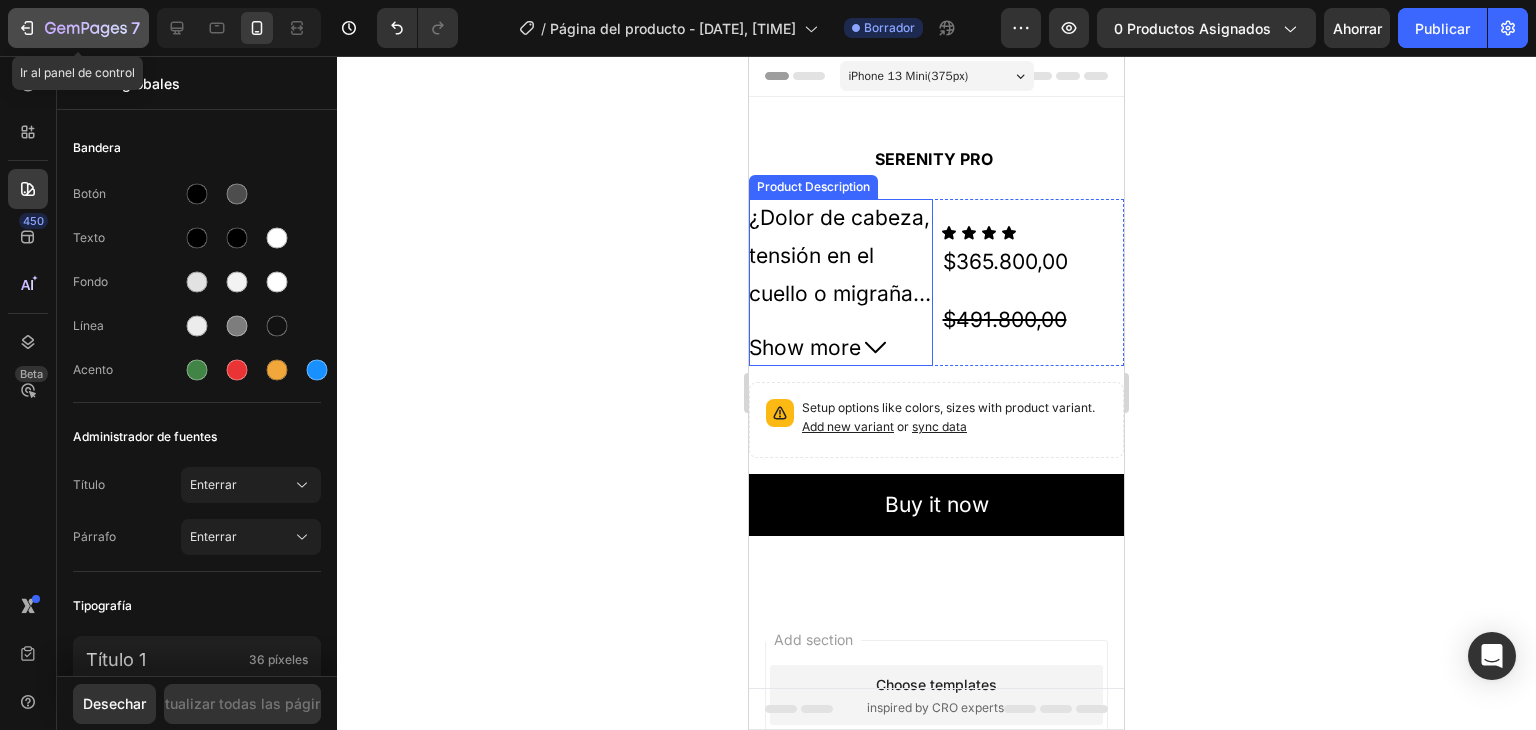 click 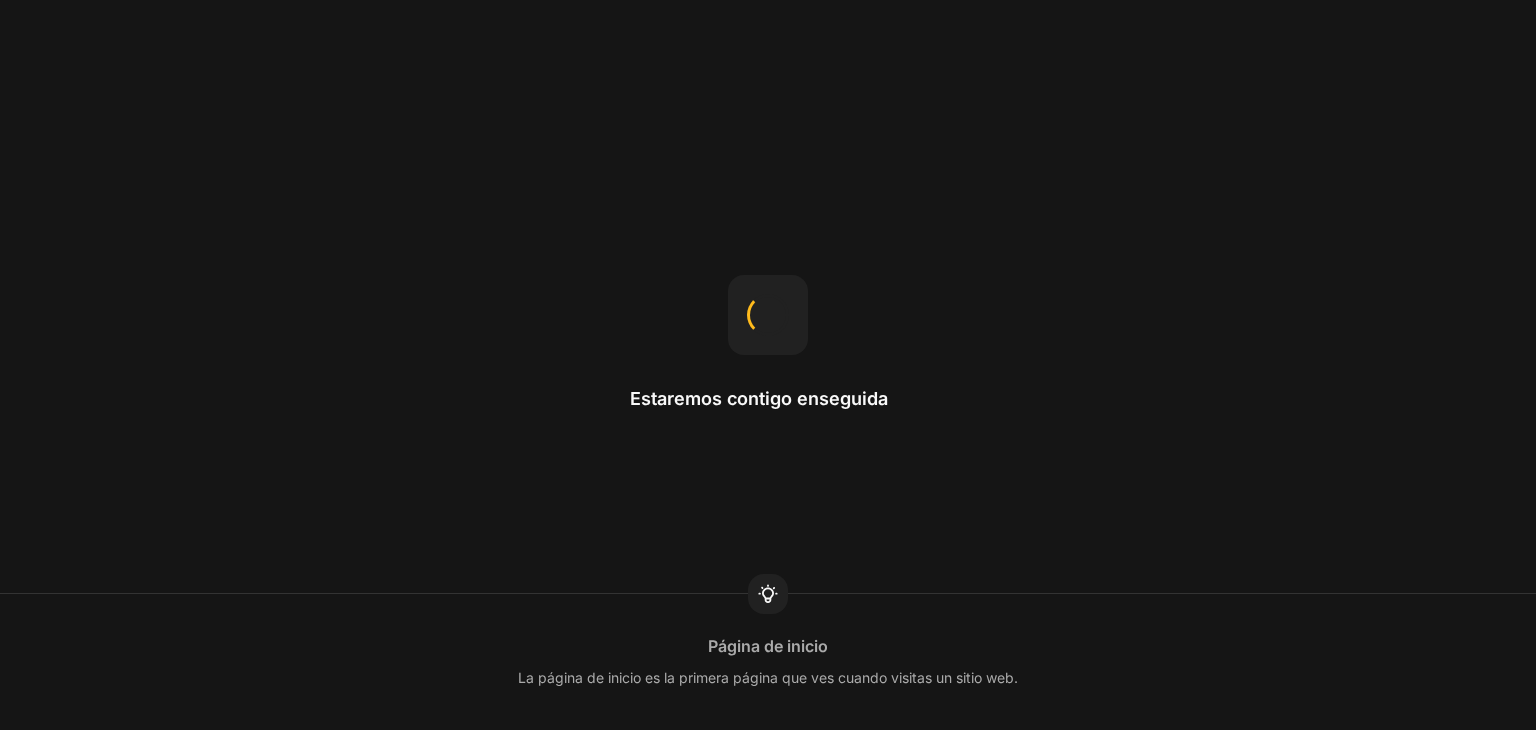 scroll, scrollTop: 0, scrollLeft: 0, axis: both 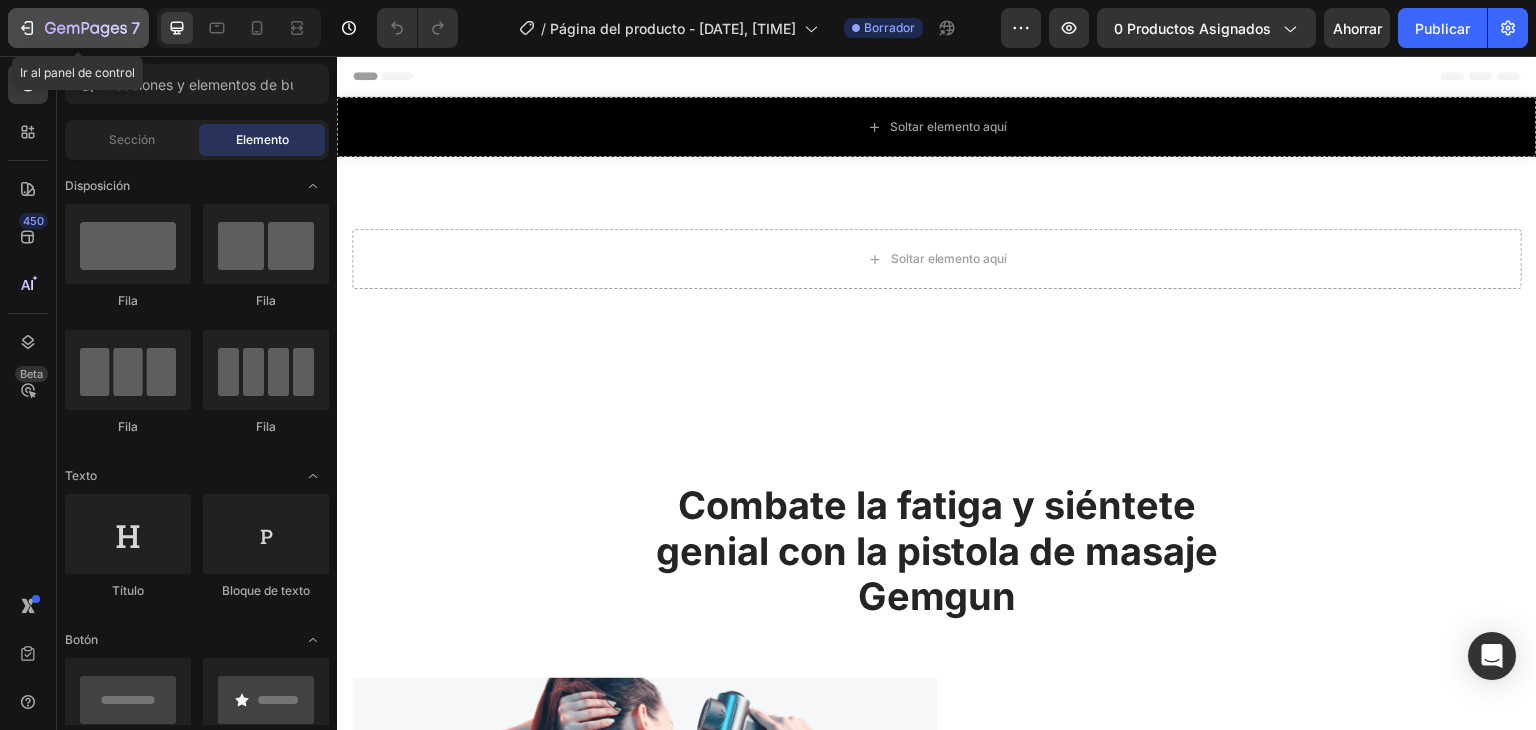click 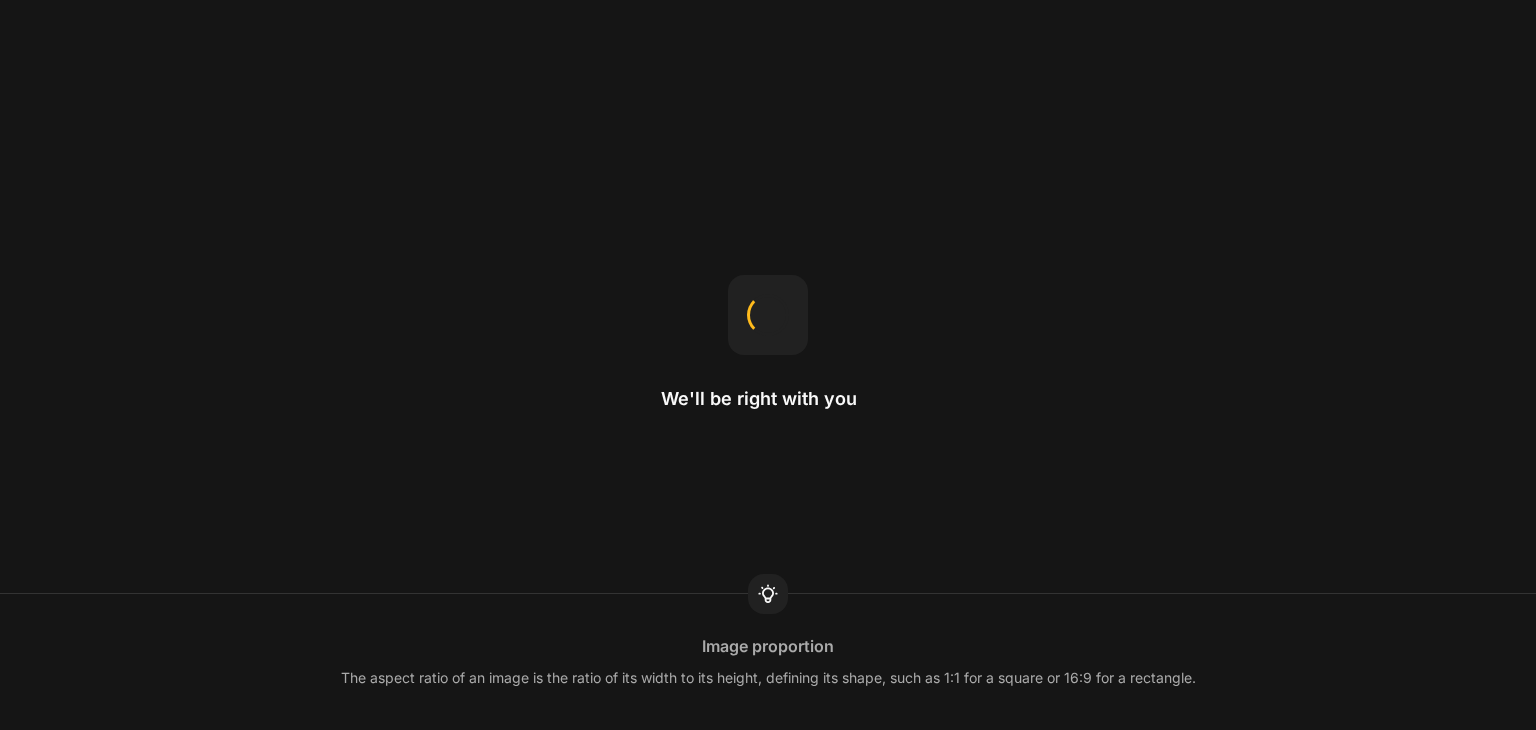 scroll, scrollTop: 0, scrollLeft: 0, axis: both 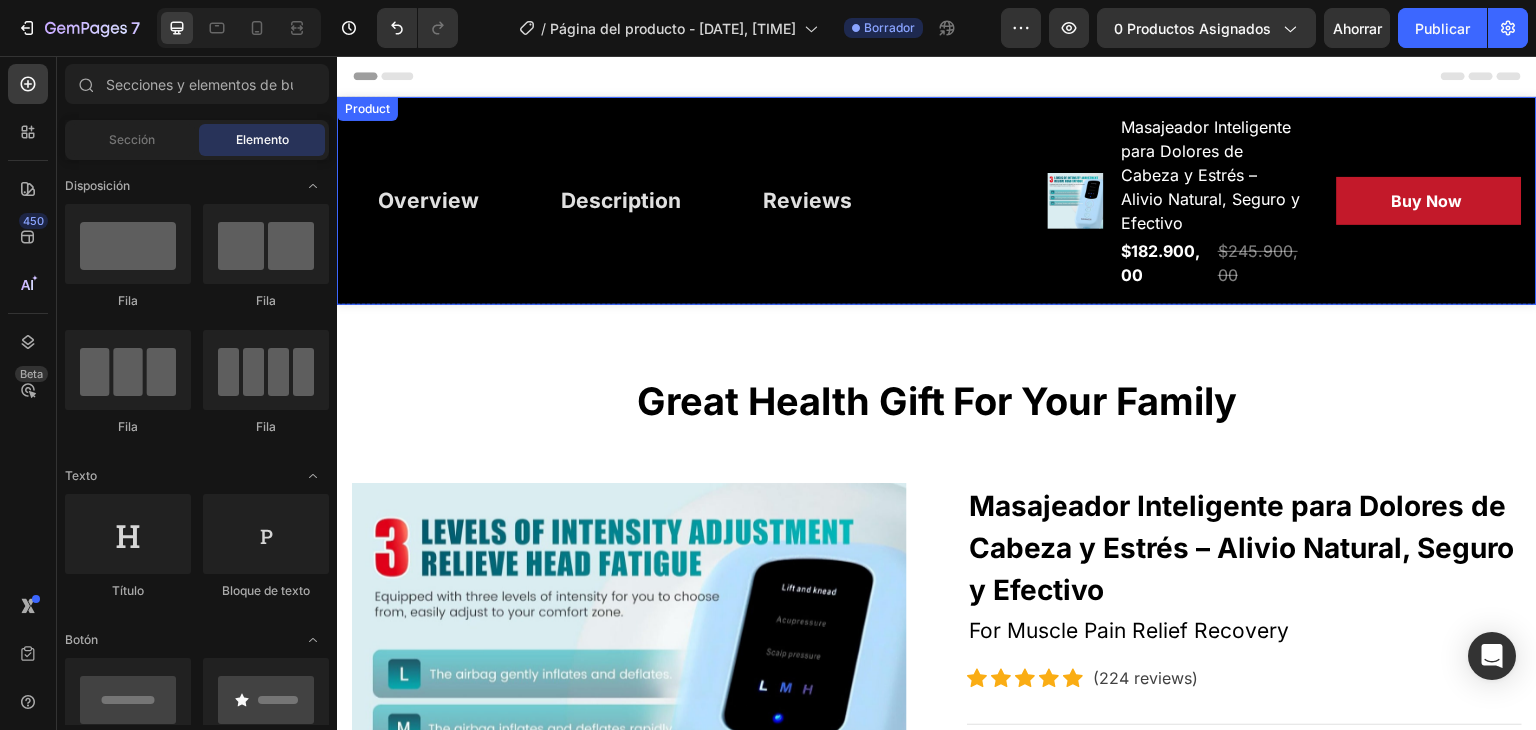 click on "Overview Button Description Button Reviews Button Row" at bounding box center (684, 201) 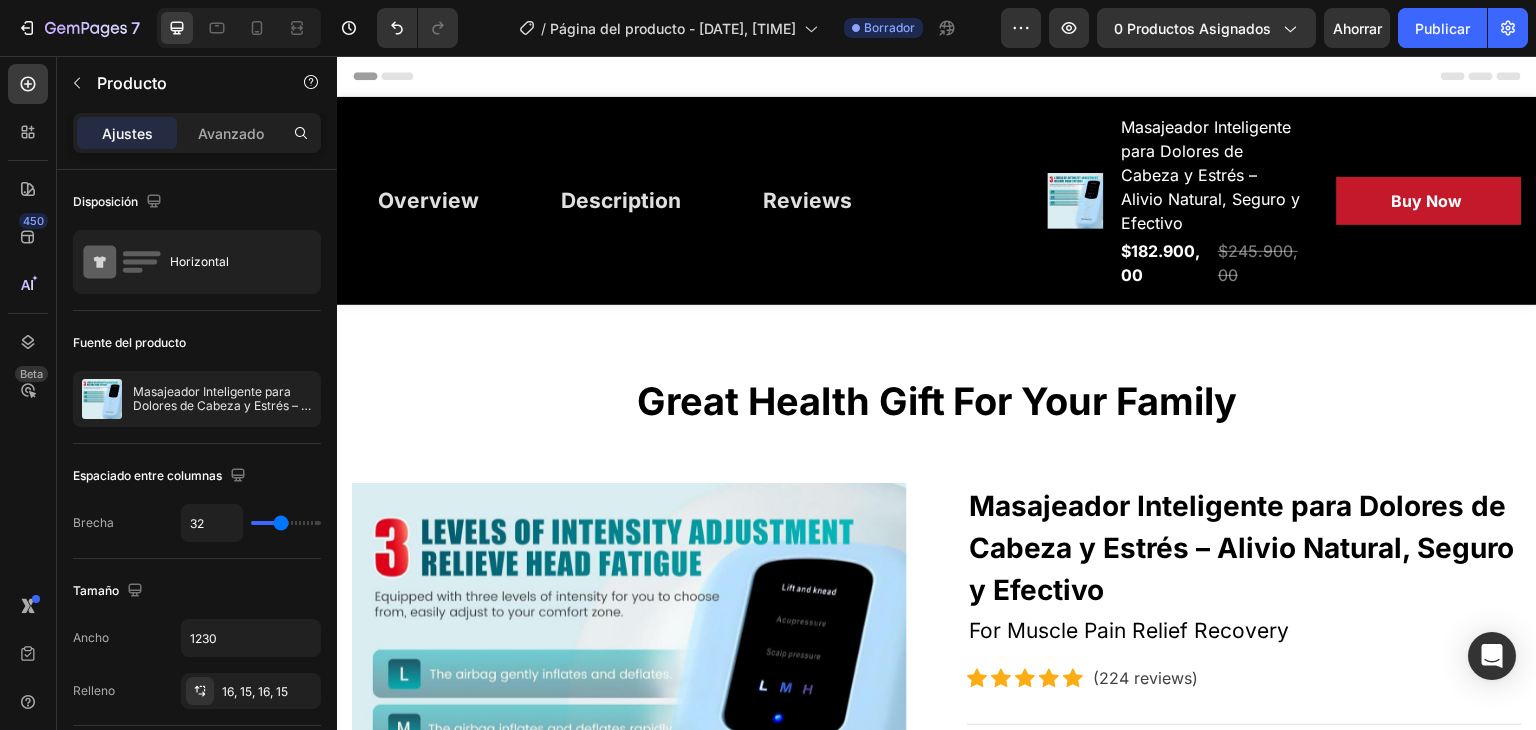 click on "Overview Button Description Button Reviews Button Row Product Images Masajeador Inteligente para Dolores de Cabeza y Estrés – Alivio Natural, Seguro y Efectivo (P) Title $182.900,00 (P) Price (P) Price $245.900,00 (P) Price (P) Price Row Buy Now (P) Cart Button Row Row Product" at bounding box center [937, 201] 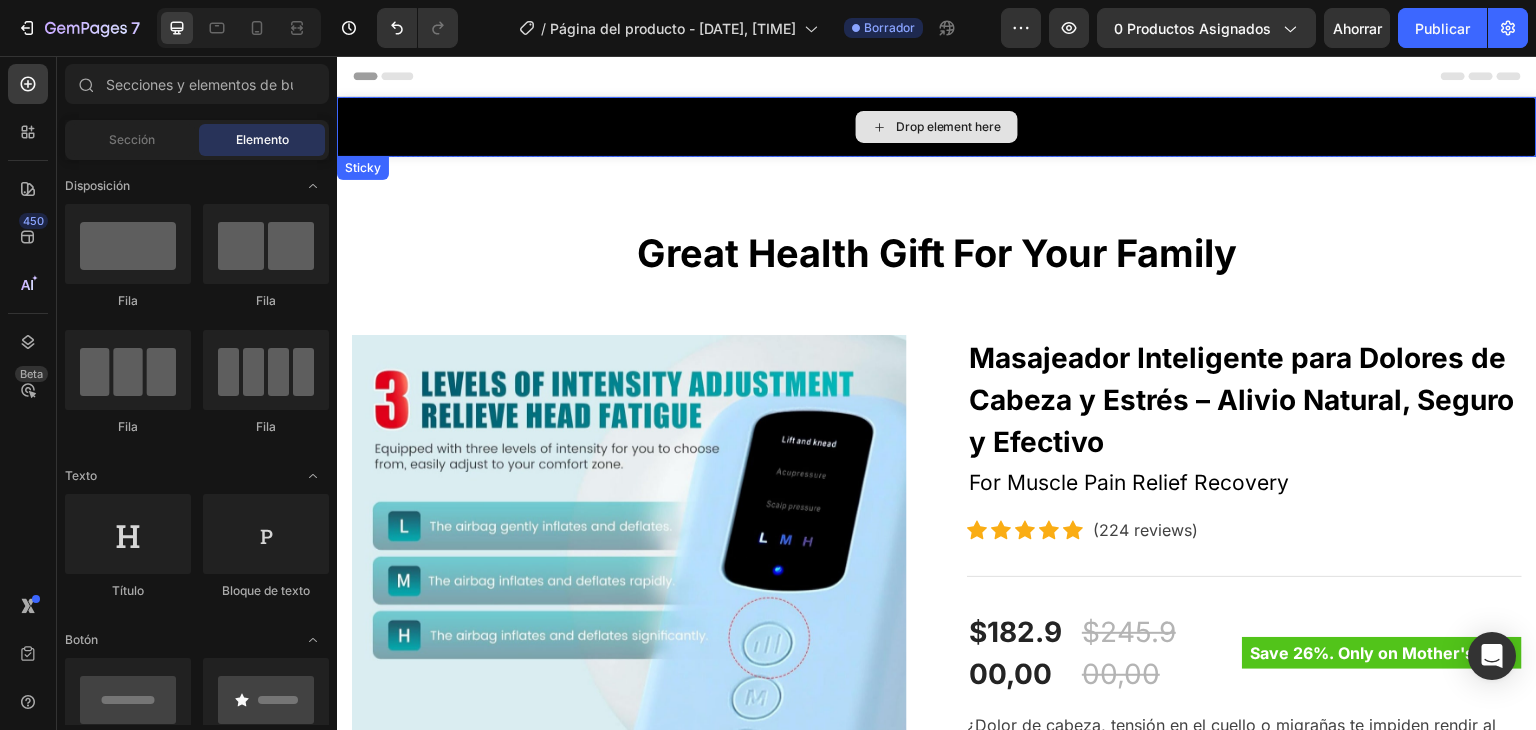 click on "Drop element here" at bounding box center [937, 127] 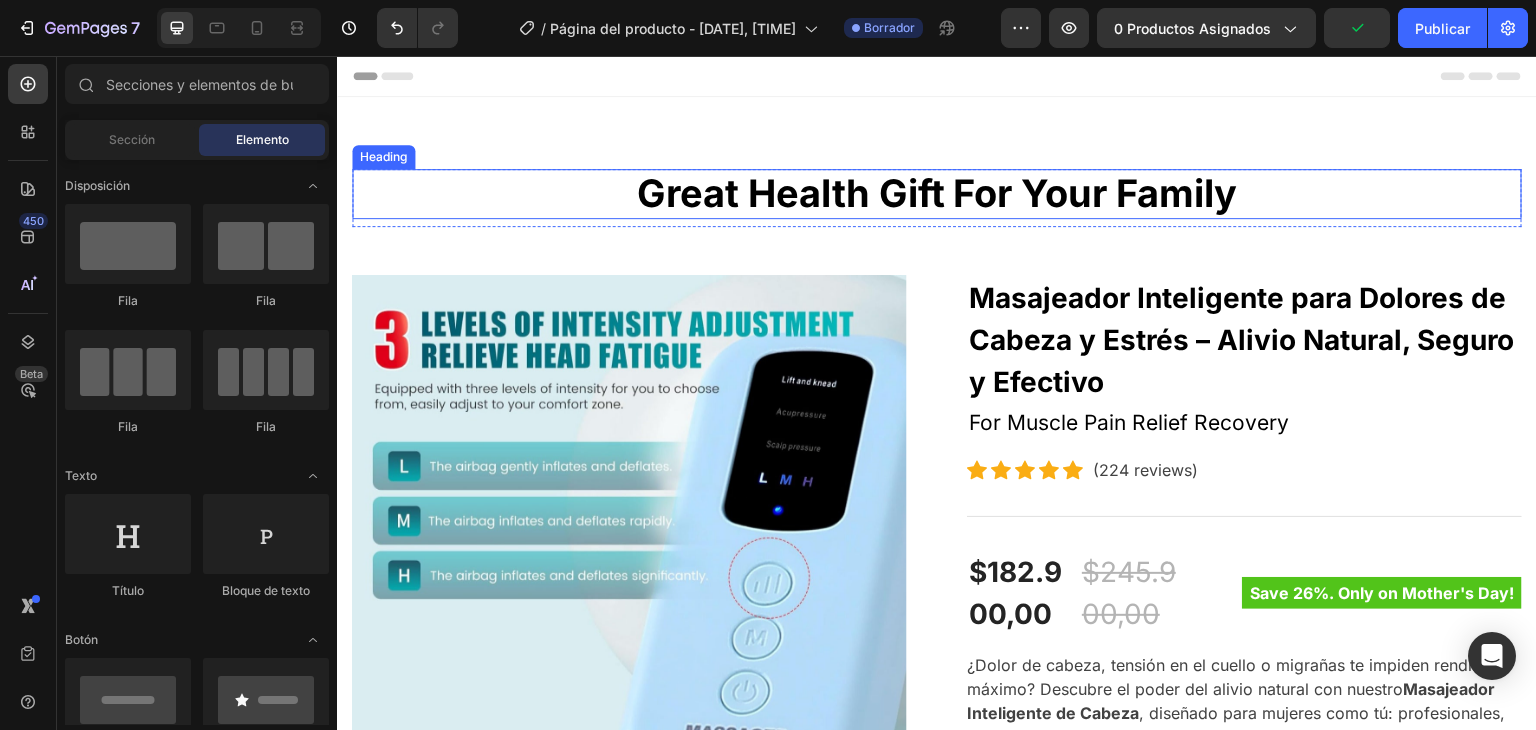 click on "Great Health Gift For Your Family" at bounding box center (937, 194) 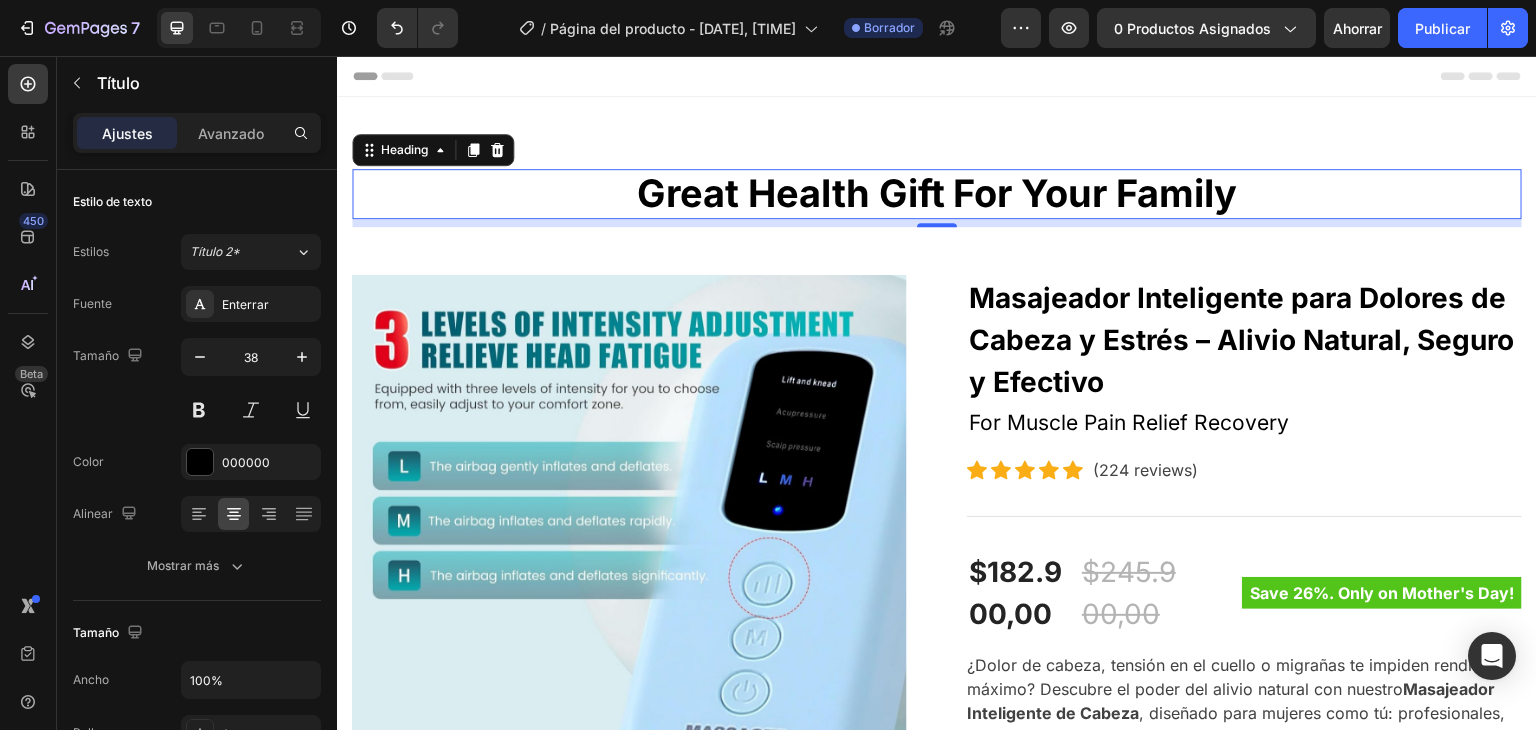 click on "Great Health Gift For Your Family" at bounding box center [937, 194] 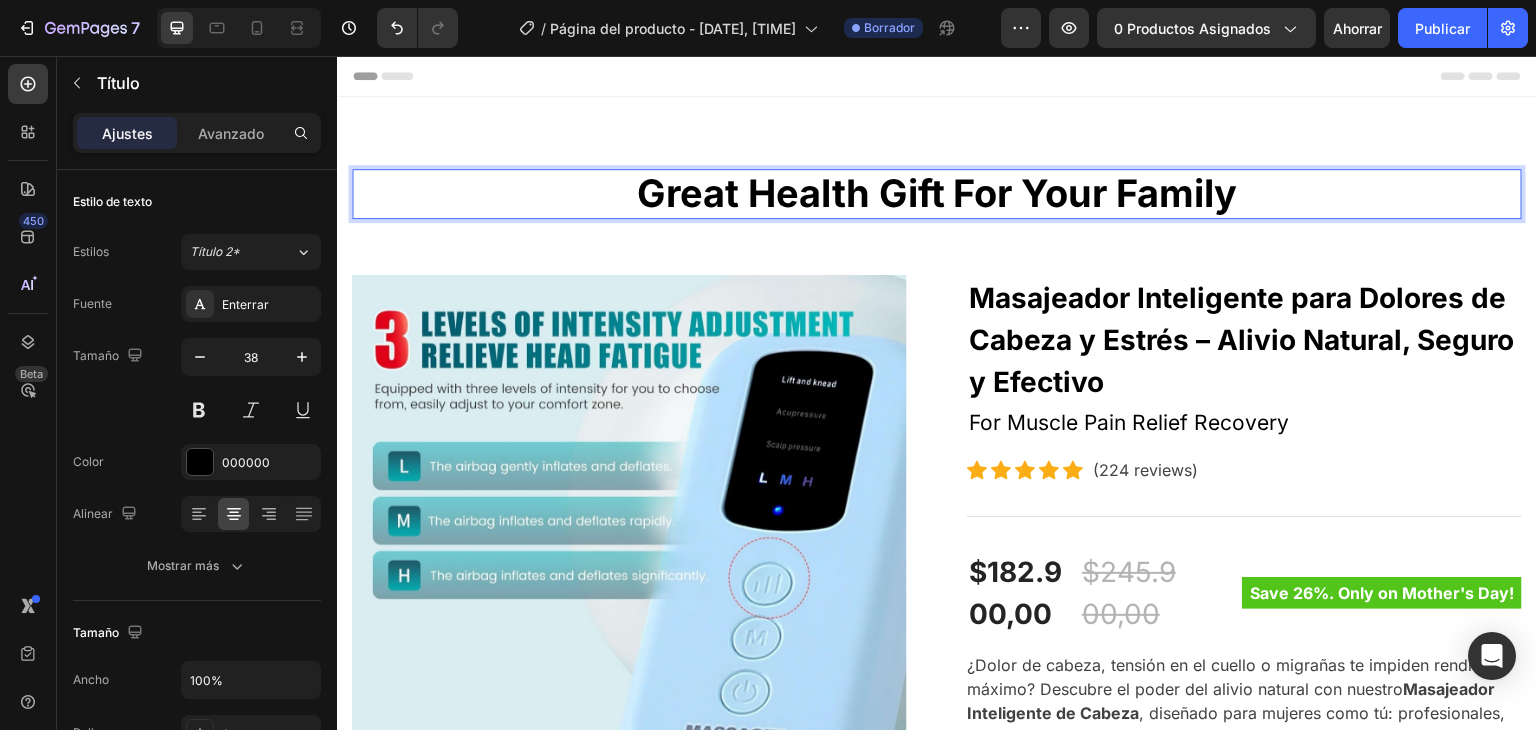 click on "Great Health Gift For Your Family" at bounding box center [937, 194] 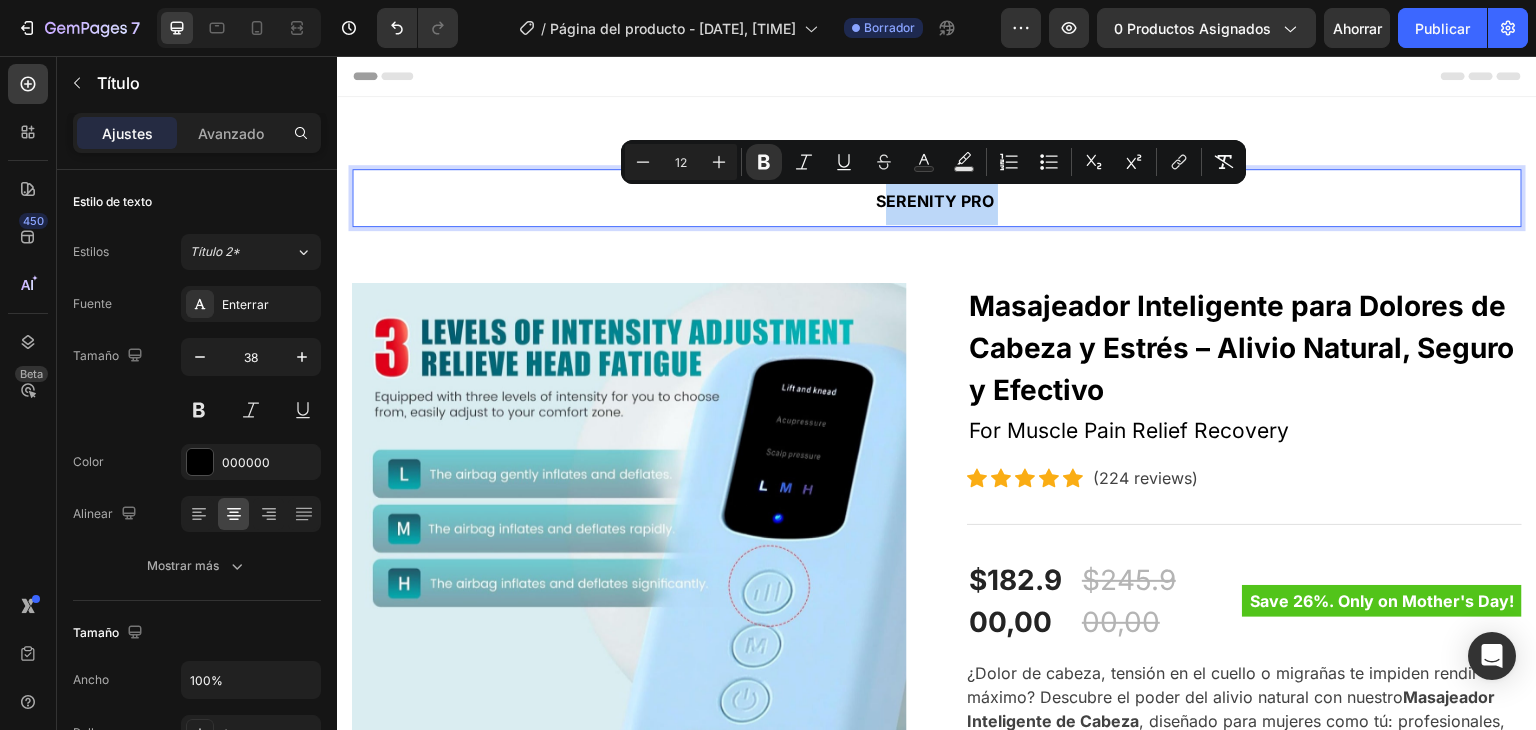 type on "38" 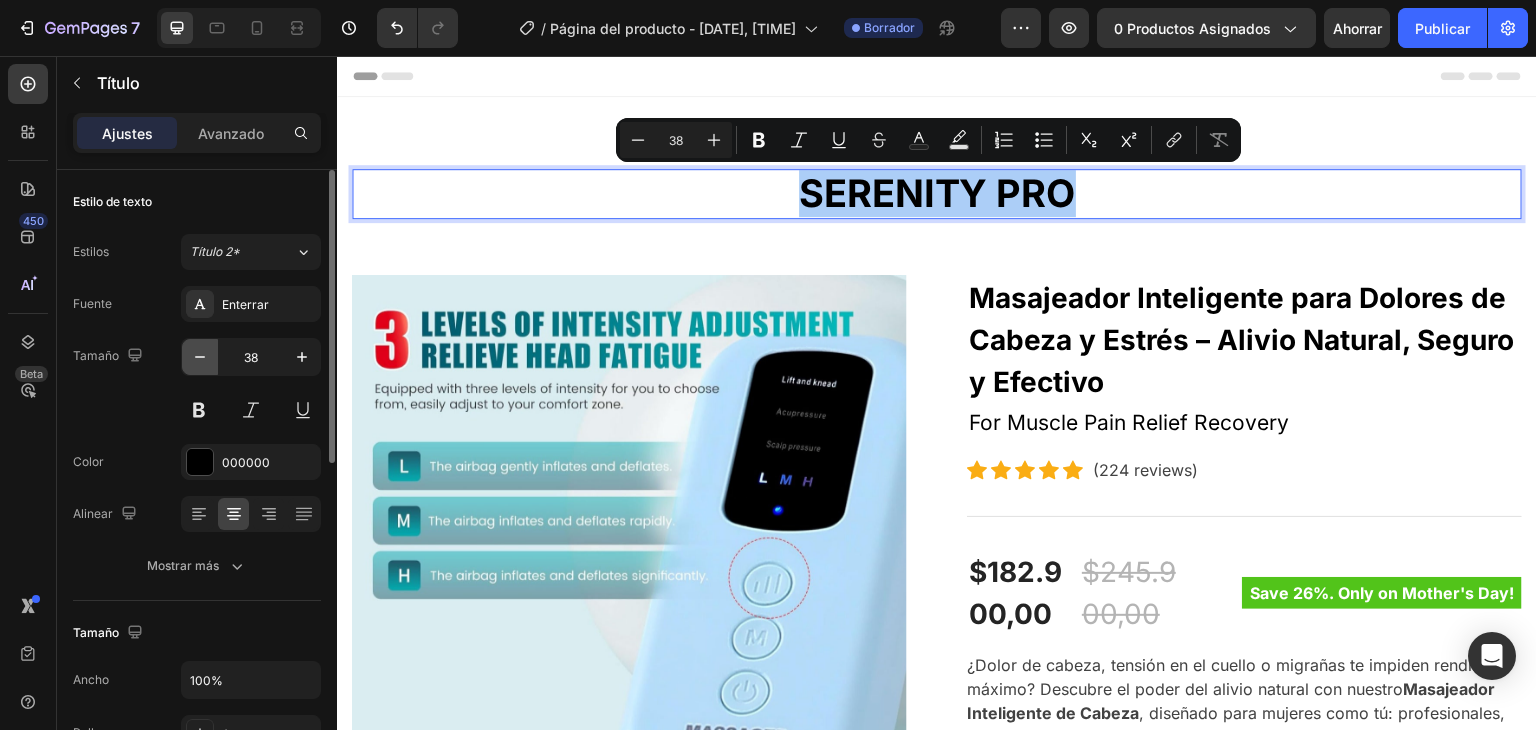 click 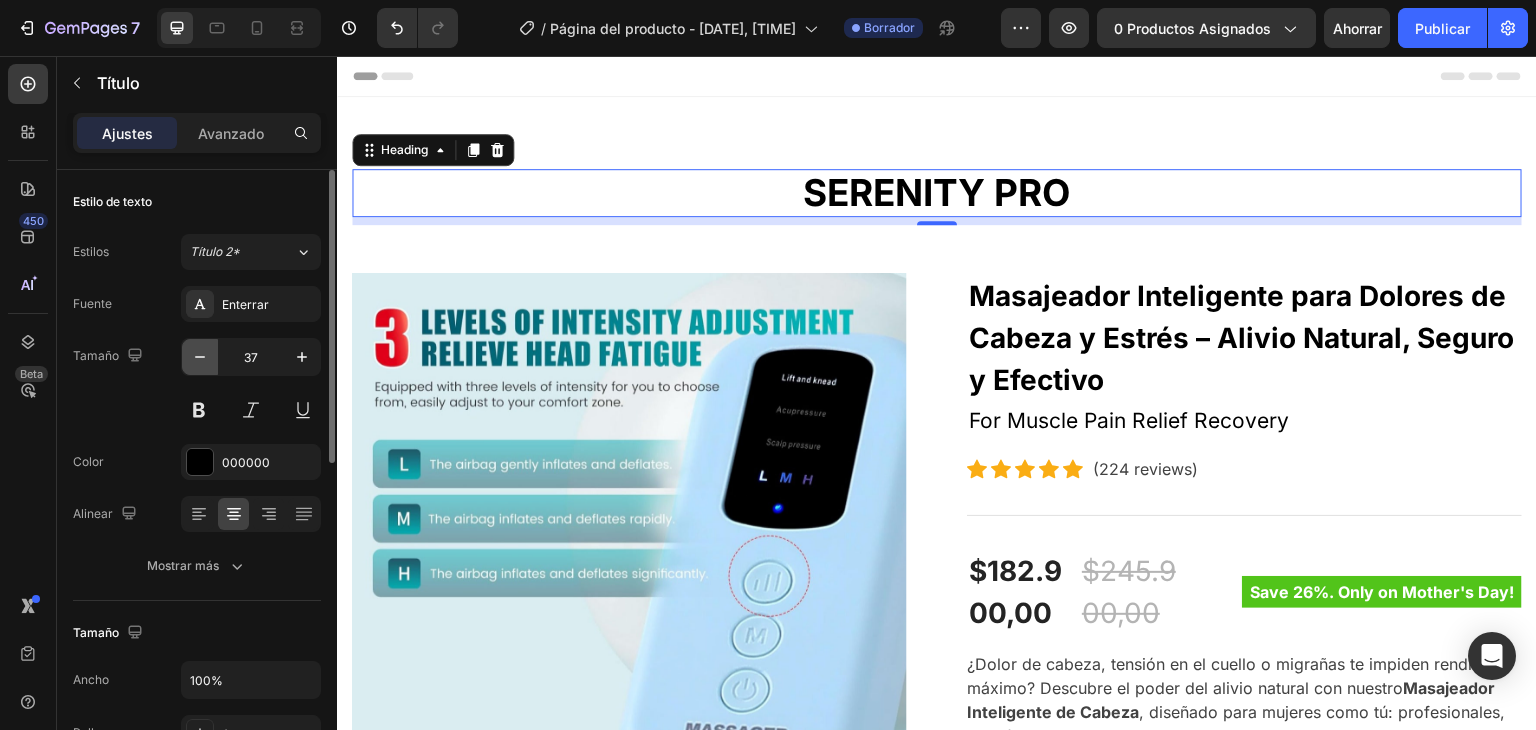 click 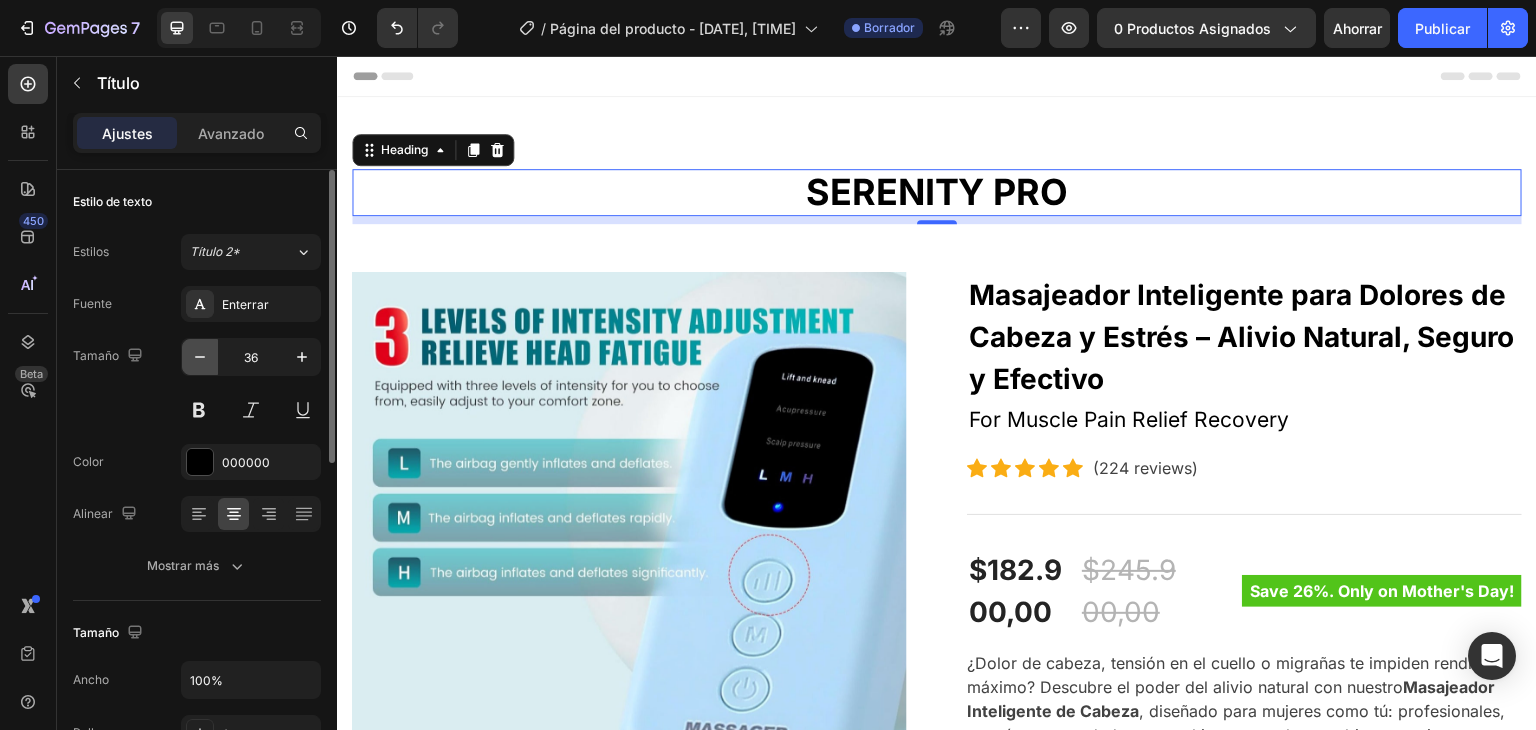 click 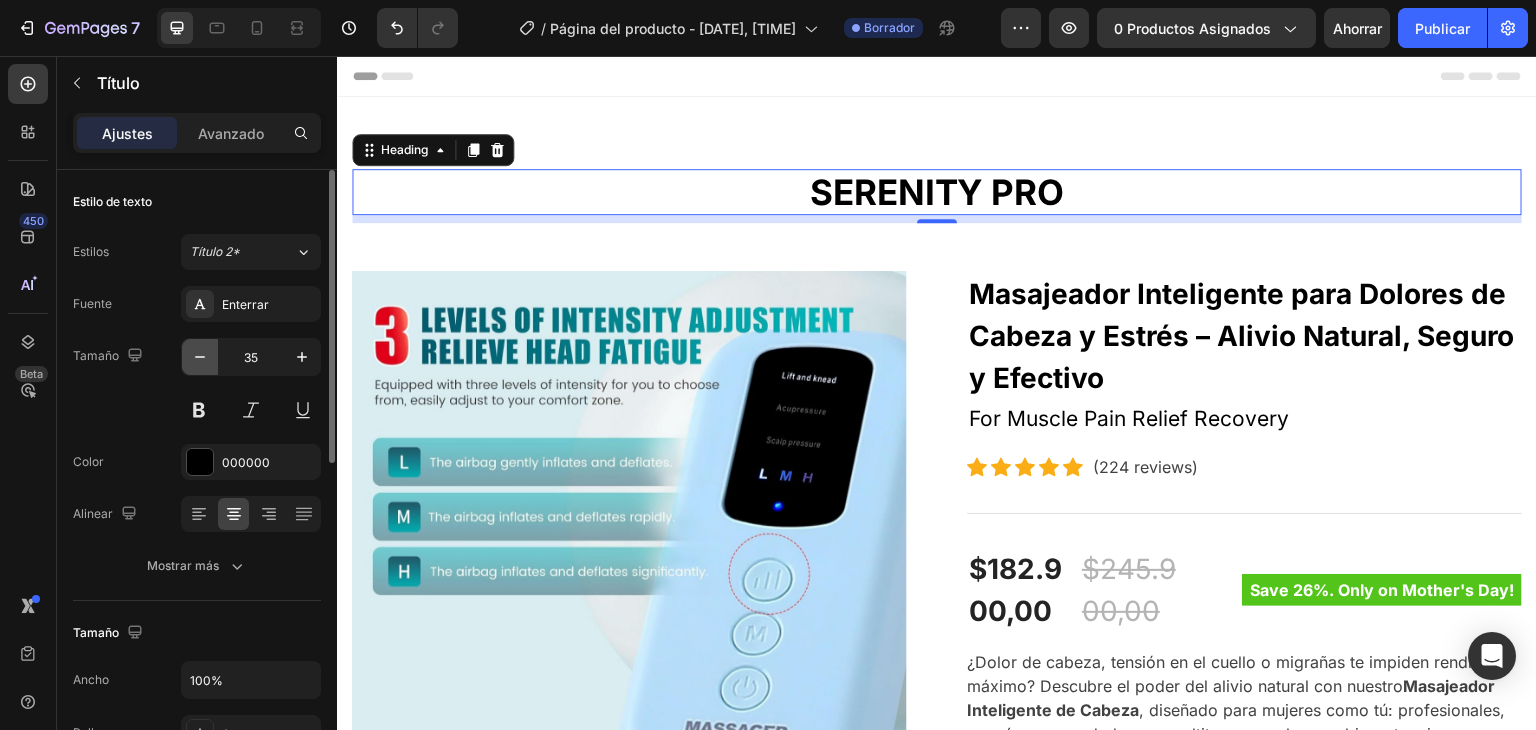 click 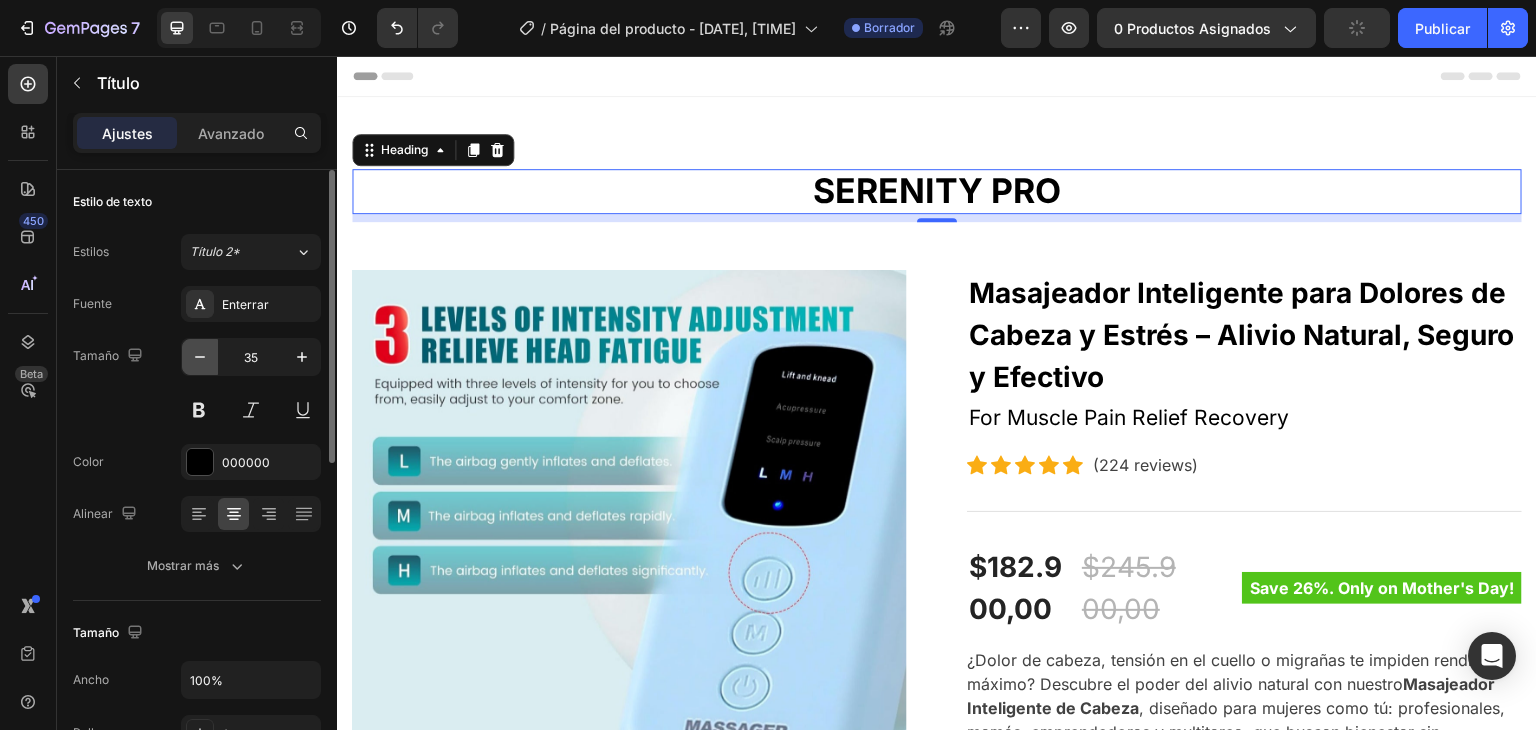 type on "34" 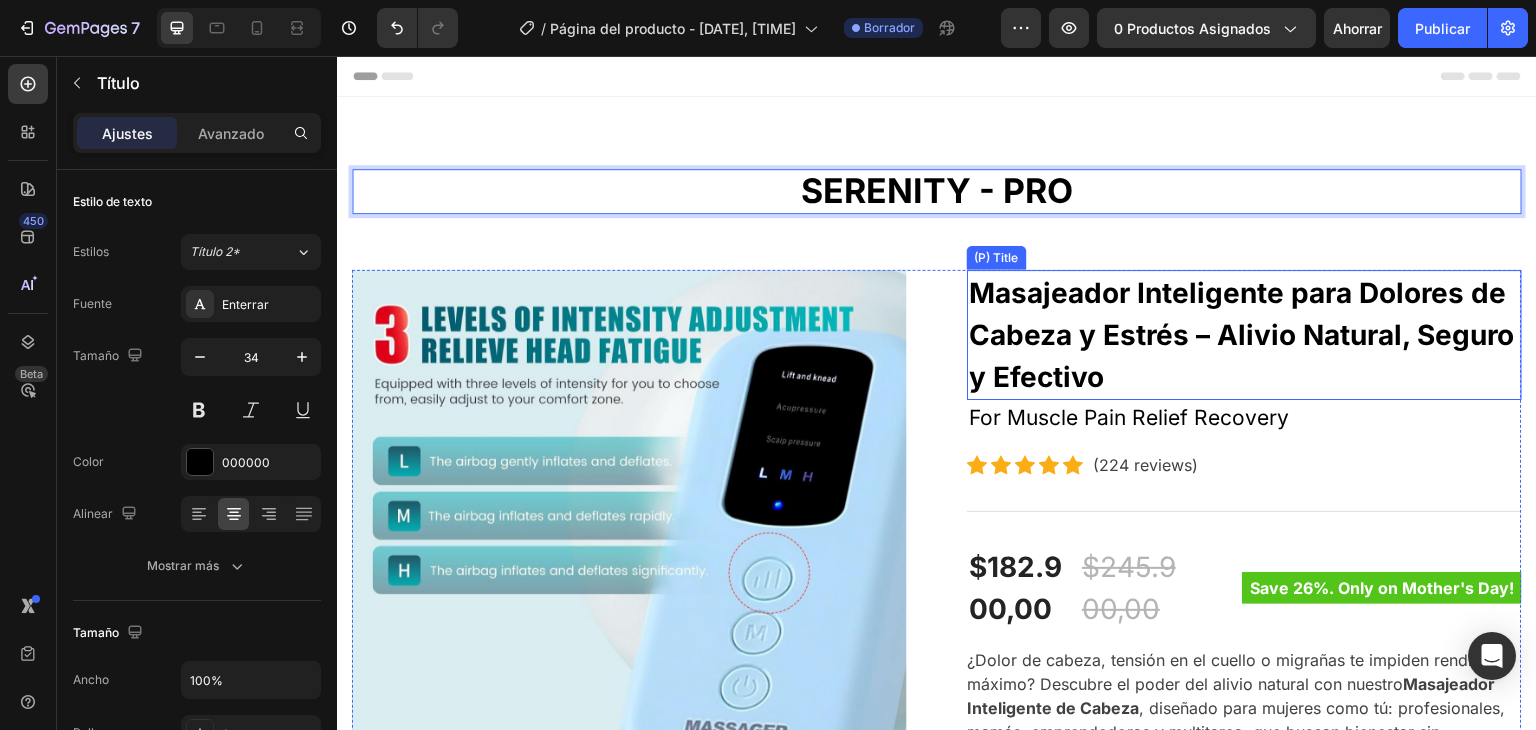 click on "Masajeador Inteligente para Dolores de Cabeza y Estrés – Alivio Natural, Seguro y Efectivo" at bounding box center (1244, 335) 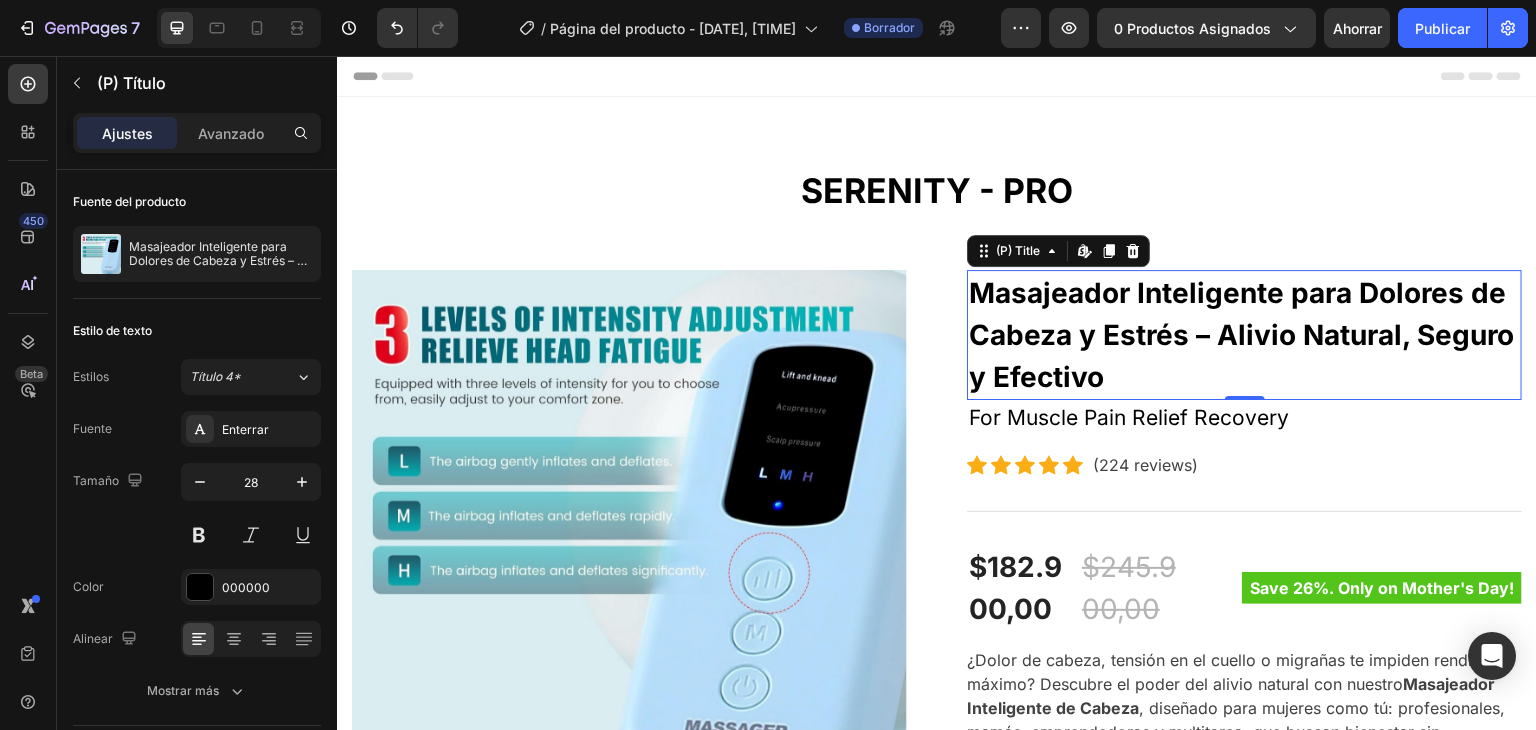 click on "Masajeador Inteligente para Dolores de Cabeza y Estrés – Alivio Natural, Seguro y Efectivo" at bounding box center [1244, 335] 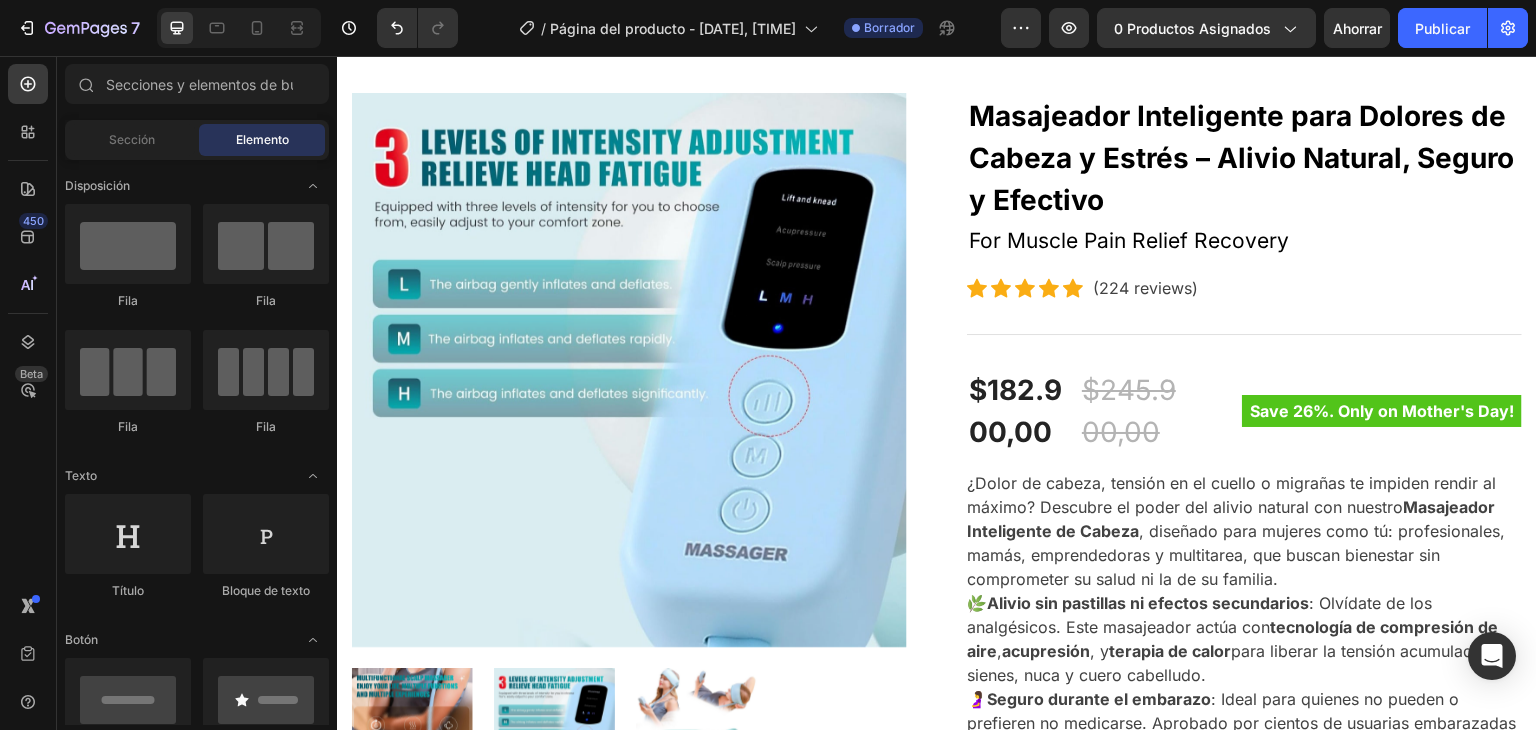 scroll, scrollTop: 168, scrollLeft: 0, axis: vertical 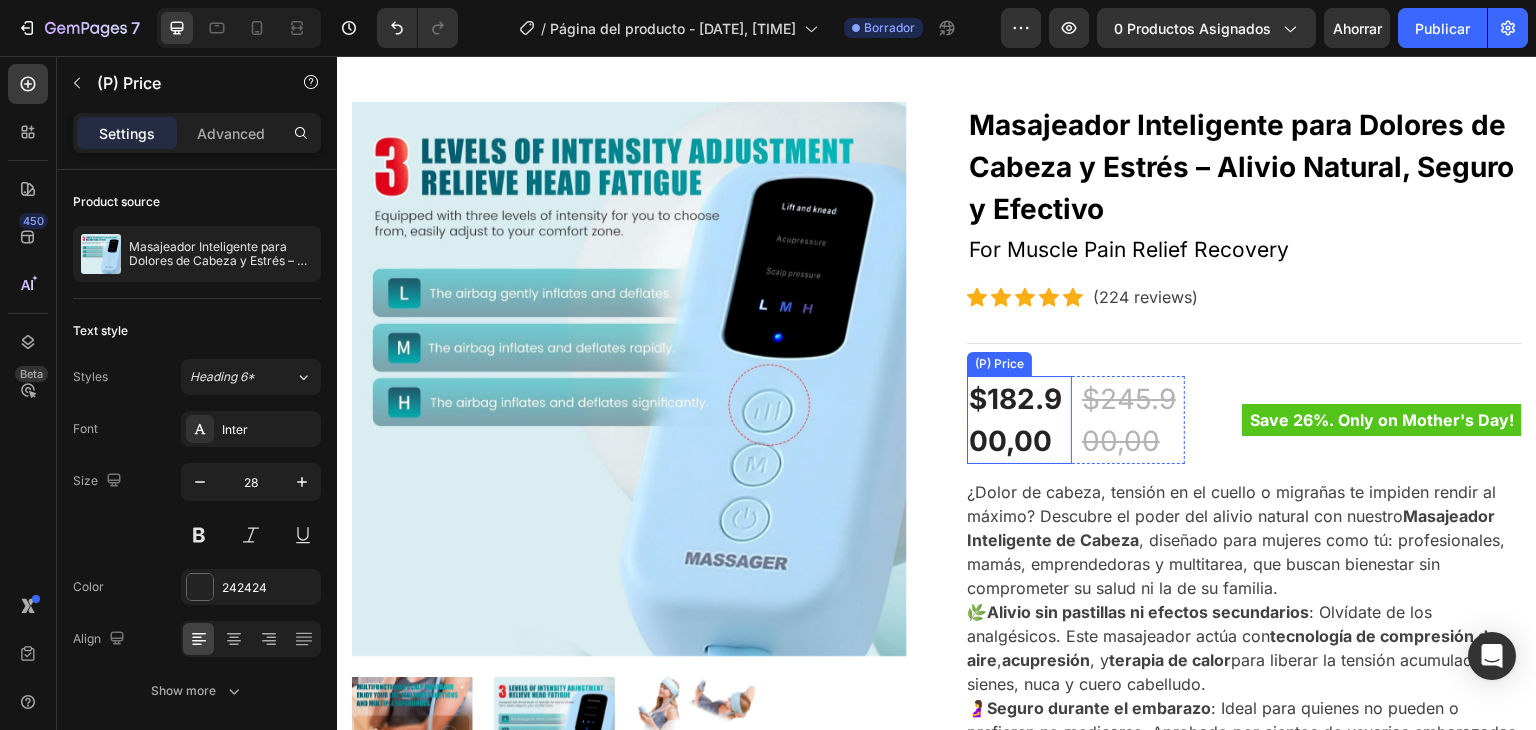 click on "$182.900,00" at bounding box center [1019, 420] 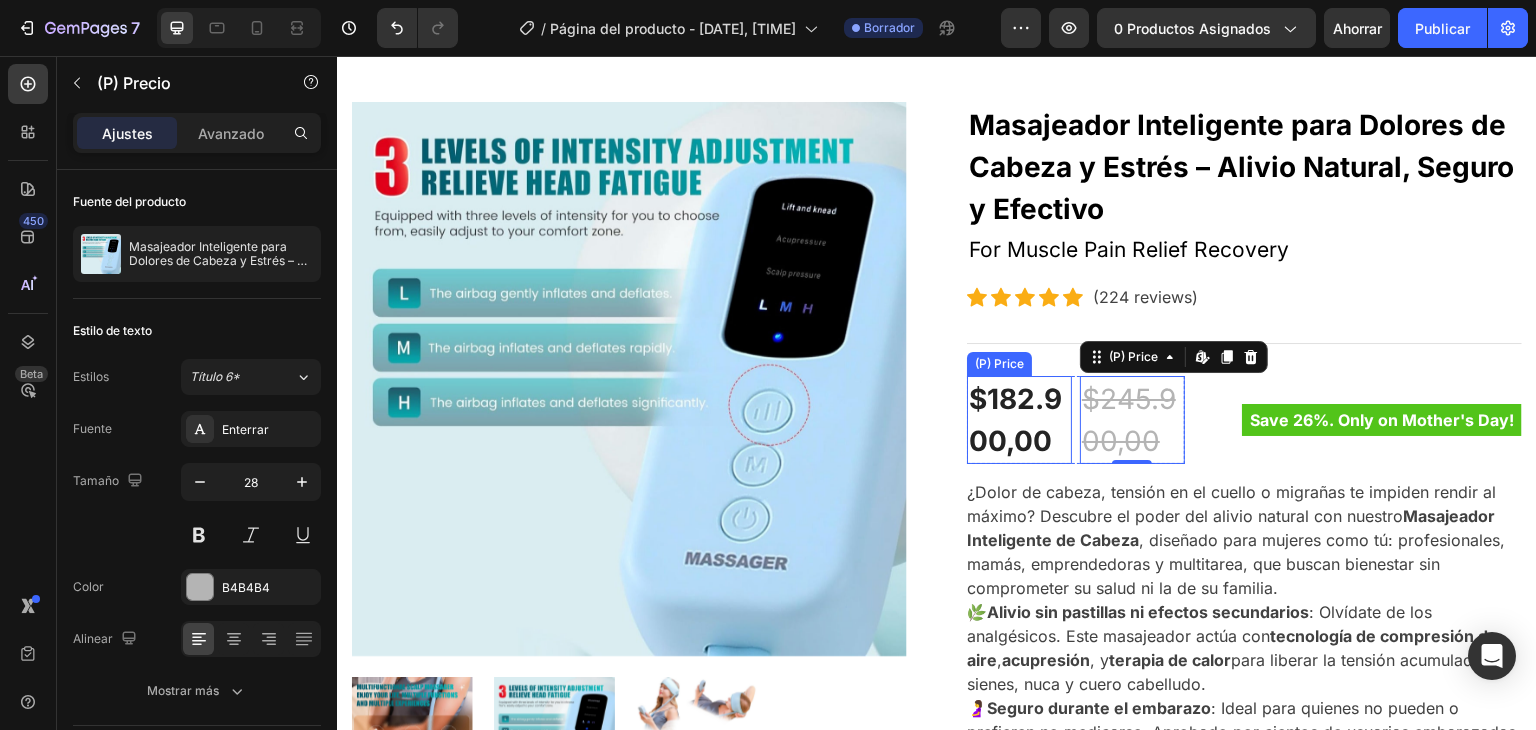 click on "$182.900,00" at bounding box center [1019, 420] 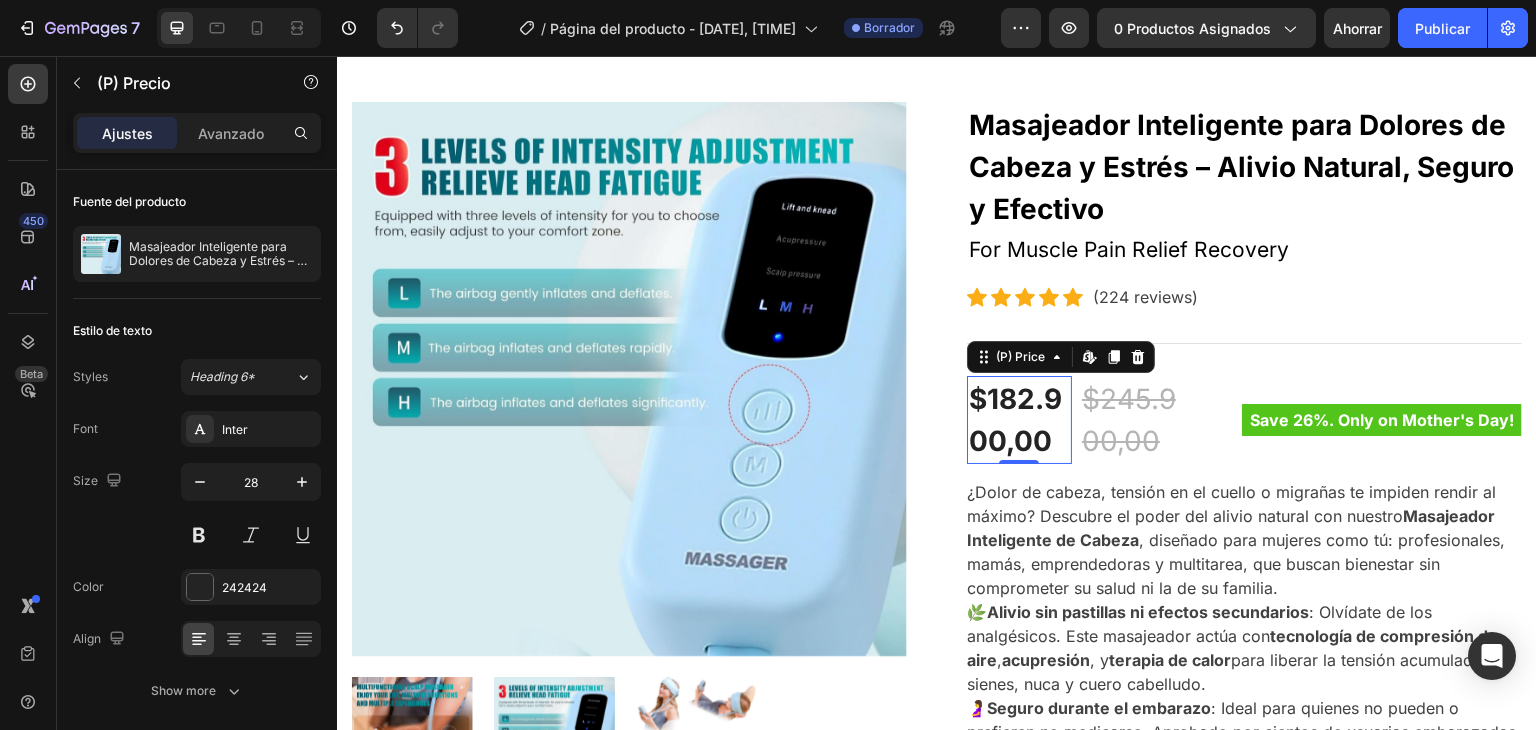 click on "$182.900,00" at bounding box center [1019, 420] 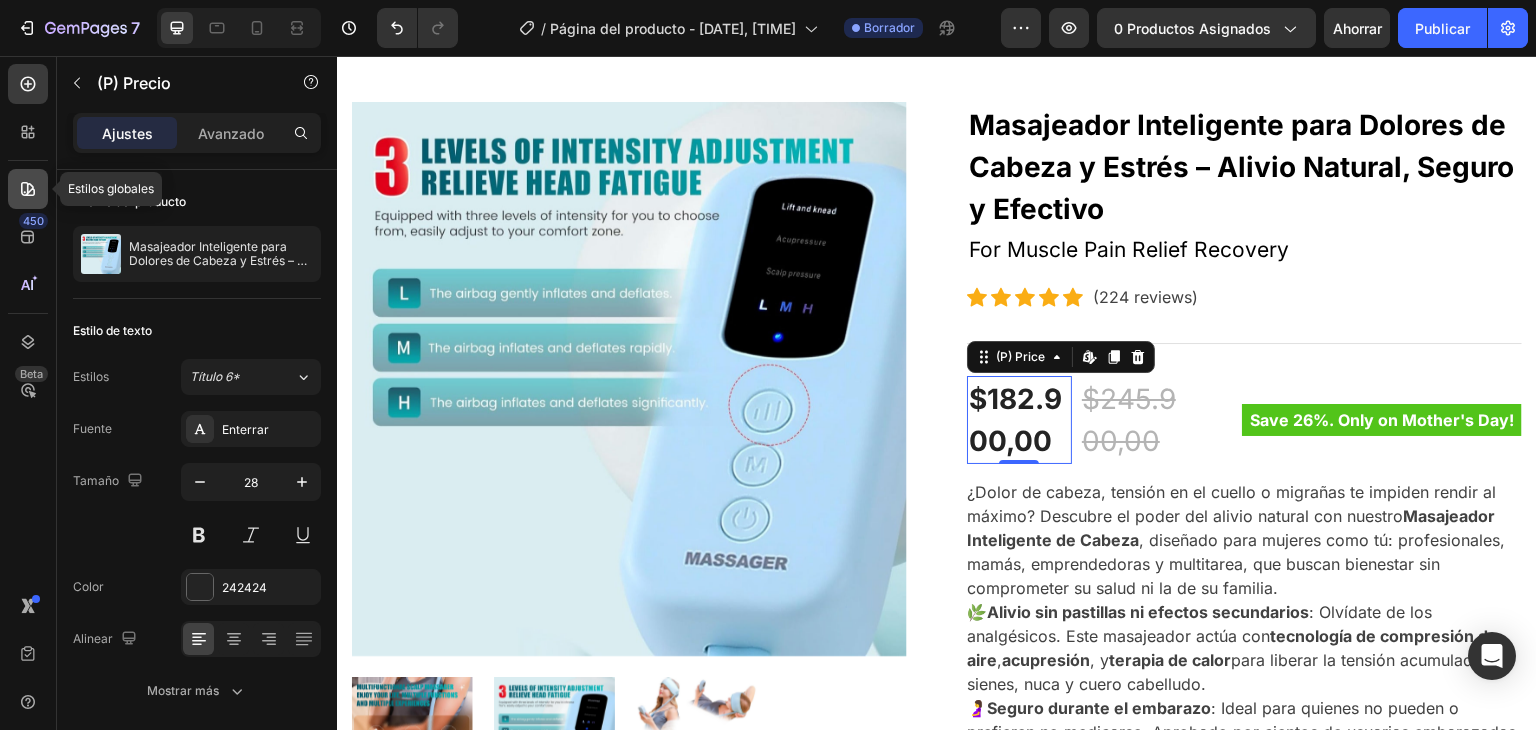 click 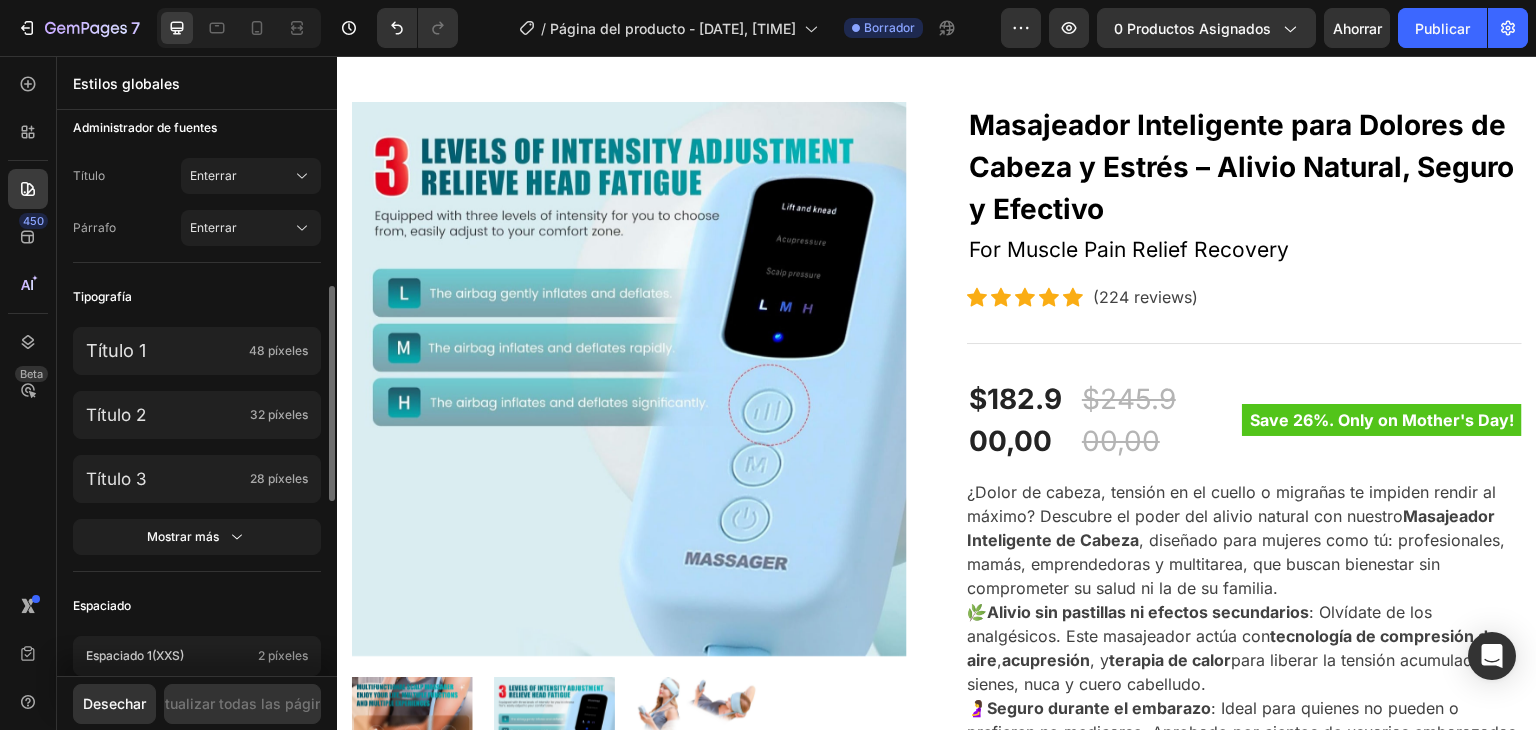 scroll, scrollTop: 348, scrollLeft: 0, axis: vertical 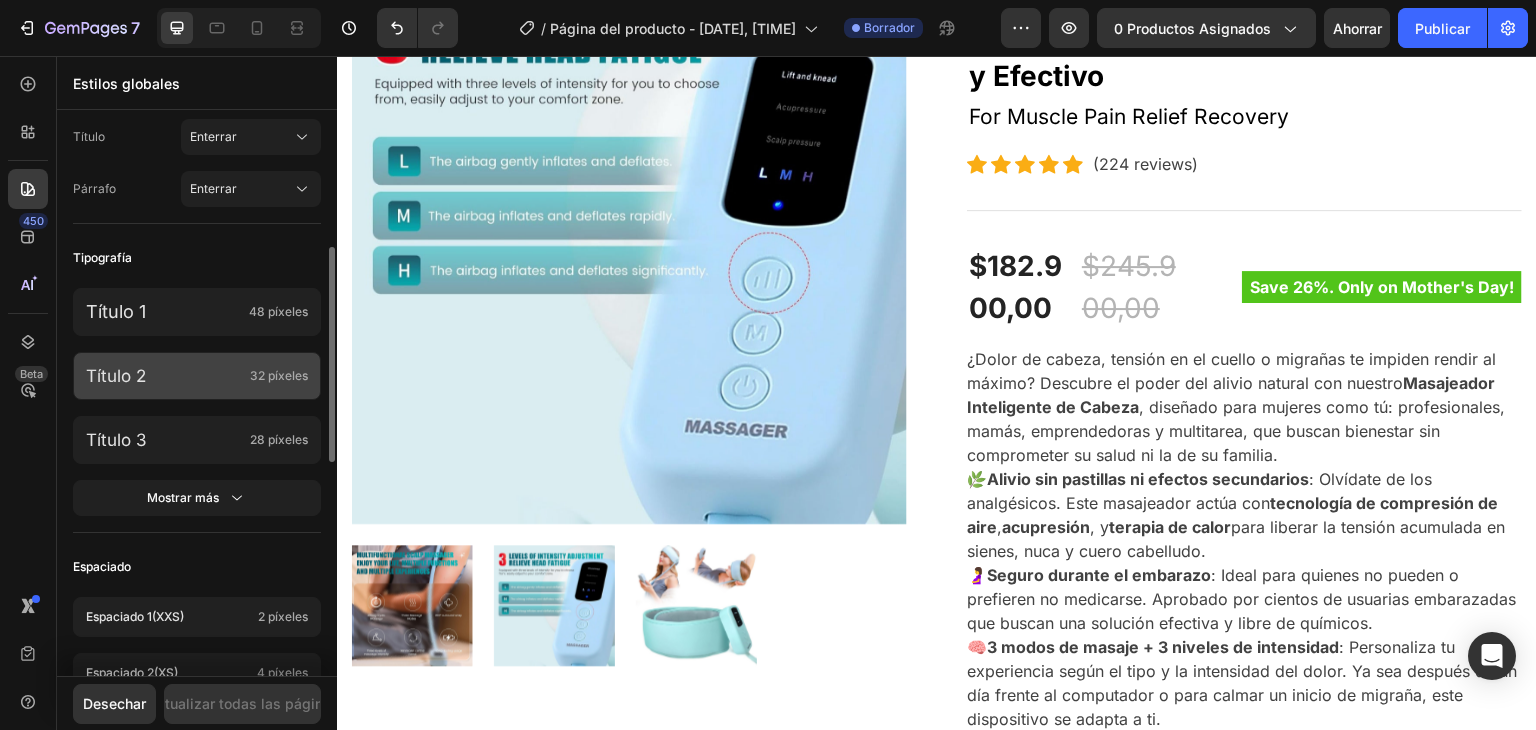 click on "Título 2" at bounding box center (164, 376) 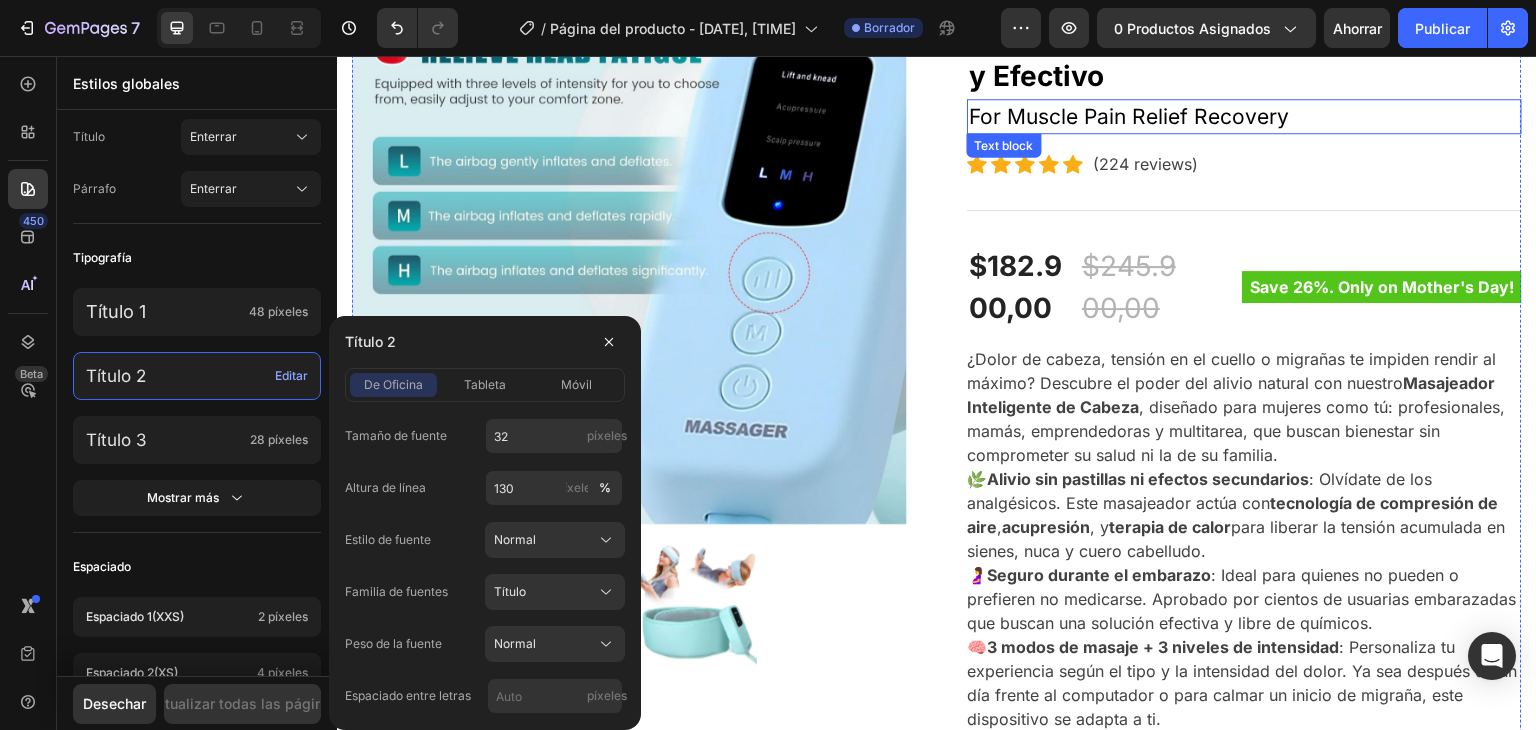 click on "For Muscle Pain Relief Recovery" at bounding box center [1244, 117] 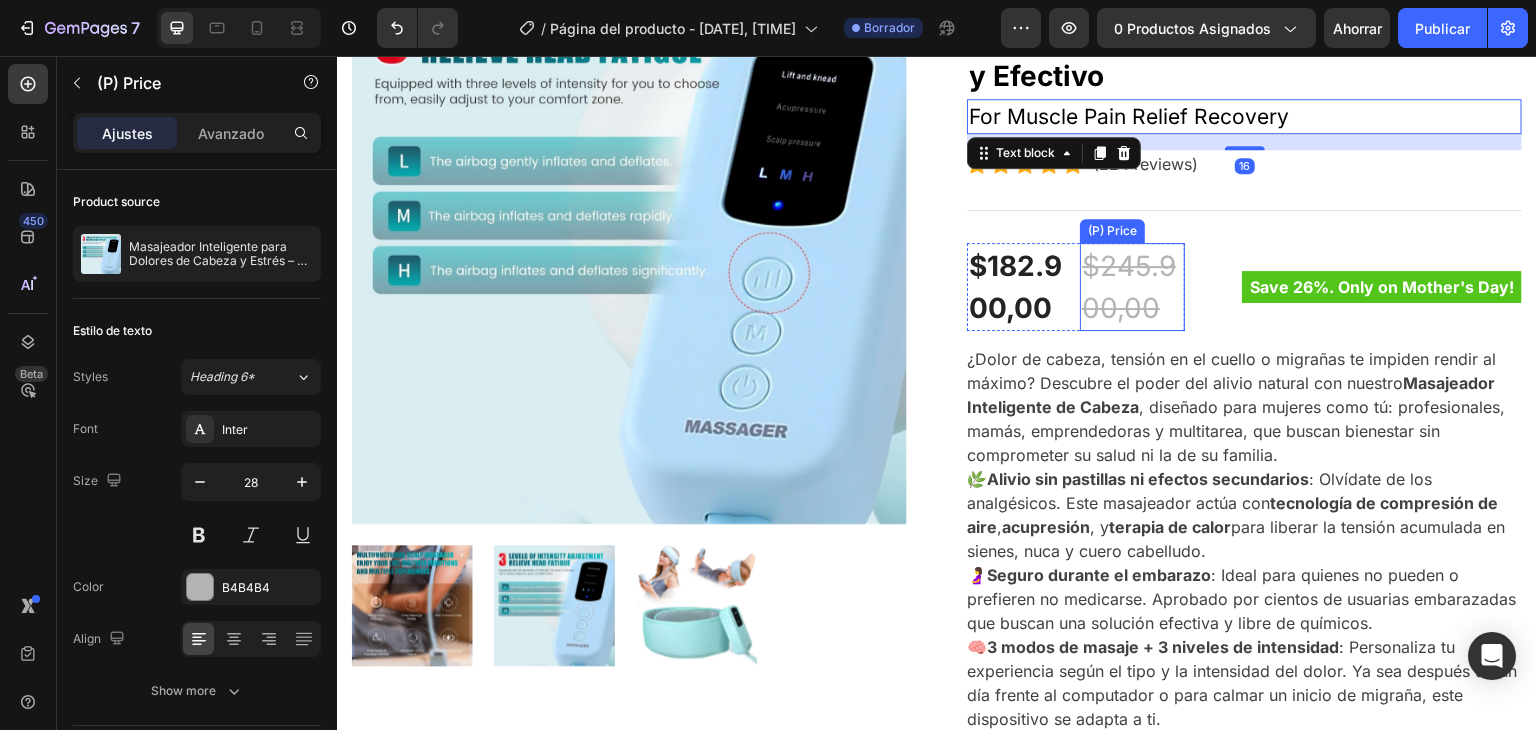 click on "$245.900,00" at bounding box center (1132, 287) 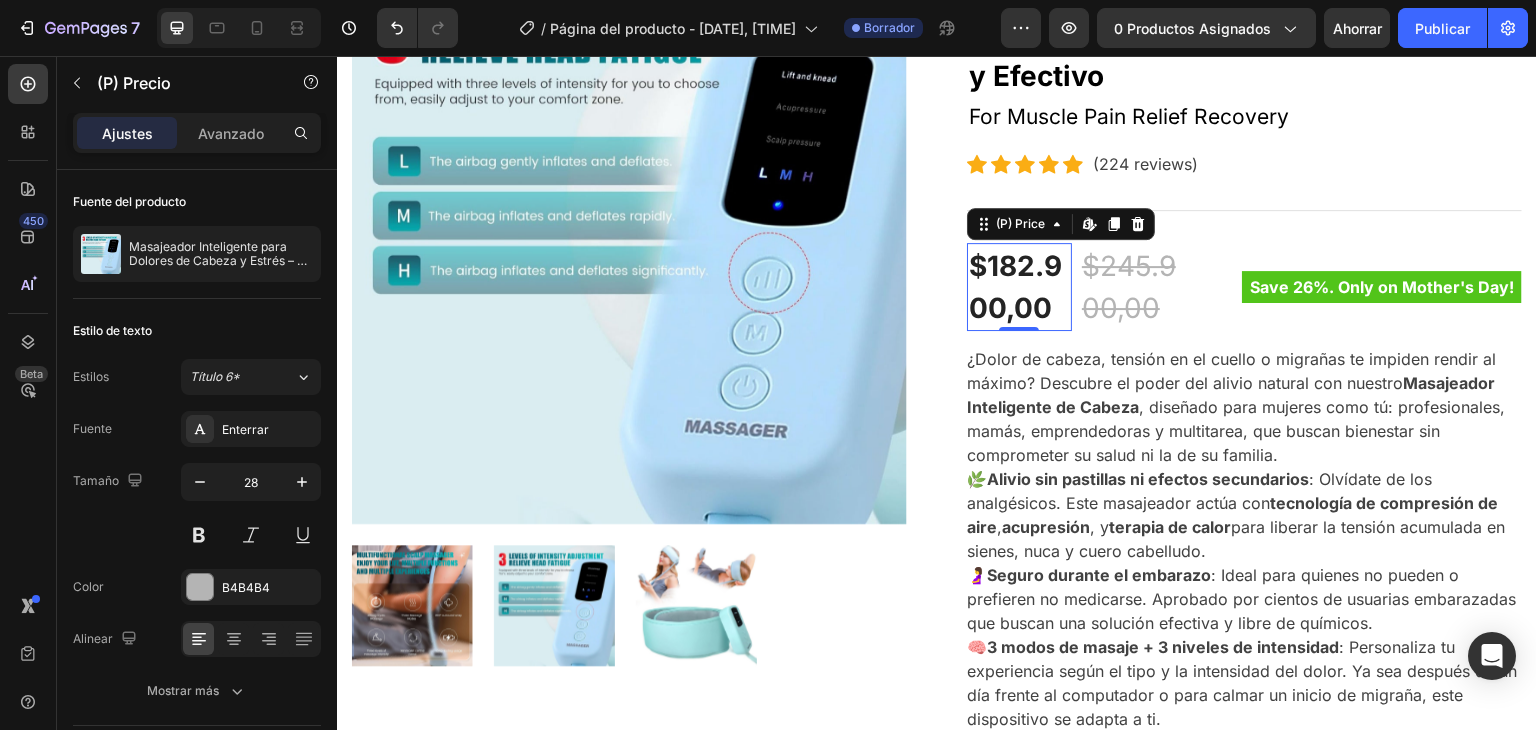 click on "$182.900,00" at bounding box center (1019, 287) 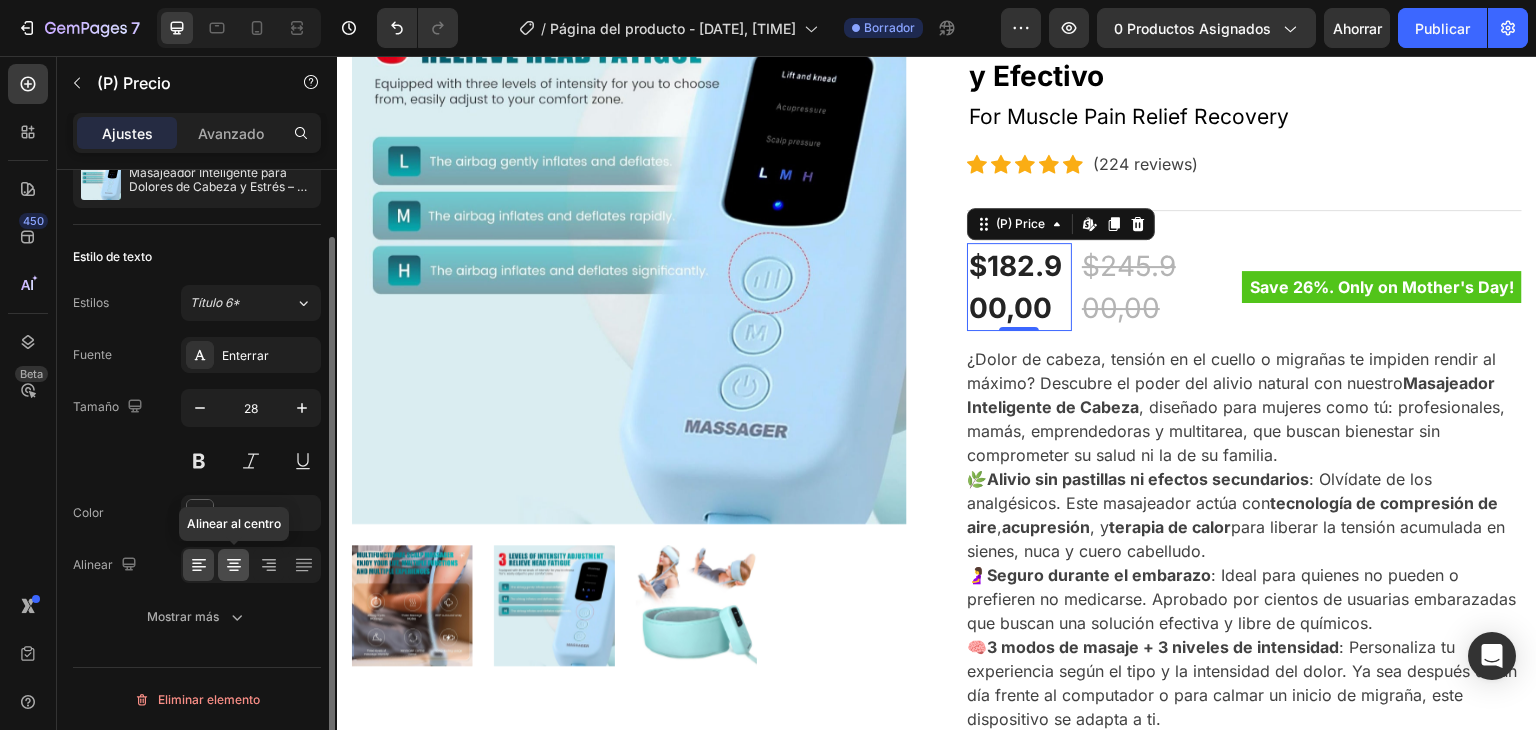 scroll, scrollTop: 0, scrollLeft: 0, axis: both 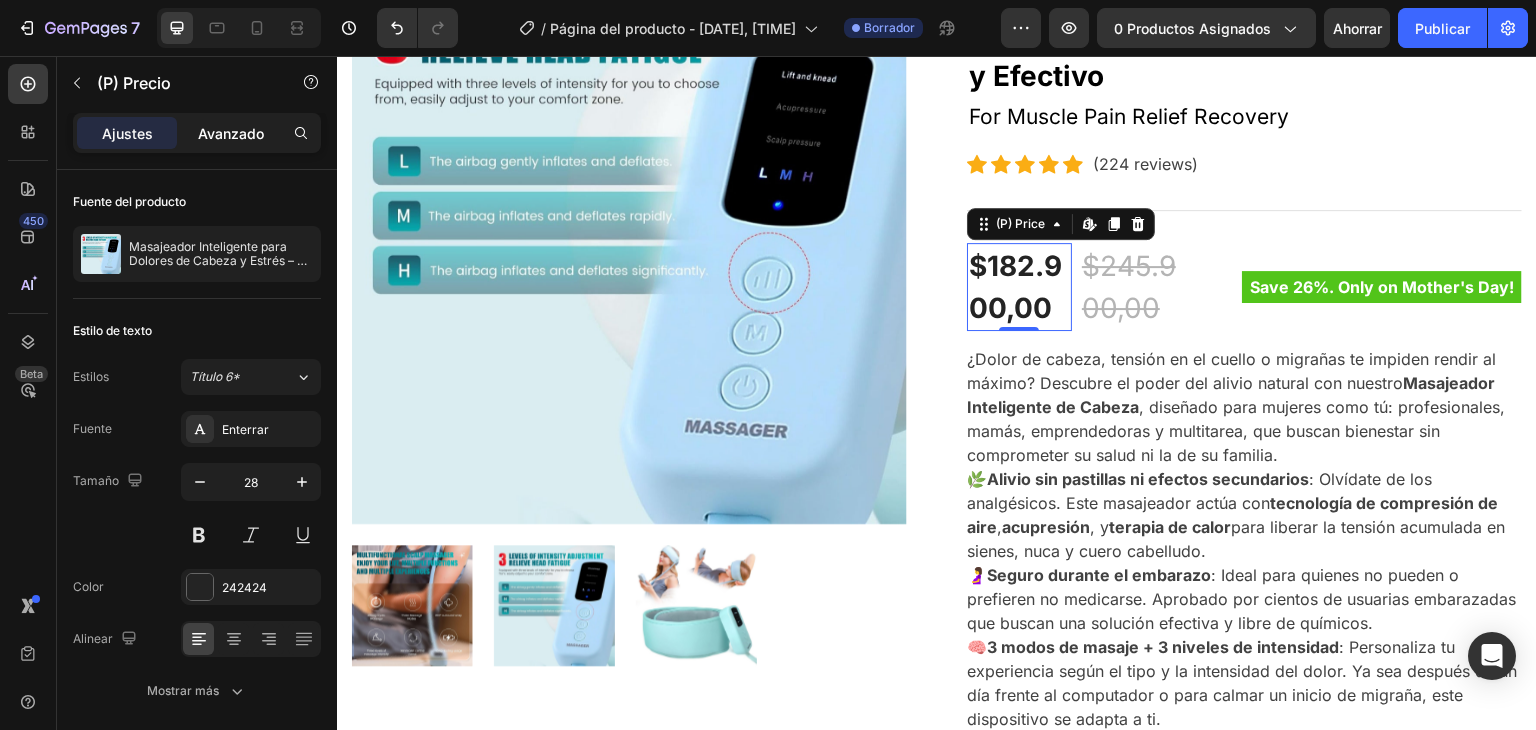 click on "Avanzado" at bounding box center (231, 133) 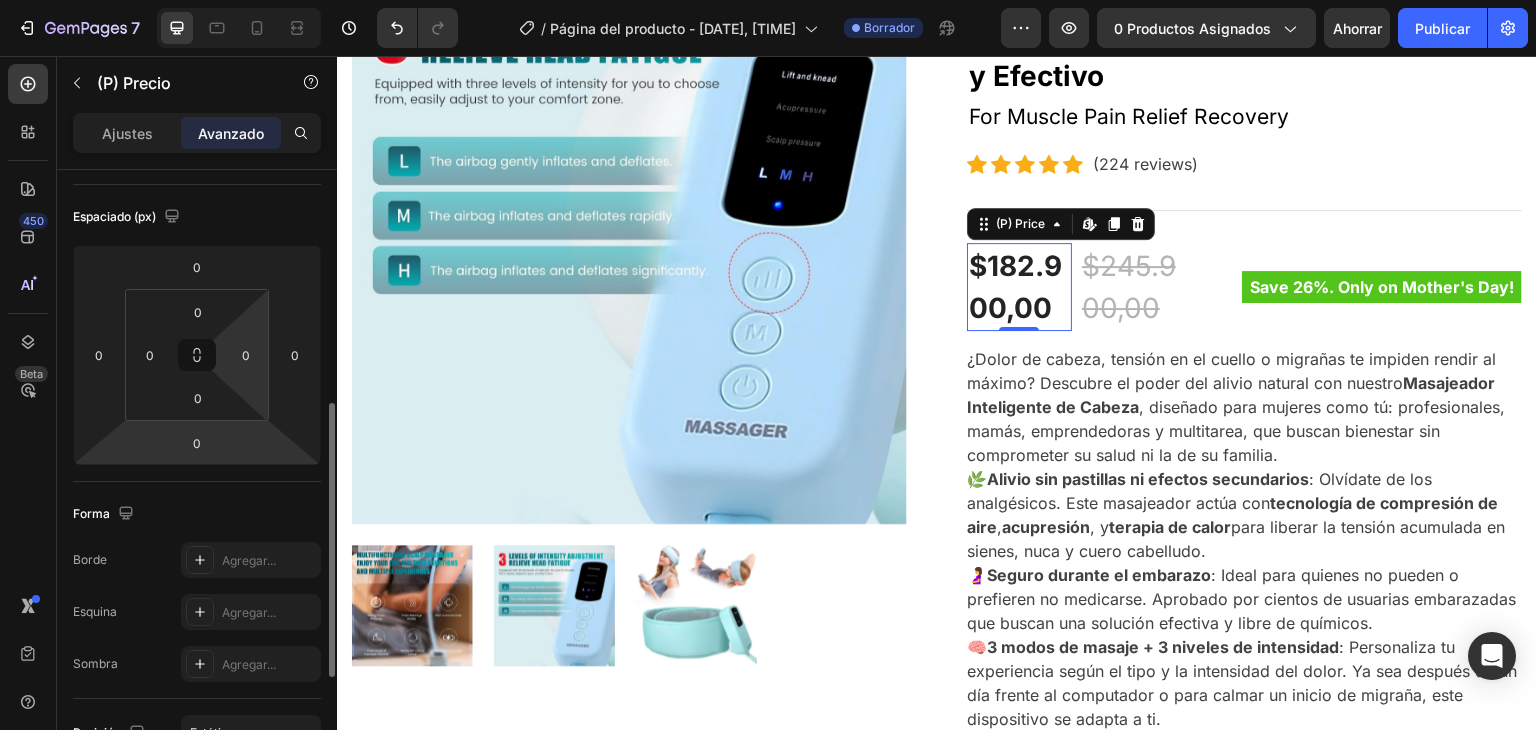 scroll, scrollTop: 306, scrollLeft: 0, axis: vertical 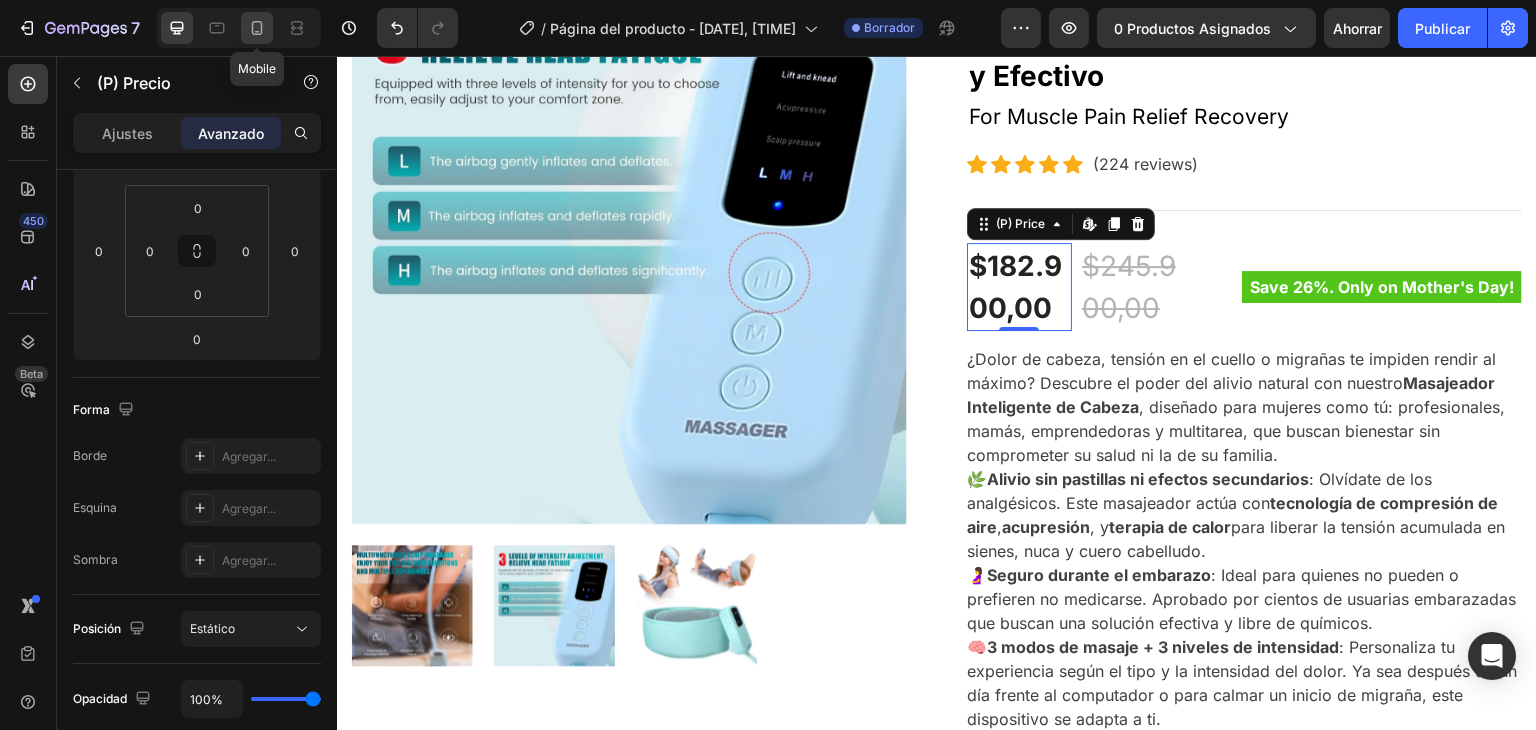 click 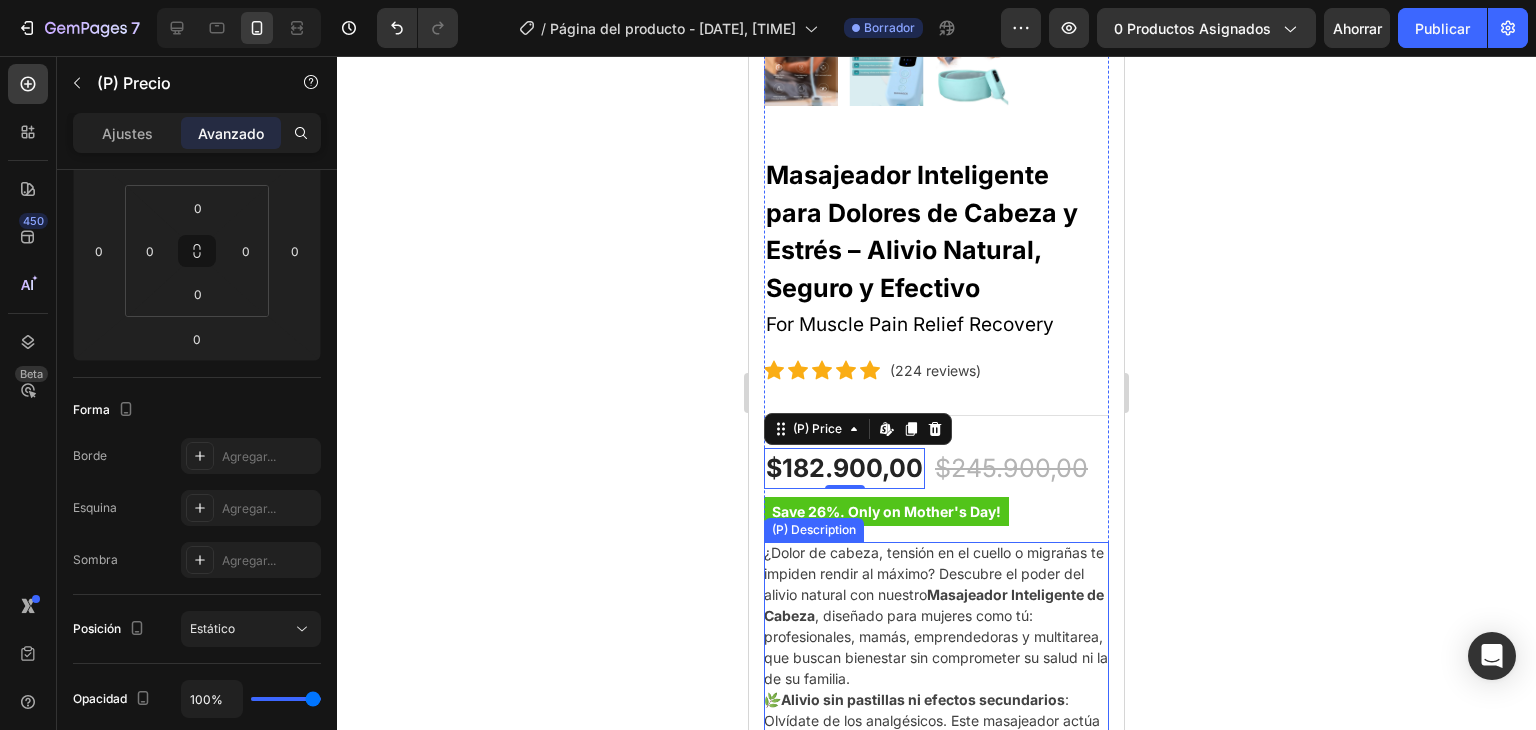 scroll, scrollTop: 605, scrollLeft: 0, axis: vertical 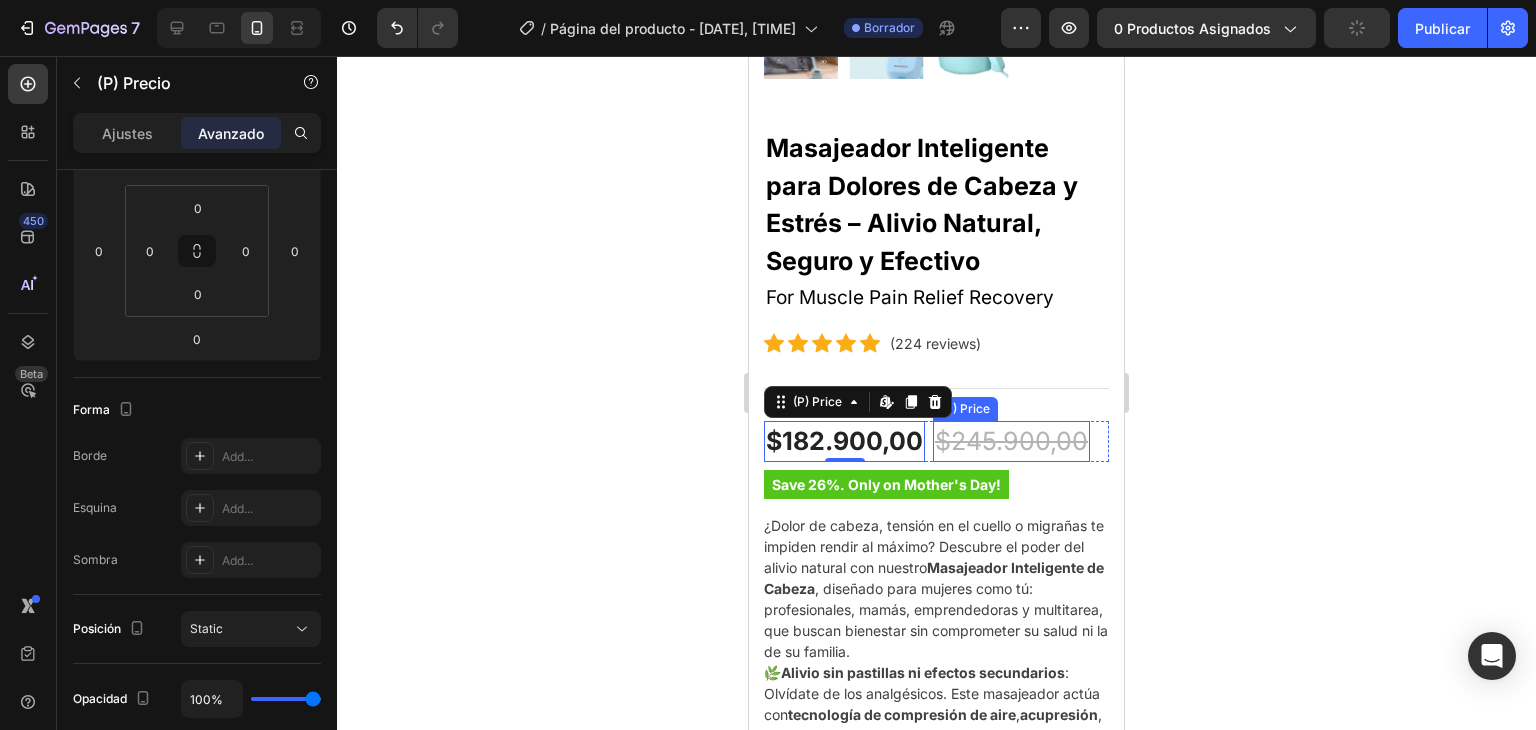 click on "$245.900,00" at bounding box center (1011, 442) 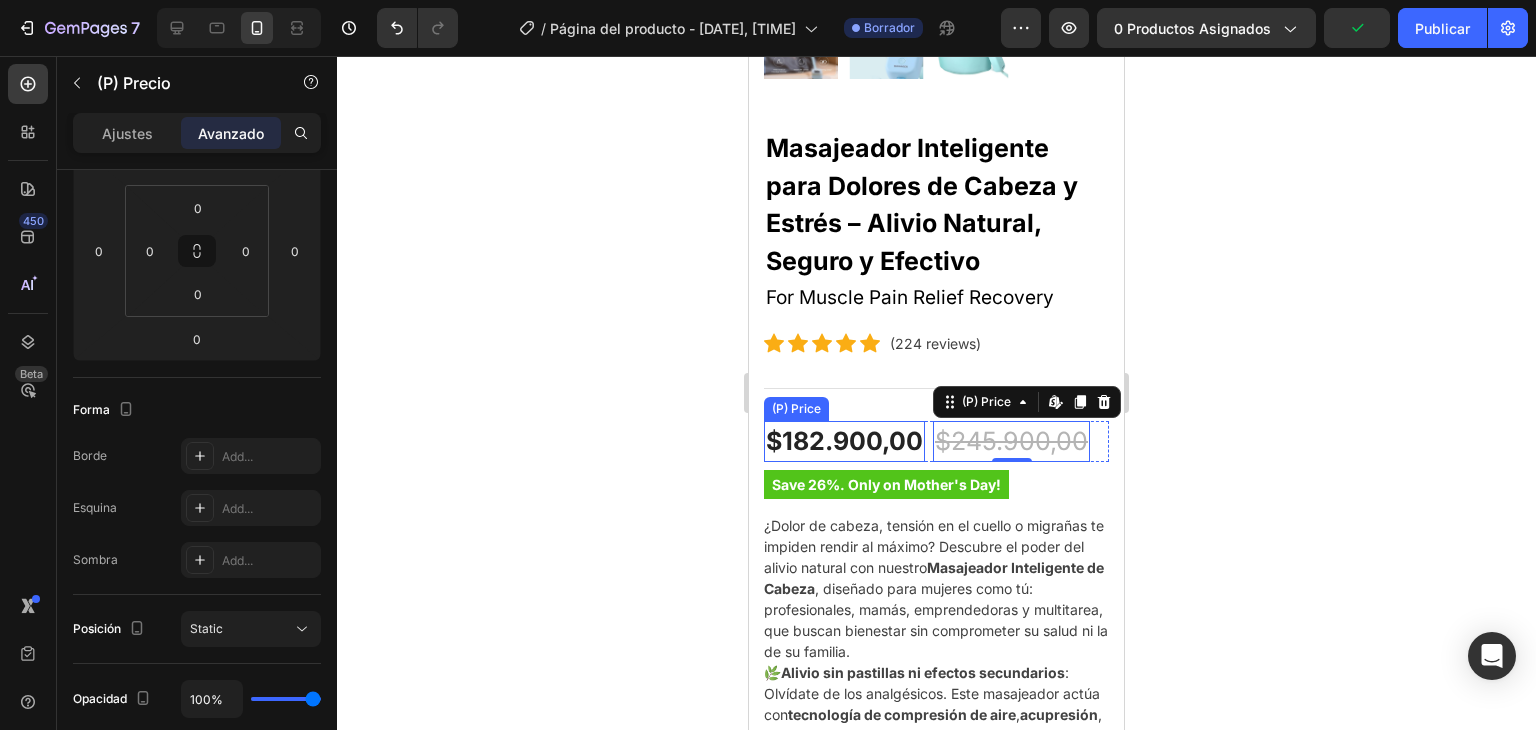 click on "$182.900,00" at bounding box center [844, 442] 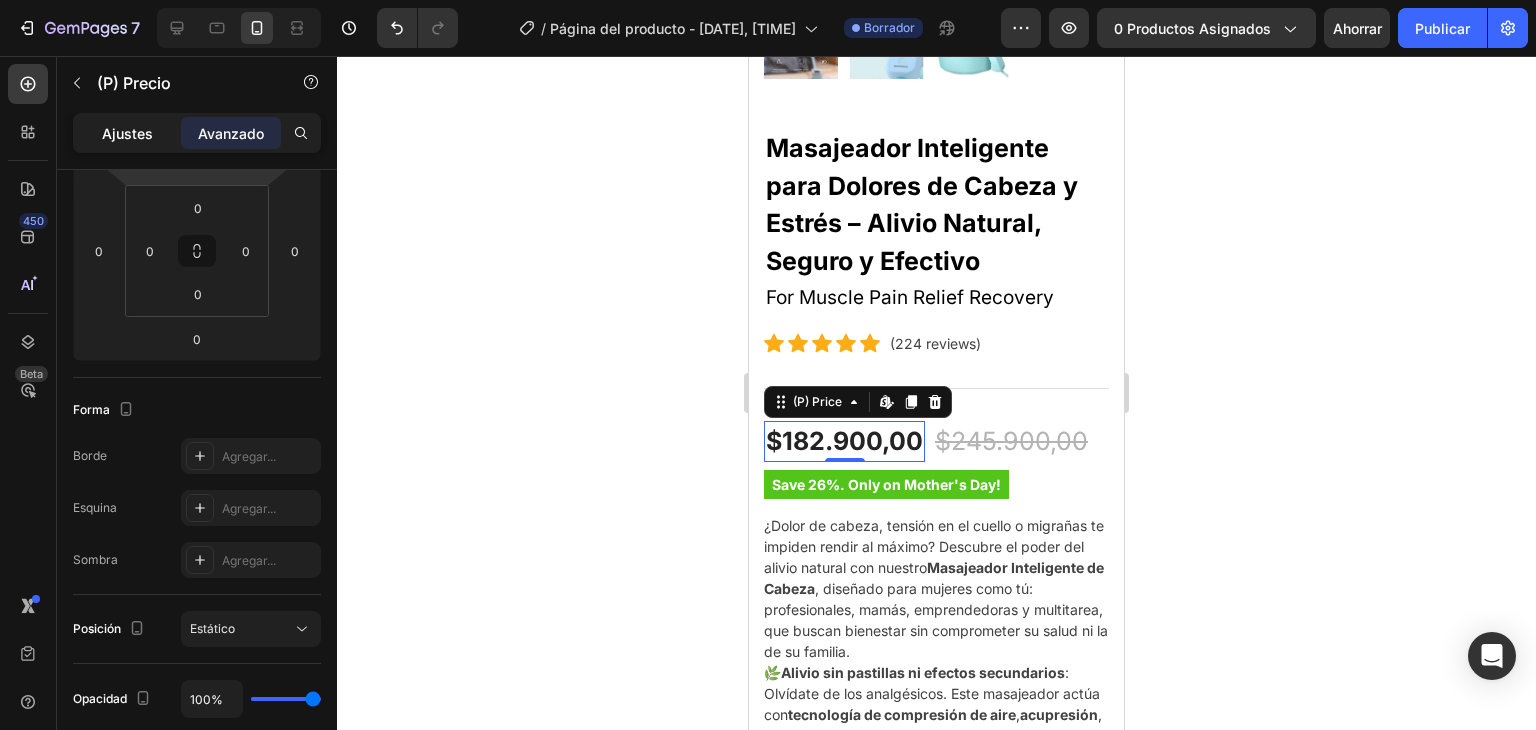 click on "Ajustes" 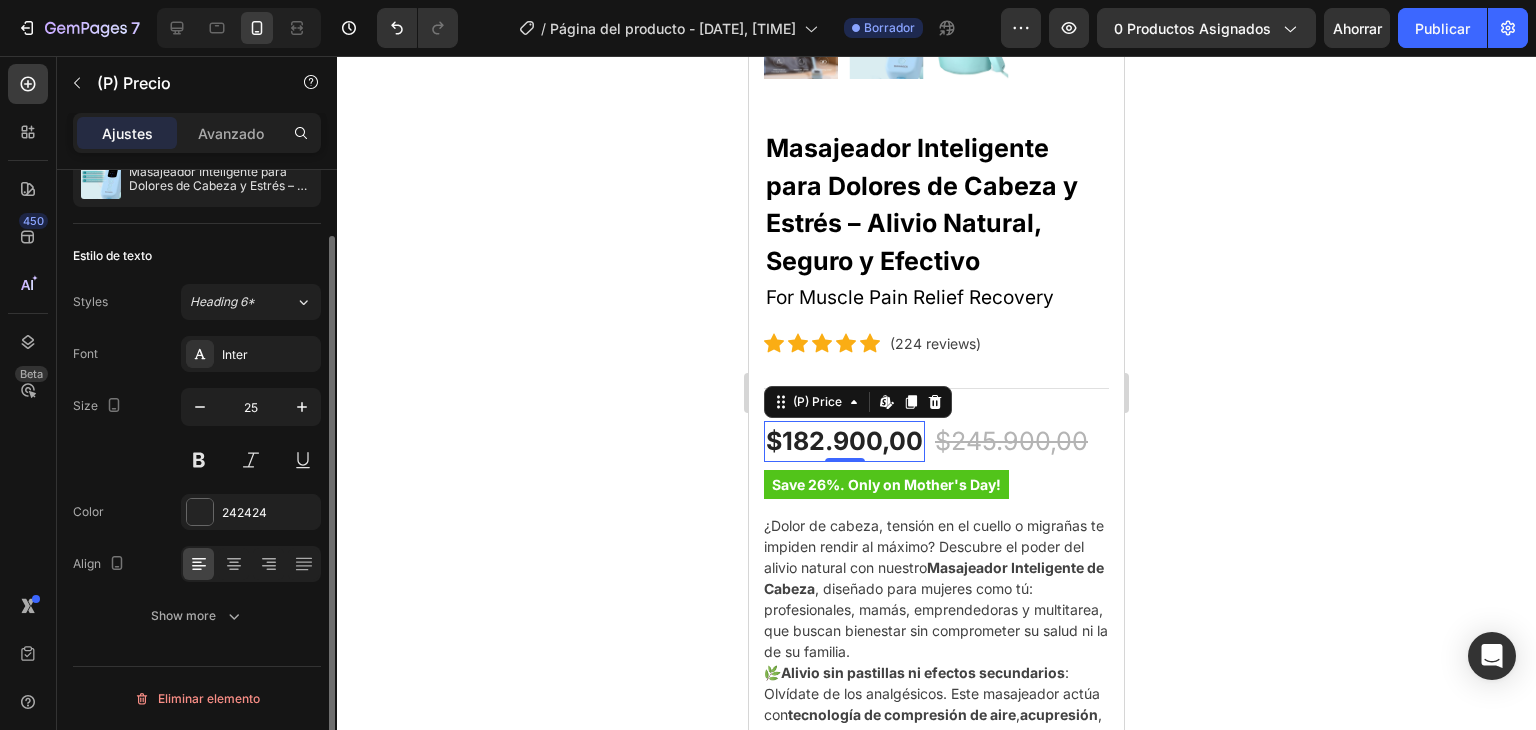 scroll, scrollTop: 74, scrollLeft: 0, axis: vertical 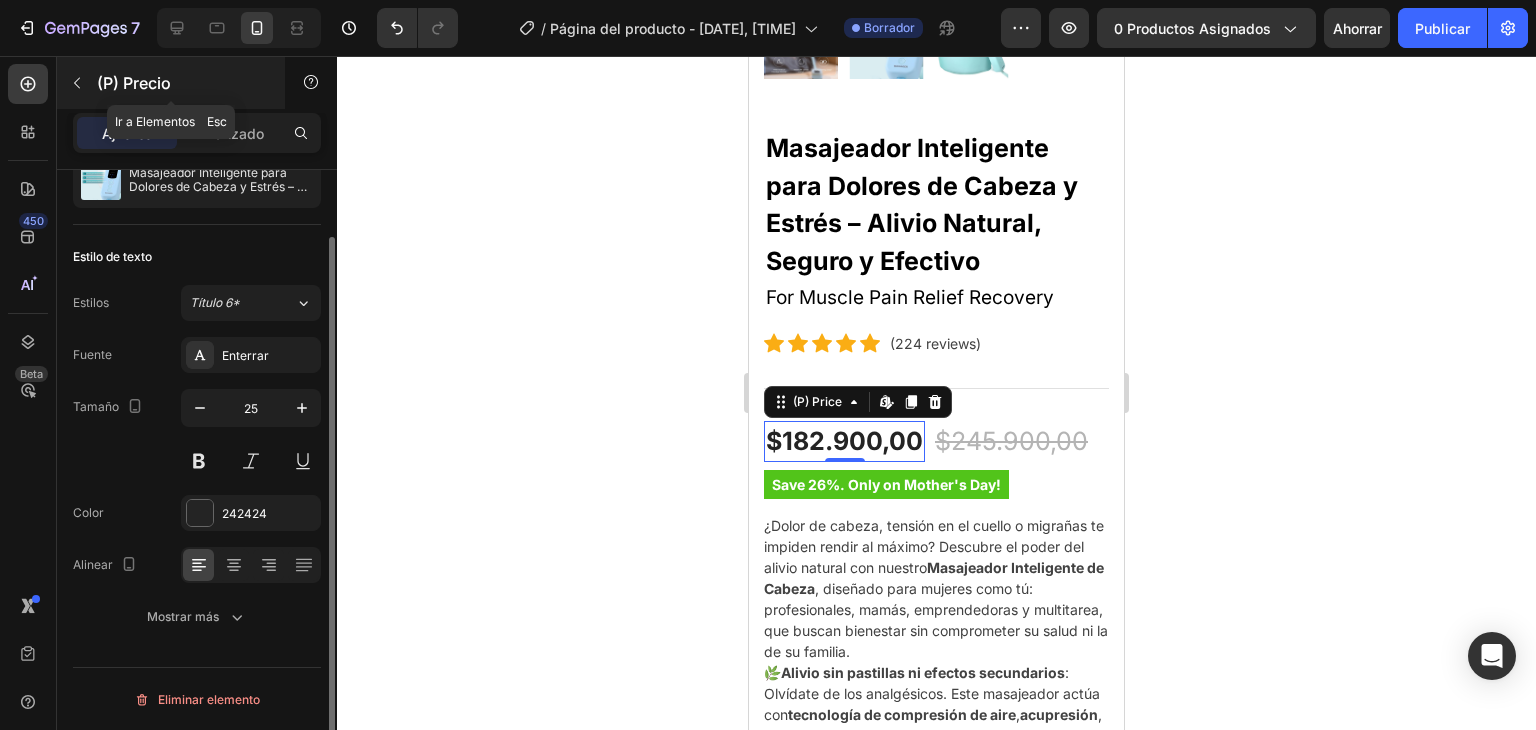 click 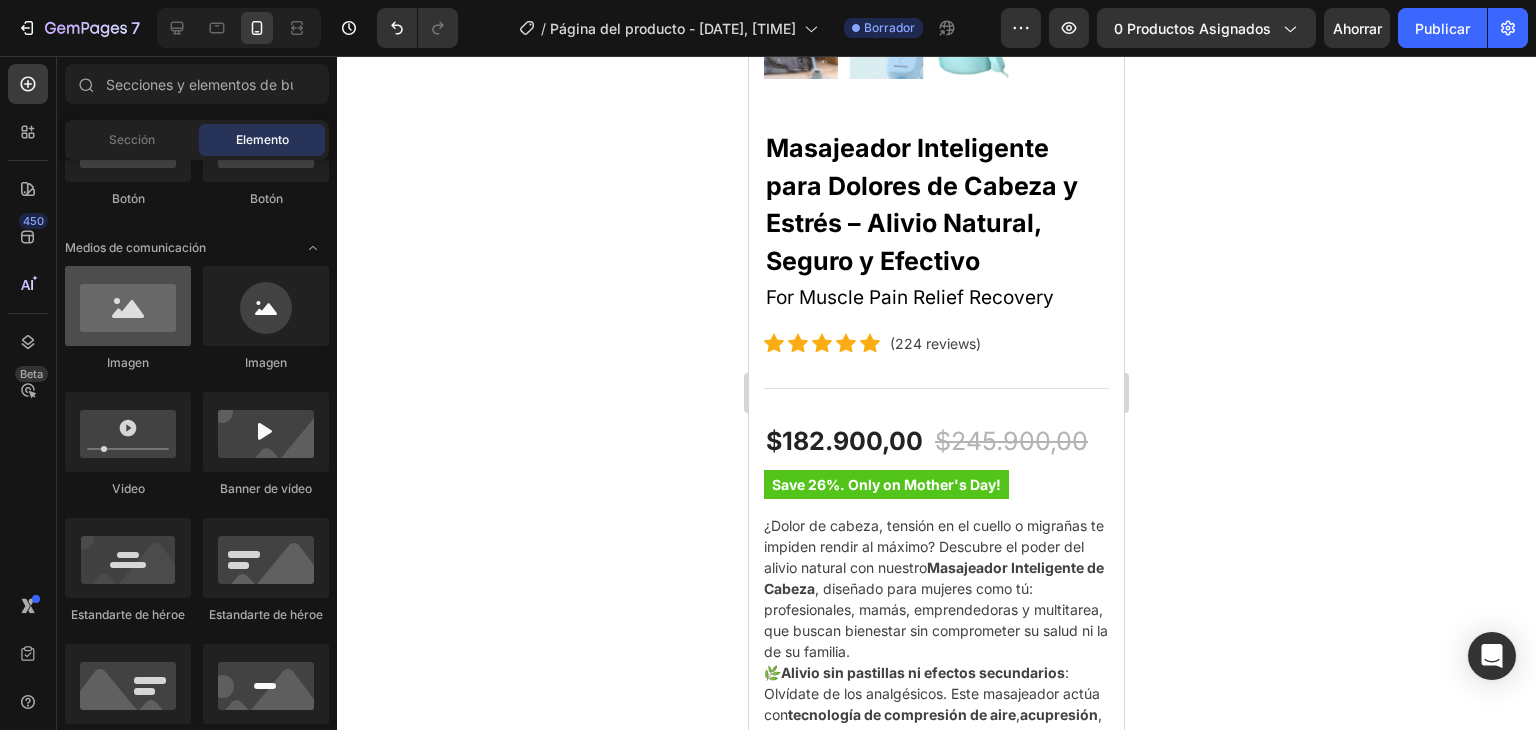 scroll, scrollTop: 383, scrollLeft: 0, axis: vertical 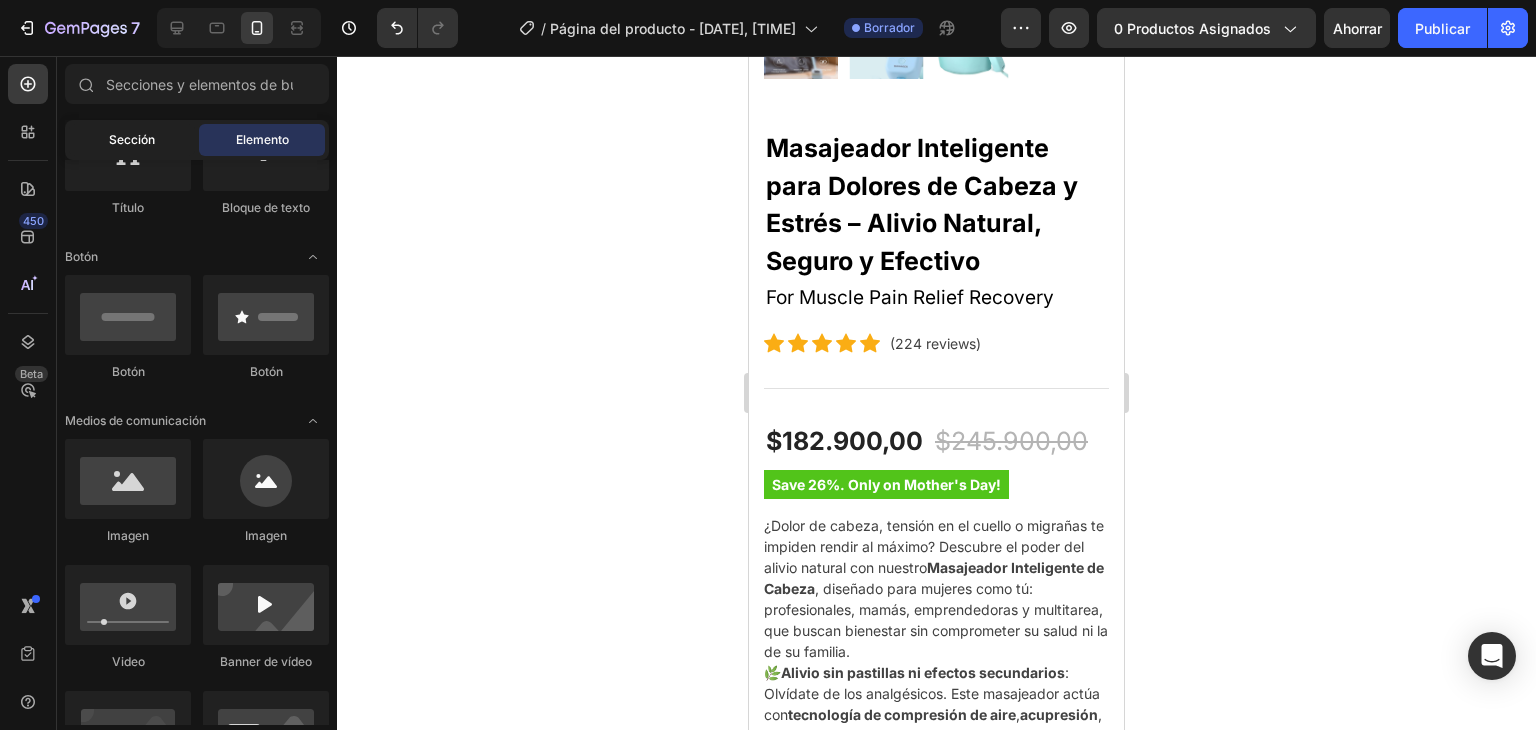 click on "Sección" 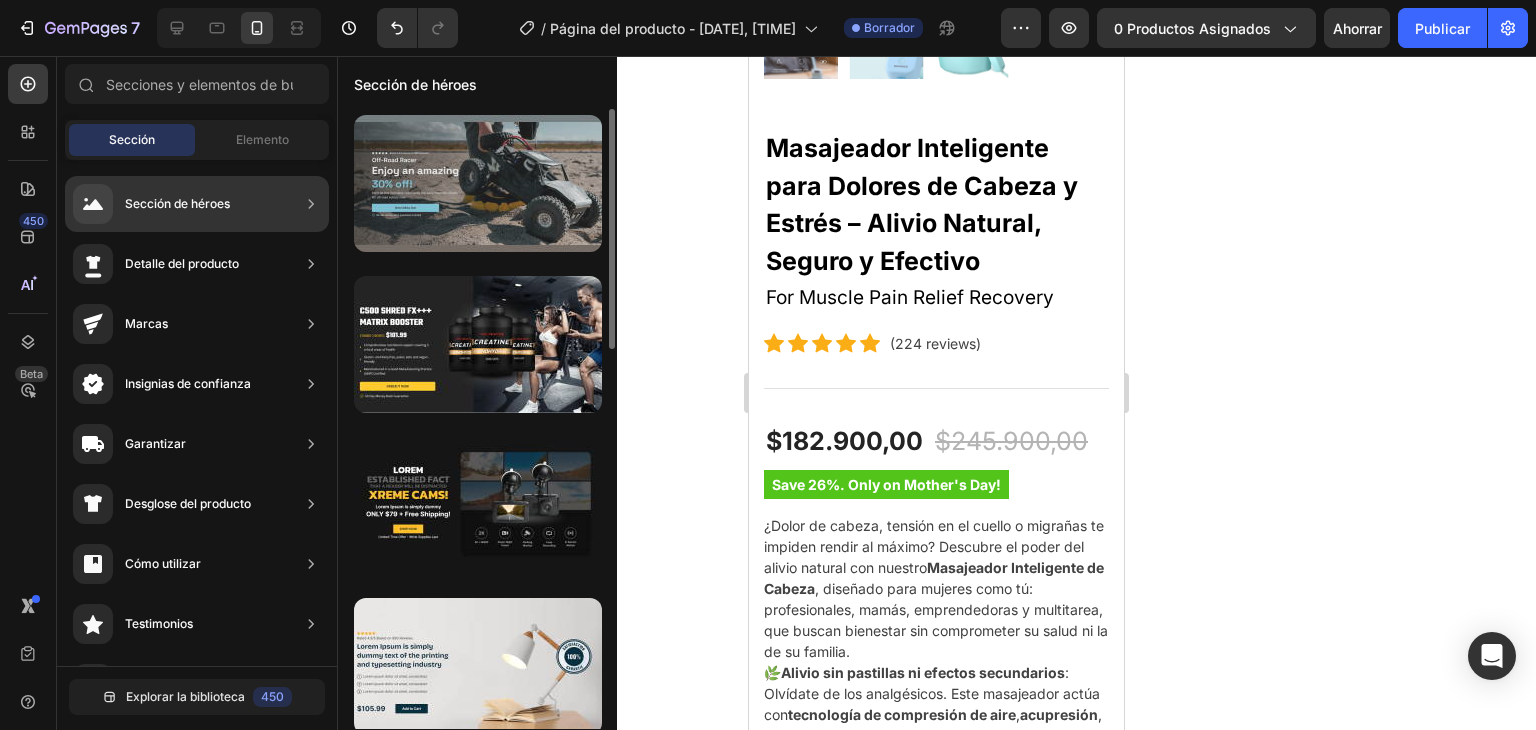 click at bounding box center [478, 183] 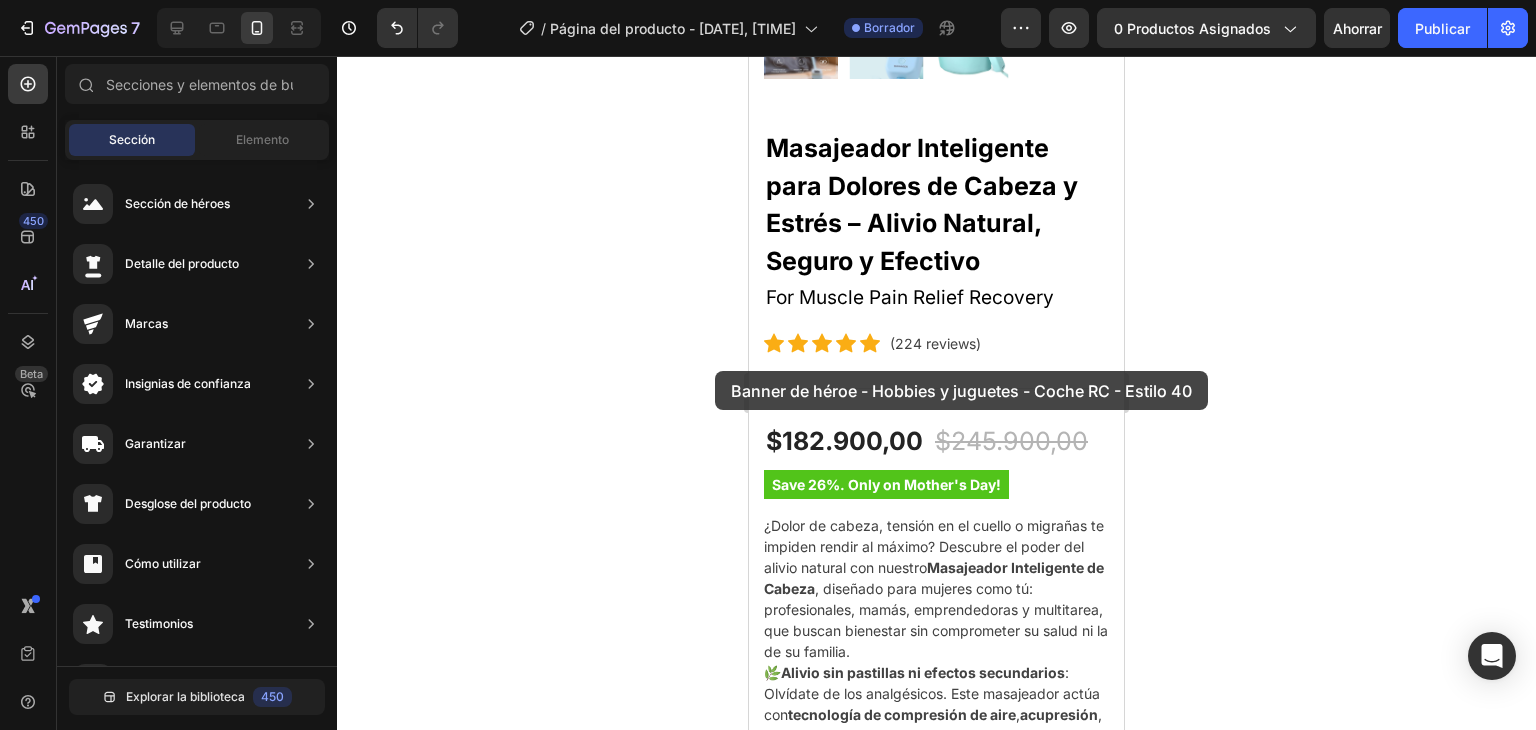 drag, startPoint x: 482, startPoint y: 213, endPoint x: 716, endPoint y: 371, distance: 282.3473 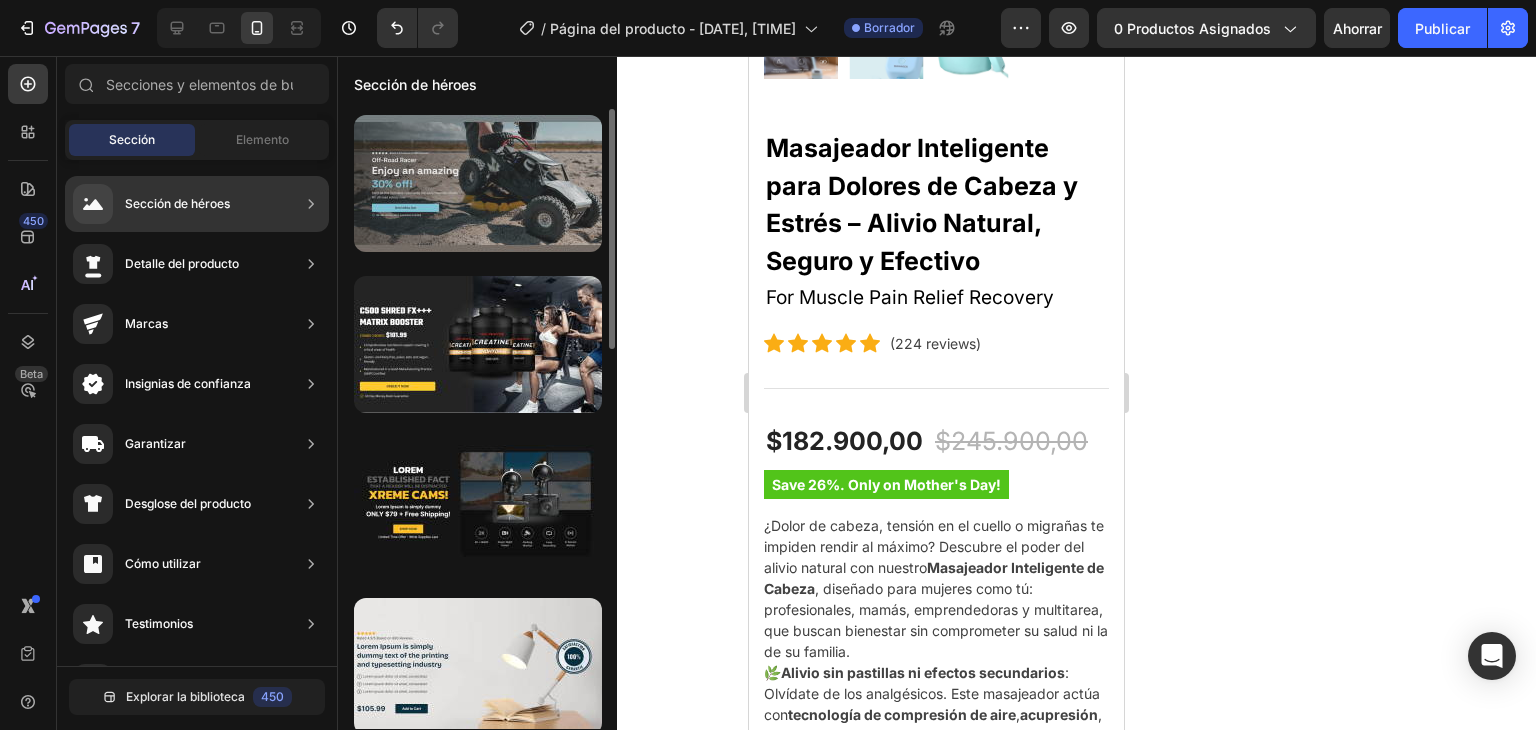 click at bounding box center (478, 183) 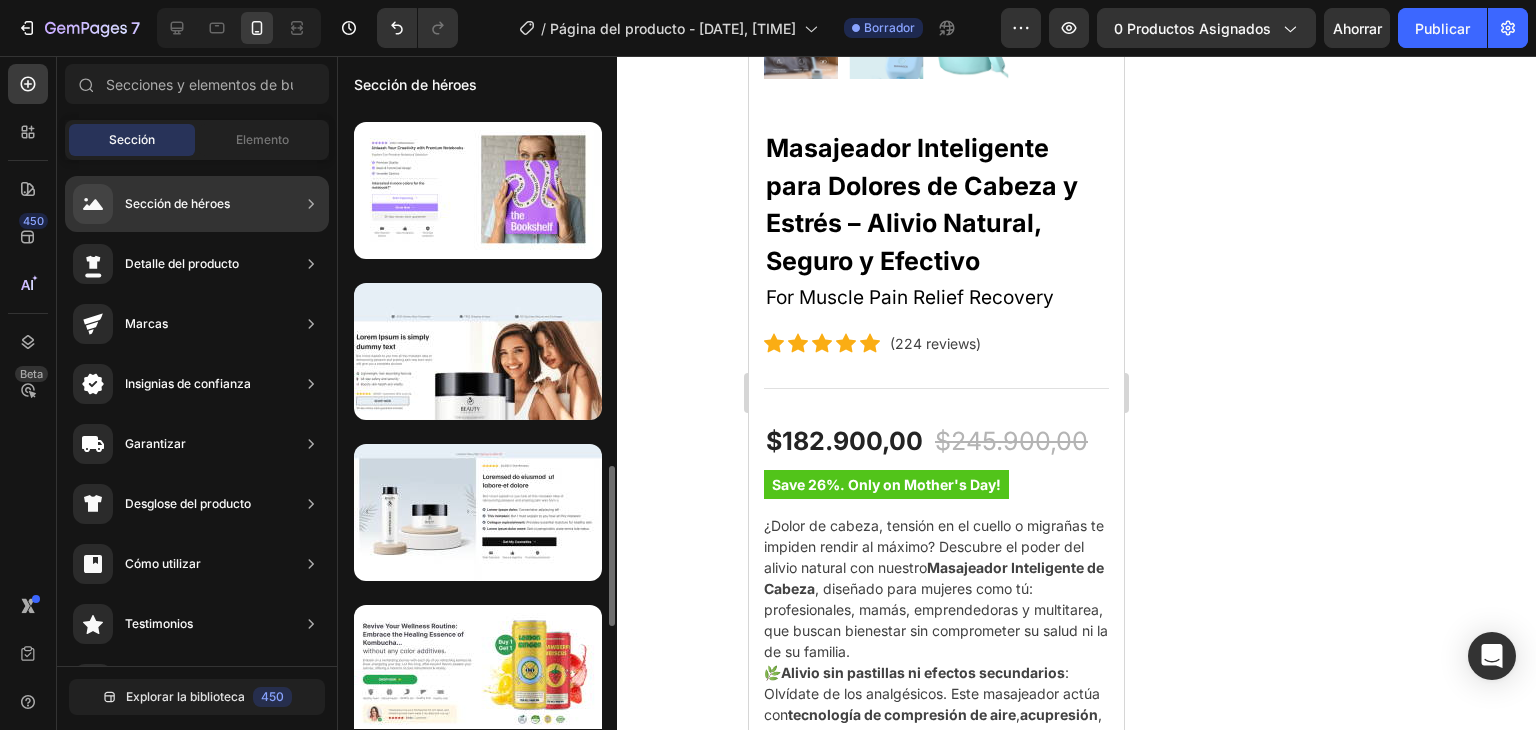 scroll, scrollTop: 1045, scrollLeft: 0, axis: vertical 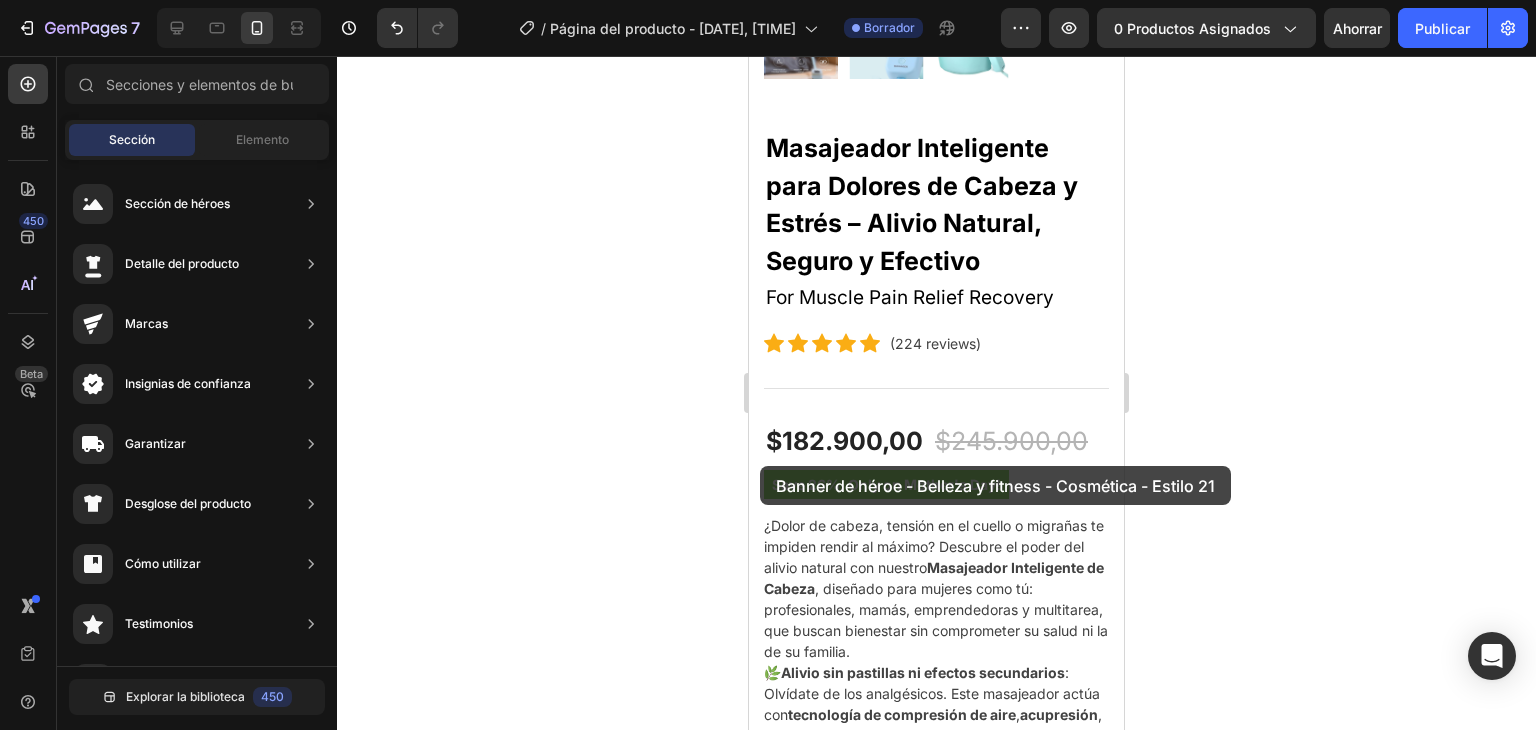 drag, startPoint x: 1194, startPoint y: 350, endPoint x: 760, endPoint y: 466, distance: 449.2349 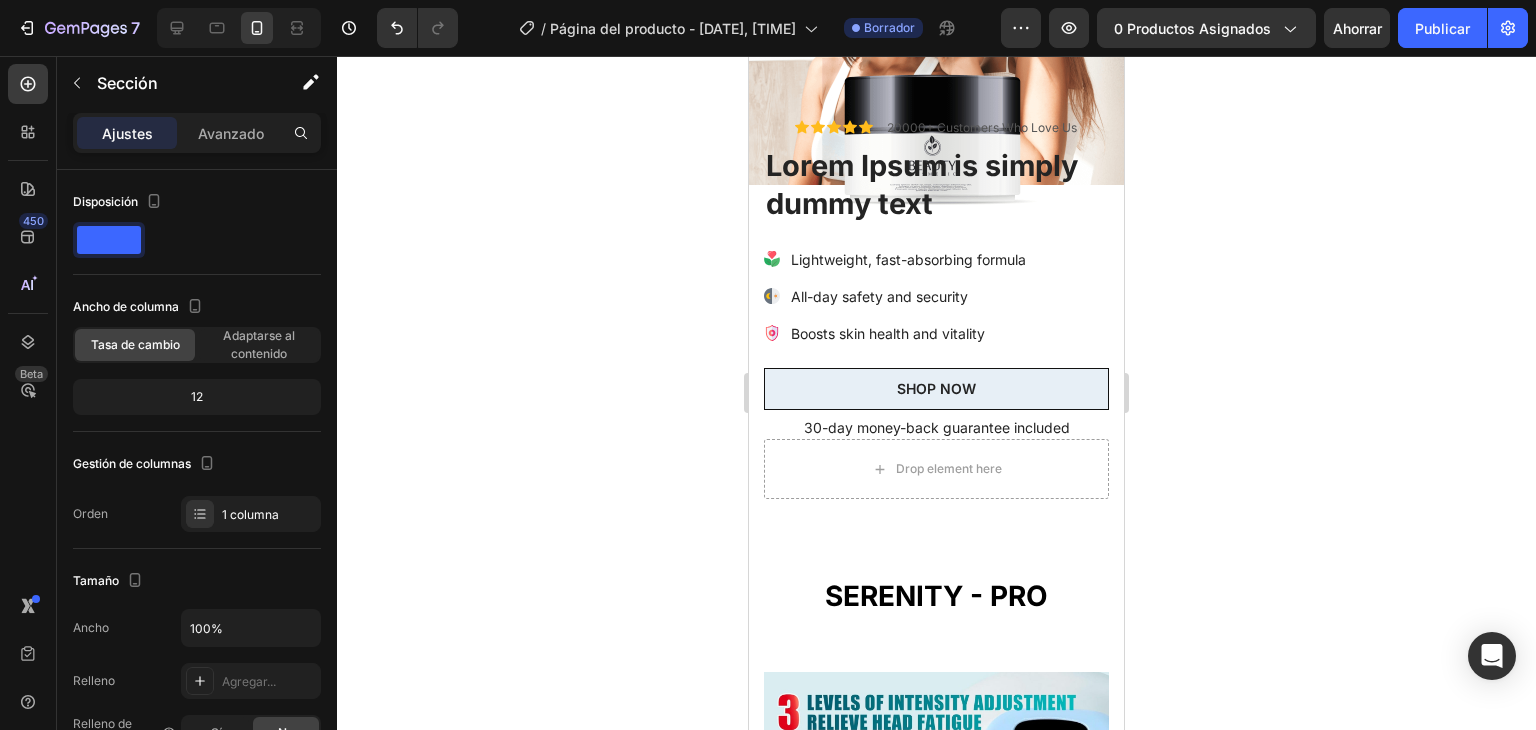 scroll, scrollTop: 0, scrollLeft: 0, axis: both 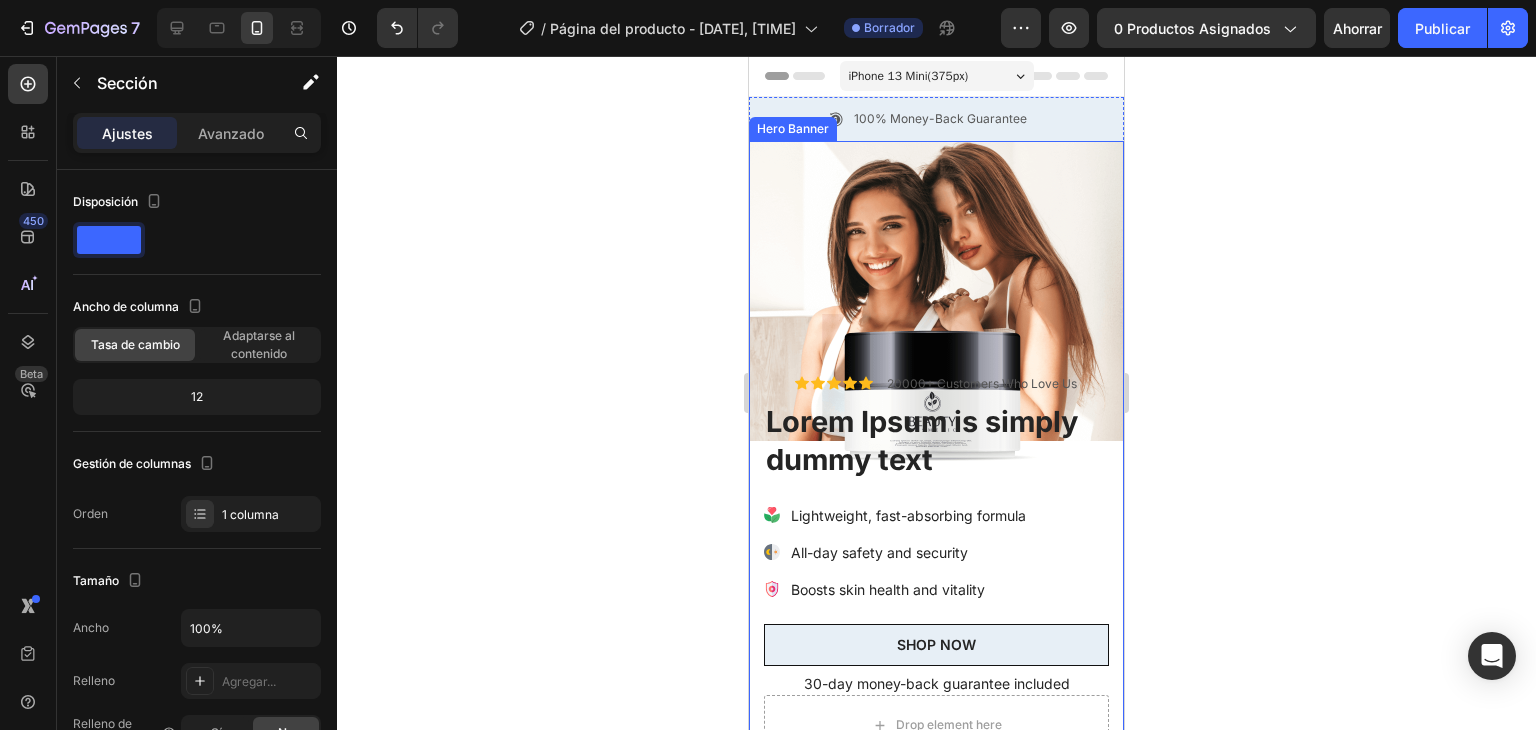 click at bounding box center [936, 456] 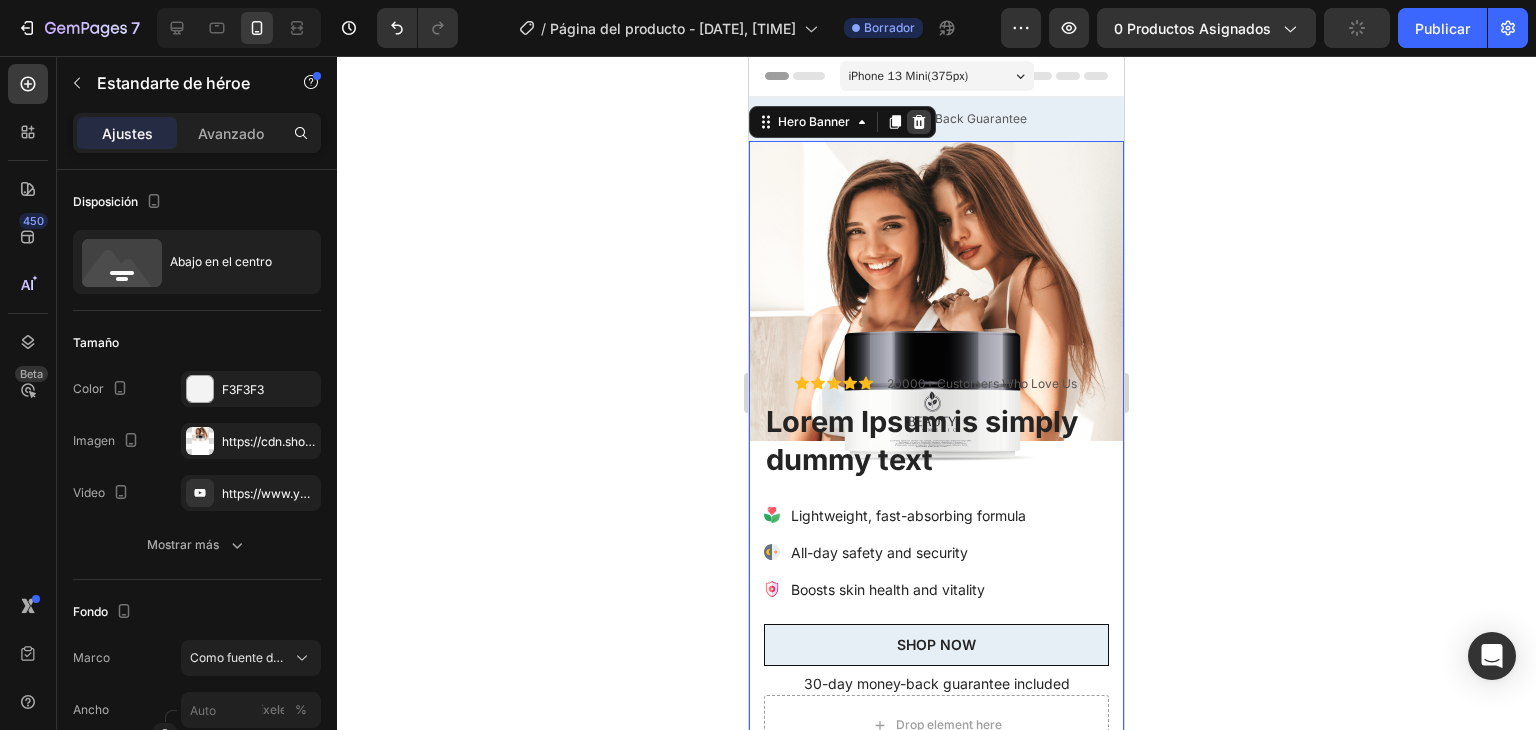 click 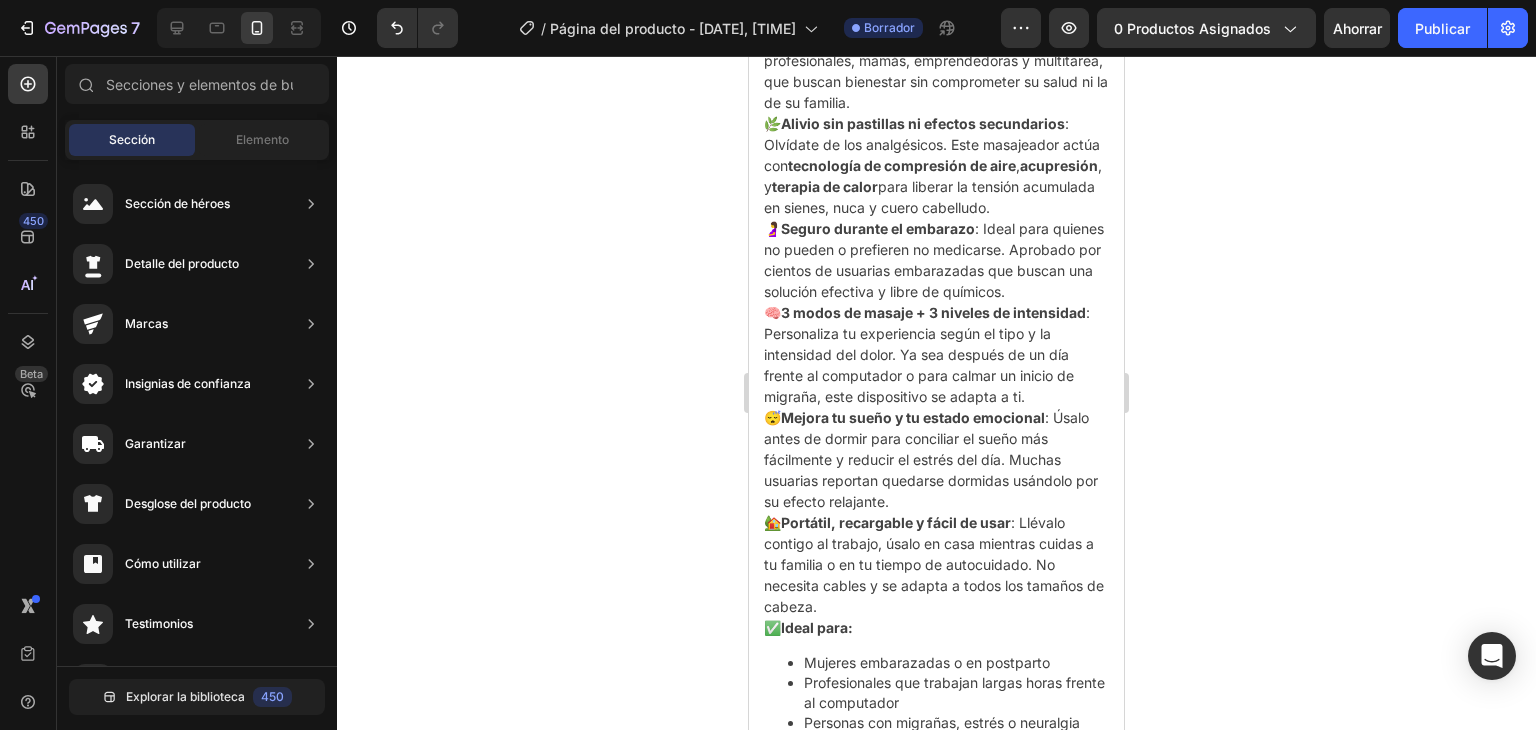 scroll, scrollTop: 1200, scrollLeft: 0, axis: vertical 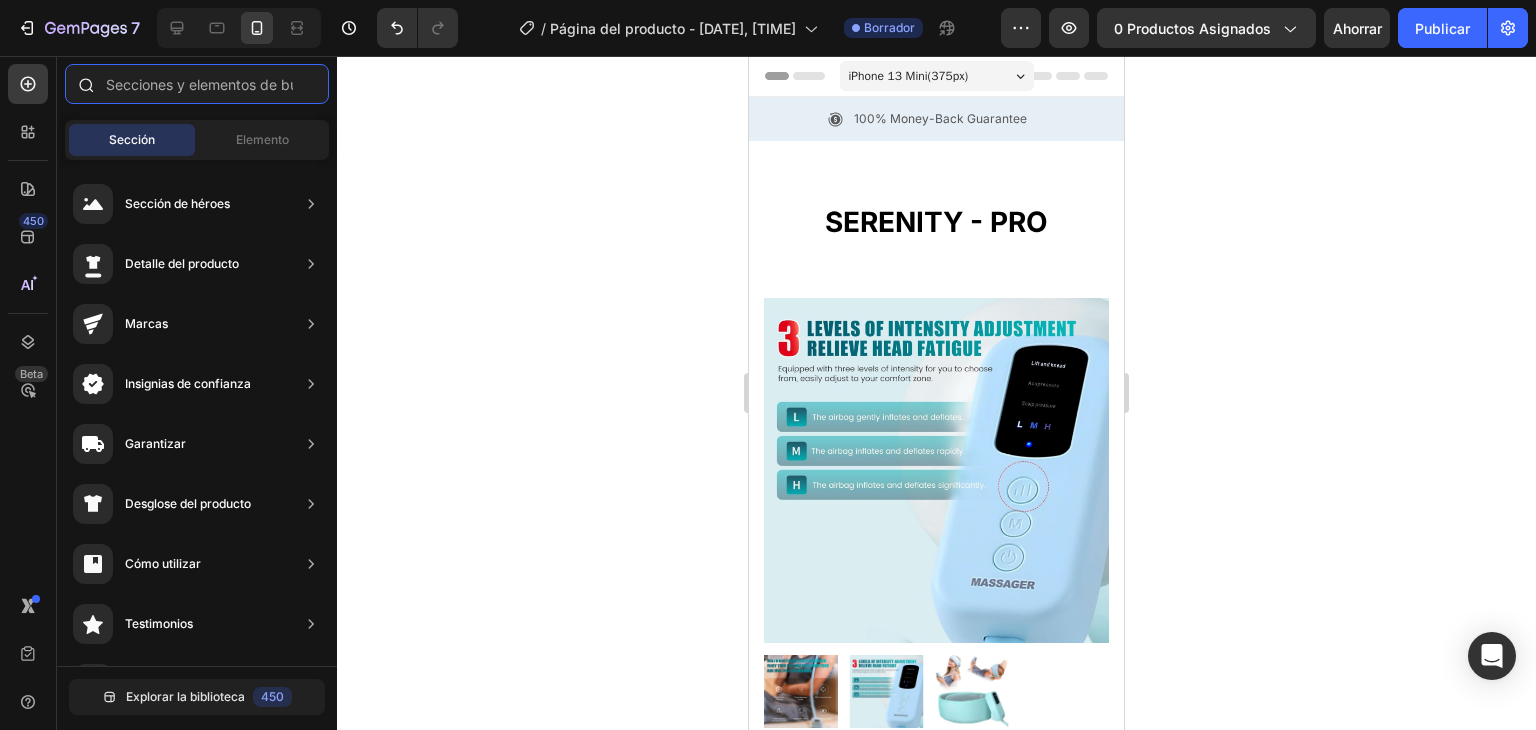 click at bounding box center (197, 84) 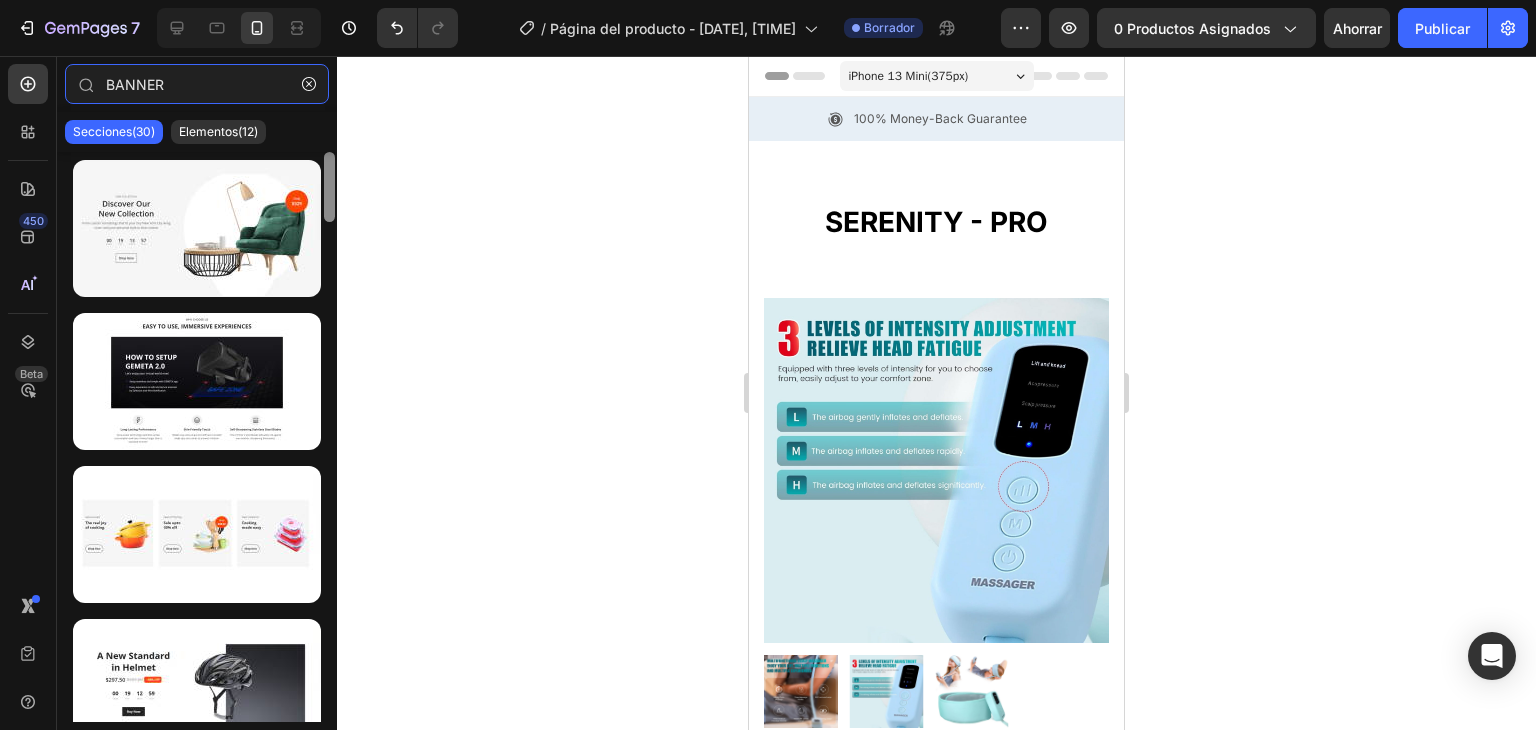 type on "BANNER" 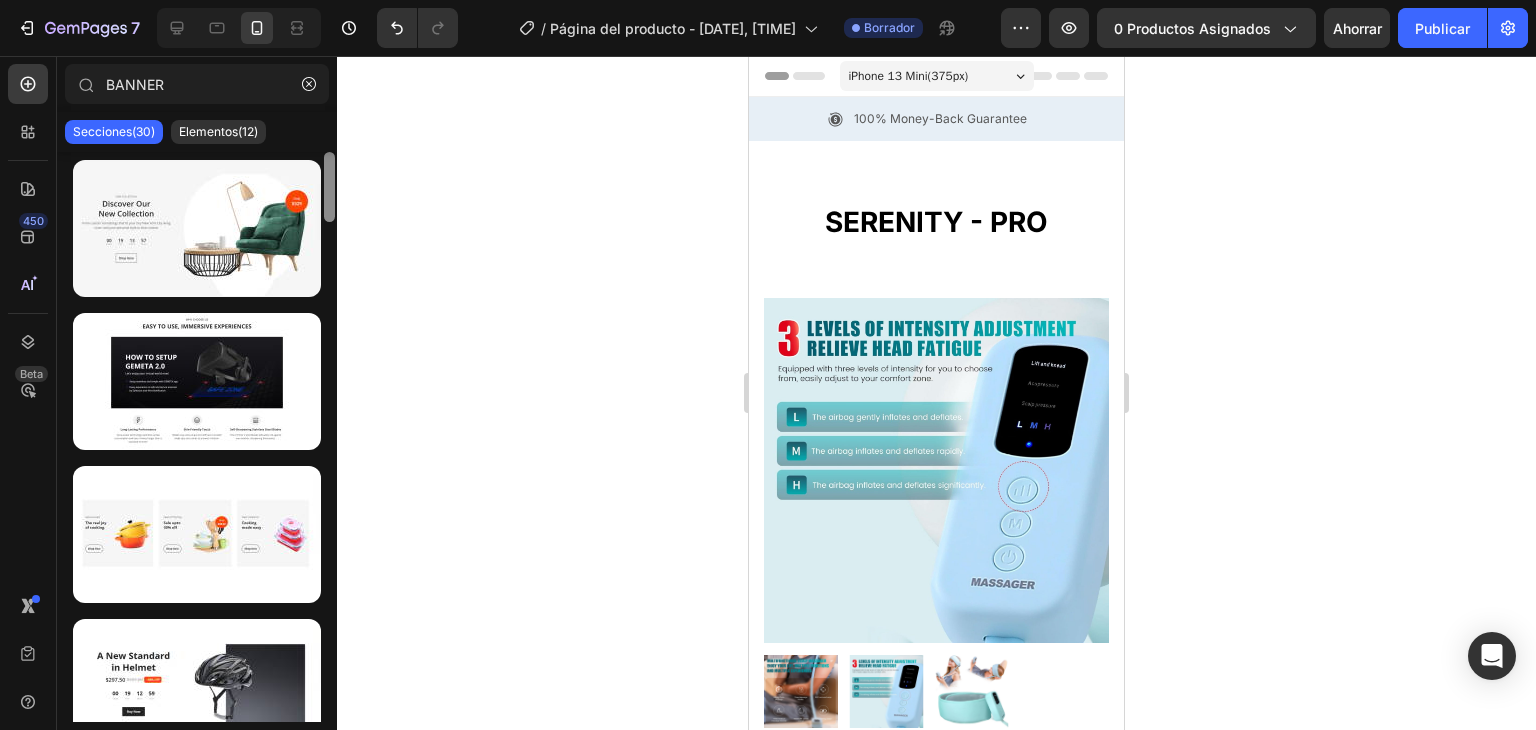 scroll, scrollTop: 570, scrollLeft: 0, axis: vertical 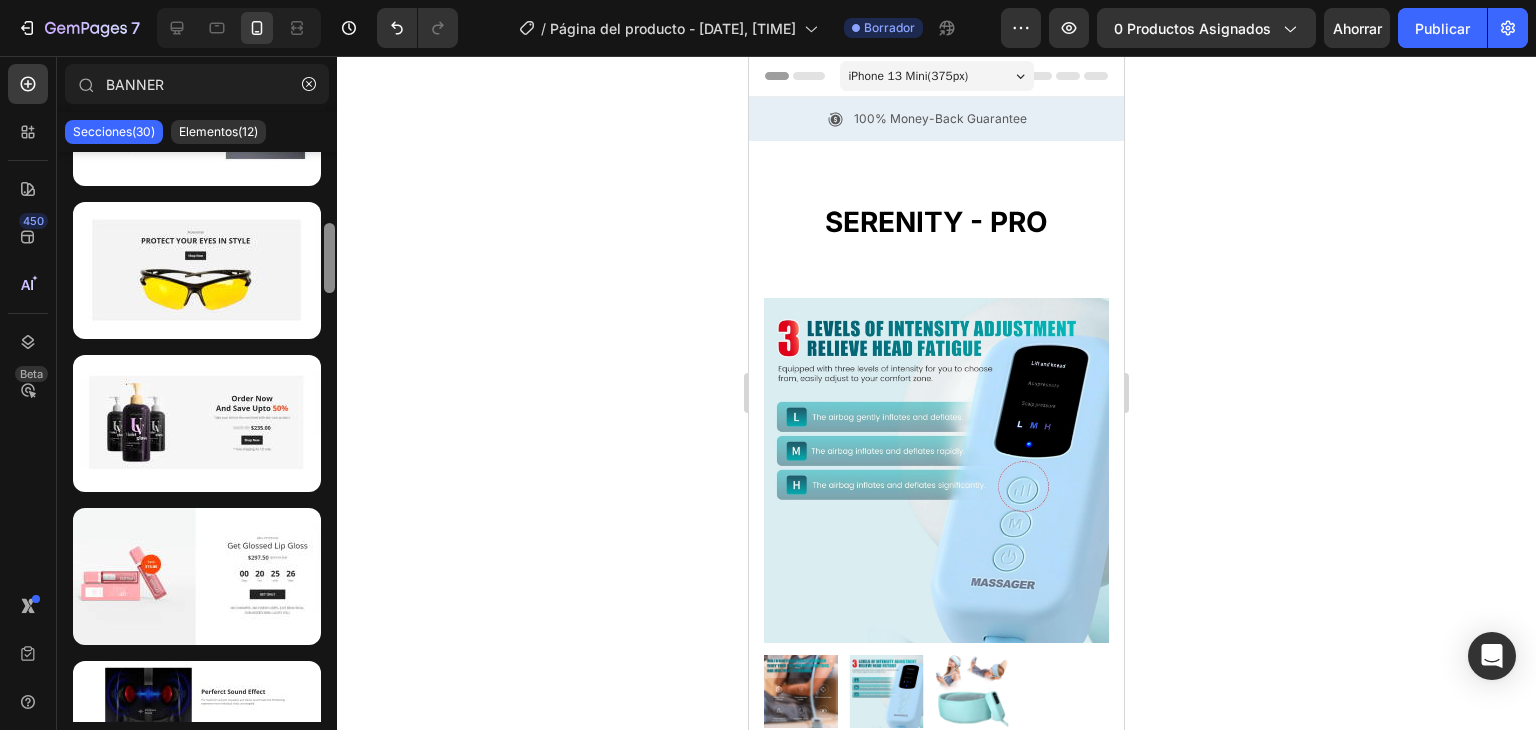 drag, startPoint x: 335, startPoint y: 191, endPoint x: 332, endPoint y: 221, distance: 30.149628 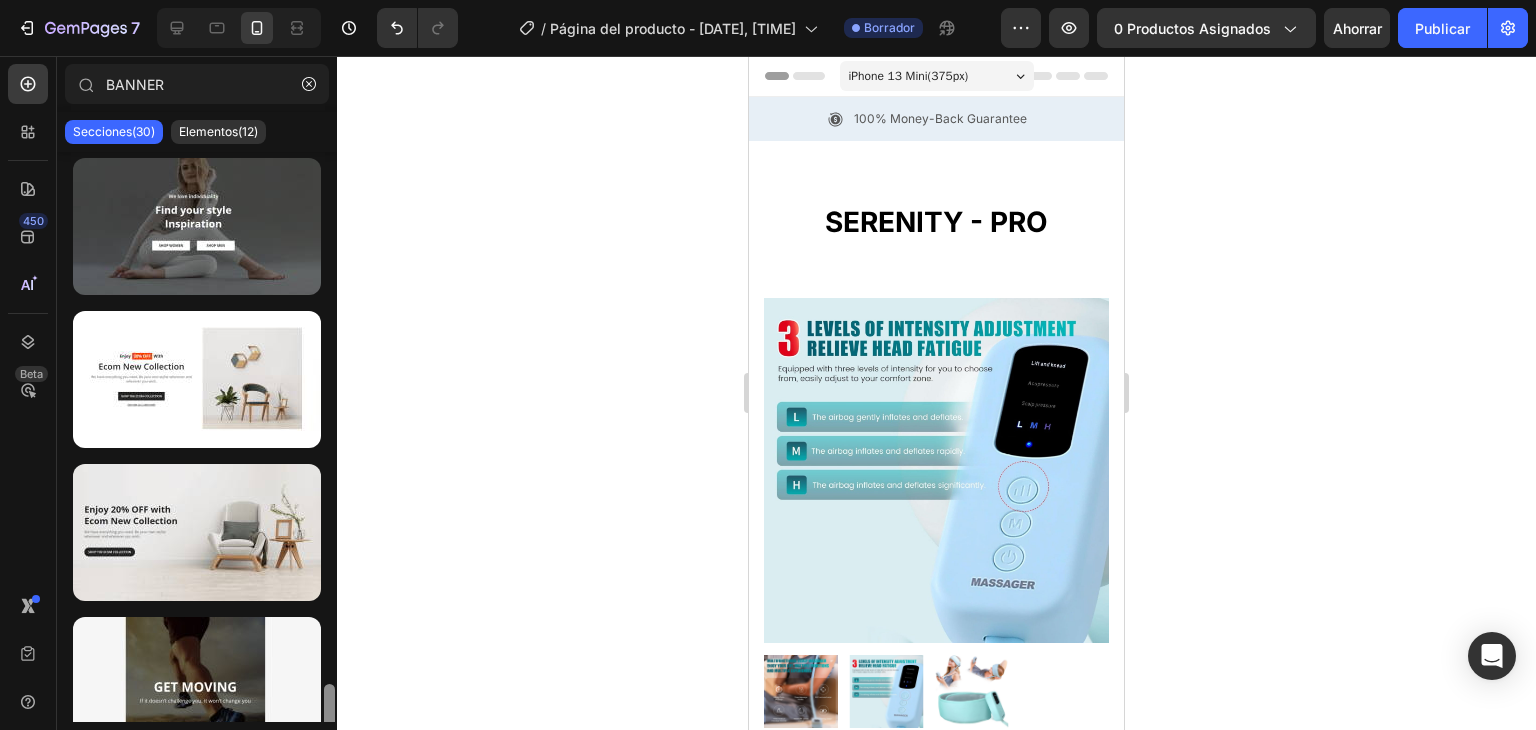 scroll, scrollTop: 4012, scrollLeft: 0, axis: vertical 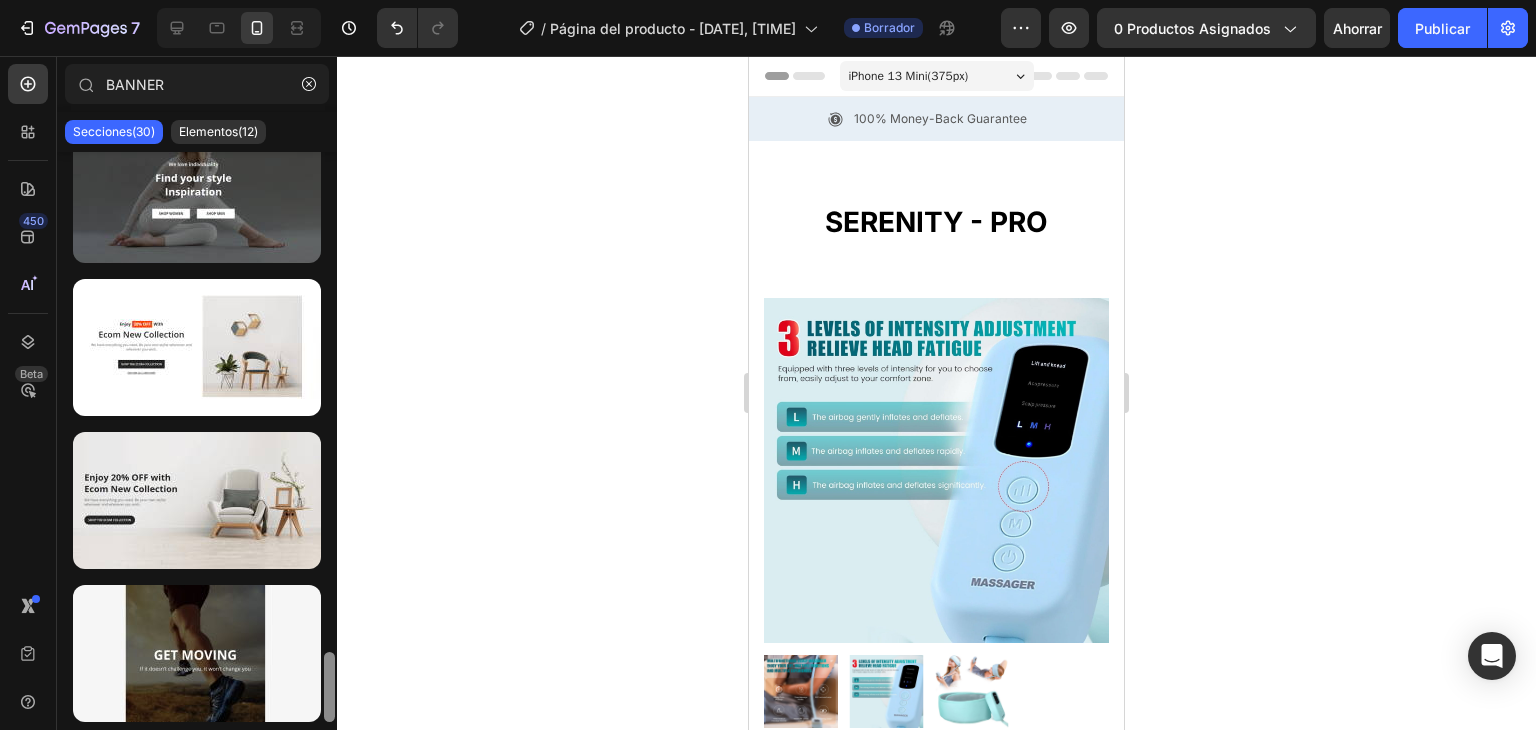 drag, startPoint x: 329, startPoint y: 273, endPoint x: 389, endPoint y: 719, distance: 450.0178 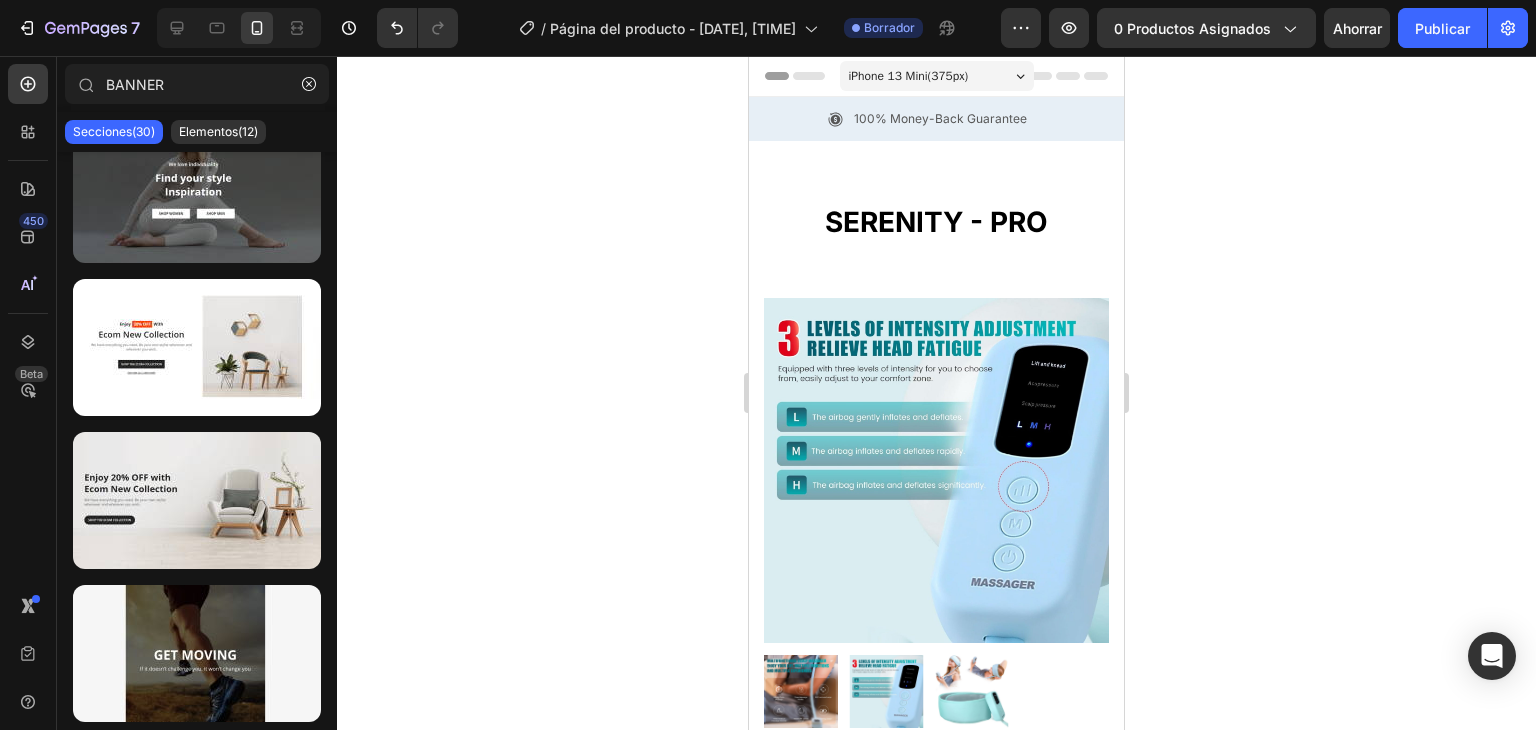 click on "Secciones(30)" at bounding box center (114, 131) 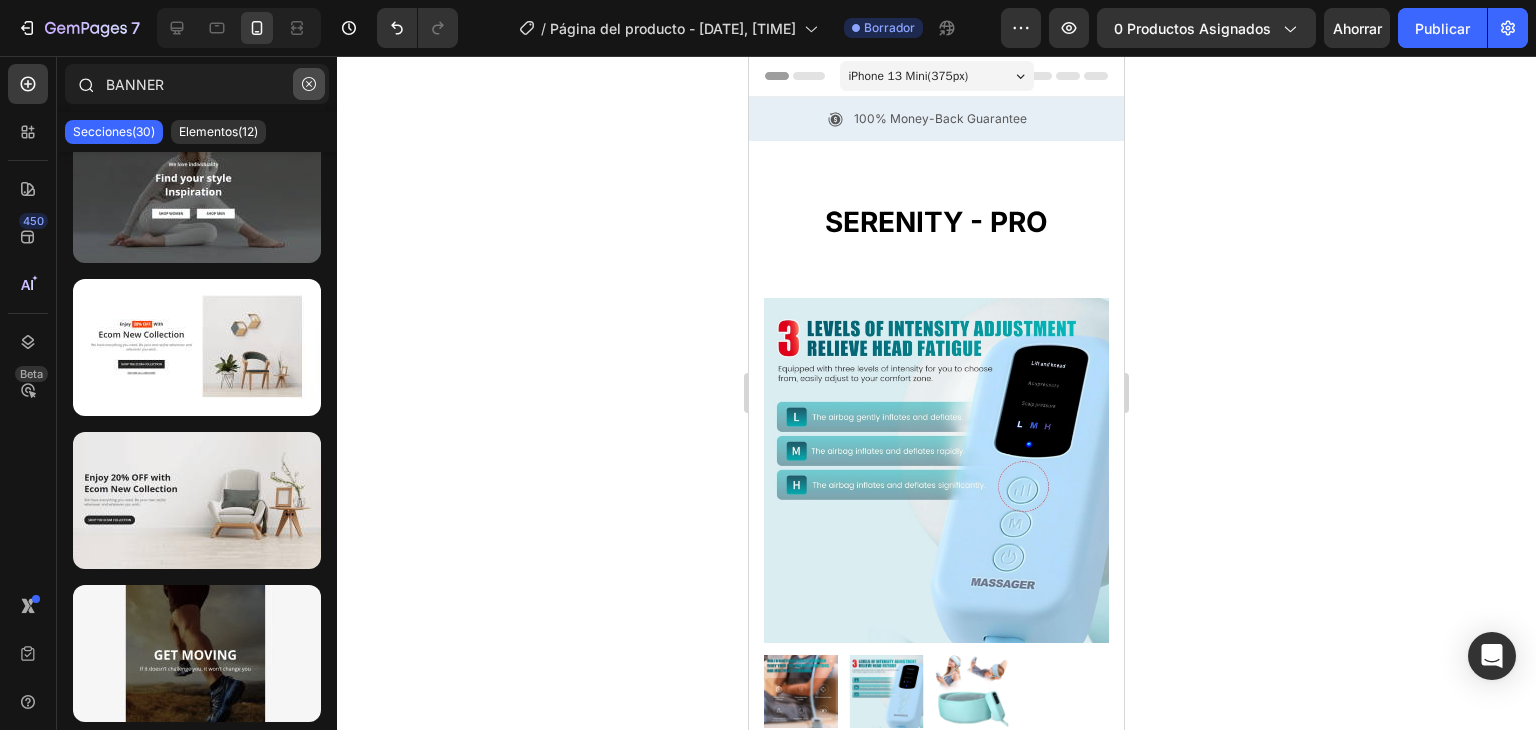 click 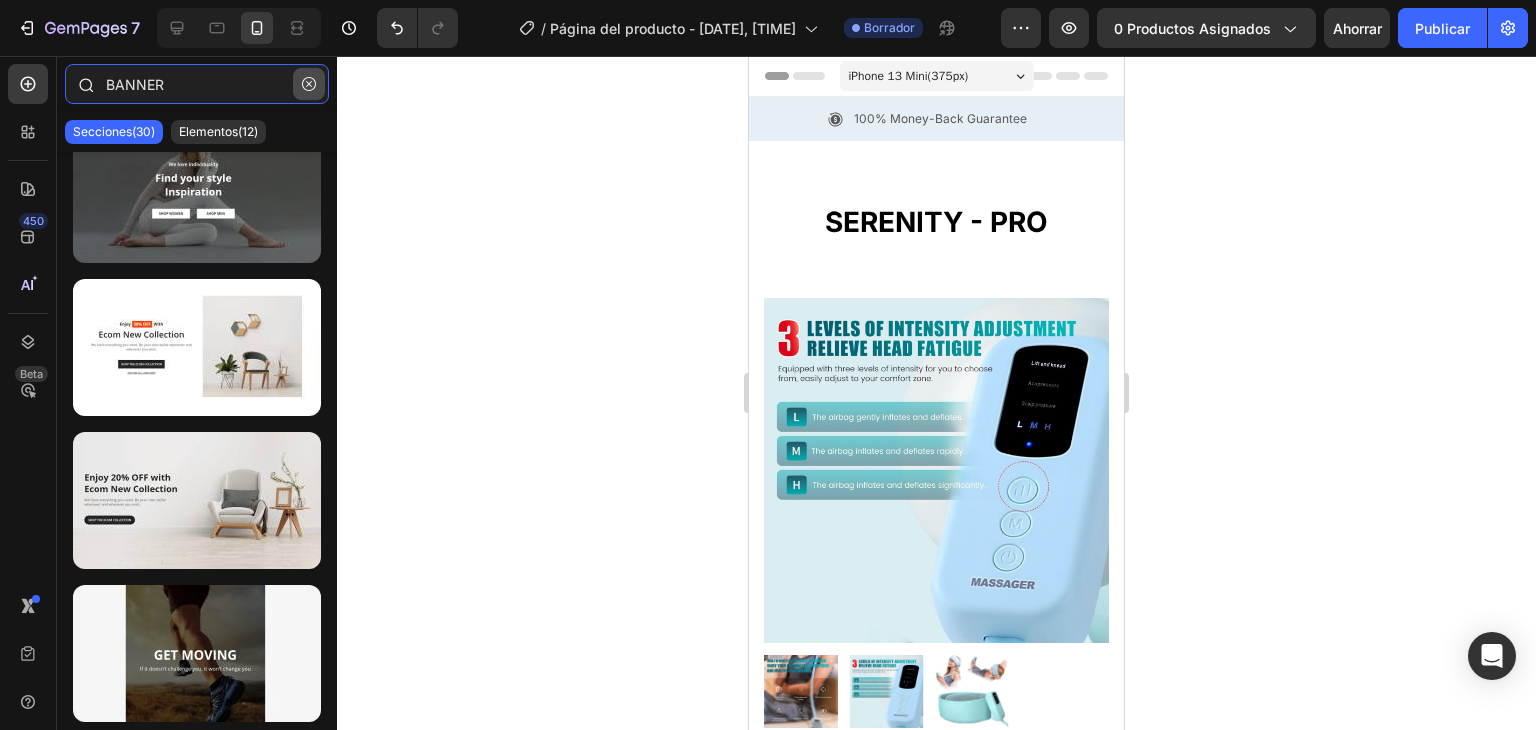 click on "BANNER" at bounding box center [197, 84] 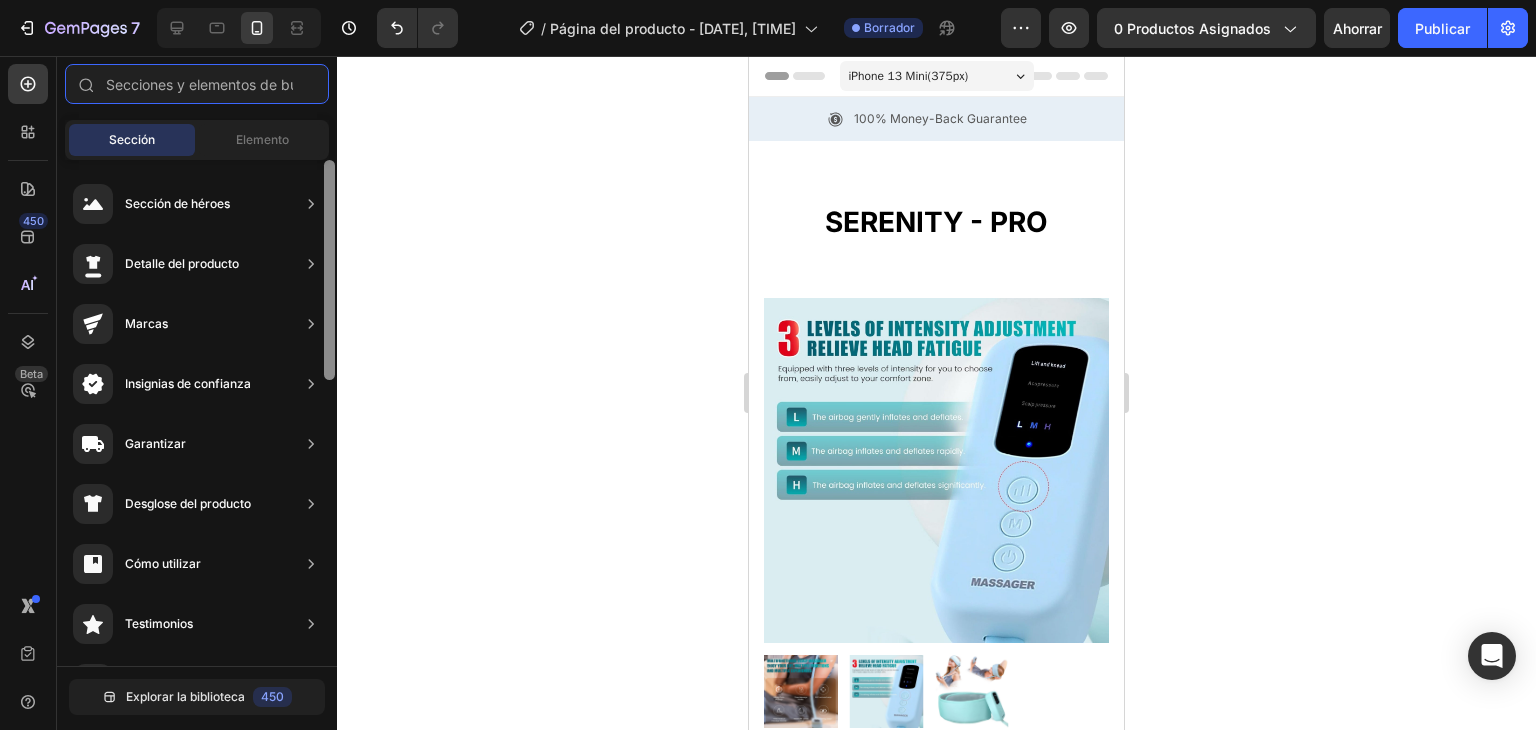 click at bounding box center (329, 270) 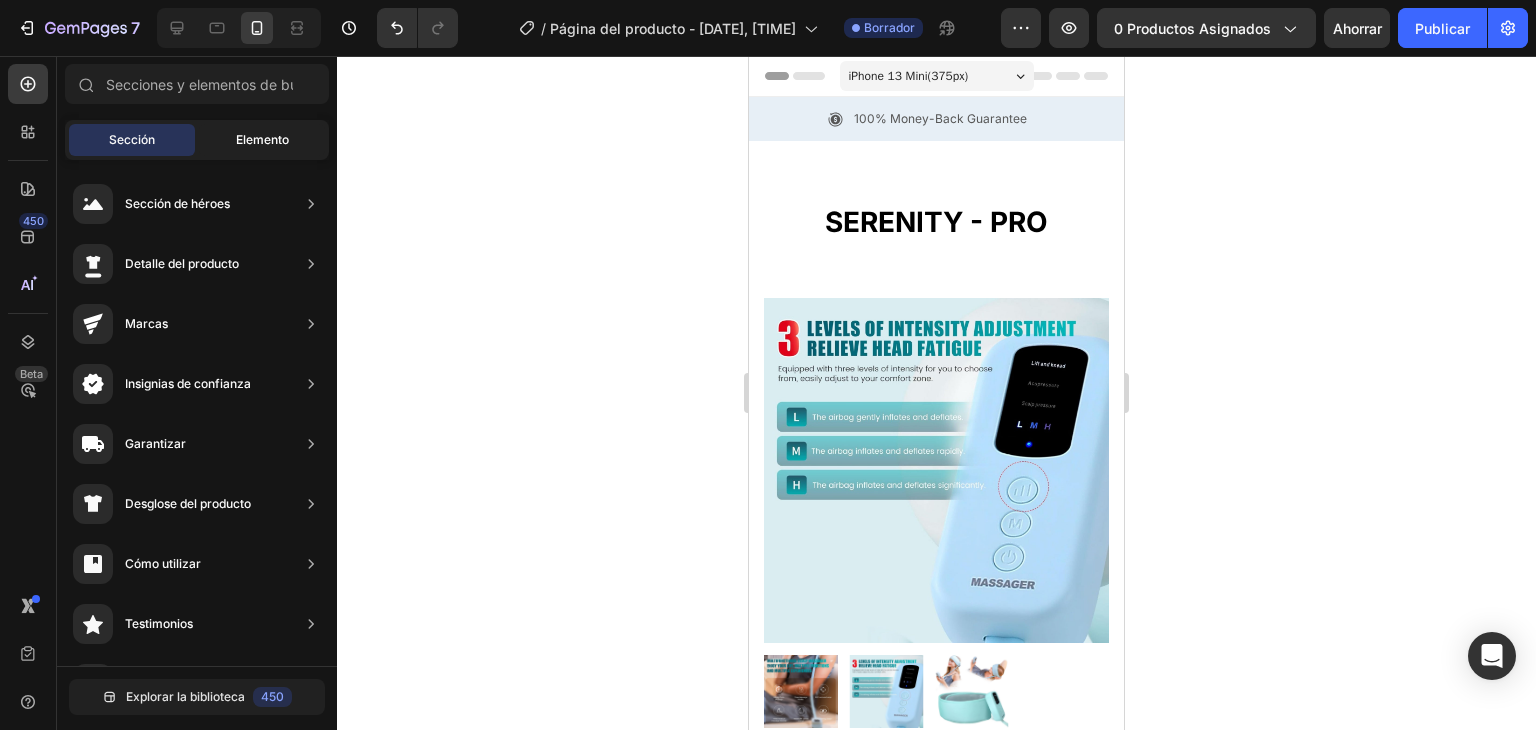 click on "Elemento" 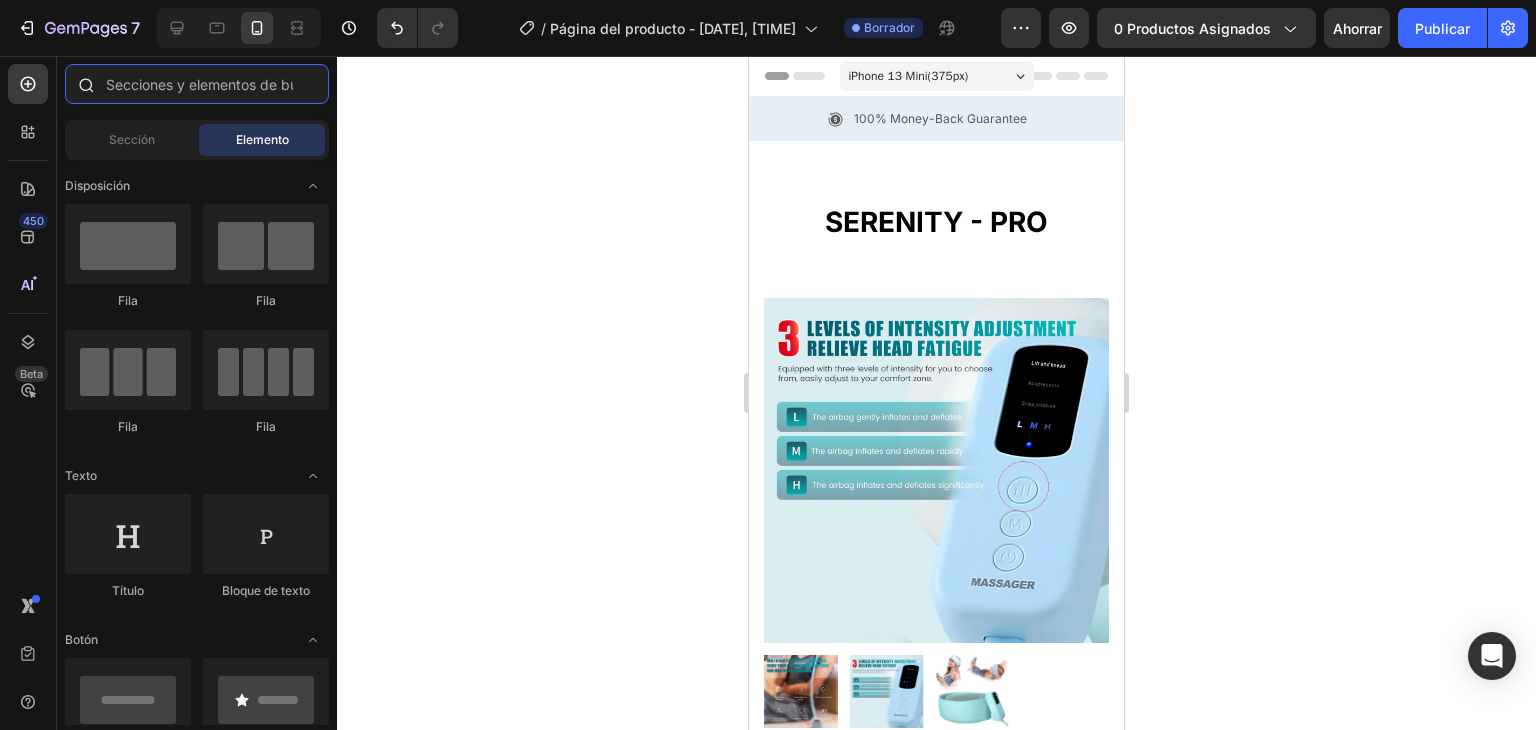 click at bounding box center (197, 84) 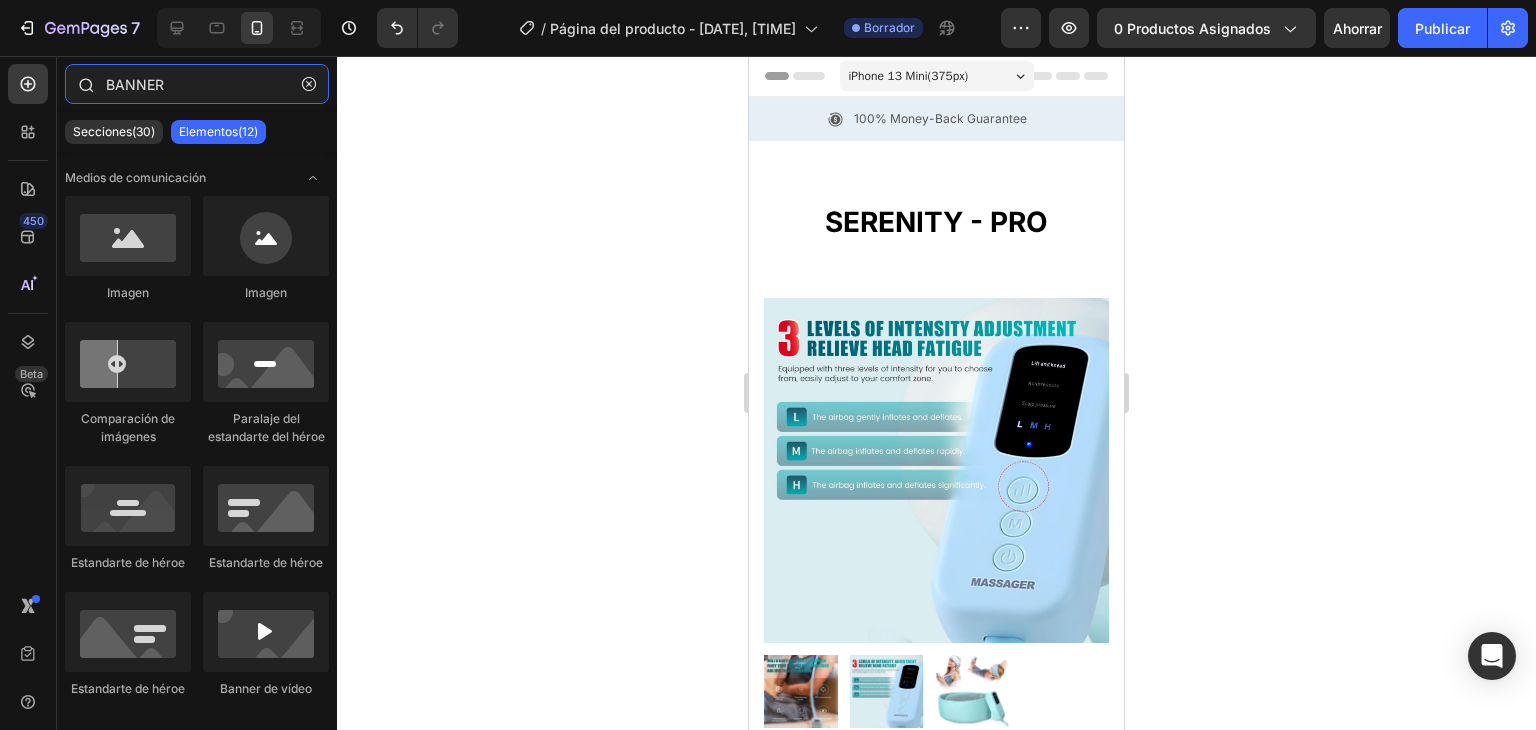 type on "BANNER" 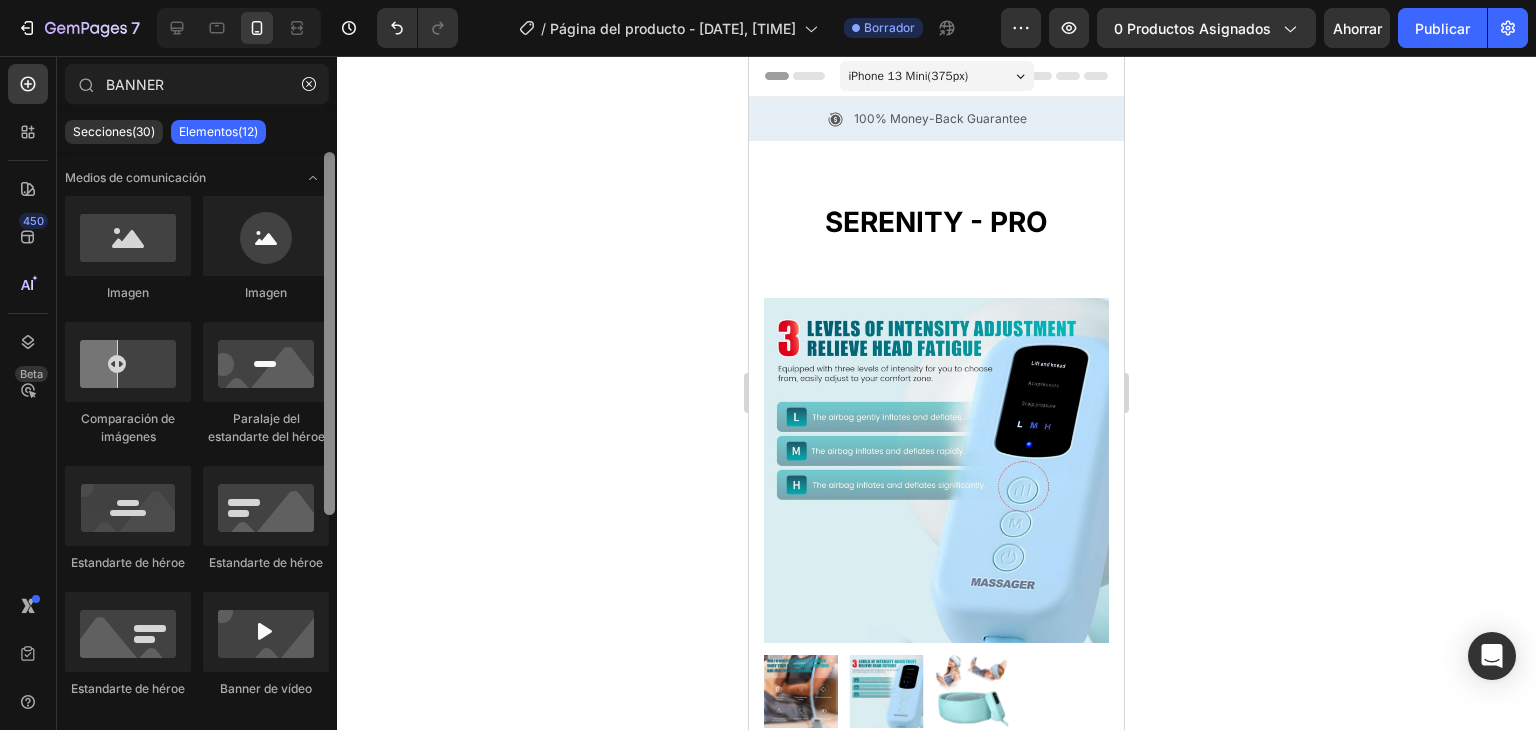 scroll, scrollTop: 313, scrollLeft: 0, axis: vertical 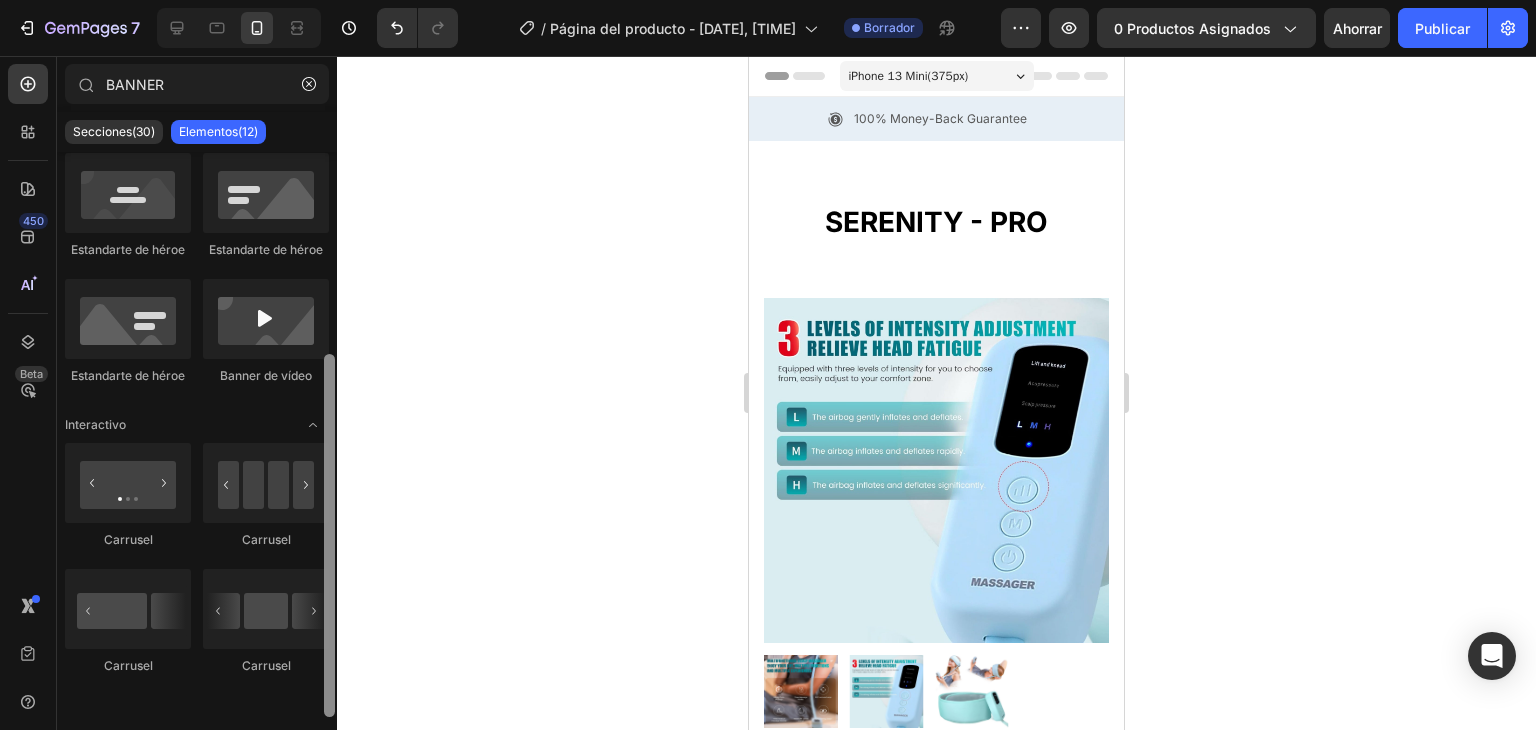 drag, startPoint x: 336, startPoint y: 357, endPoint x: 336, endPoint y: 402, distance: 45 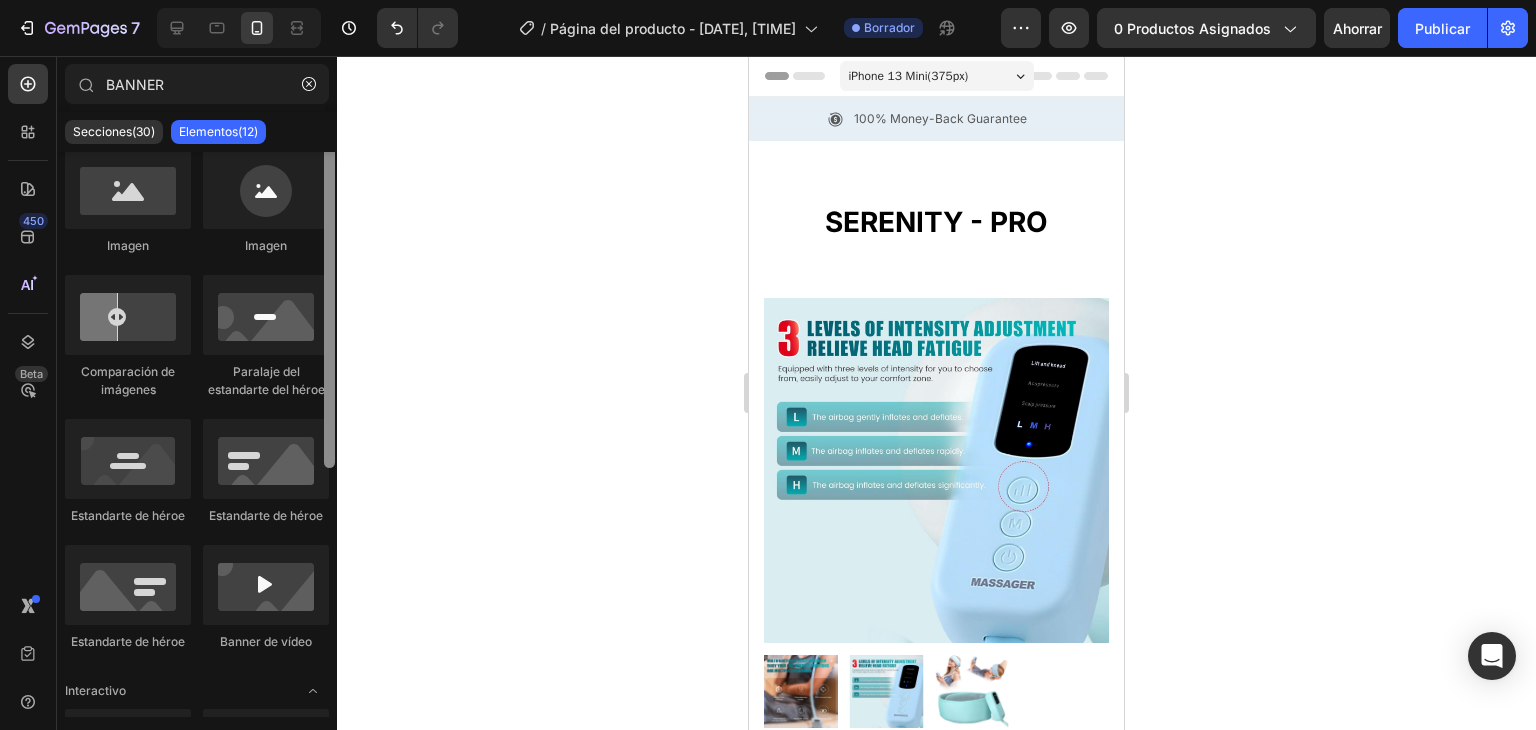 scroll, scrollTop: 0, scrollLeft: 0, axis: both 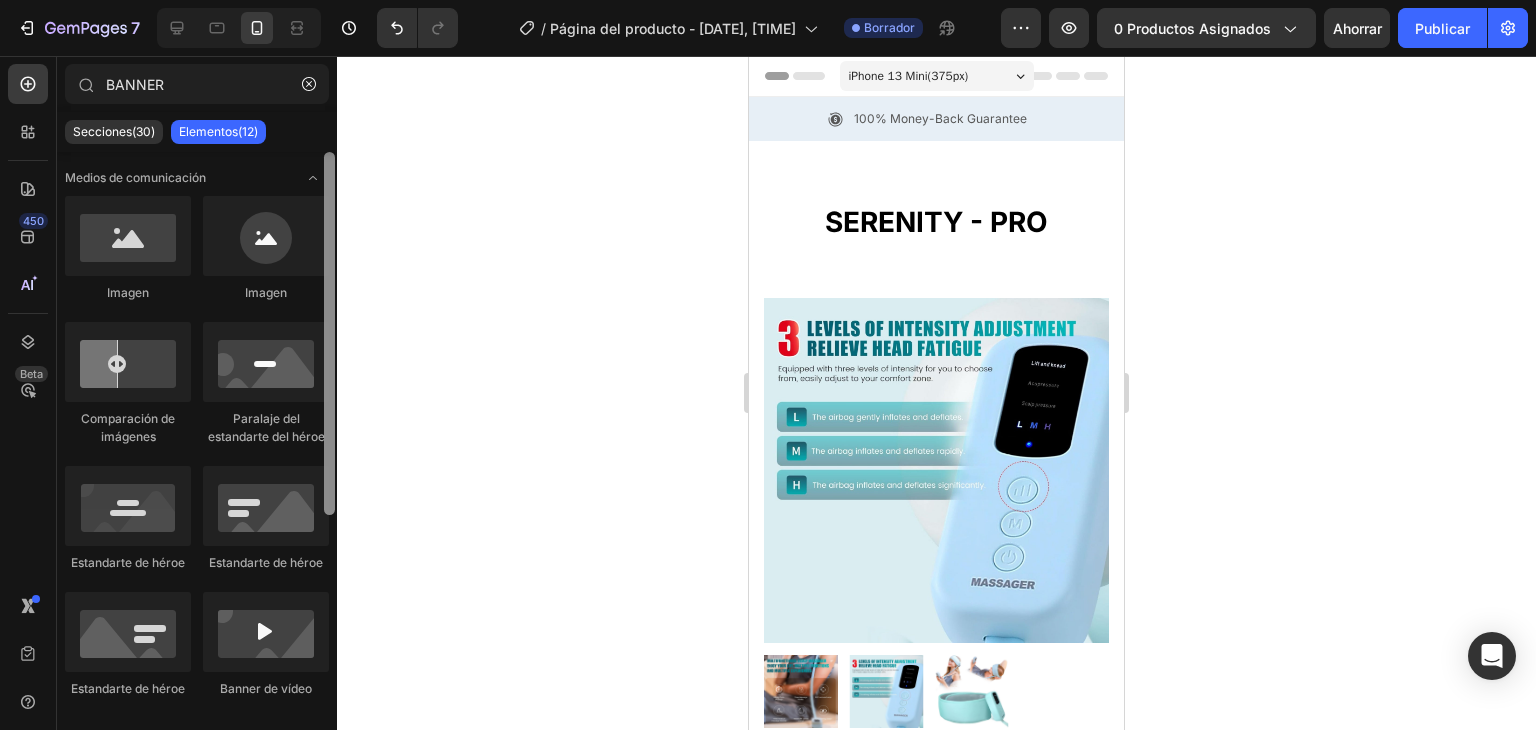 drag, startPoint x: 329, startPoint y: 426, endPoint x: 331, endPoint y: 167, distance: 259.00772 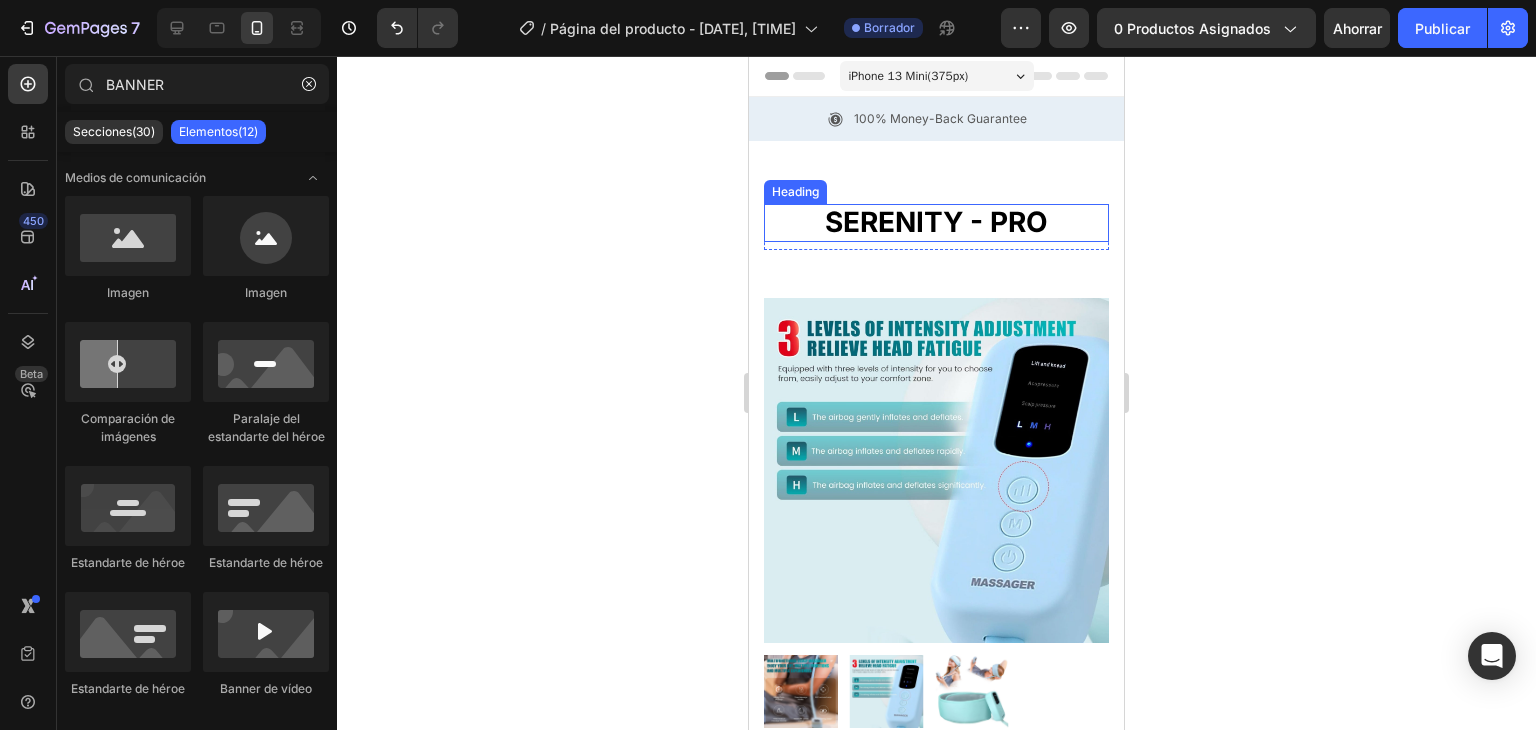 click on "SERENITY - PRO" at bounding box center [936, 223] 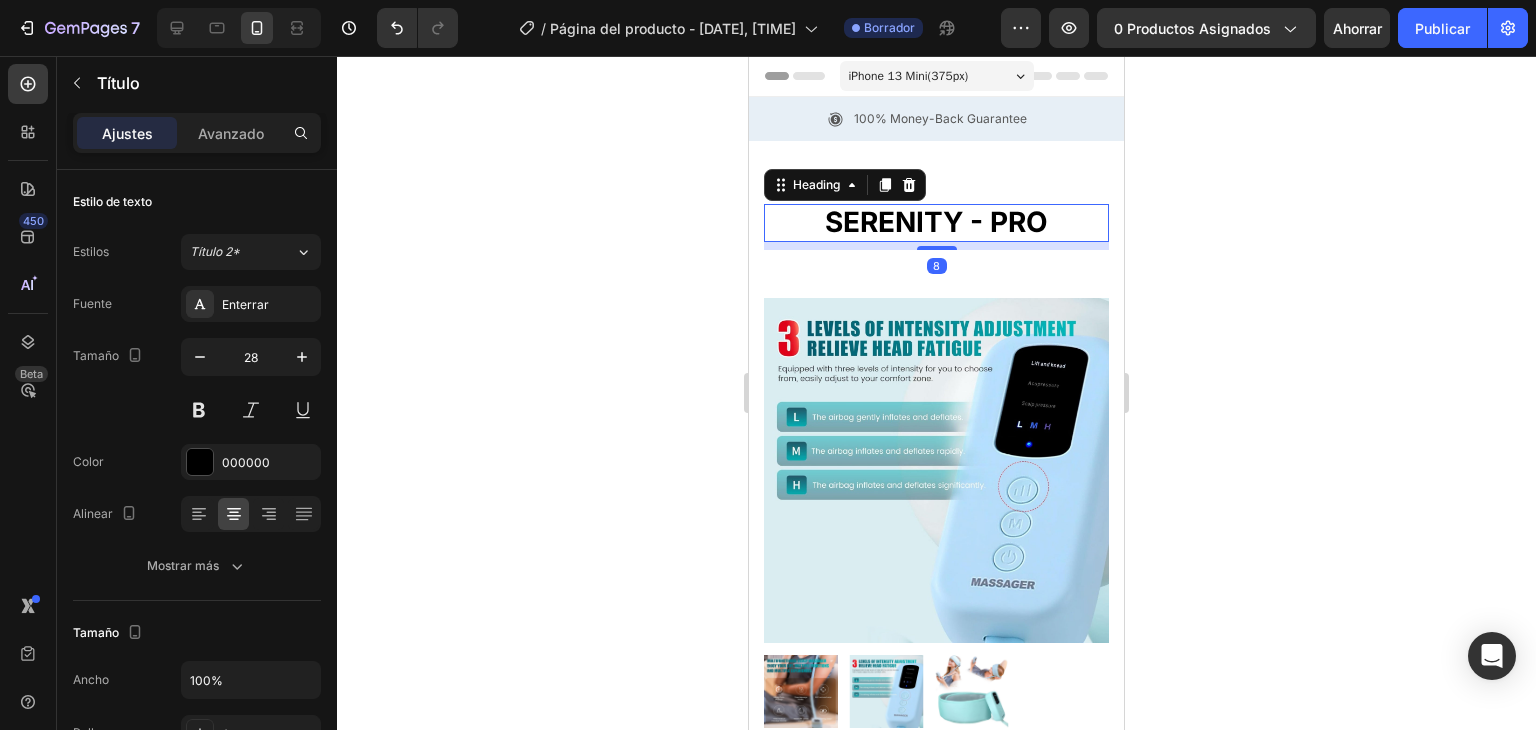 click on "SERENITY - PRO" at bounding box center (936, 223) 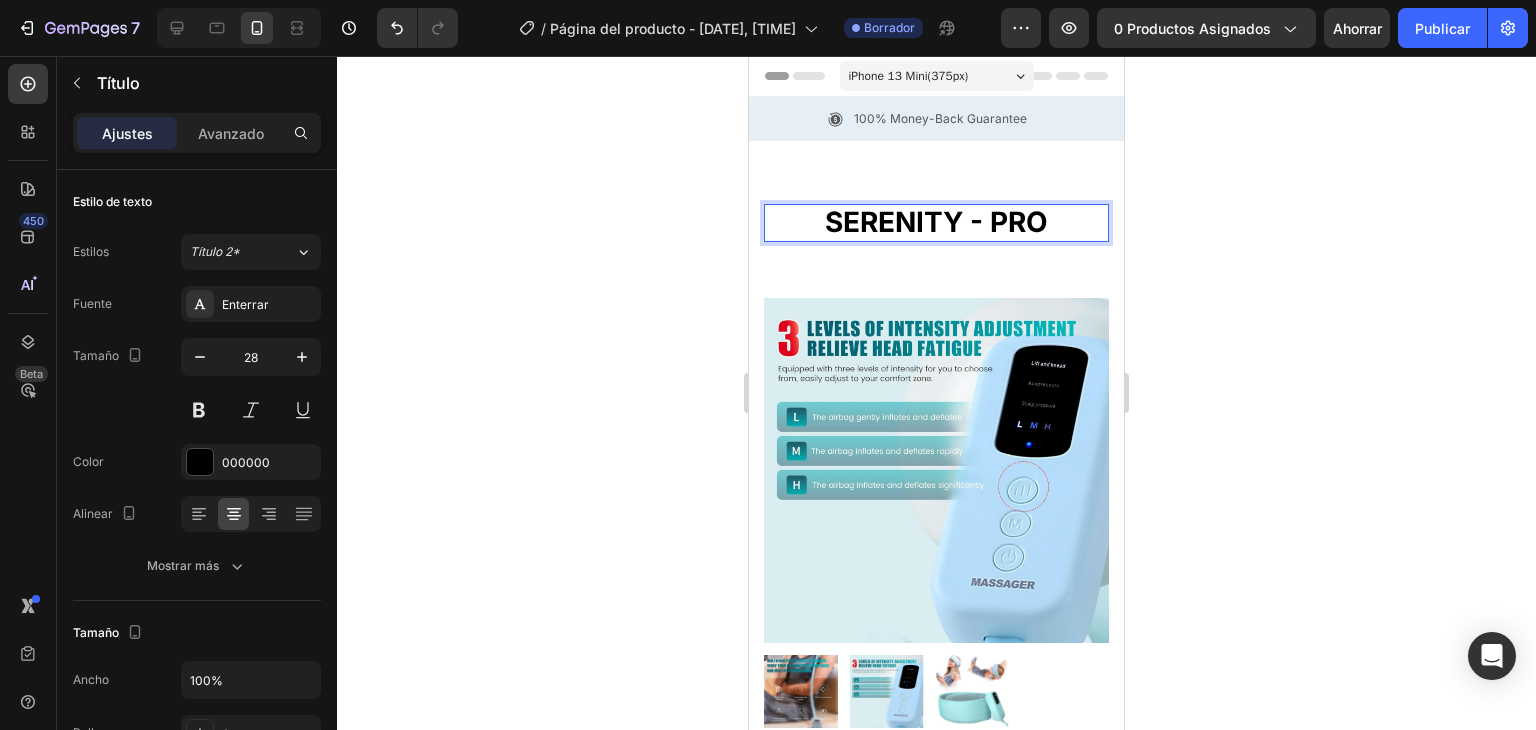 click on "SERENITY - PRO" at bounding box center (936, 223) 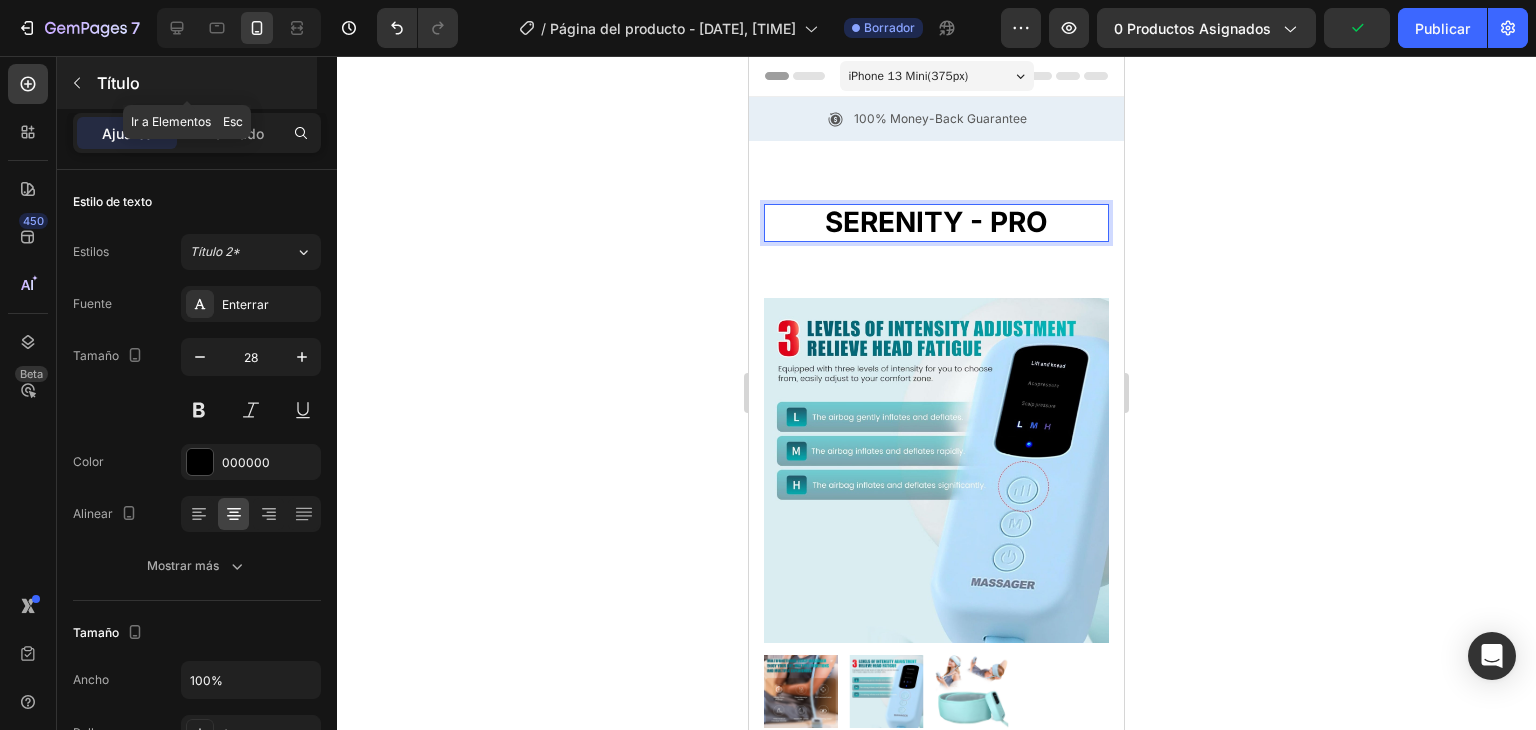 click 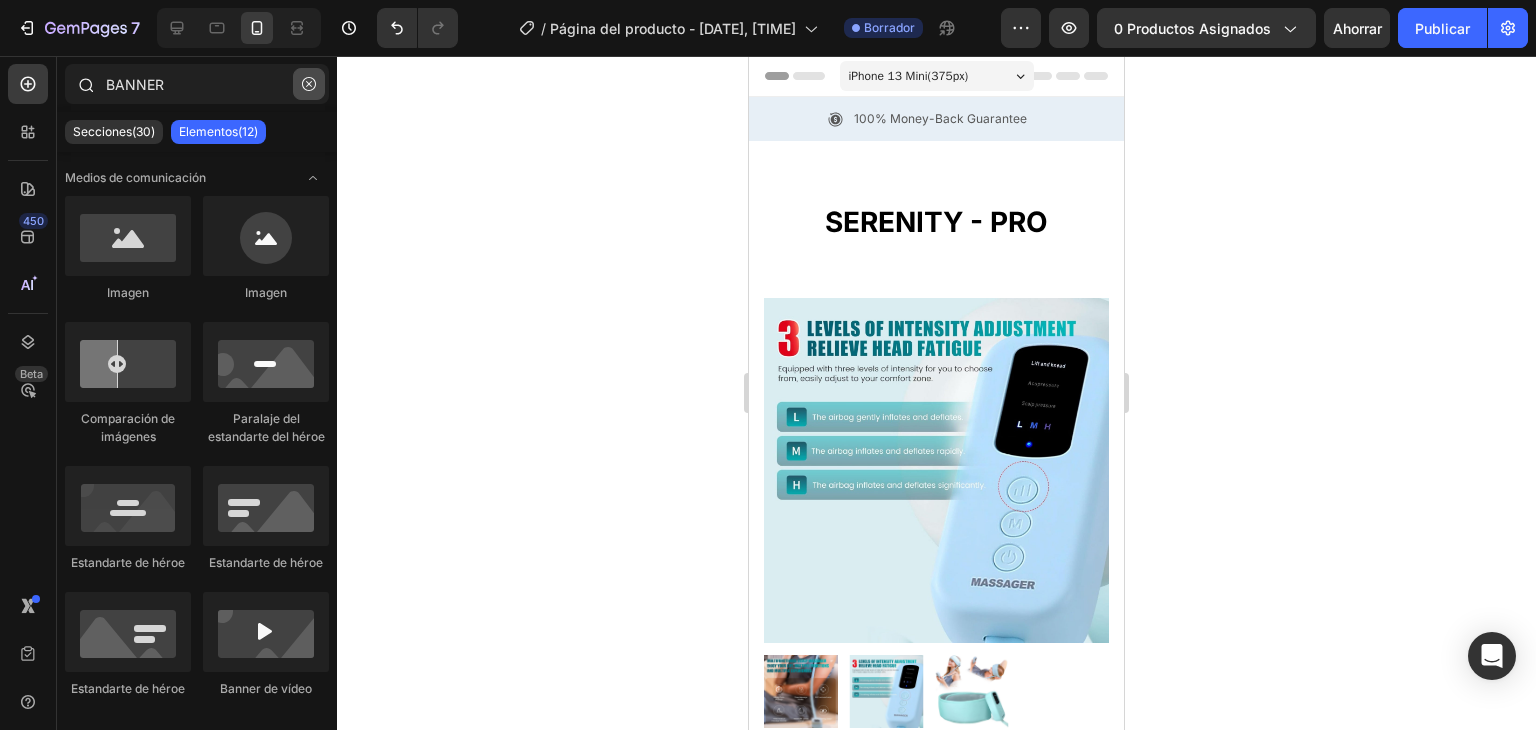 click 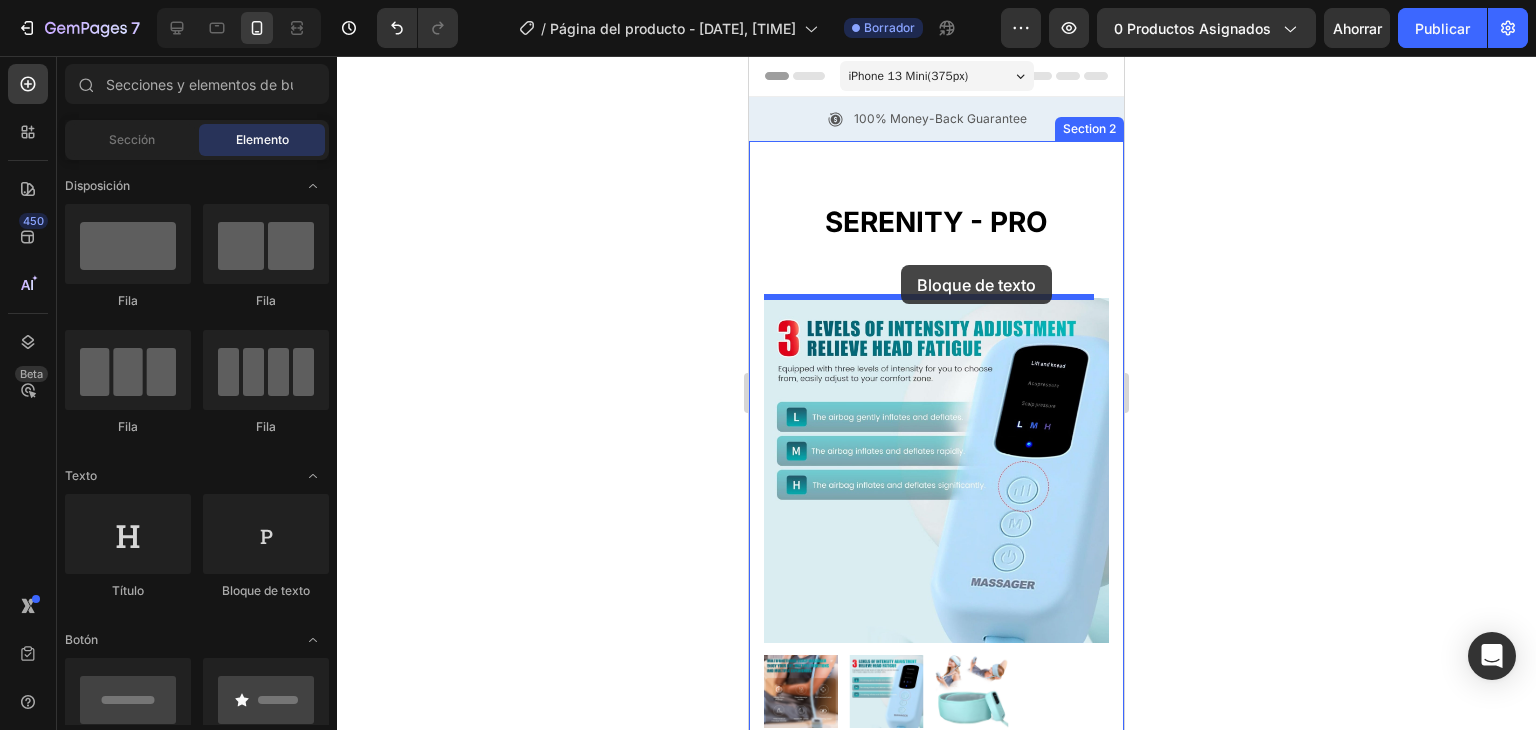 drag, startPoint x: 988, startPoint y: 617, endPoint x: 901, endPoint y: 265, distance: 362.59207 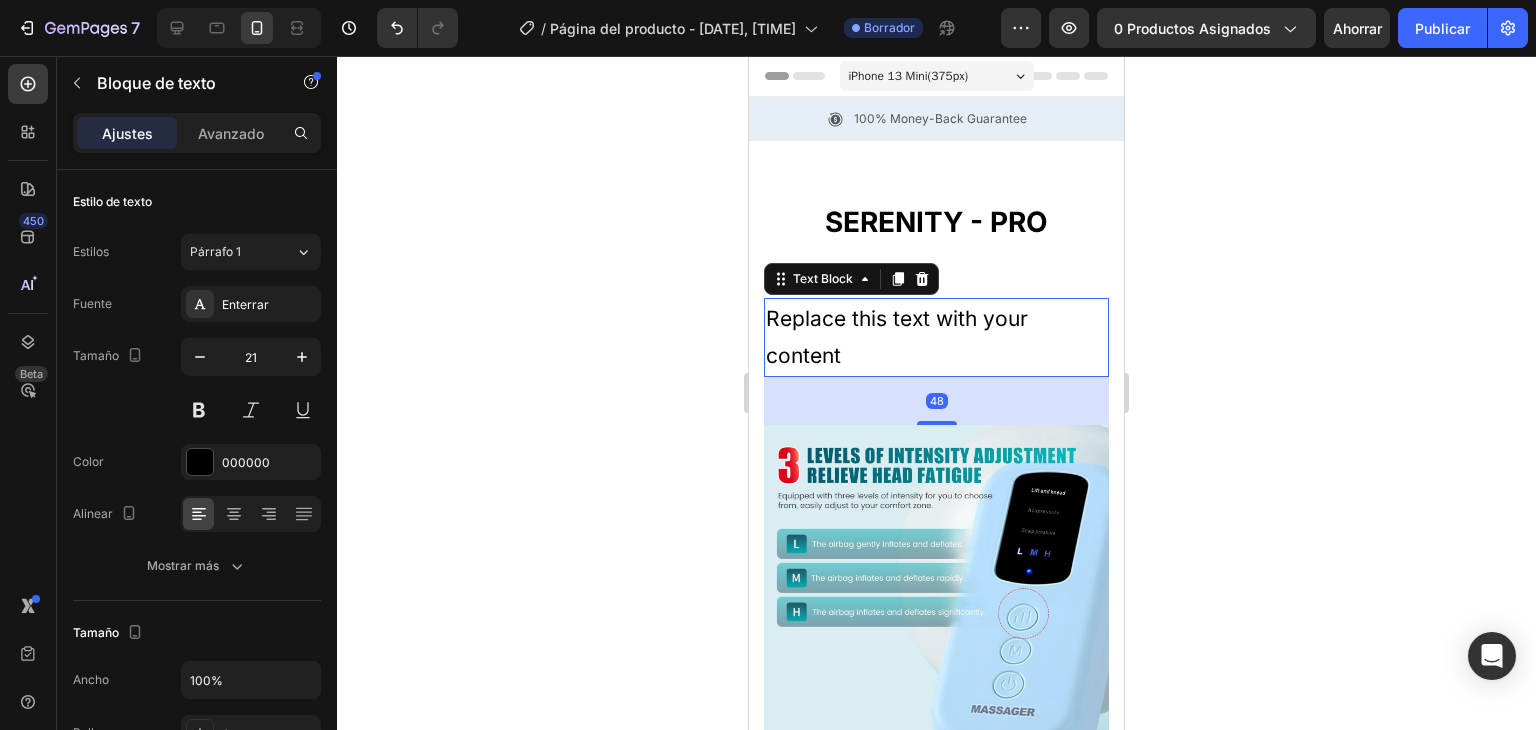 click on "Replace this text with your content" at bounding box center (936, 338) 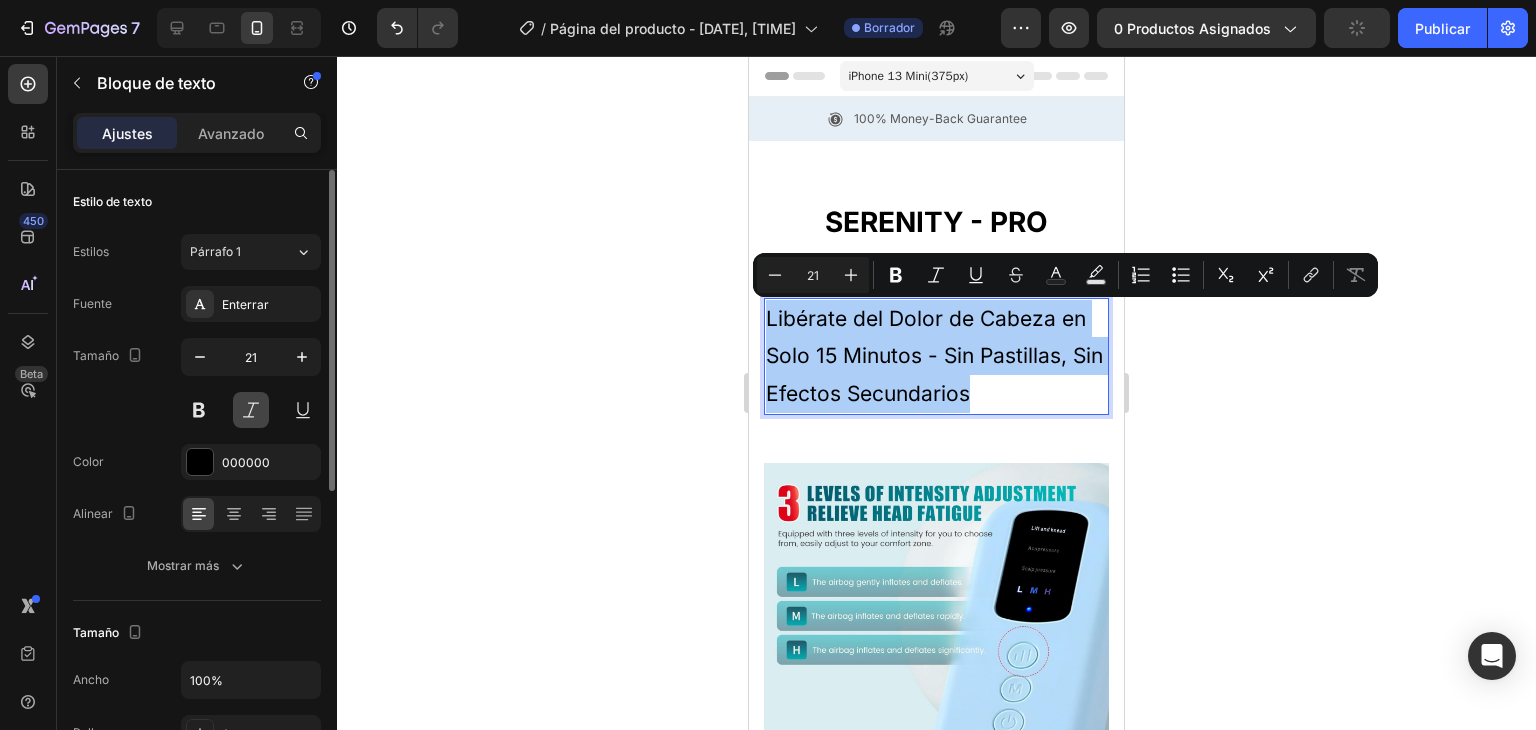 click at bounding box center [251, 410] 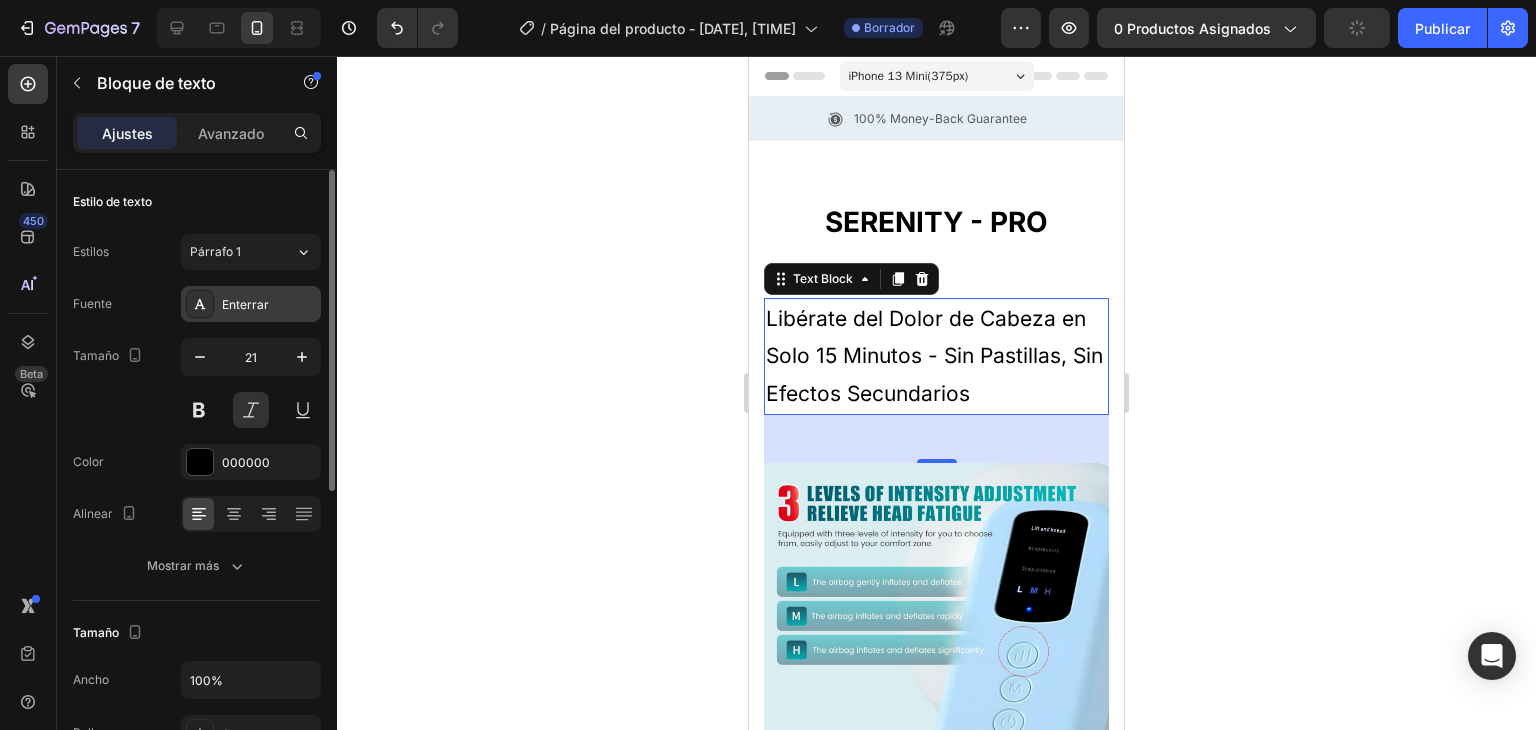 click on "Enterrar" at bounding box center [269, 305] 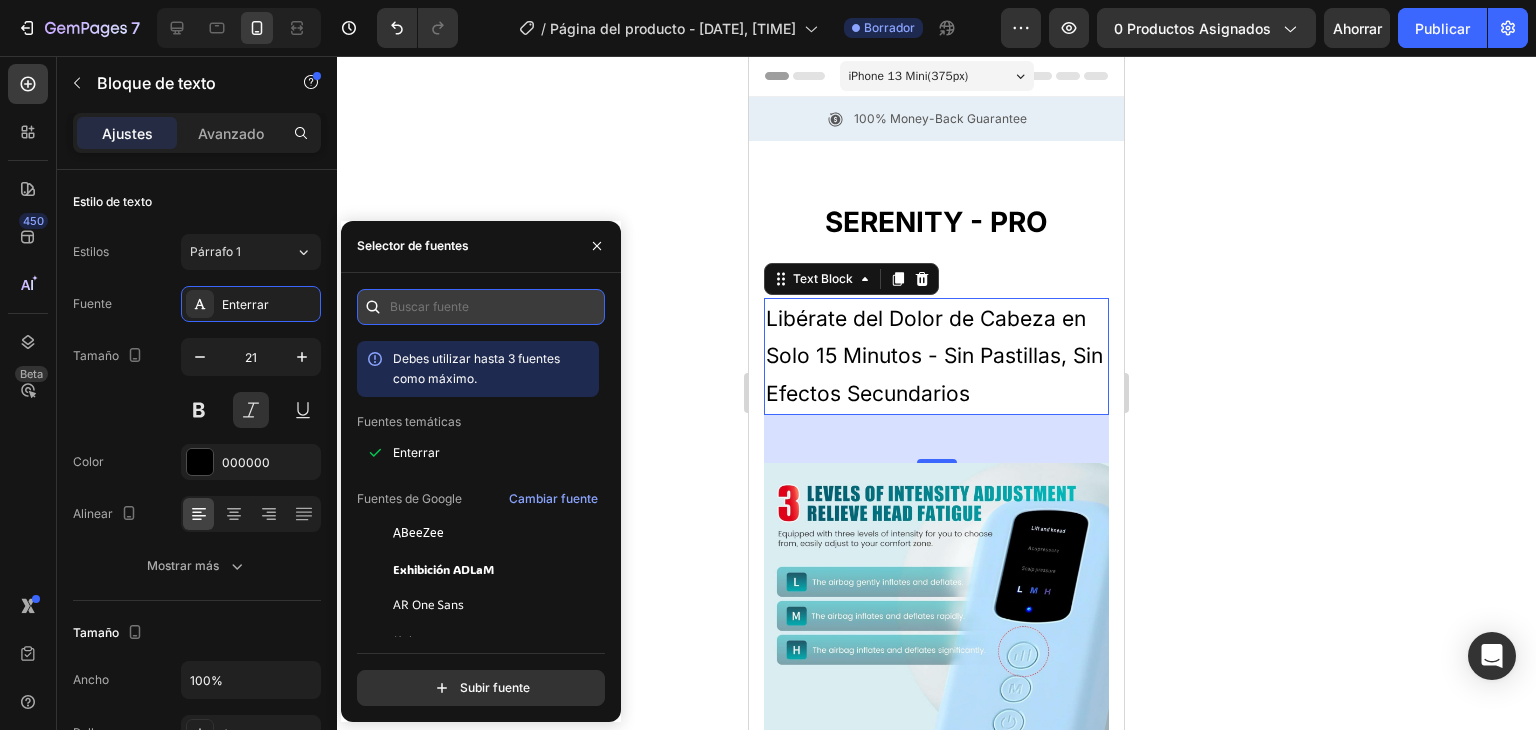 click at bounding box center (481, 307) 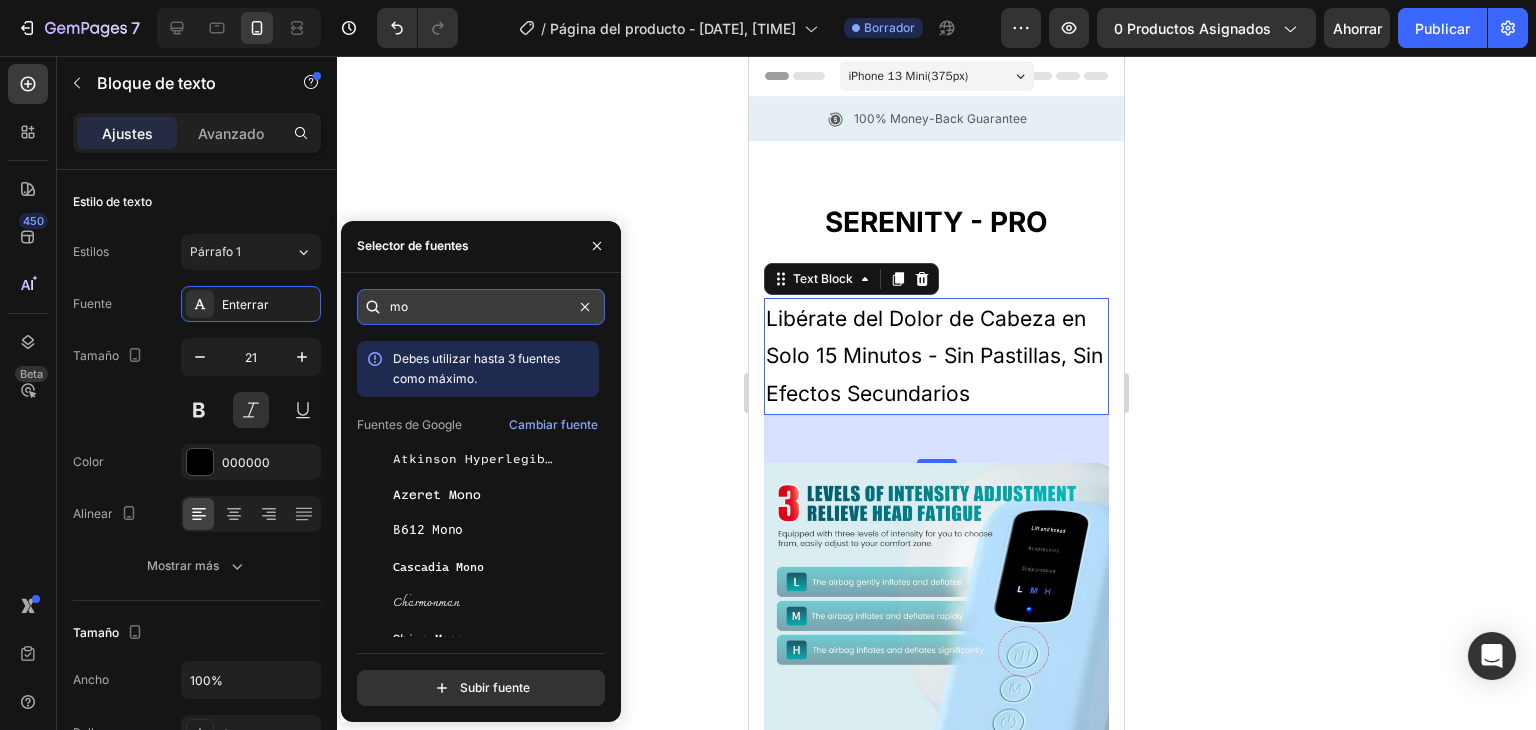 type on "m" 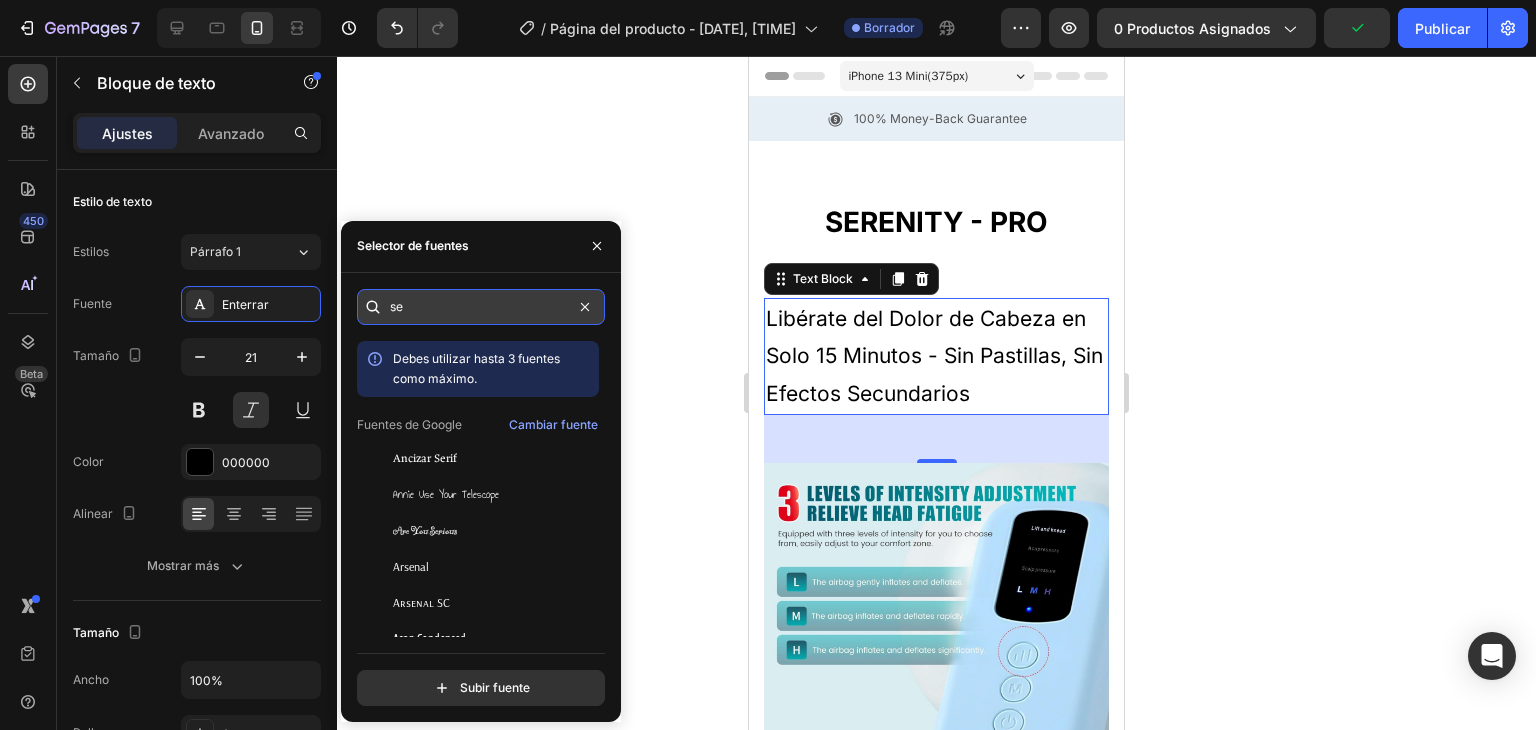 type on "s" 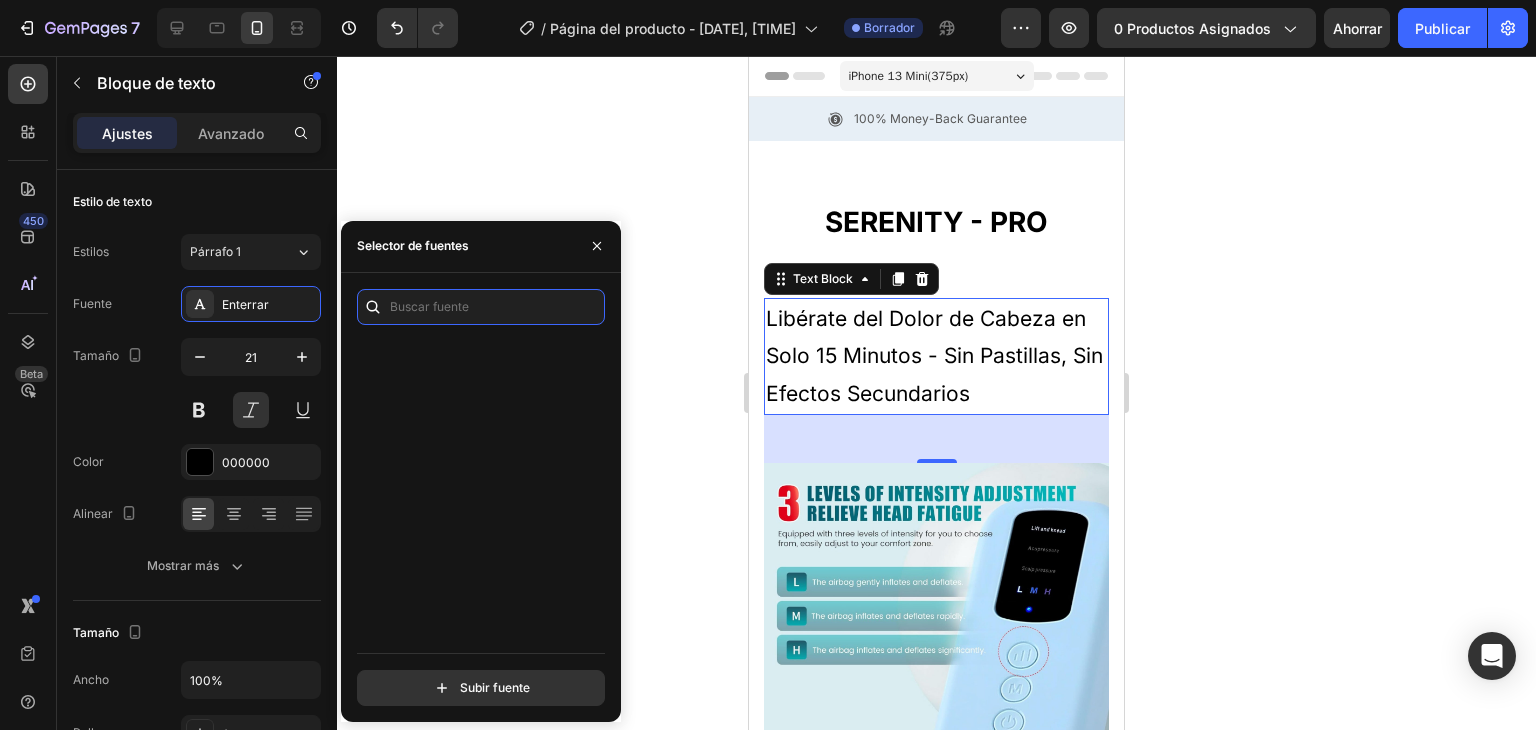 scroll, scrollTop: 31109, scrollLeft: 0, axis: vertical 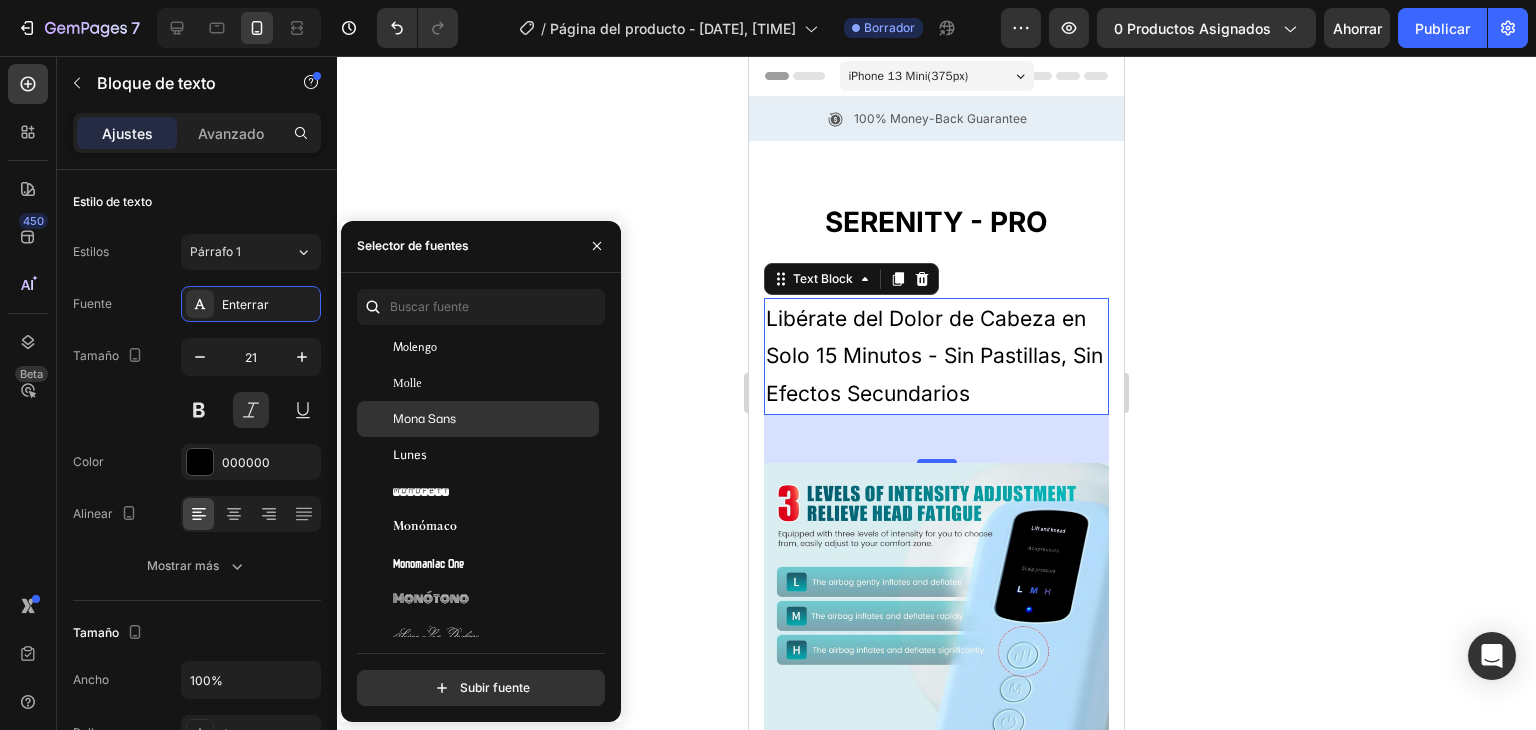 click on "Mona Sans" at bounding box center [494, 419] 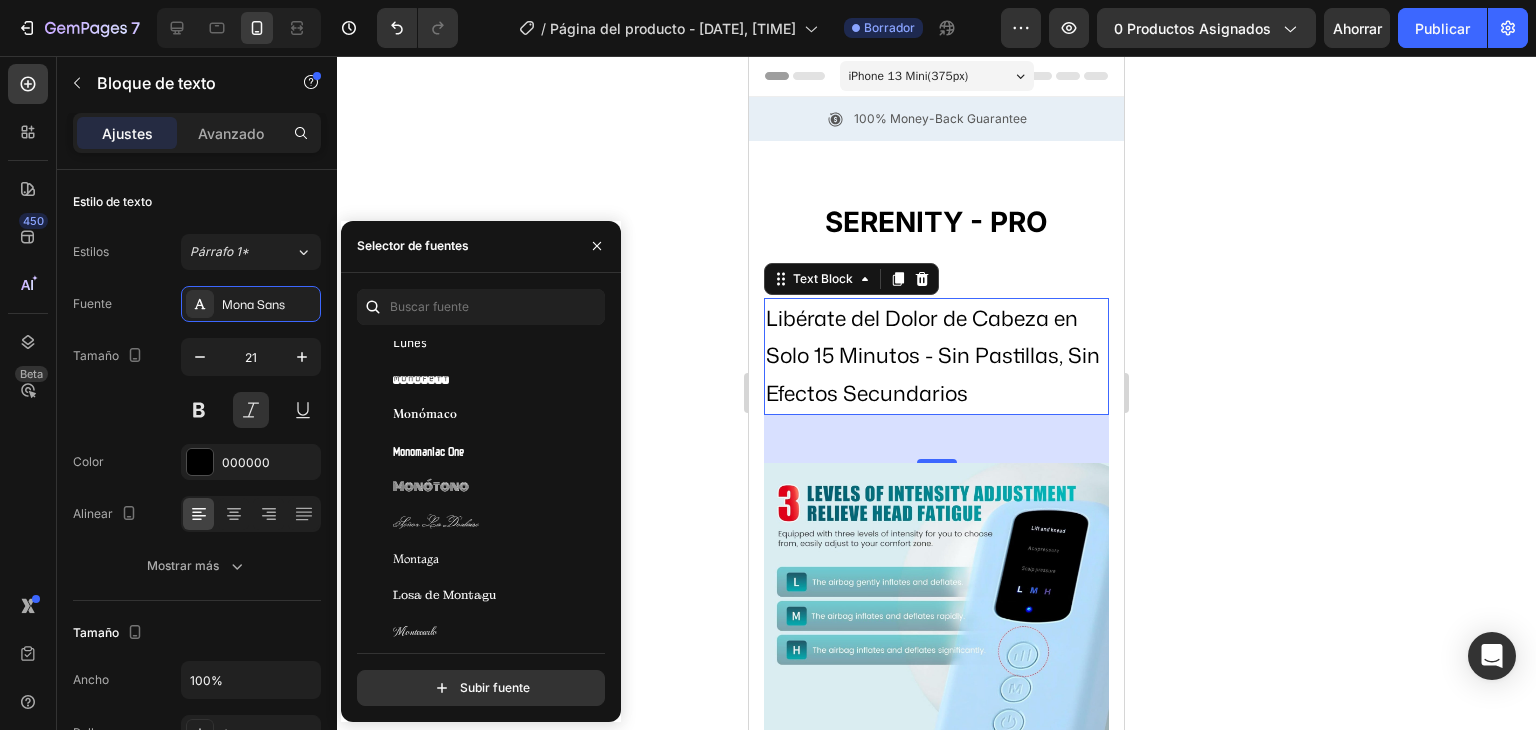 scroll, scrollTop: 34243, scrollLeft: 0, axis: vertical 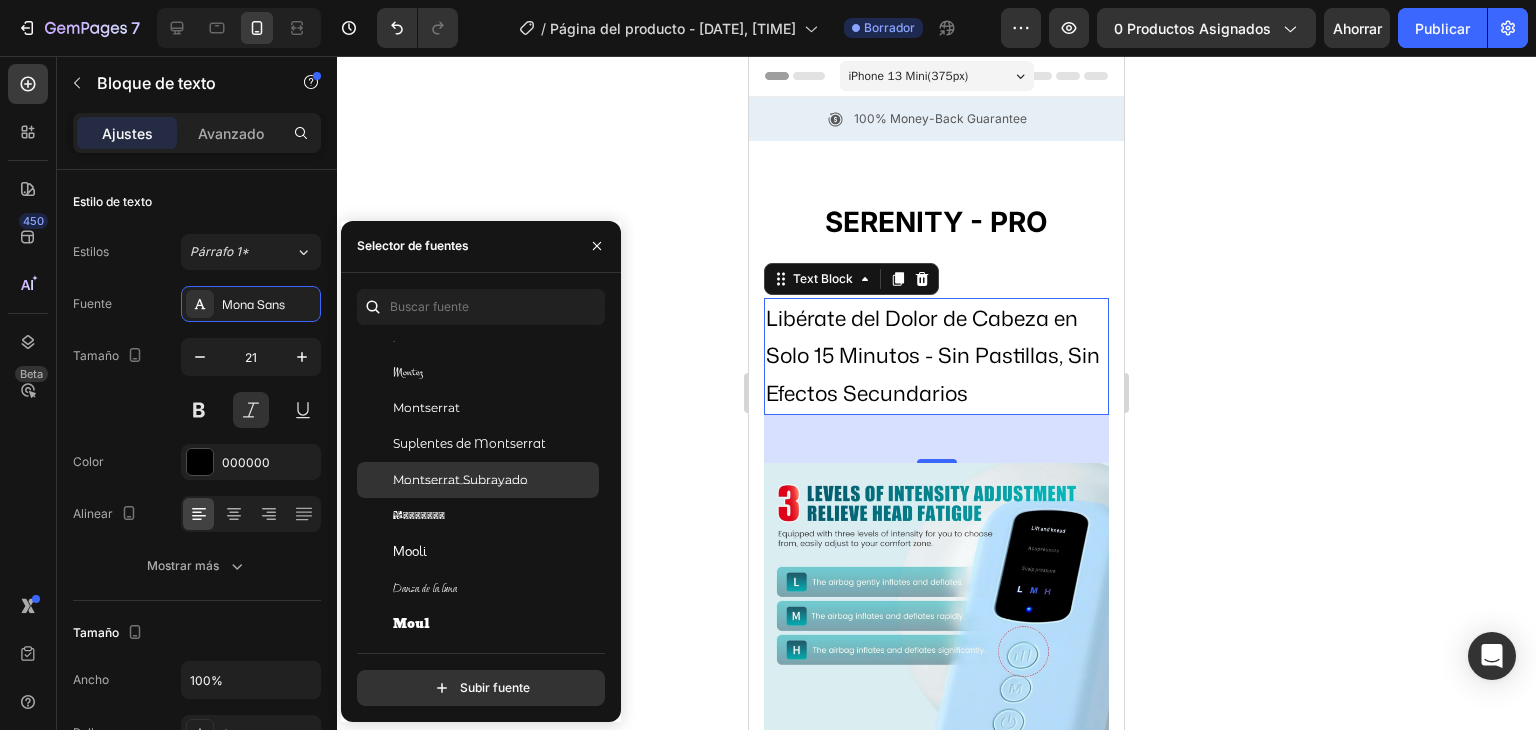 click on "Montserrat Subrayado" at bounding box center [460, 479] 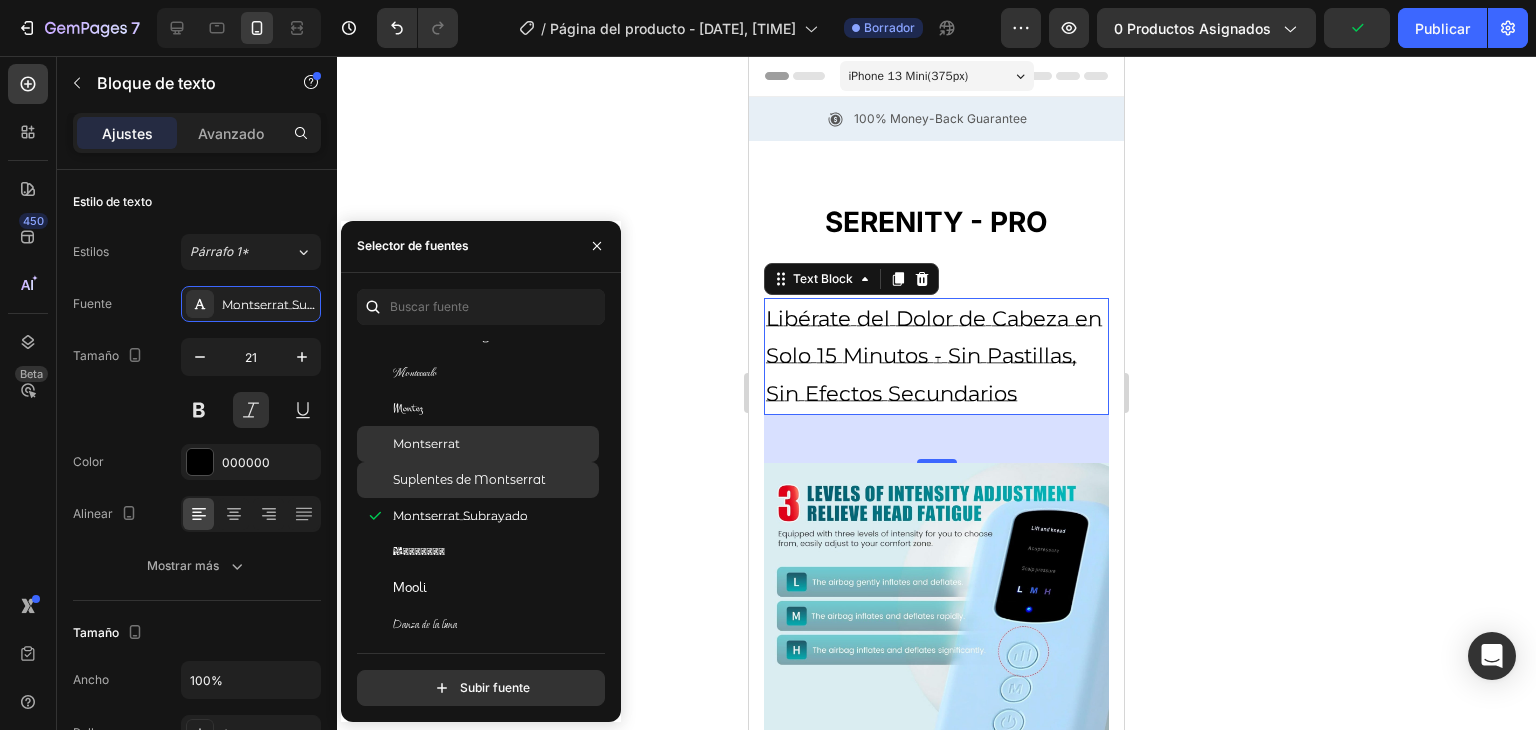 click on "Montserrat" at bounding box center [426, 443] 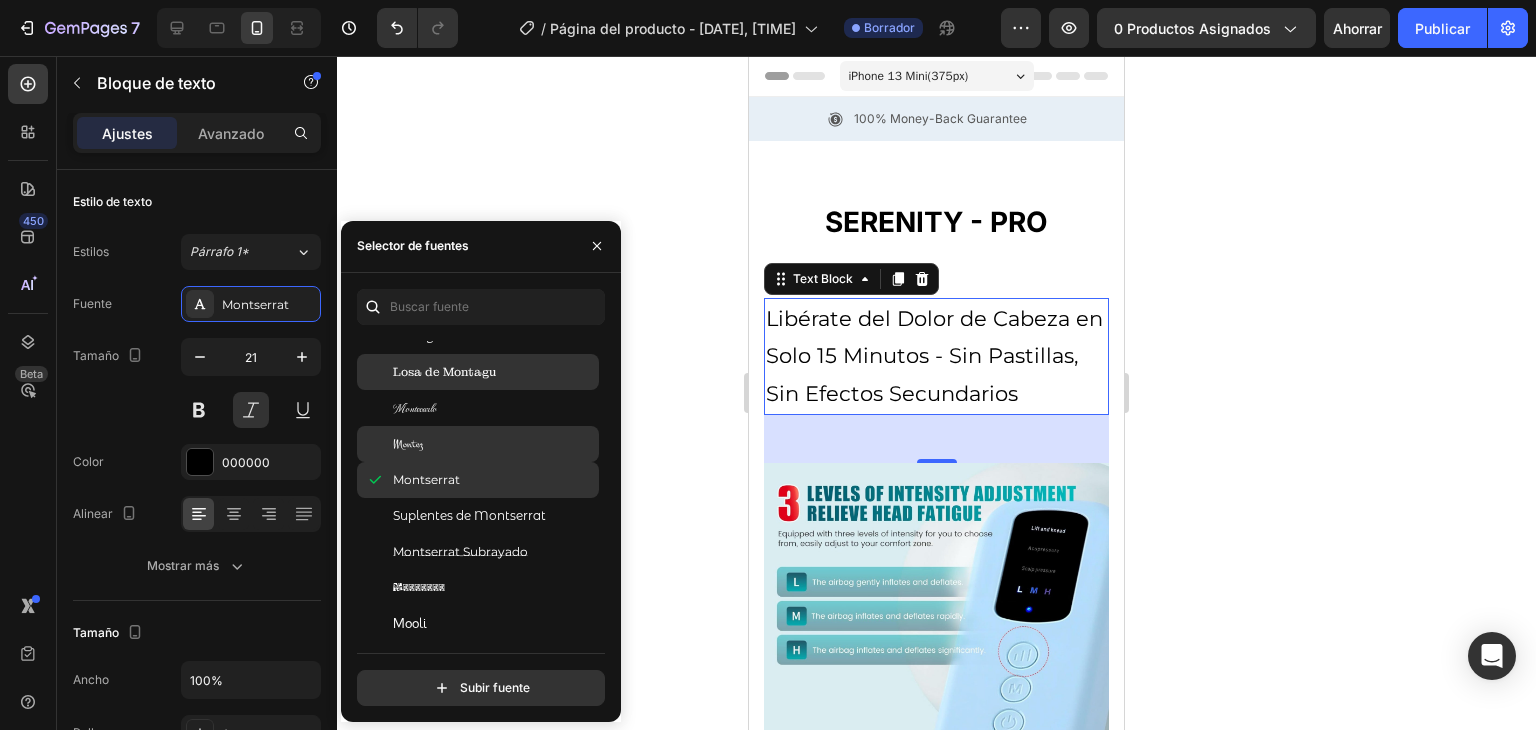 click on "Losa de Montagu" at bounding box center (444, 372) 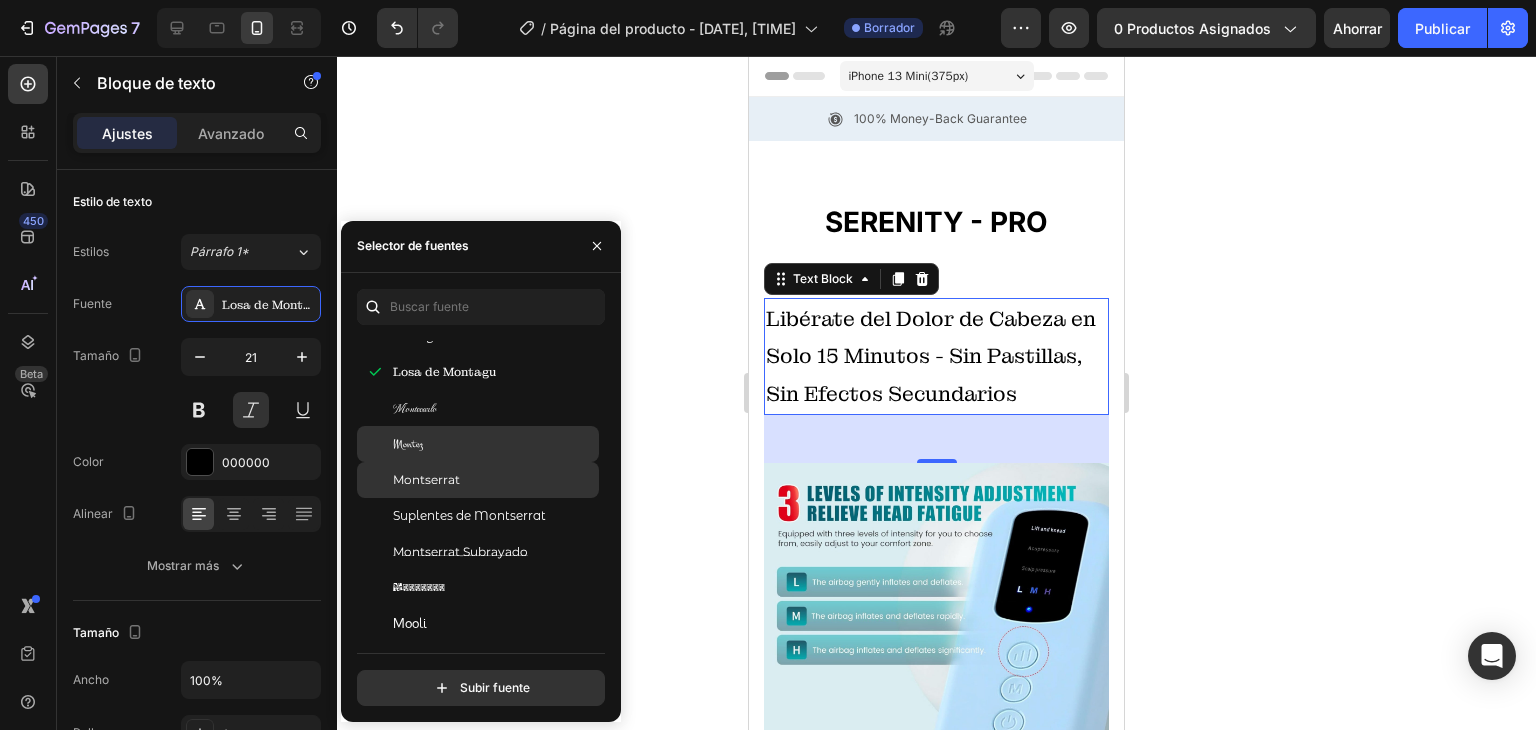 click on "Montserrat" at bounding box center (426, 479) 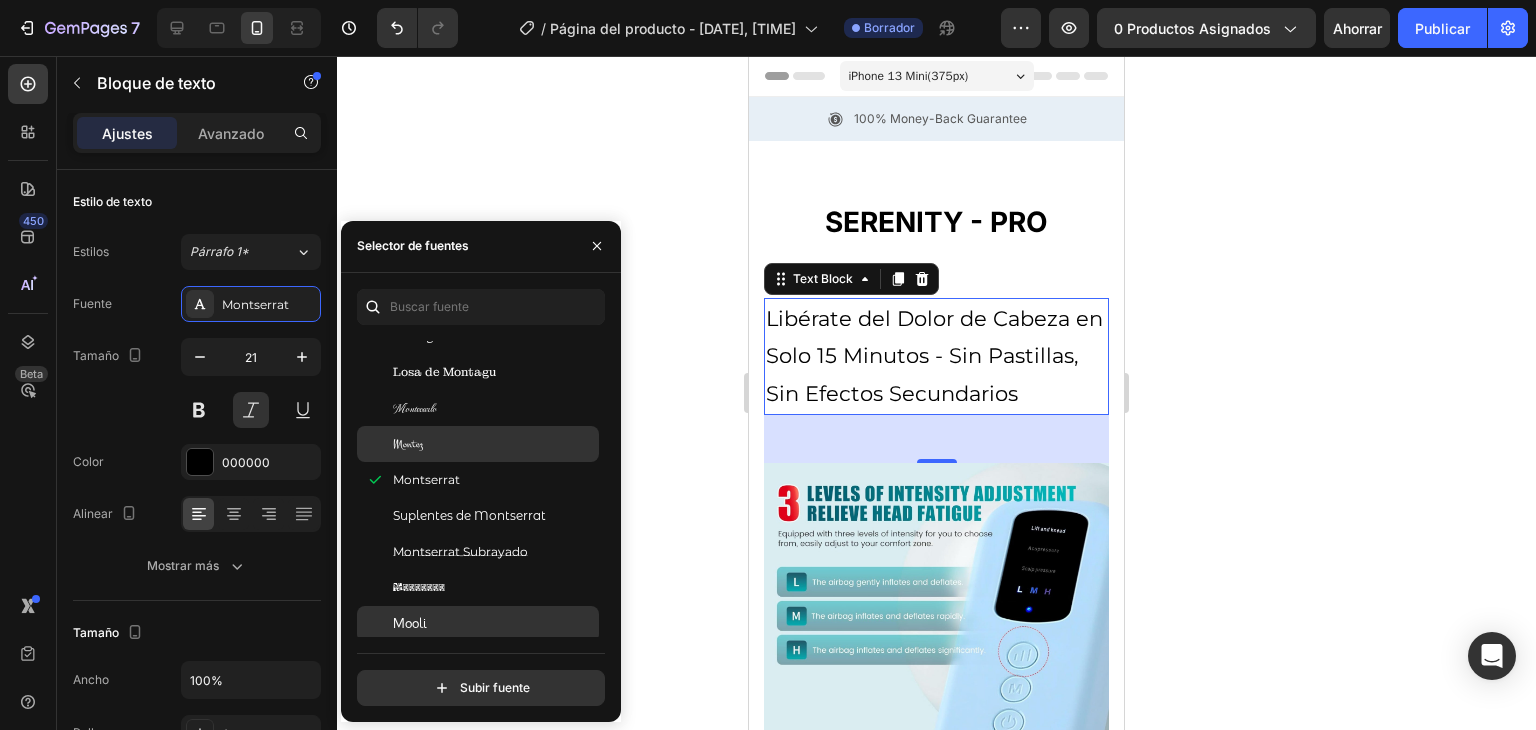 click on "Mooli" at bounding box center (410, 623) 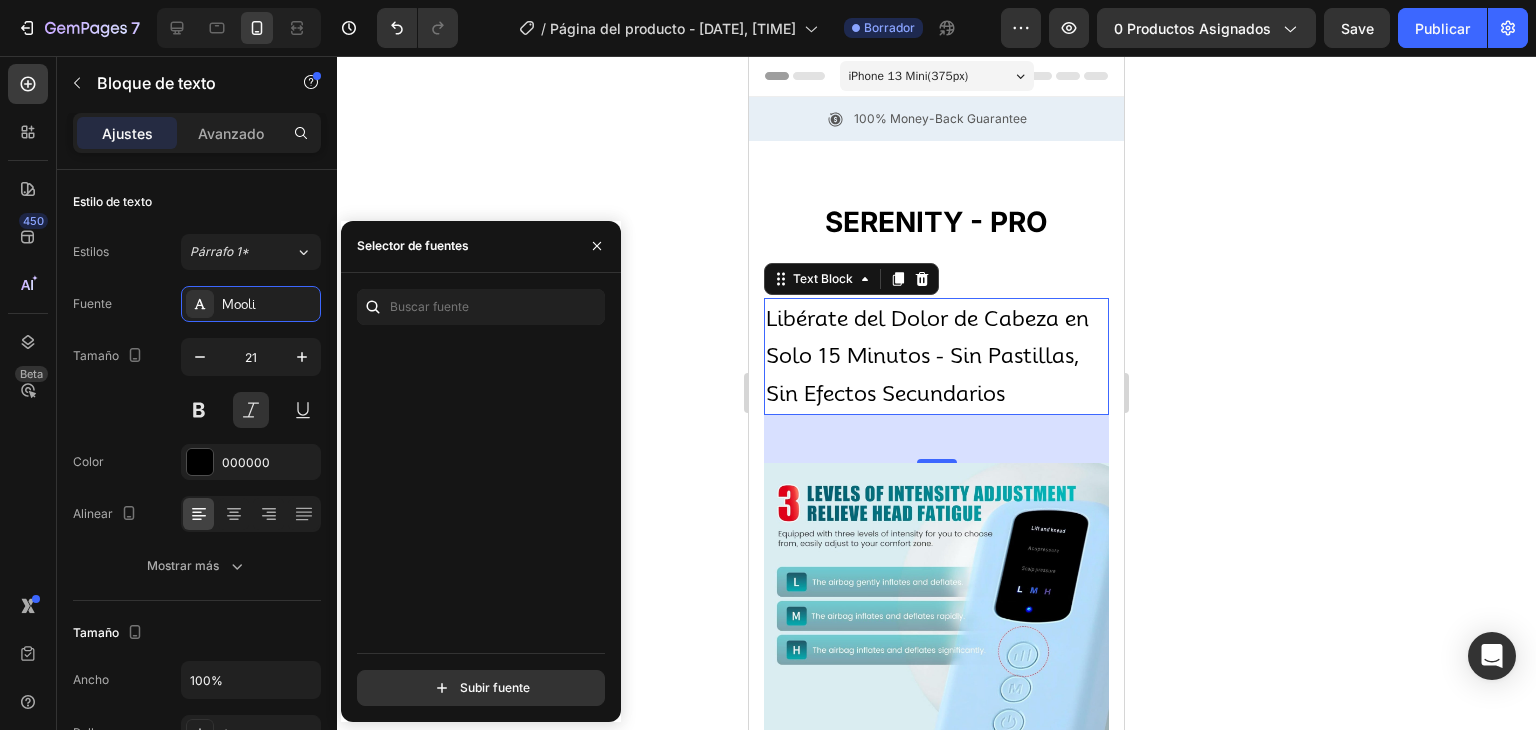 scroll, scrollTop: 33097, scrollLeft: 0, axis: vertical 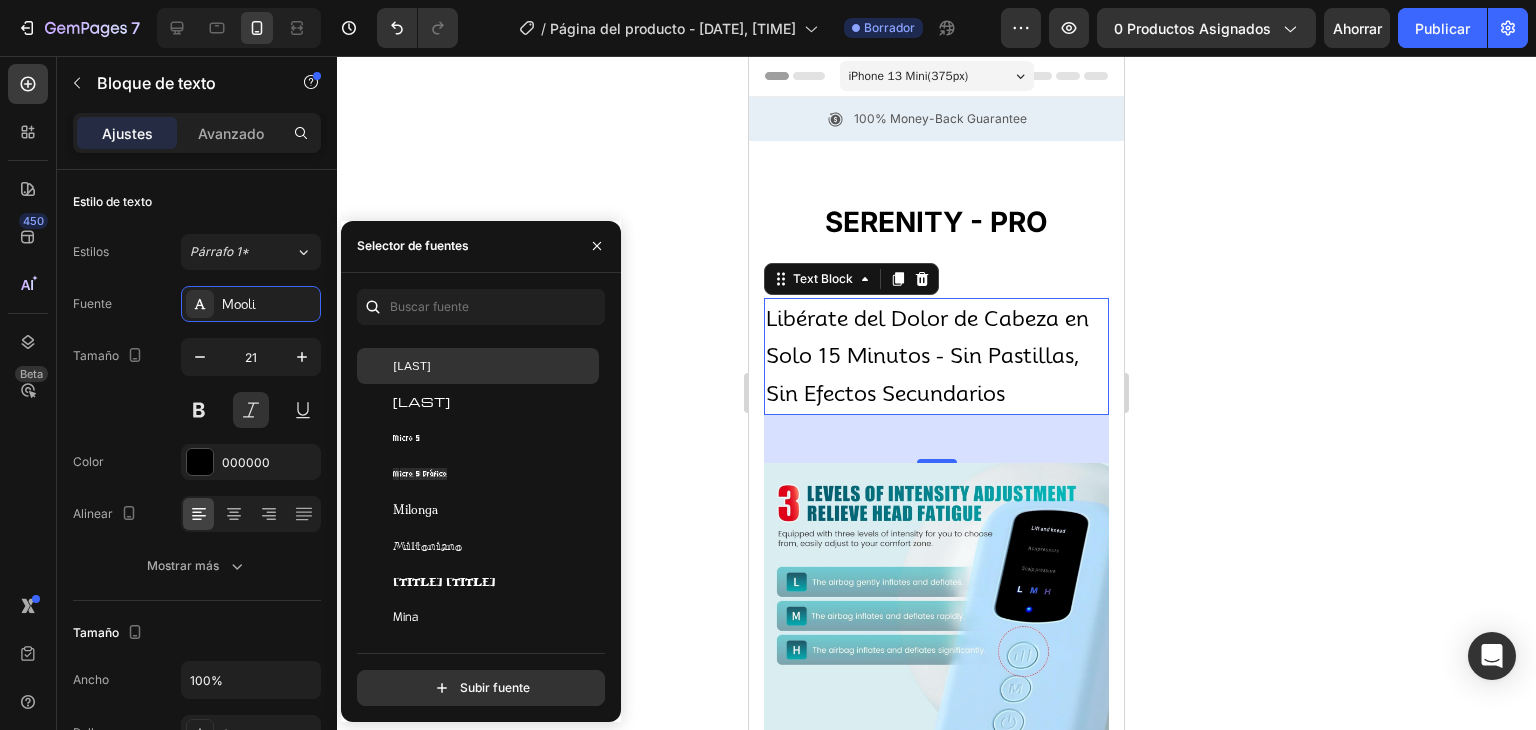 click on "Metrofóbico" at bounding box center (494, 366) 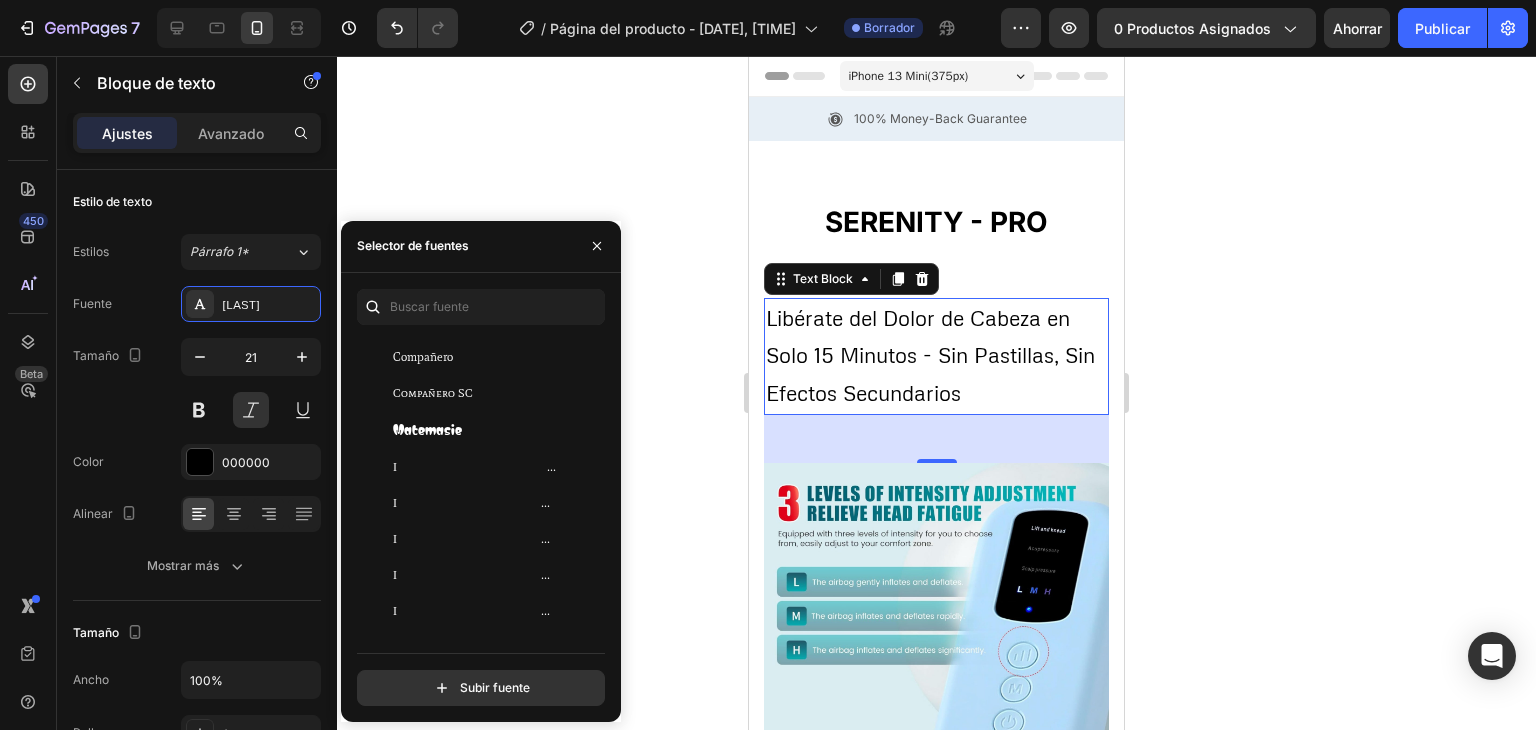 scroll, scrollTop: 32063, scrollLeft: 0, axis: vertical 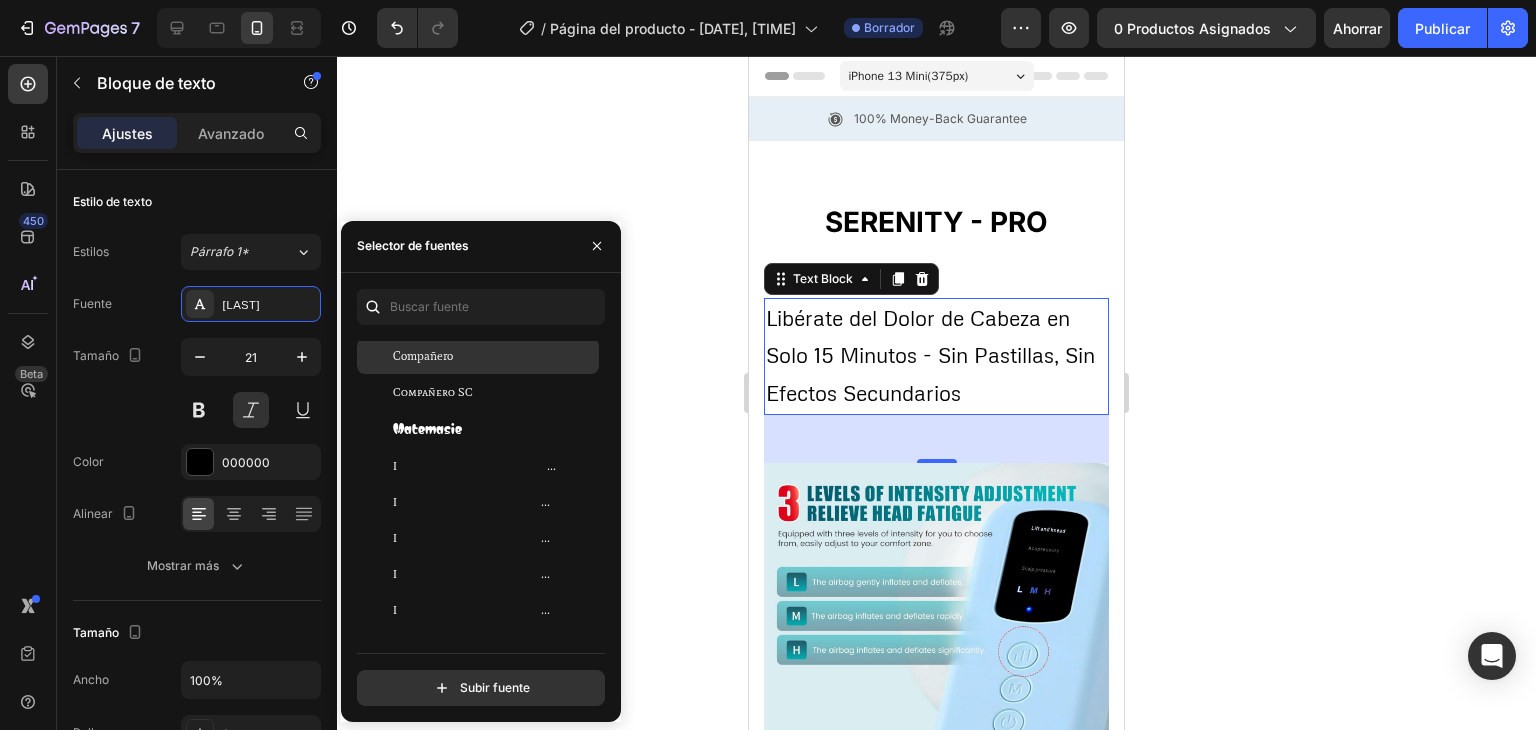 click on "Compañero" at bounding box center (423, 356) 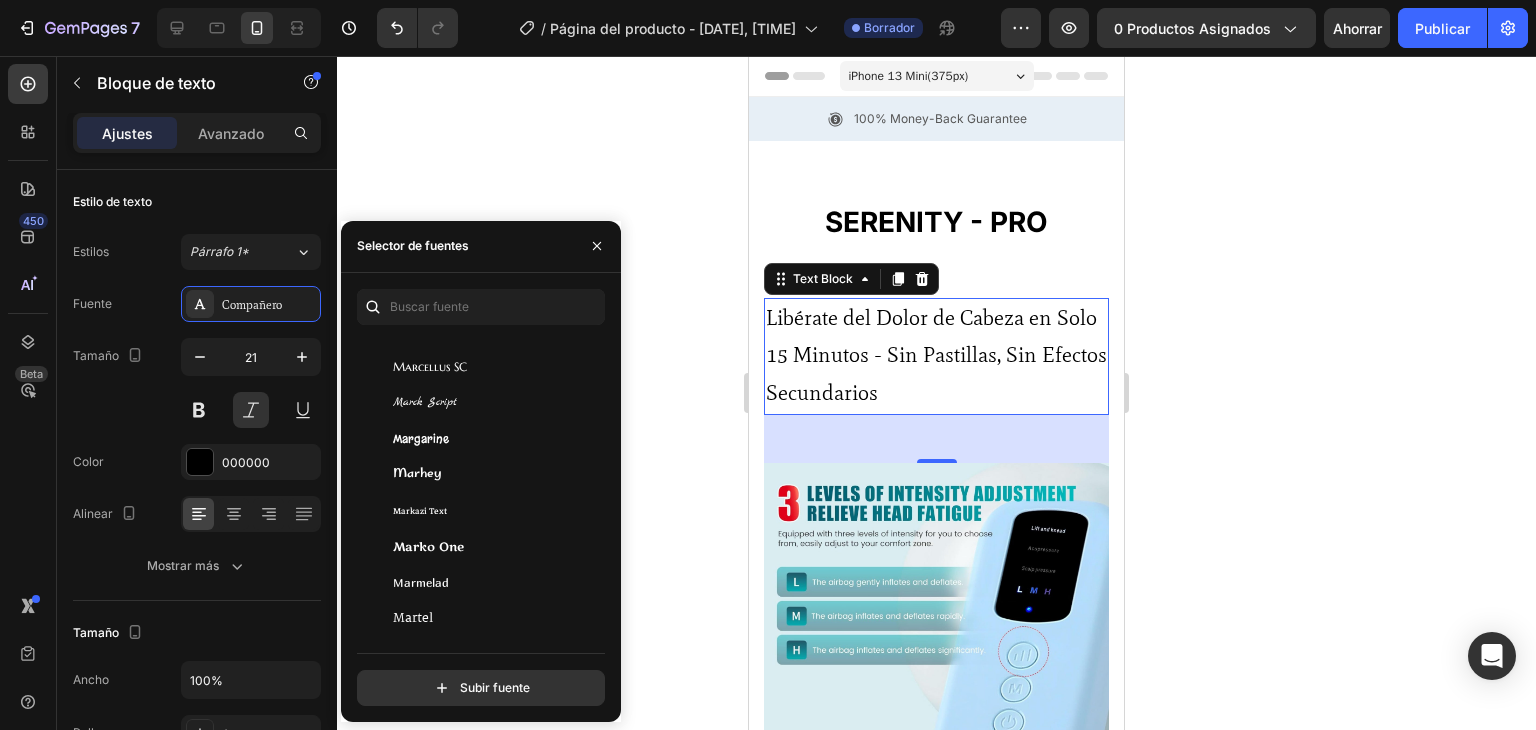 scroll, scrollTop: 31472, scrollLeft: 0, axis: vertical 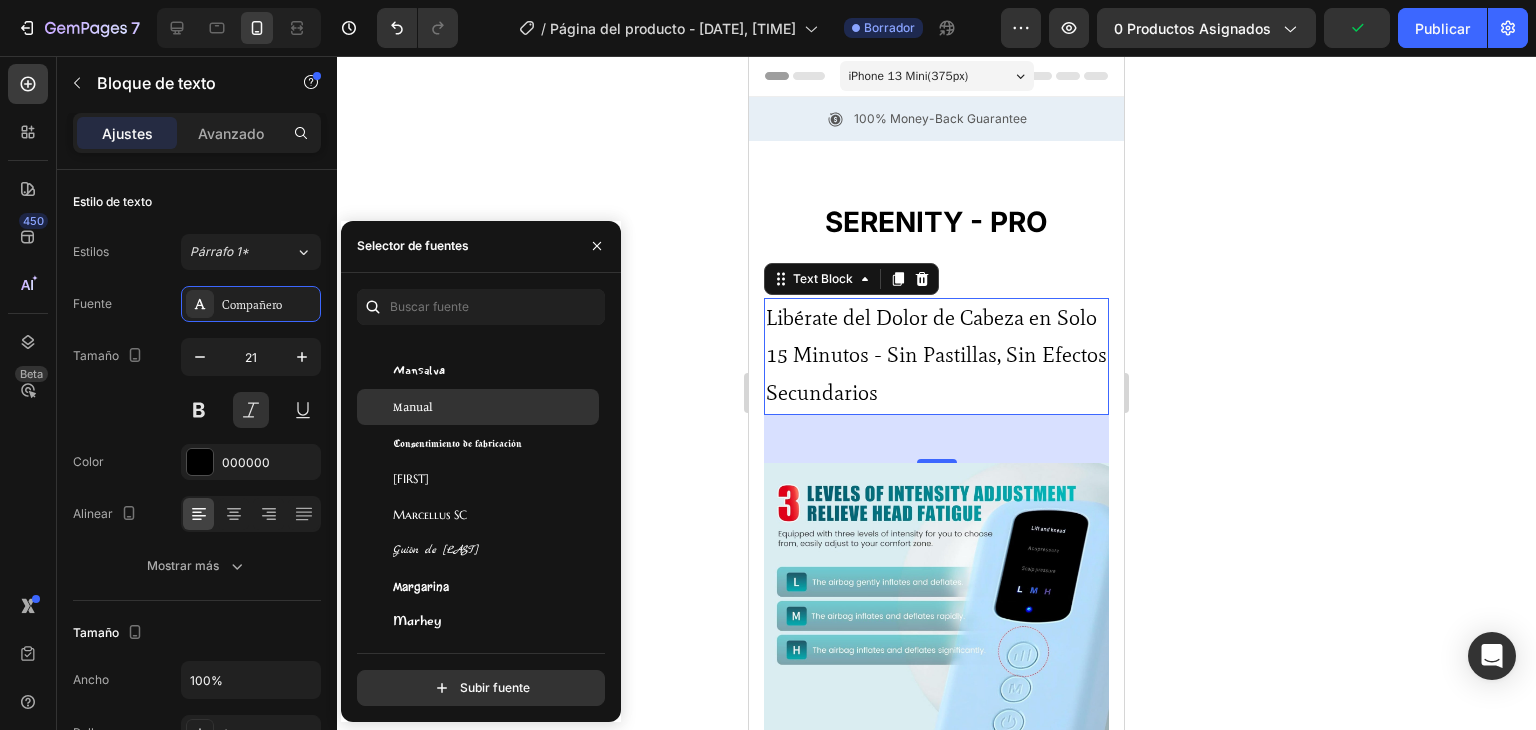 click on "Manual" at bounding box center [413, 406] 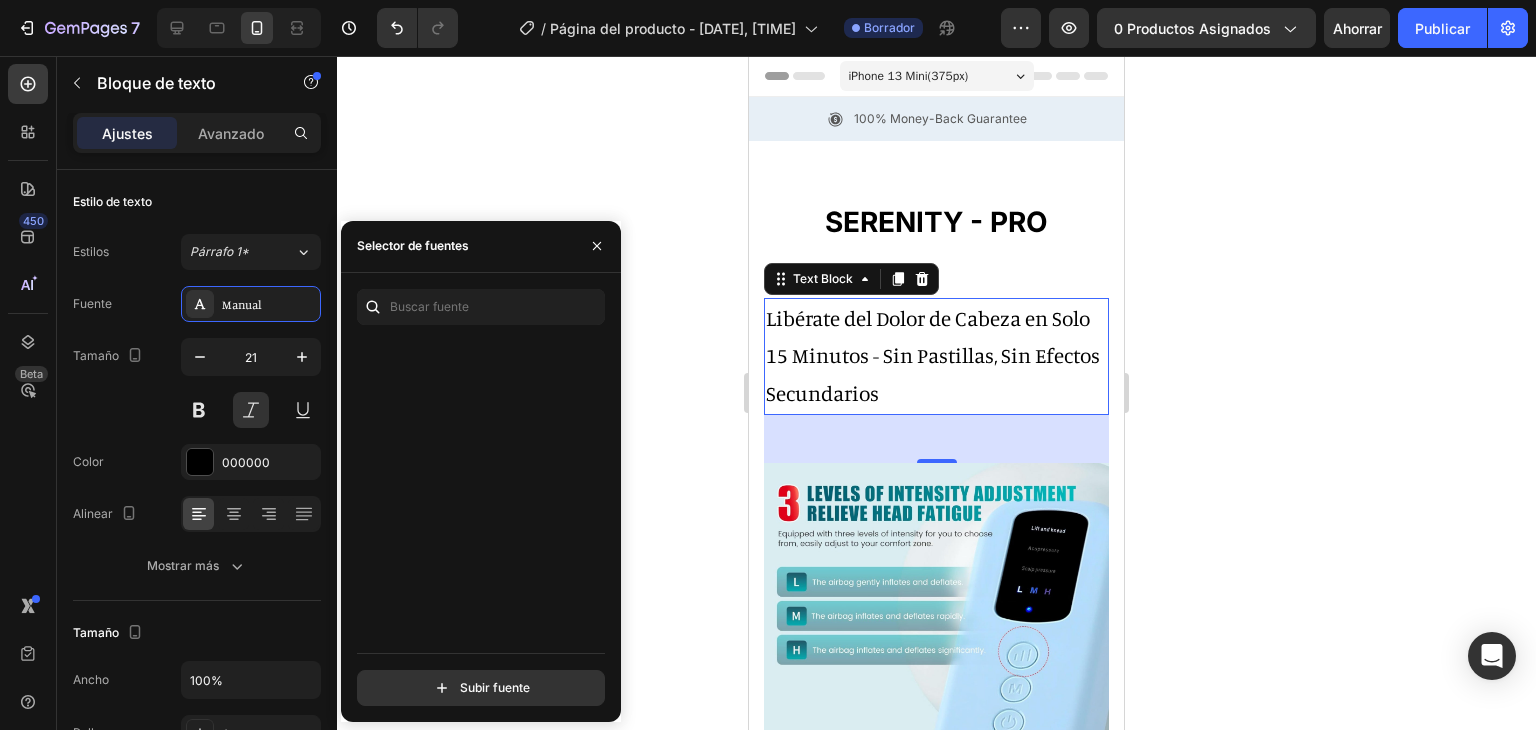 scroll, scrollTop: 30437, scrollLeft: 0, axis: vertical 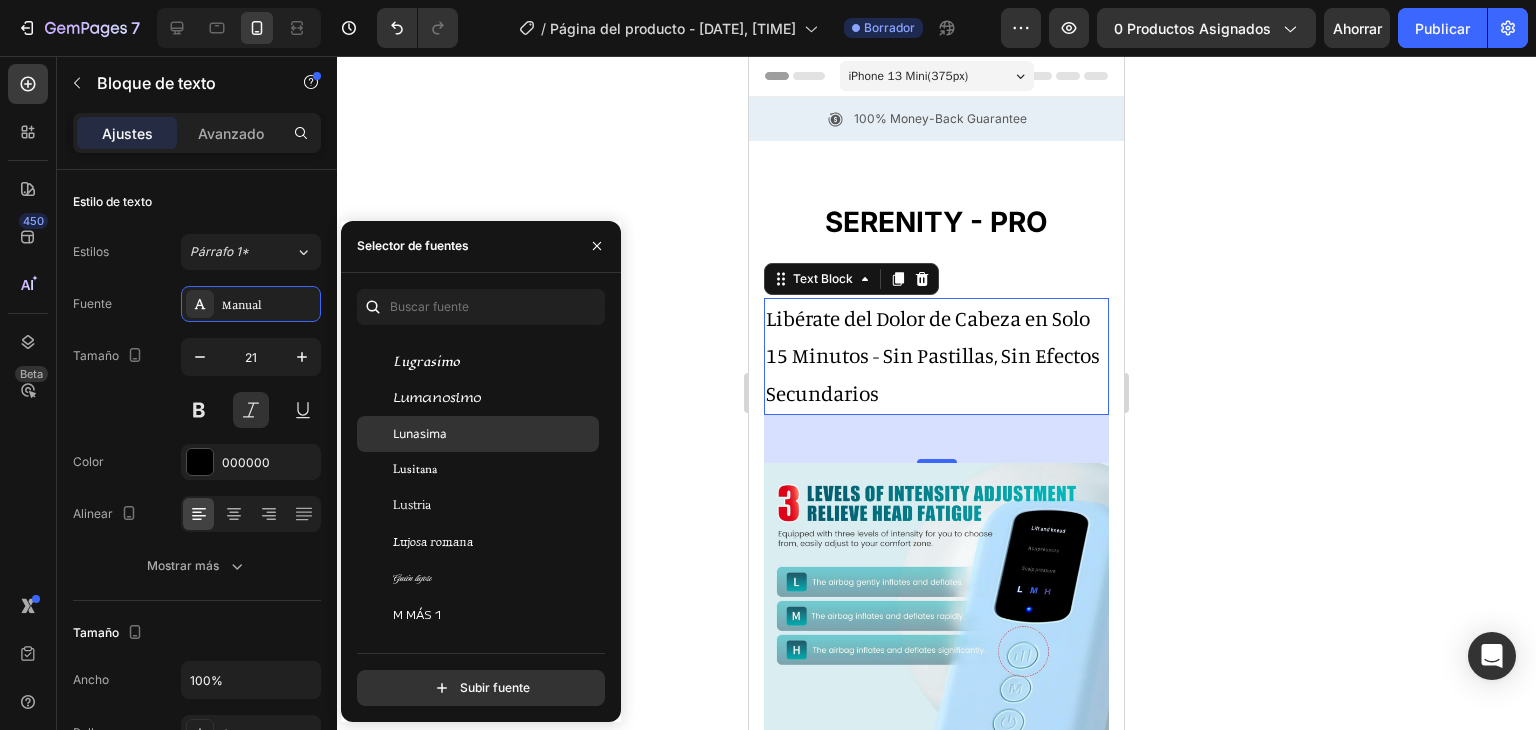 click on "Lunasima" at bounding box center [420, 434] 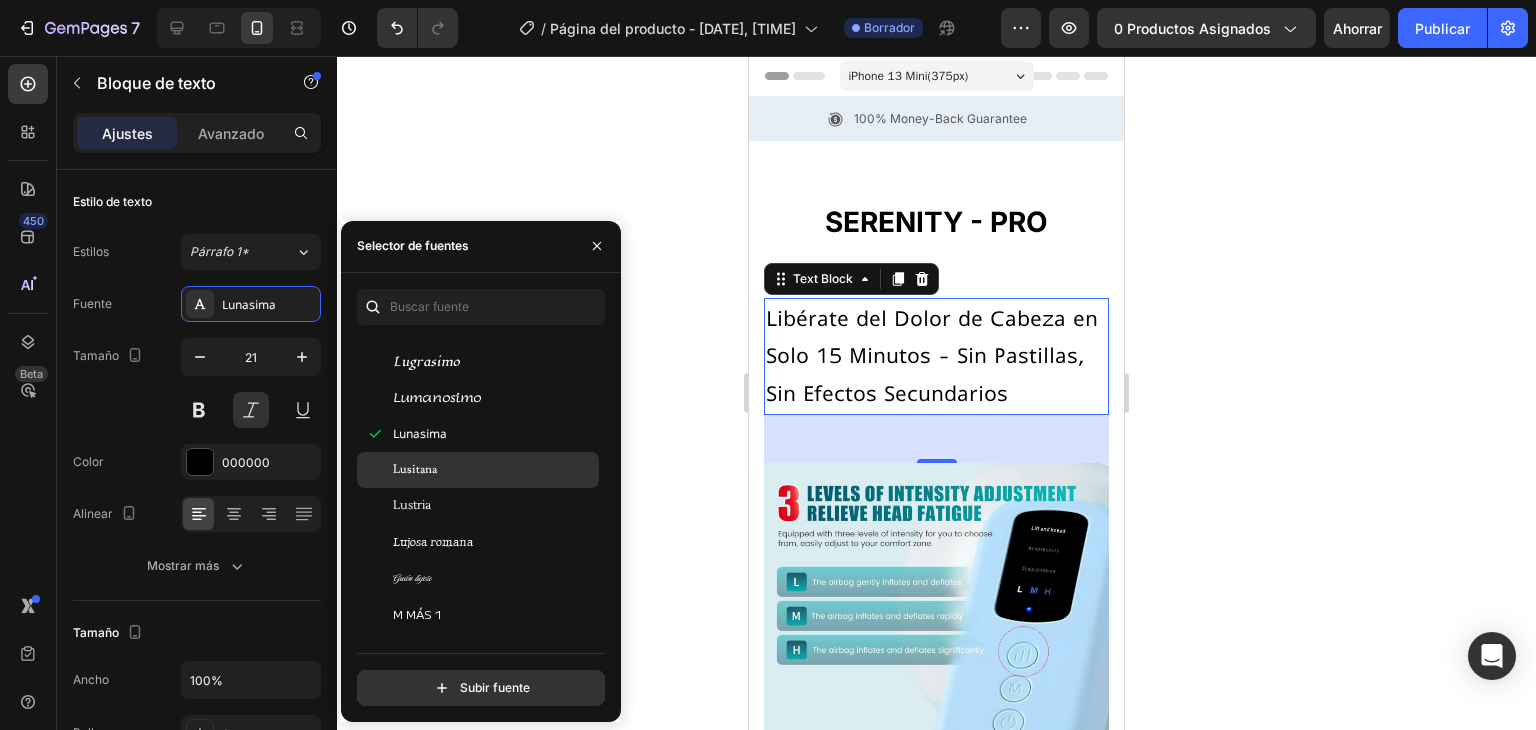 click on "Lusitana" at bounding box center (415, 469) 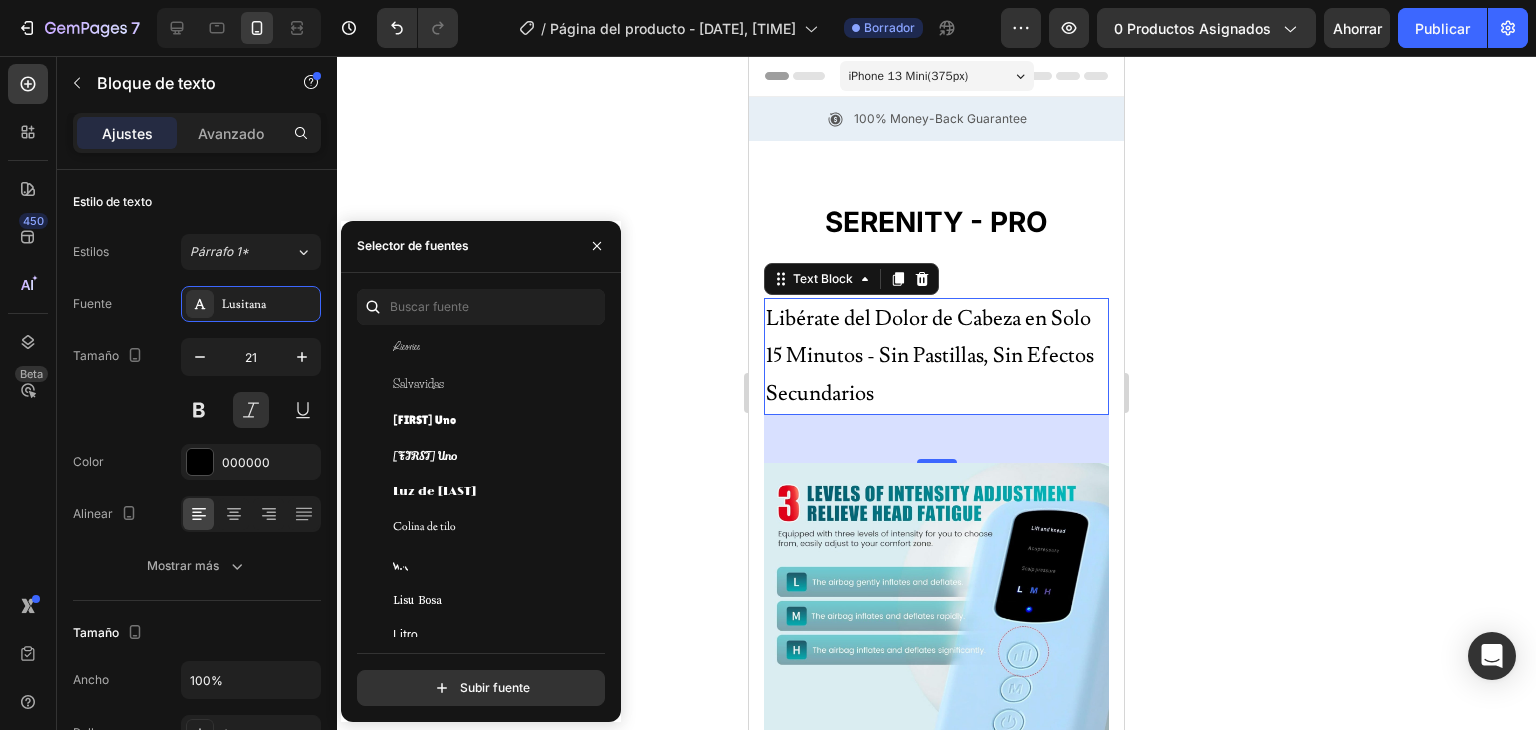 scroll, scrollTop: 29403, scrollLeft: 0, axis: vertical 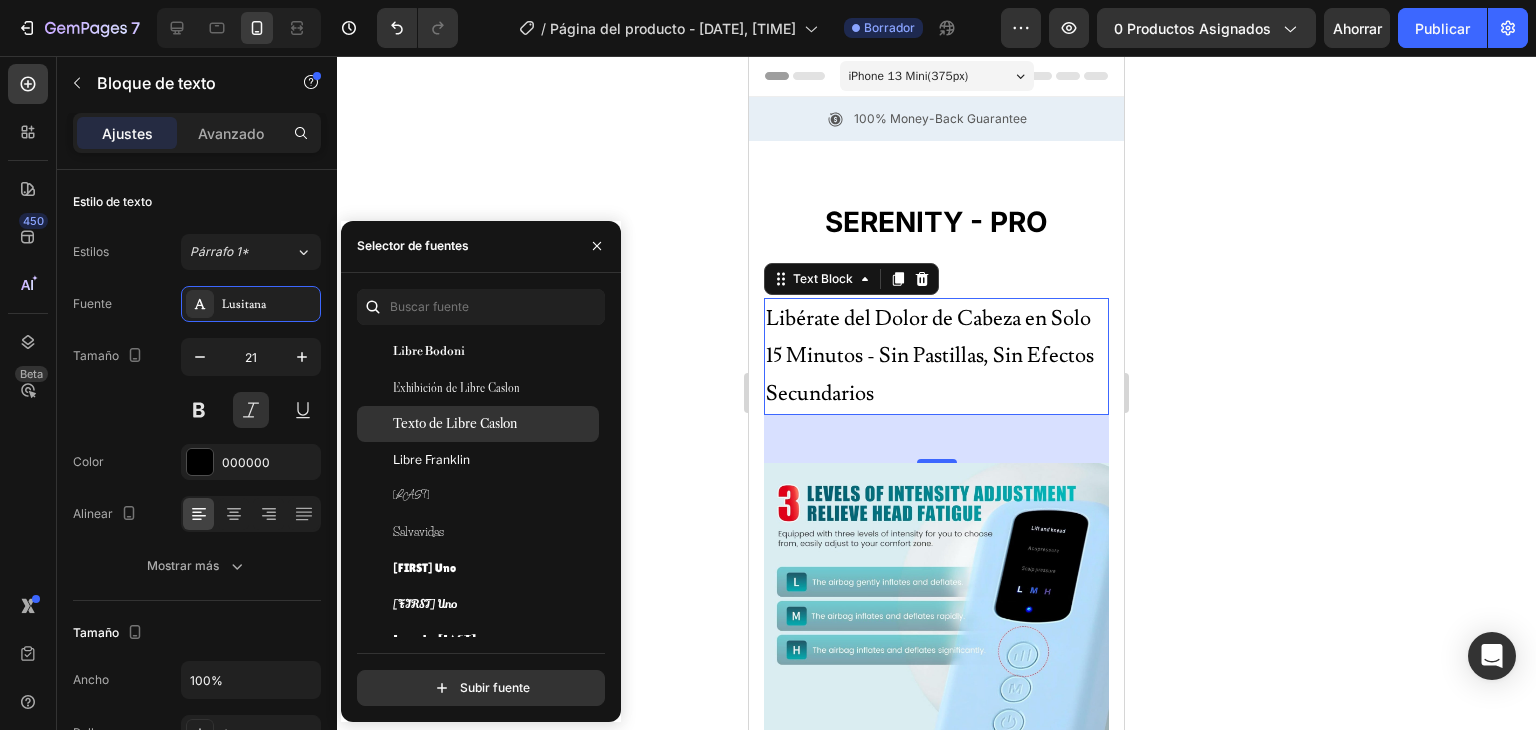 click on "Texto de Libre Caslon" at bounding box center (455, 423) 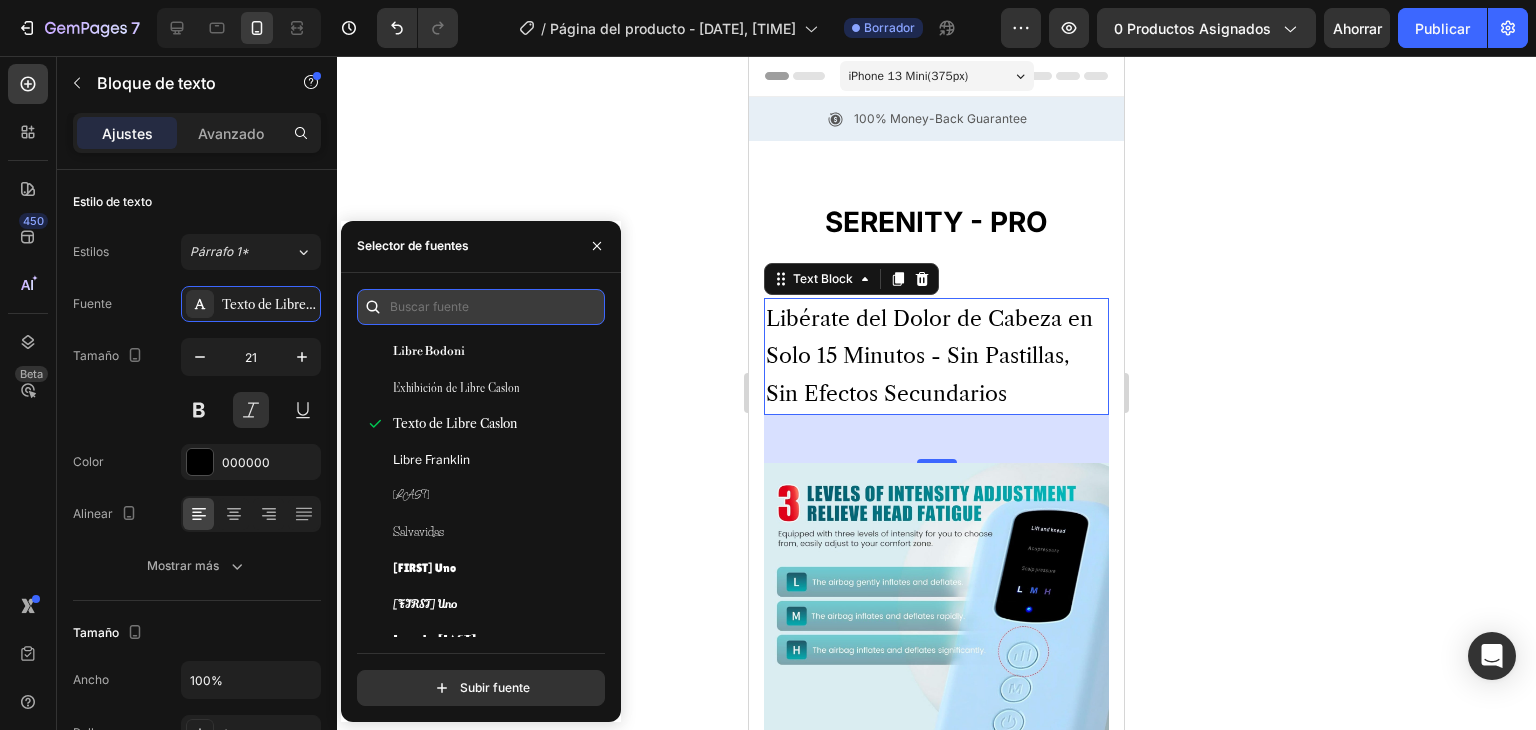 click at bounding box center (481, 307) 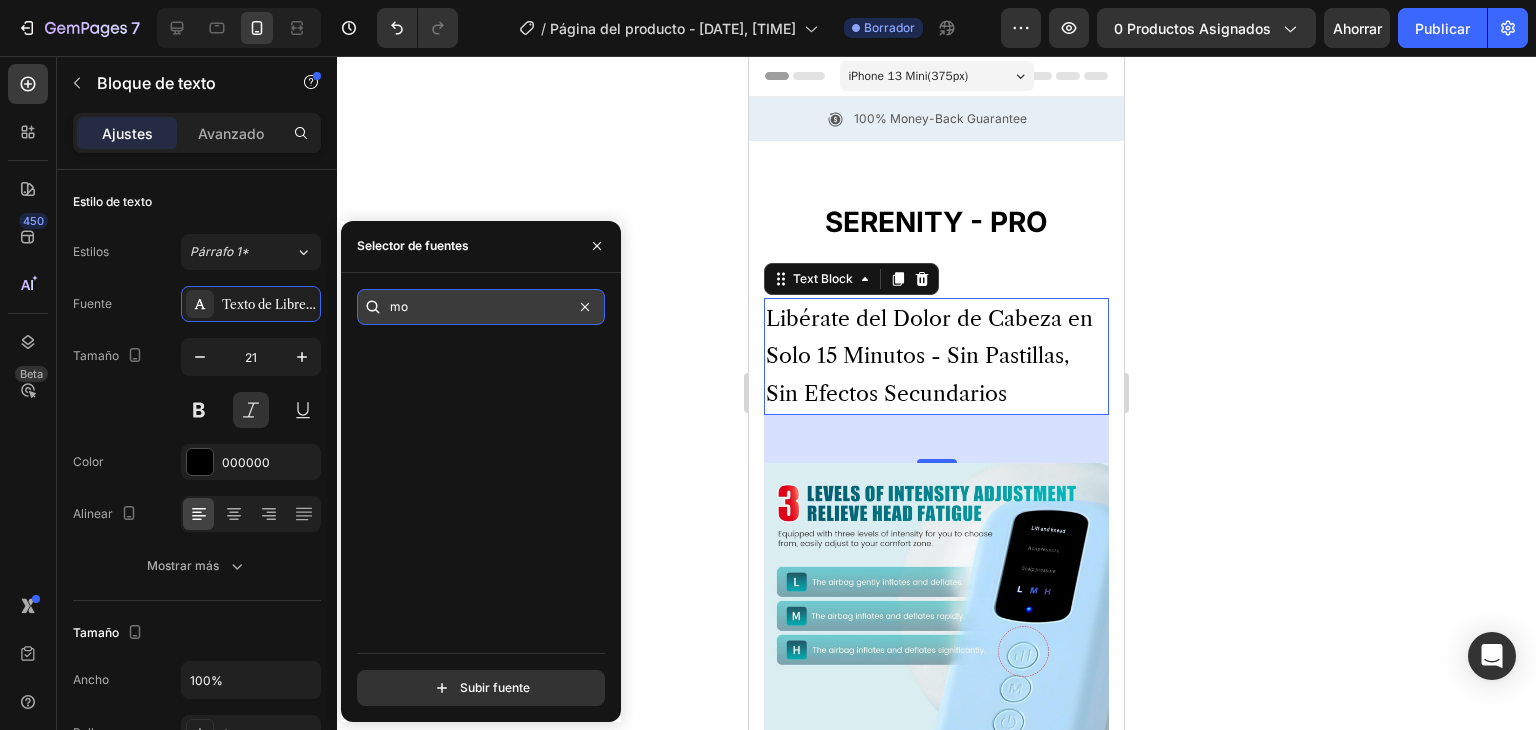 scroll, scrollTop: 0, scrollLeft: 0, axis: both 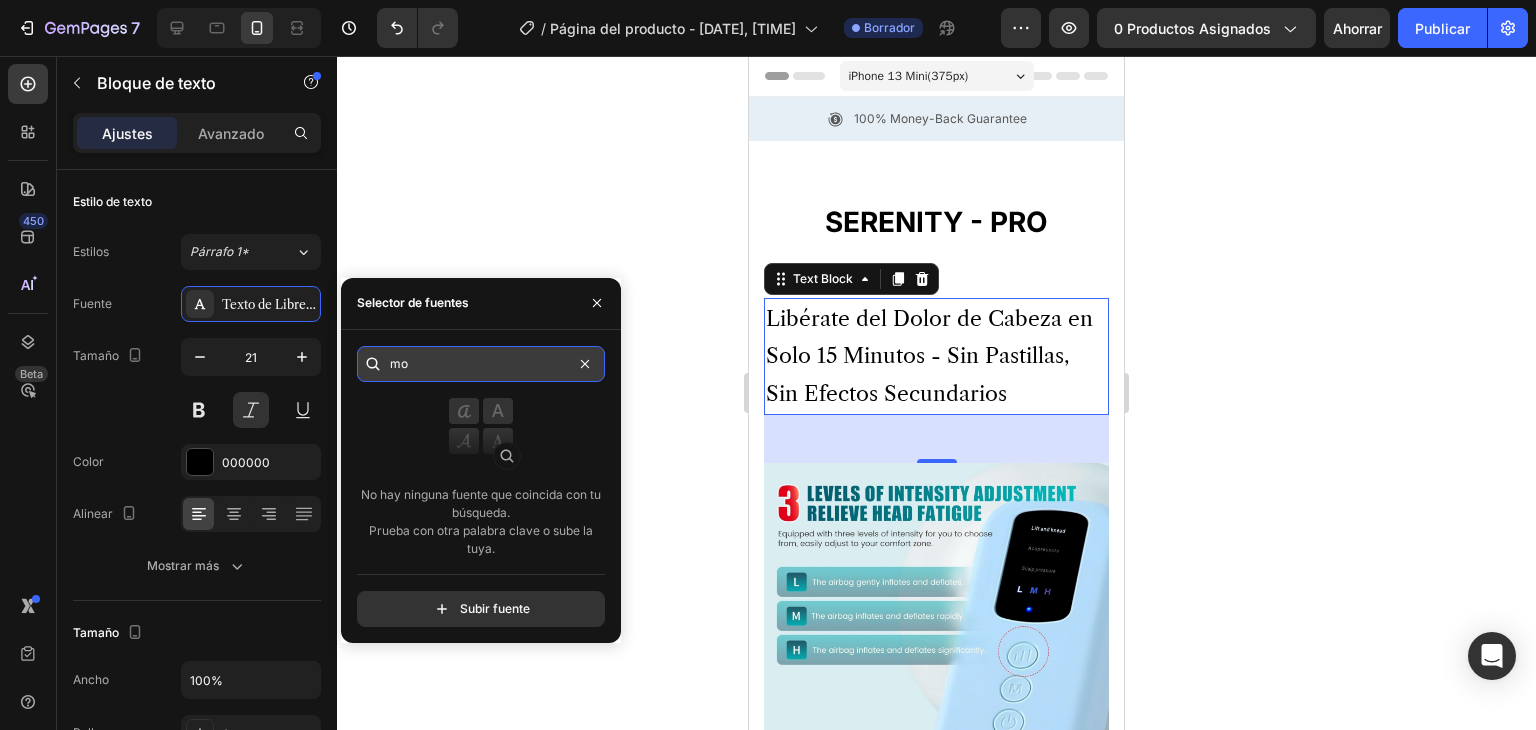 type on "m" 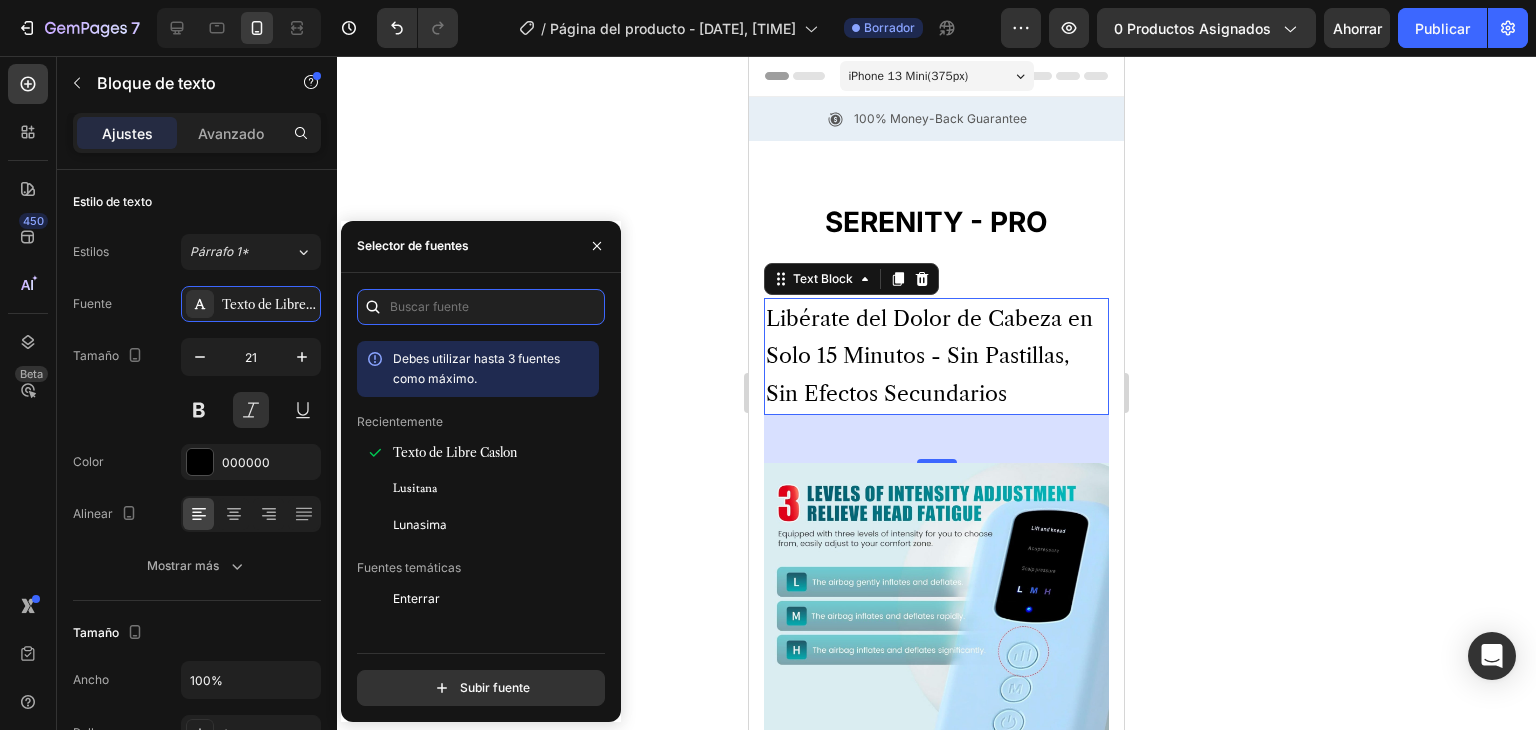 type 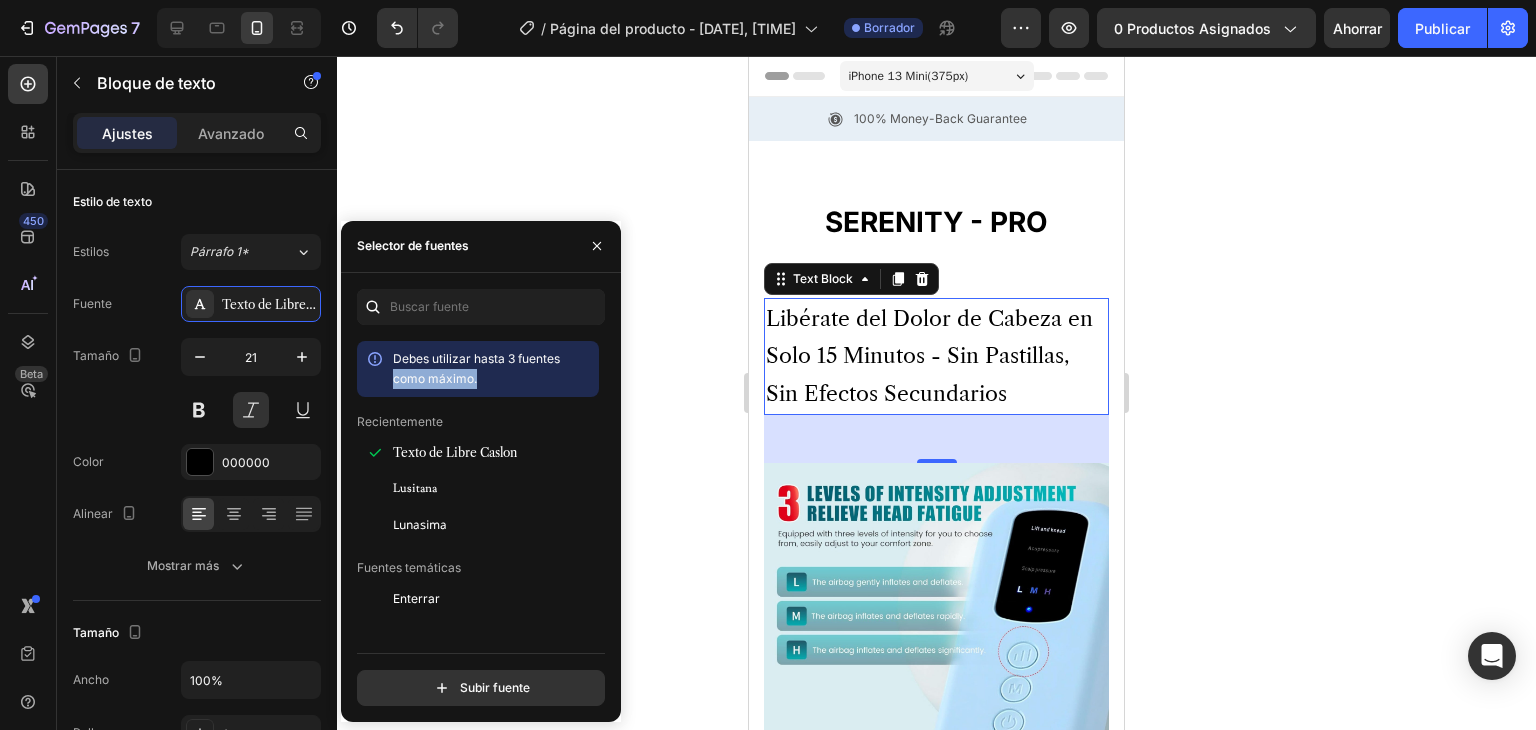 drag, startPoint x: 604, startPoint y: 353, endPoint x: 604, endPoint y: 394, distance: 41 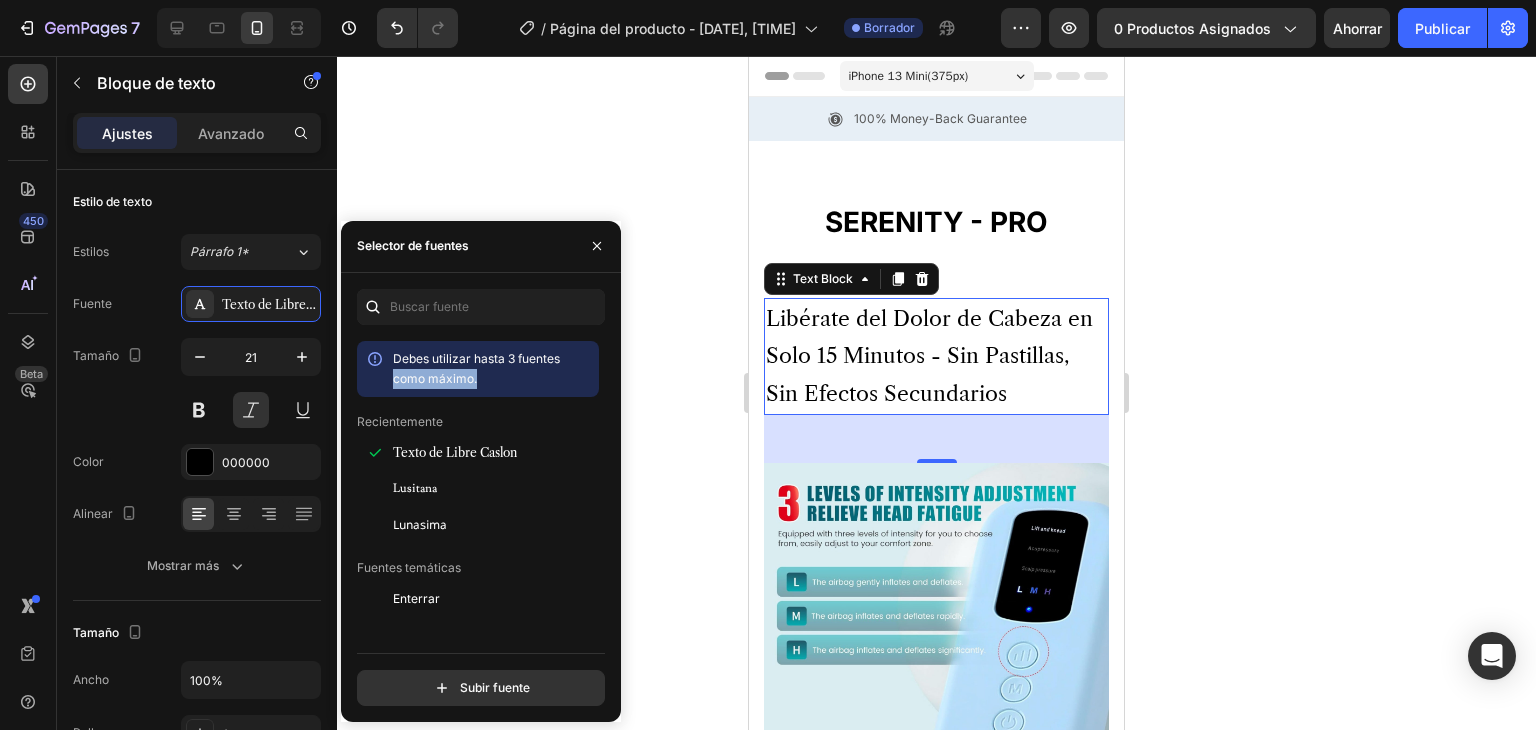 click on "Debes utilizar hasta 3 fuentes como máximo. Recientemente Texto de Libre Caslon Lusitana Lunasima Fuentes temáticas Enterrar Fuentes de Google Cambiar fuente ABeeZee Exhibición ADLaM AR One Sans Abel Abhaya Libre Aboreto Abril Fatface Abyssinica SIL Aclonica Cumbre Actor Adamina Adviento Pro Afacad Flujo Afacad" at bounding box center (481, 531) 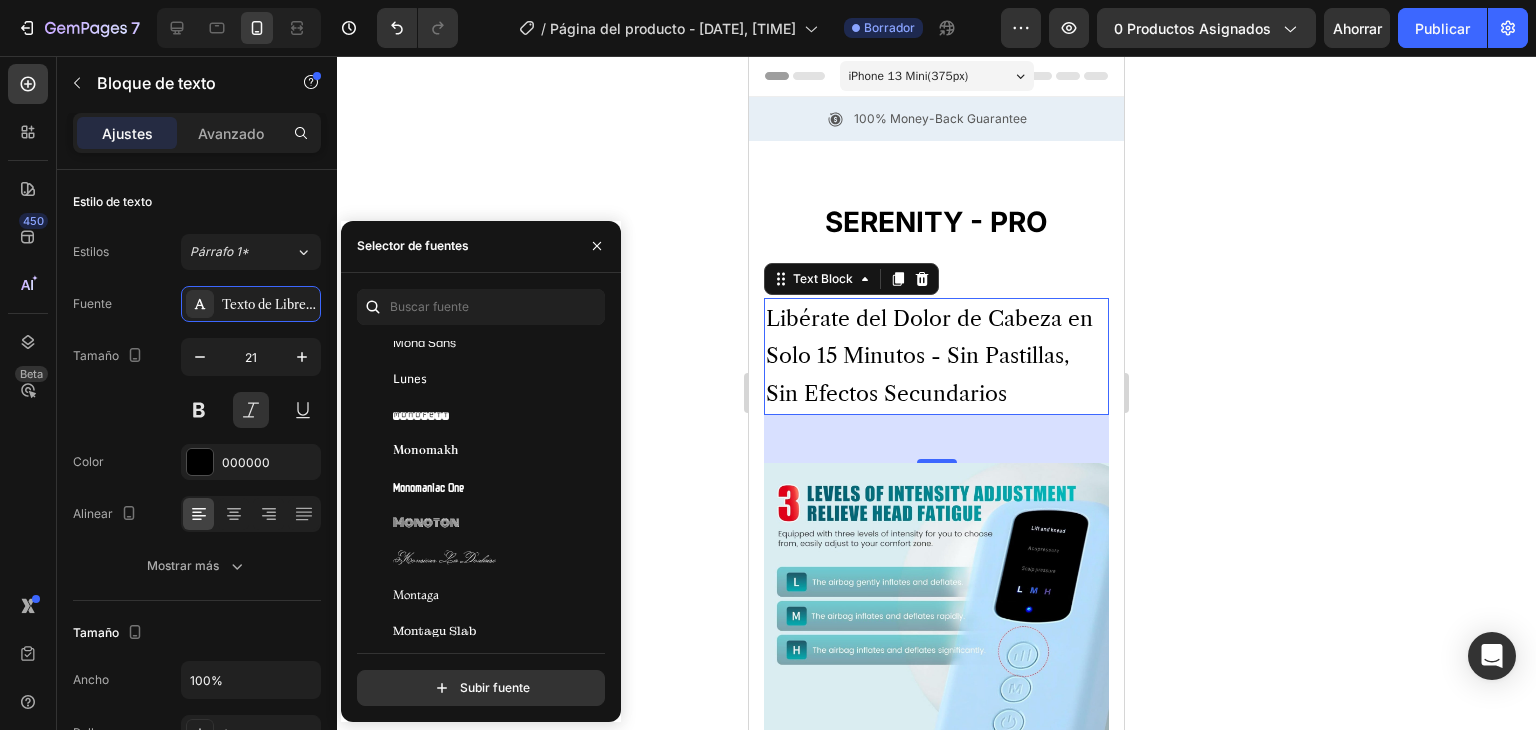 scroll, scrollTop: 34132, scrollLeft: 0, axis: vertical 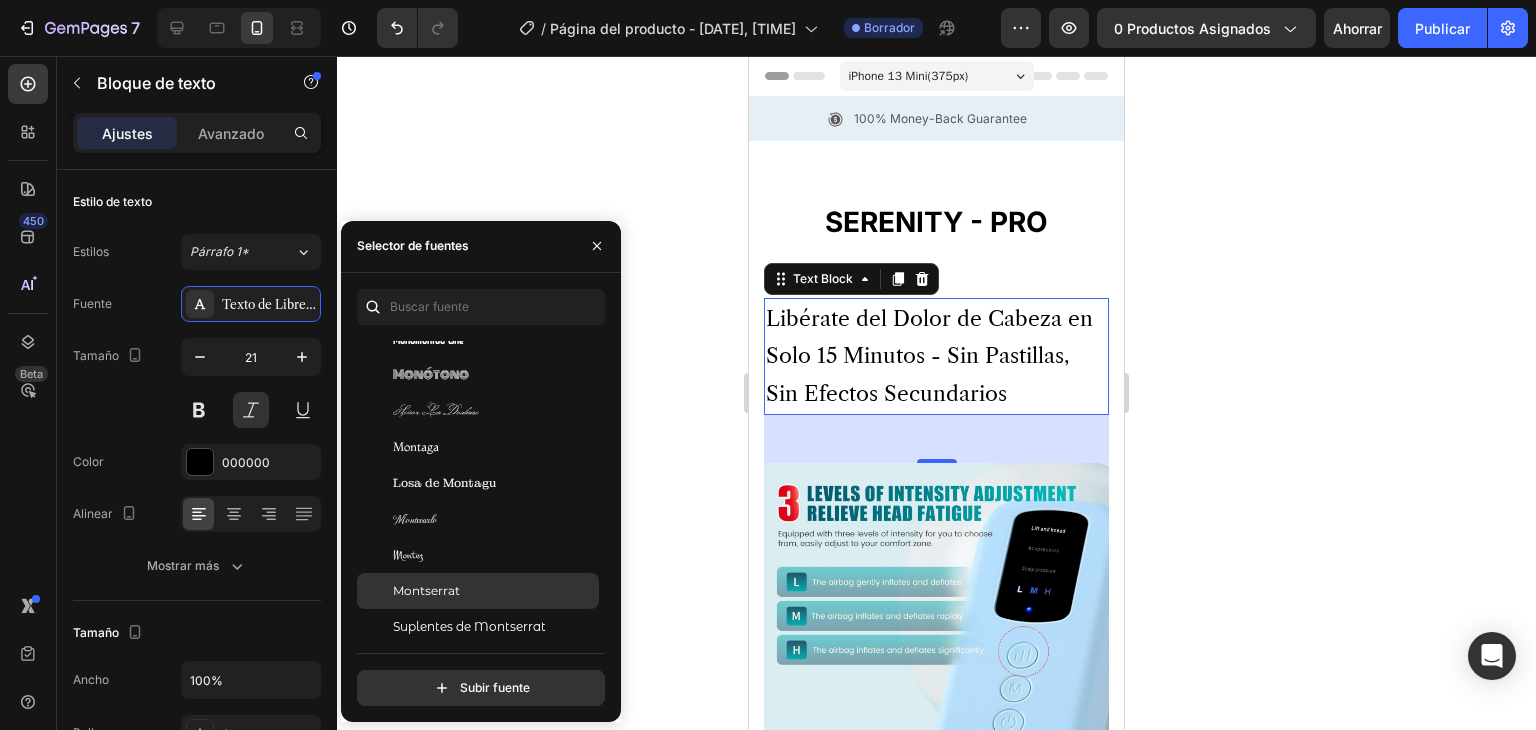 click on "Montserrat" at bounding box center [426, 590] 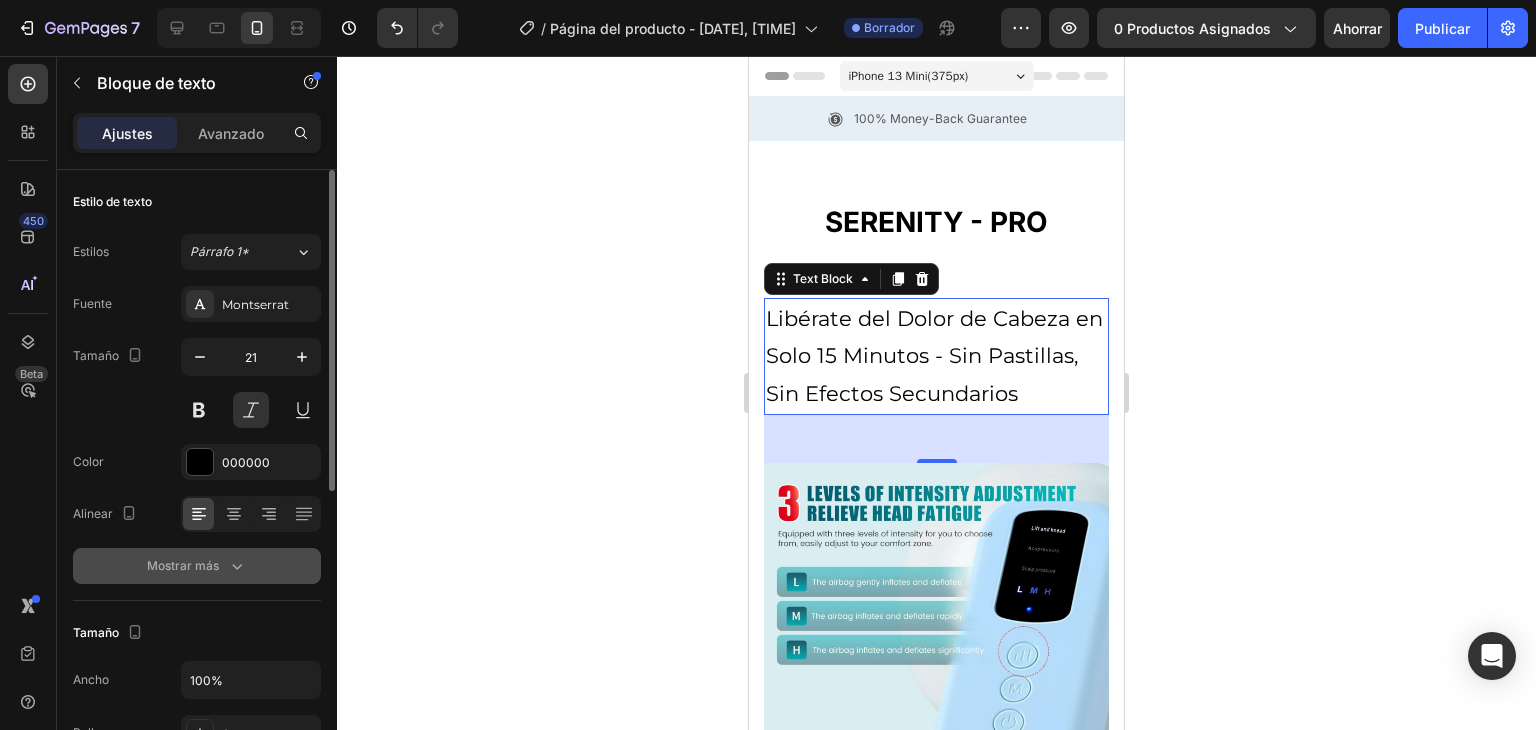 click 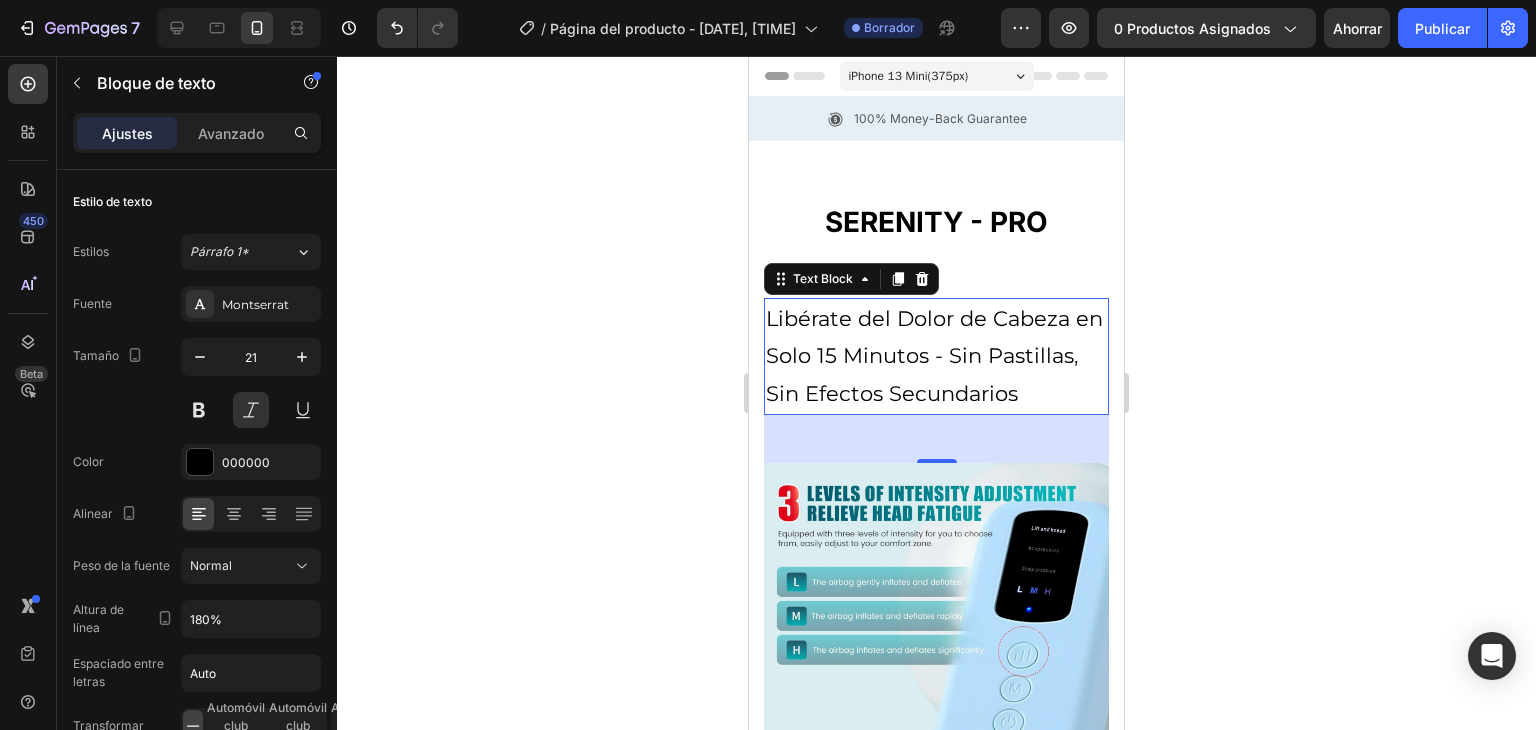 scroll, scrollTop: 616, scrollLeft: 0, axis: vertical 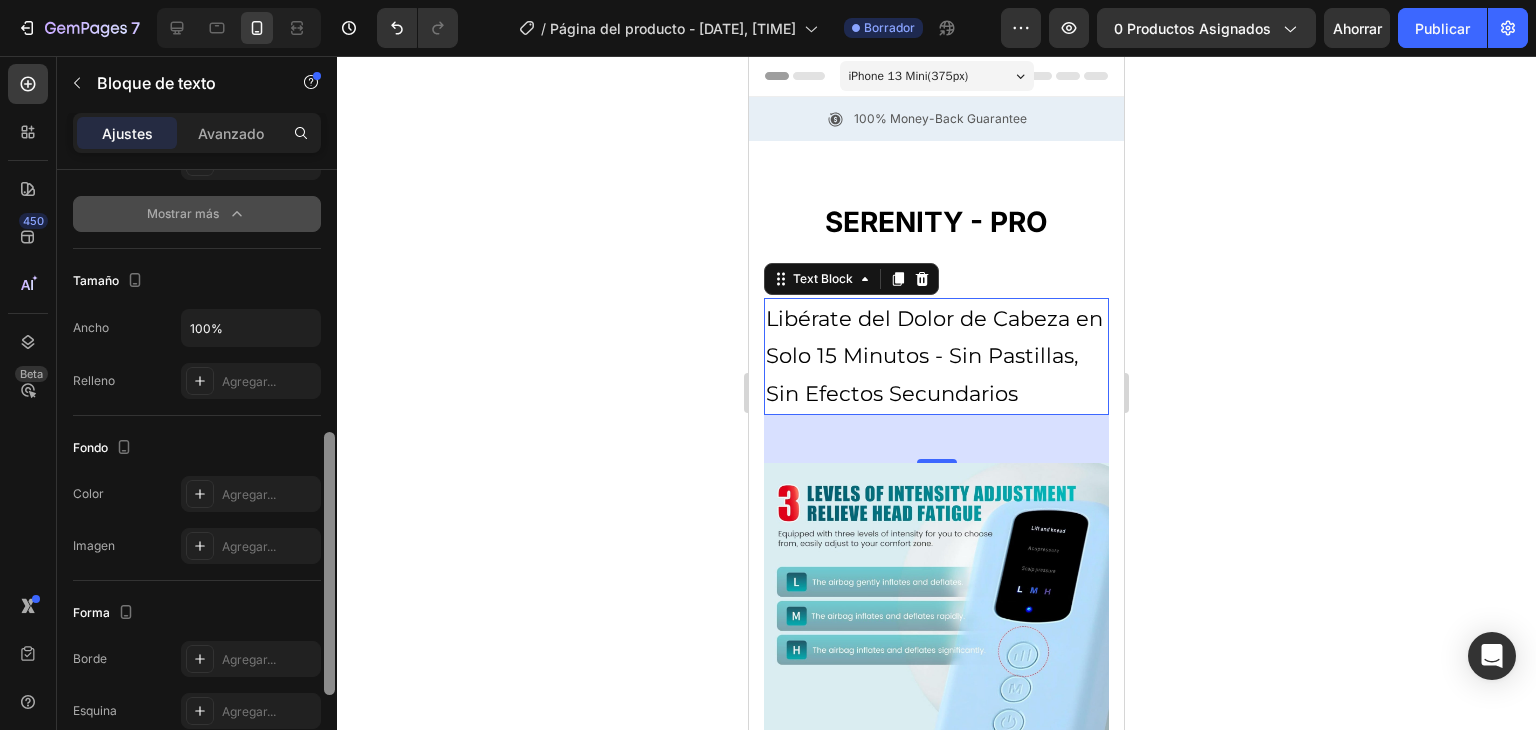 drag, startPoint x: 336, startPoint y: 432, endPoint x: 332, endPoint y: 514, distance: 82.0975 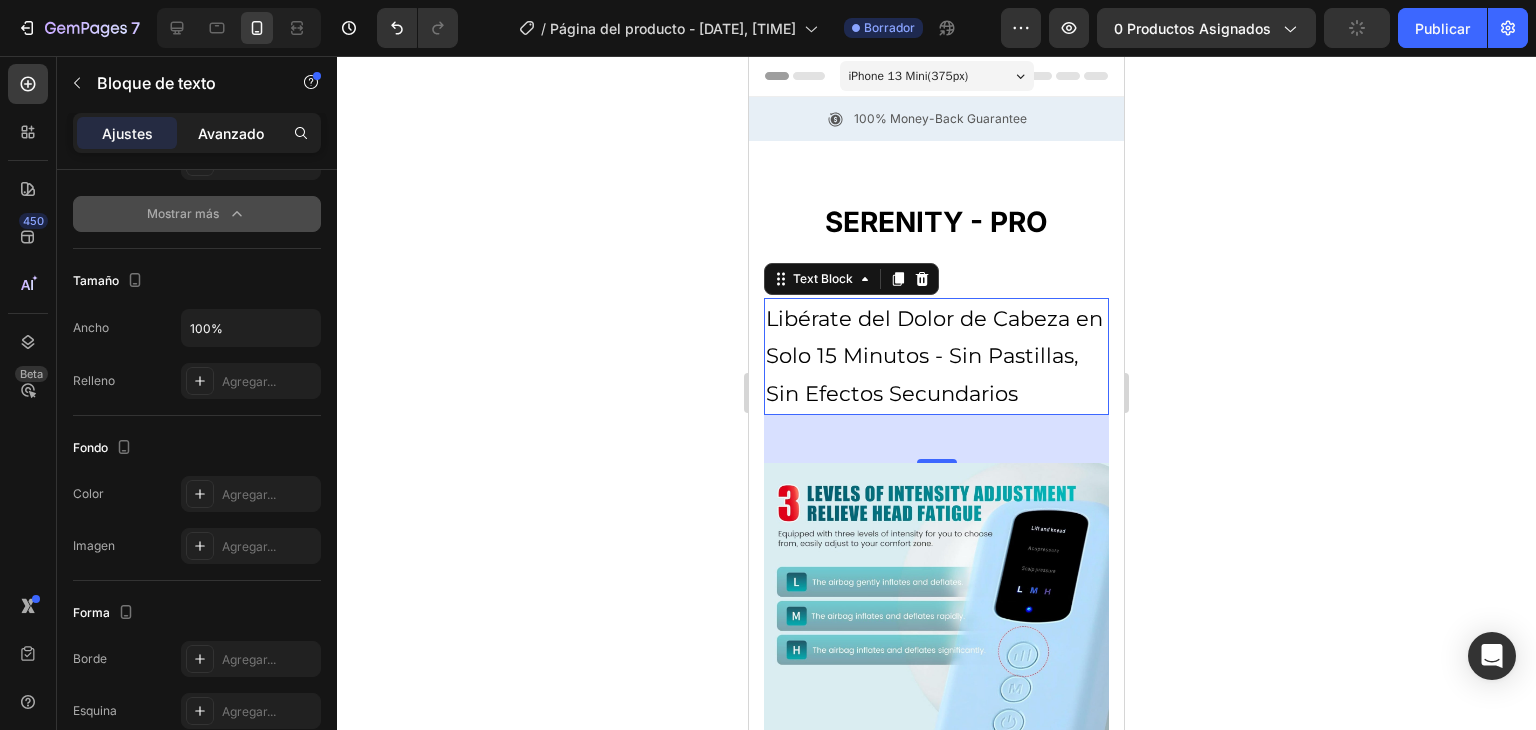 click on "Avanzado" at bounding box center (231, 133) 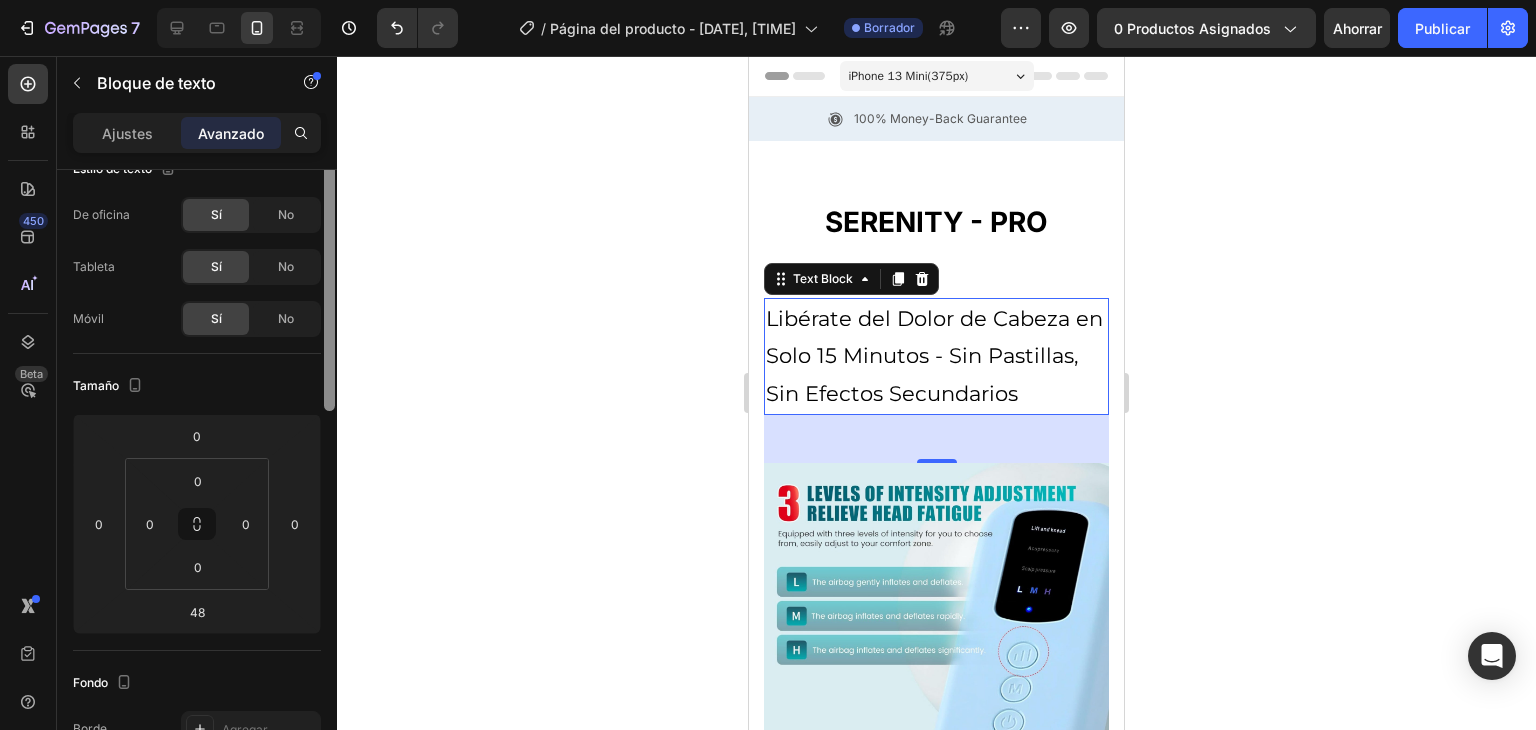 scroll, scrollTop: 0, scrollLeft: 0, axis: both 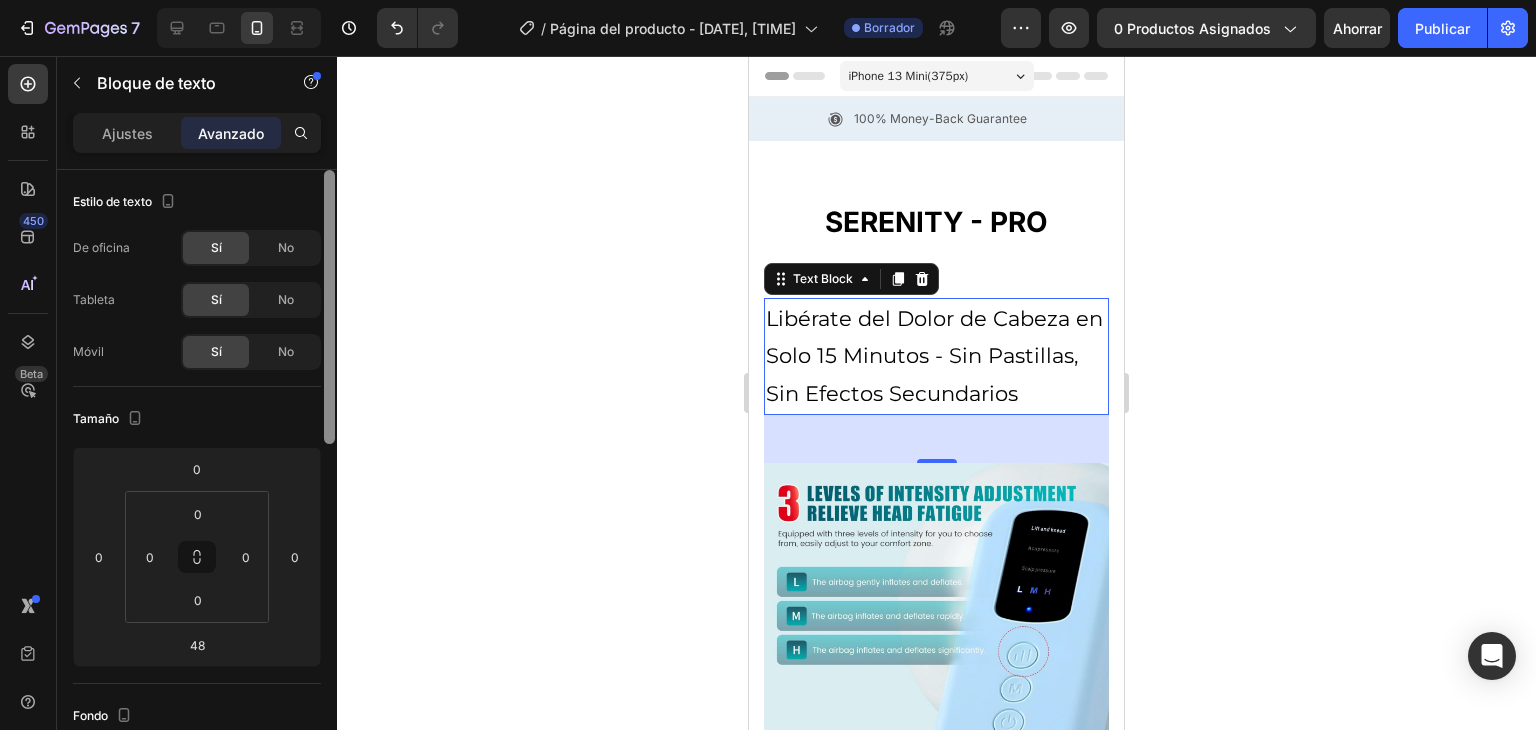 drag, startPoint x: 326, startPoint y: 569, endPoint x: 339, endPoint y: 263, distance: 306.27603 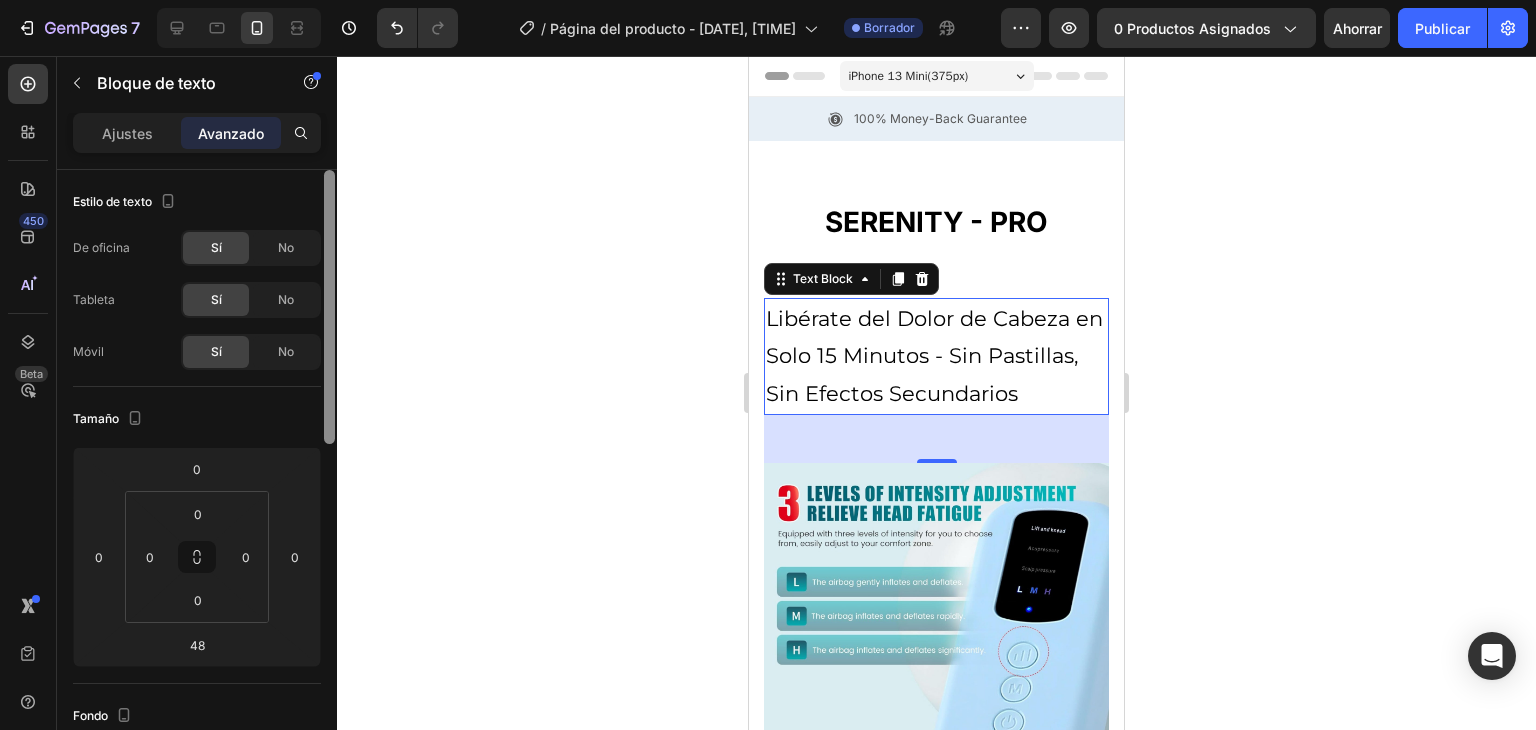 click on "7 / Página del producto - 2 de agosto, 14:50:12 Borrador Avance 0 productos asignados Ahorrar Publicar 450 Beta Secciones(30) Elementos(84) Sección Elemento Sección de héroes Detalle del producto Marcas Insignias de confianza Garantizar Desglose del producto Cómo utilizar Testimonios Comparar Manojo Preguntas frecuentes Prueba social Historia de la marca Lista de productos Recopilación Lista de blogs Contacto Sticky Añadir al carrito Pie de página personalizado Explorar la biblioteca 450 Disposición
Fila
Fila
Fila
Fila Texto
Título
Bloque de texto Botón
Botón
Botón Medios de comunicación" 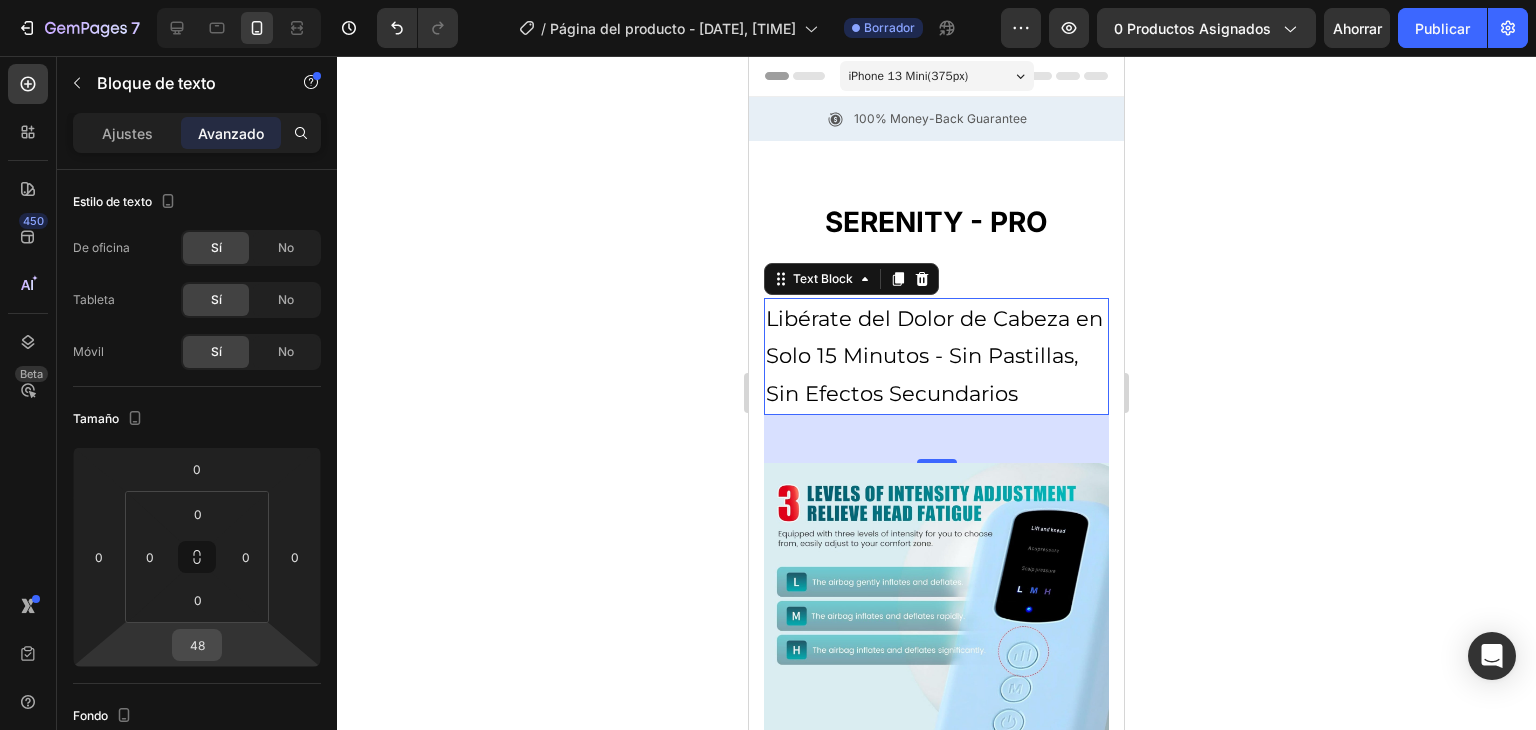 click on "48" at bounding box center (197, 645) 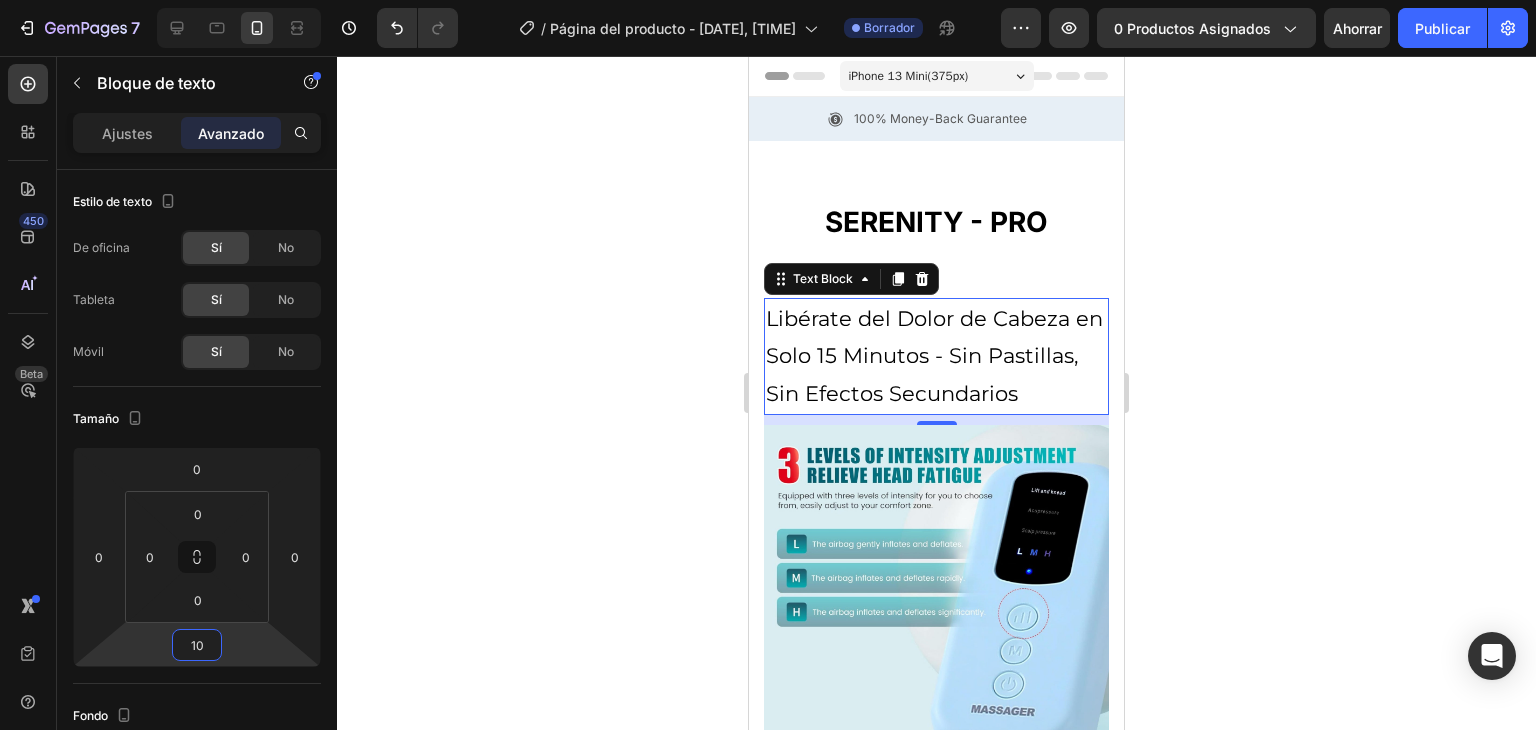 type on "1" 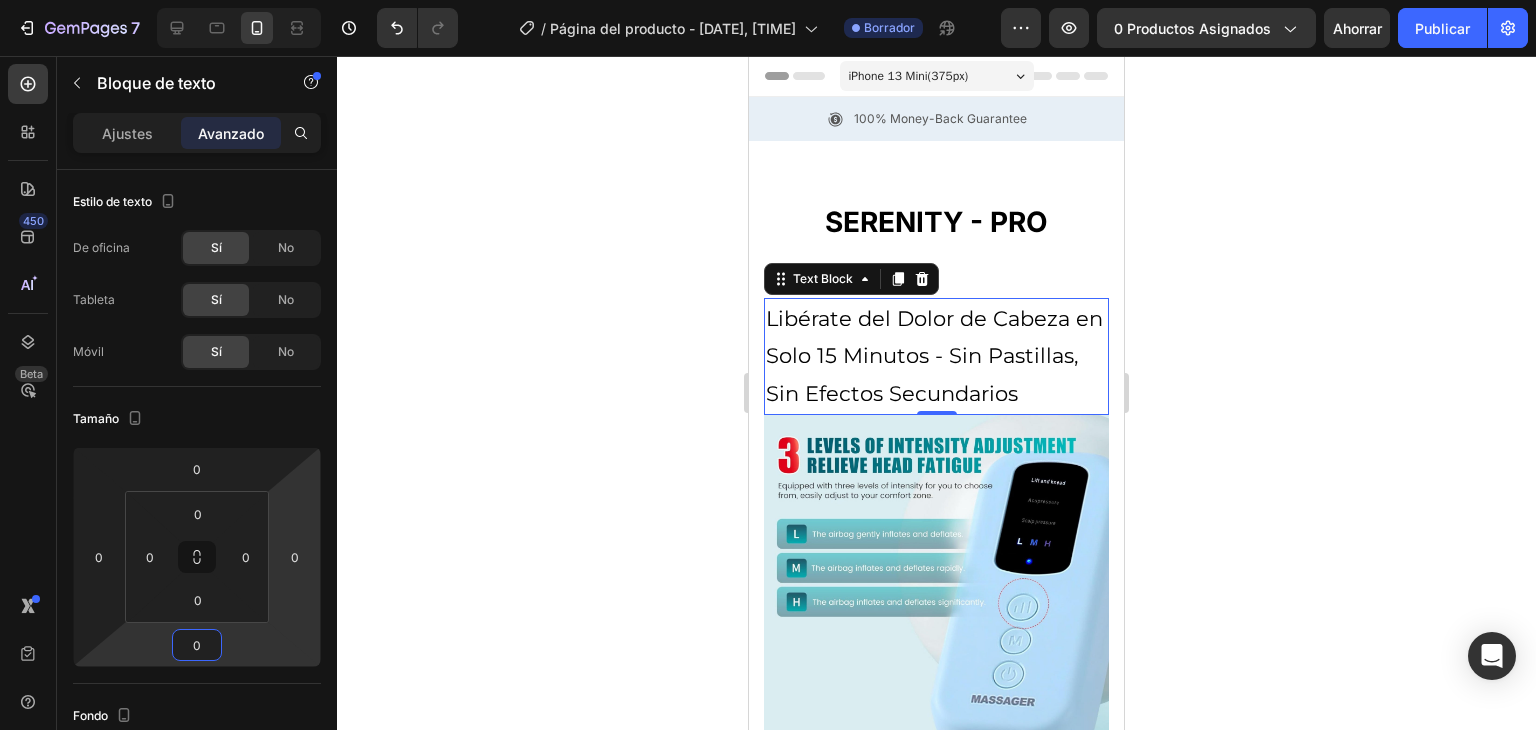 type on "0" 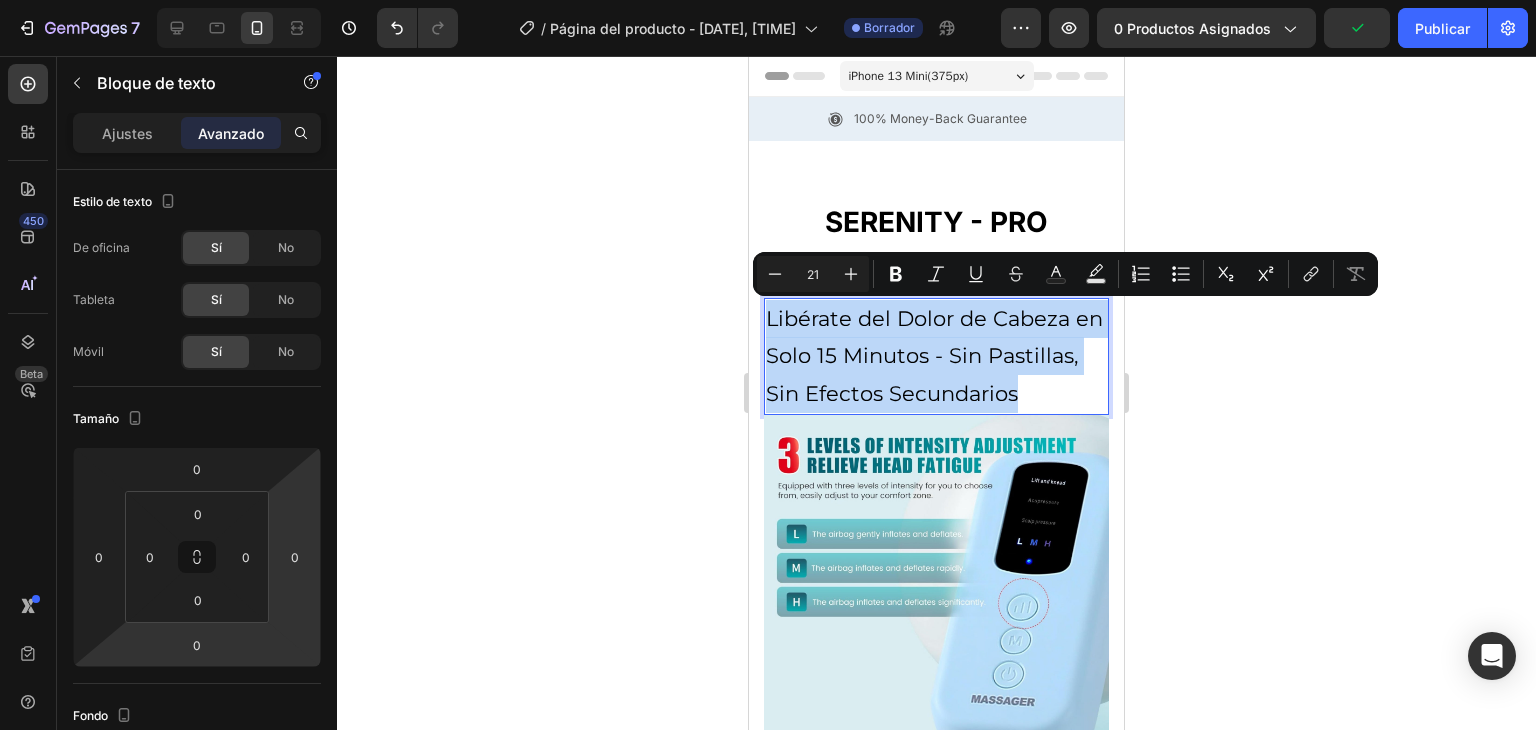 drag, startPoint x: 902, startPoint y: 431, endPoint x: 766, endPoint y: 311, distance: 181.37254 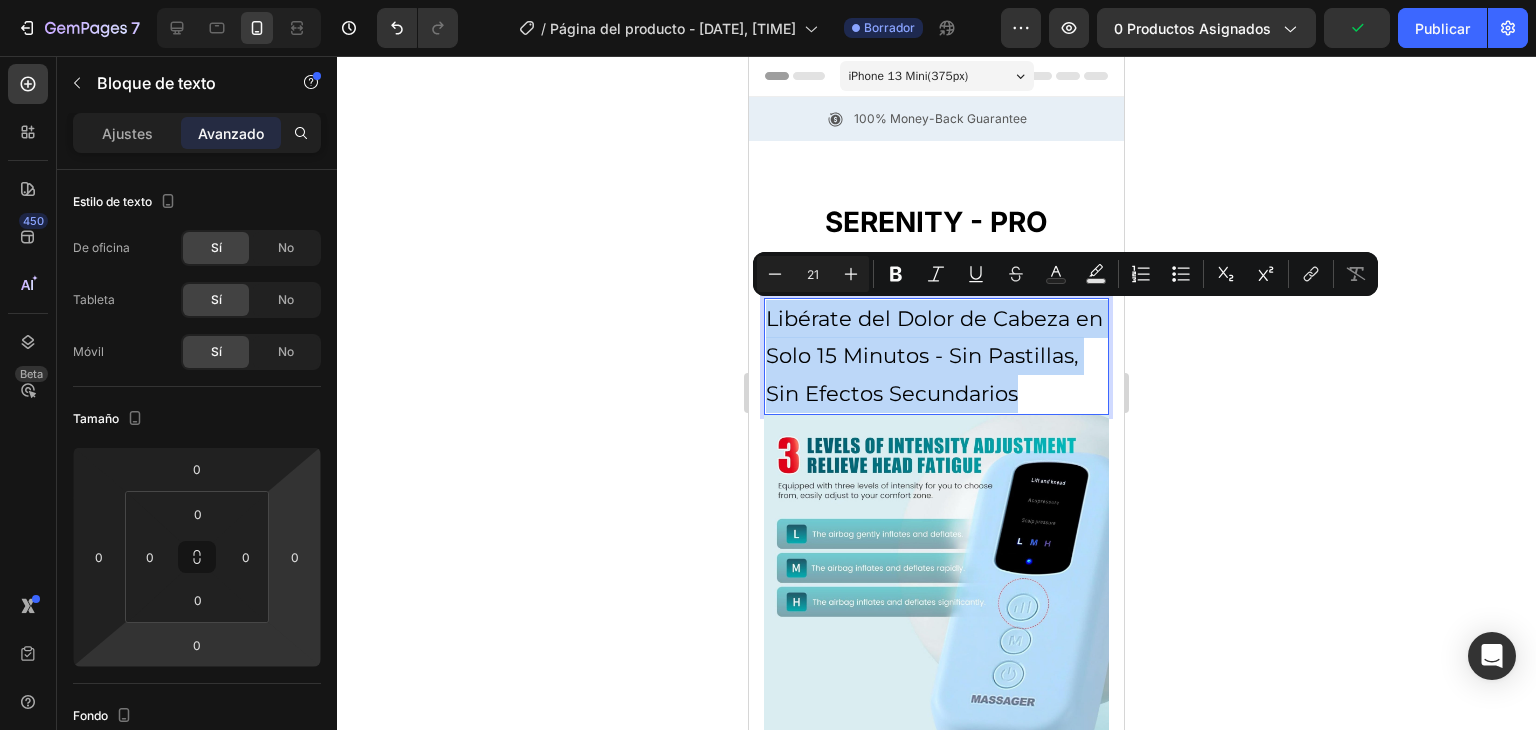 click on "Libérate del Dolor de Cabeza en Solo 15 Minutos - Sin Pastillas, Sin Efectos Secundarios" at bounding box center [936, 356] 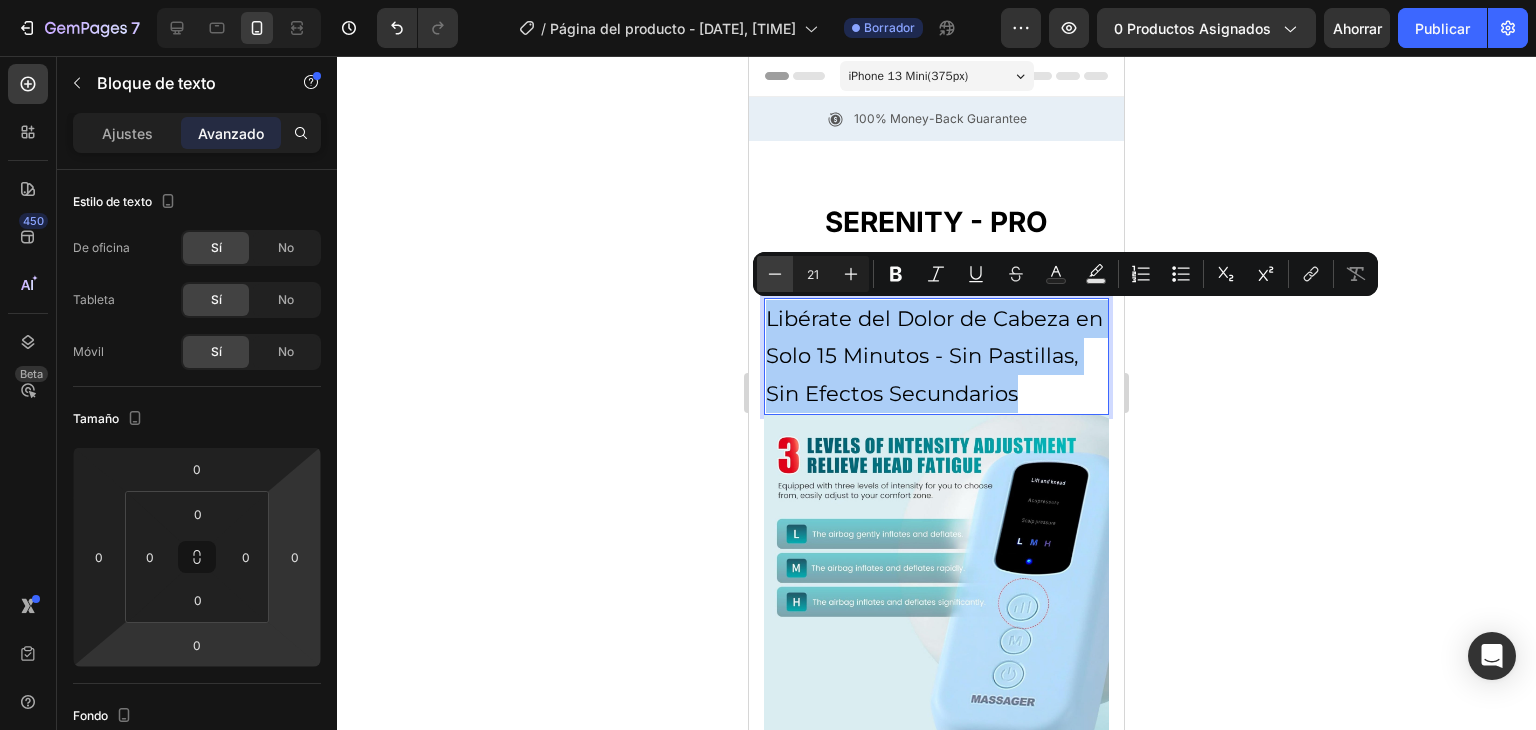 click 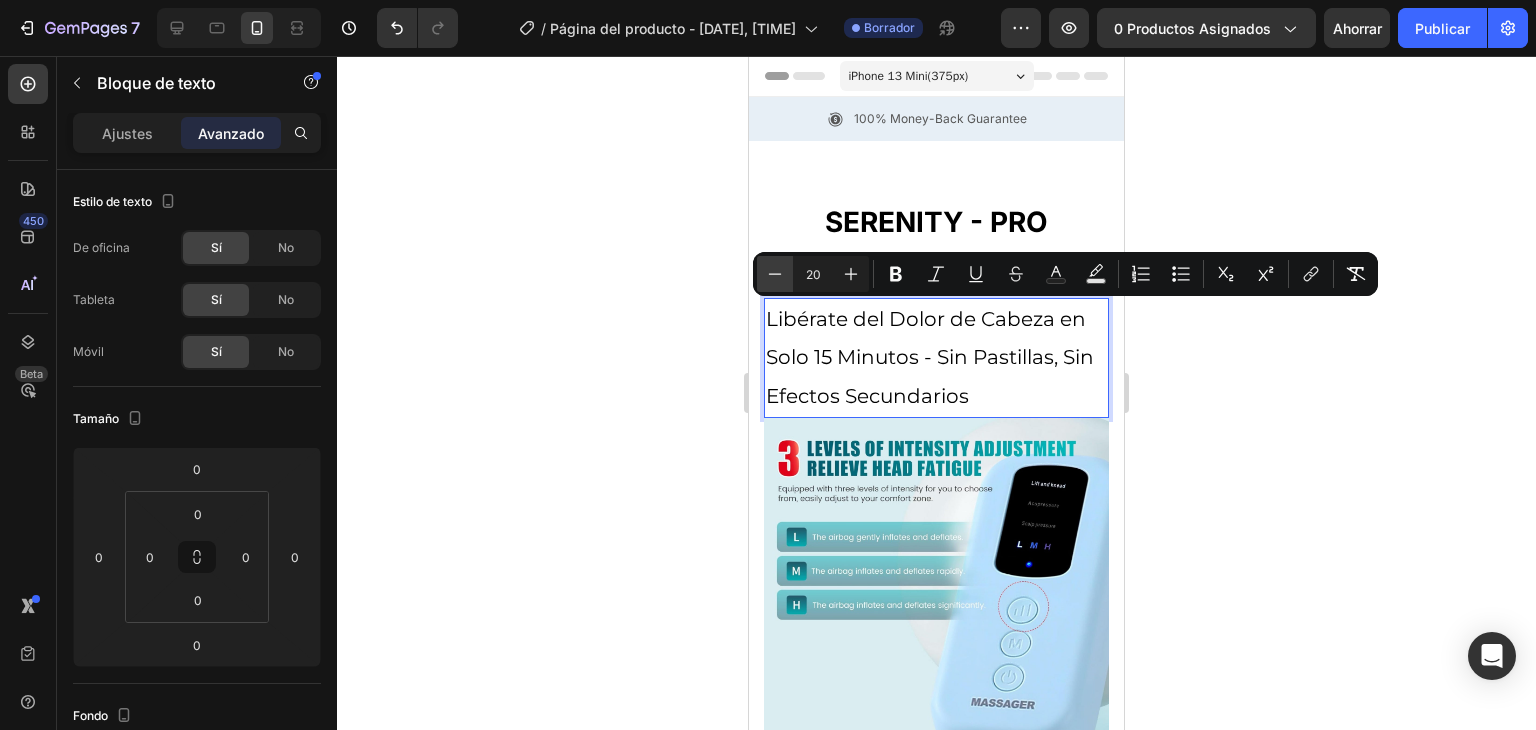 click 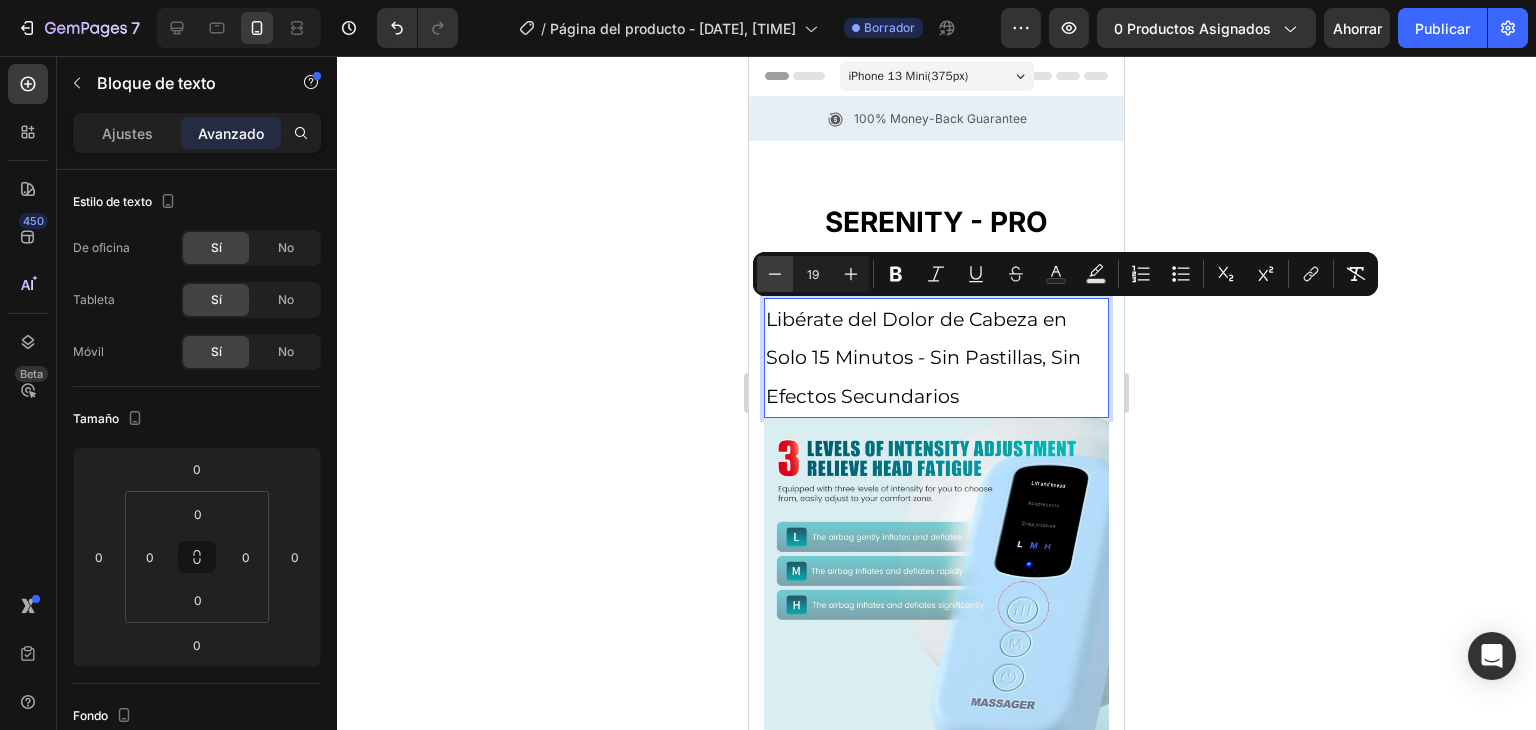 click 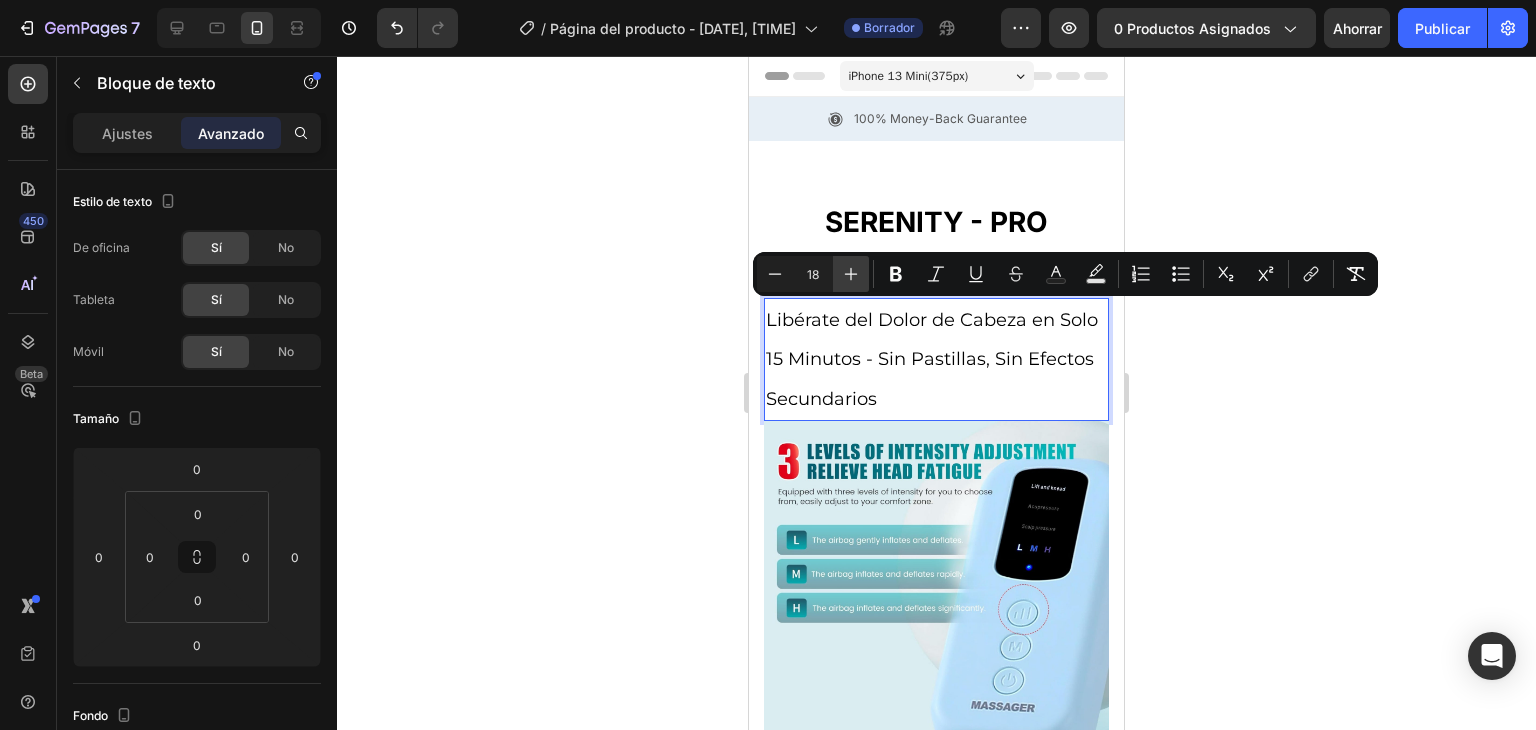click 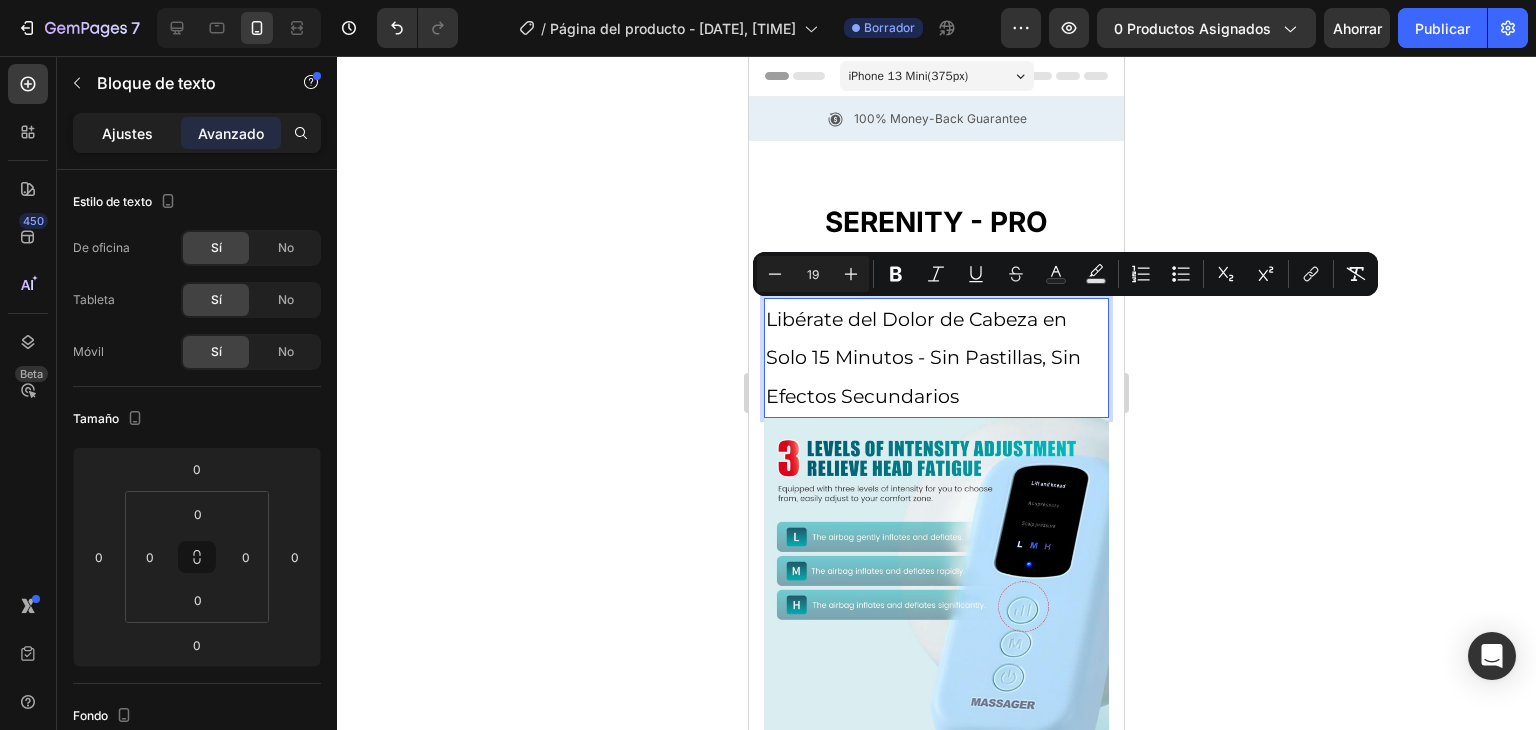 click on "Ajustes" at bounding box center (127, 133) 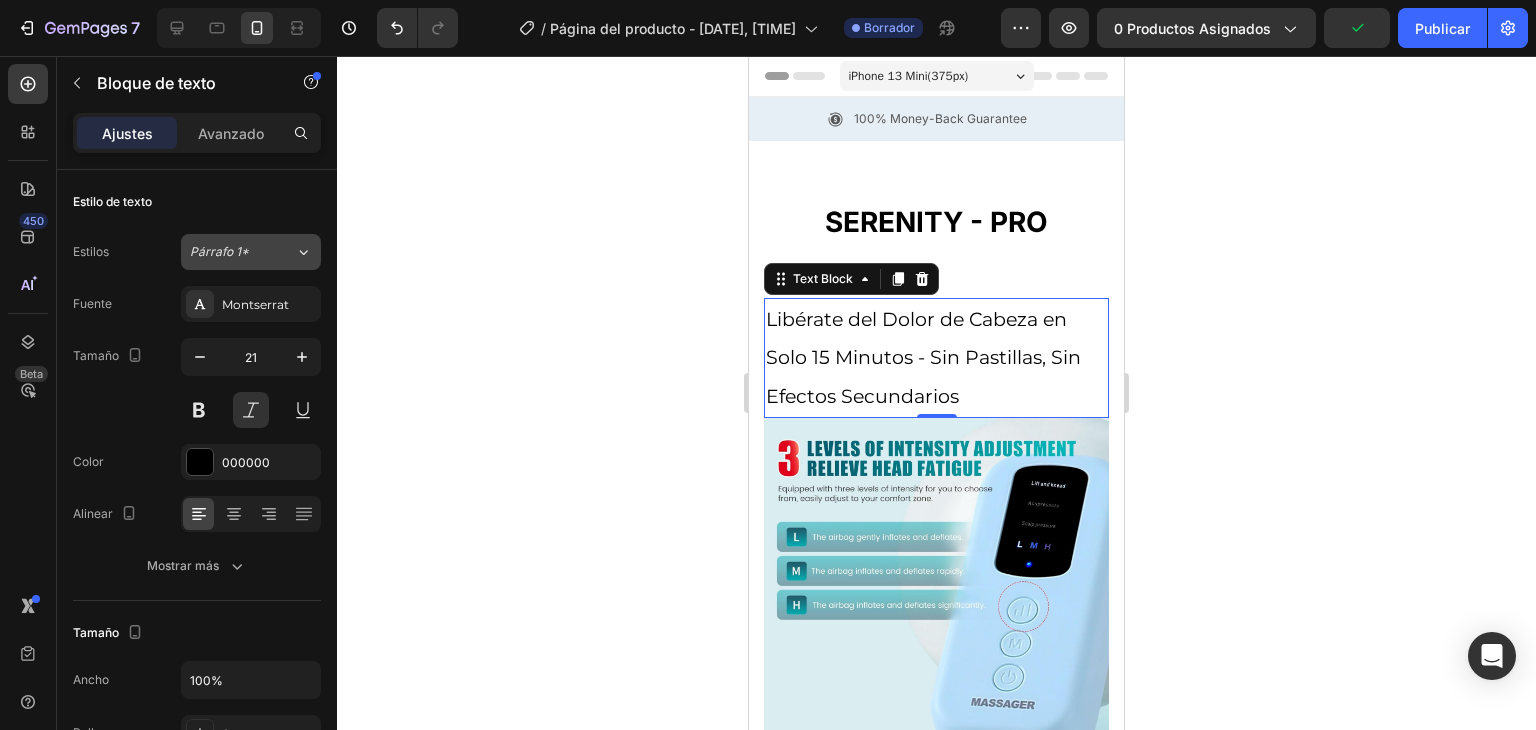 click 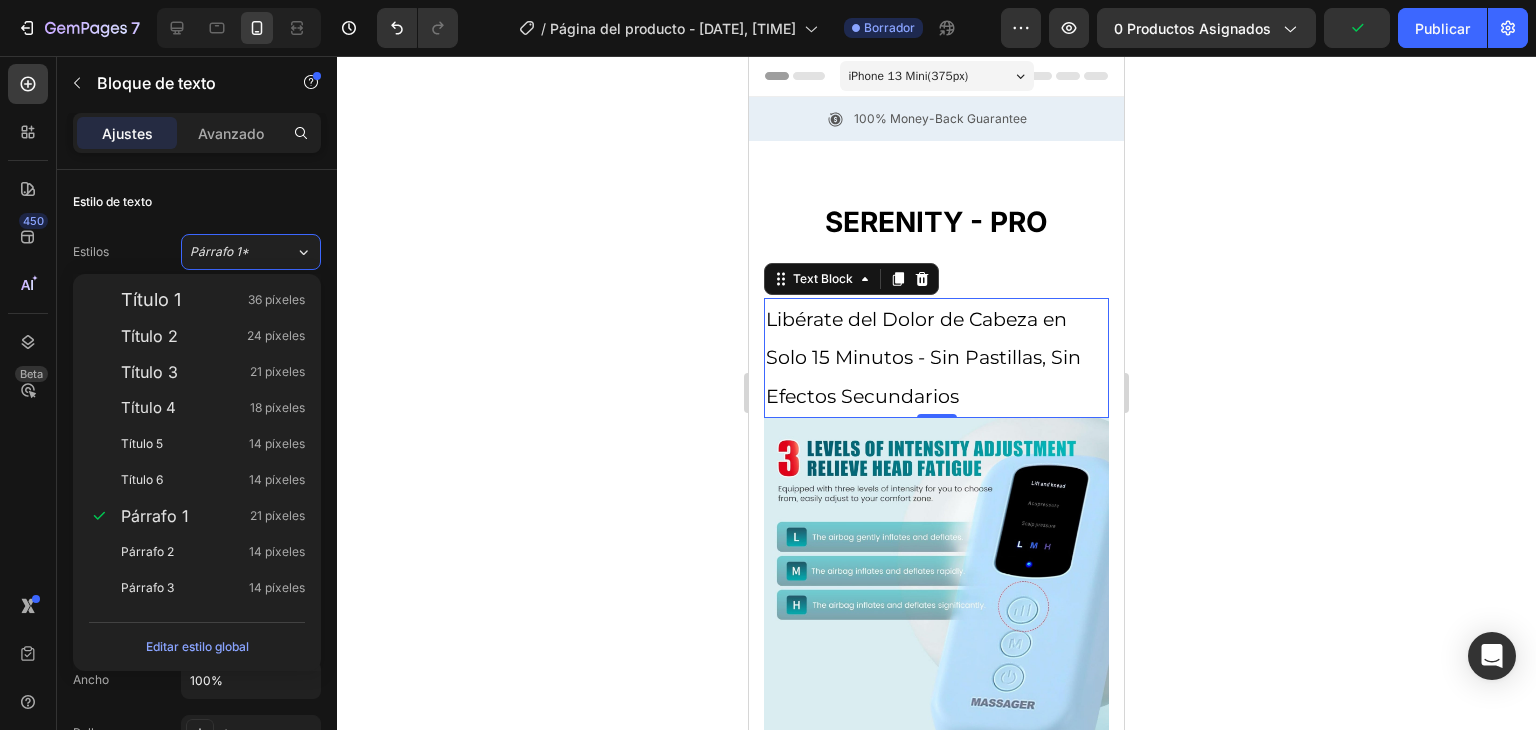 click 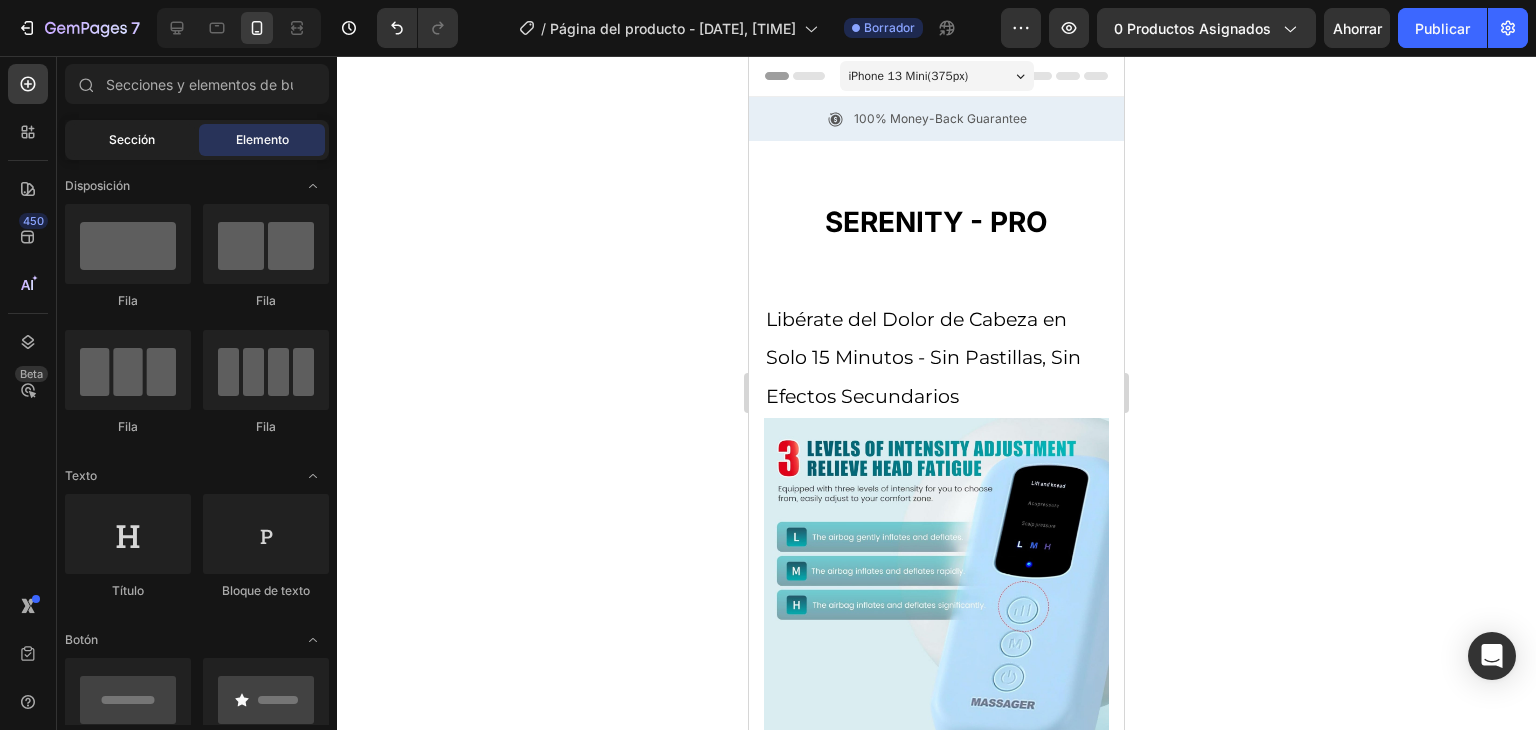 click on "Sección" at bounding box center [132, 140] 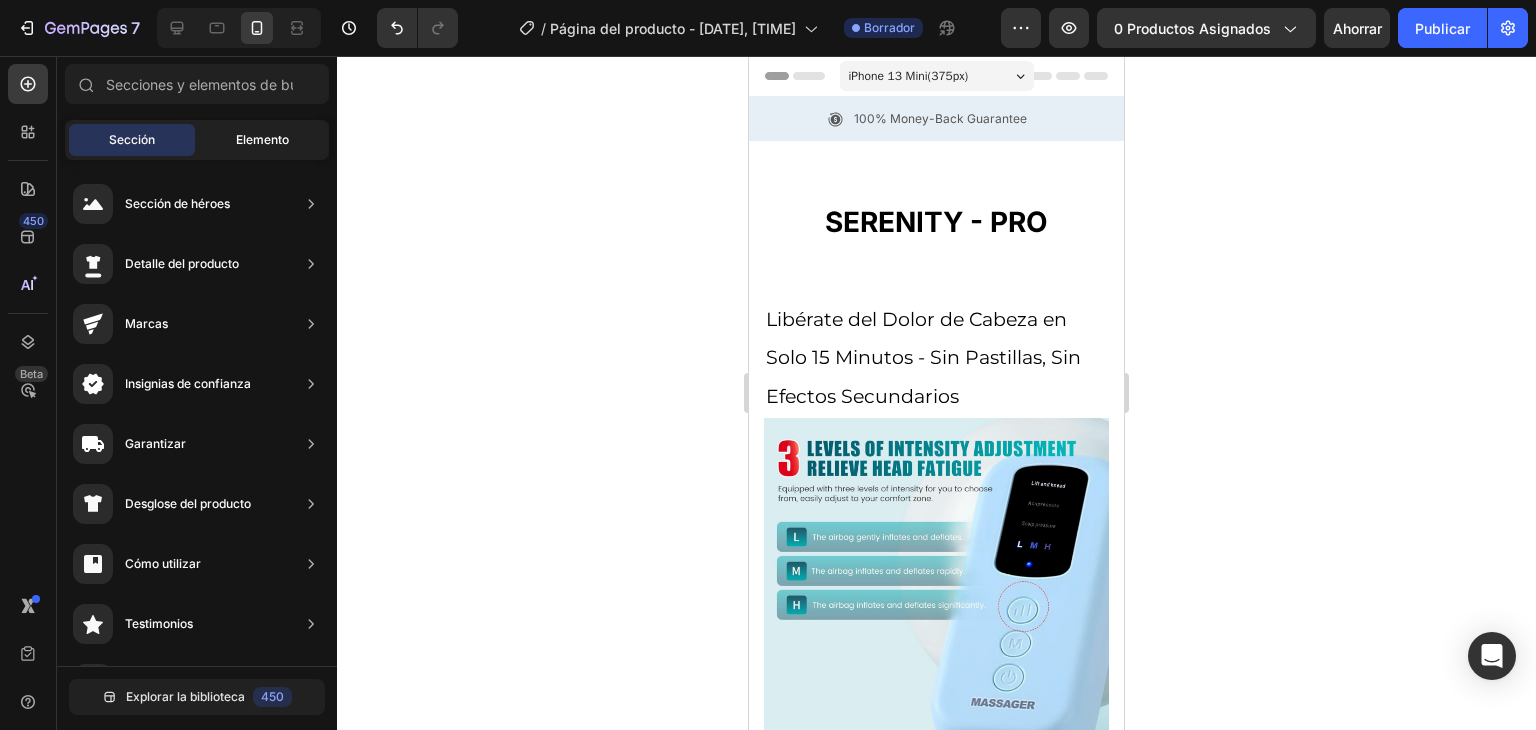 click on "Elemento" at bounding box center (262, 139) 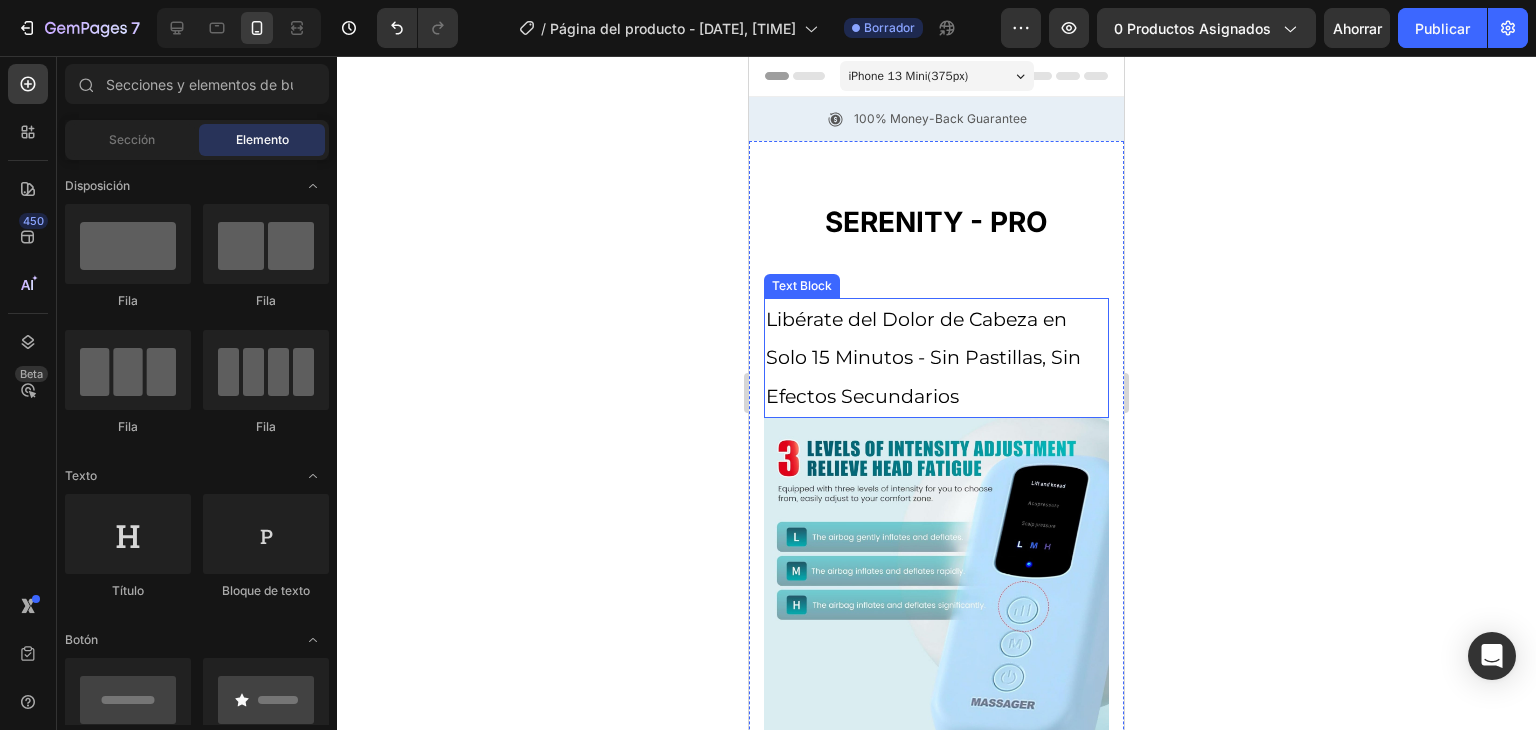 click on "Libérate del Dolor de Cabeza en Solo 15 Minutos - Sin Pastillas, Sin Efectos Secundarios" at bounding box center [923, 358] 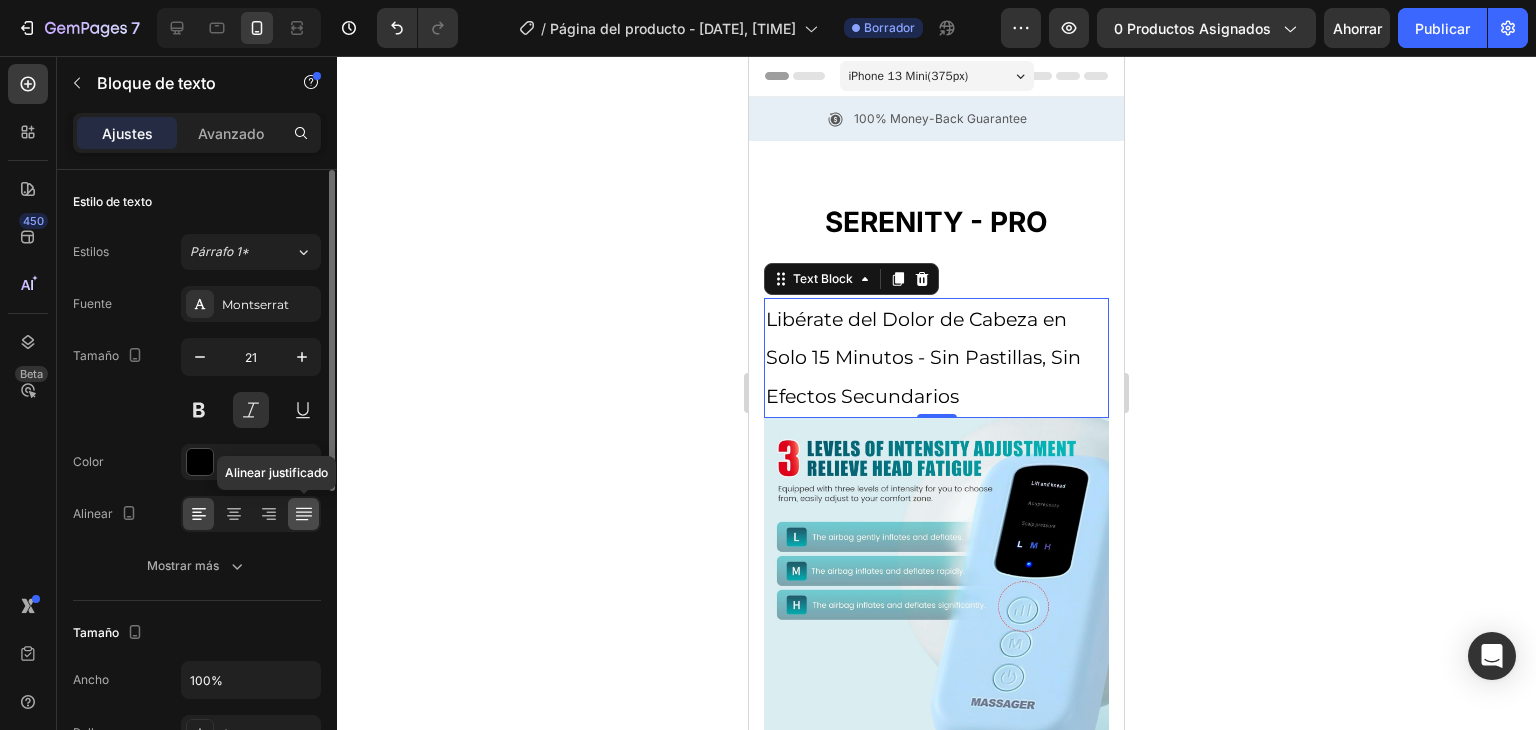 click 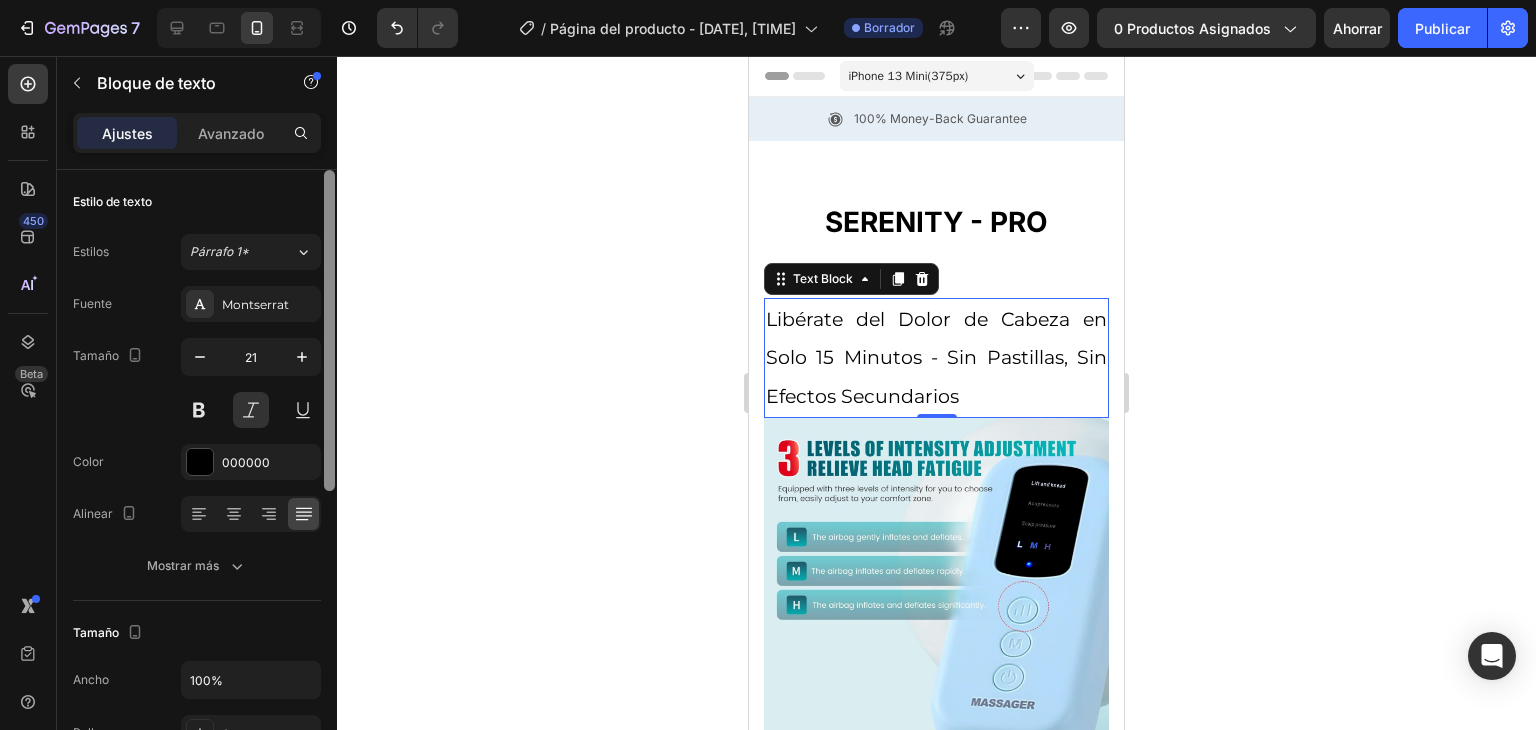 drag, startPoint x: 328, startPoint y: 453, endPoint x: 330, endPoint y: 476, distance: 23.086792 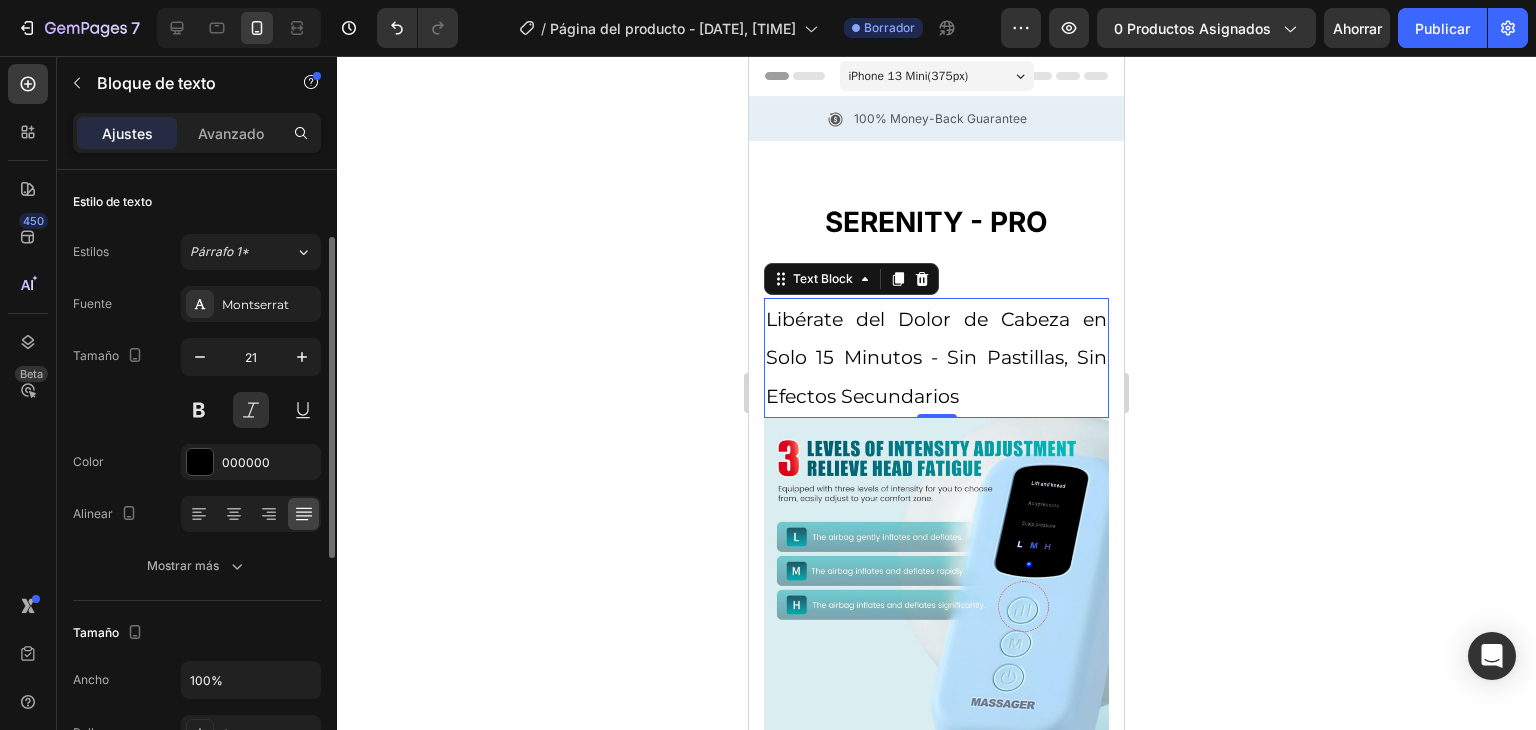 scroll, scrollTop: 44, scrollLeft: 0, axis: vertical 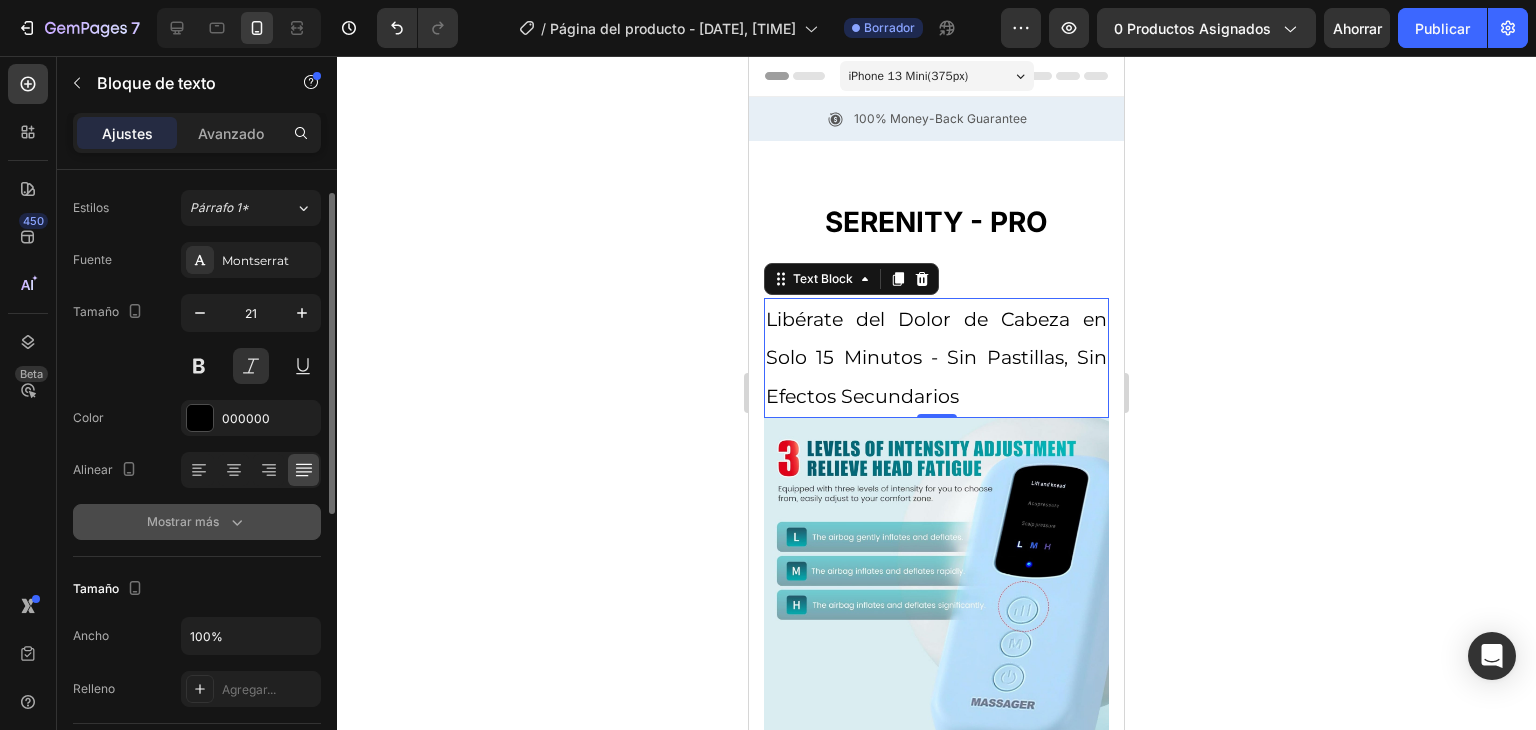 click 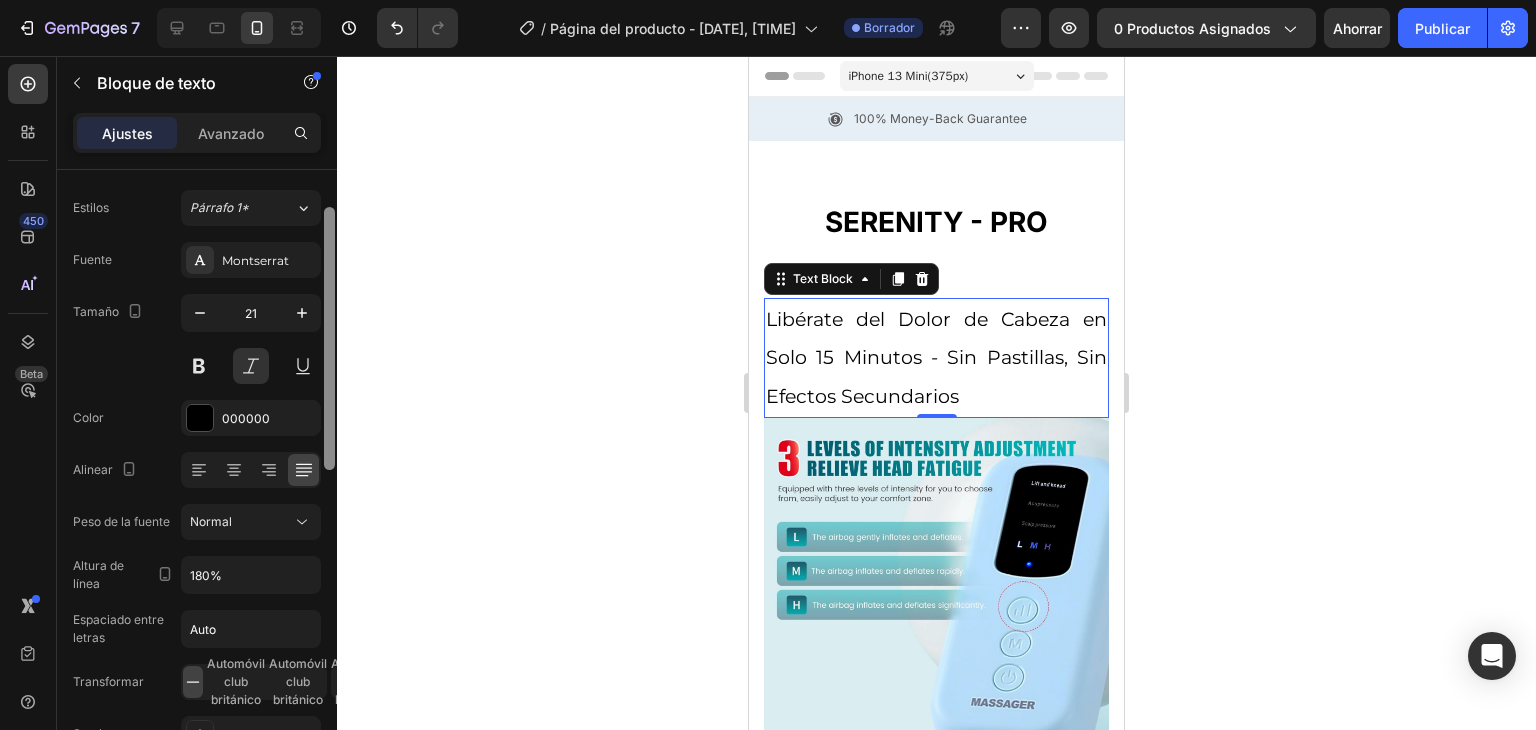 scroll, scrollTop: 57, scrollLeft: 0, axis: vertical 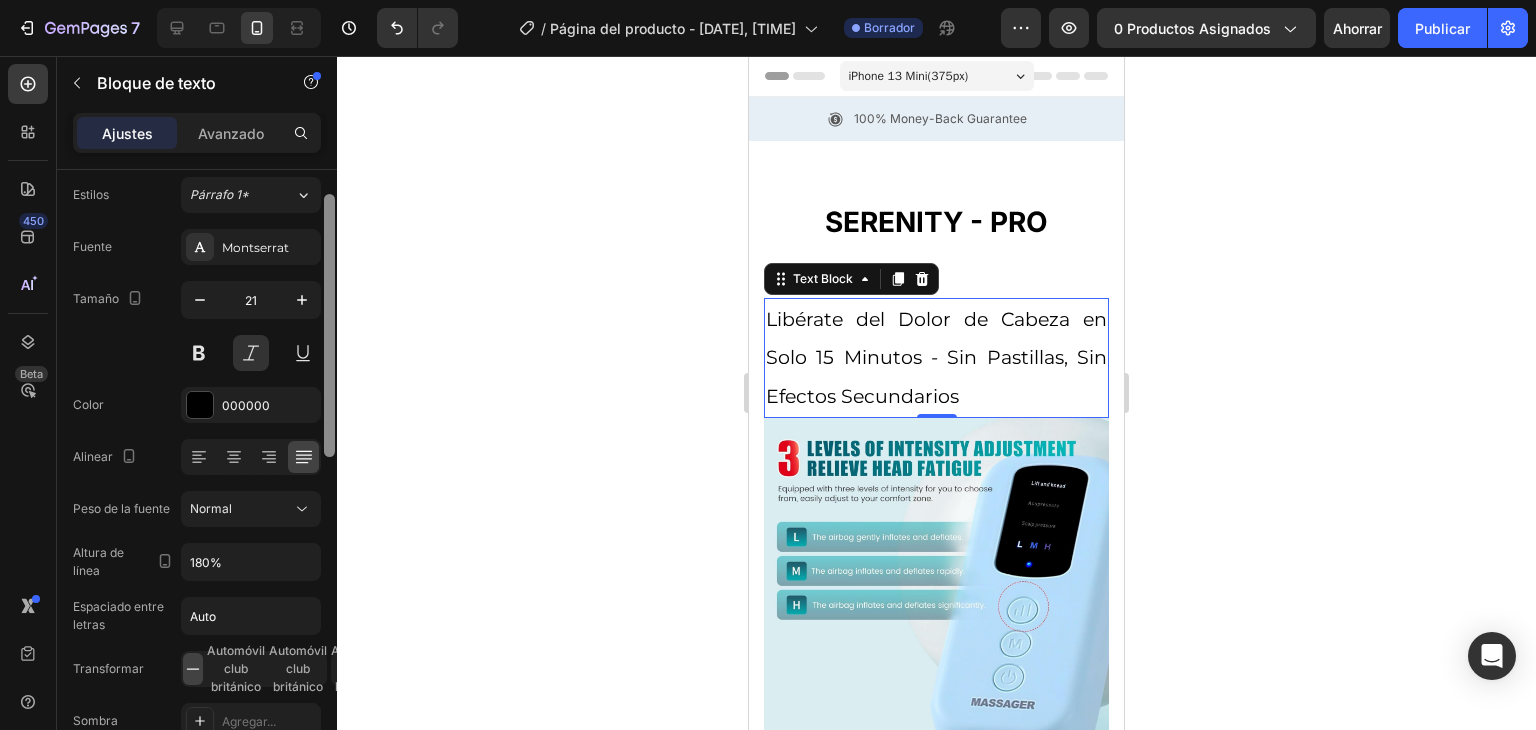 click at bounding box center (329, 325) 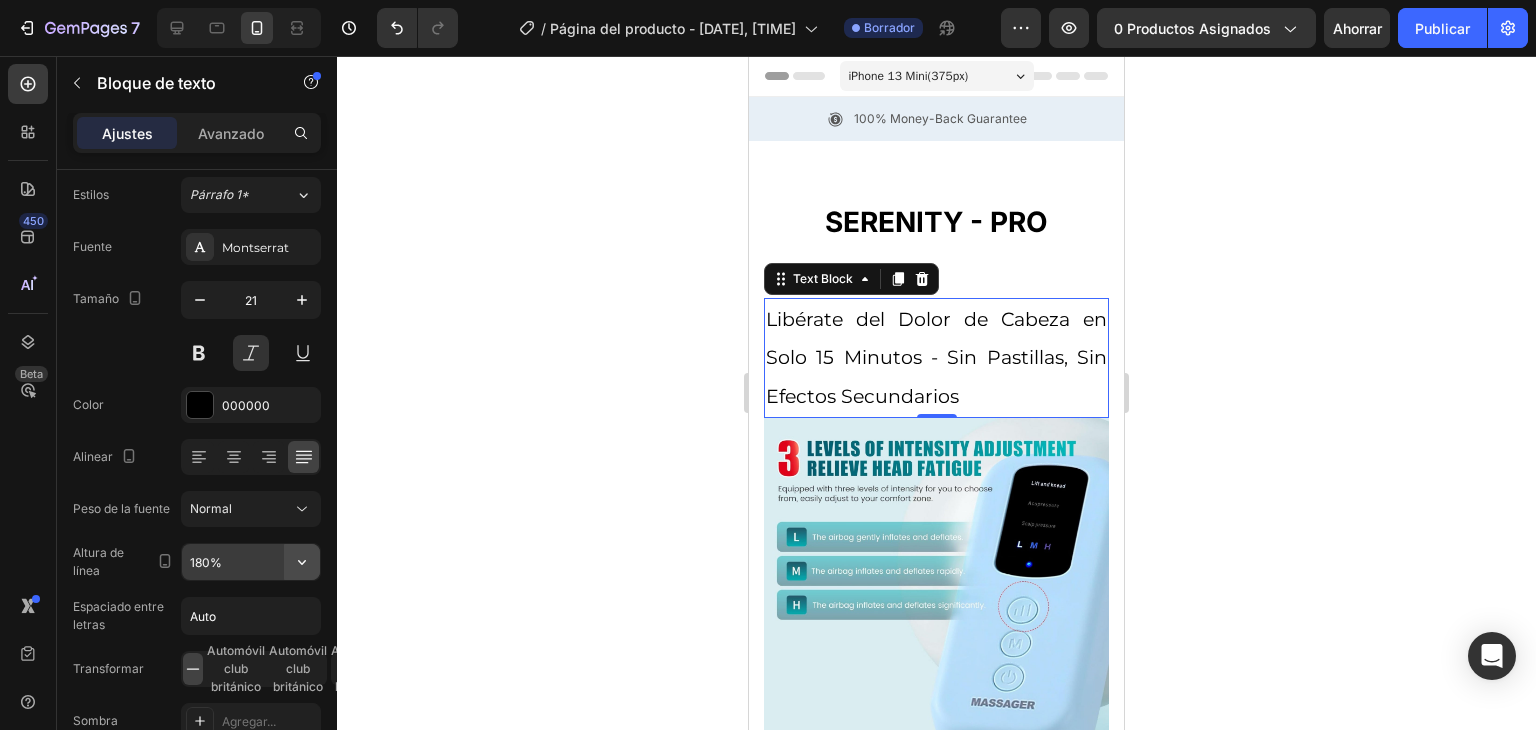 click 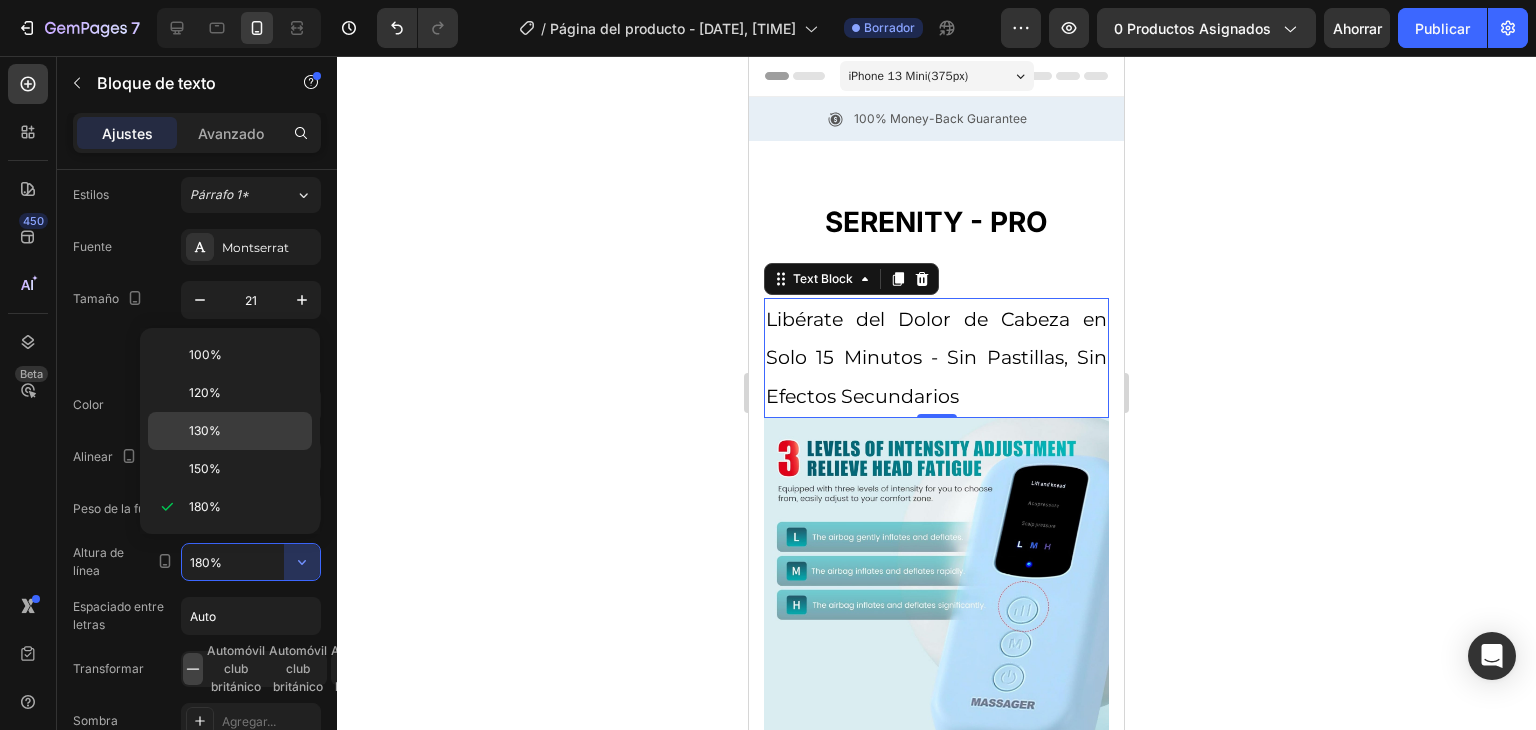 click on "130%" 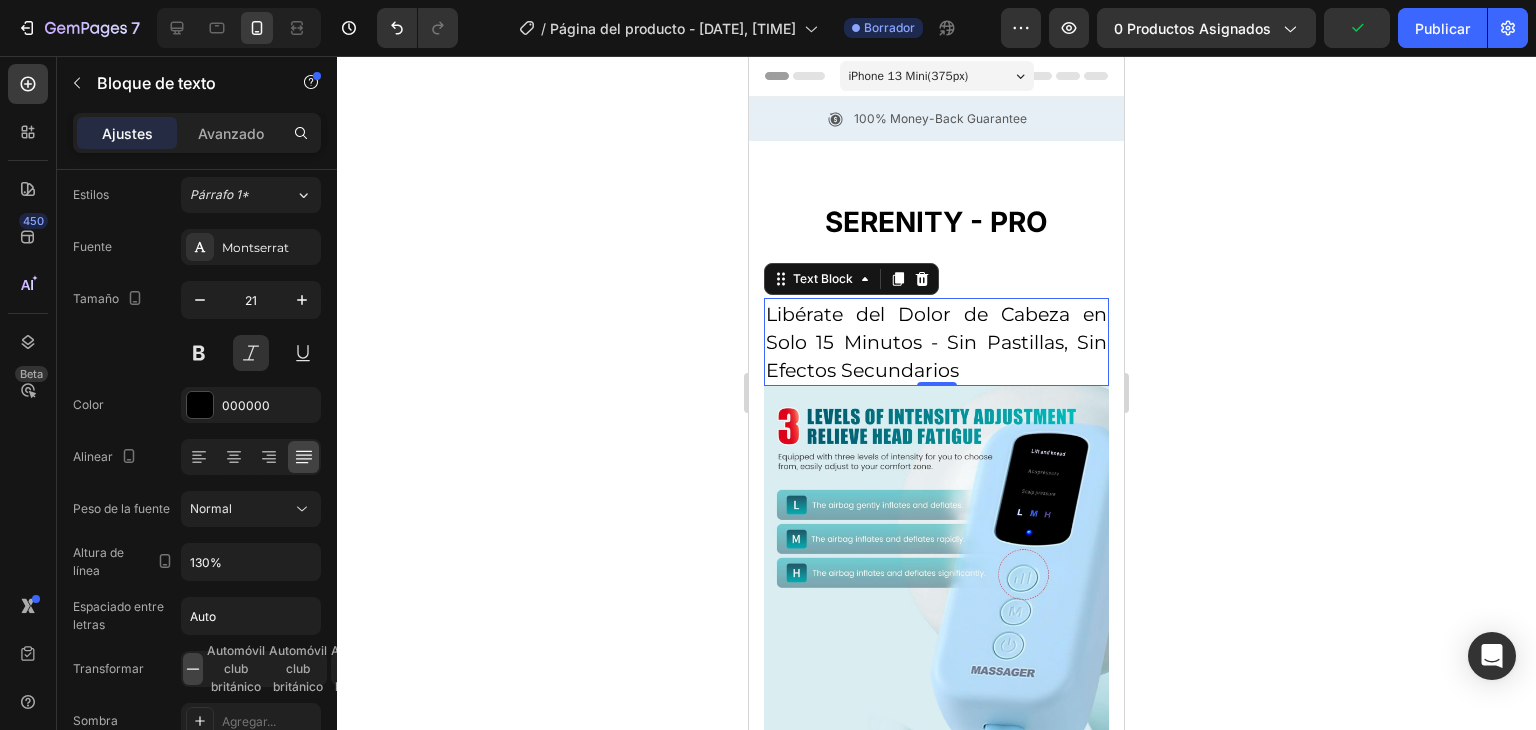 click 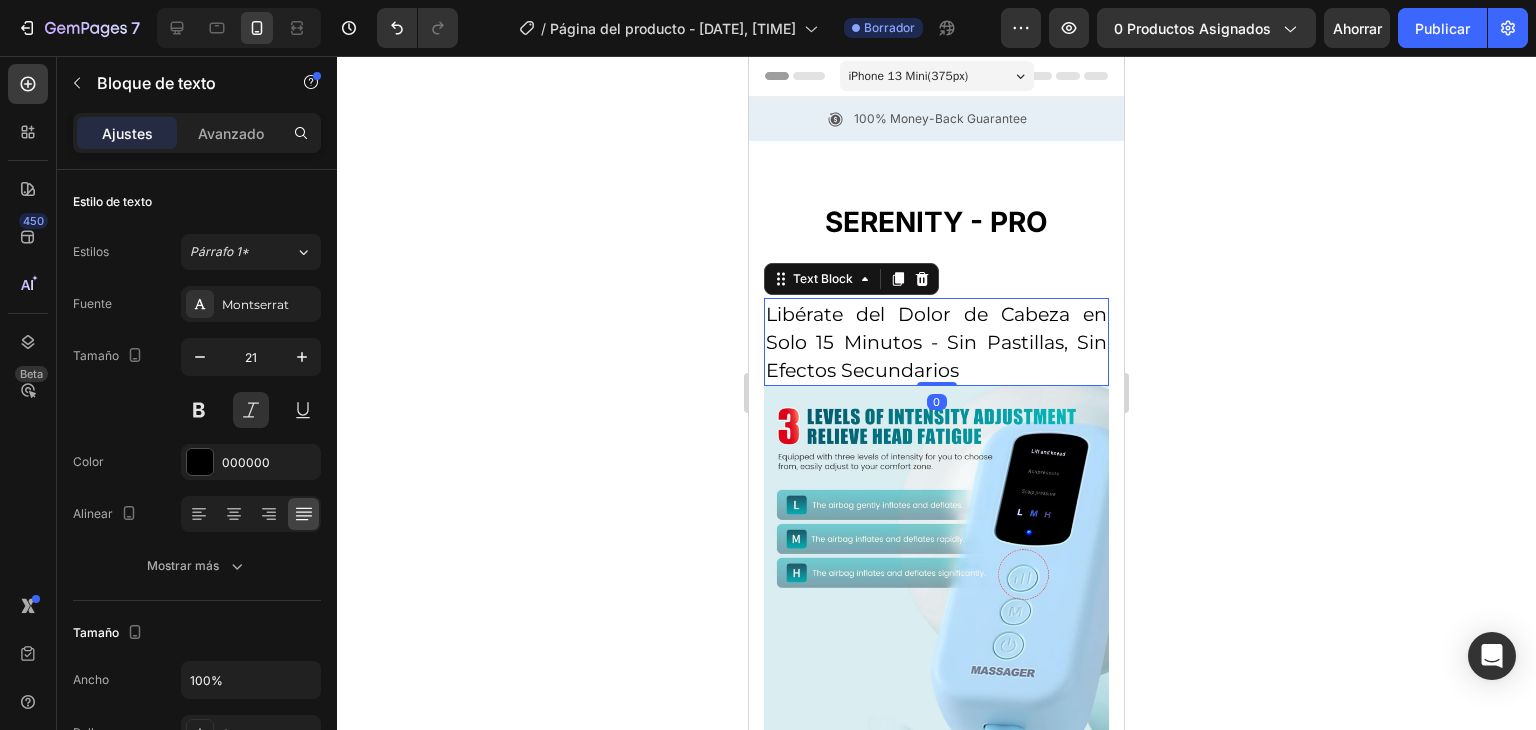 click 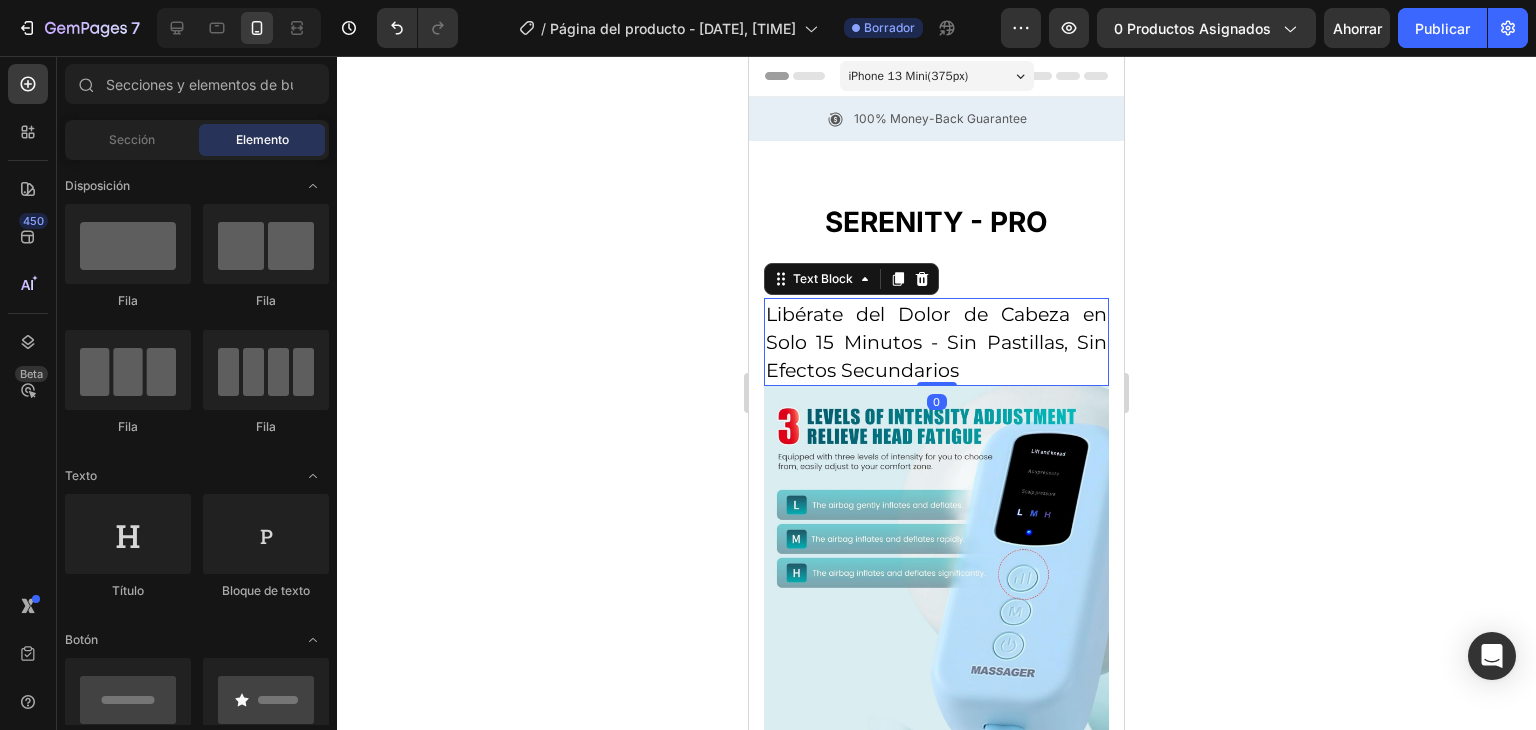 click 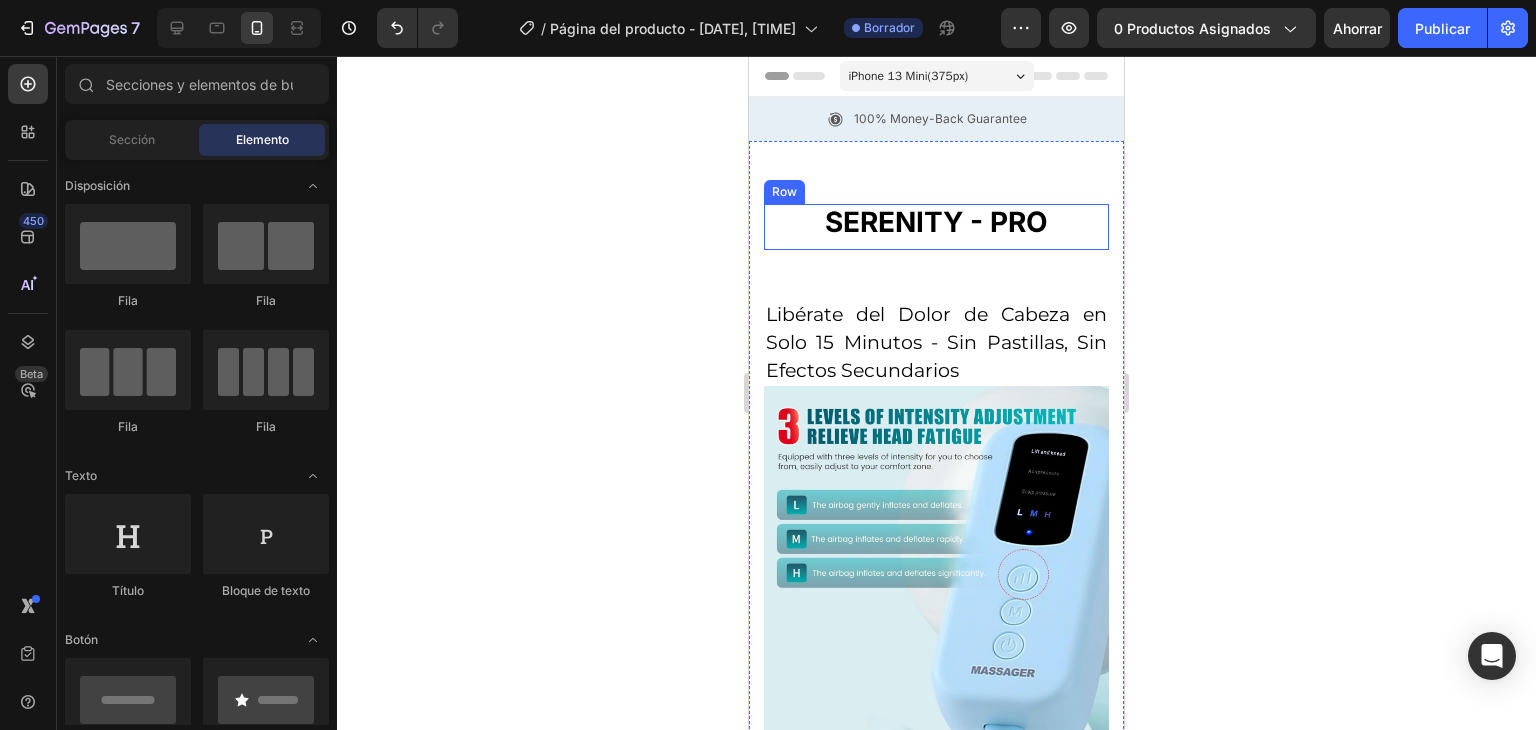 click on "SERENITY - PRO" at bounding box center (936, 223) 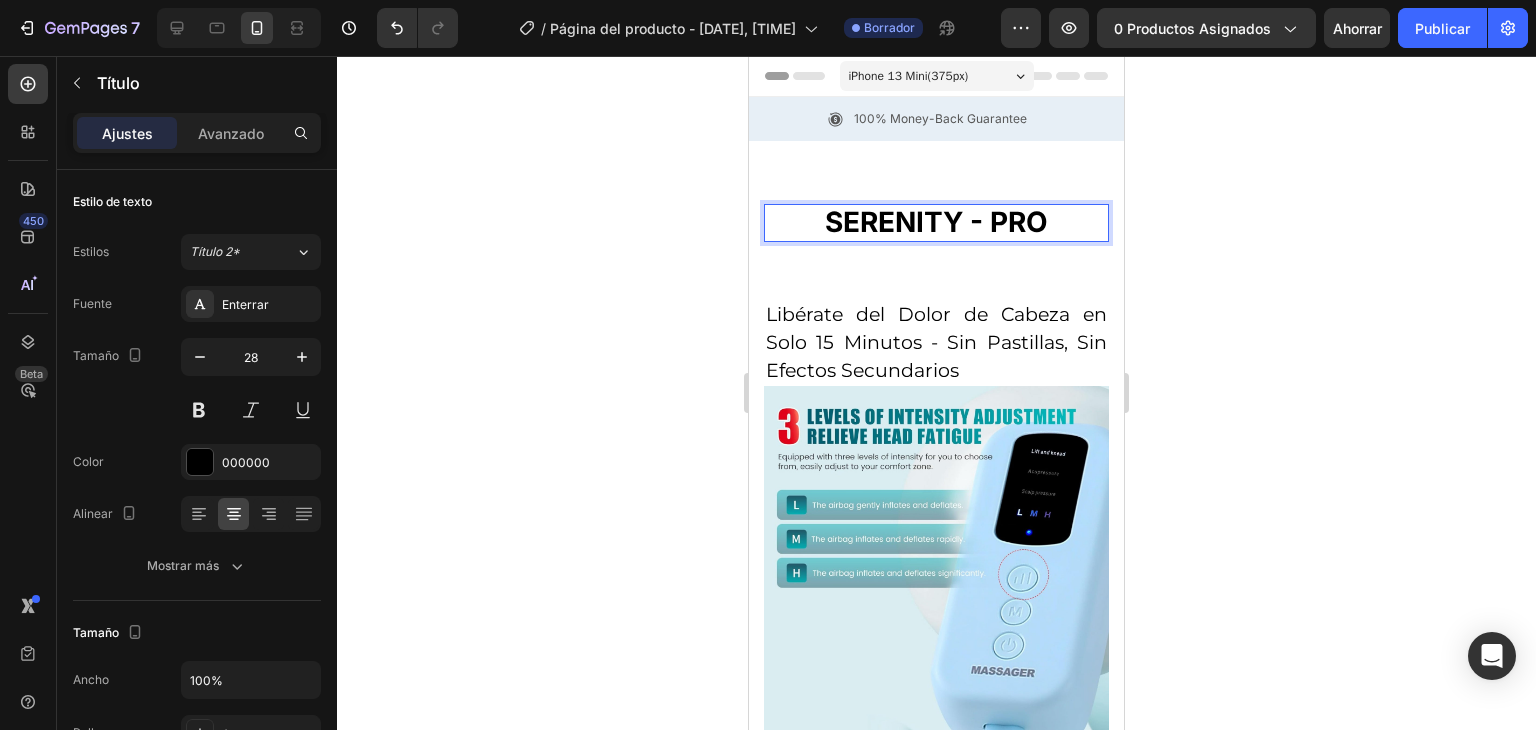 click on "SERENITY - PRO" at bounding box center (936, 223) 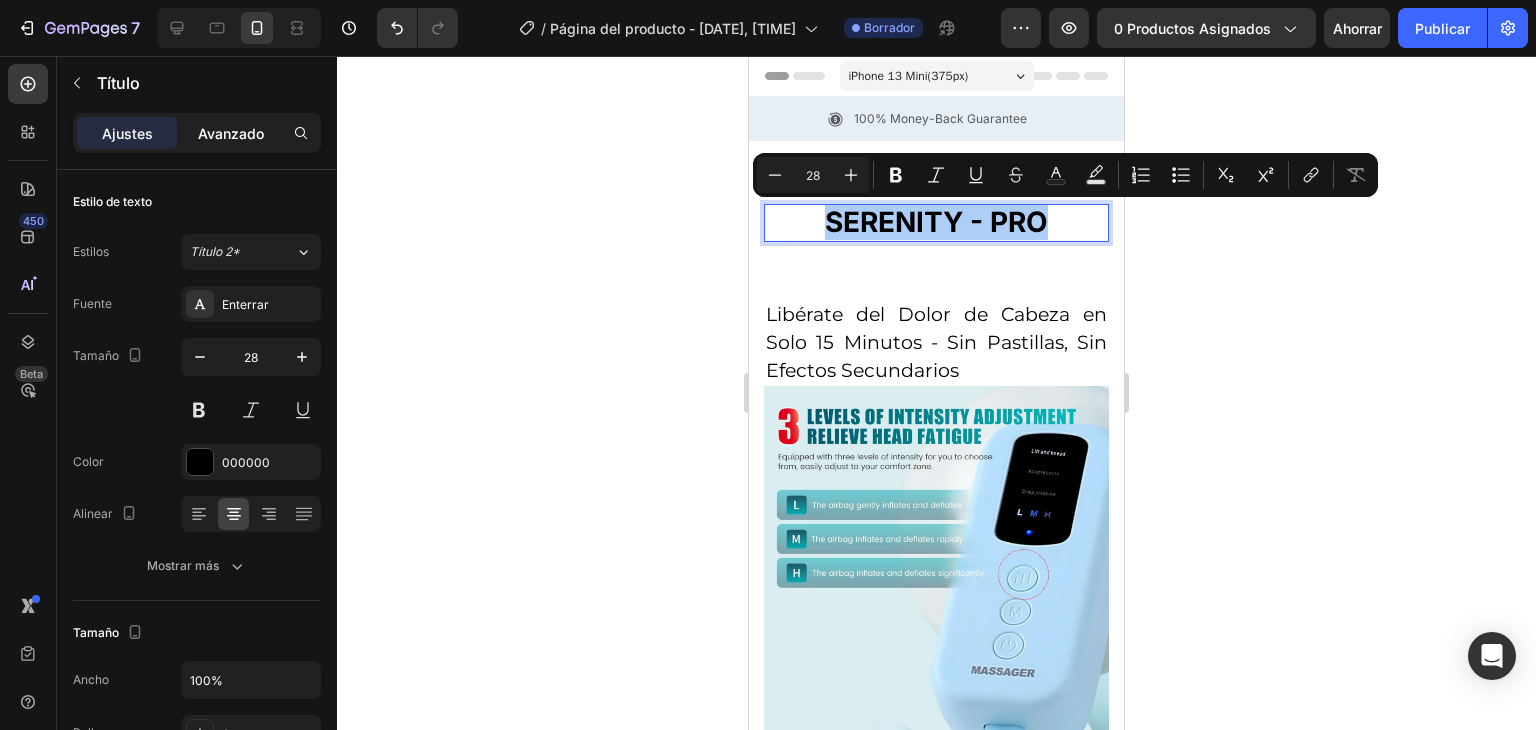 click on "Avanzado" at bounding box center (231, 133) 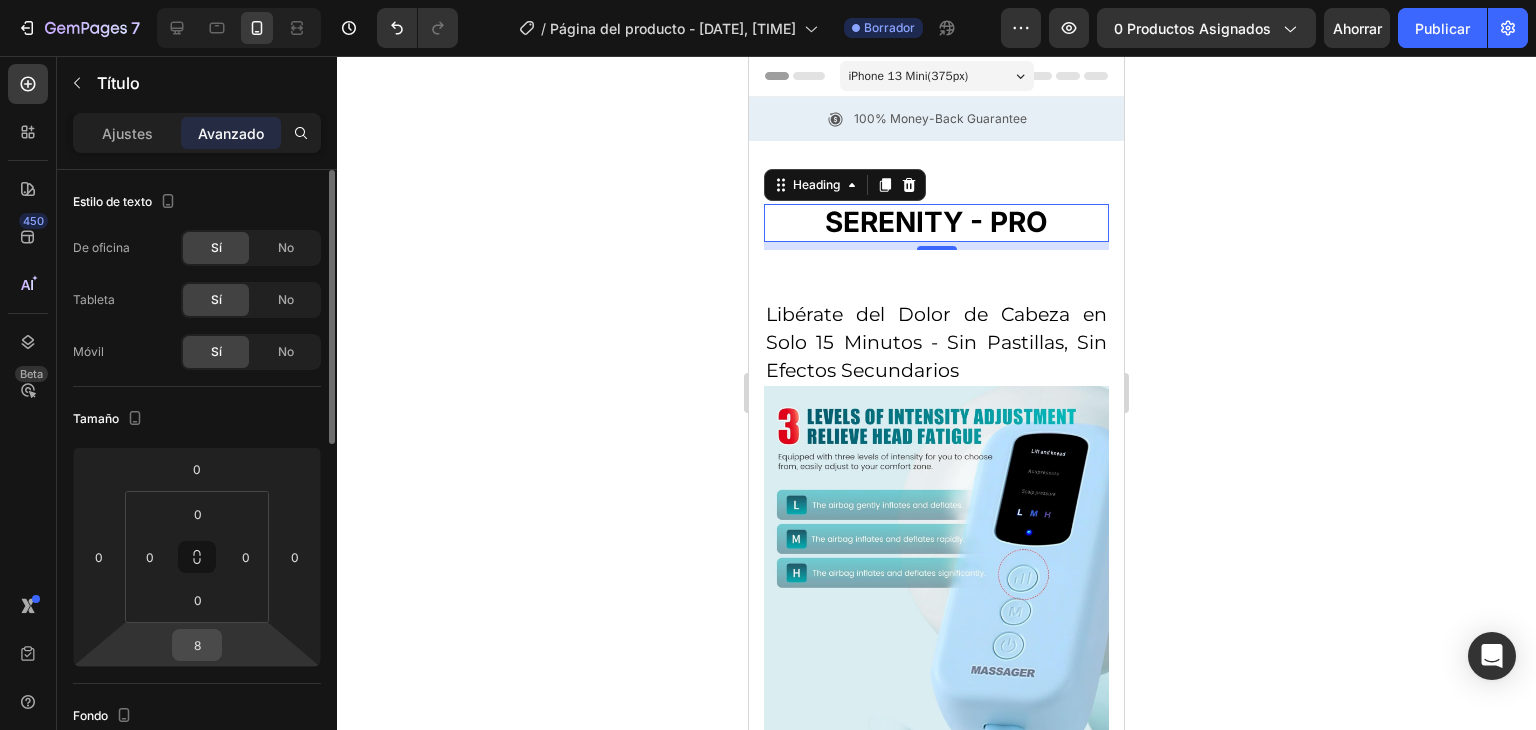 click on "8" at bounding box center (197, 645) 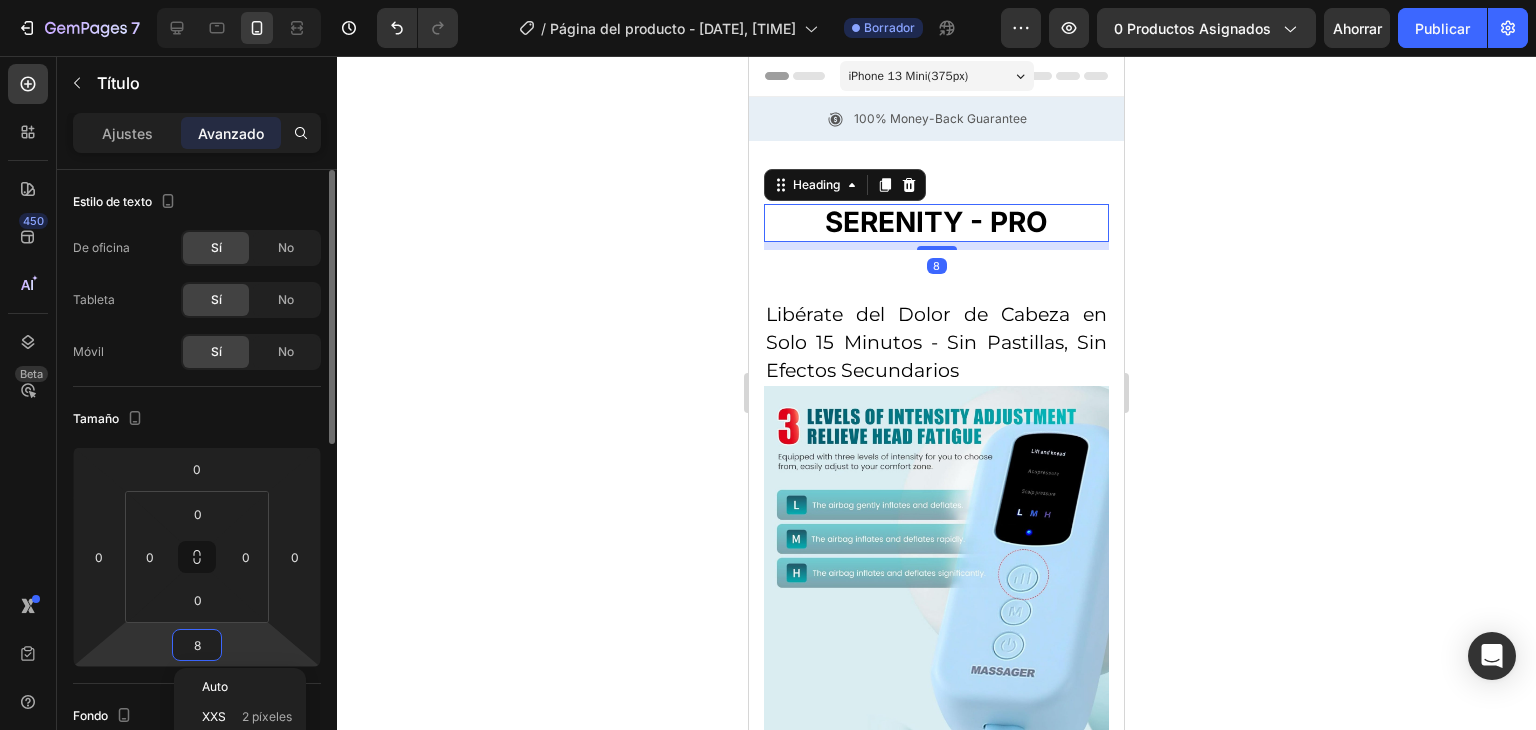 type on "0" 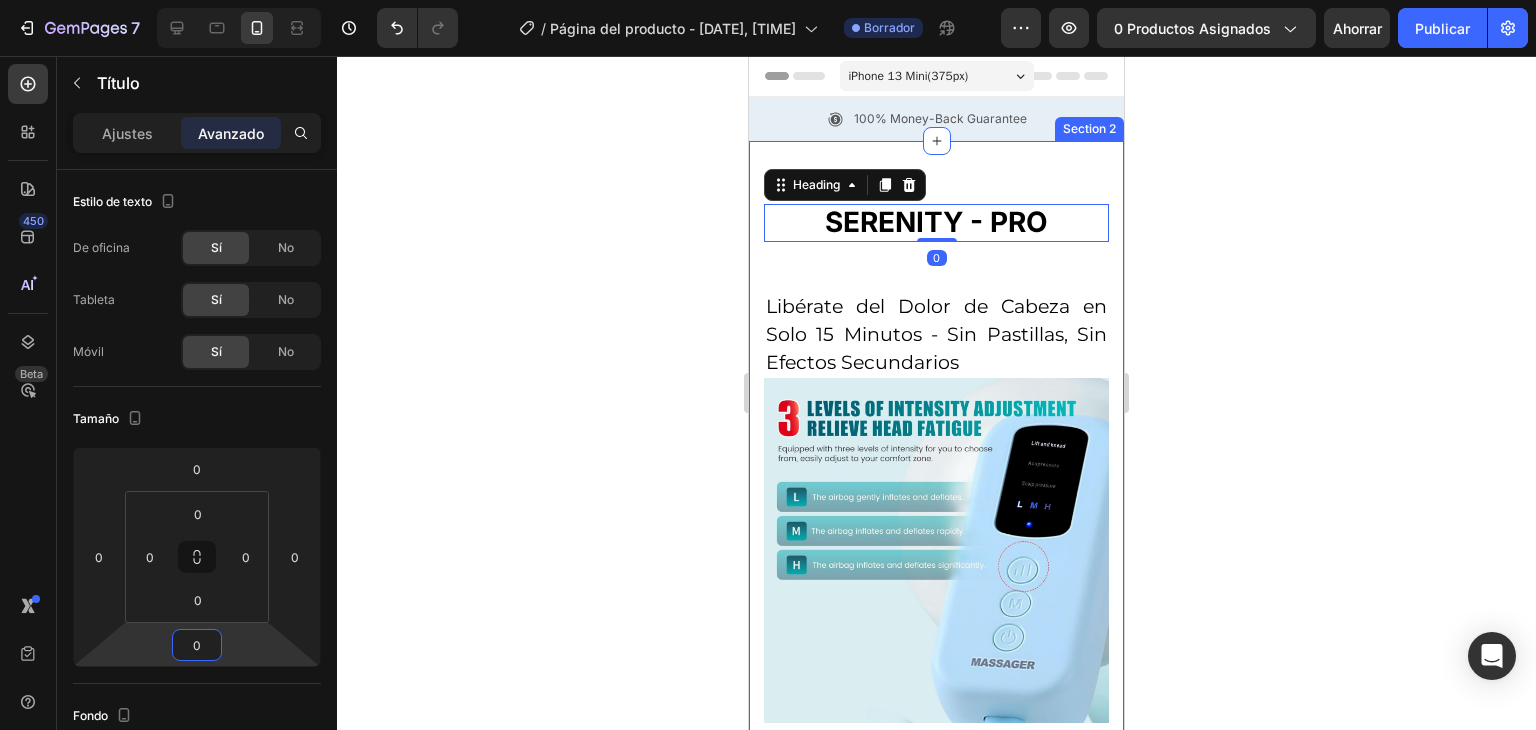 click on "SERENITY - PRO Heading   0 Row Libérate del Dolor de Cabeza en Solo 15 Minutos - Sin Pastillas, Sin Efectos Secundarios Text Block Product Images Masajeador Inteligente para Dolores de Cabeza y Estrés – Alivio Natural, Seguro y Efectivo (P) Title For Muscle Pain Relief Recovery Text block                Icon                Icon                Icon                Icon                Icon Icon List Hoz (224 reviews) Text block Row                Title Line $182.900,00 (P) Price (P) Price $245.900,00 (P) Price (P) Price Row Save 26%. Only on Mother's Day! Product Badge Row ¿Dolor de cabeza, tensión en el cuello o migrañas te impiden rendir al máximo? Descubre el poder del alivio natural con nuestro  Masajeador Inteligente de Cabeza , diseñado para mujeres como tú: profesionales, mamás, emprendedoras y multitarea, que buscan bienestar sin comprometer su salud ni la de su familia.
🌿  Alivio sin pastillas ni efectos secundarios : Olvídate de los analgésicos. Este masajeador actúa con  ,  , y" at bounding box center [936, 1593] 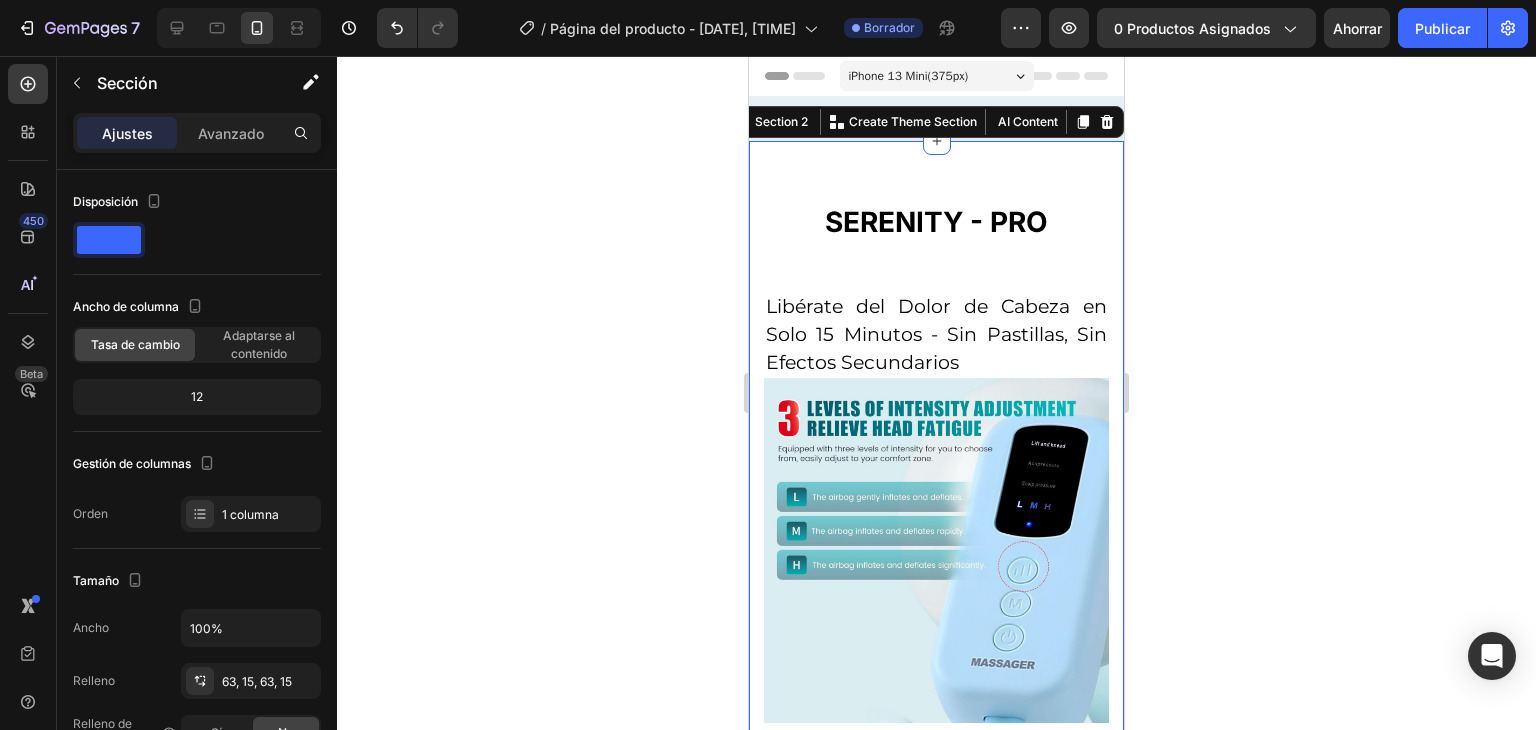 click on "SERENITY - PRO Heading Row Libérate del Dolor de Cabeza en Solo 15 Minutos - Sin Pastillas, Sin Efectos Secundarios Text Block Product Images Masajeador Inteligente para Dolores de Cabeza y Estrés – Alivio Natural, Seguro y Efectivo (P) Title For Muscle Pain Relief Recovery Text block                Icon                Icon                Icon                Icon                Icon Icon List Hoz (224 reviews) Text block Row                Title Line $182.900,00 (P) Price (P) Price $245.900,00 (P) Price (P) Price Row Save 26%. Only on Mother's Day! Product Badge Row ¿Dolor de cabeza, tensión en el cuello o migrañas te impiden rendir al máximo? Descubre el poder del alivio natural con nuestro  Masajeador Inteligente de Cabeza , diseñado para mujeres como tú: profesionales, mamás, emprendedoras y multitarea, que buscan bienestar sin comprometer su salud ni la de su familia.
🌿  Alivio sin pastillas ni efectos secundarios : Olvídate de los analgésicos. Este masajeador actúa con  ,  acupresión" at bounding box center [936, 1593] 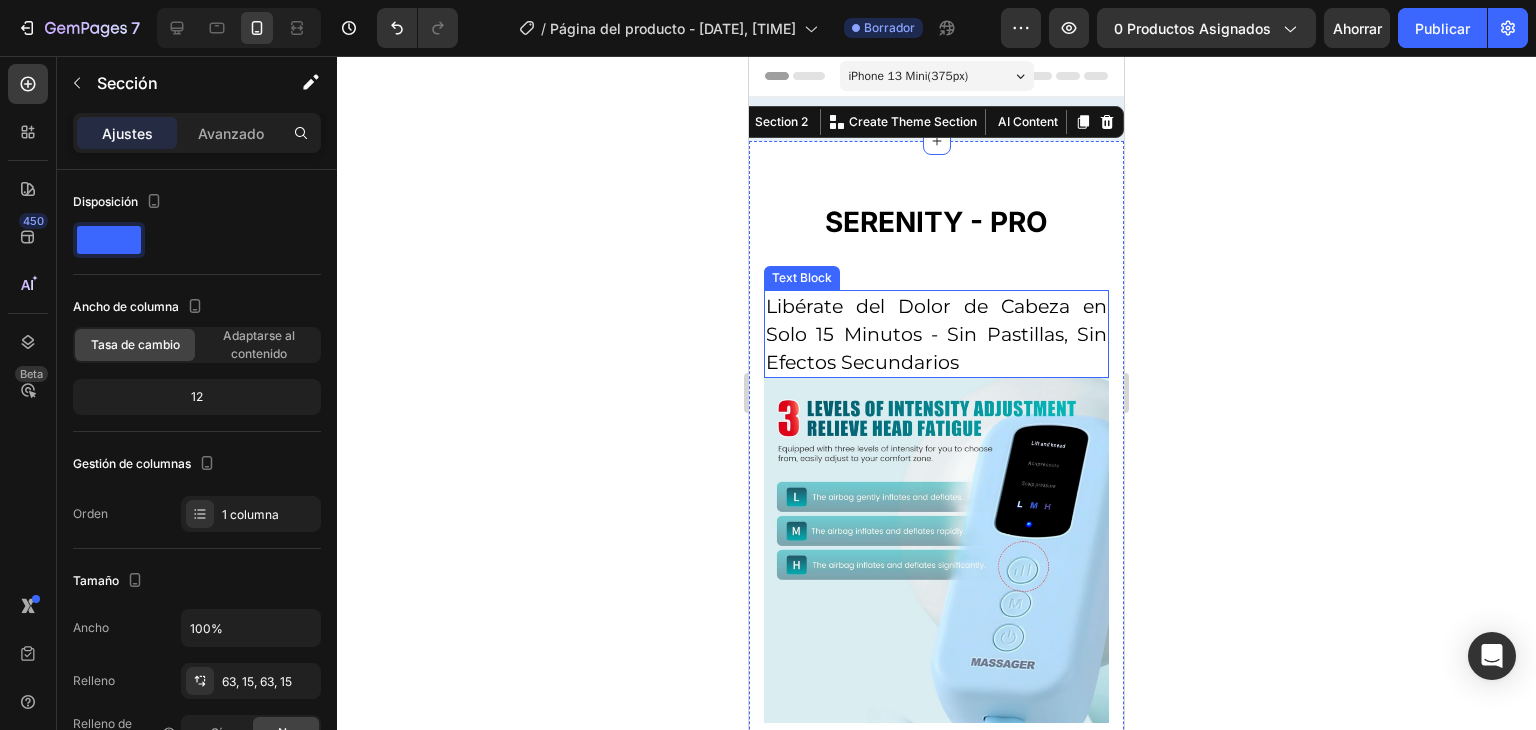 click on "Libérate del Dolor de Cabeza en Solo 15 Minutos - Sin Pastillas, Sin Efectos Secundarios" at bounding box center [936, 335] 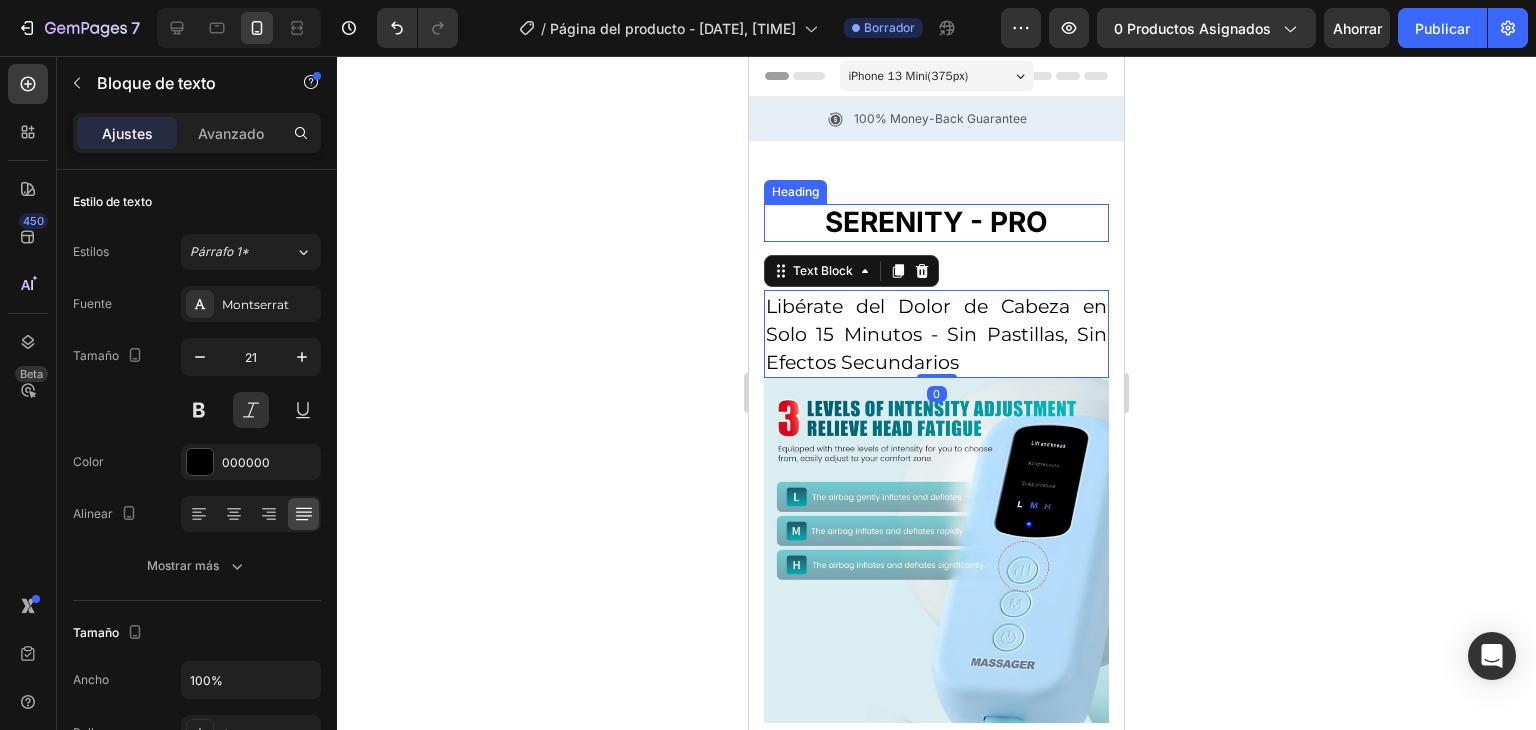 click on "SERENITY - PRO" at bounding box center (936, 223) 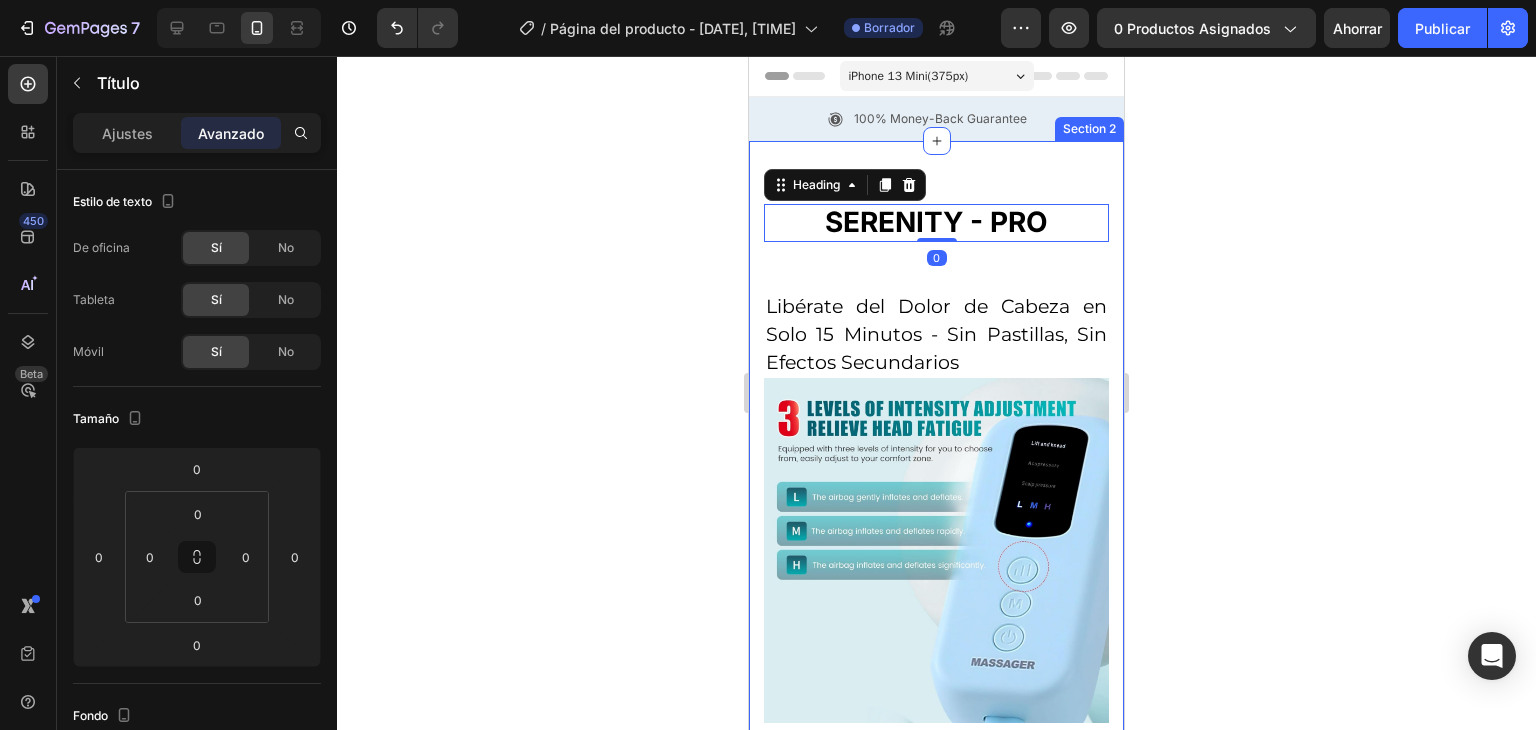 click on "SERENITY - PRO Heading   0 Row Libérate del Dolor de Cabeza en Solo 15 Minutos - Sin Pastillas, Sin Efectos Secundarios Text Block Product Images Masajeador Inteligente para Dolores de Cabeza y Estrés – Alivio Natural, Seguro y Efectivo (P) Title For Muscle Pain Relief Recovery Text block                Icon                Icon                Icon                Icon                Icon Icon List Hoz (224 reviews) Text block Row                Title Line $182.900,00 (P) Price (P) Price $245.900,00 (P) Price (P) Price Row Save 26%. Only on Mother's Day! Product Badge Row ¿Dolor de cabeza, tensión en el cuello o migrañas te impiden rendir al máximo? Descubre el poder del alivio natural con nuestro  Masajeador Inteligente de Cabeza , diseñado para mujeres como tú: profesionales, mamás, emprendedoras y multitarea, que buscan bienestar sin comprometer su salud ni la de su familia.
🌿  Alivio sin pastillas ni efectos secundarios : Olvídate de los analgésicos. Este masajeador actúa con  ,  , y" at bounding box center [936, 1593] 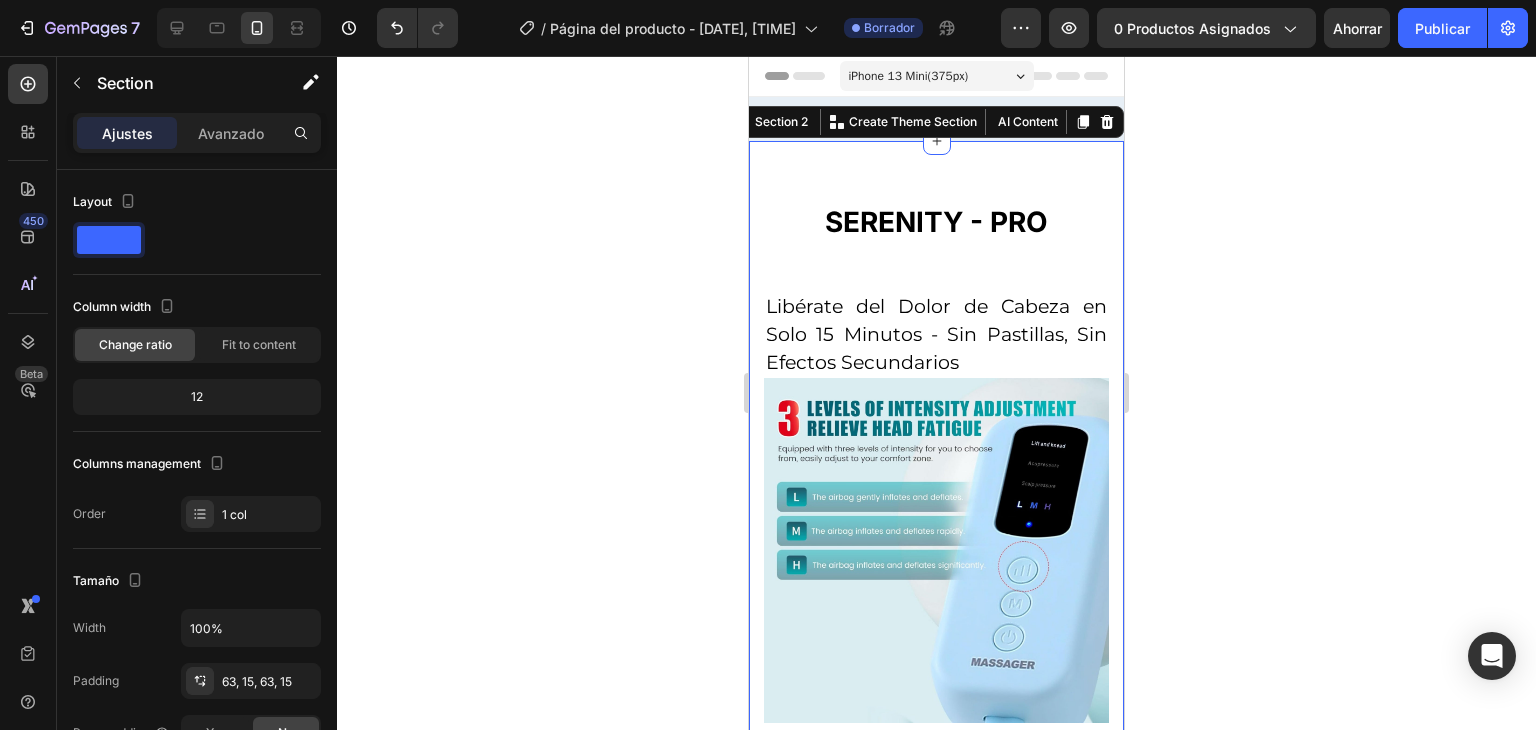 click on "SERENITY - PRO Heading Row Libérate del Dolor de Cabeza en Solo 15 Minutos - Sin Pastillas, Sin Efectos Secundarios Text Block Product Images Masajeador Inteligente para Dolores de Cabeza y Estrés – Alivio Natural, Seguro y Efectivo (P) Title For Muscle Pain Relief Recovery Text block                Icon                Icon                Icon                Icon                Icon Icon List Hoz (224 reviews) Text block Row                Title Line $182.900,00 (P) Price (P) Price $245.900,00 (P) Price (P) Price Row Save 26%. Only on Mother's Day! Product Badge Row ¿Dolor de cabeza, tensión en el cuello o migrañas te impiden rendir al máximo? Descubre el poder del alivio natural con nuestro  Masajeador Inteligente de Cabeza , diseñado para mujeres como tú: profesionales, mamás, emprendedoras y multitarea, que buscan bienestar sin comprometer su salud ni la de su familia.
🌿  Alivio sin pastillas ni efectos secundarios : Olvídate de los analgésicos. Este masajeador actúa con  ,  acupresión" at bounding box center (936, 1593) 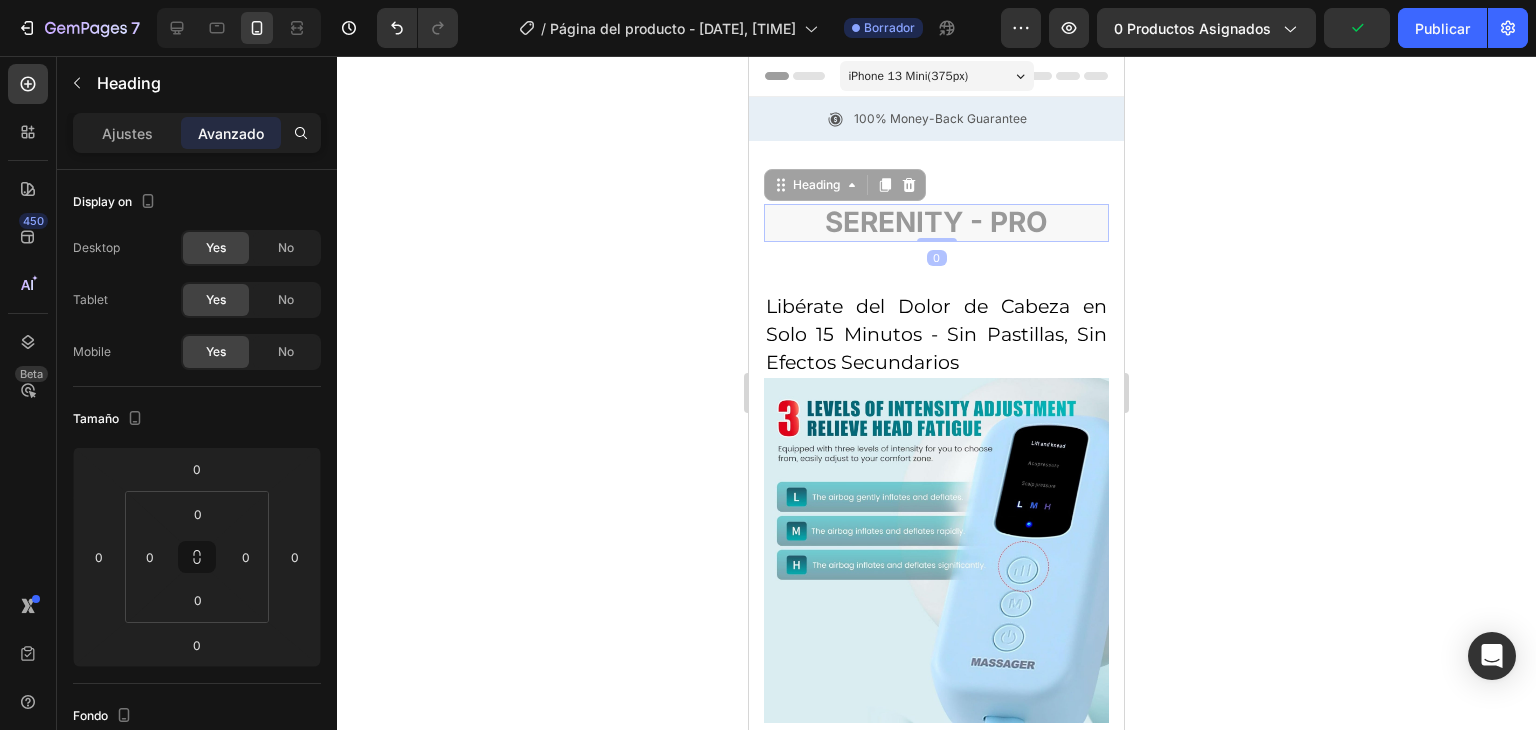 drag, startPoint x: 885, startPoint y: 232, endPoint x: 884, endPoint y: 262, distance: 30.016663 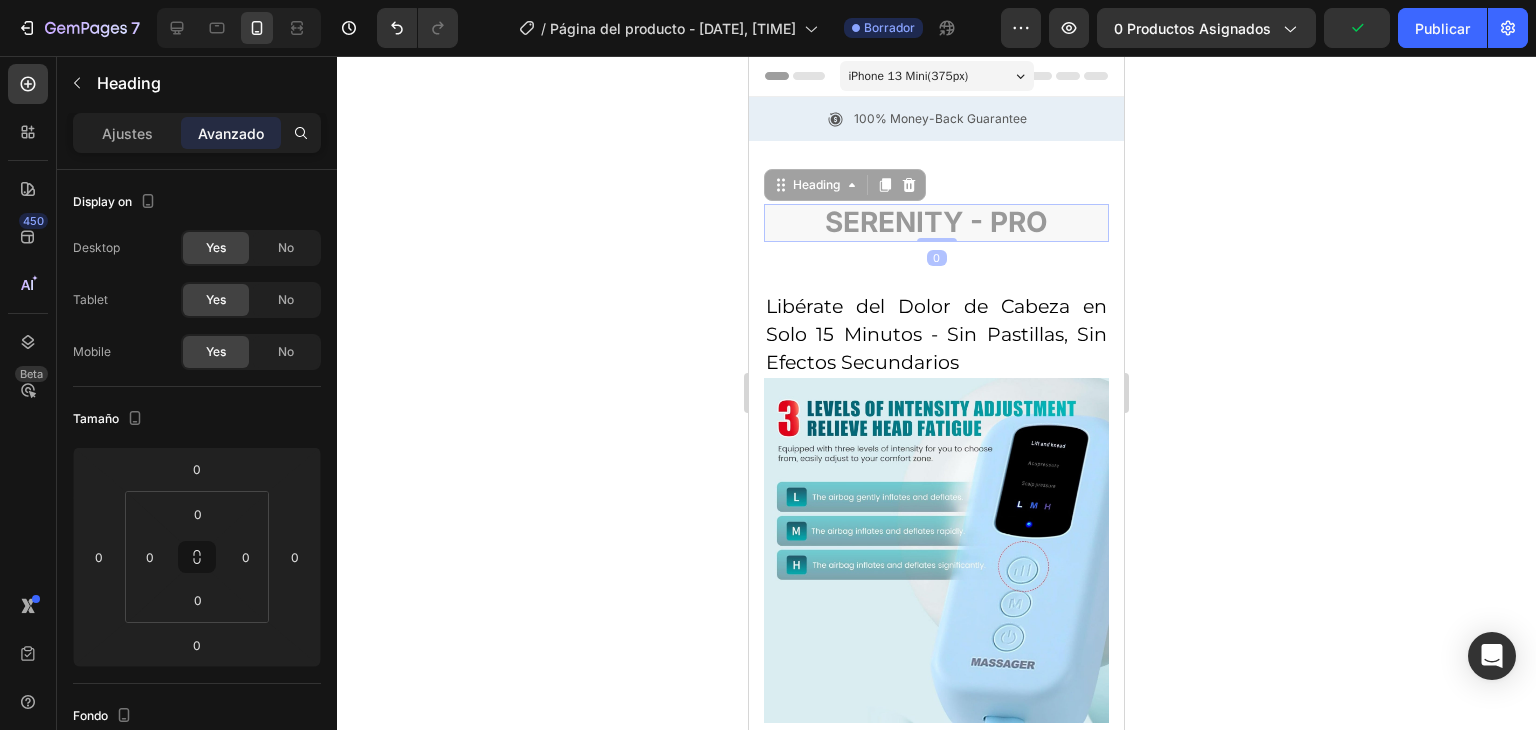 click on "SERENITY - PRO Heading   0 SERENITY - PRO Heading   0 Row Libérate del Dolor de Cabeza en Solo 15 Minutos - Sin Pastillas, Sin Efectos Secundarios Text Block Product Images Masajeador Inteligente para Dolores de Cabeza y Estrés – Alivio Natural, Seguro y Efectivo (P) Title For Muscle Pain Relief Recovery Text block                Icon                Icon                Icon                Icon                Icon Icon List Hoz (224 reviews) Text block Row                Title Line $182.900,00 (P) Price (P) Price $245.900,00 (P) Price (P) Price Row Save 26%. Only on Mother's Day! Product Badge Row ¿Dolor de cabeza, tensión en el cuello o migrañas te impiden rendir al máximo? Descubre el poder del alivio natural con nuestro  Masajeador Inteligente de Cabeza , diseñado para mujeres como tú: profesionales, mamás, emprendedoras y multitarea, que buscan bienestar sin comprometer su salud ni la de su familia.
🌿  Alivio sin pastillas ni efectos secundarios tecnología de compresión de aire ,  , y" at bounding box center [936, 1593] 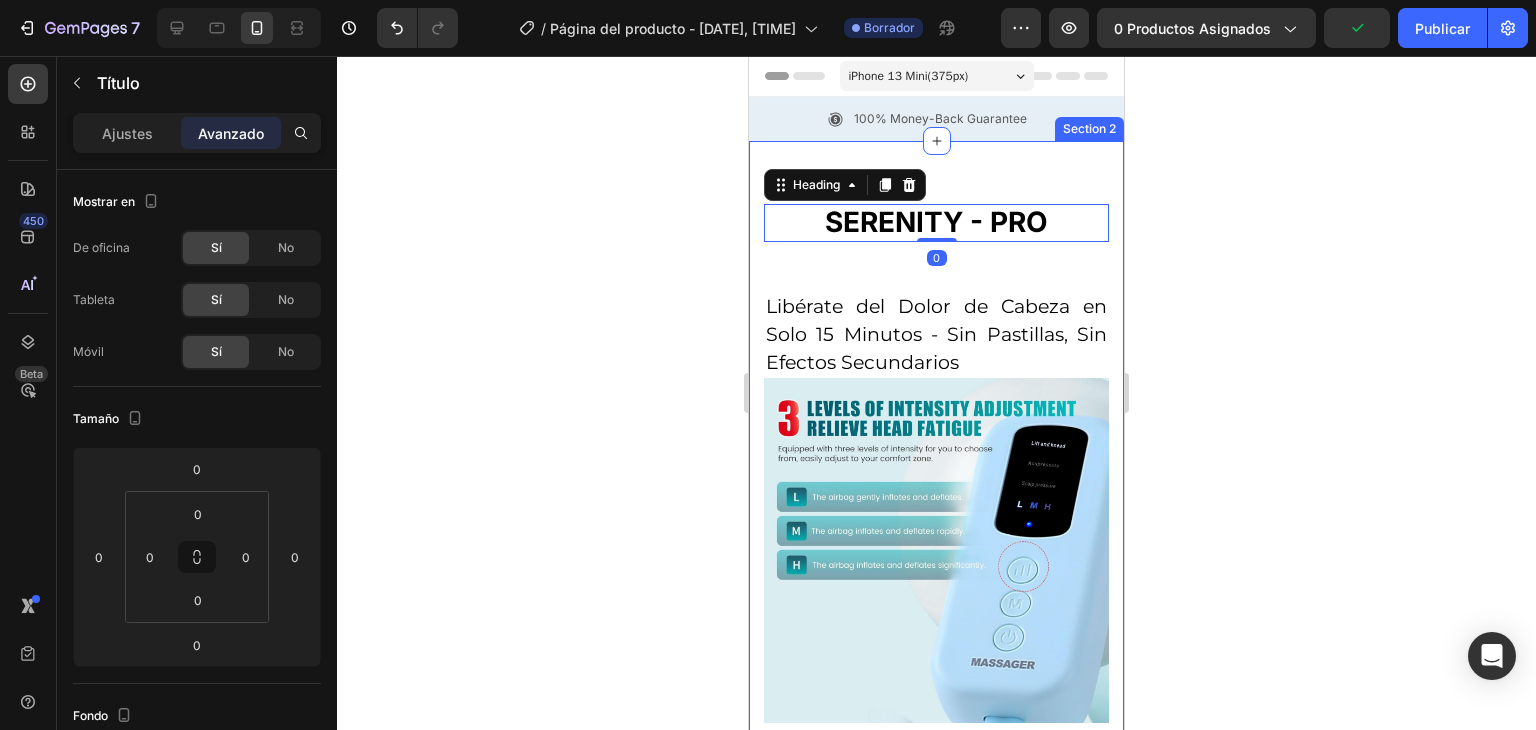 click on "SERENITY - PRO Heading   0 Row Libérate del Dolor de Cabeza en Solo 15 Minutos - Sin Pastillas, Sin Efectos Secundarios Text Block Product Images Masajeador Inteligente para Dolores de Cabeza y Estrés – Alivio Natural, Seguro y Efectivo (P) Title For Muscle Pain Relief Recovery Text block                Icon                Icon                Icon                Icon                Icon Icon List Hoz (224 reviews) Text block Row                Title Line $182.900,00 (P) Price (P) Price $245.900,00 (P) Price (P) Price Row Save 26%. Only on Mother's Day! Product Badge Row ¿Dolor de cabeza, tensión en el cuello o migrañas te impiden rendir al máximo? Descubre el poder del alivio natural con nuestro  Masajeador Inteligente de Cabeza , diseñado para mujeres como tú: profesionales, mamás, emprendedoras y multitarea, que buscan bienestar sin comprometer su salud ni la de su familia.
🌿  Alivio sin pastillas ni efectos secundarios : Olvídate de los analgésicos. Este masajeador actúa con  ,  , y" at bounding box center [936, 1593] 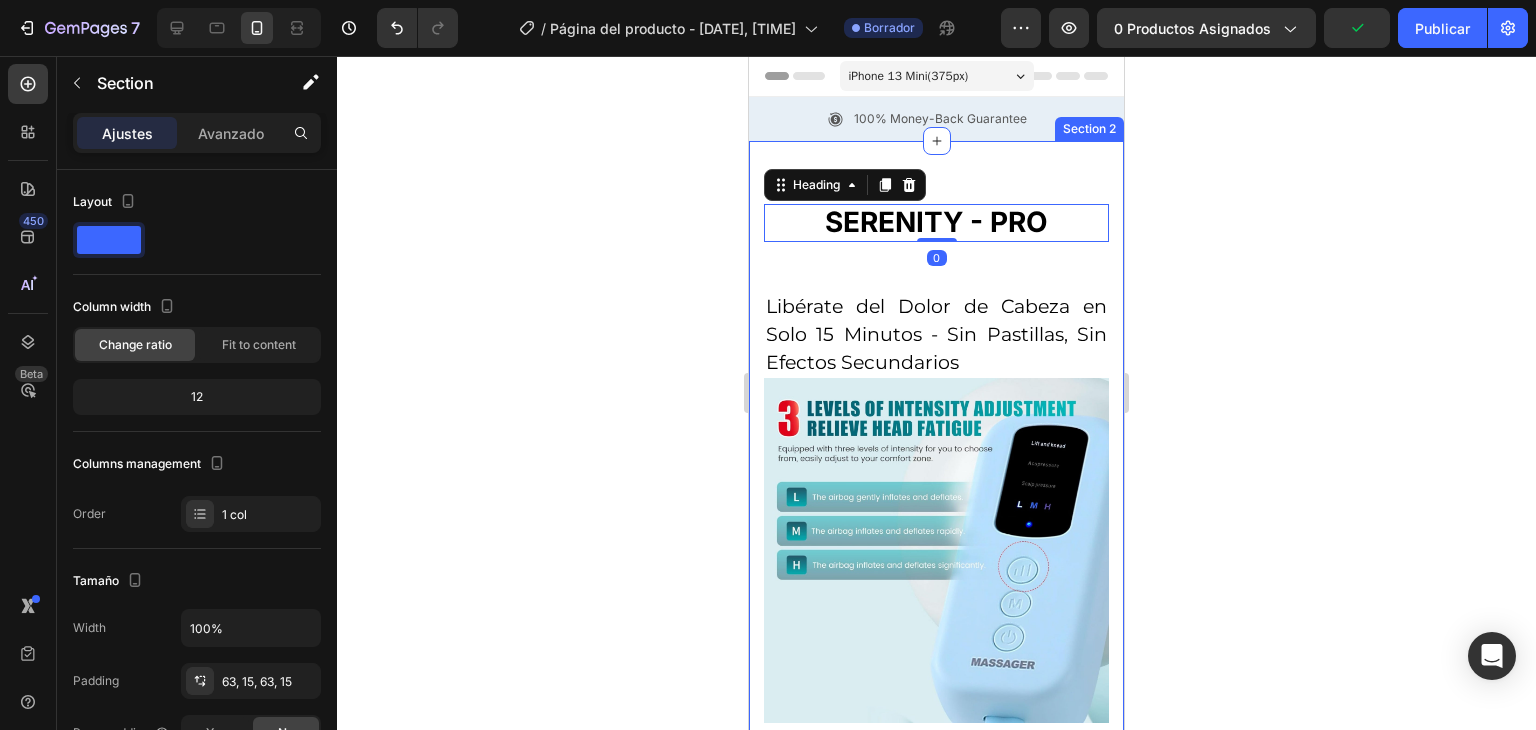 click on "SERENITY - PRO Heading   0 Row Libérate del Dolor de Cabeza en Solo 15 Minutos - Sin Pastillas, Sin Efectos Secundarios Text Block Product Images Masajeador Inteligente para Dolores de Cabeza y Estrés – Alivio Natural, Seguro y Efectivo (P) Title For Muscle Pain Relief Recovery Text block                Icon                Icon                Icon                Icon                Icon Icon List Hoz (224 reviews) Text block Row                Title Line $182.900,00 (P) Price (P) Price $245.900,00 (P) Price (P) Price Row Save 26%. Only on Mother's Day! Product Badge Row ¿Dolor de cabeza, tensión en el cuello o migrañas te impiden rendir al máximo? Descubre el poder del alivio natural con nuestro  Masajeador Inteligente de Cabeza , diseñado para mujeres como tú: profesionales, mamás, emprendedoras y multitarea, que buscan bienestar sin comprometer su salud ni la de su familia.
🌿  Alivio sin pastillas ni efectos secundarios : Olvídate de los analgésicos. Este masajeador actúa con  ,  , y" at bounding box center [936, 1593] 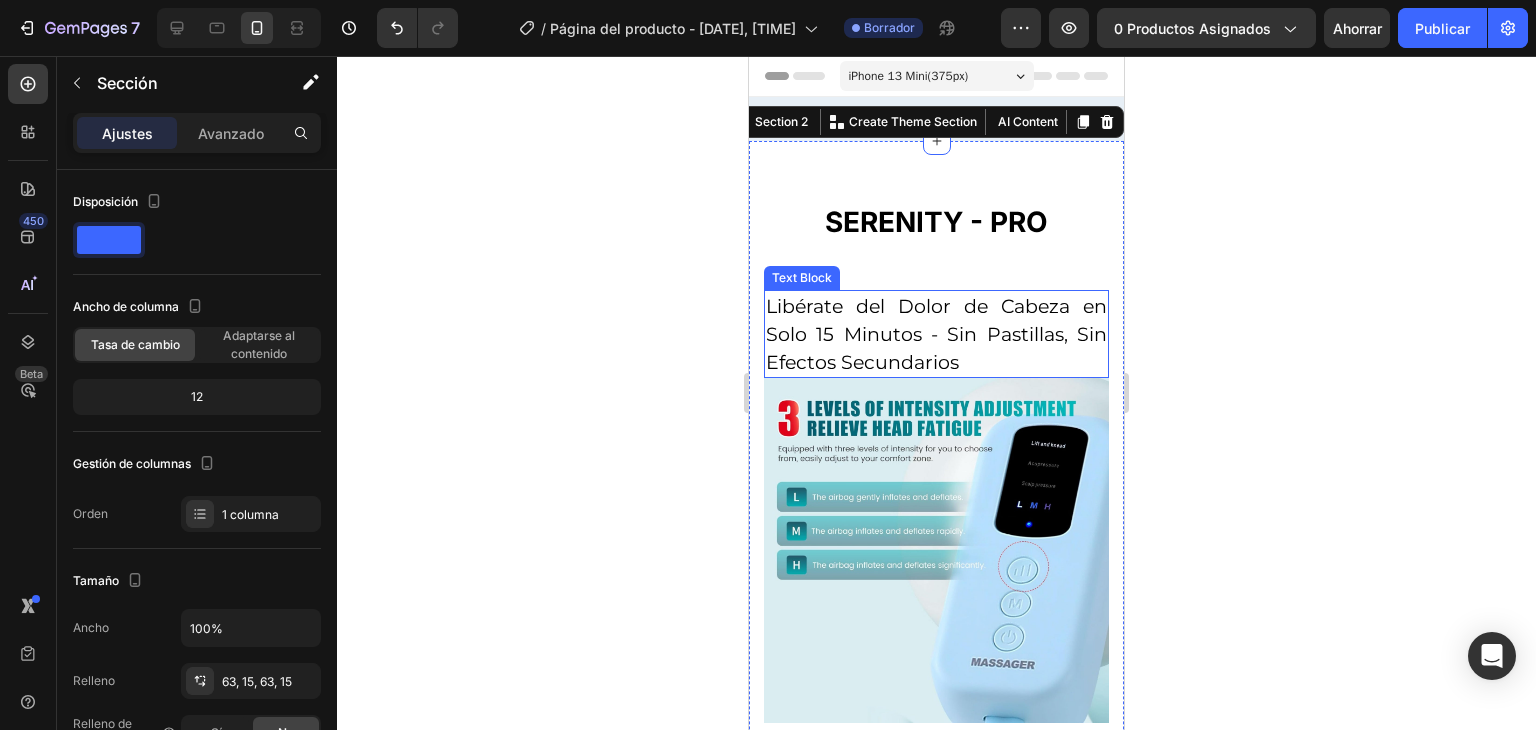 click on "Libérate del Dolor de Cabeza en Solo 15 Minutos - Sin Pastillas, Sin Efectos Secundarios" at bounding box center (936, 335) 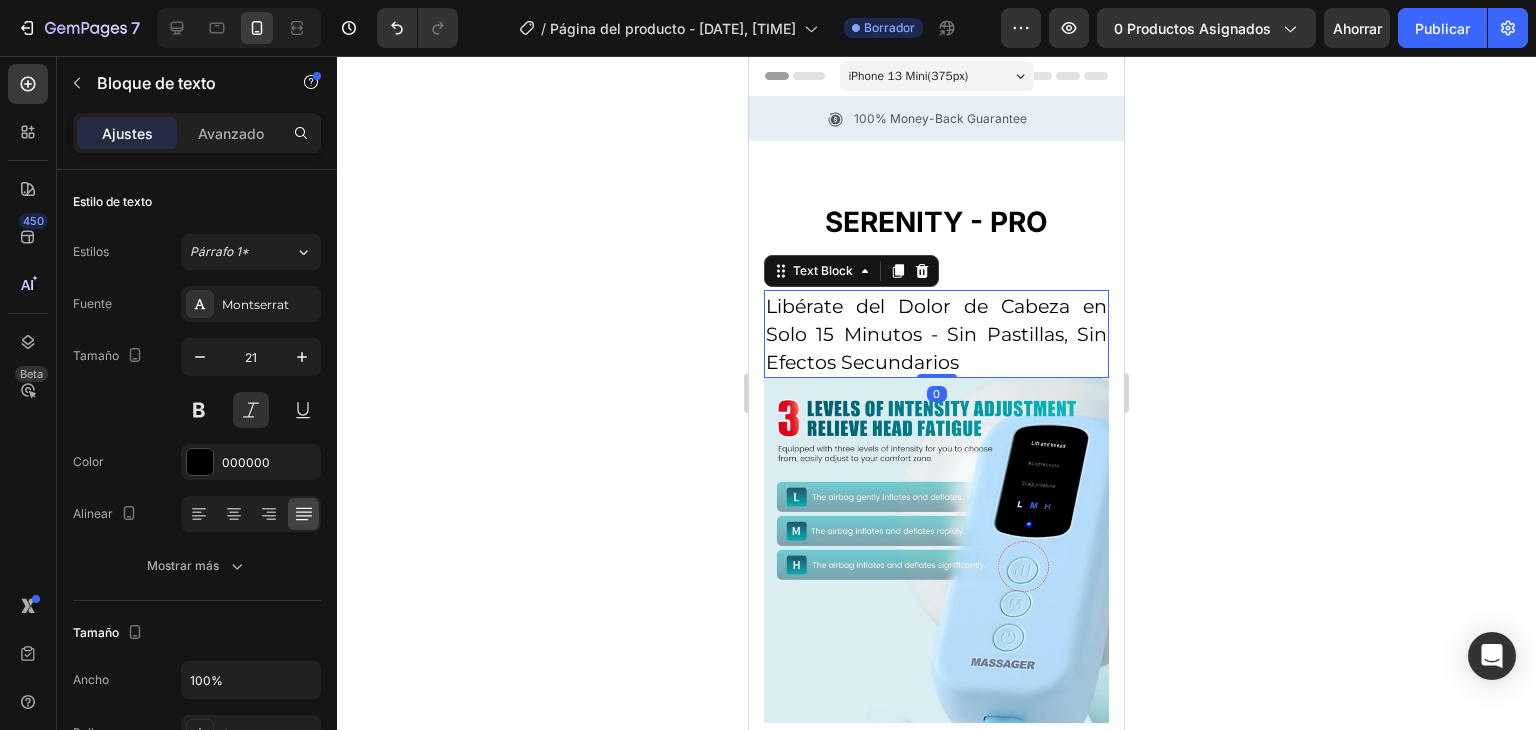 click 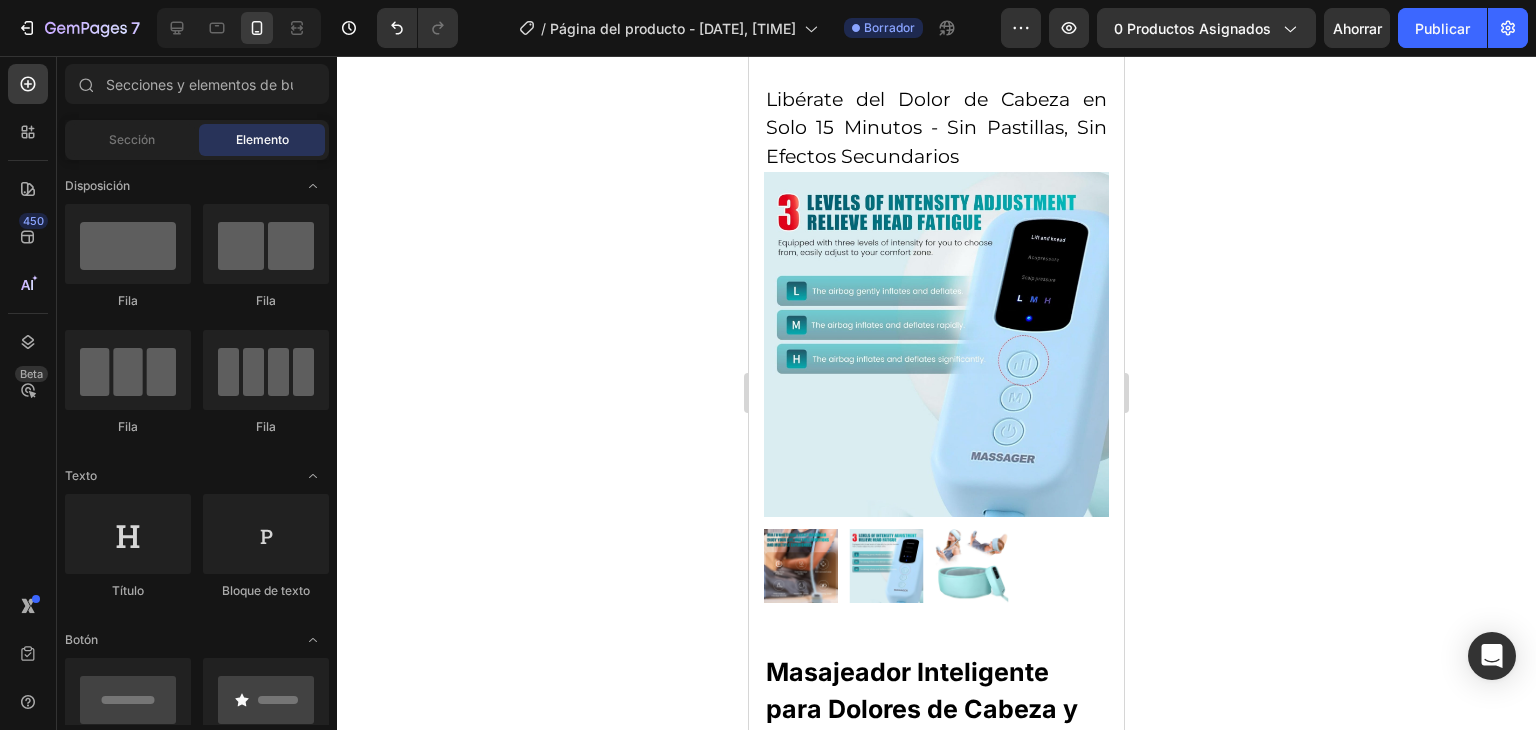 scroll, scrollTop: 216, scrollLeft: 0, axis: vertical 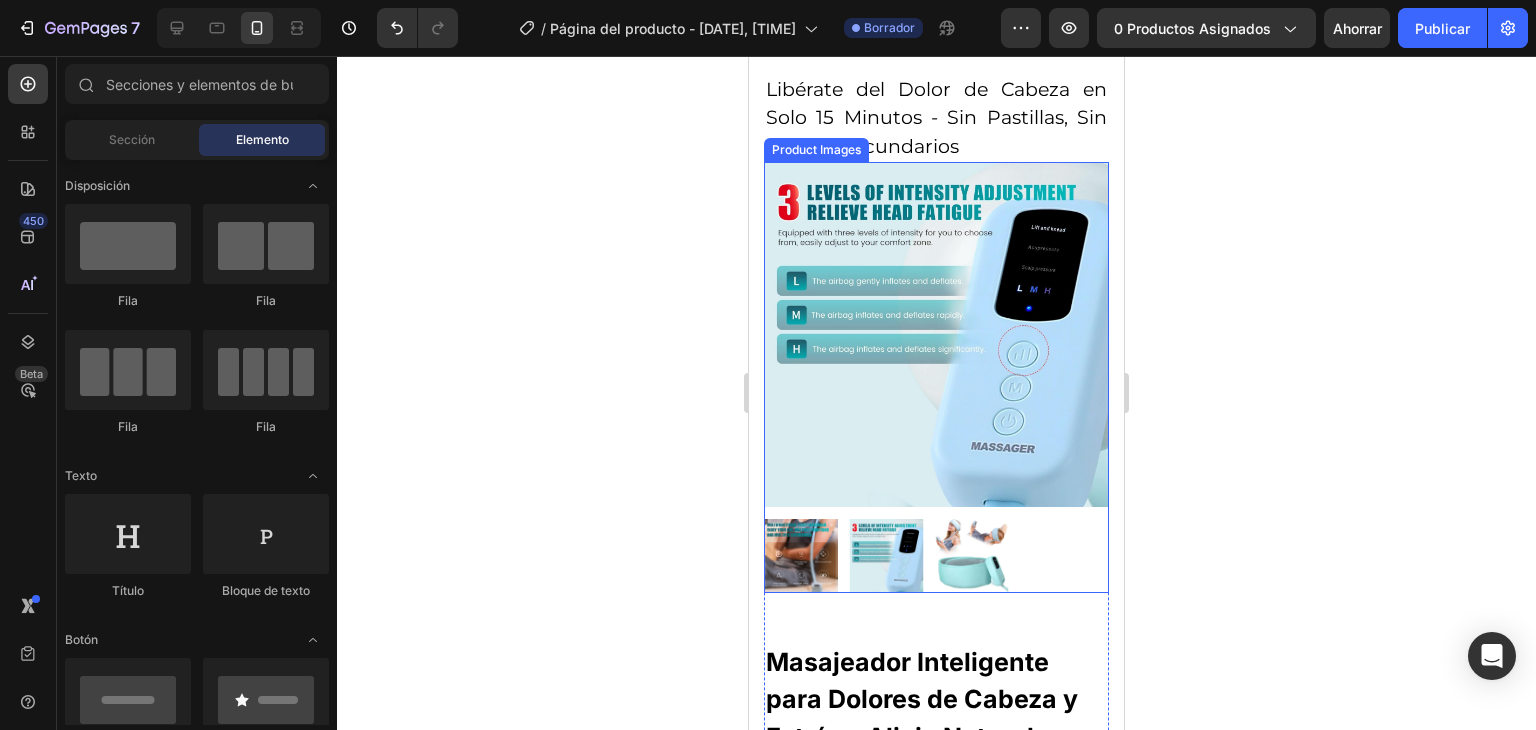 click at bounding box center (936, 334) 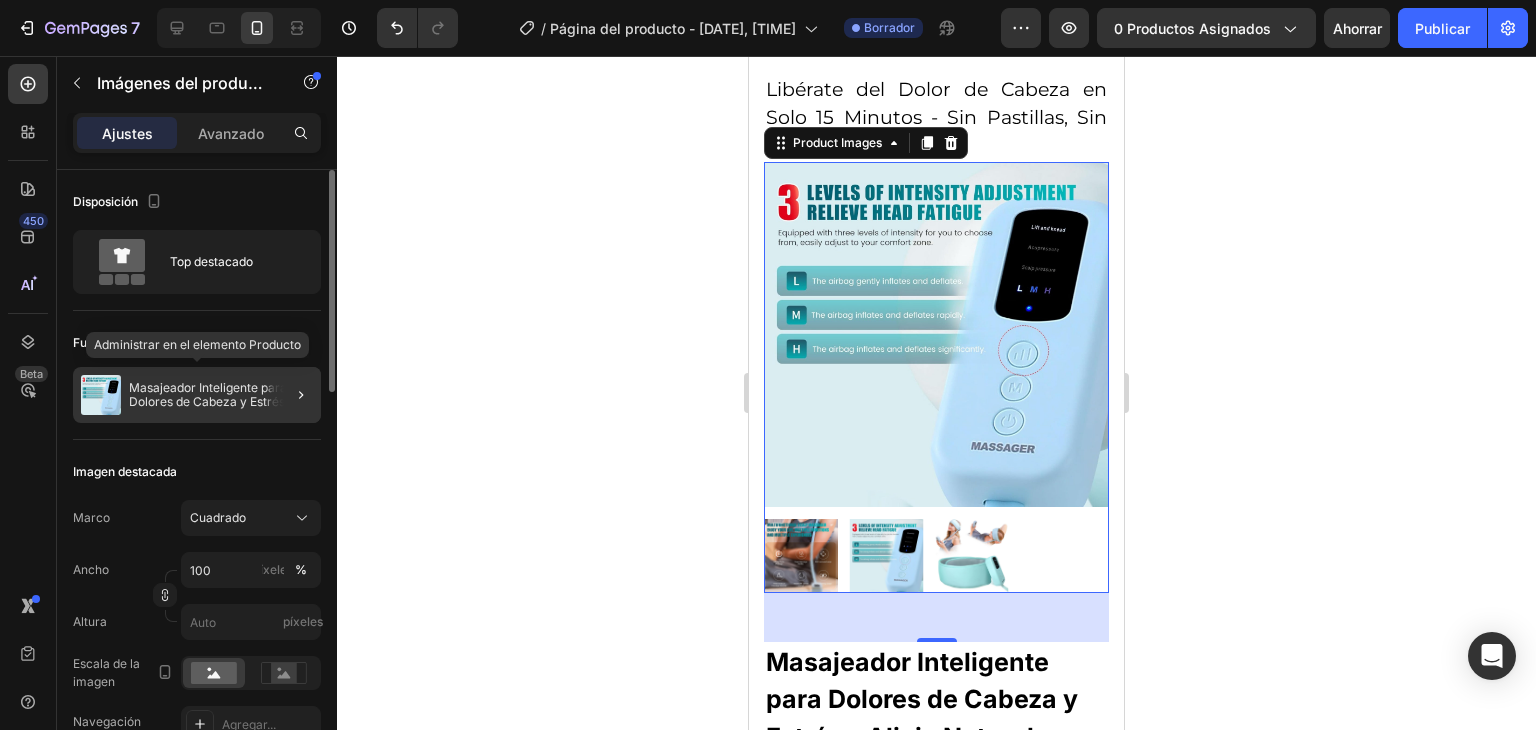 click on "Masajeador Inteligente para Dolores de Cabeza y Estrés – Alivio Natural, Seguro y Efectivo" at bounding box center [220, 401] 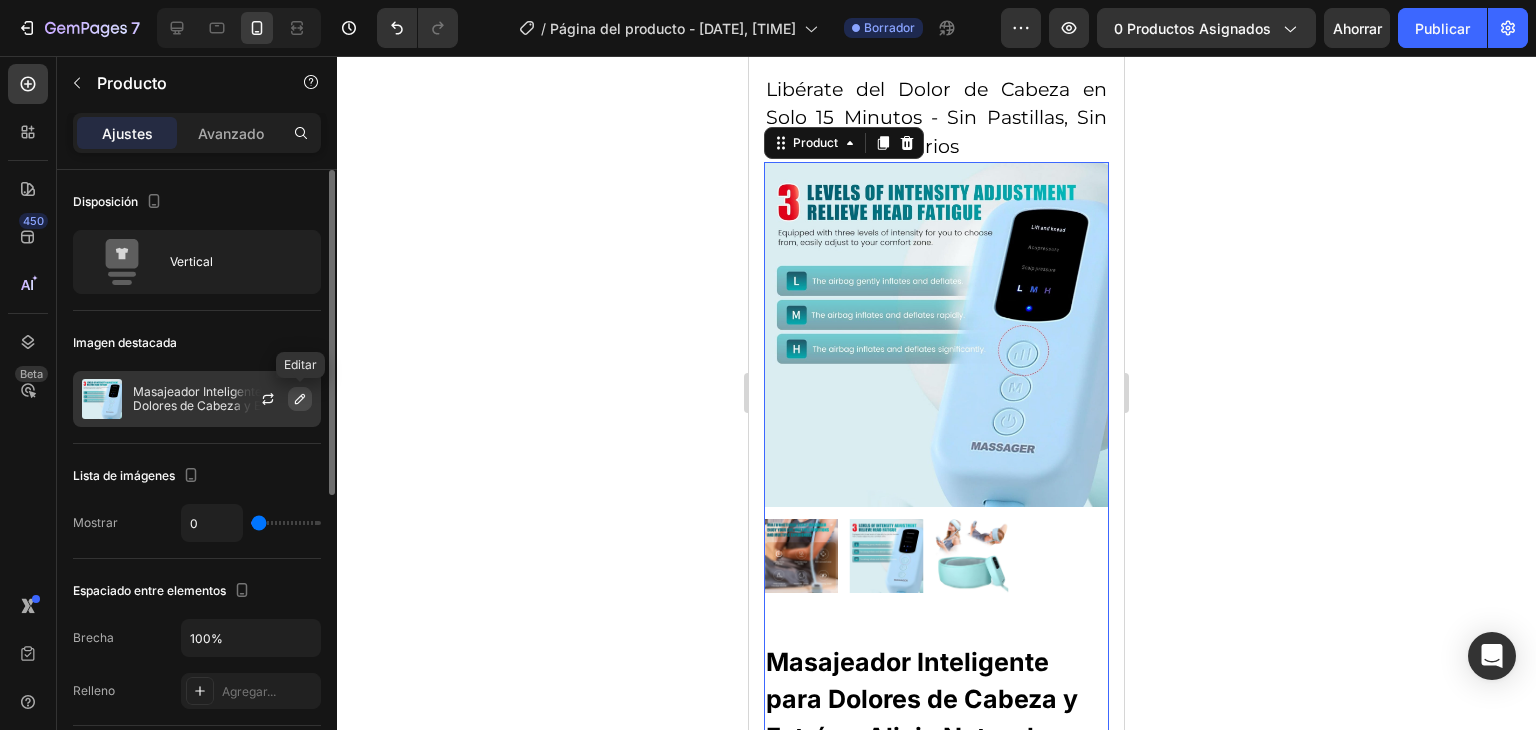 click 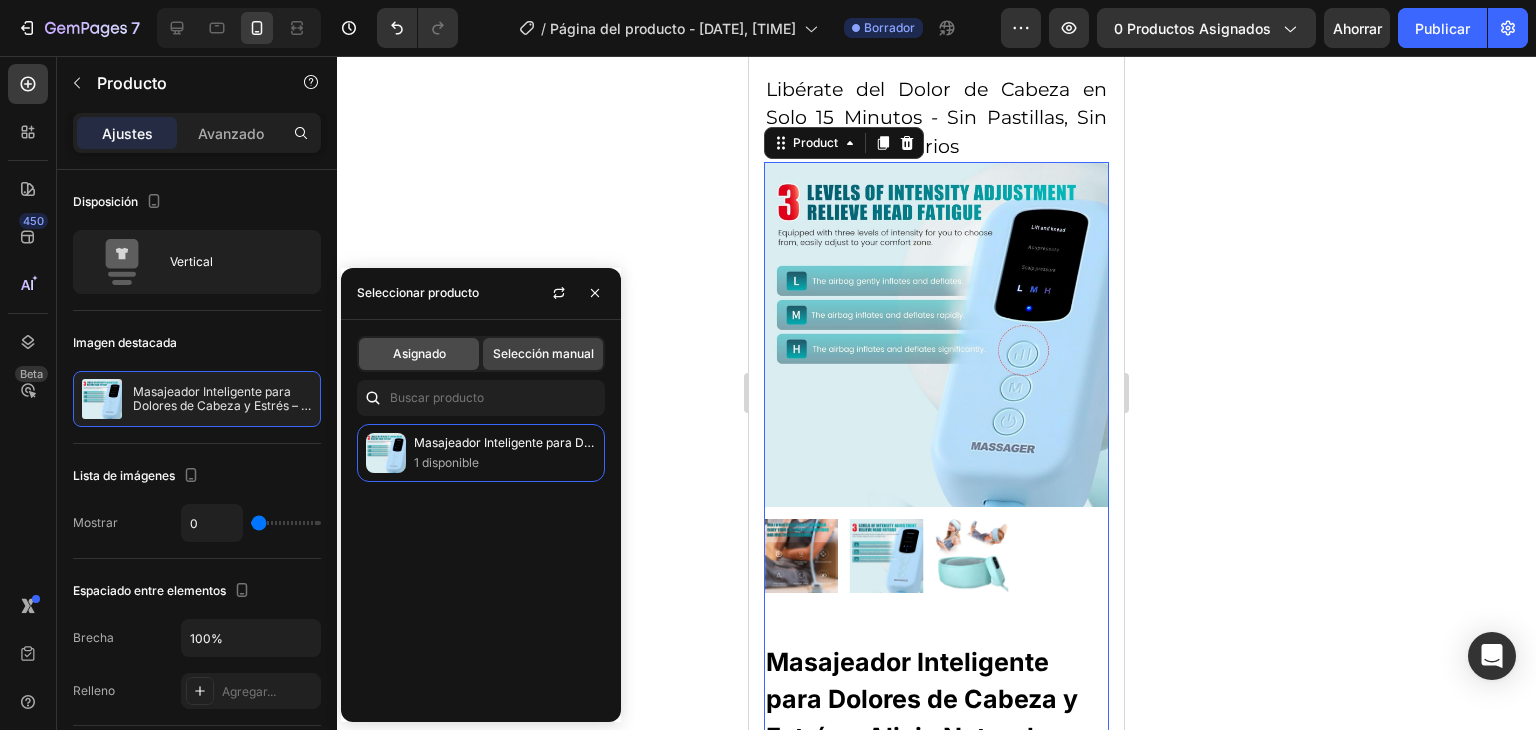 click on "Asignado" at bounding box center (419, 353) 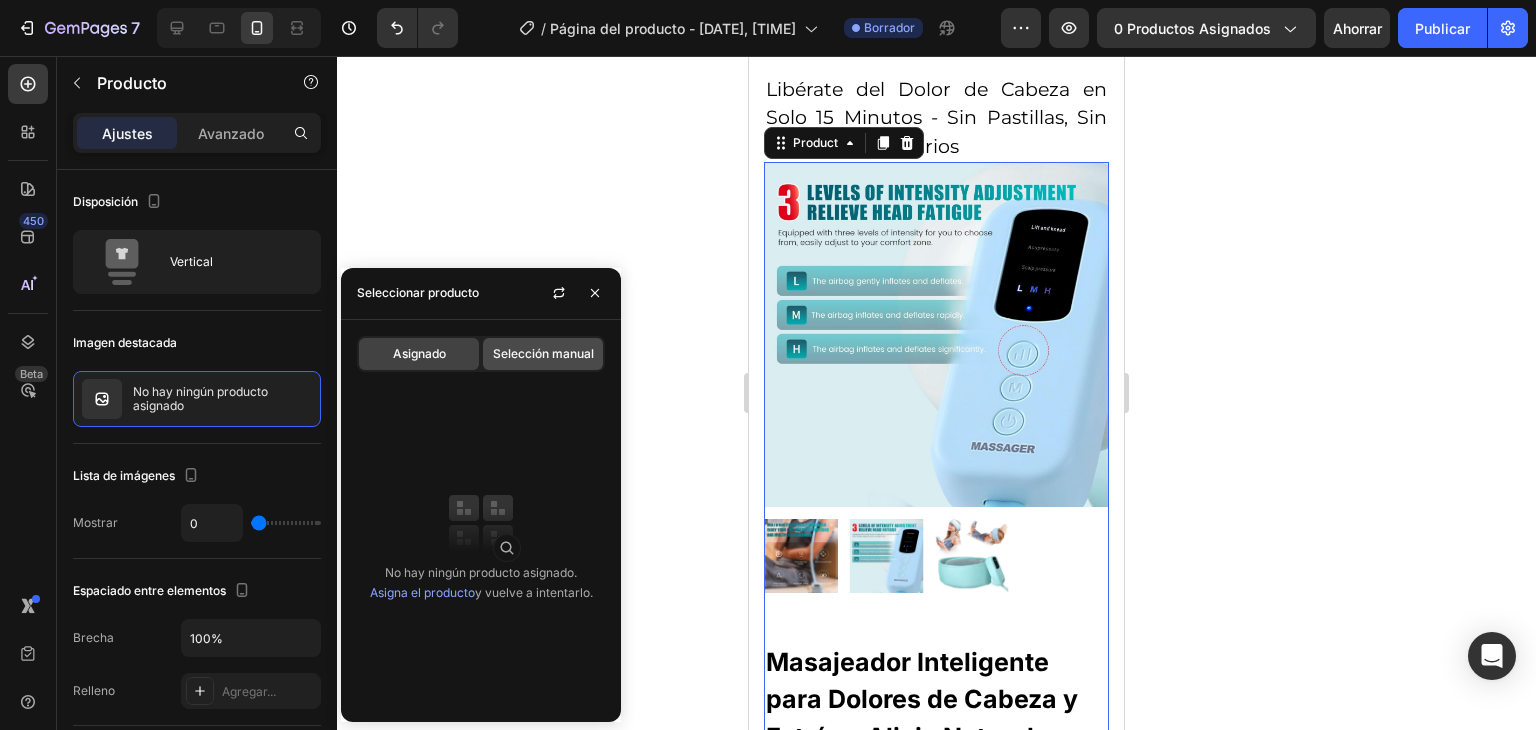 click on "Selección manual" at bounding box center (543, 353) 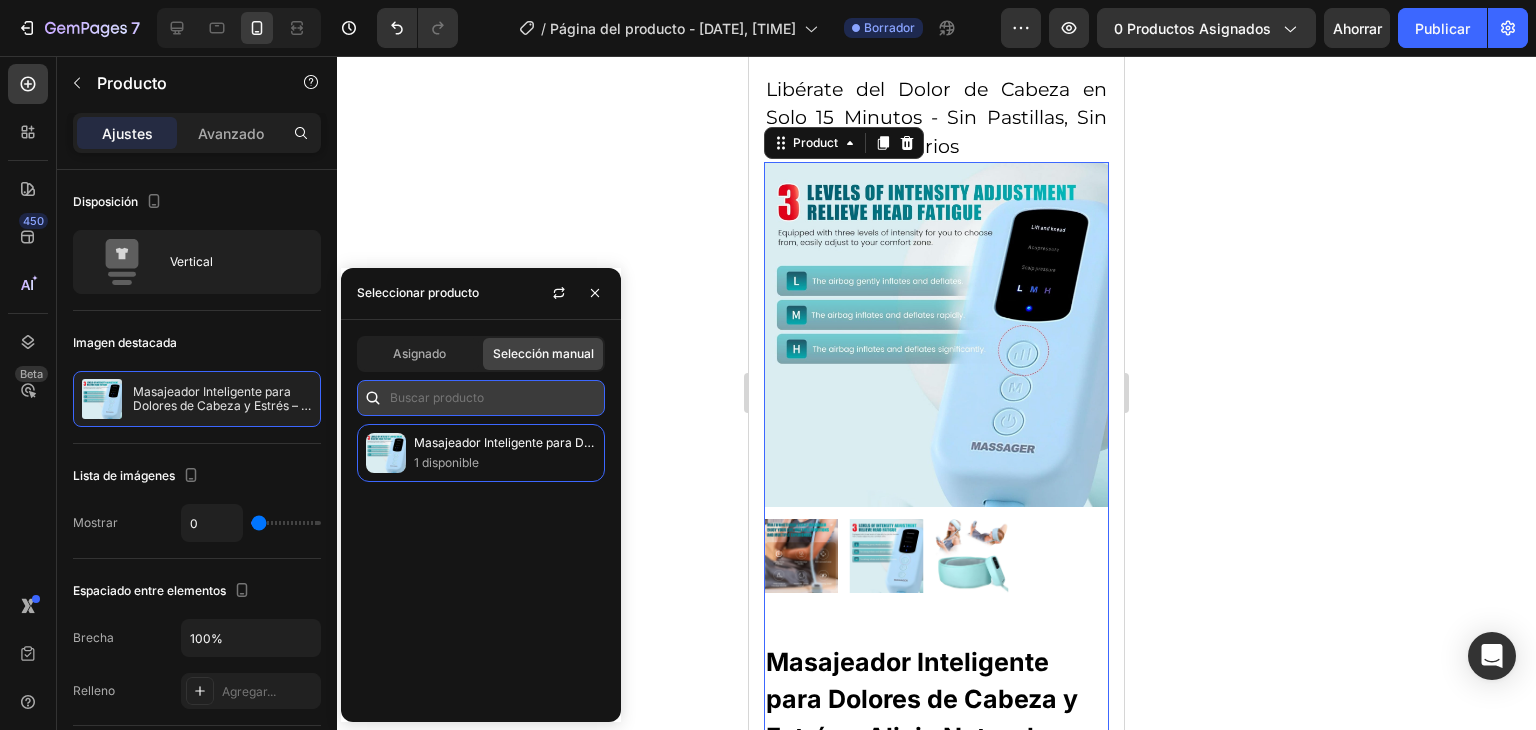 click at bounding box center (481, 398) 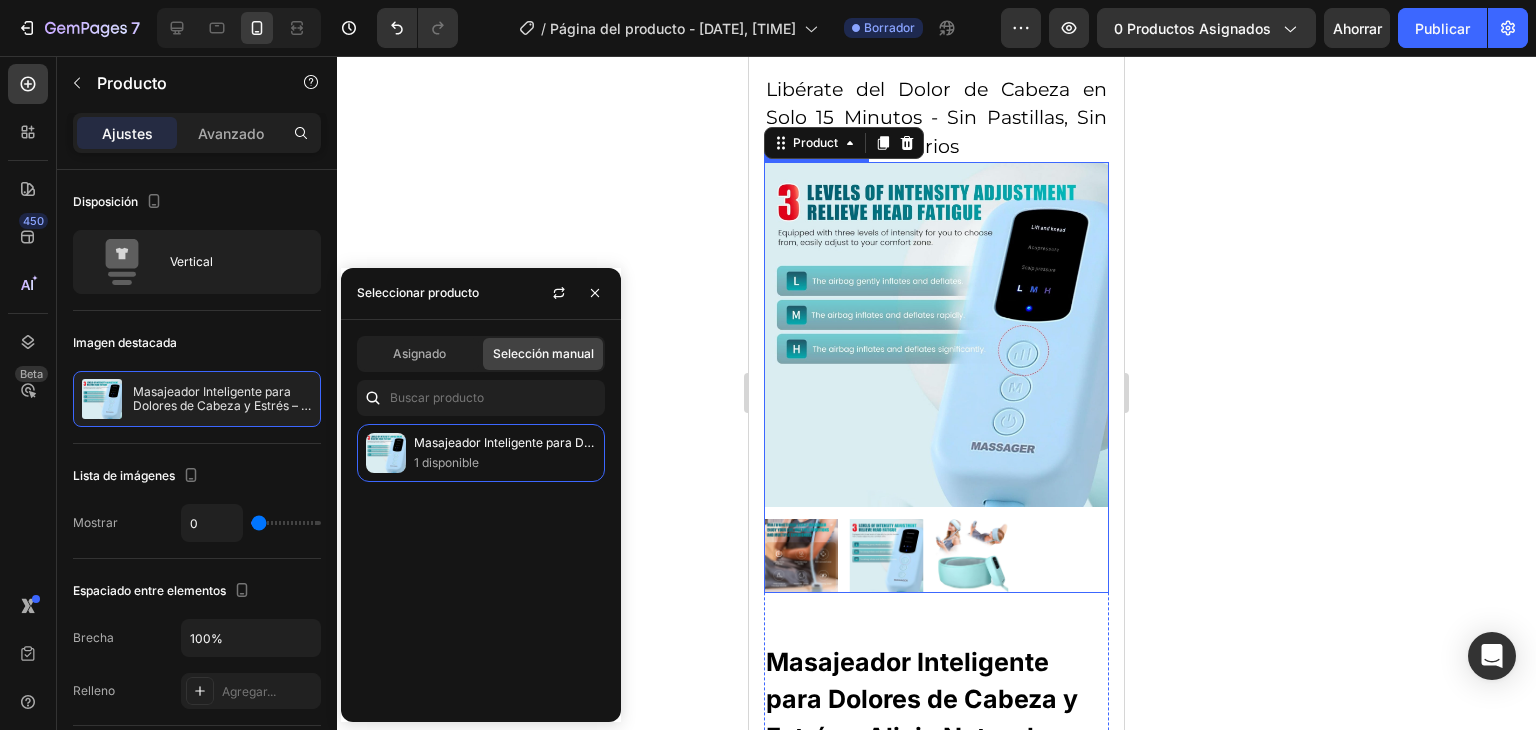 click at bounding box center [936, 334] 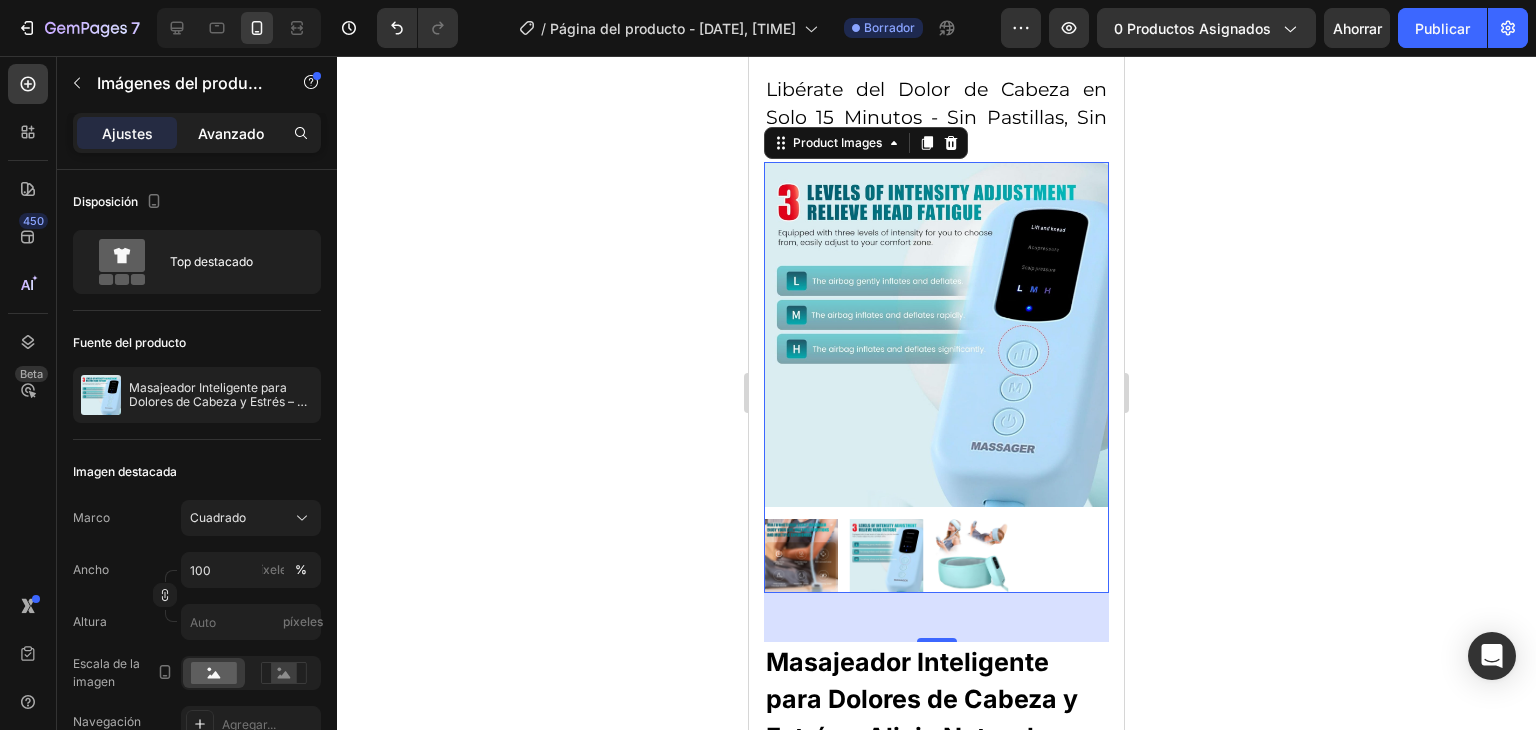 click on "Avanzado" at bounding box center [231, 133] 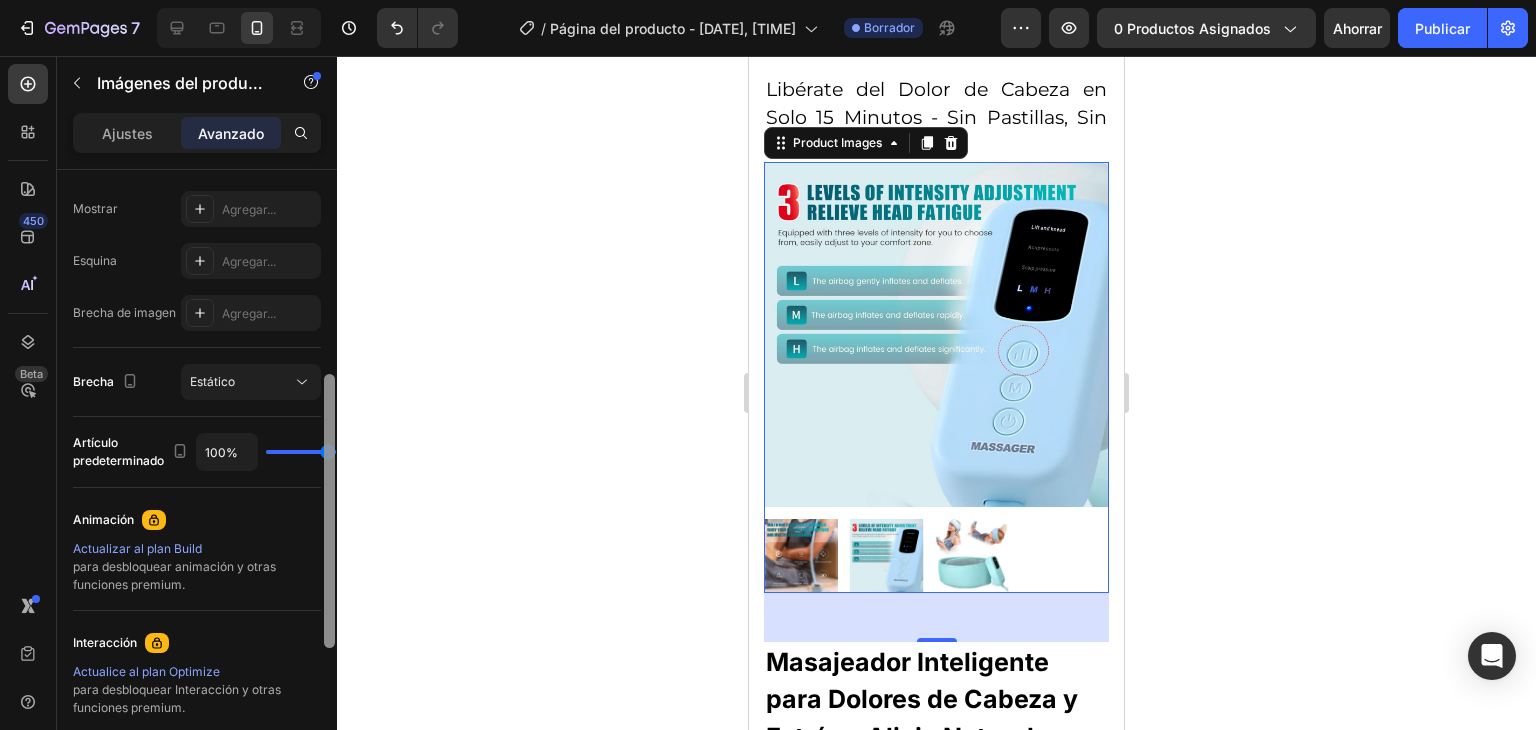 scroll, scrollTop: 524, scrollLeft: 0, axis: vertical 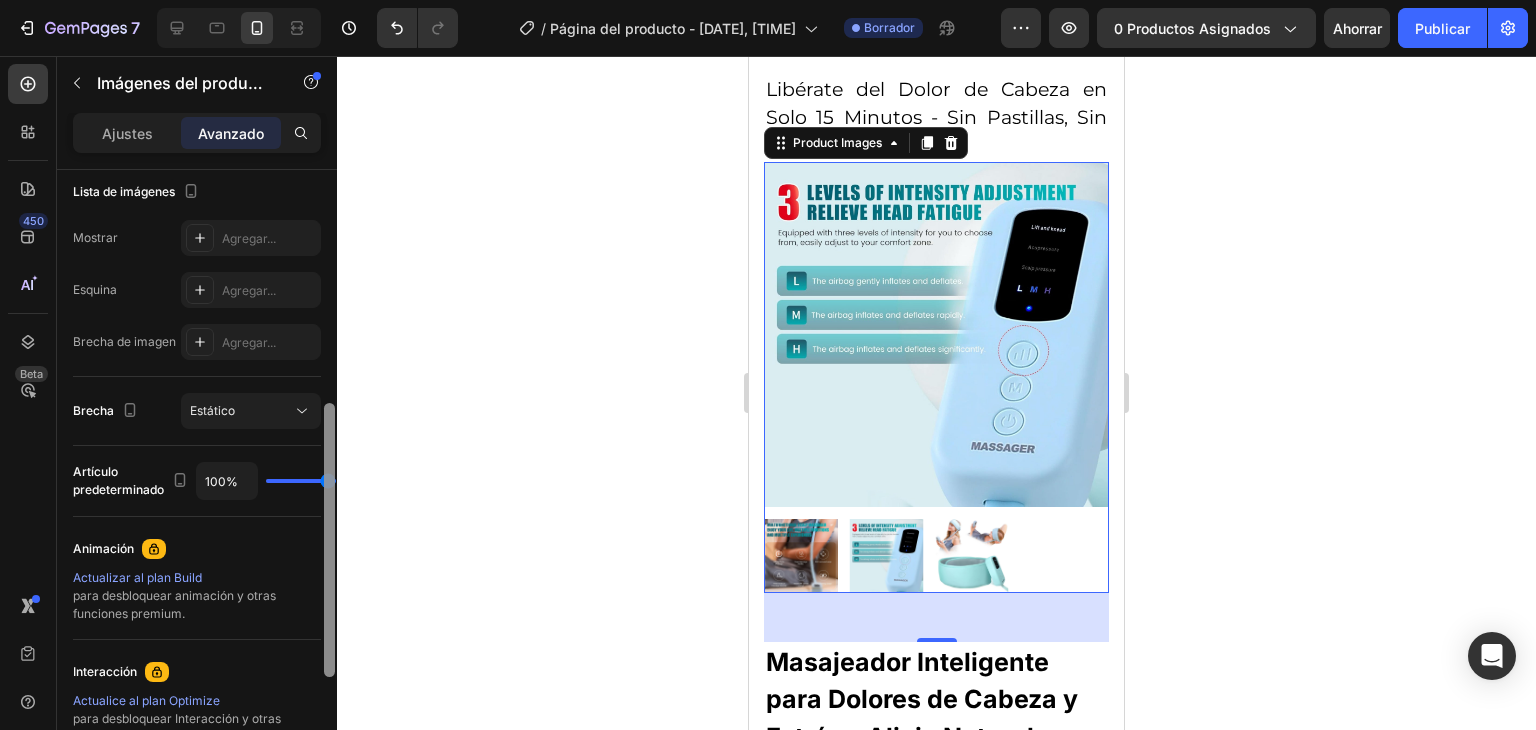 drag, startPoint x: 332, startPoint y: 249, endPoint x: 353, endPoint y: 483, distance: 234.94041 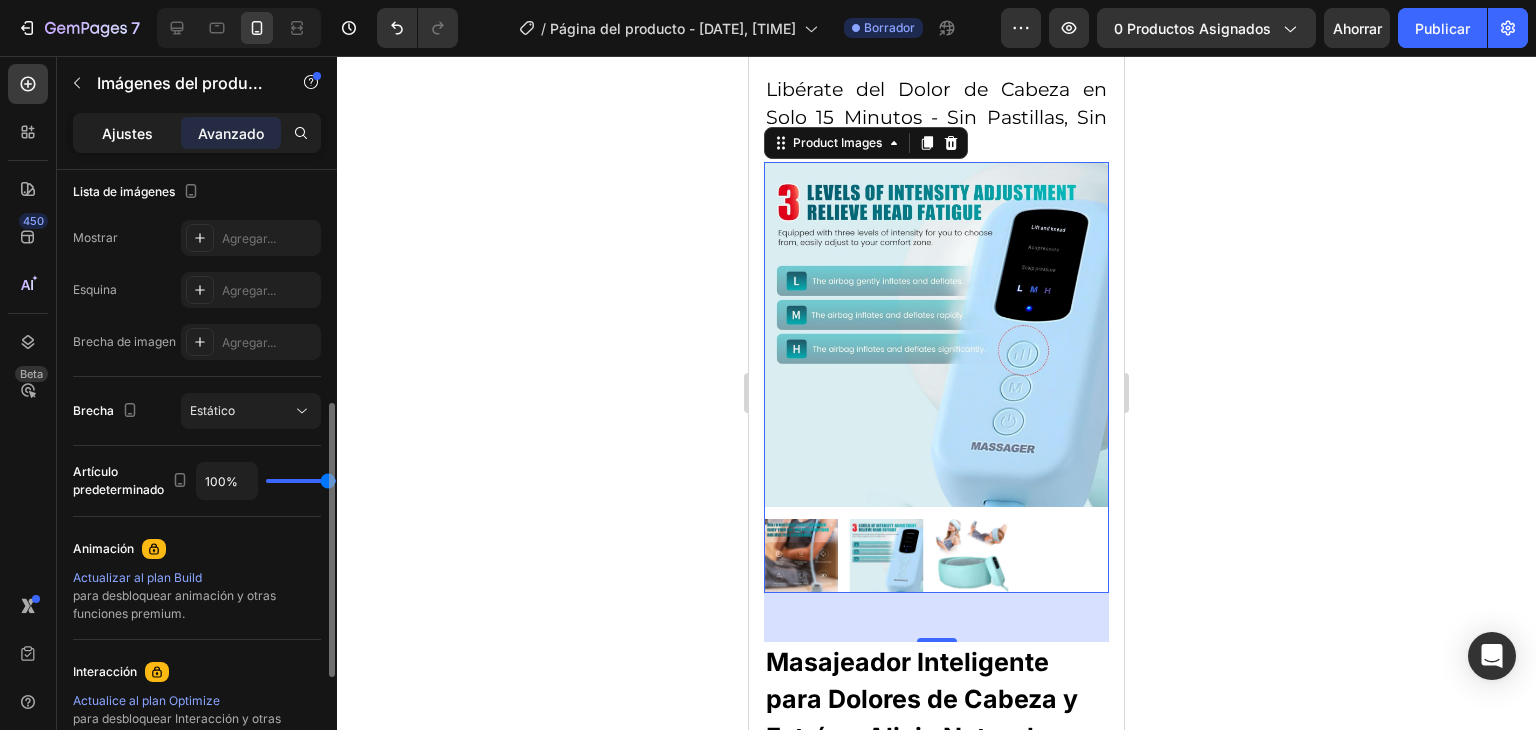 click on "Ajustes" at bounding box center (127, 133) 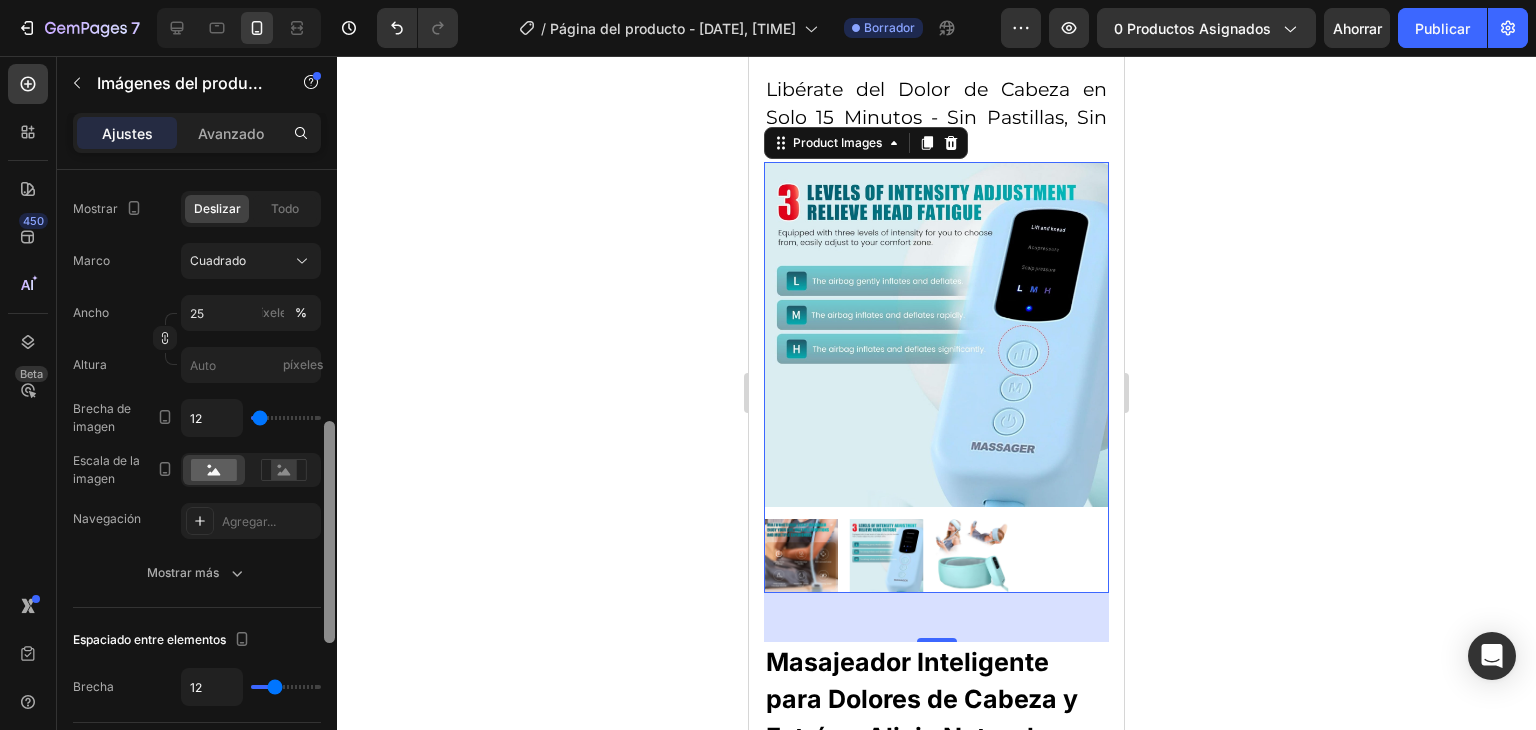 scroll, scrollTop: 685, scrollLeft: 0, axis: vertical 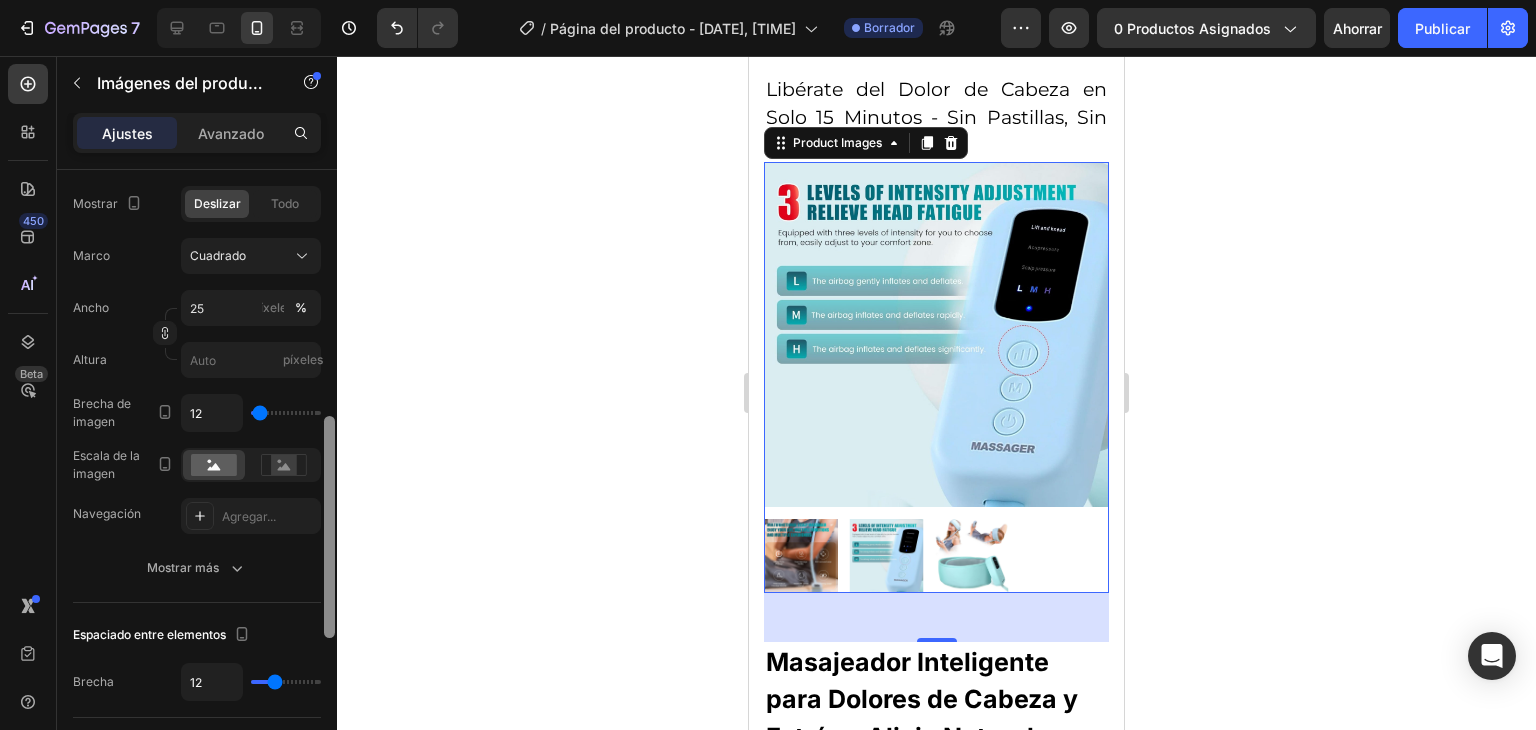 drag, startPoint x: 328, startPoint y: 390, endPoint x: 328, endPoint y: 448, distance: 58 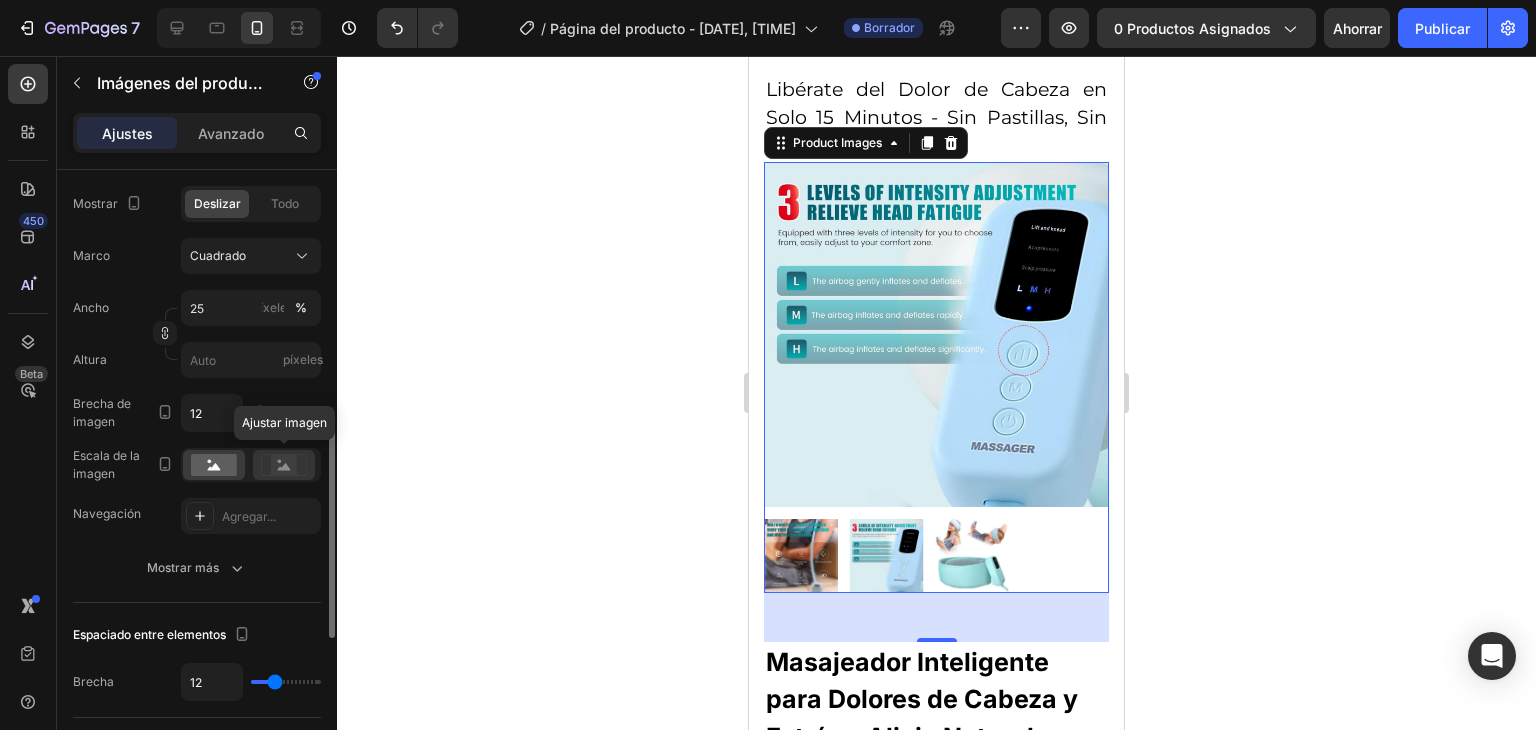 click 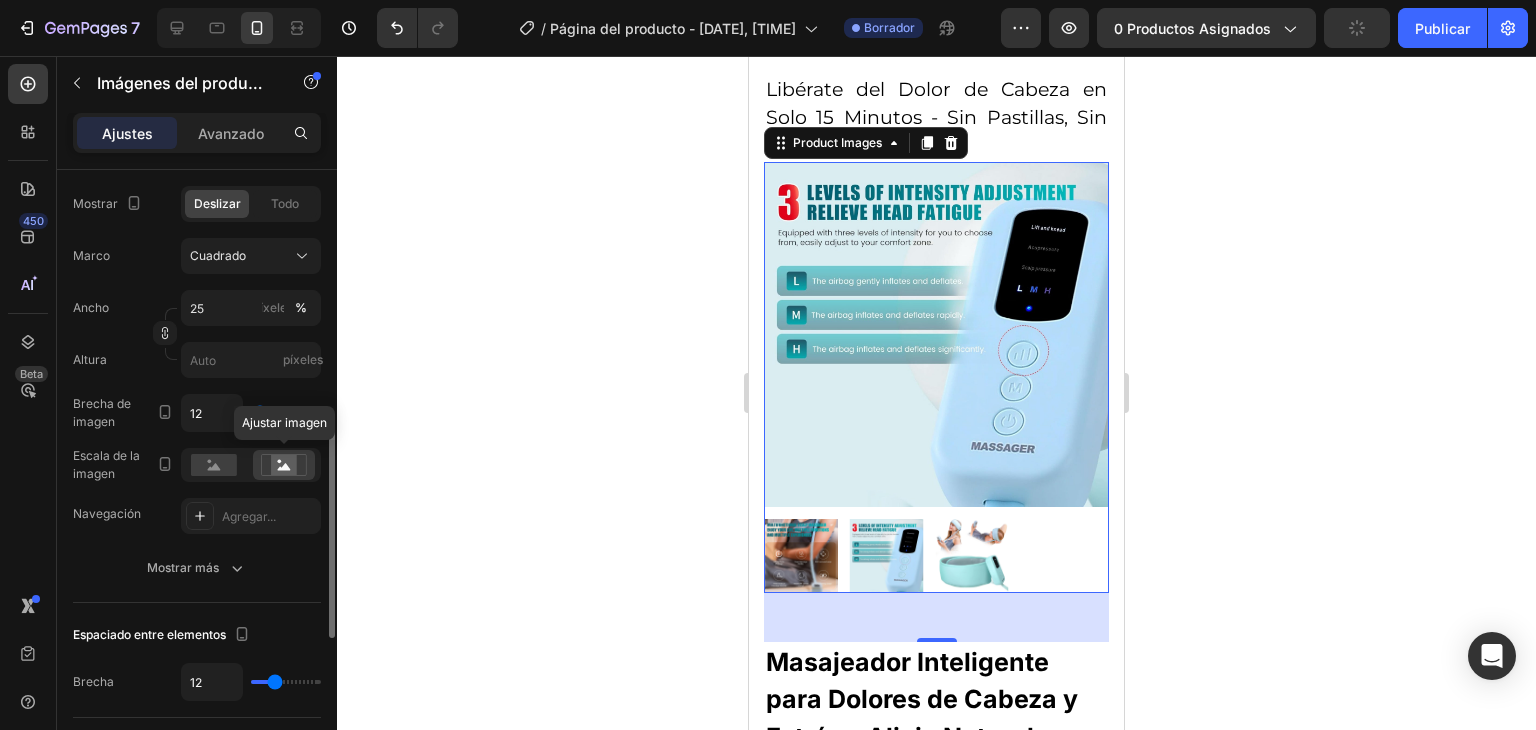 click 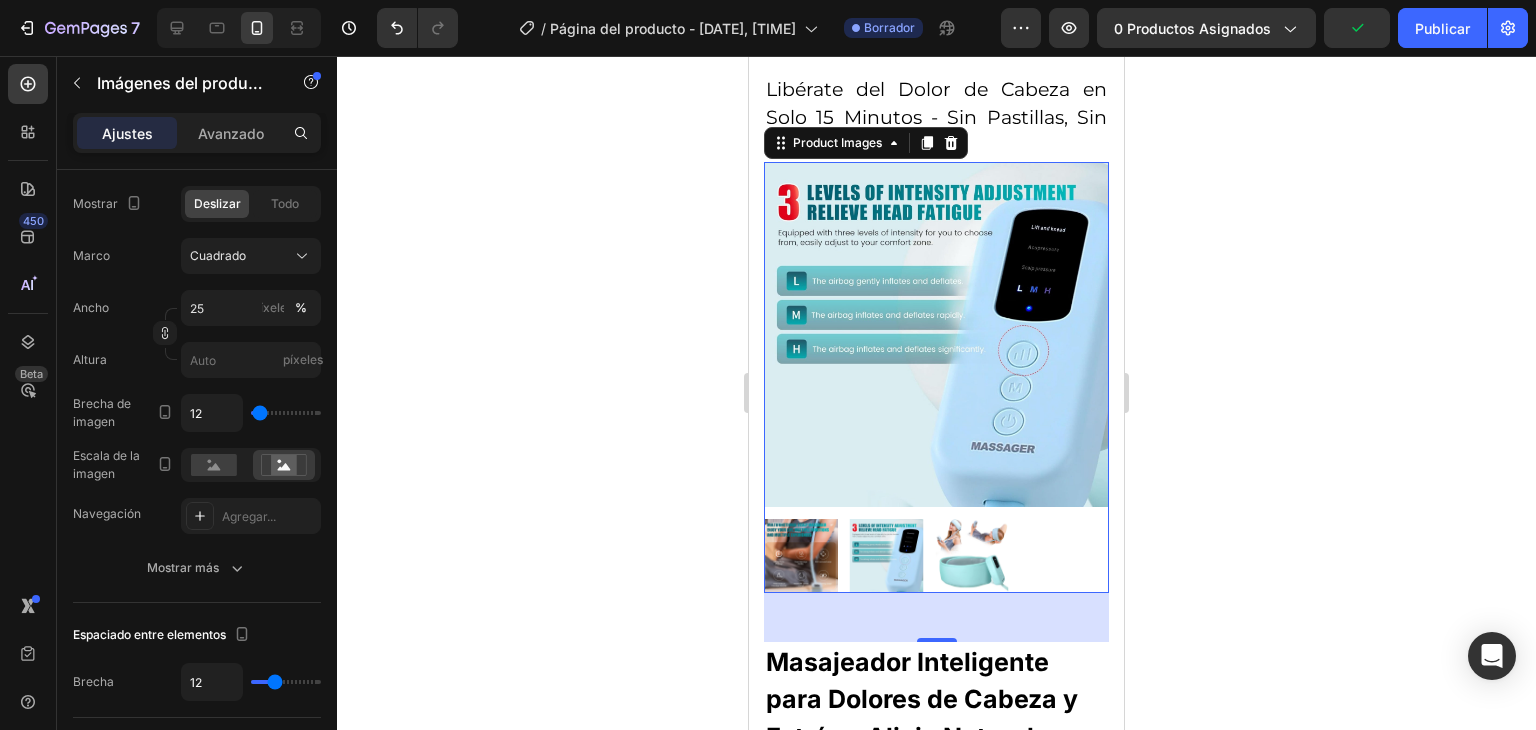 click at bounding box center (936, 334) 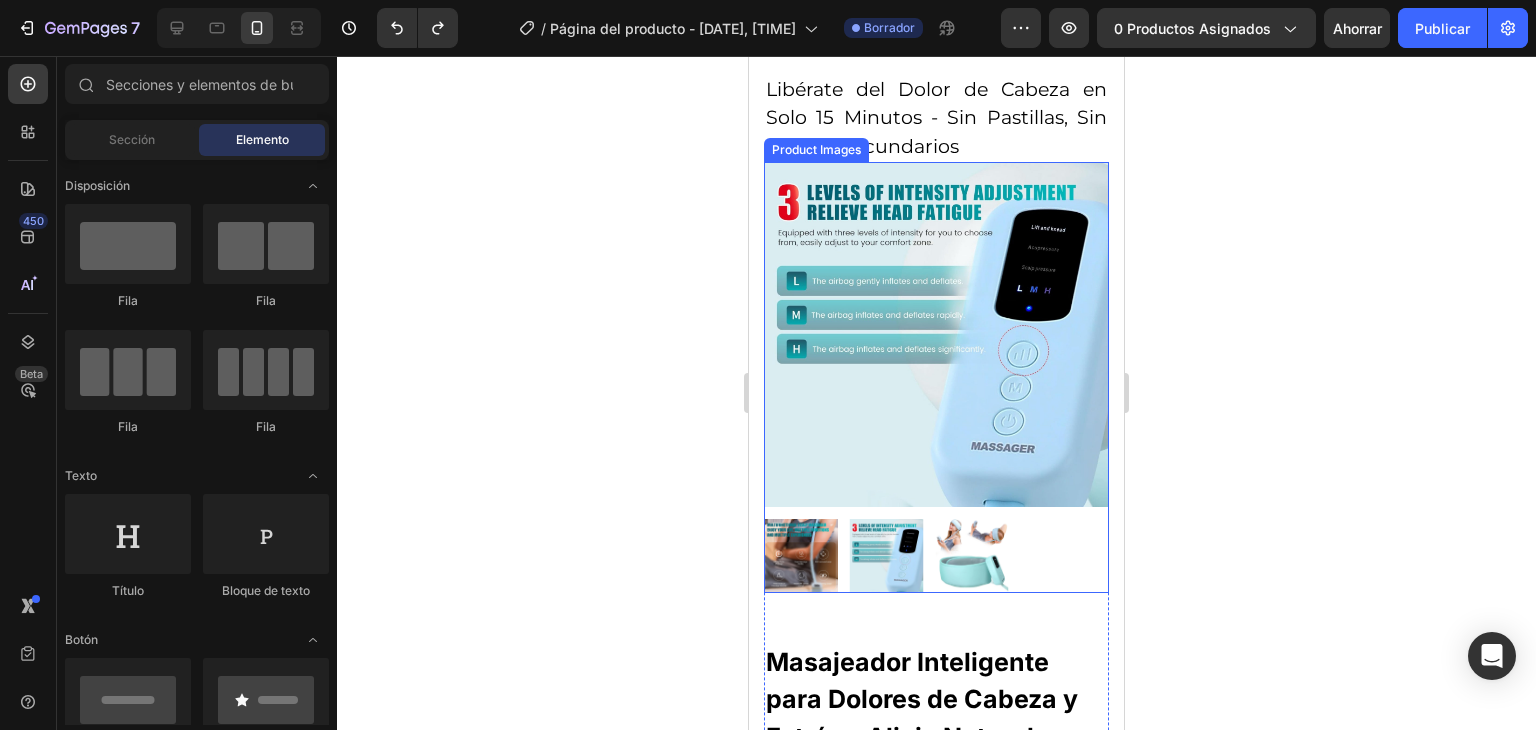 click at bounding box center (887, 556) 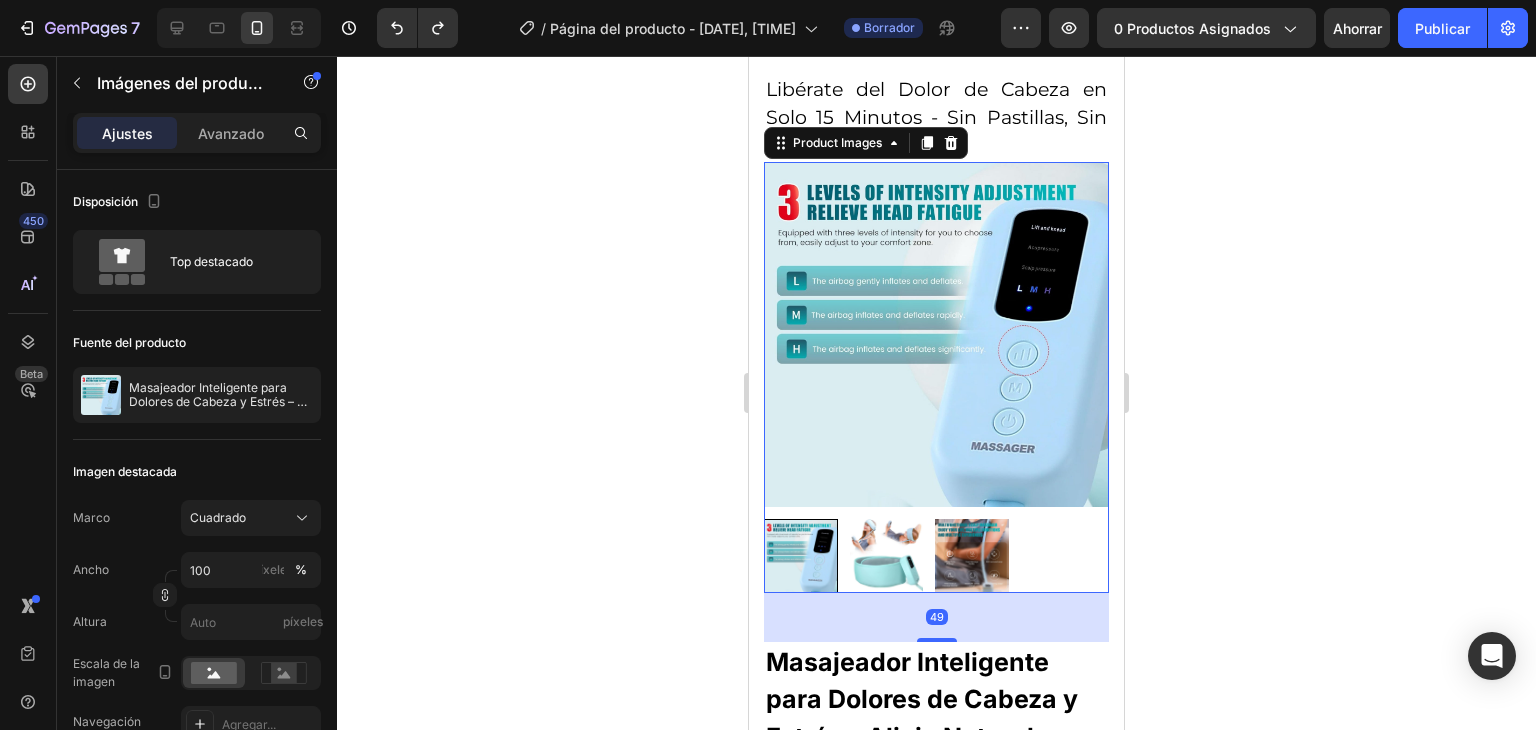 click at bounding box center [887, 556] 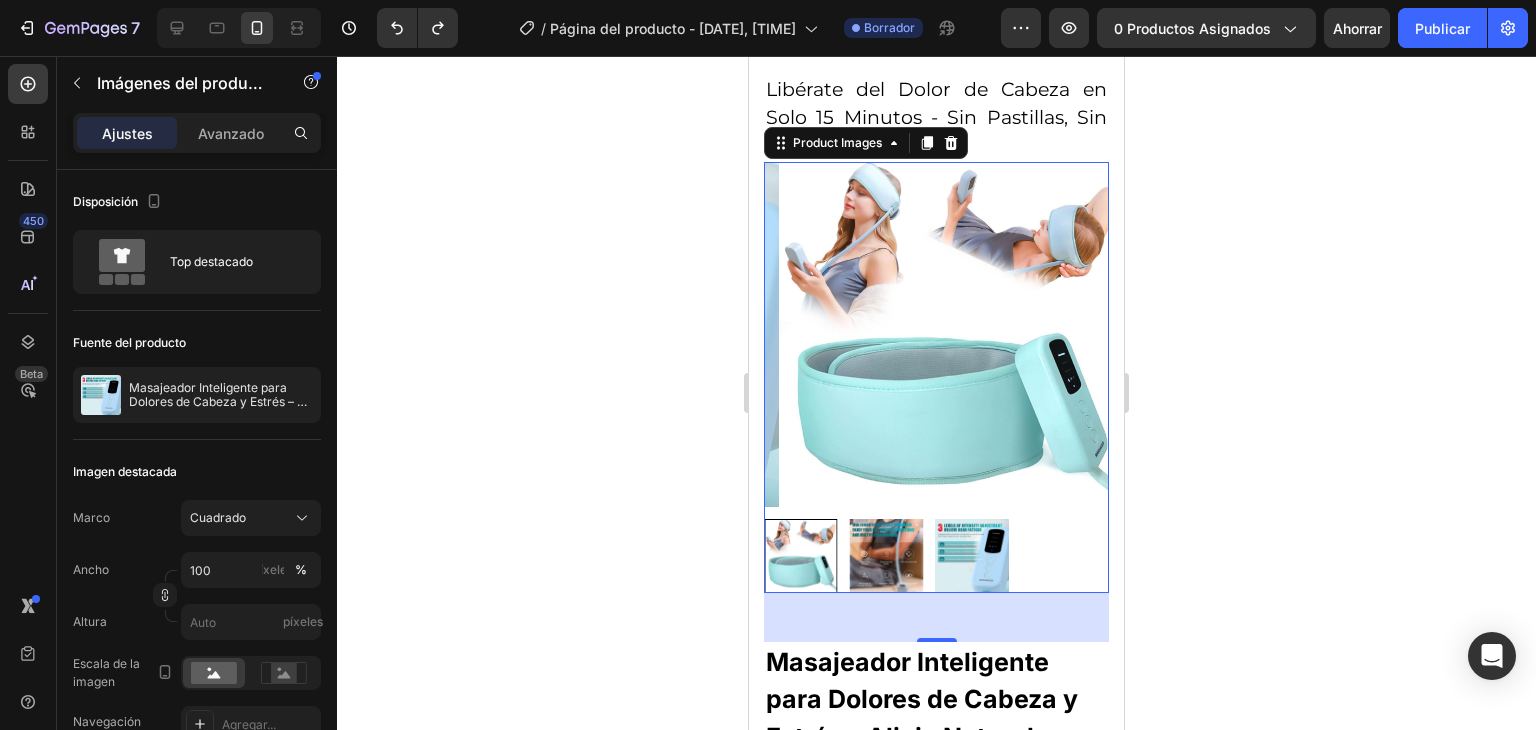 click at bounding box center (972, 556) 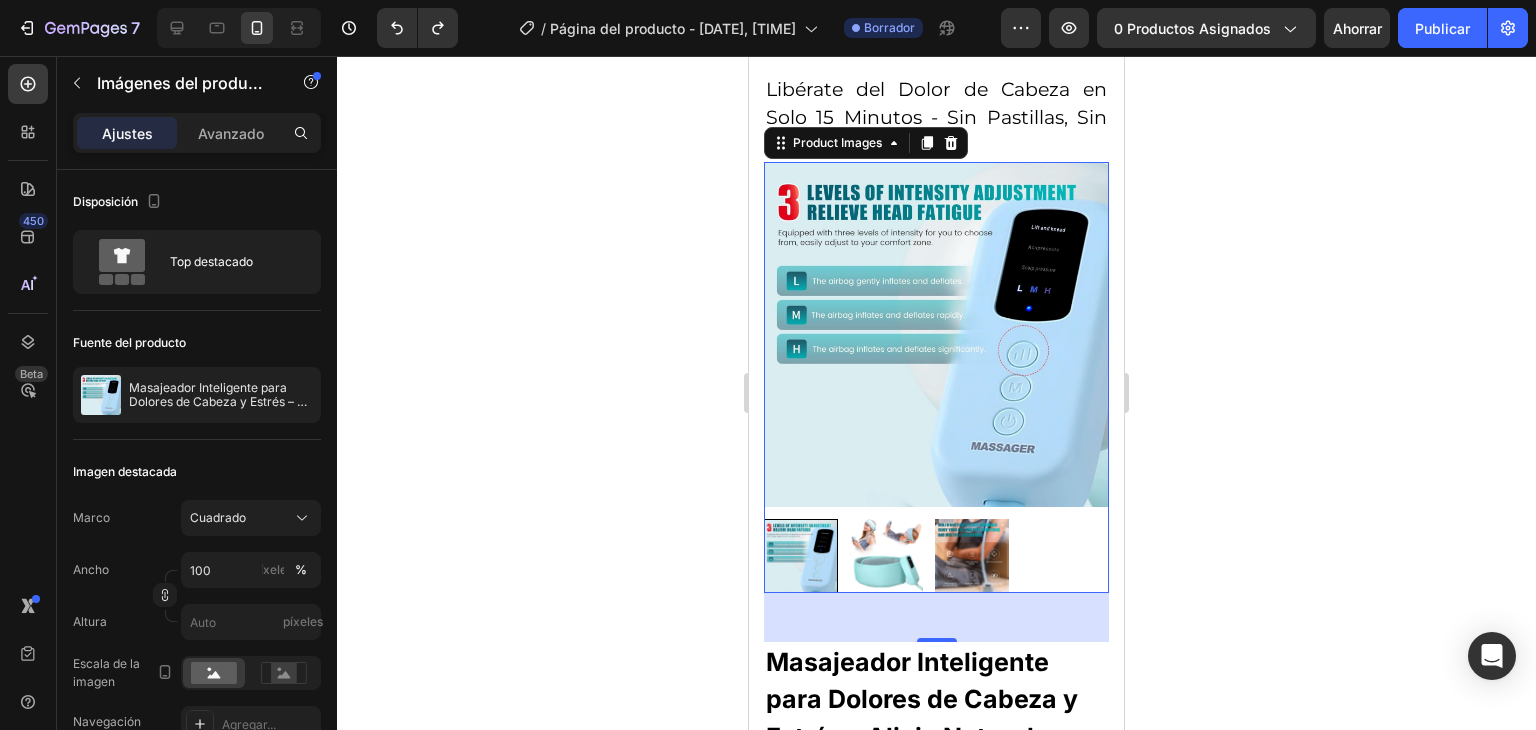 click at bounding box center [887, 556] 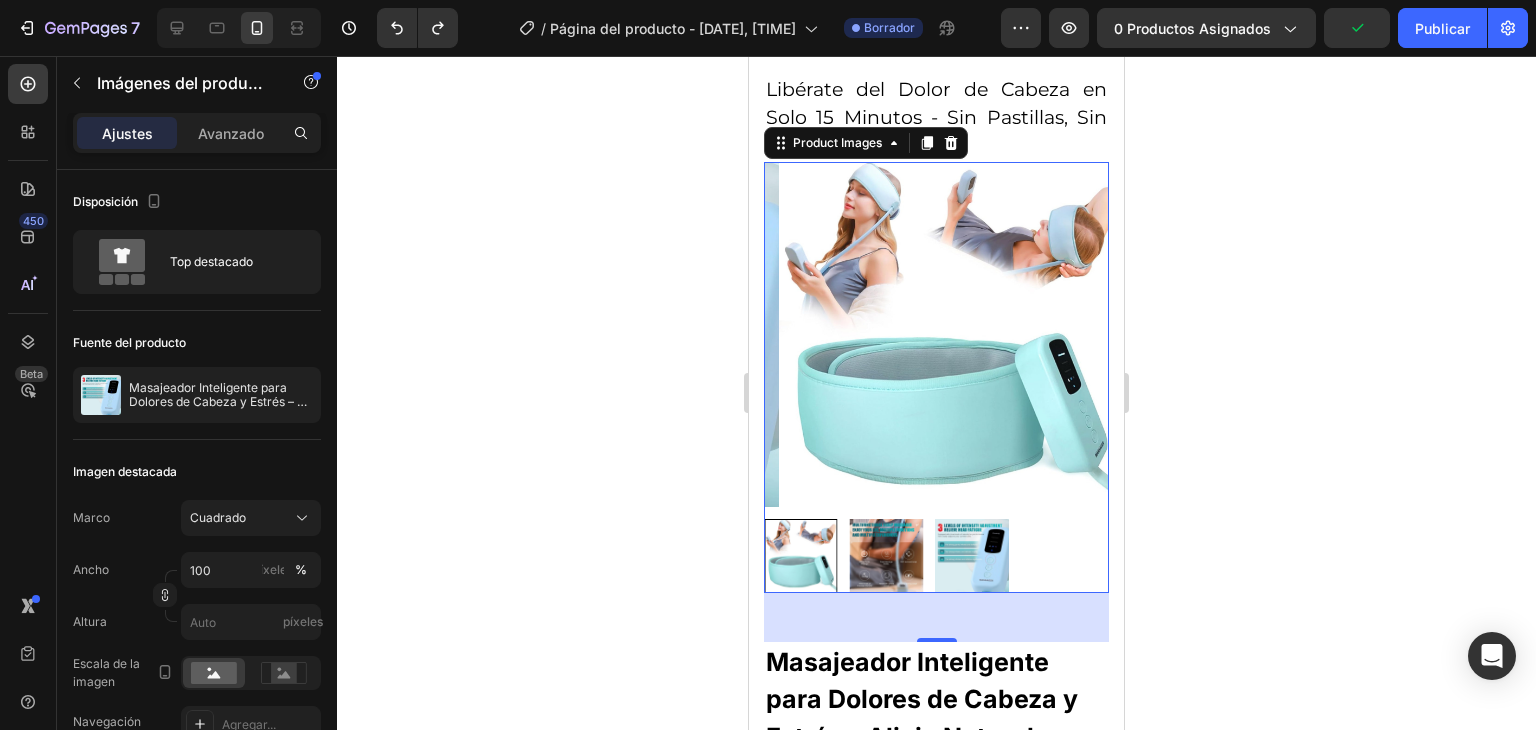 click at bounding box center [801, 556] 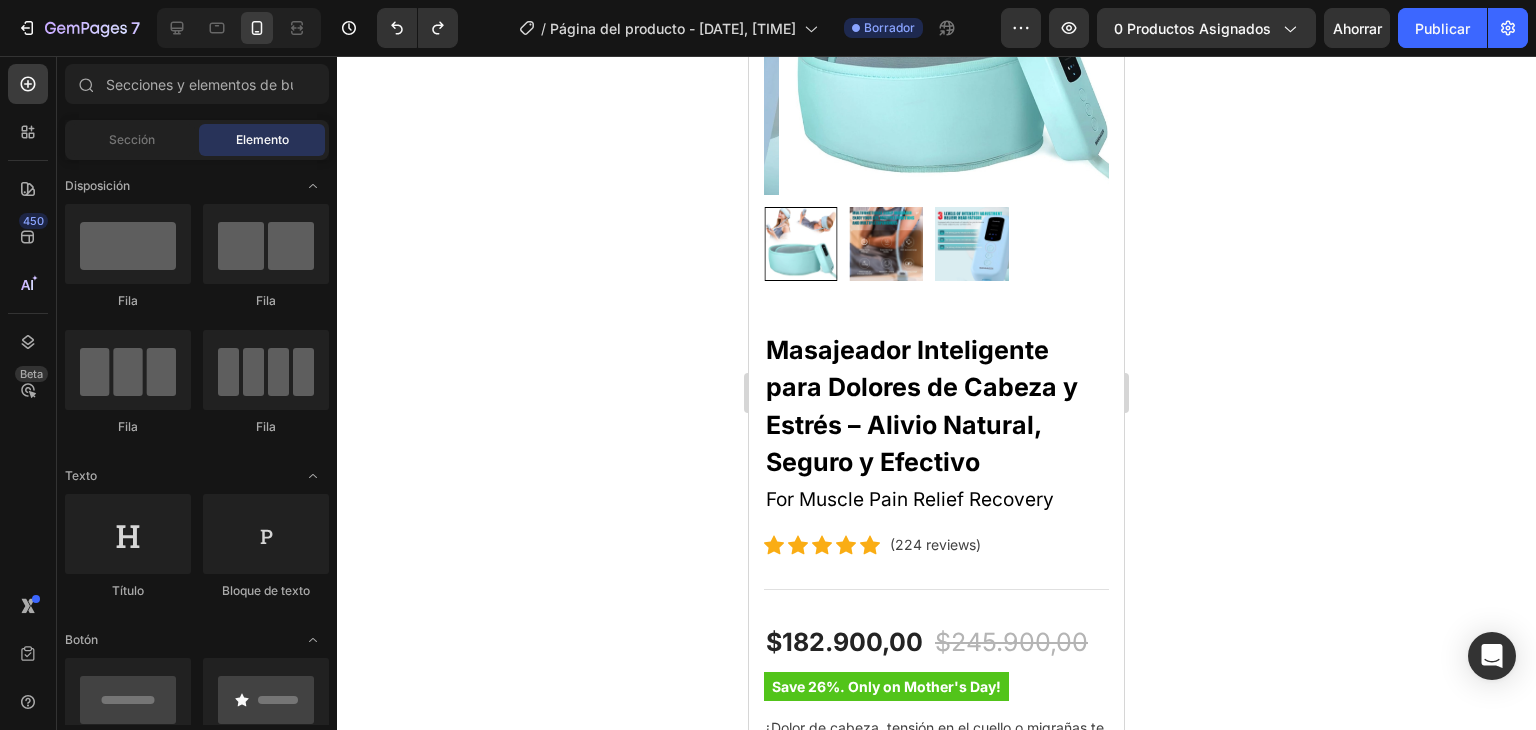 scroll, scrollTop: 559, scrollLeft: 0, axis: vertical 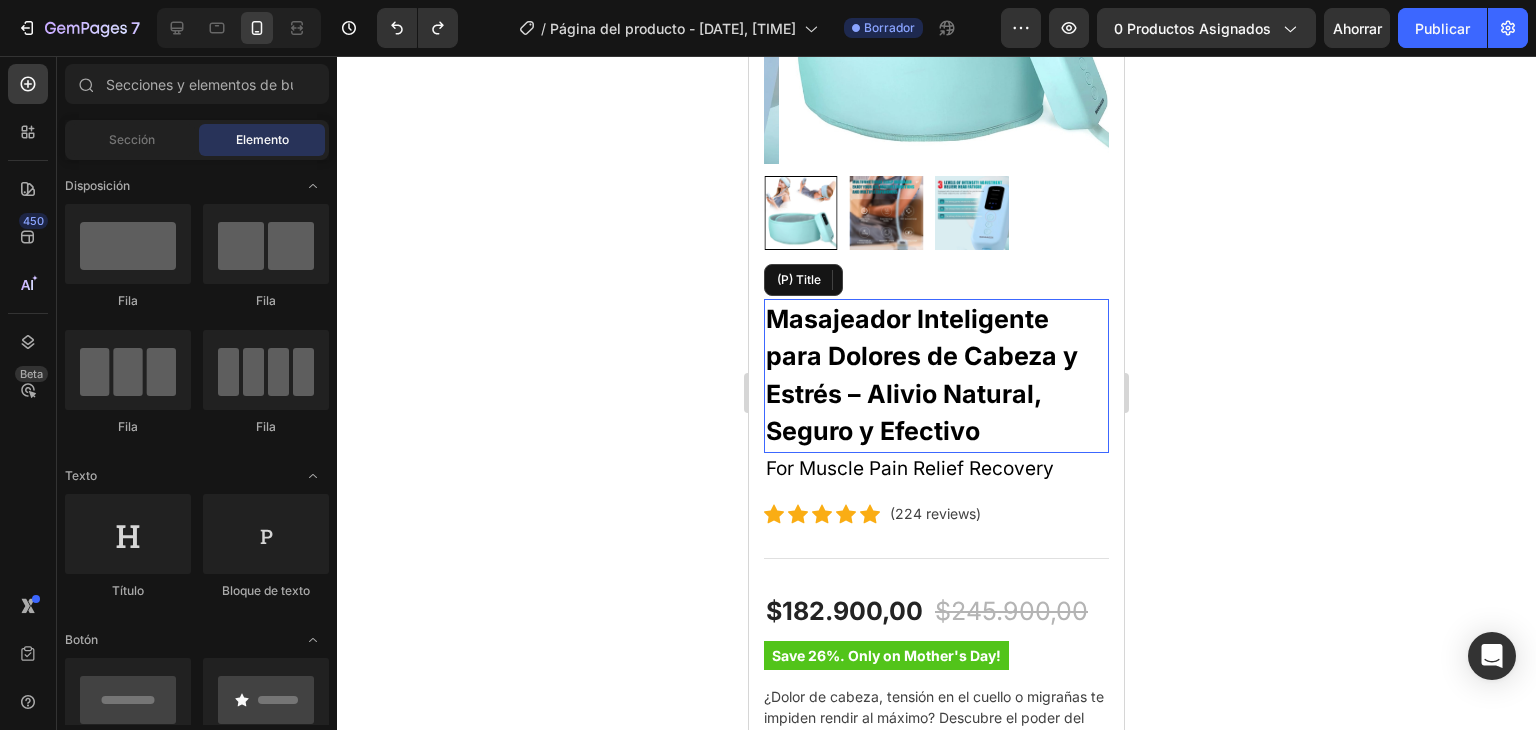 click on "Masajeador Inteligente para Dolores de Cabeza y Estrés – Alivio Natural, Seguro y Efectivo" at bounding box center (936, 376) 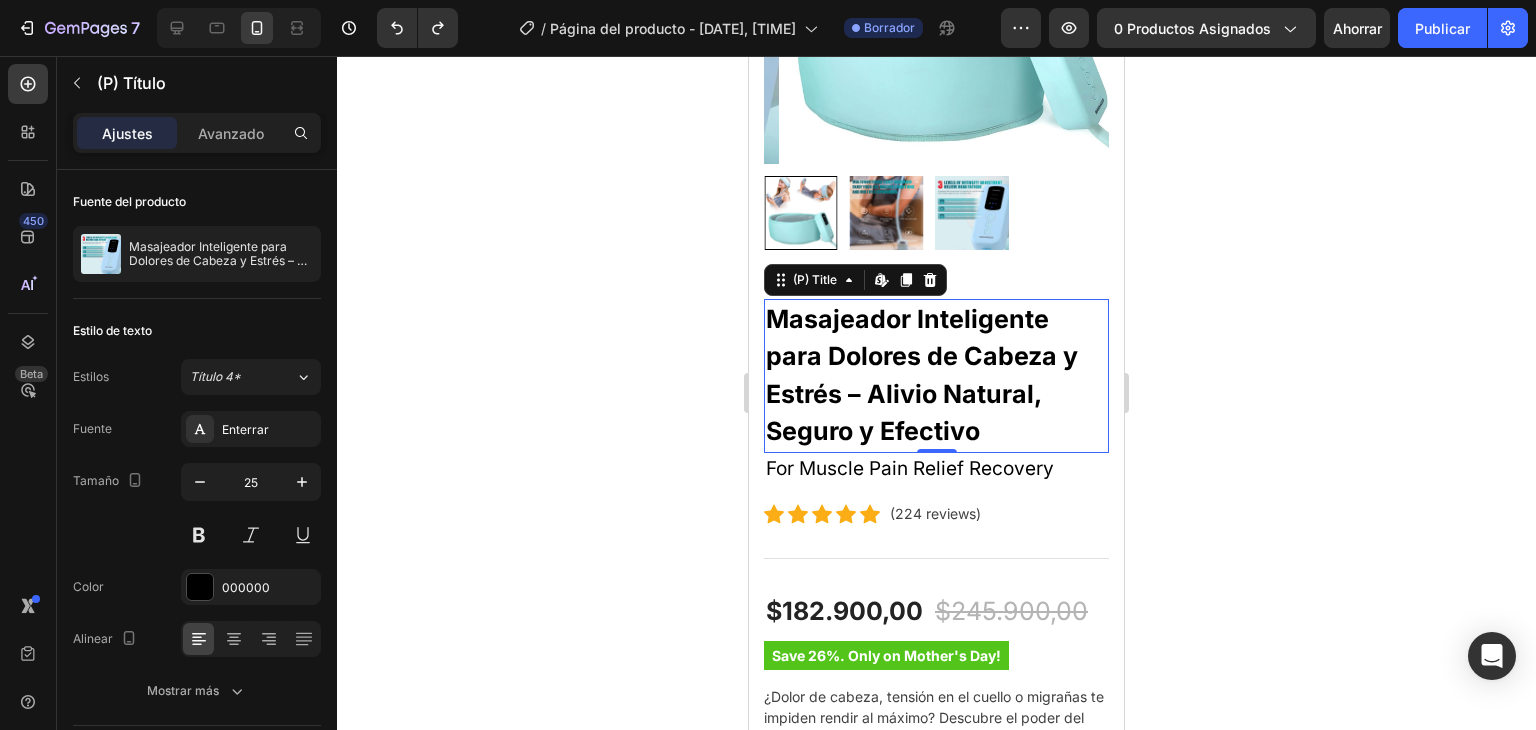 click on "Masajeador Inteligente para Dolores de Cabeza y Estrés – Alivio Natural, Seguro y Efectivo" at bounding box center (936, 376) 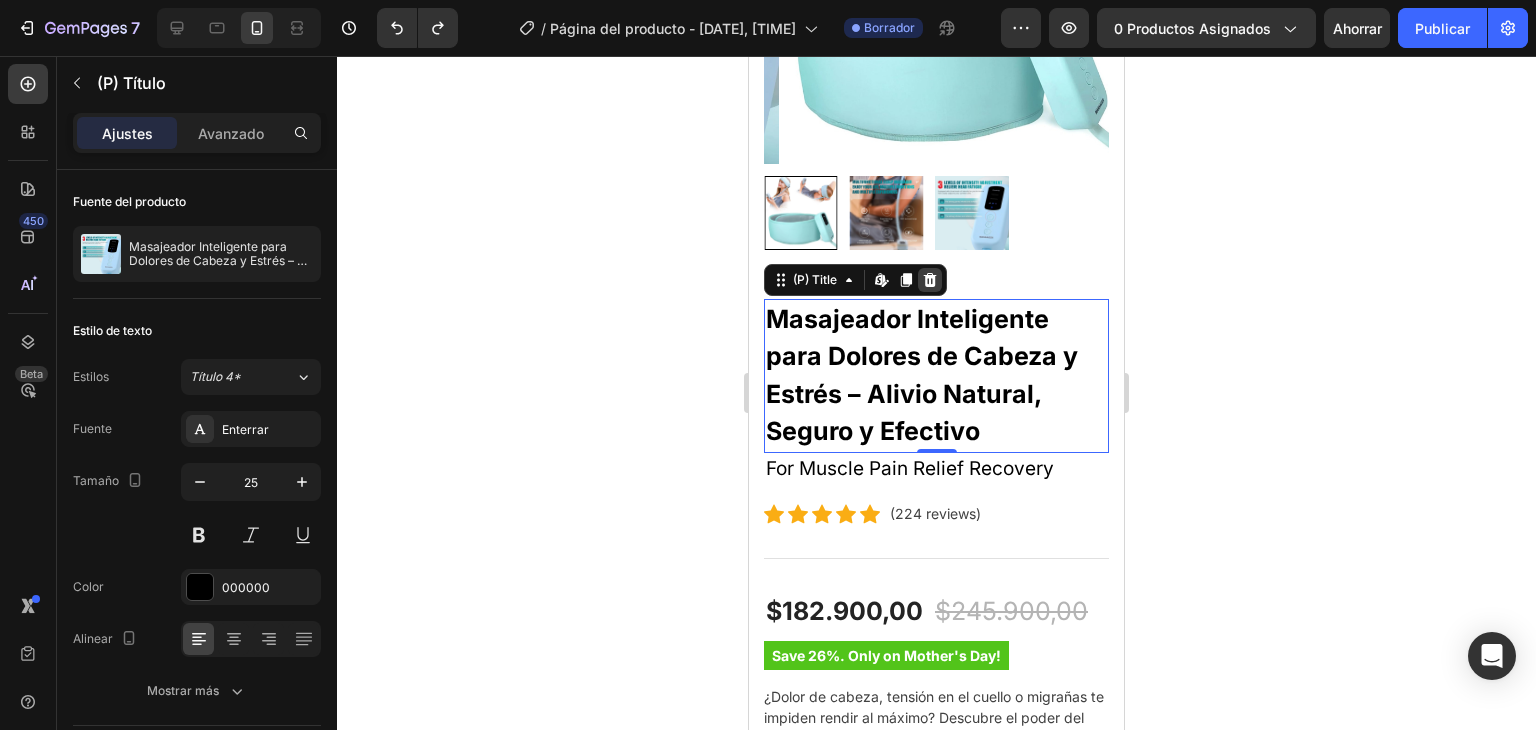 click 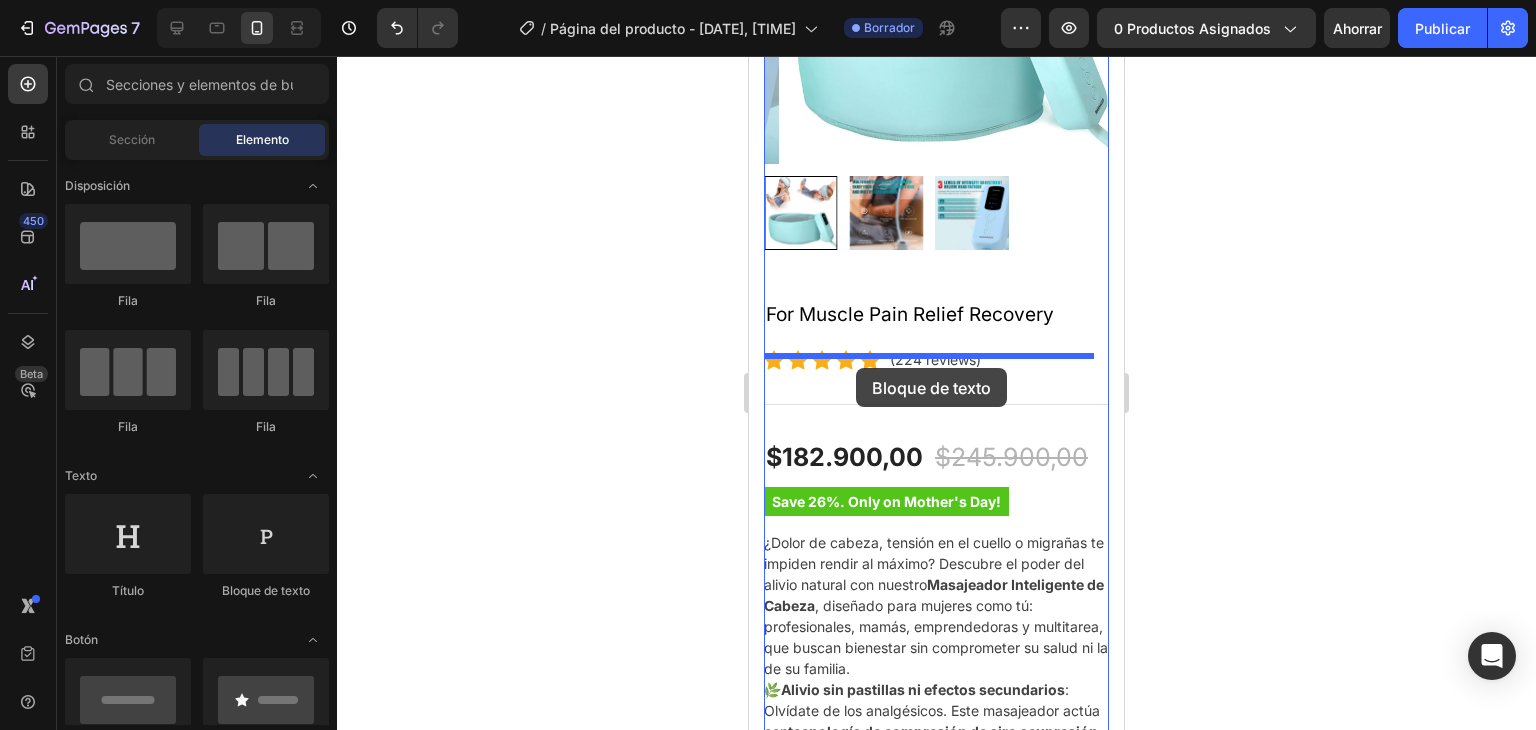drag, startPoint x: 989, startPoint y: 590, endPoint x: 857, endPoint y: 368, distance: 258.27893 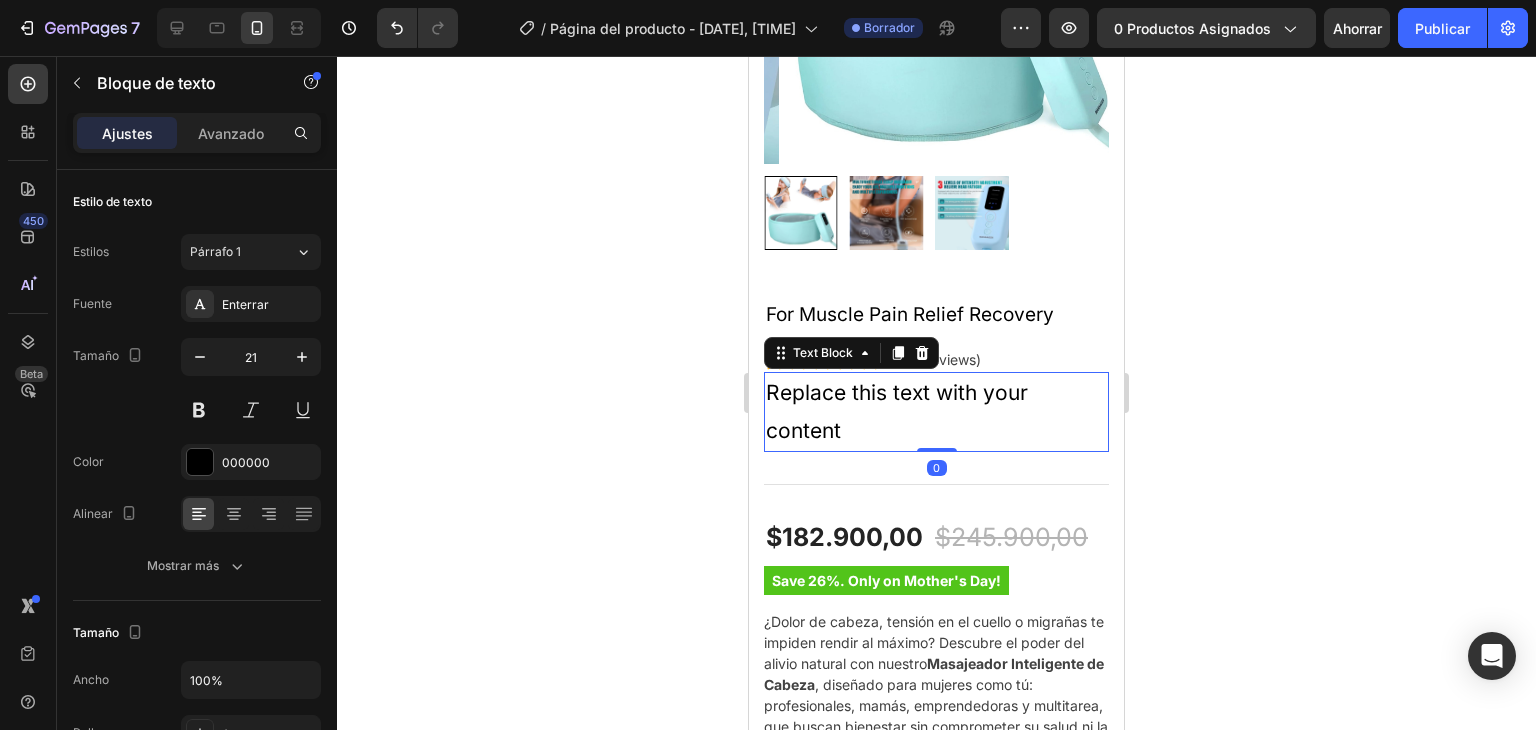 click on "Replace this text with your content" at bounding box center (936, 412) 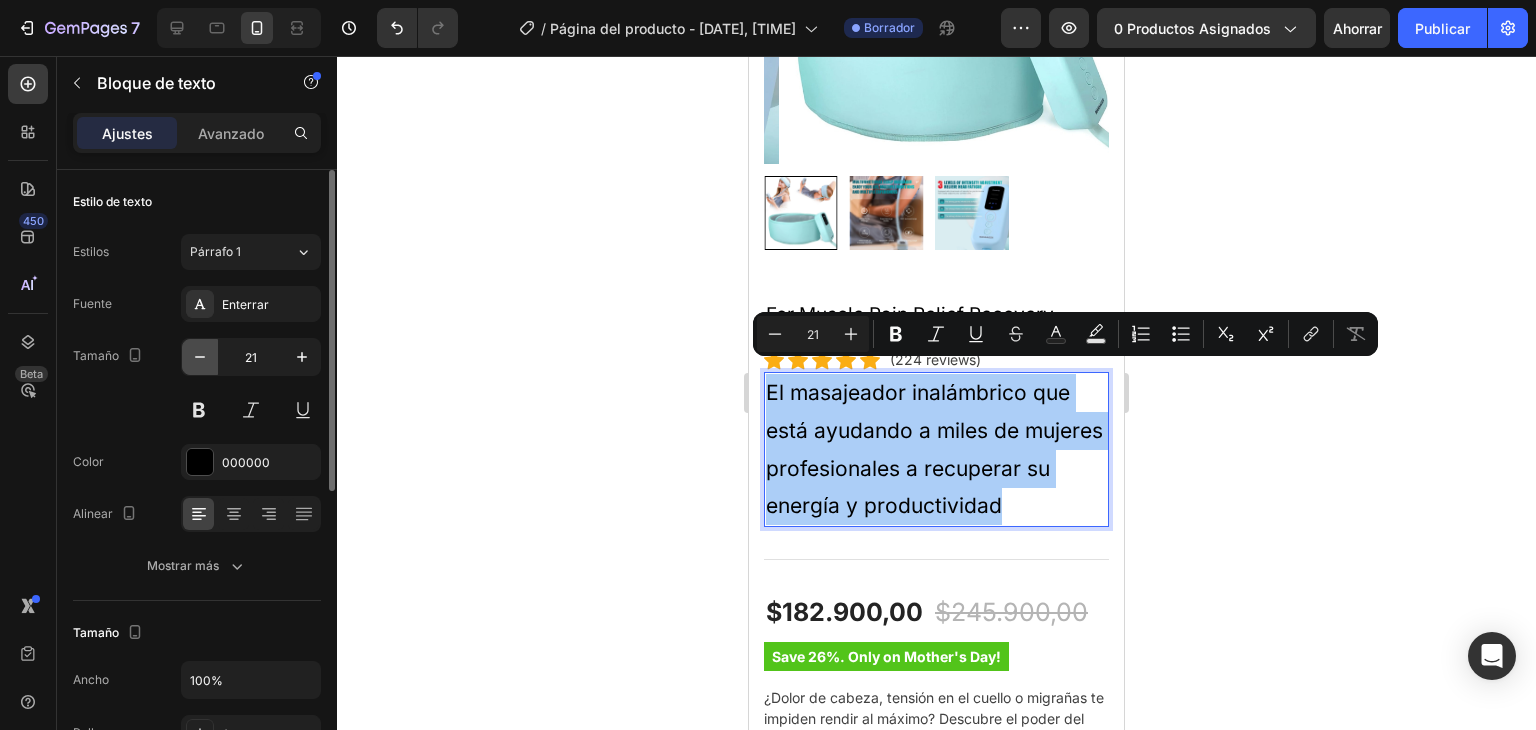 click 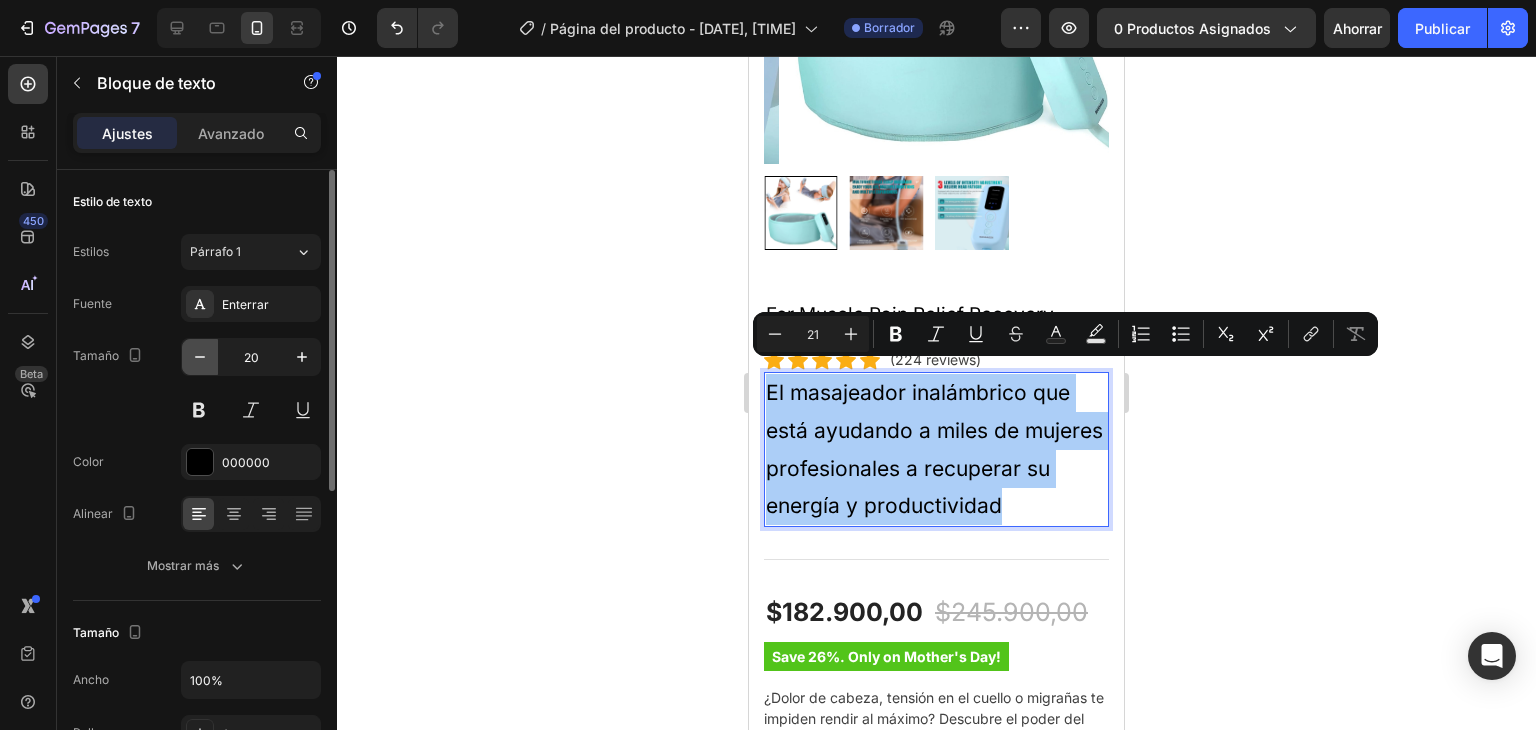 click 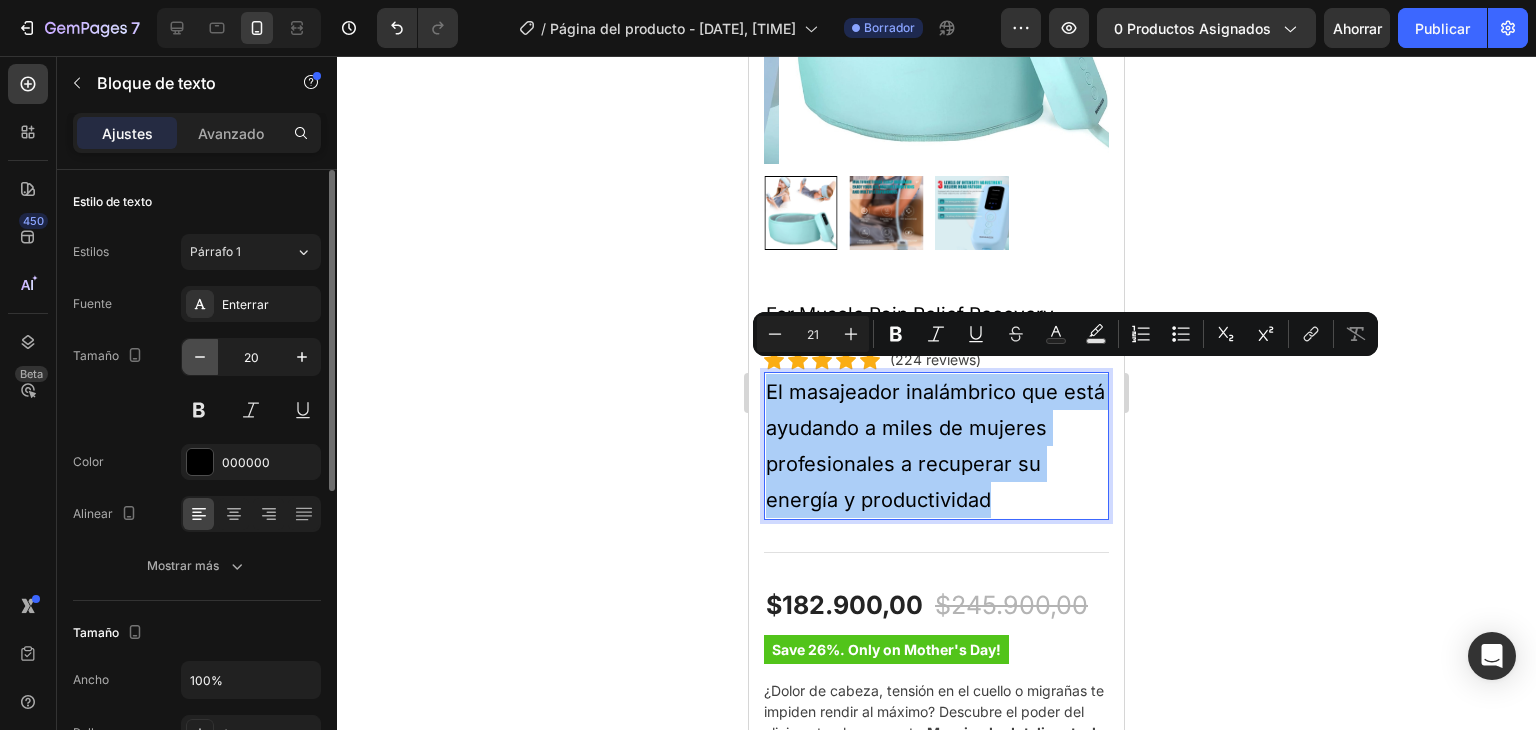 type on "19" 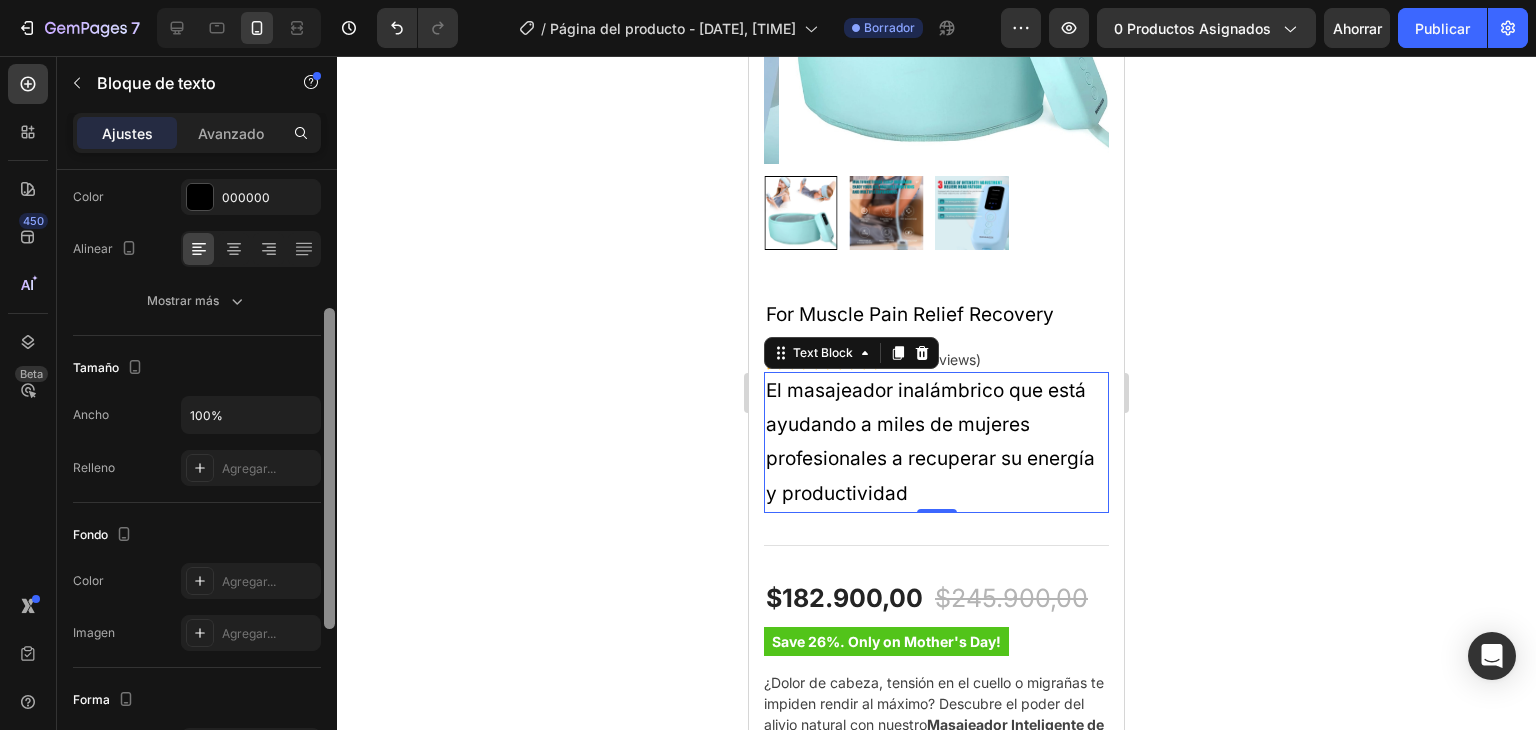 drag, startPoint x: 332, startPoint y: 409, endPoint x: 232, endPoint y: 343, distance: 119.81653 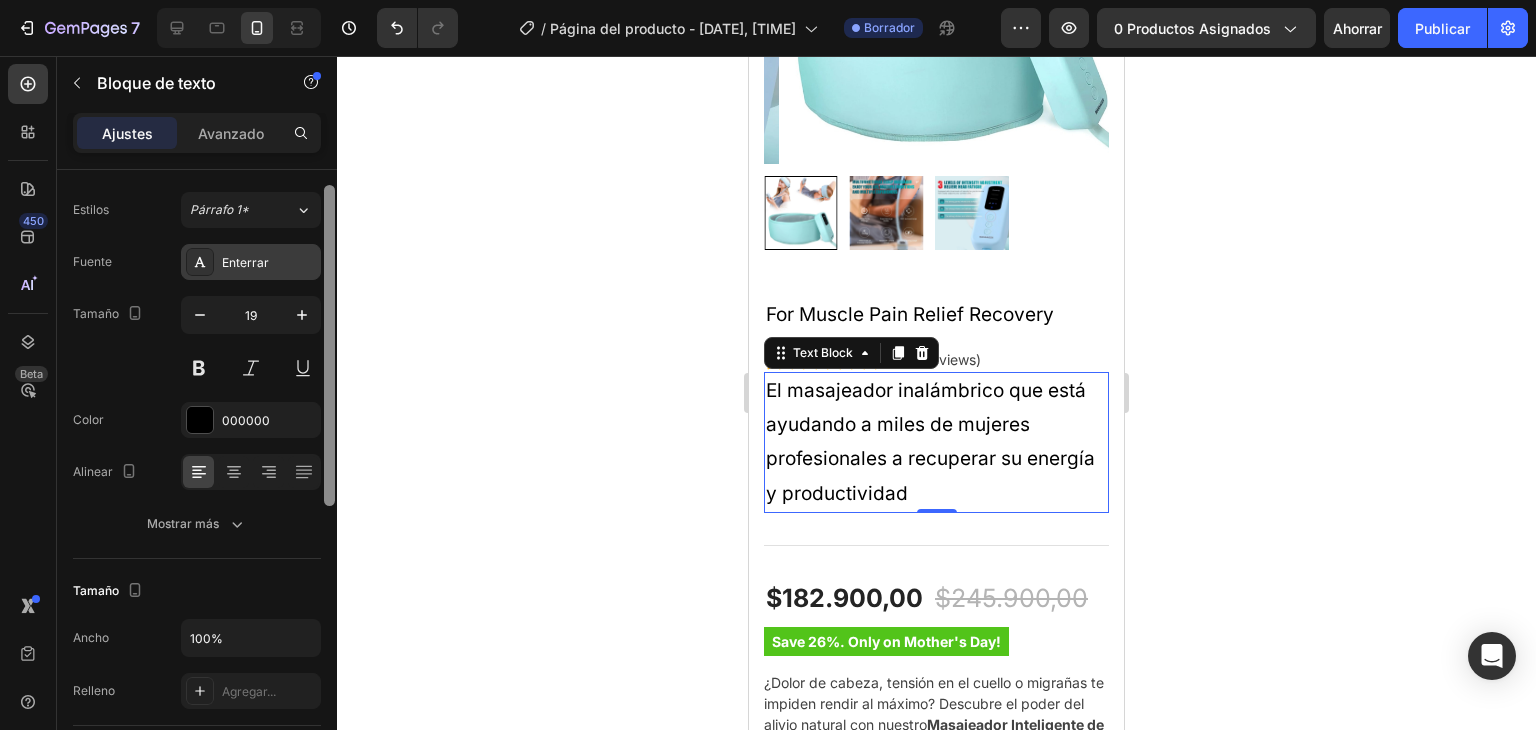 drag, startPoint x: 331, startPoint y: 395, endPoint x: 314, endPoint y: 280, distance: 116.24973 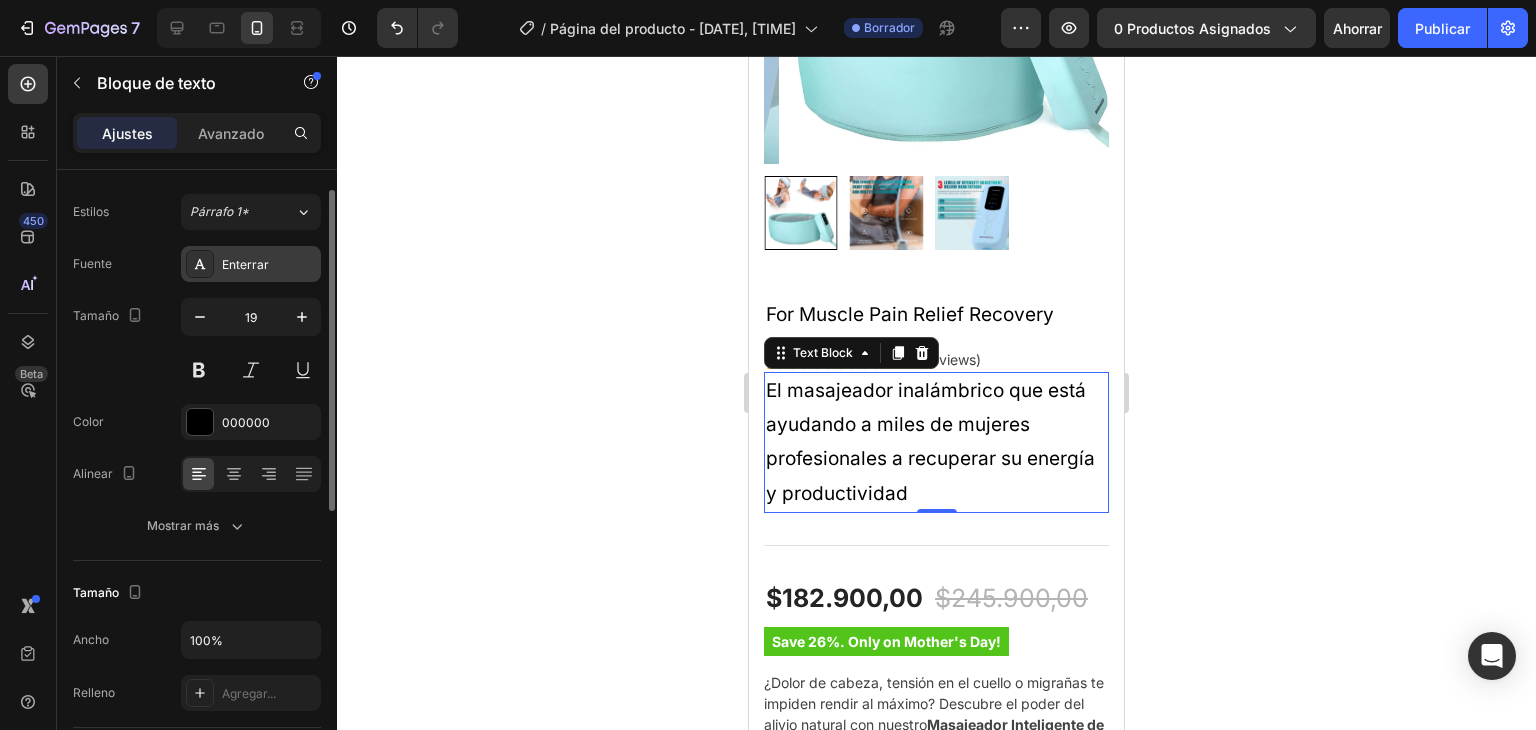 click on "Enterrar" at bounding box center (269, 265) 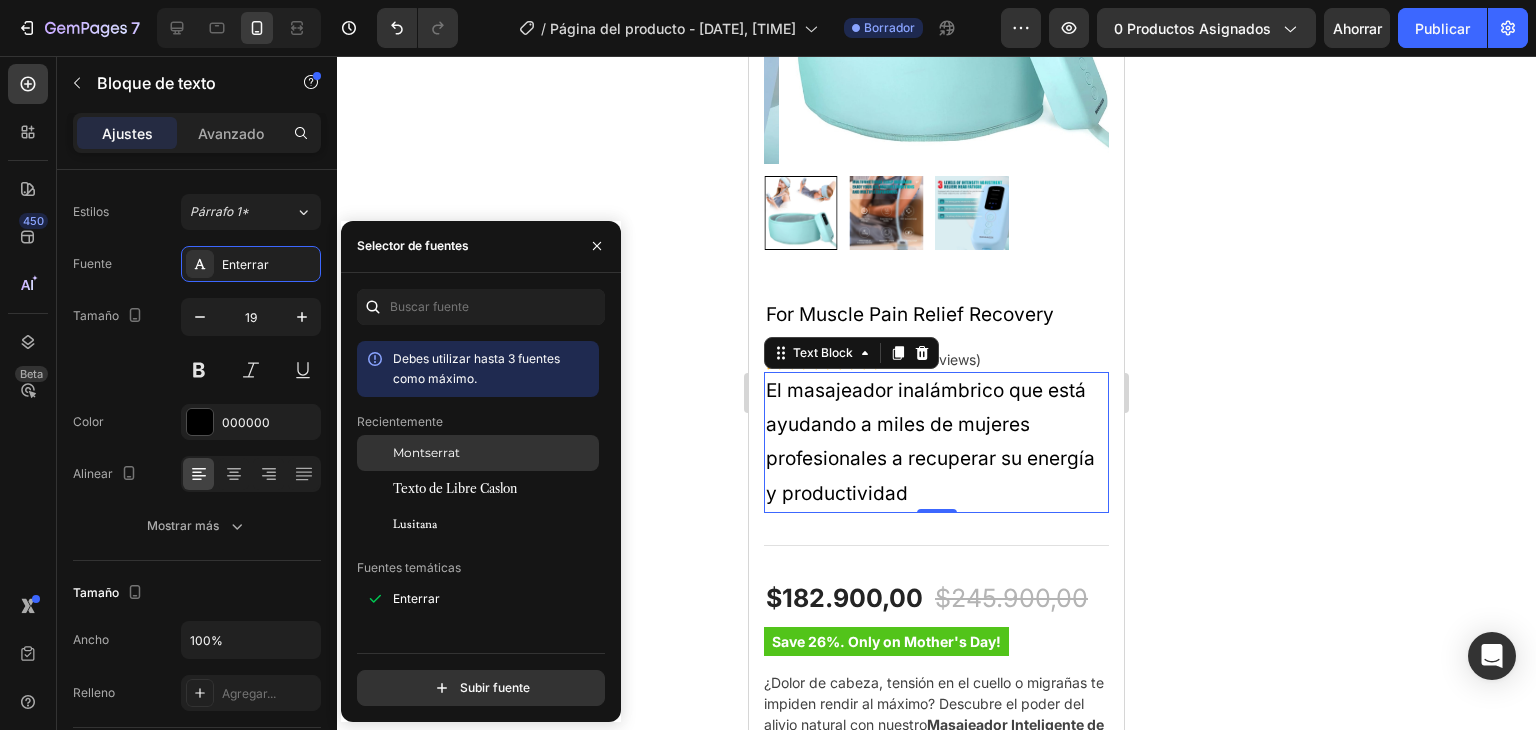click on "Montserrat" at bounding box center (426, 452) 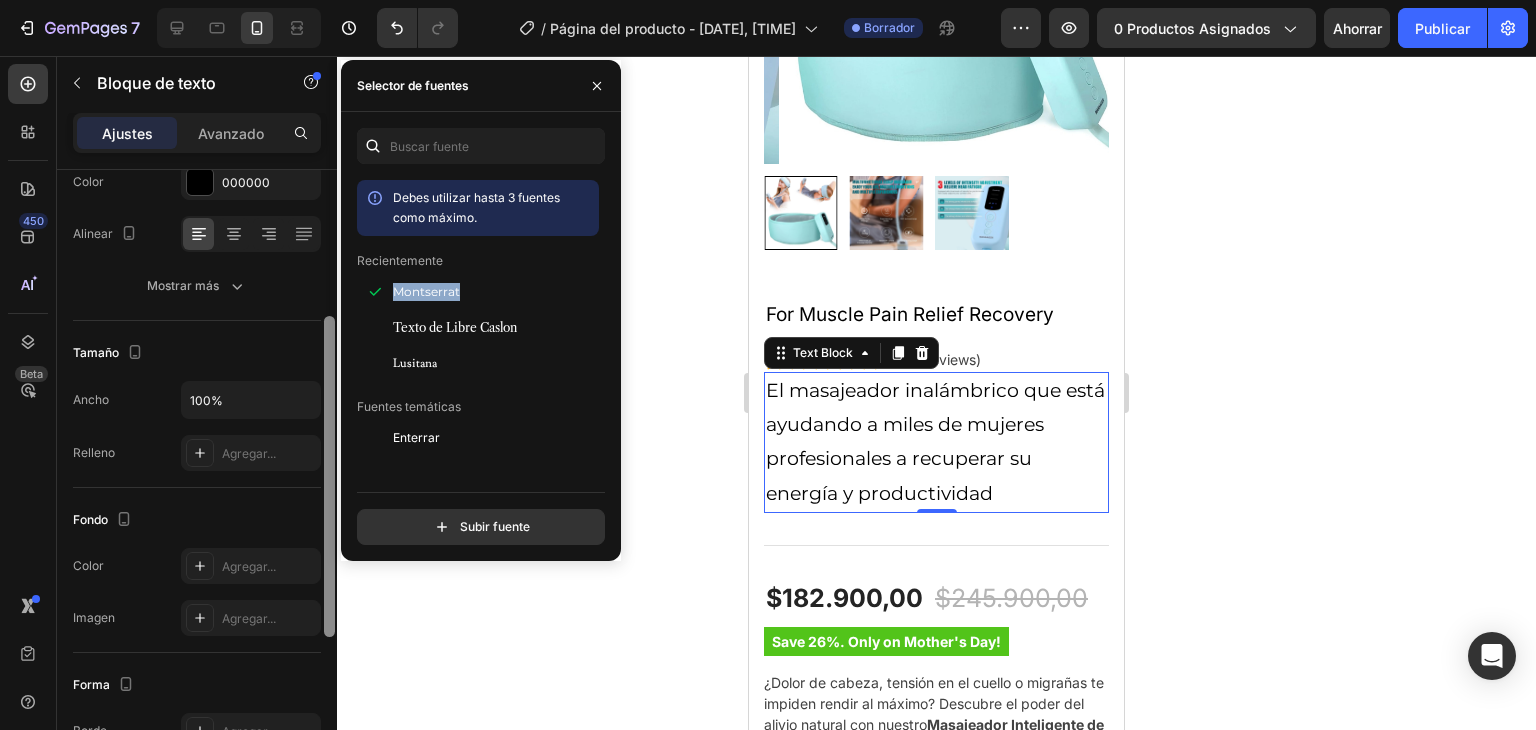 scroll, scrollTop: 283, scrollLeft: 0, axis: vertical 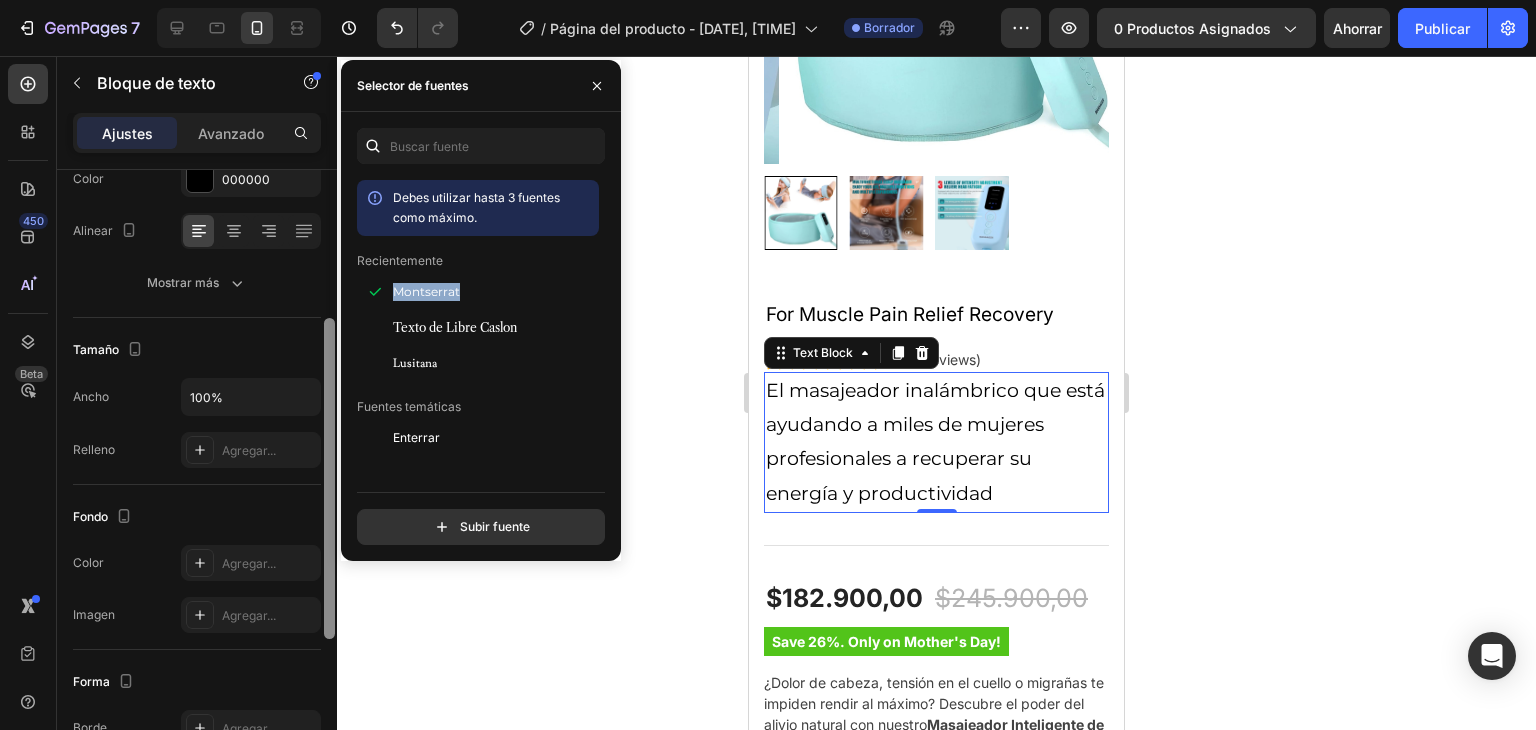 drag, startPoint x: 330, startPoint y: 401, endPoint x: 325, endPoint y: 528, distance: 127.09839 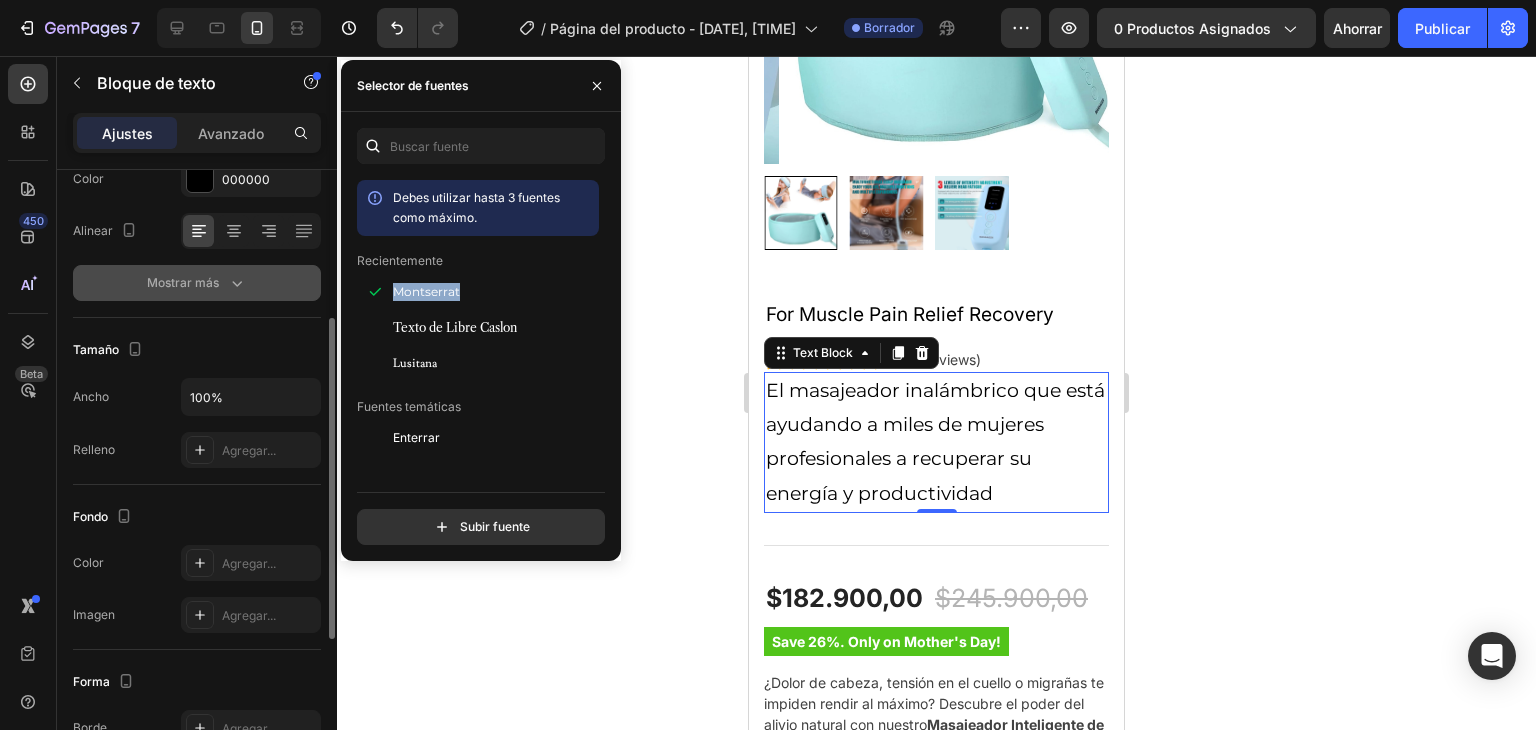 click 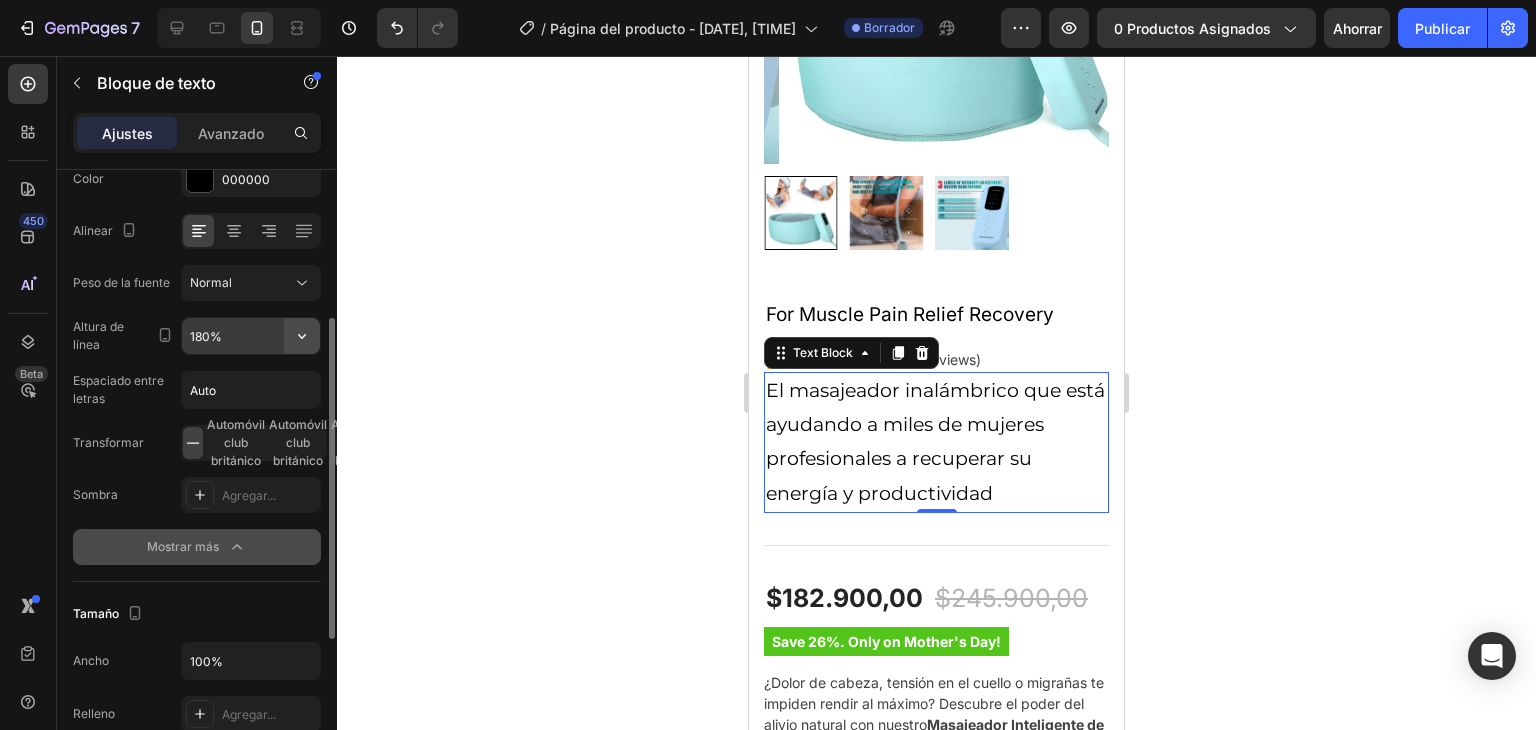 click 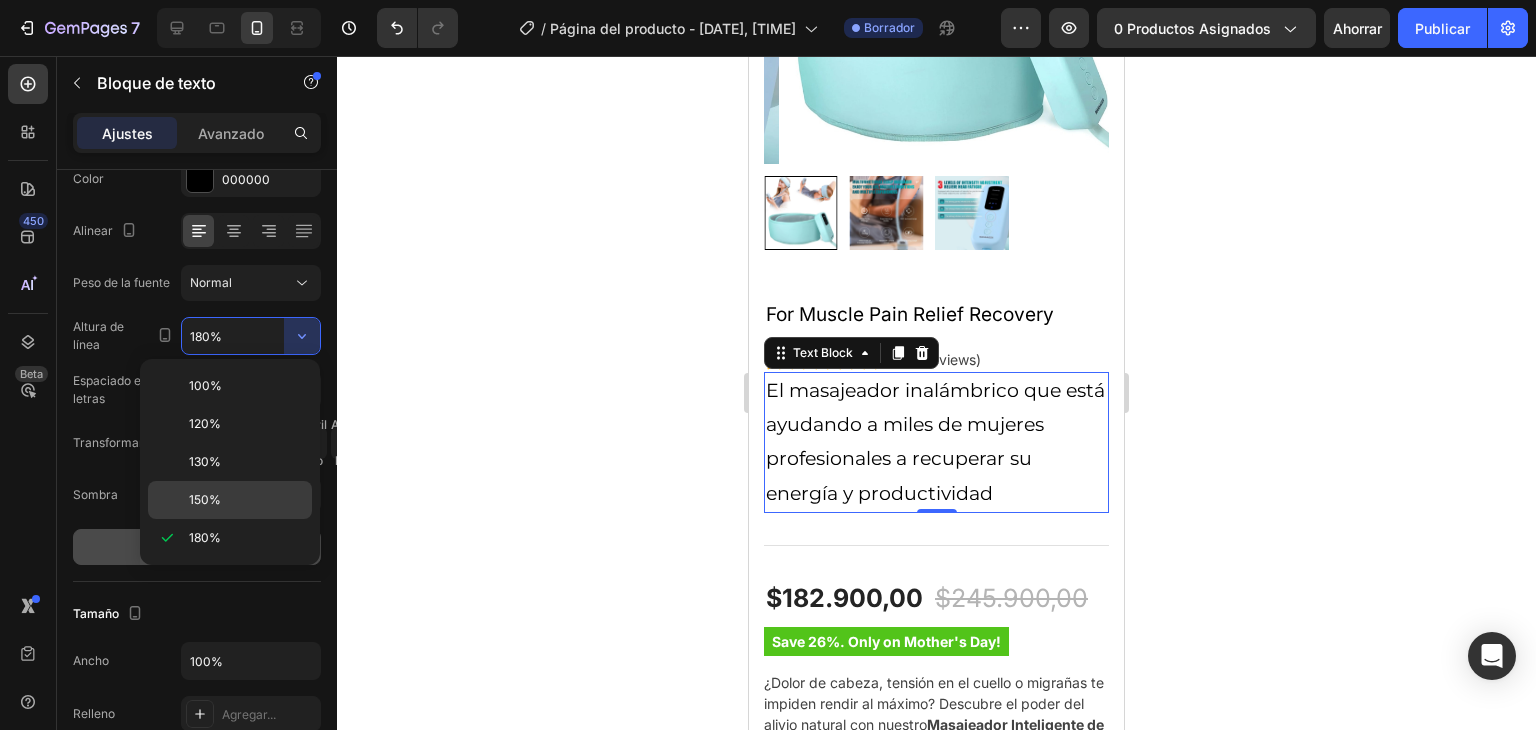 click on "150%" at bounding box center [205, 499] 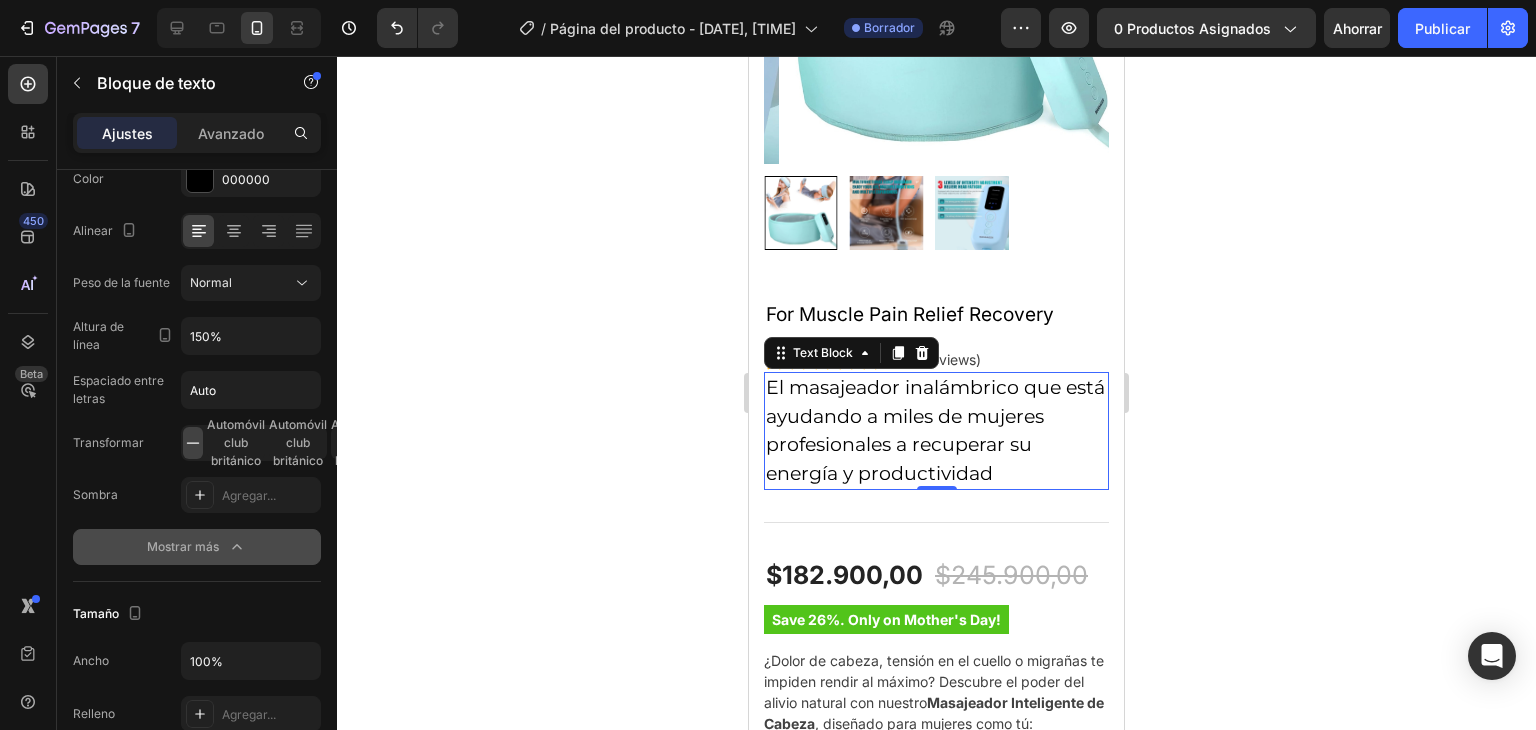 click 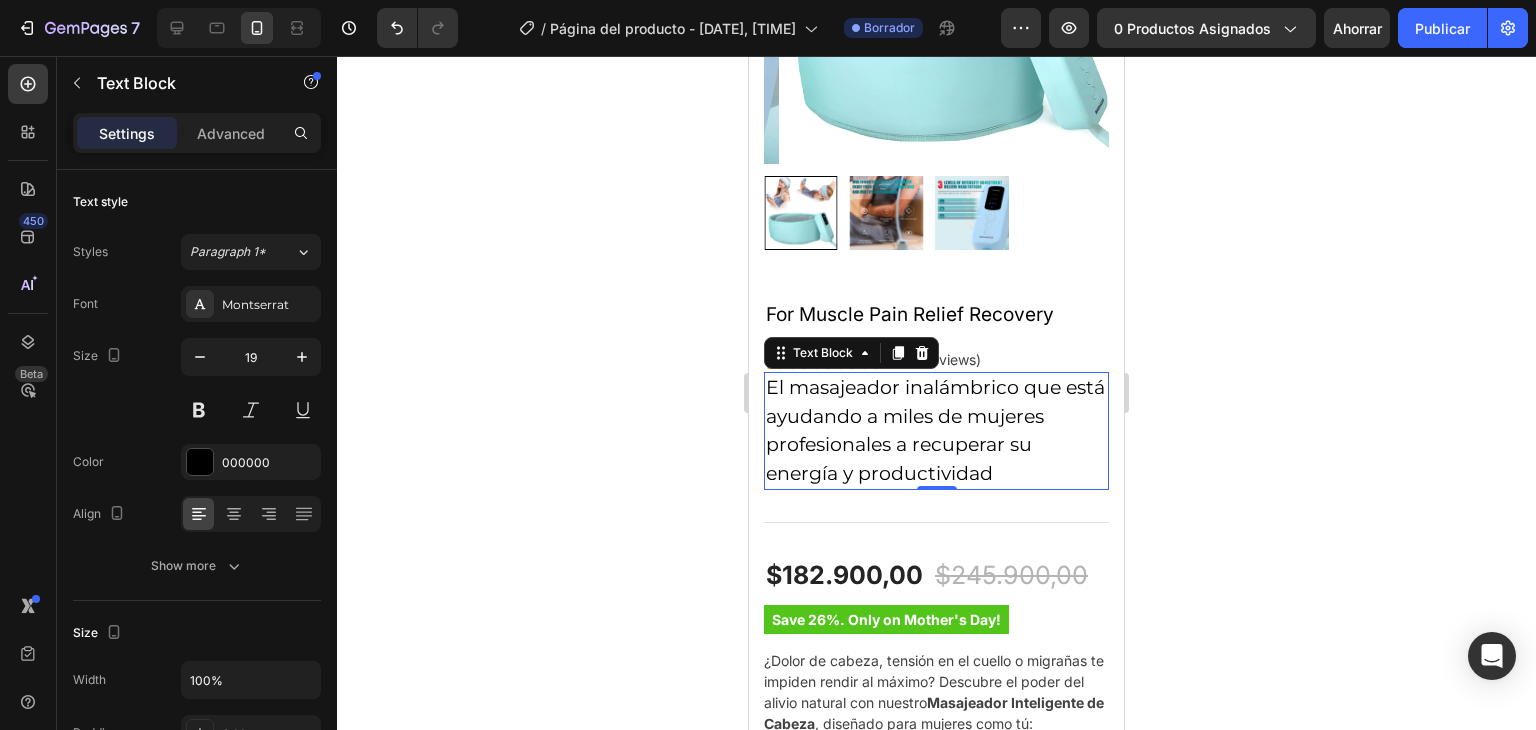 click on "El masajeador inalámbrico que está ayudando a miles de mujeres profesionales a recuperar su energía y productividad" at bounding box center (936, 431) 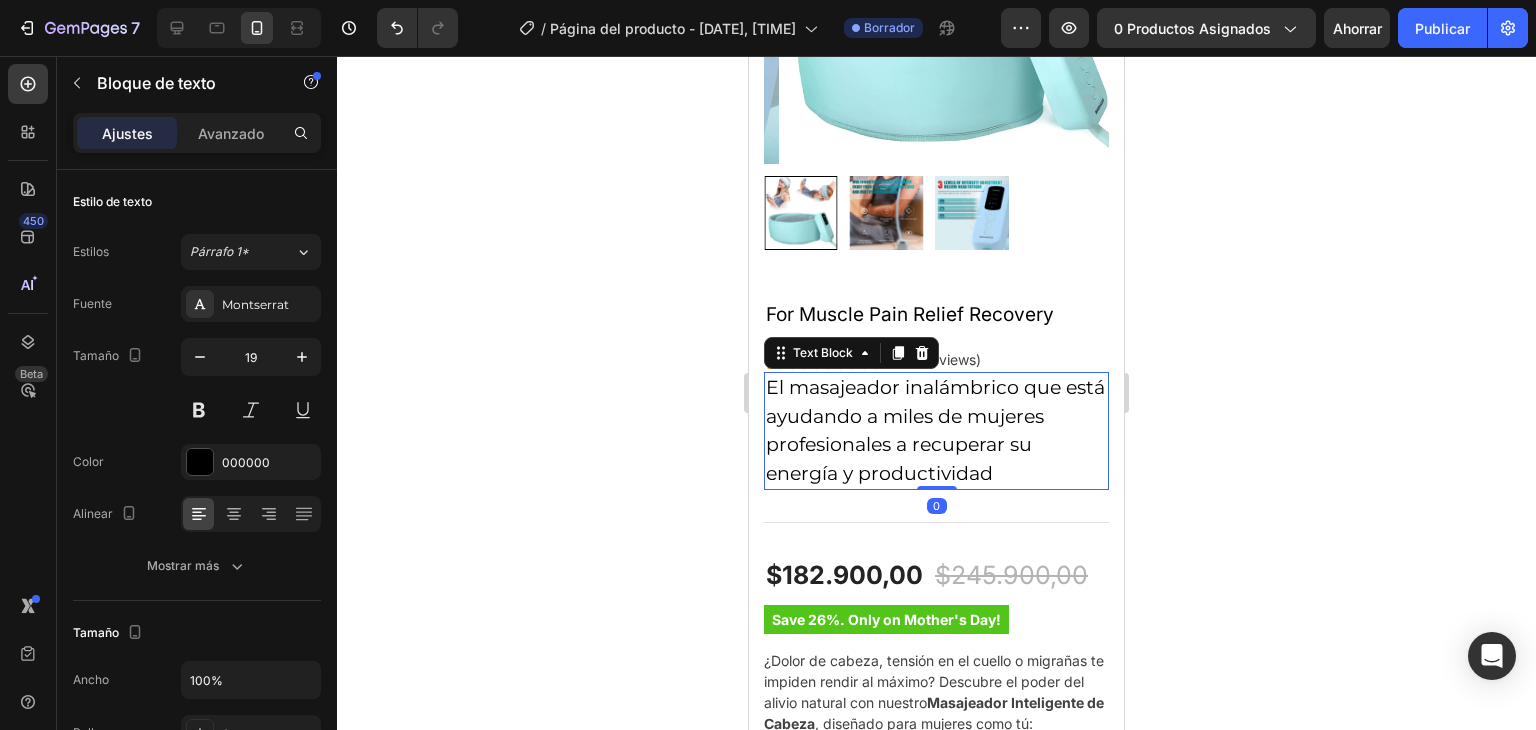 click on "El masajeador inalámbrico que está ayudando a miles de mujeres profesionales a recuperar su energía y productividad" at bounding box center (936, 431) 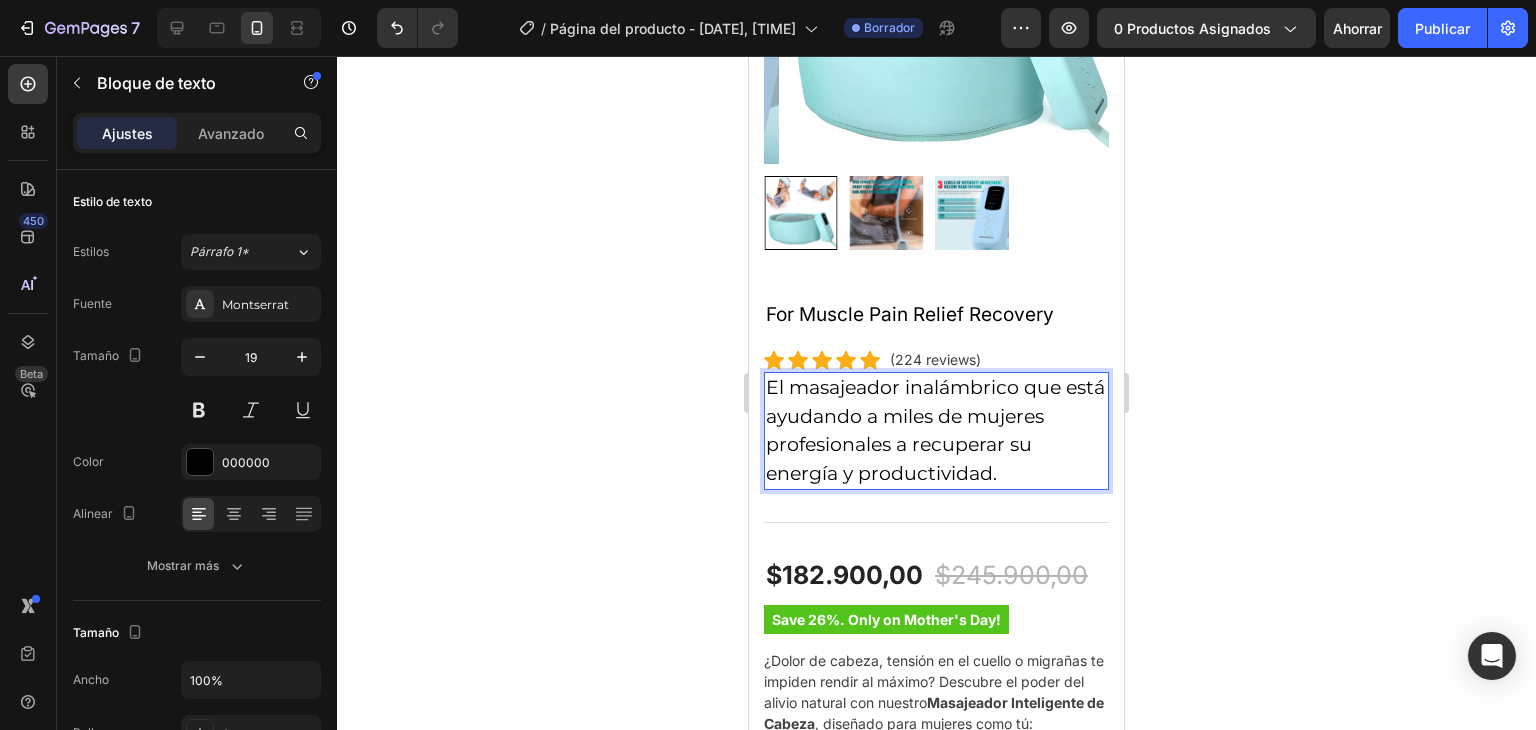 click 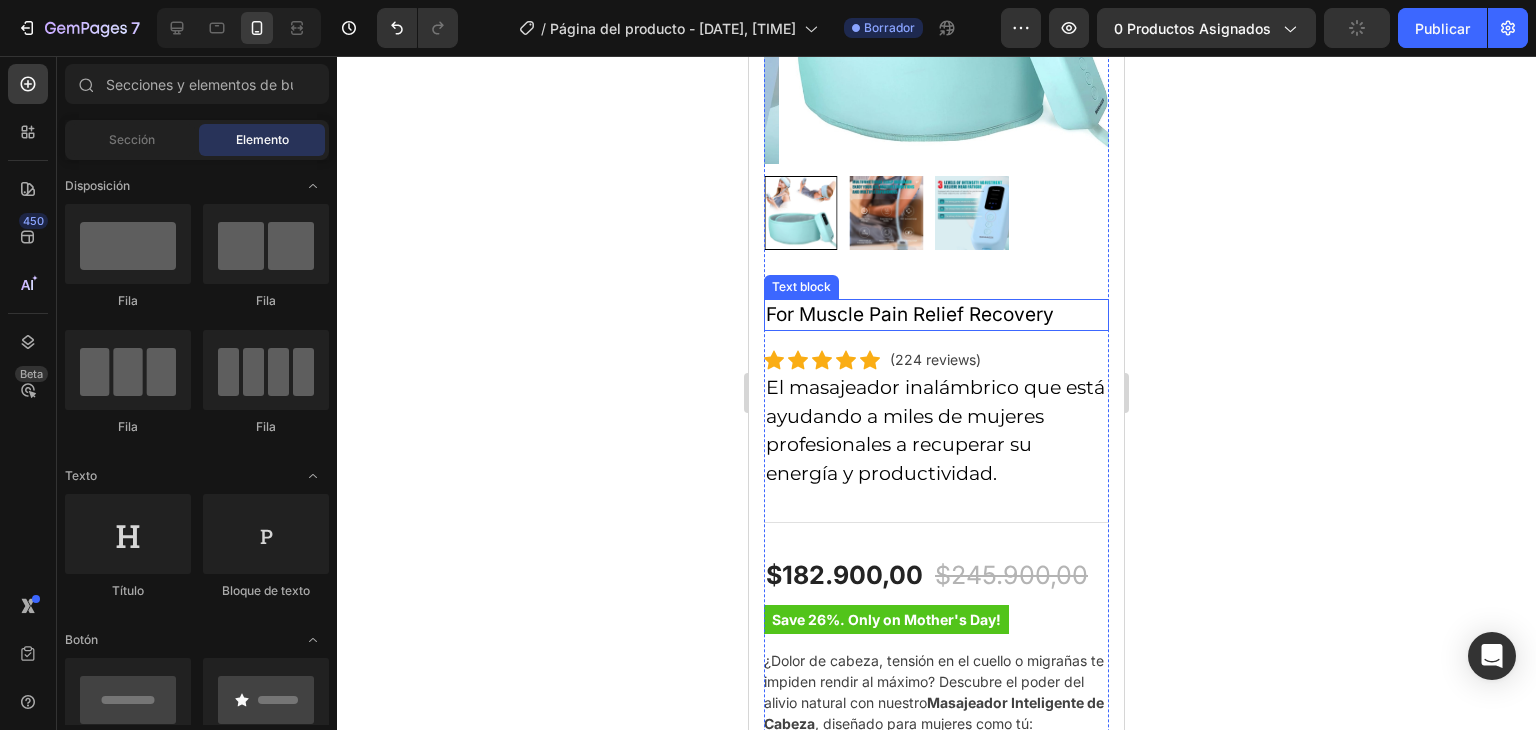 click on "For Muscle Pain Relief Recovery" at bounding box center [936, 315] 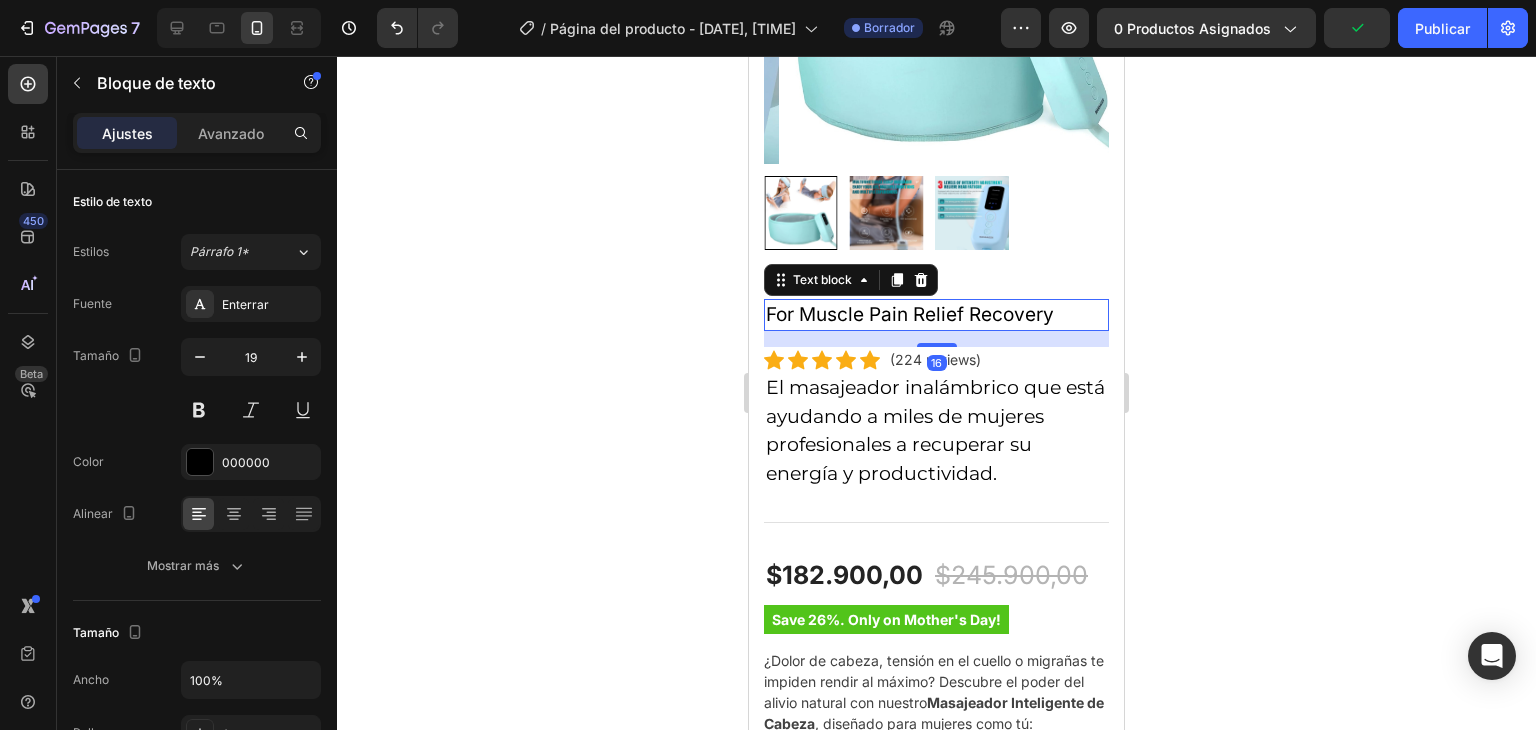 click on "For Muscle Pain Relief Recovery" at bounding box center (936, 315) 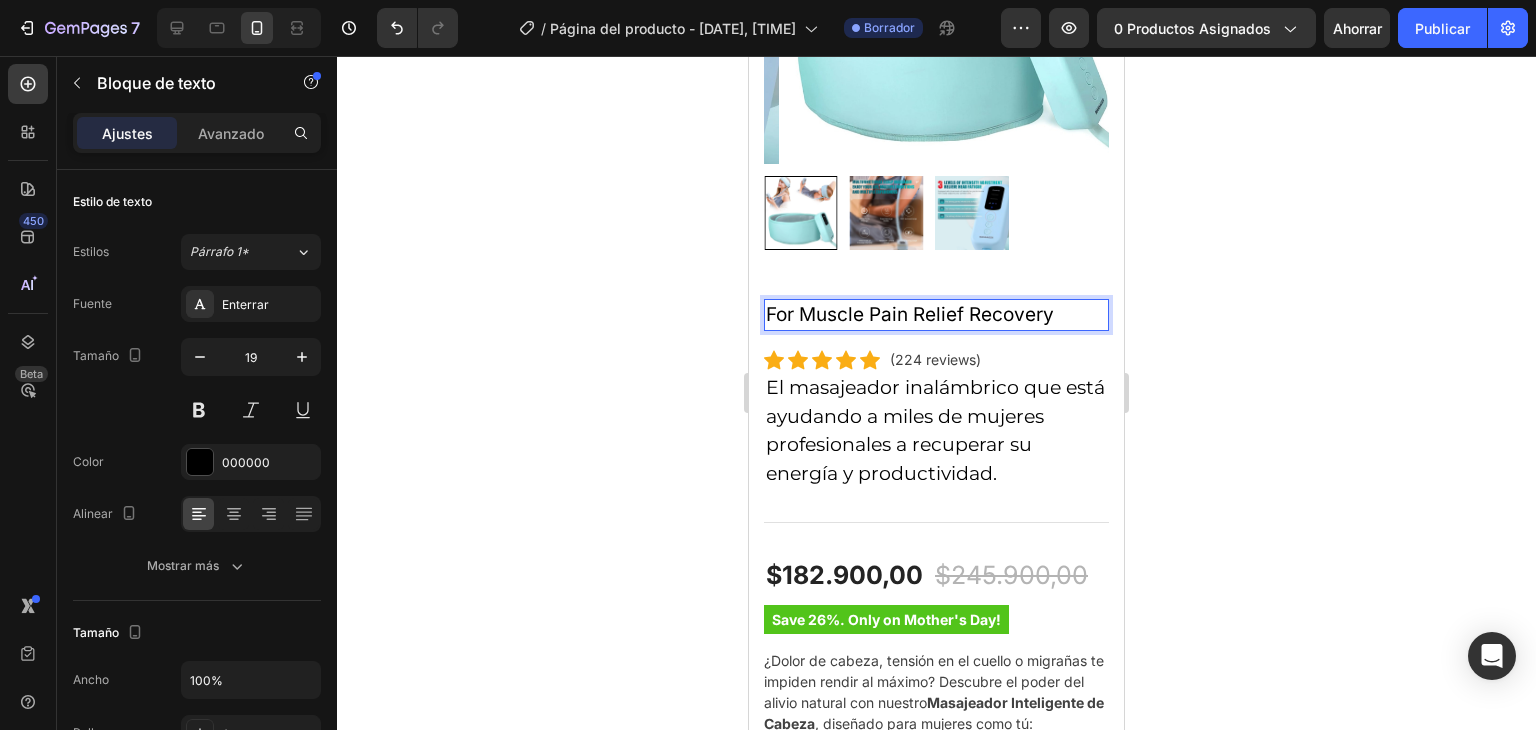 click on "For Muscle Pain Relief Recovery" at bounding box center (936, 315) 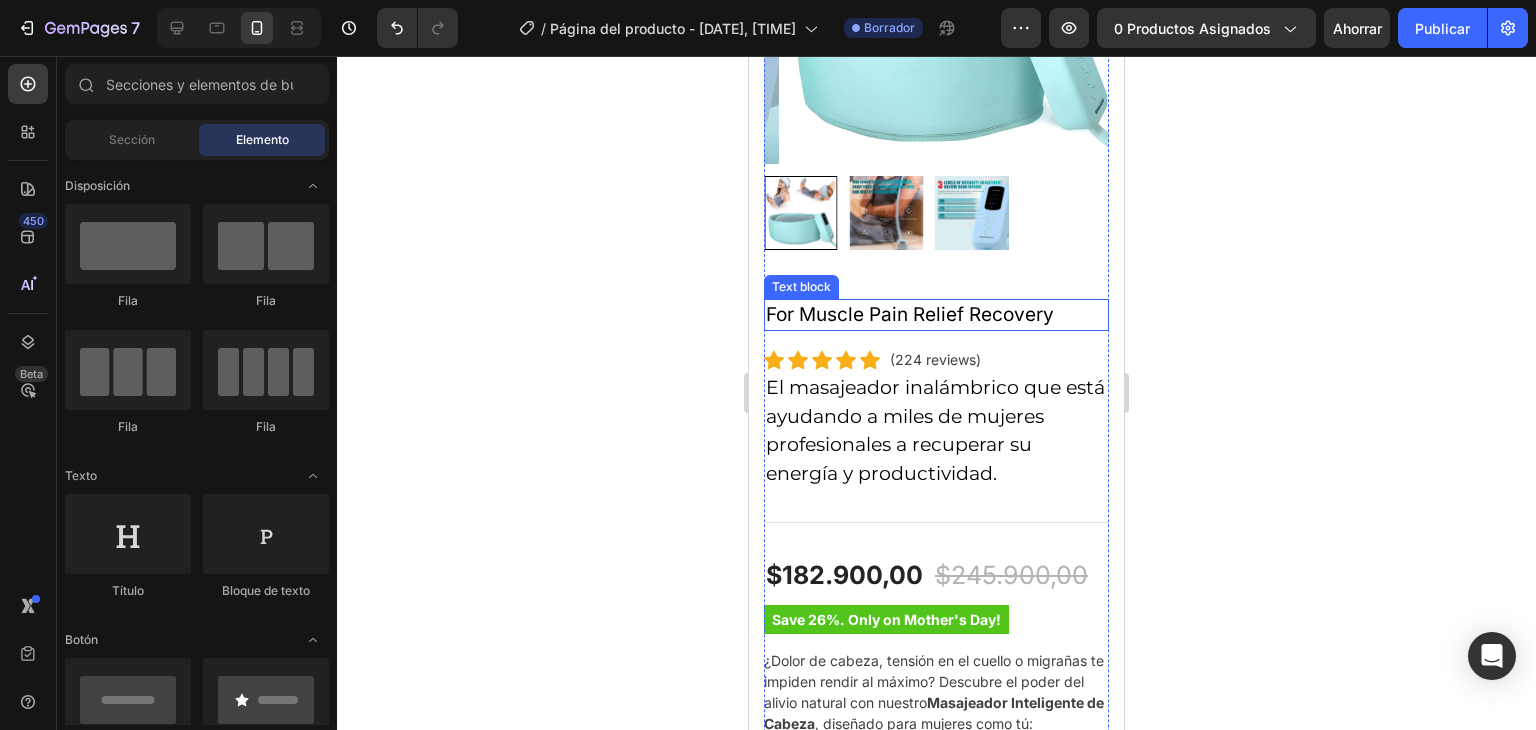 click on "For Muscle Pain Relief Recovery" at bounding box center [936, 315] 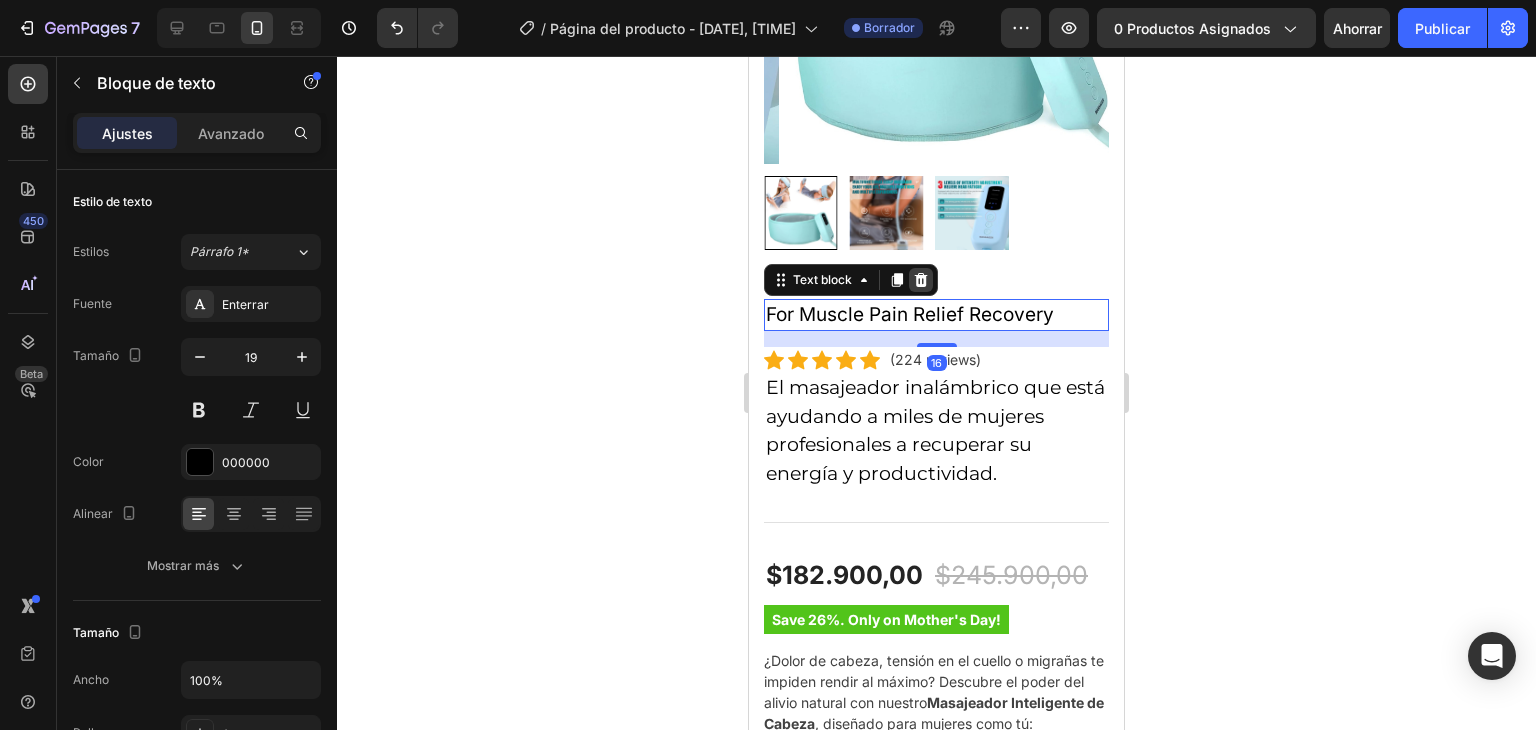 click 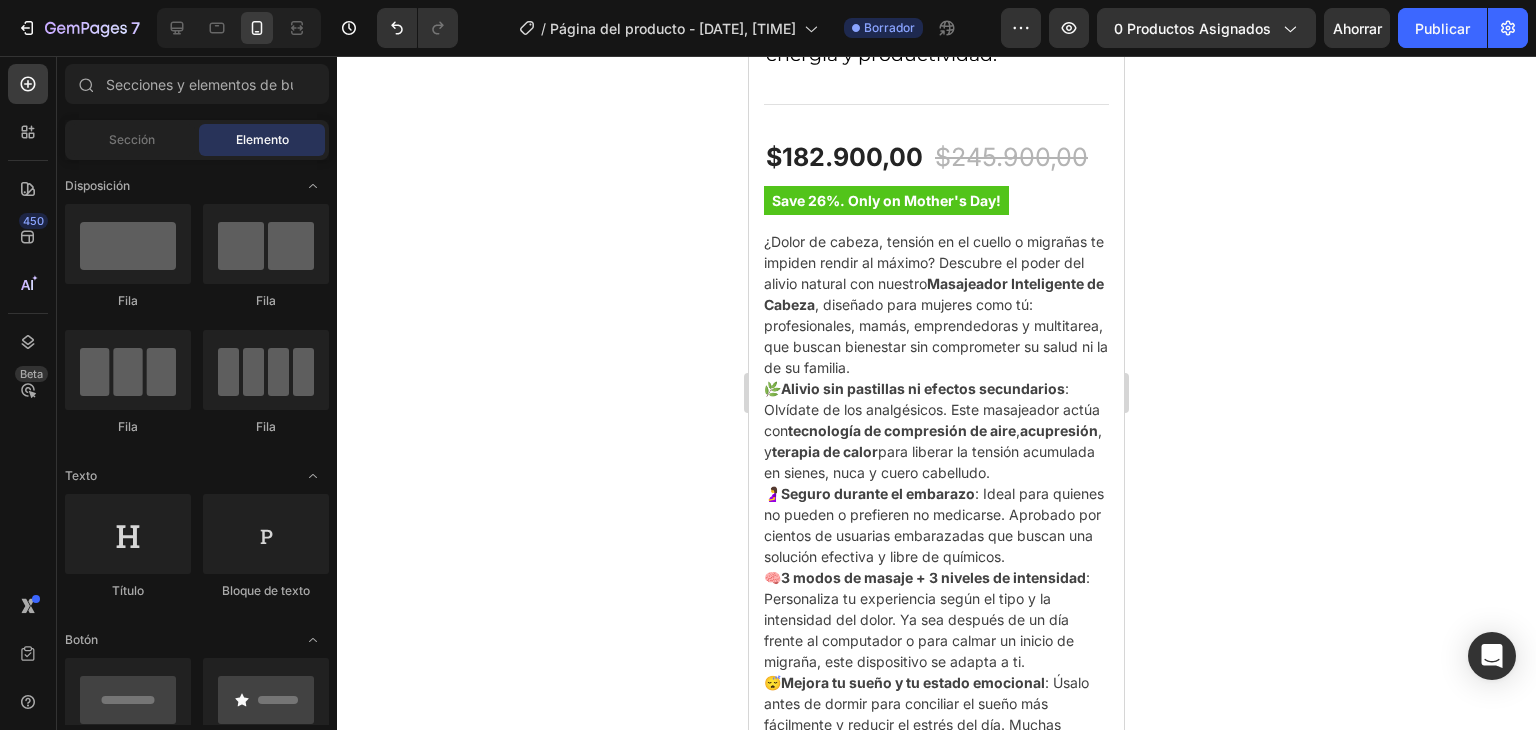 scroll, scrollTop: 940, scrollLeft: 0, axis: vertical 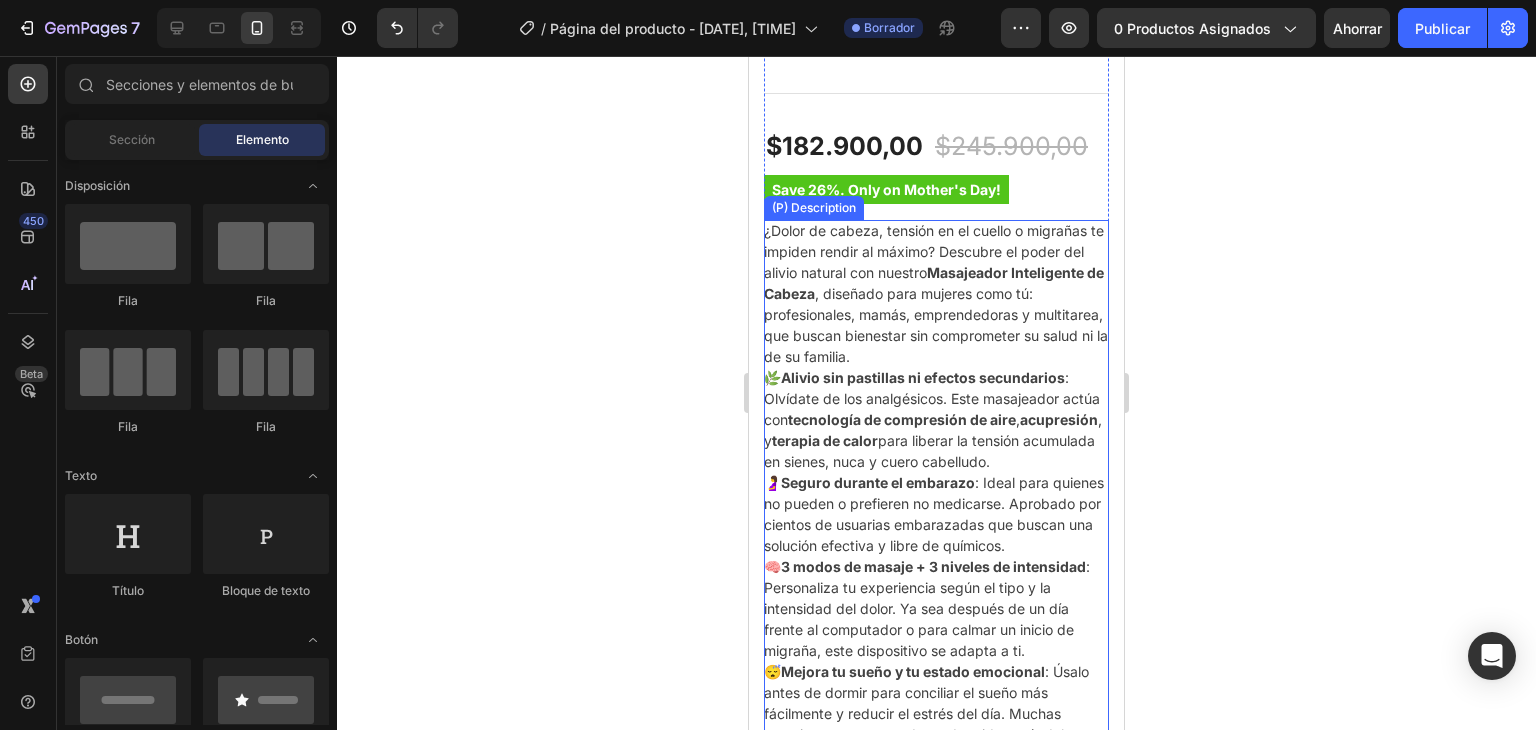 click on "🌿  Alivio sin pastillas ni efectos secundarios : Olvídate de los analgésicos. Este masajeador actúa con  tecnología de compresión de aire ,  acupresión , y  terapia de calor  para liberar la tensión acumulada en sienes, nuca y cuero cabelludo." at bounding box center [933, 419] 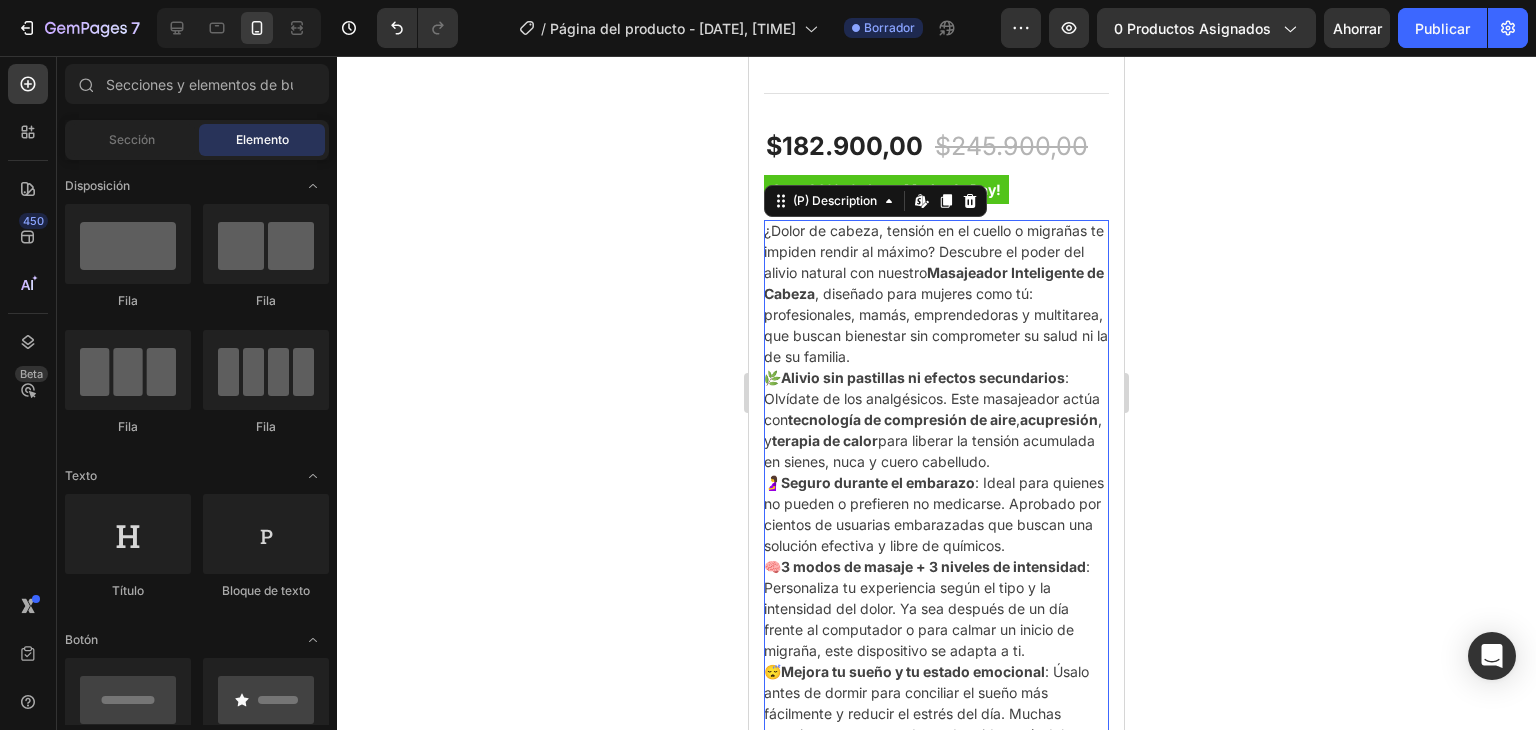 click on "🌿  Alivio sin pastillas ni efectos secundarios : Olvídate de los analgésicos. Este masajeador actúa con  tecnología de compresión de aire ,  acupresión , y  terapia de calor  para liberar la tensión acumulada en sienes, nuca y cuero cabelludo." at bounding box center [933, 419] 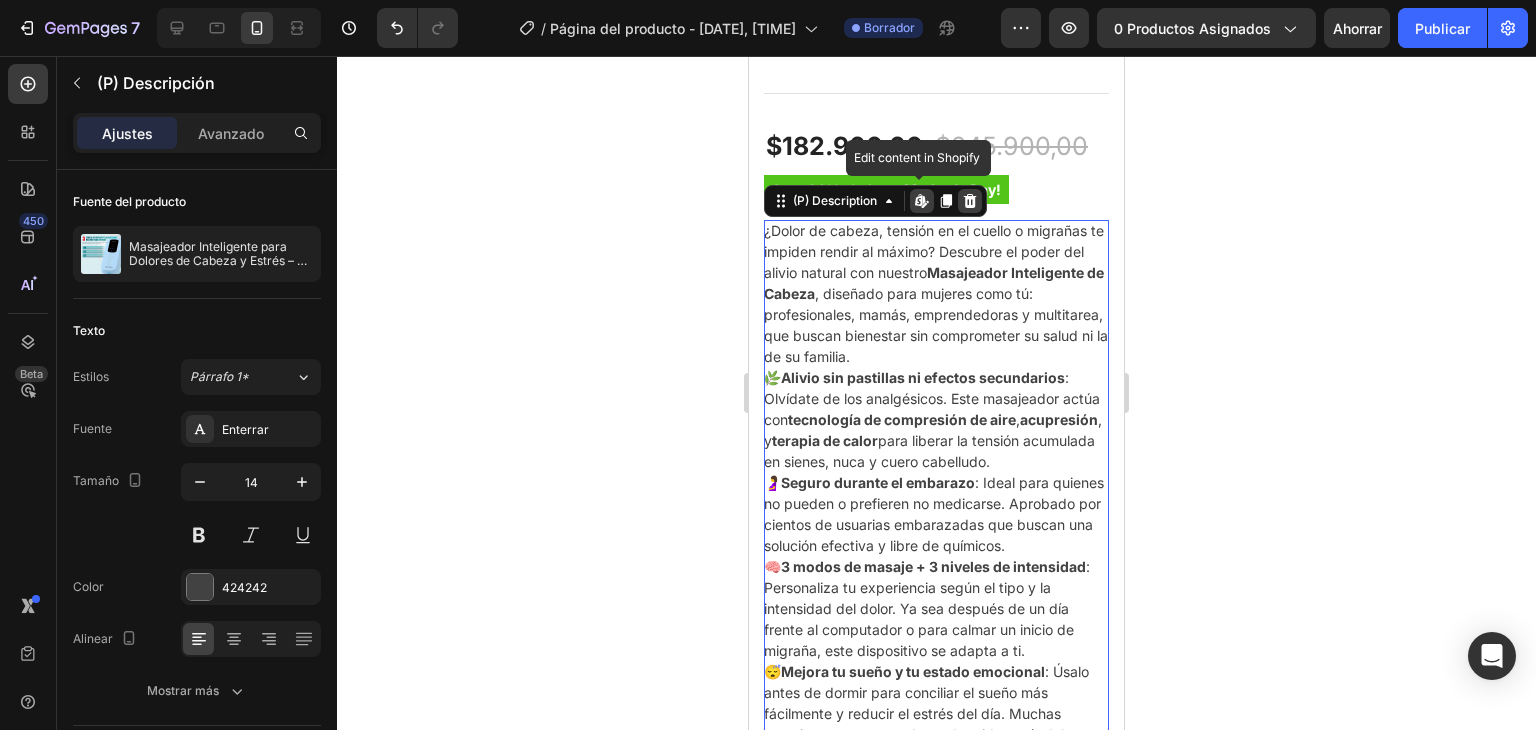 click 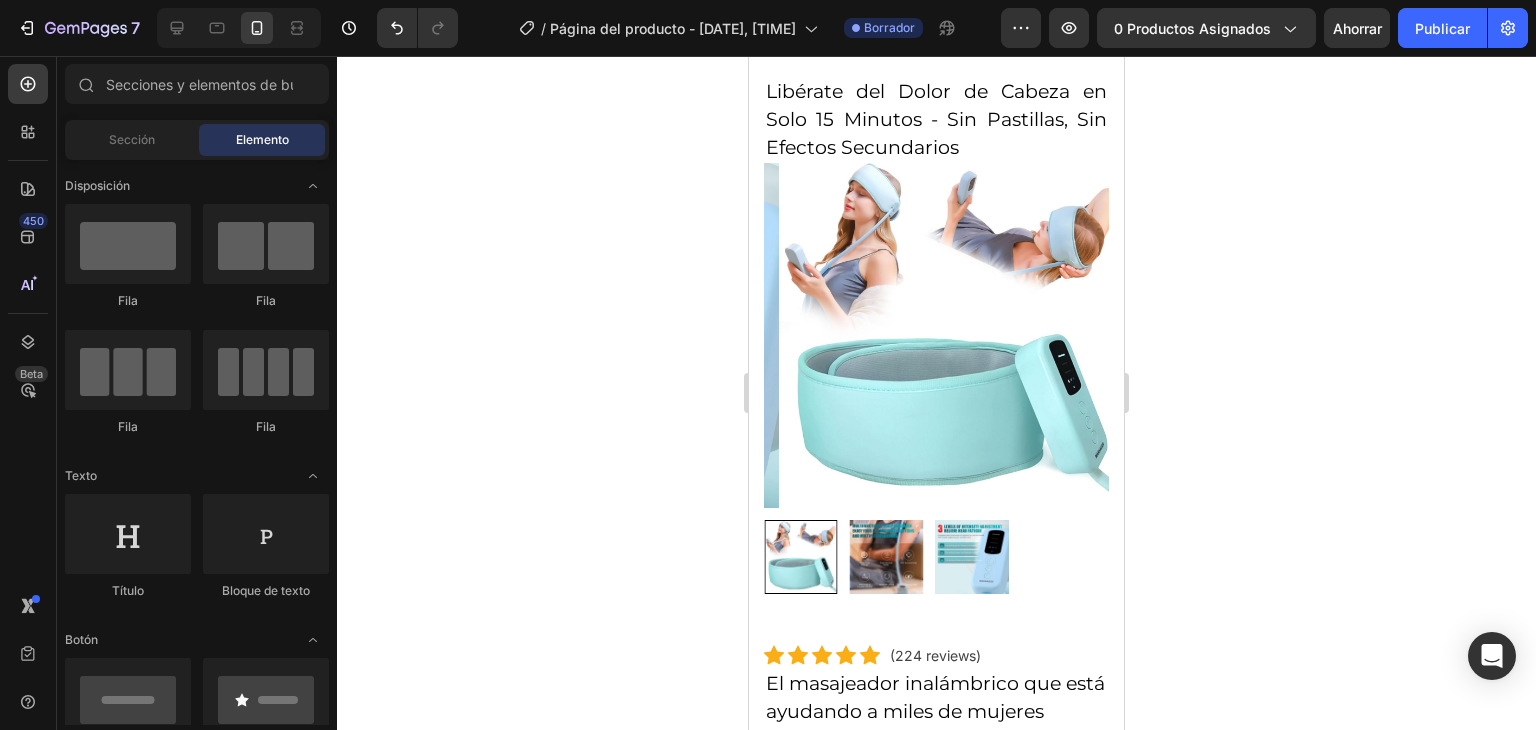 scroll, scrollTop: 0, scrollLeft: 0, axis: both 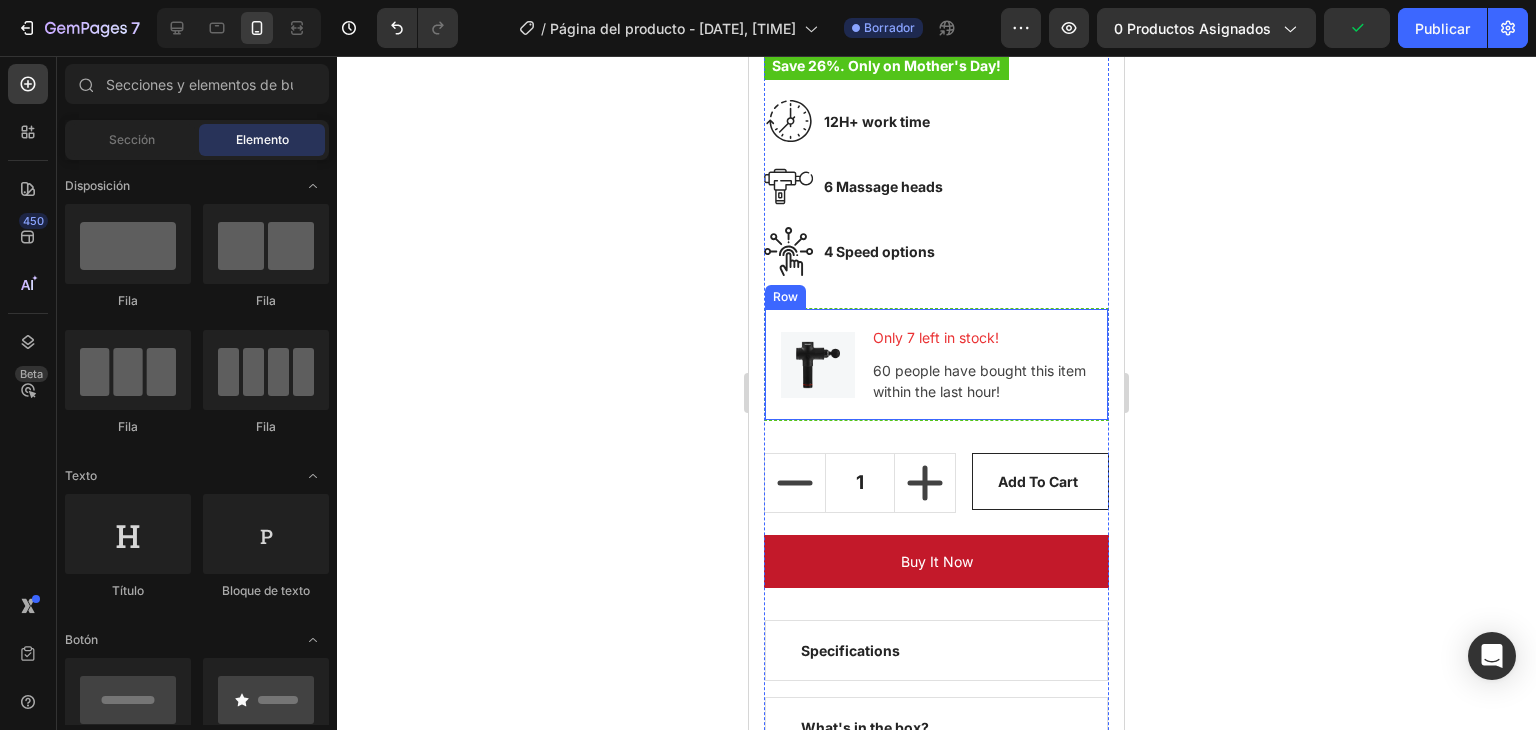 click on "Image Only 7 left in stock! Text block 60 people have bought this item within the last hour! Text block Row" at bounding box center [936, 364] 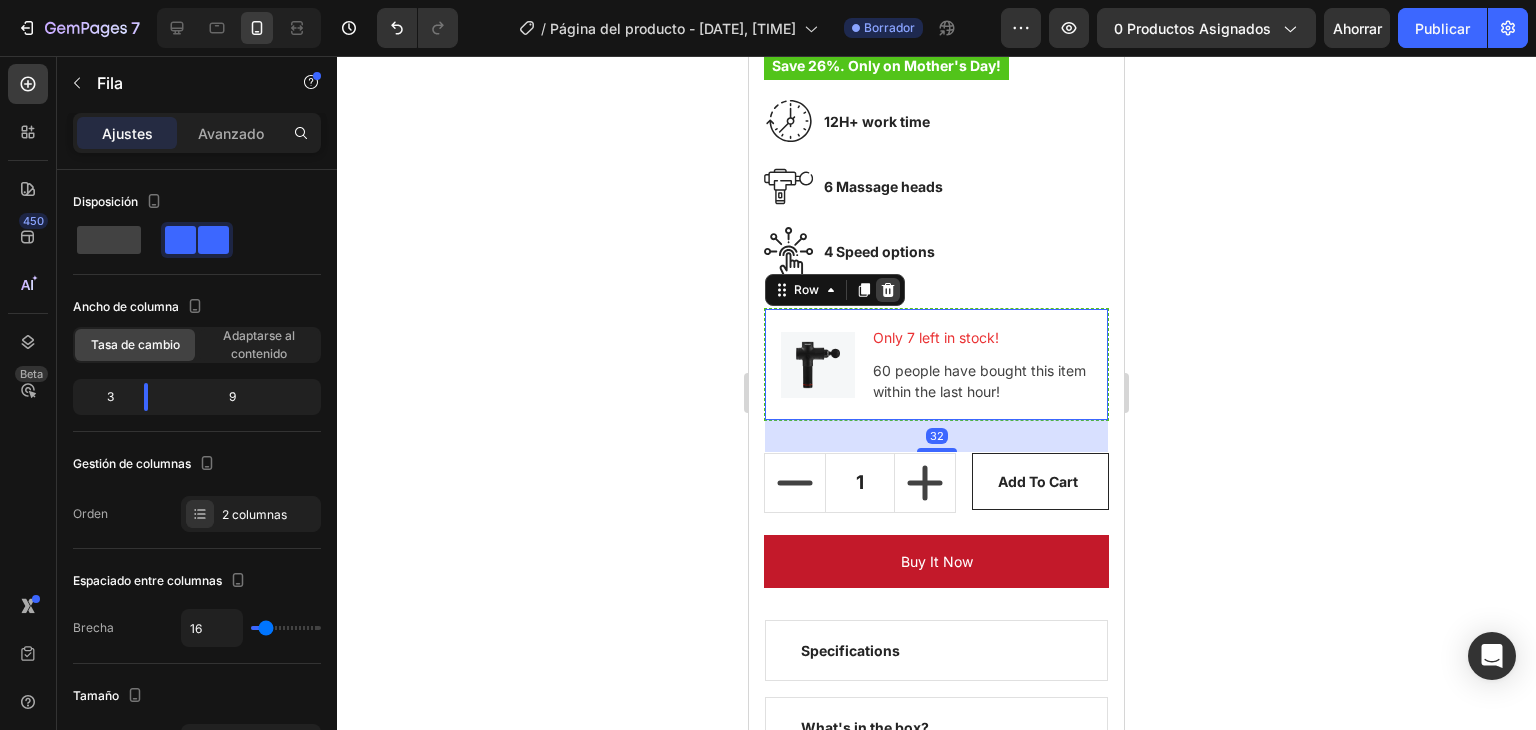 click 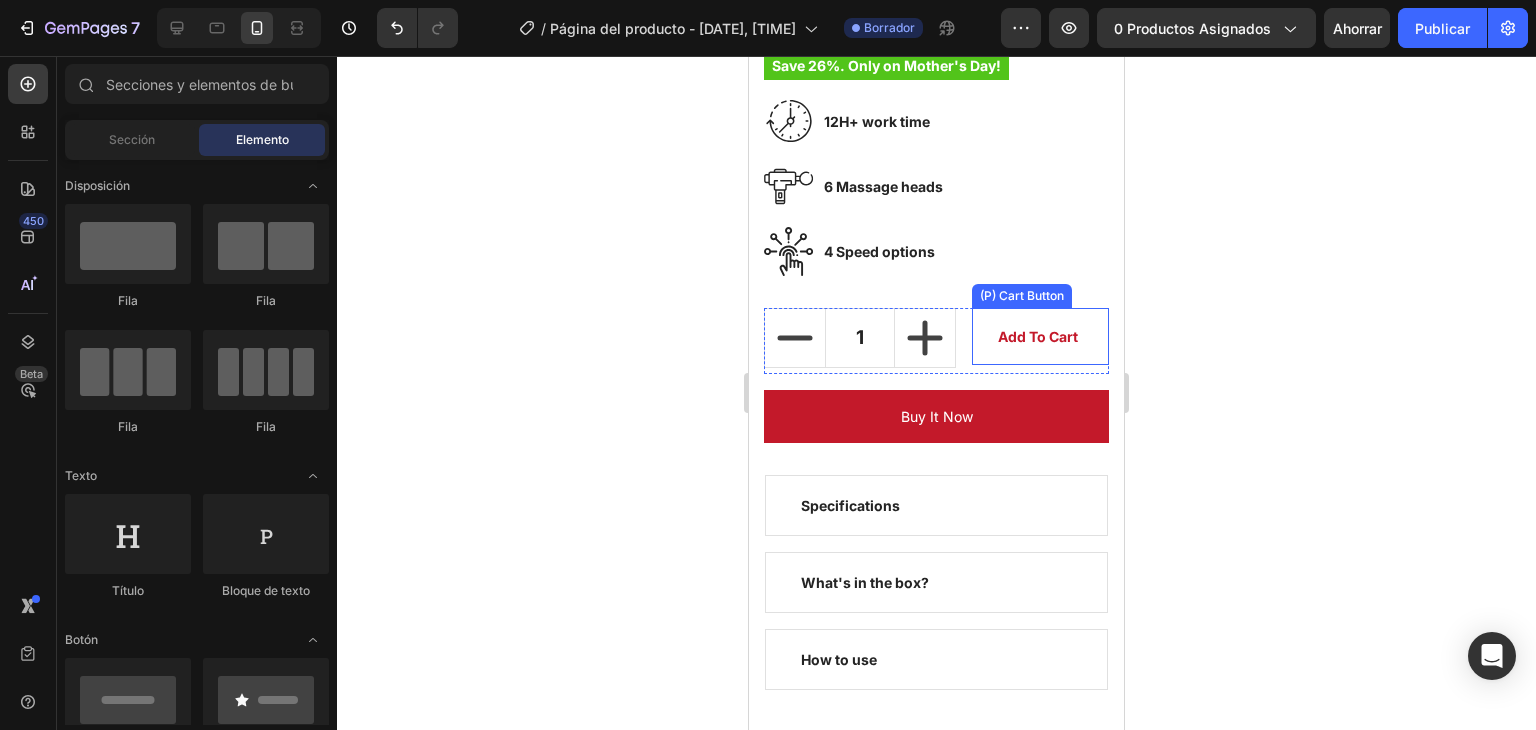 click on "Add to cart" at bounding box center [1040, 336] 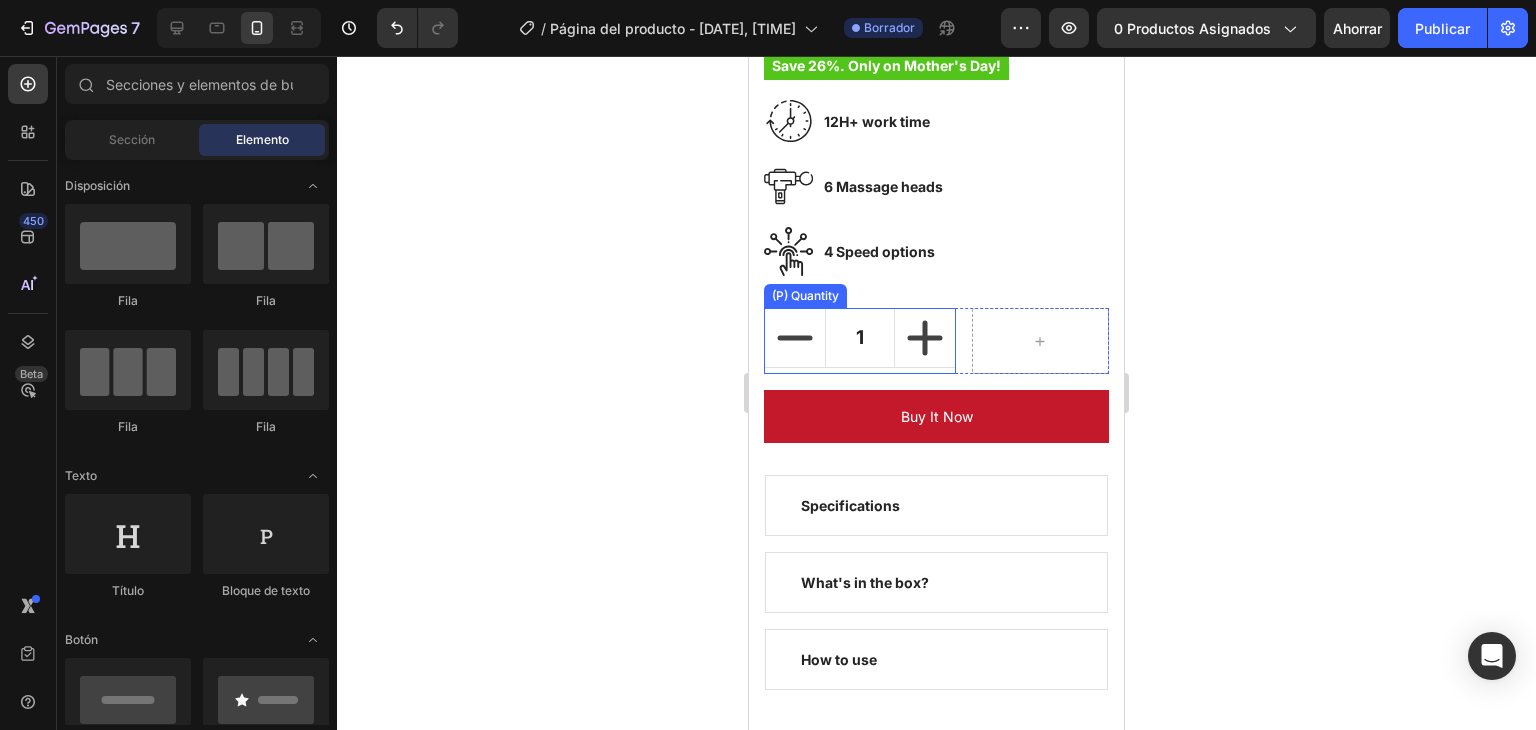 click 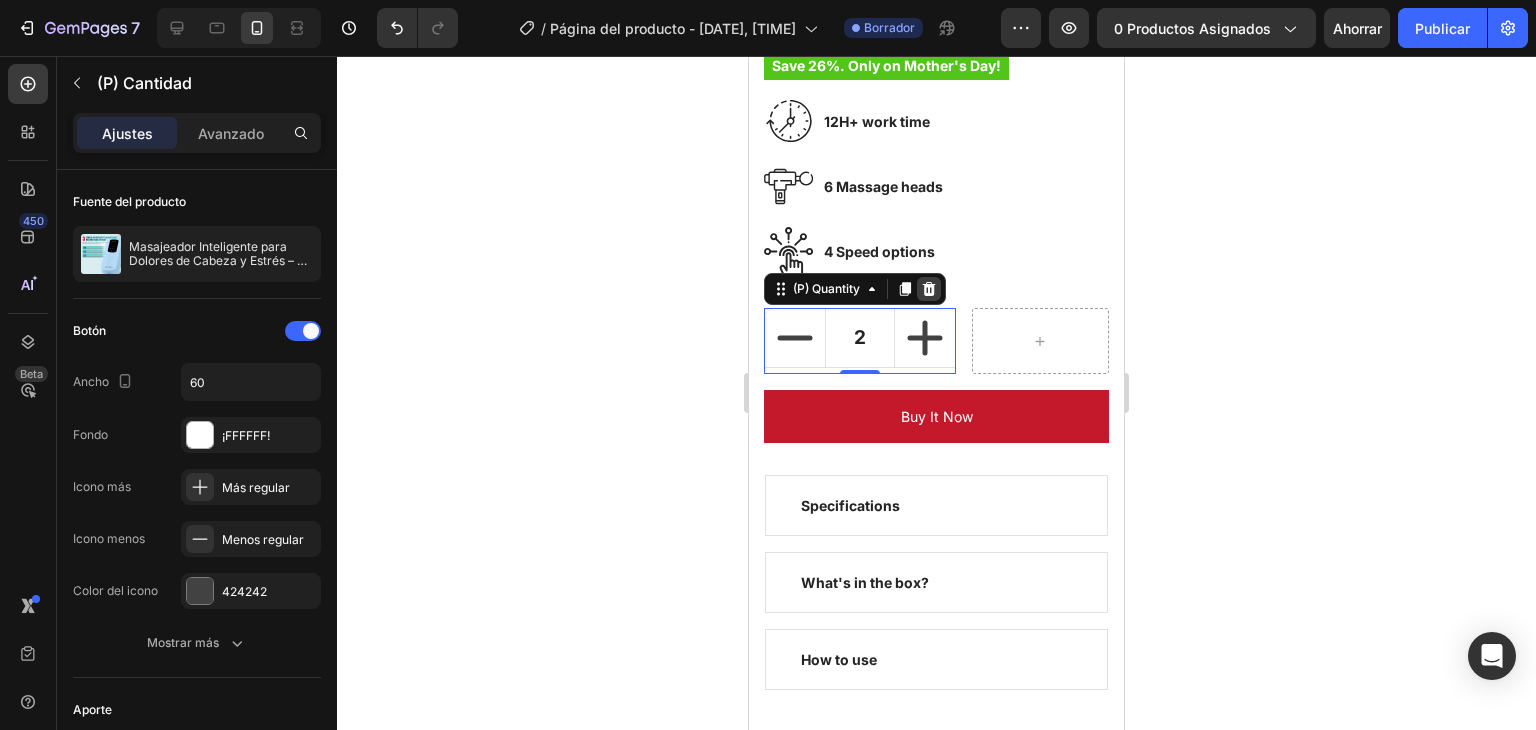 click 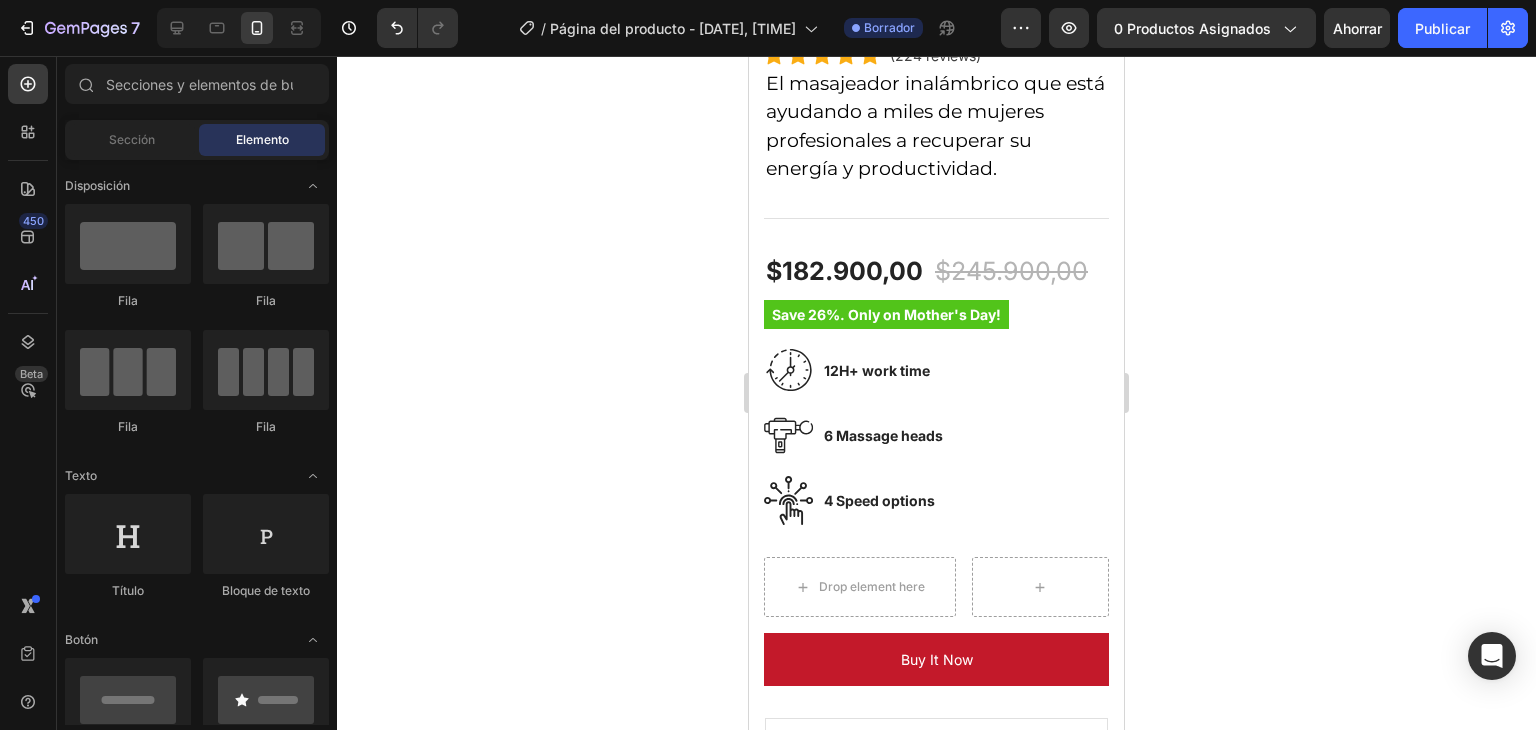 scroll, scrollTop: 753, scrollLeft: 0, axis: vertical 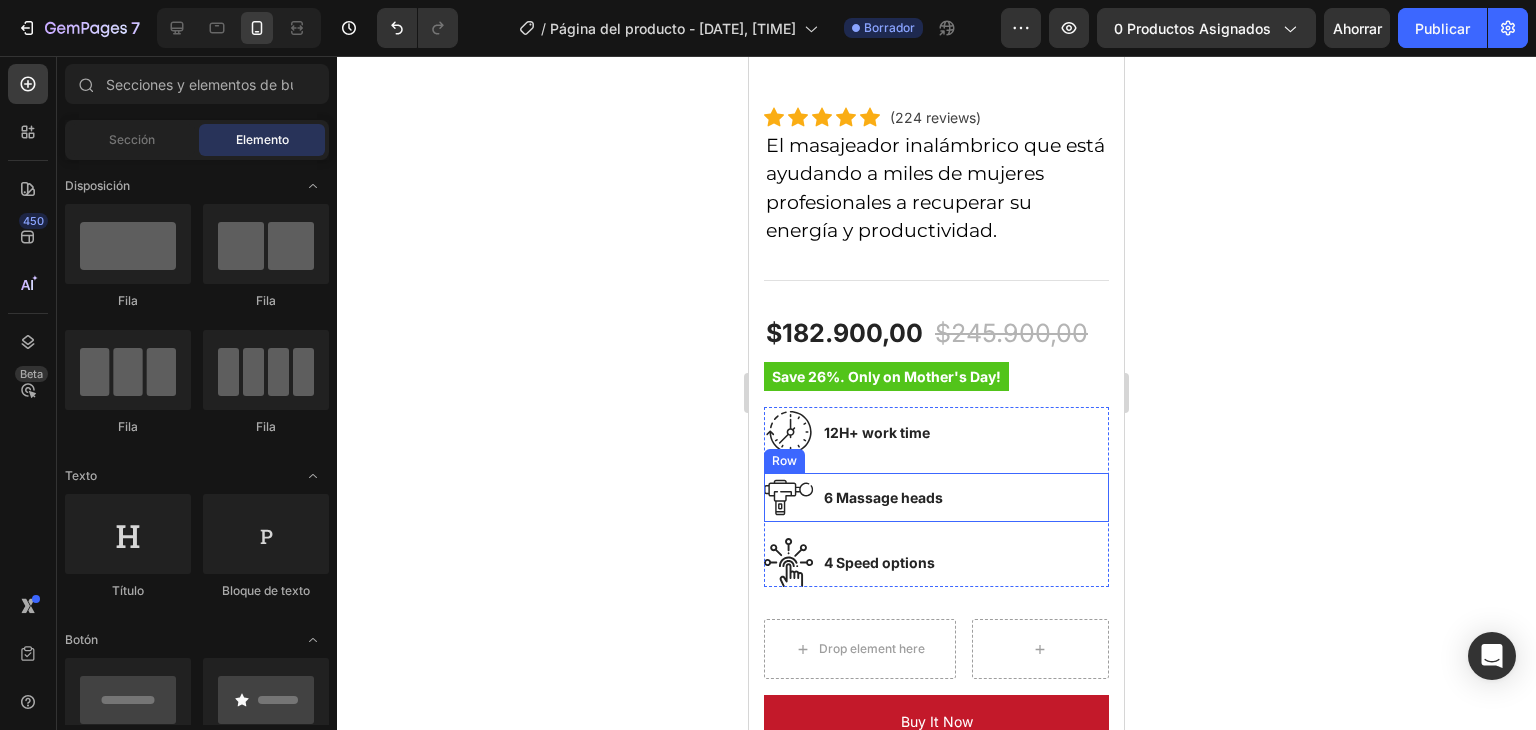 click on "Image 6 Massage heads  Text block Row" at bounding box center (936, 497) 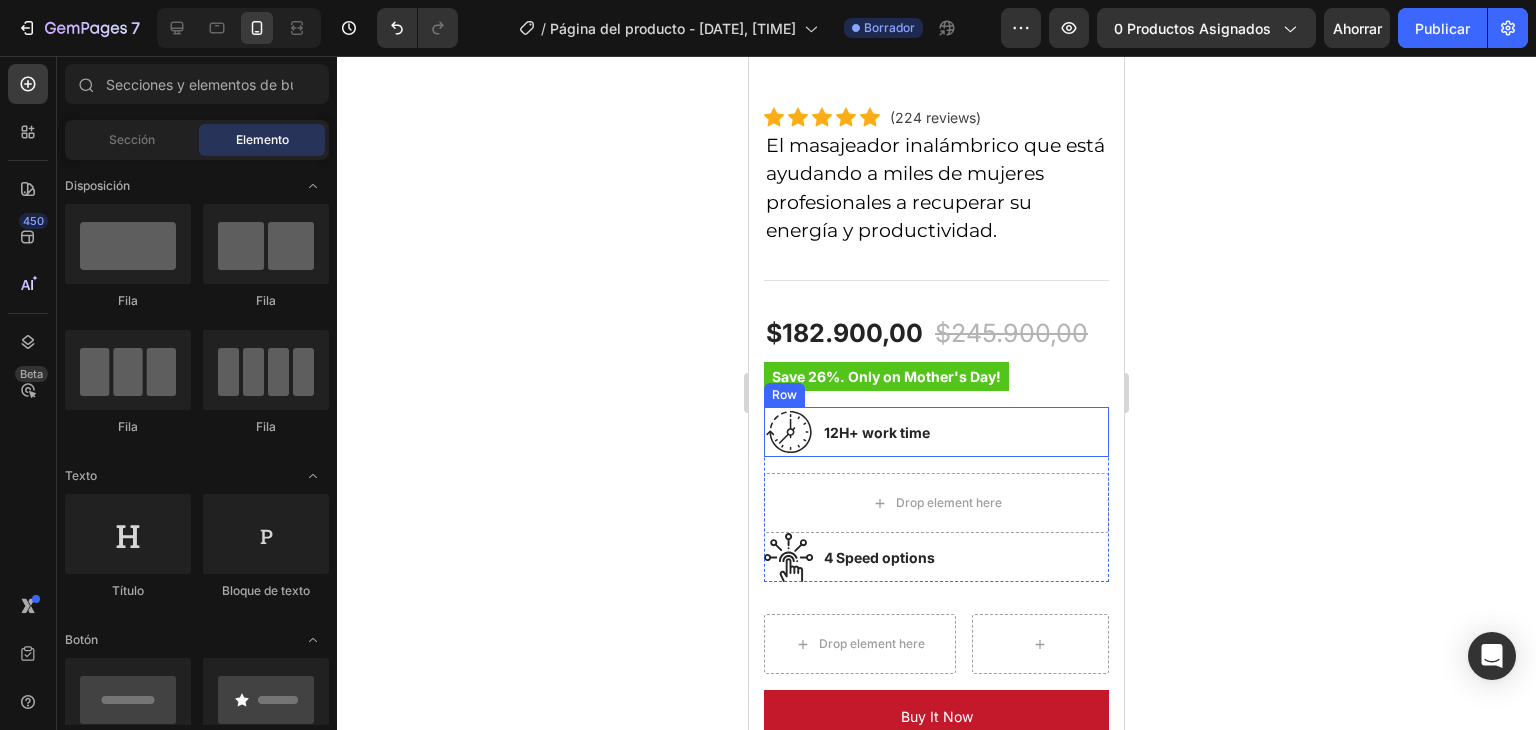 click on "Image 12H+ work time Text block Row" at bounding box center [936, 432] 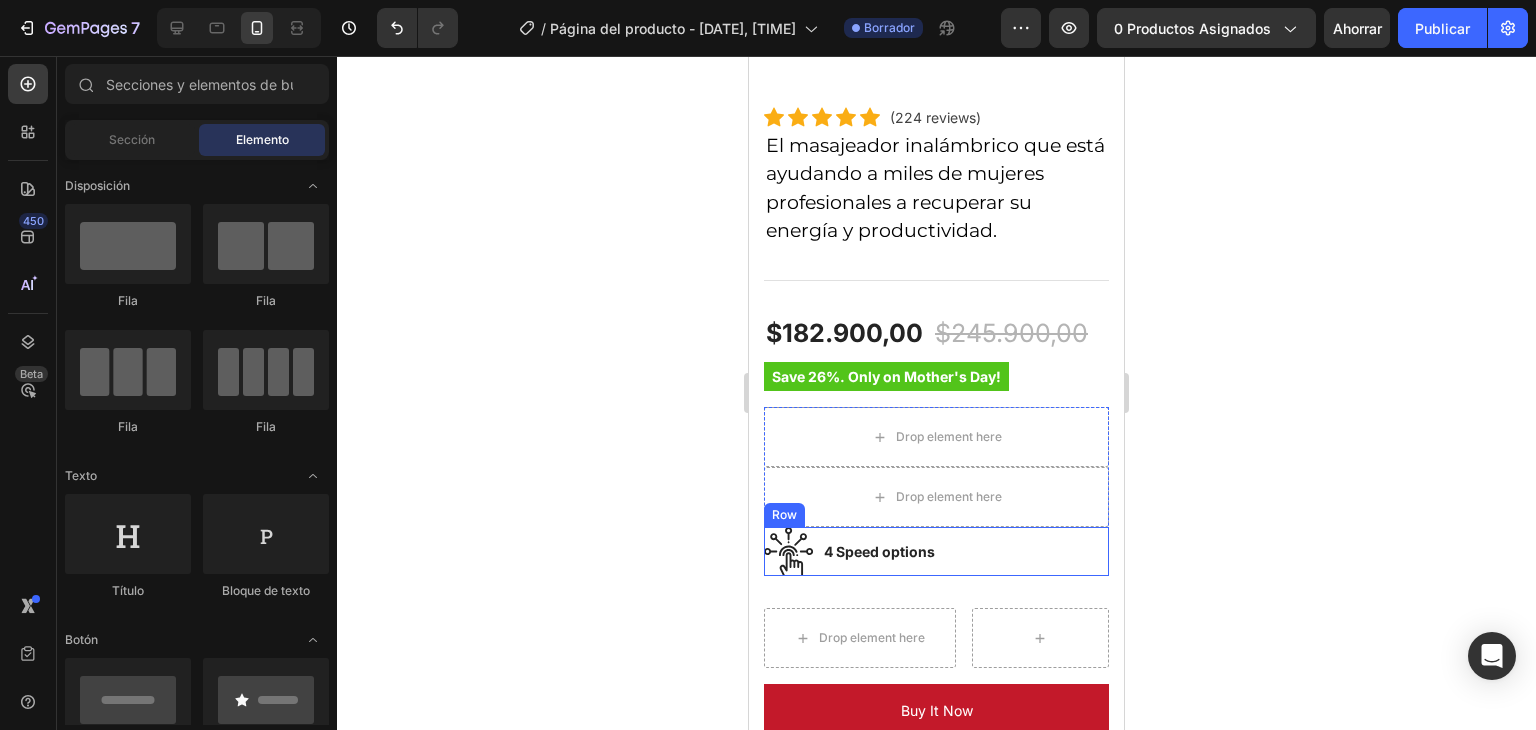 click on "Image 4 Speed options Text block Row" at bounding box center (936, 551) 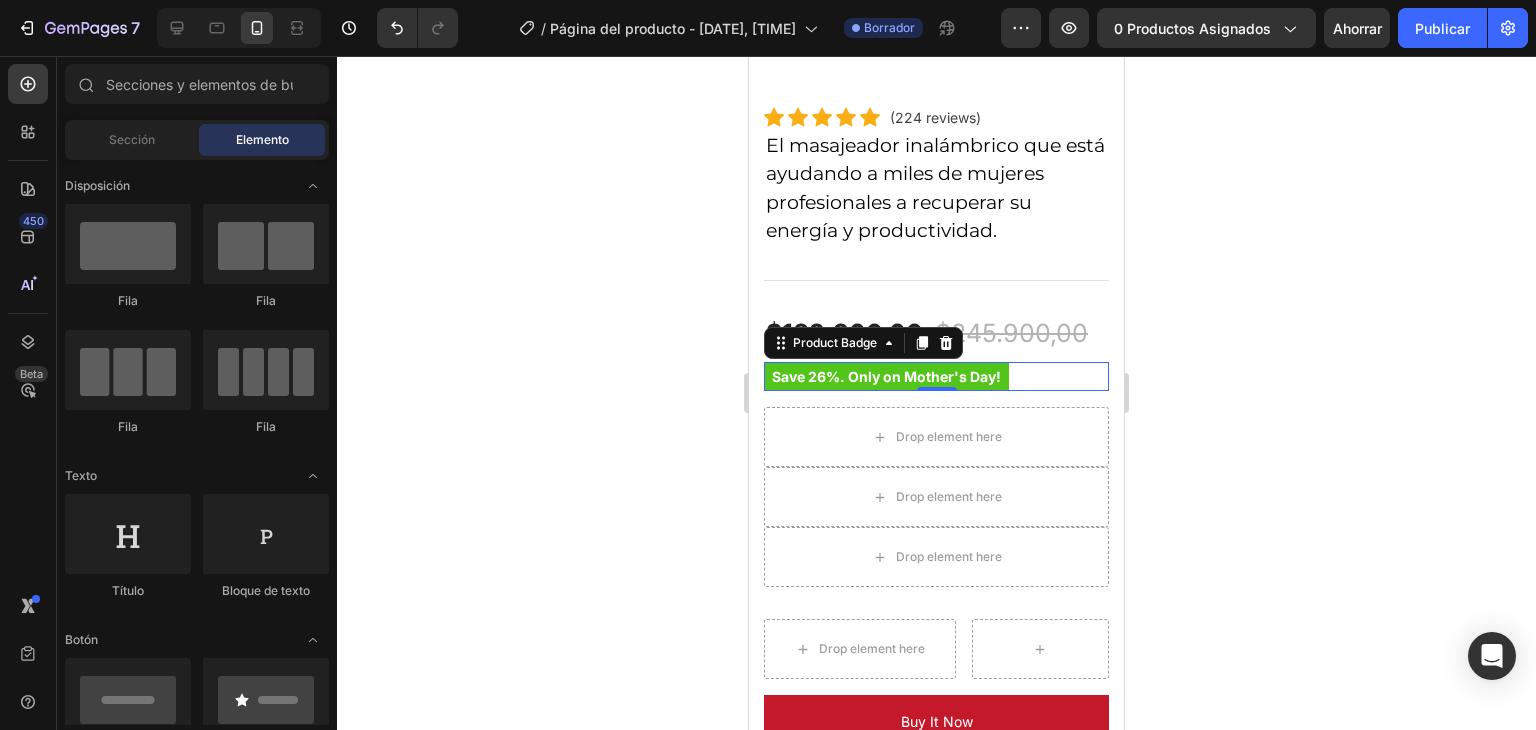 click on "Save 26%. Only on Mother's Day!" at bounding box center (886, 376) 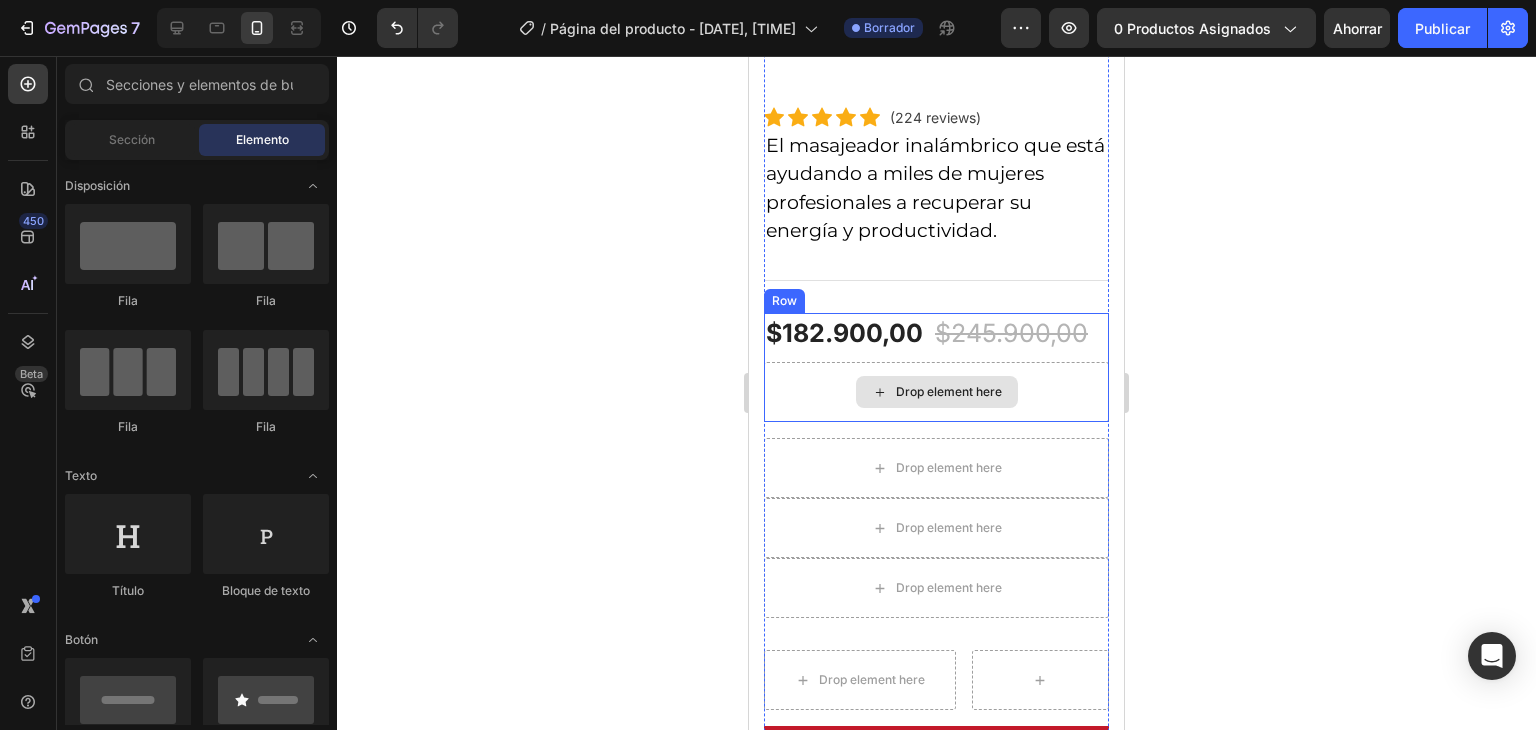 click on "Drop element here" at bounding box center [949, 392] 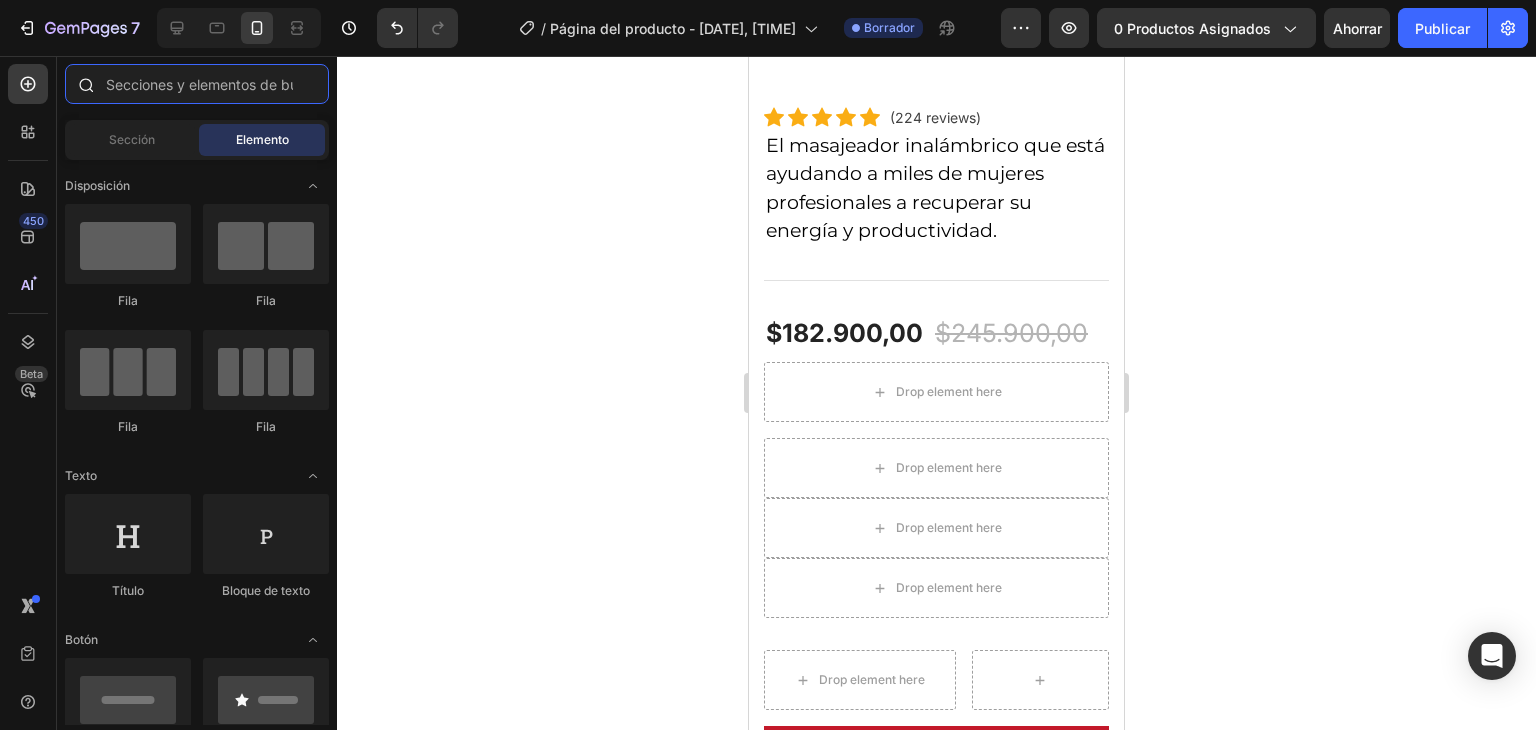 click at bounding box center [197, 84] 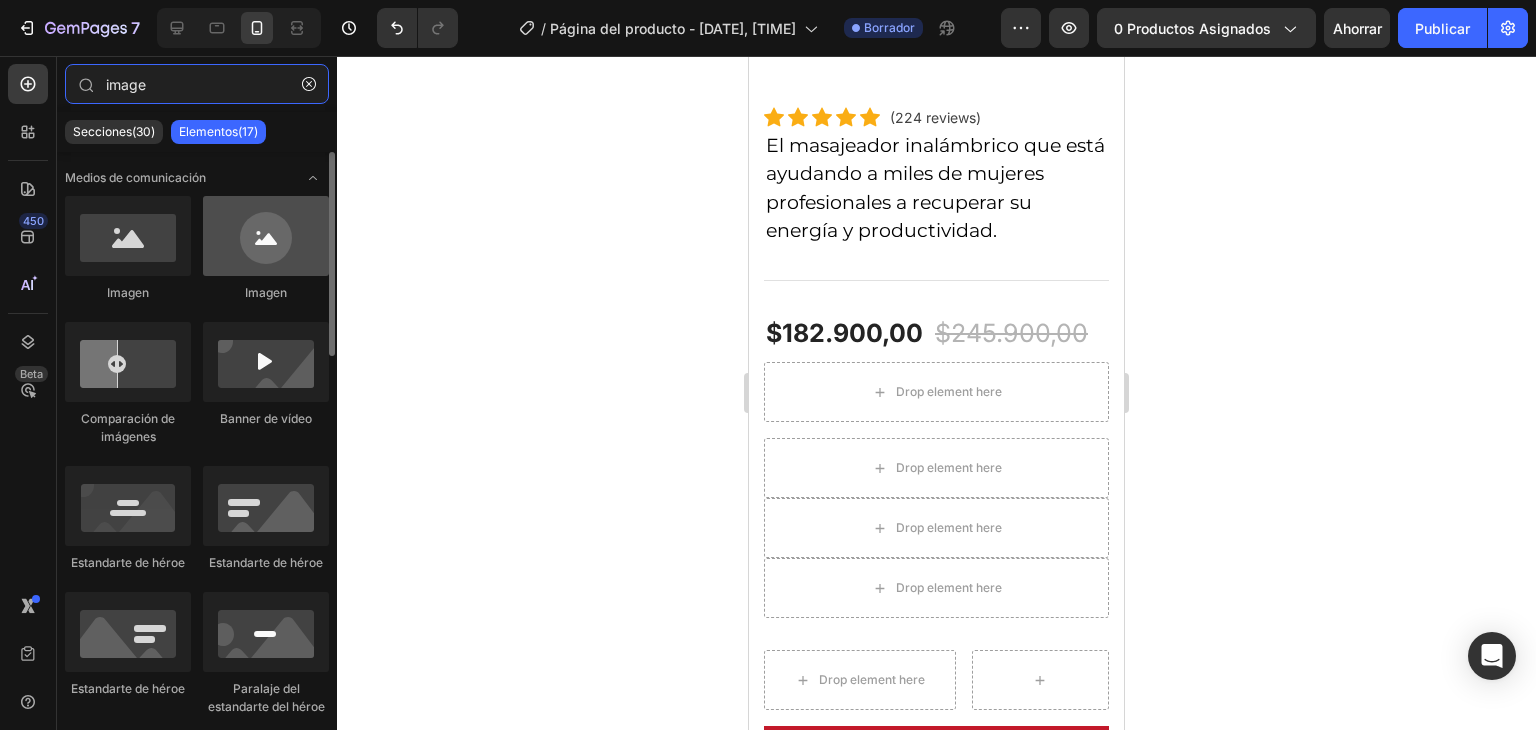 type on "image" 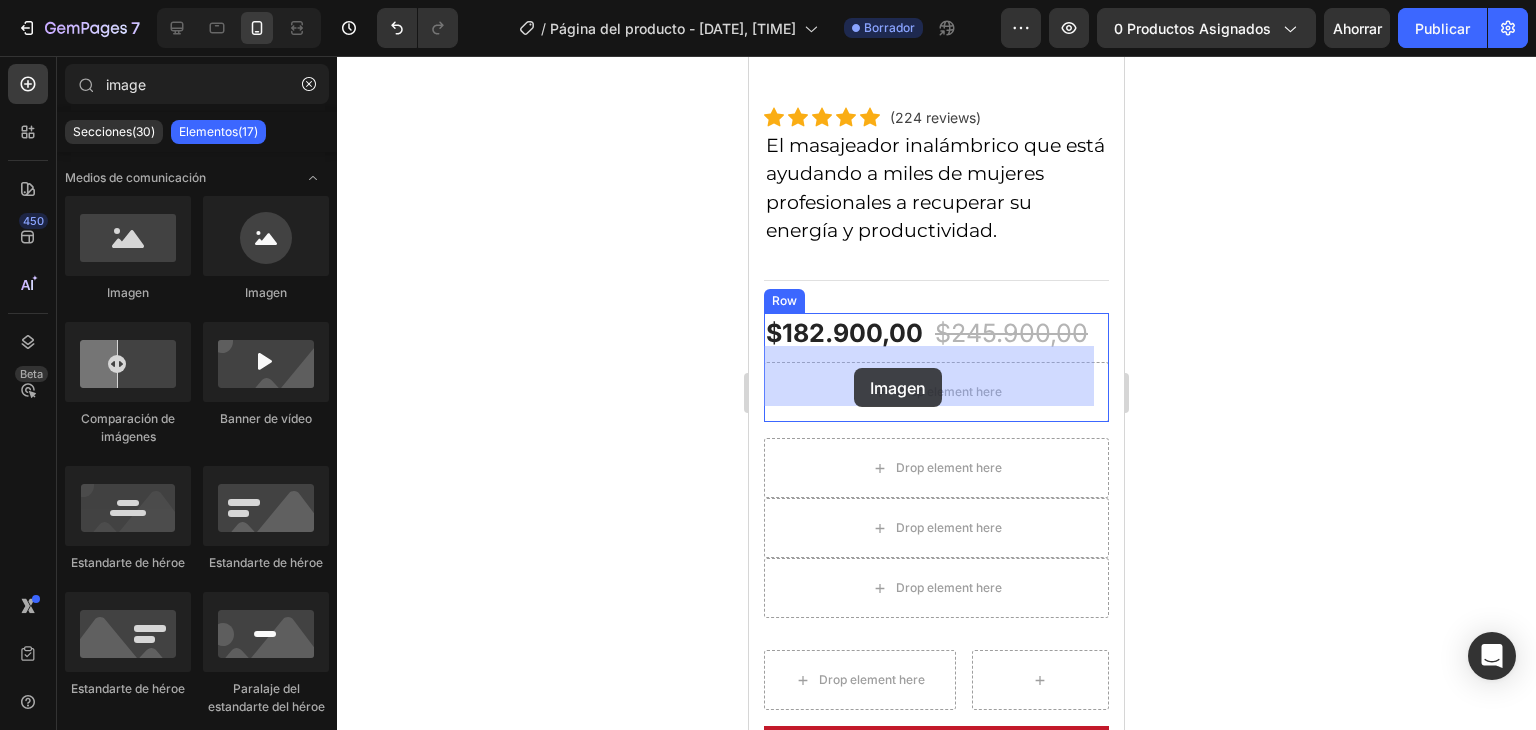 drag, startPoint x: 1002, startPoint y: 303, endPoint x: 852, endPoint y: 368, distance: 163.47783 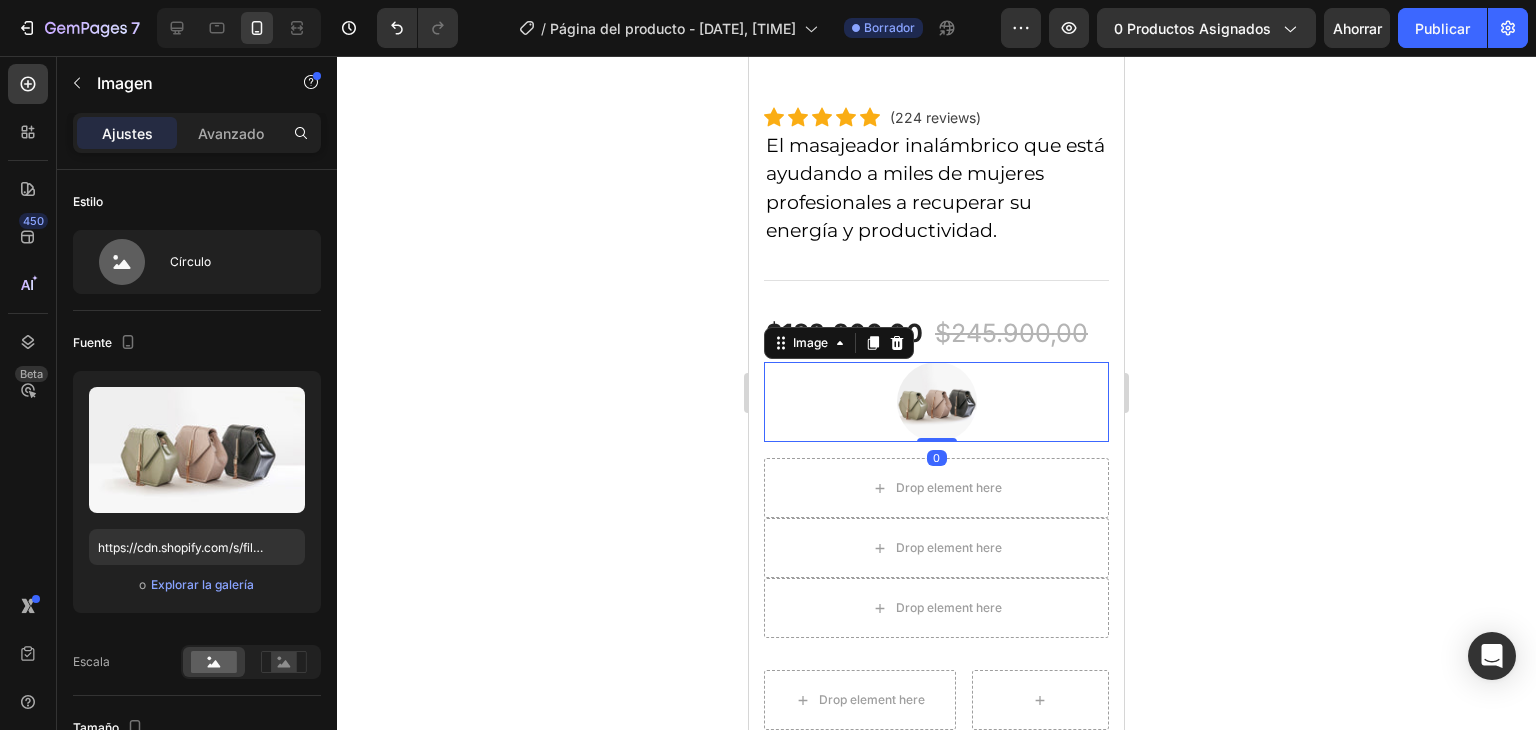 click at bounding box center (937, 402) 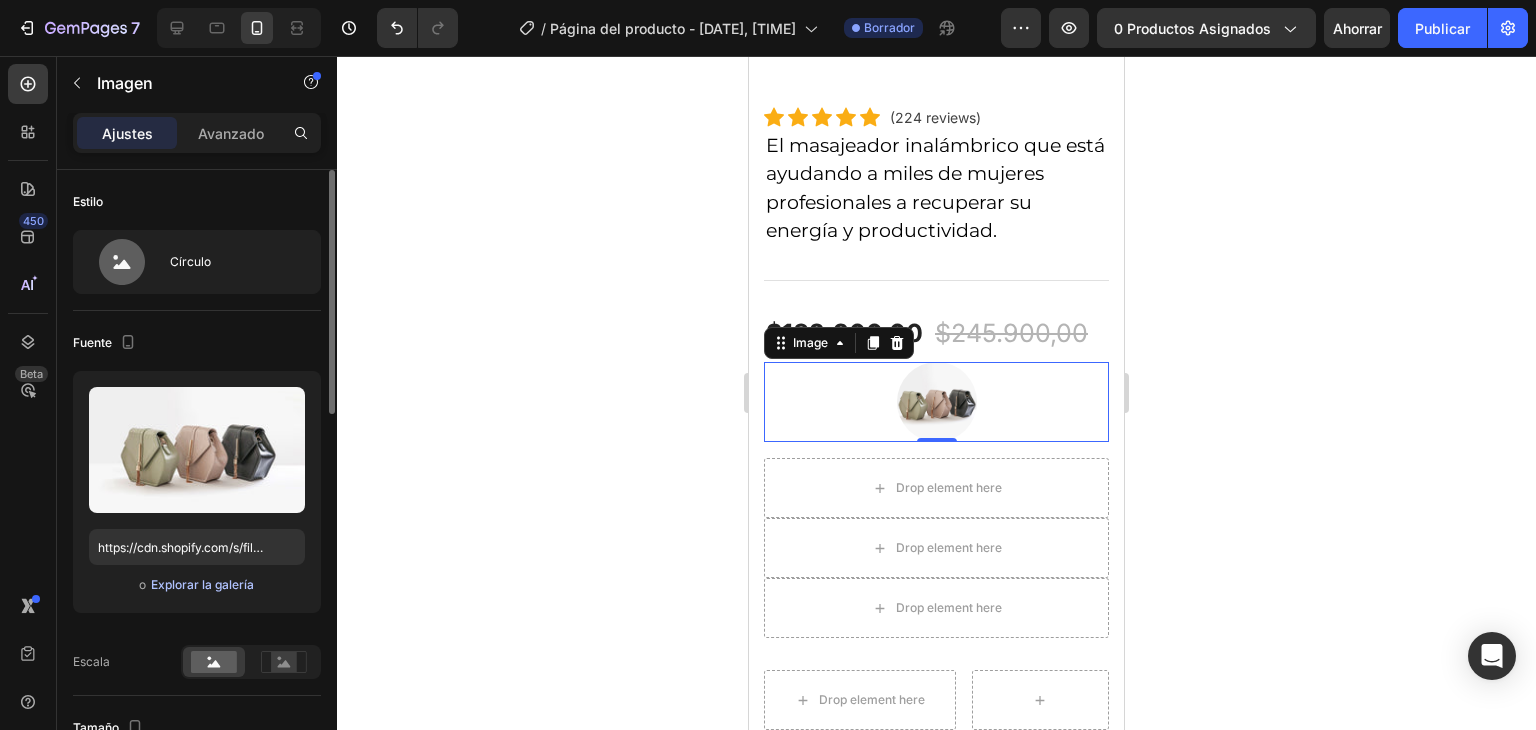 click on "Explorar la galería" at bounding box center (202, 584) 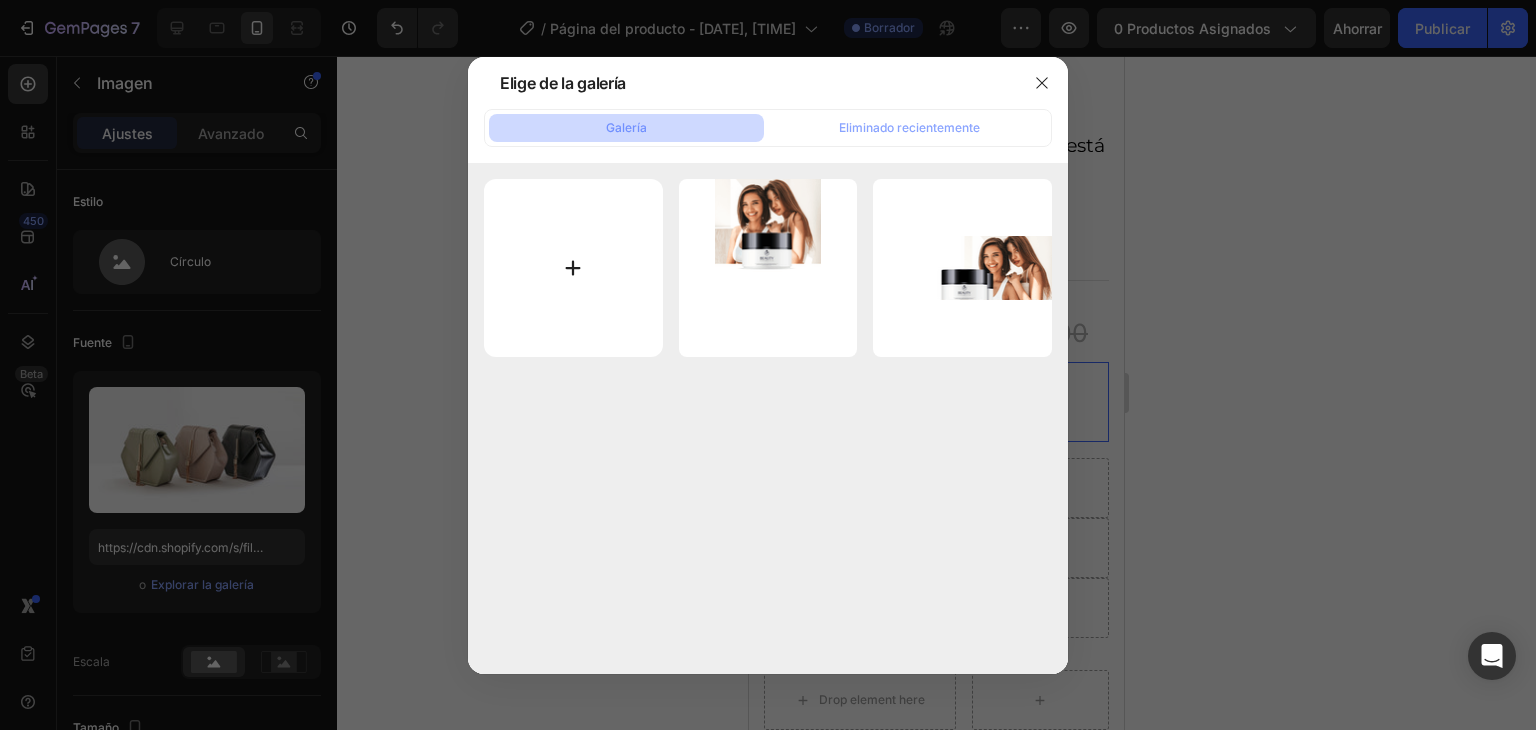 click at bounding box center (573, 268) 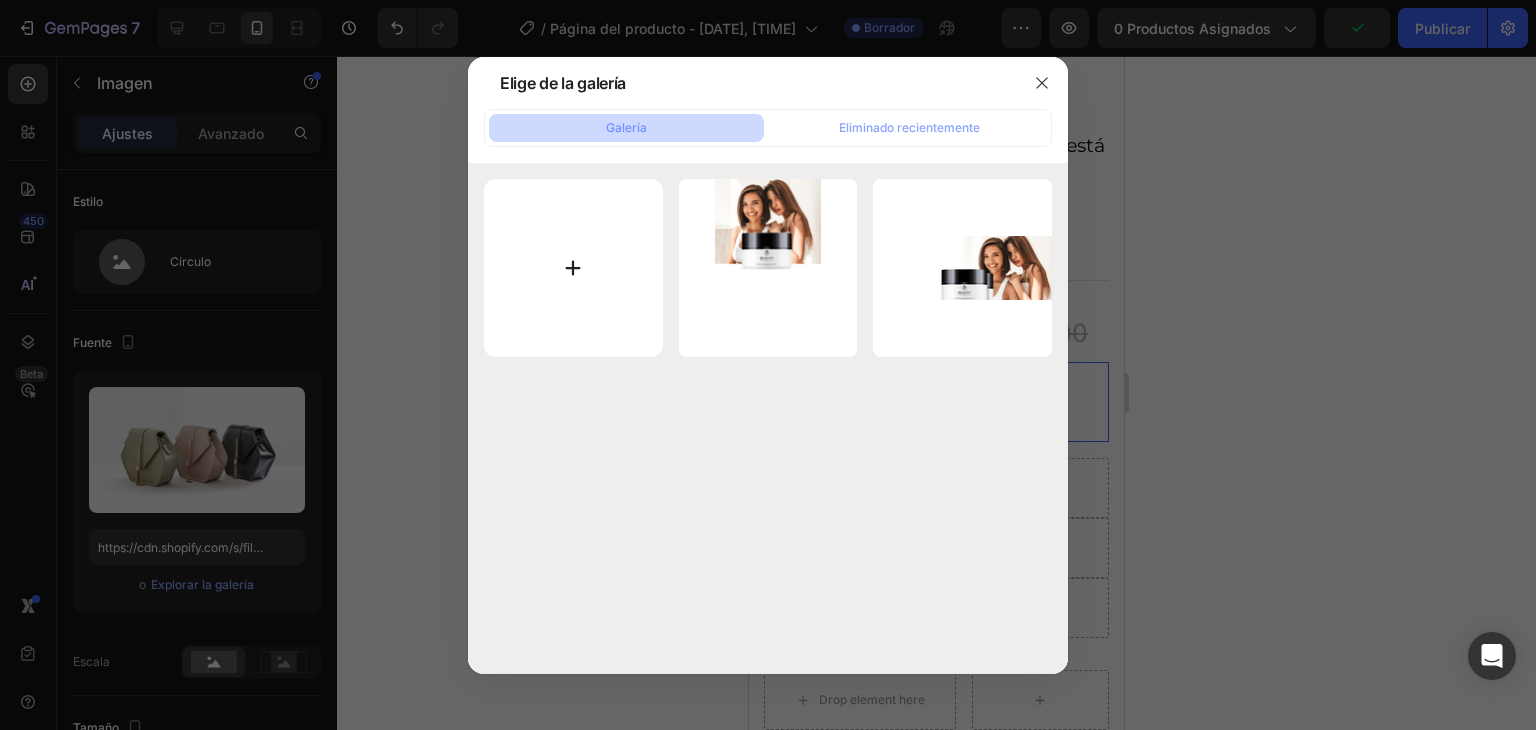 type on "C:\fakepath\imagen alivio natural .png" 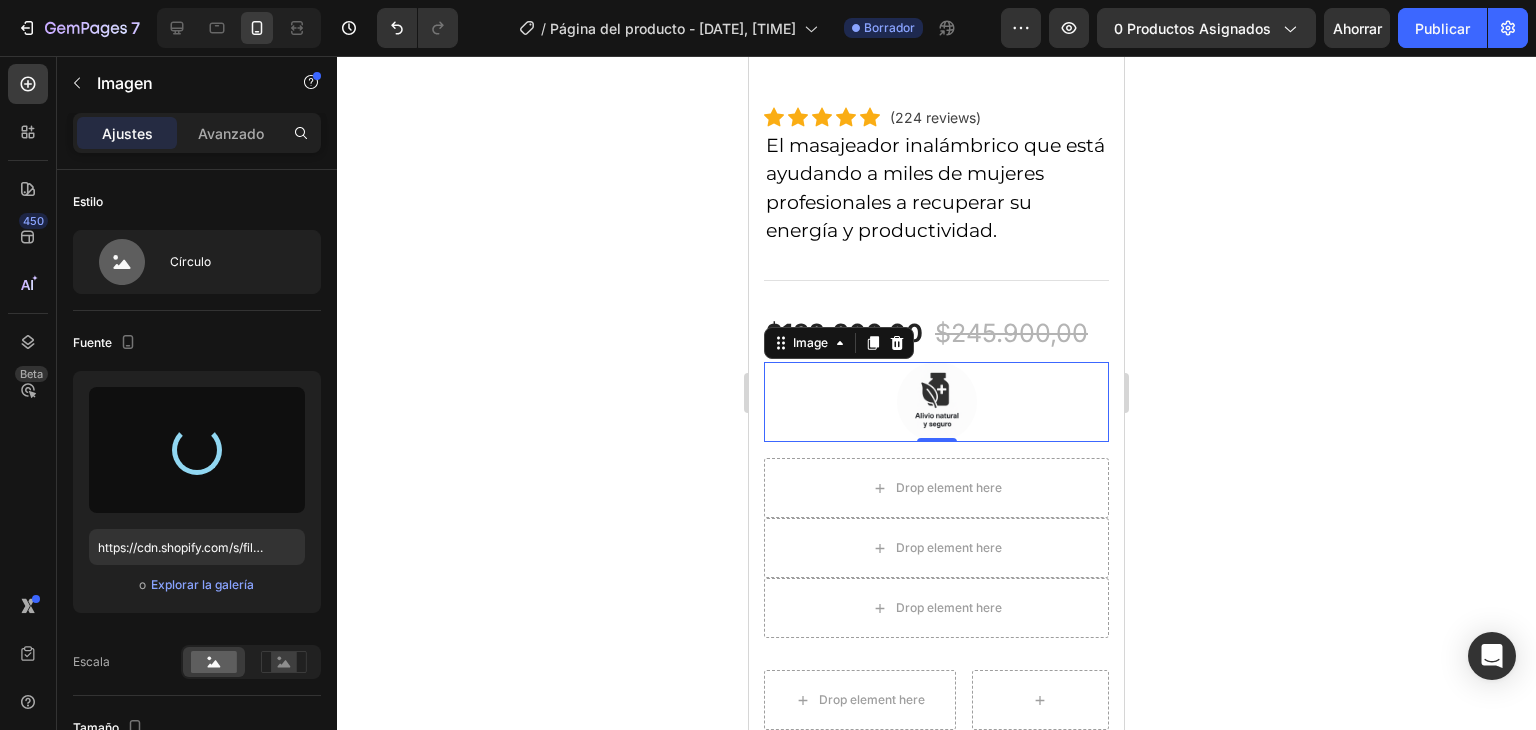 type on "https://cdn.shopify.com/s/files/1/0697/7568/7836/files/gempages_578192652432835525-3c54f060-b9da-4092-94b4-1d2d21325095.png" 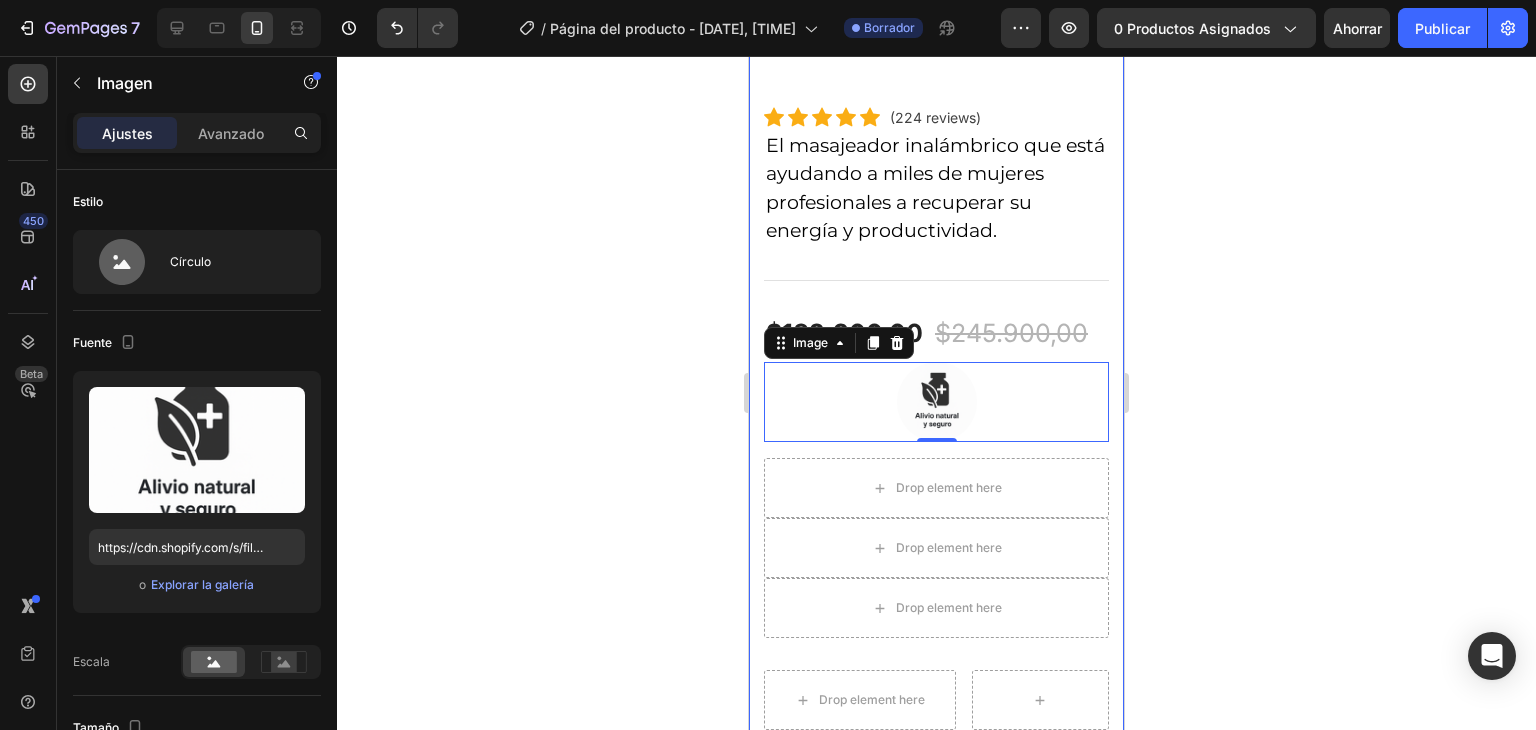 click on "Drop element here" at bounding box center (936, 488) 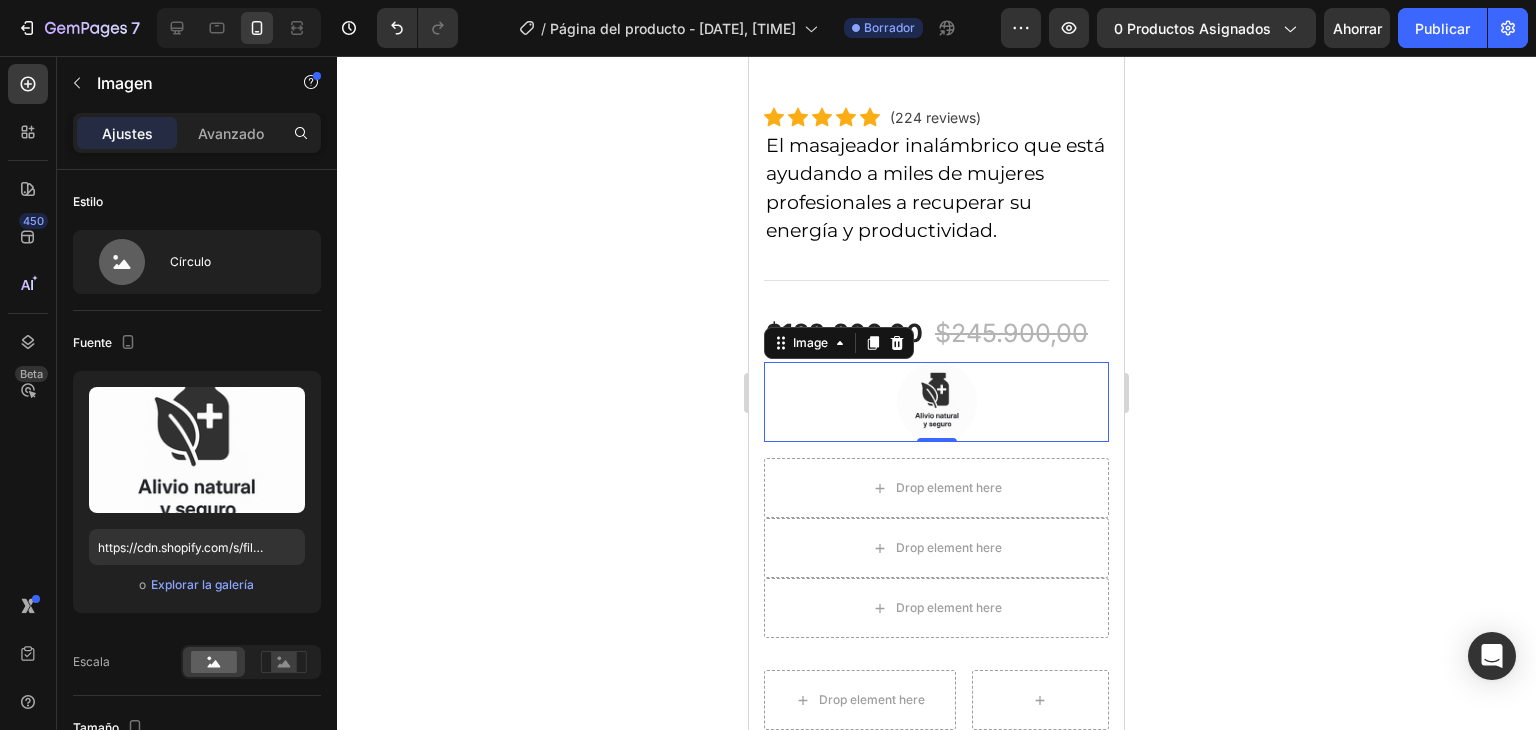 click 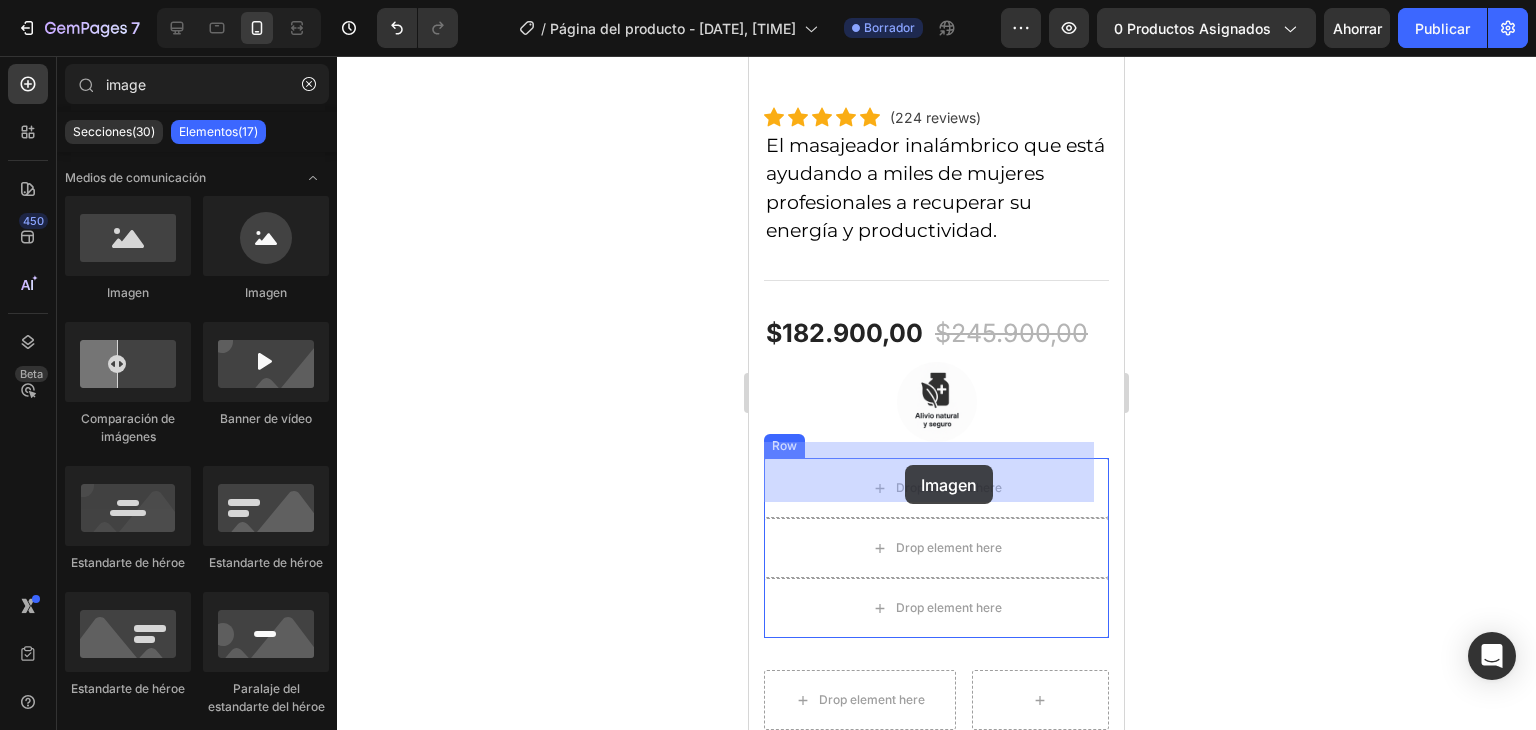 drag, startPoint x: 993, startPoint y: 304, endPoint x: 1092, endPoint y: 442, distance: 169.83817 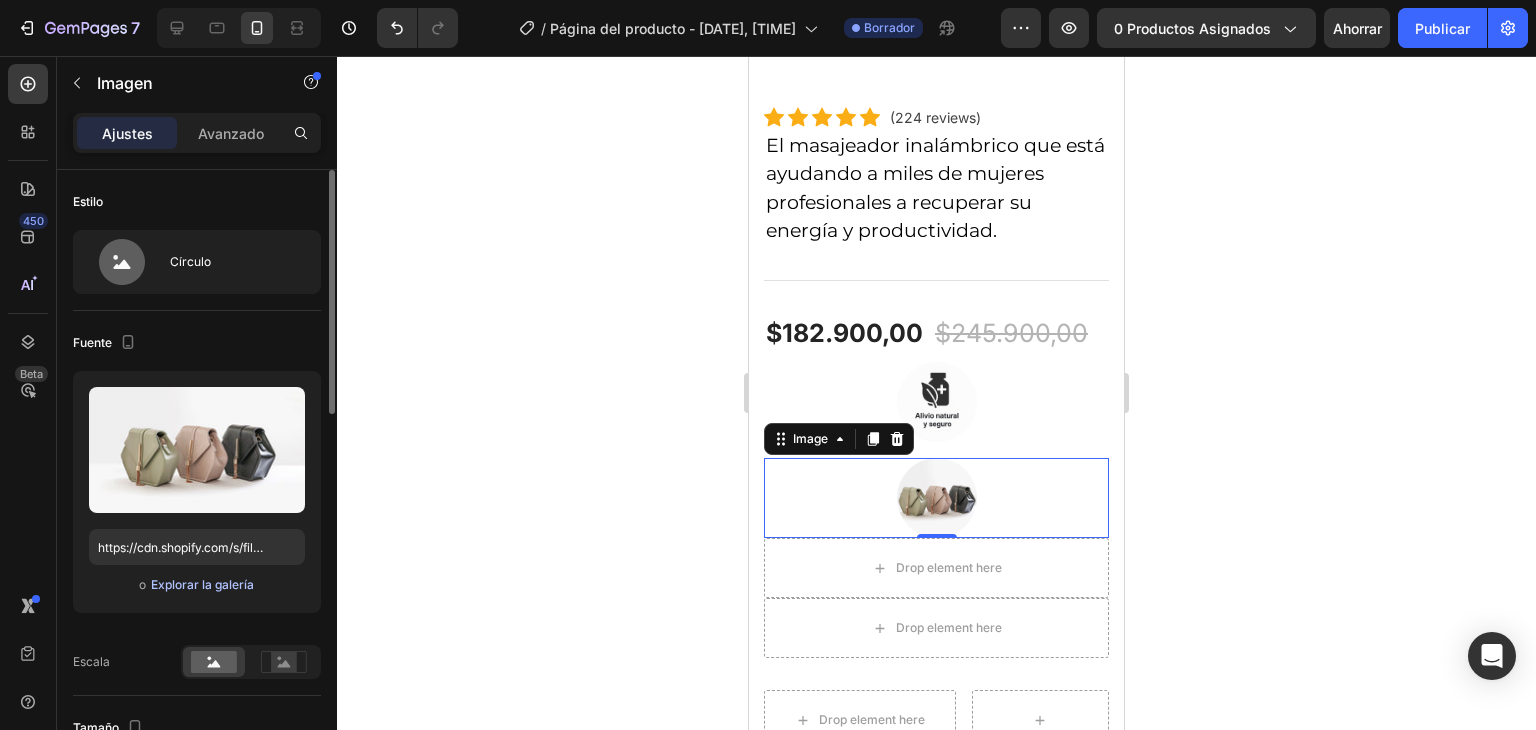 click on "Explorar la galería" at bounding box center [202, 584] 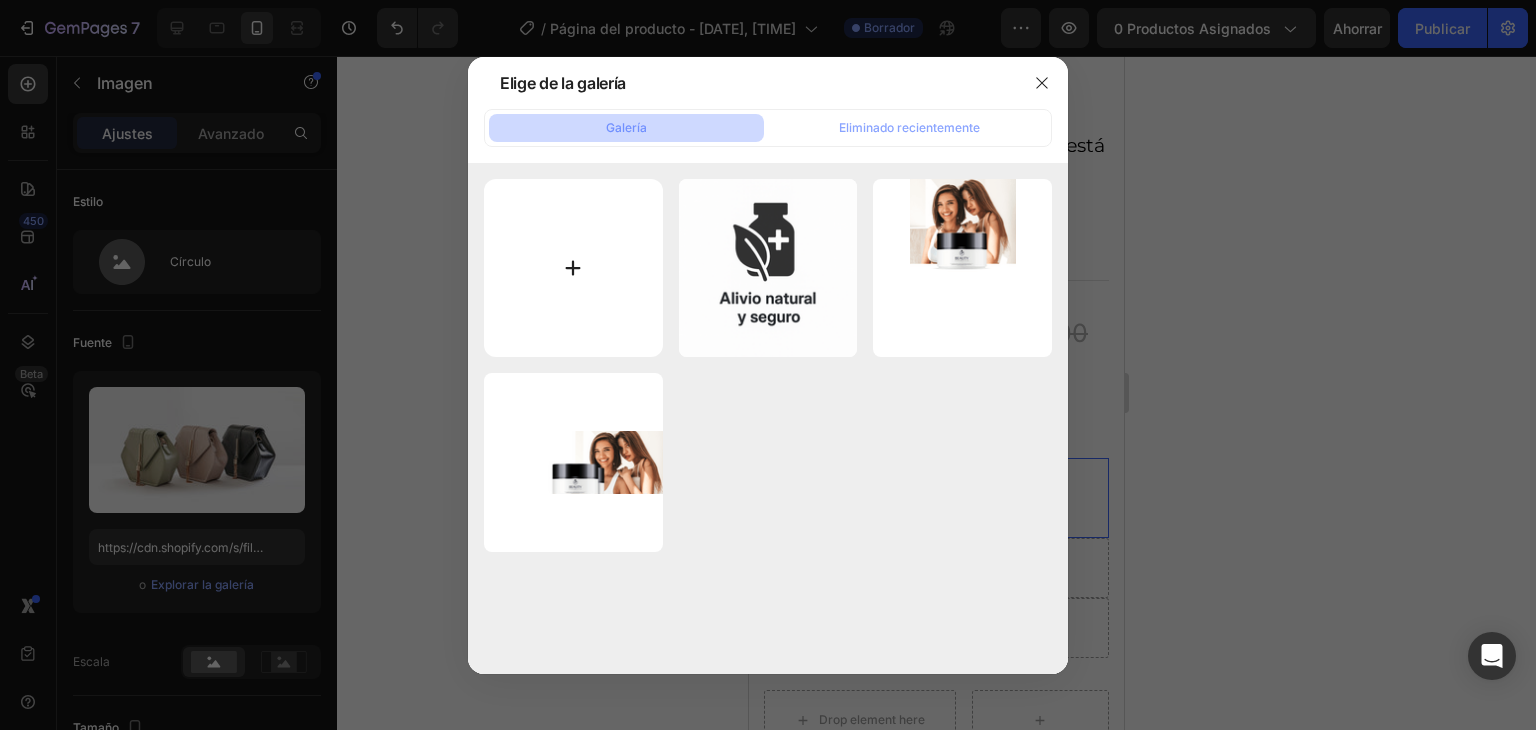 click at bounding box center (573, 268) 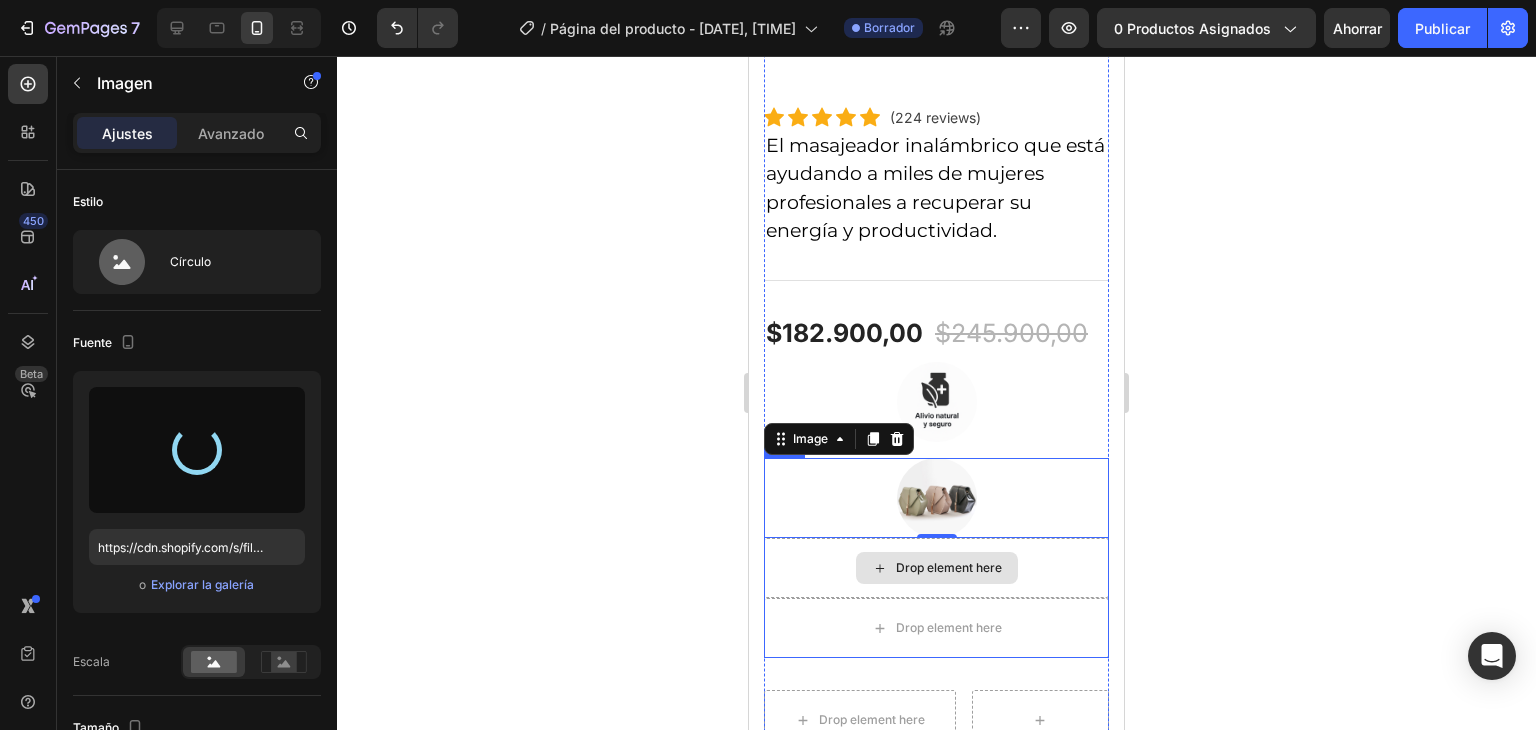type on "https://cdn.shopify.com/s/files/1/0697/7568/7836/files/gempages_578192652432835525-954b4ffb-f404-4d96-b07c-8da00c68075e.png" 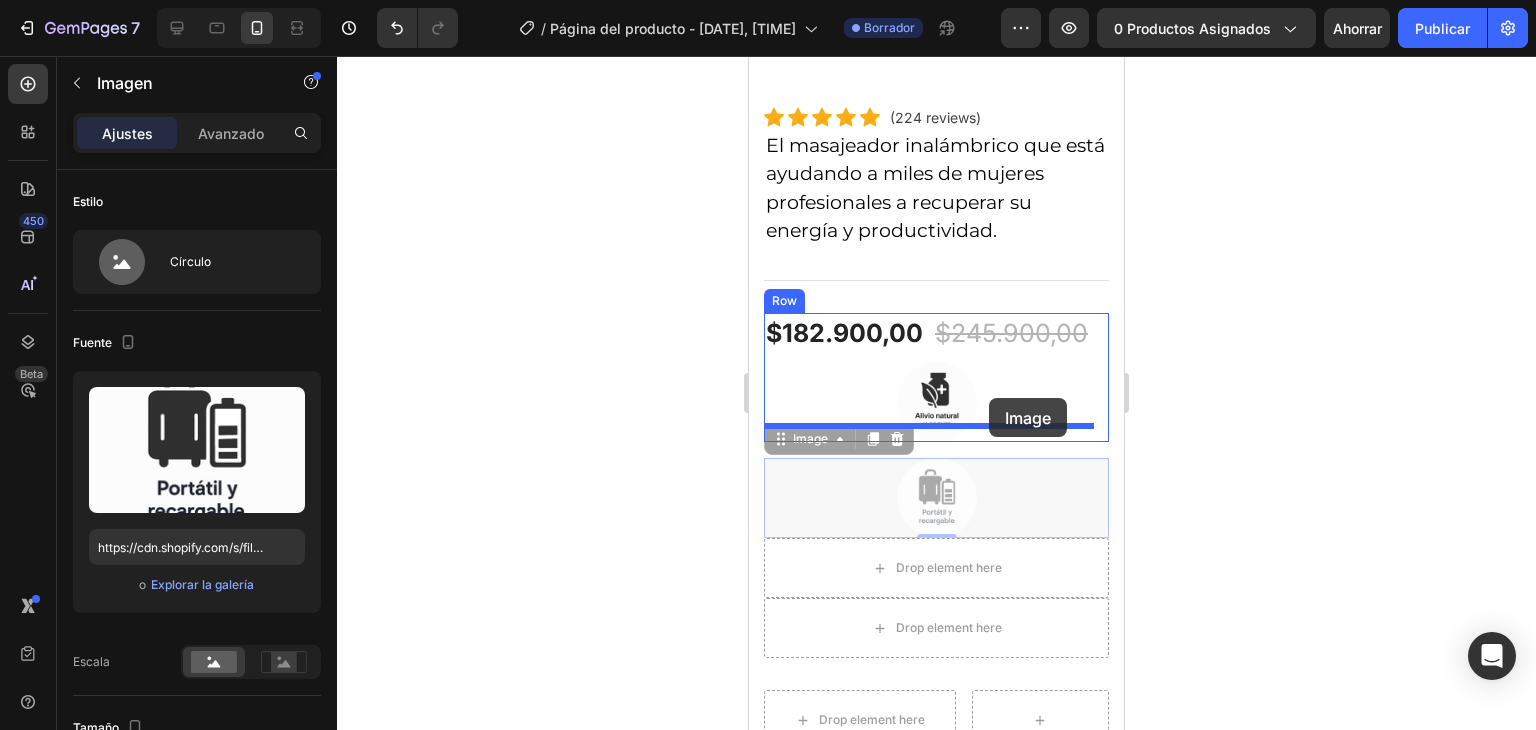 drag, startPoint x: 944, startPoint y: 481, endPoint x: 991, endPoint y: 389, distance: 103.31021 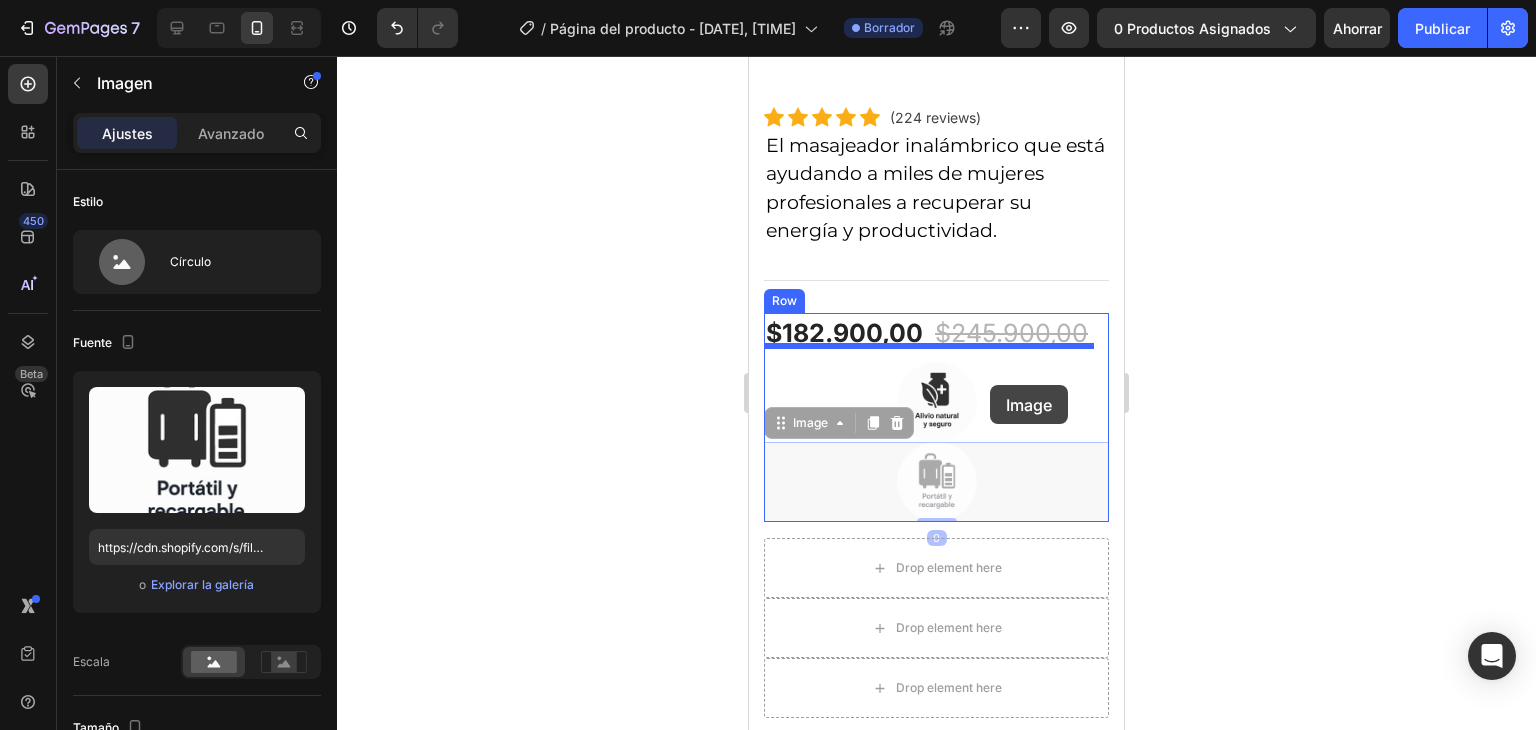 drag, startPoint x: 927, startPoint y: 475, endPoint x: 976, endPoint y: 449, distance: 55.470715 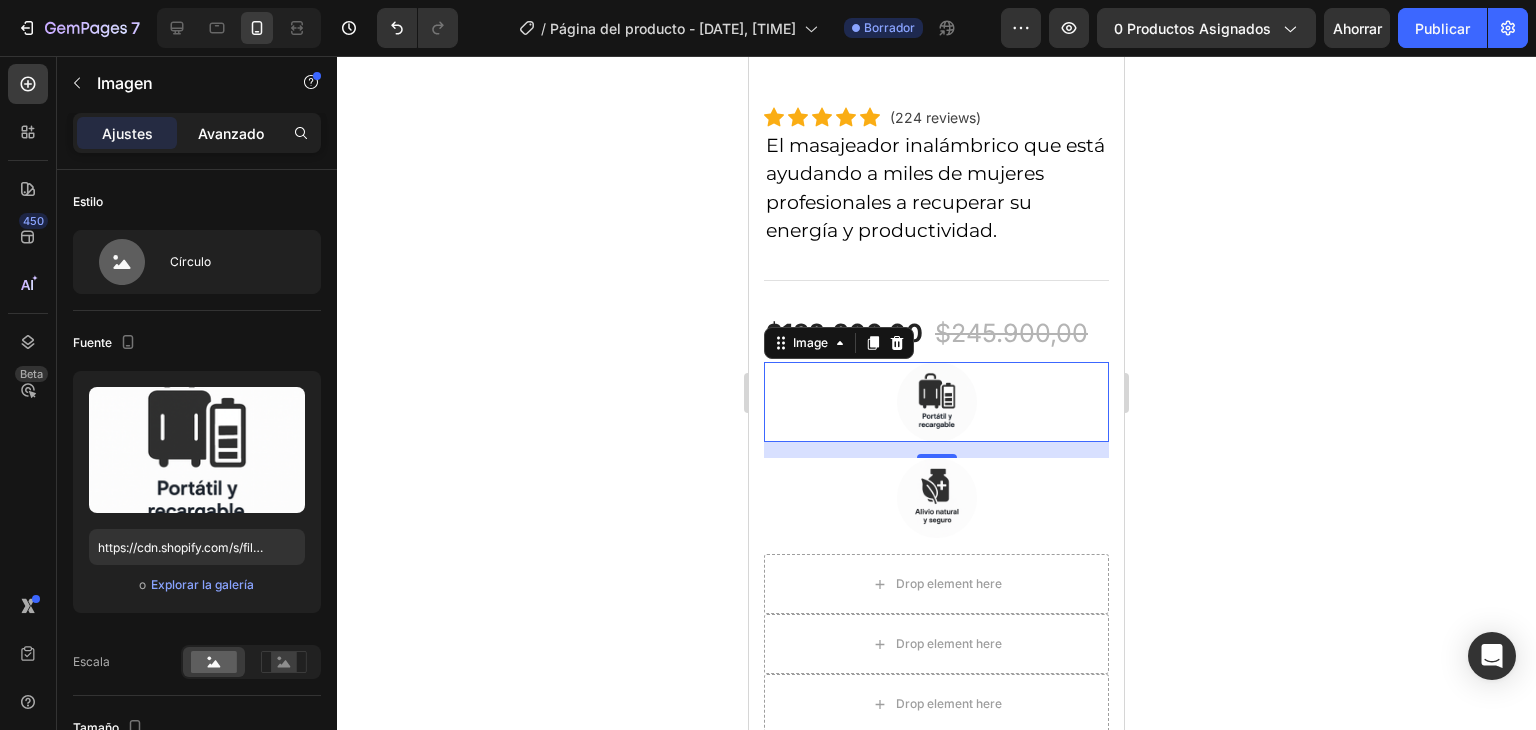 click on "Avanzado" at bounding box center (231, 133) 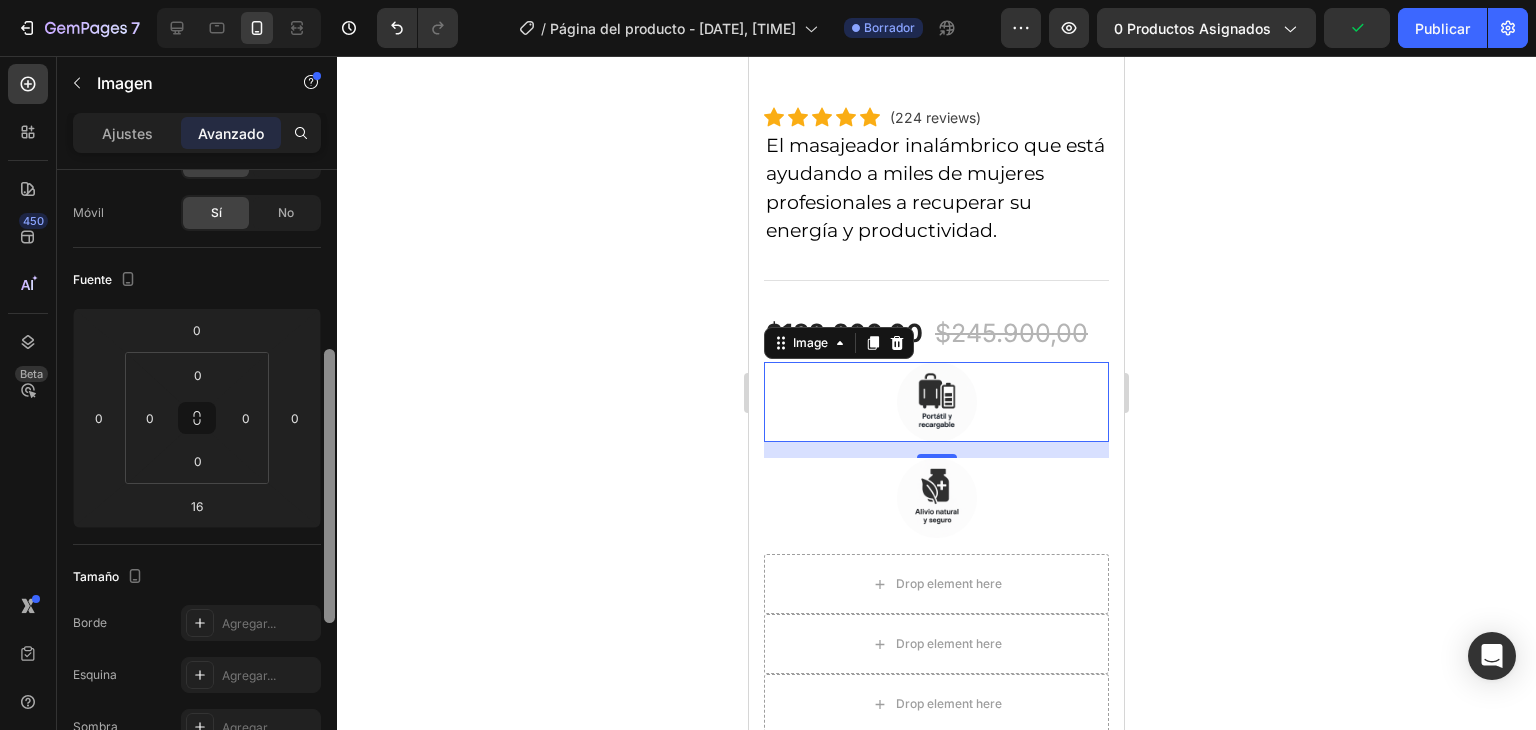 scroll, scrollTop: 220, scrollLeft: 0, axis: vertical 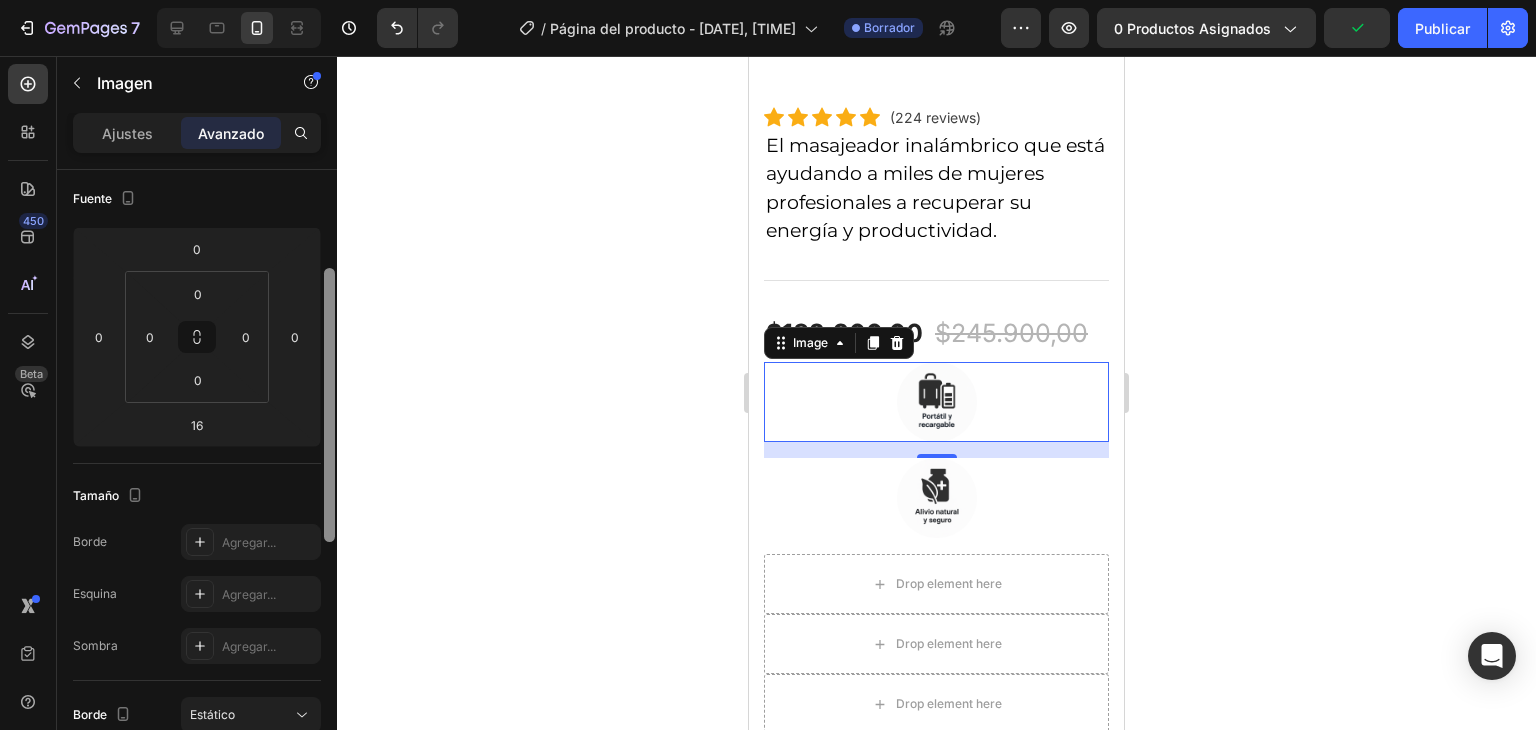 drag, startPoint x: 327, startPoint y: 267, endPoint x: 330, endPoint y: 365, distance: 98.045906 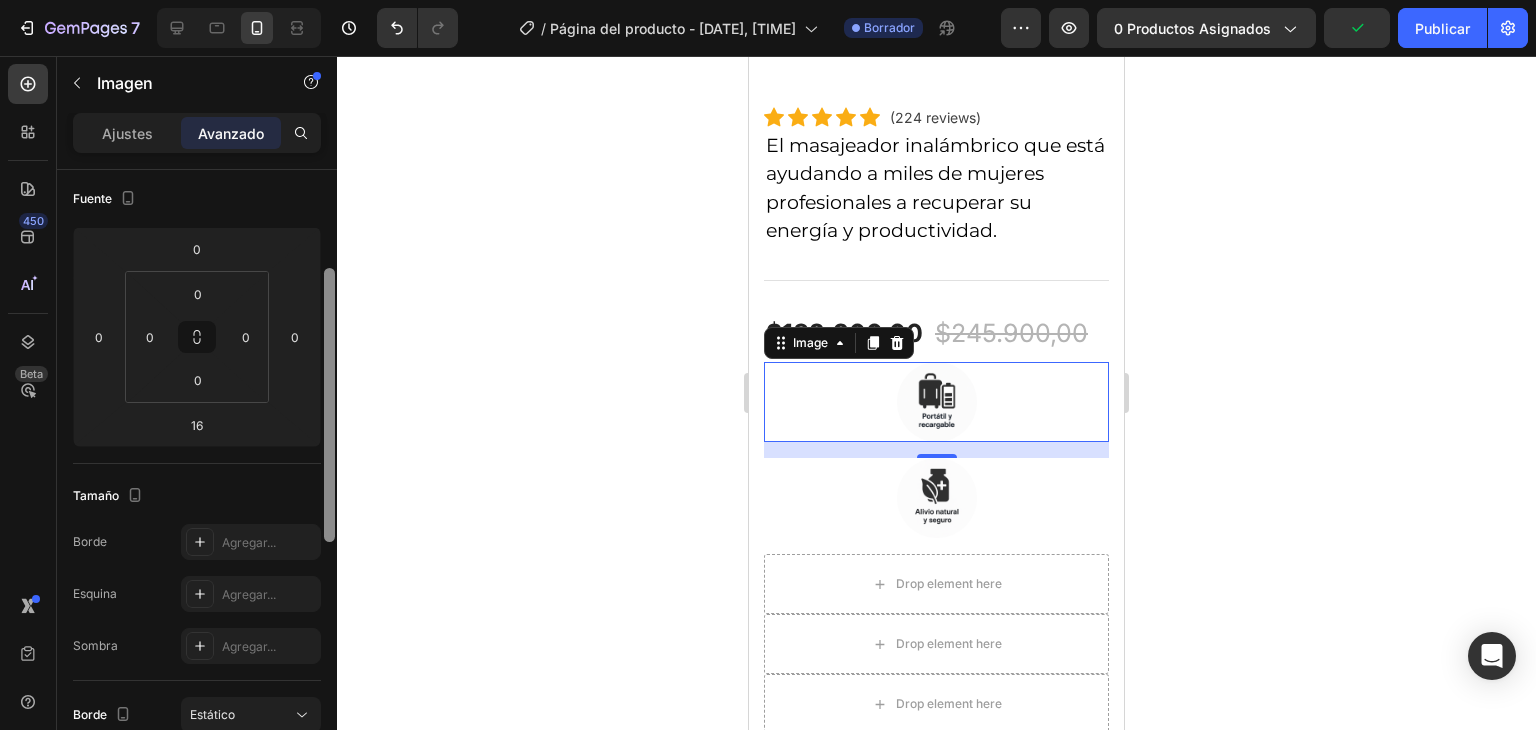 click at bounding box center [329, 405] 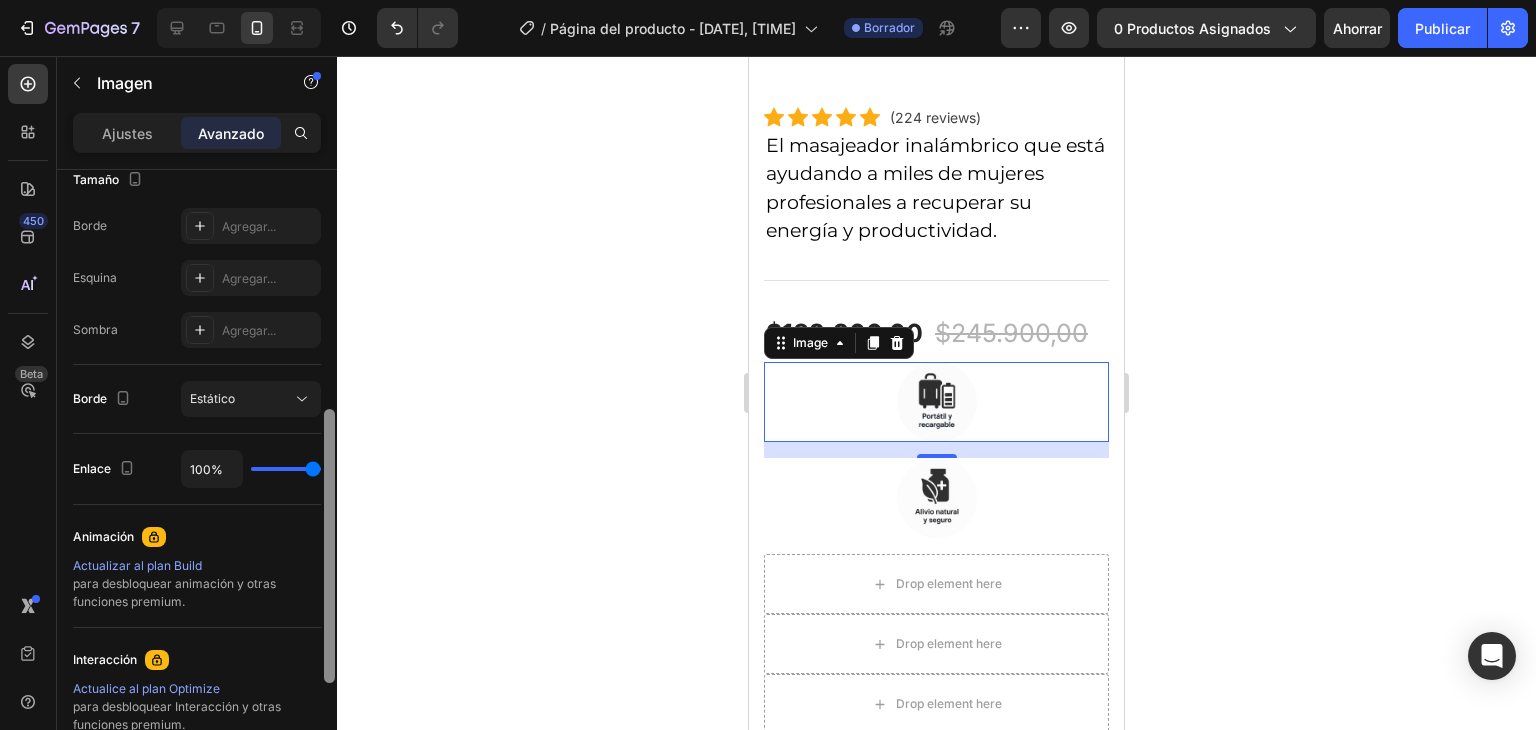 drag, startPoint x: 330, startPoint y: 381, endPoint x: 315, endPoint y: 521, distance: 140.80128 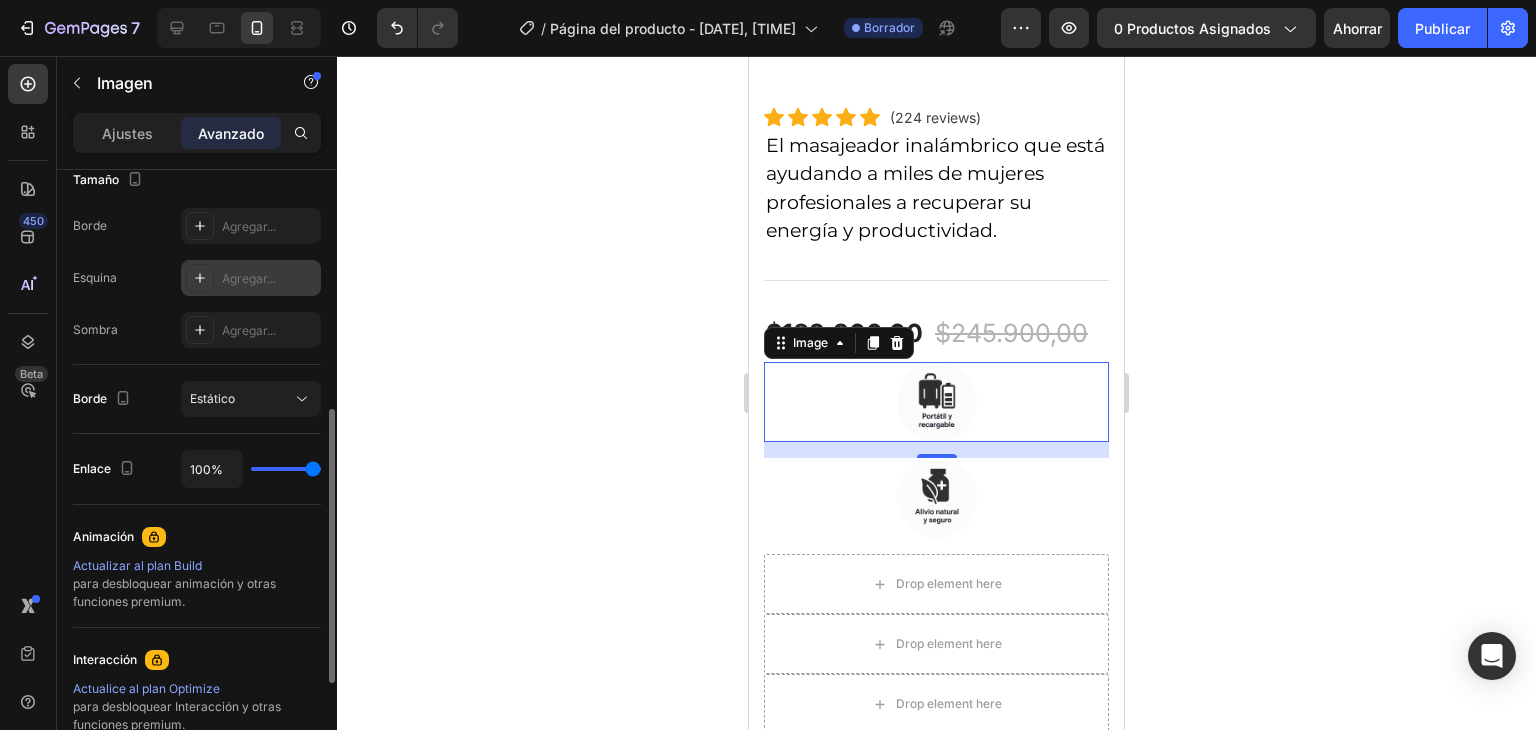 click 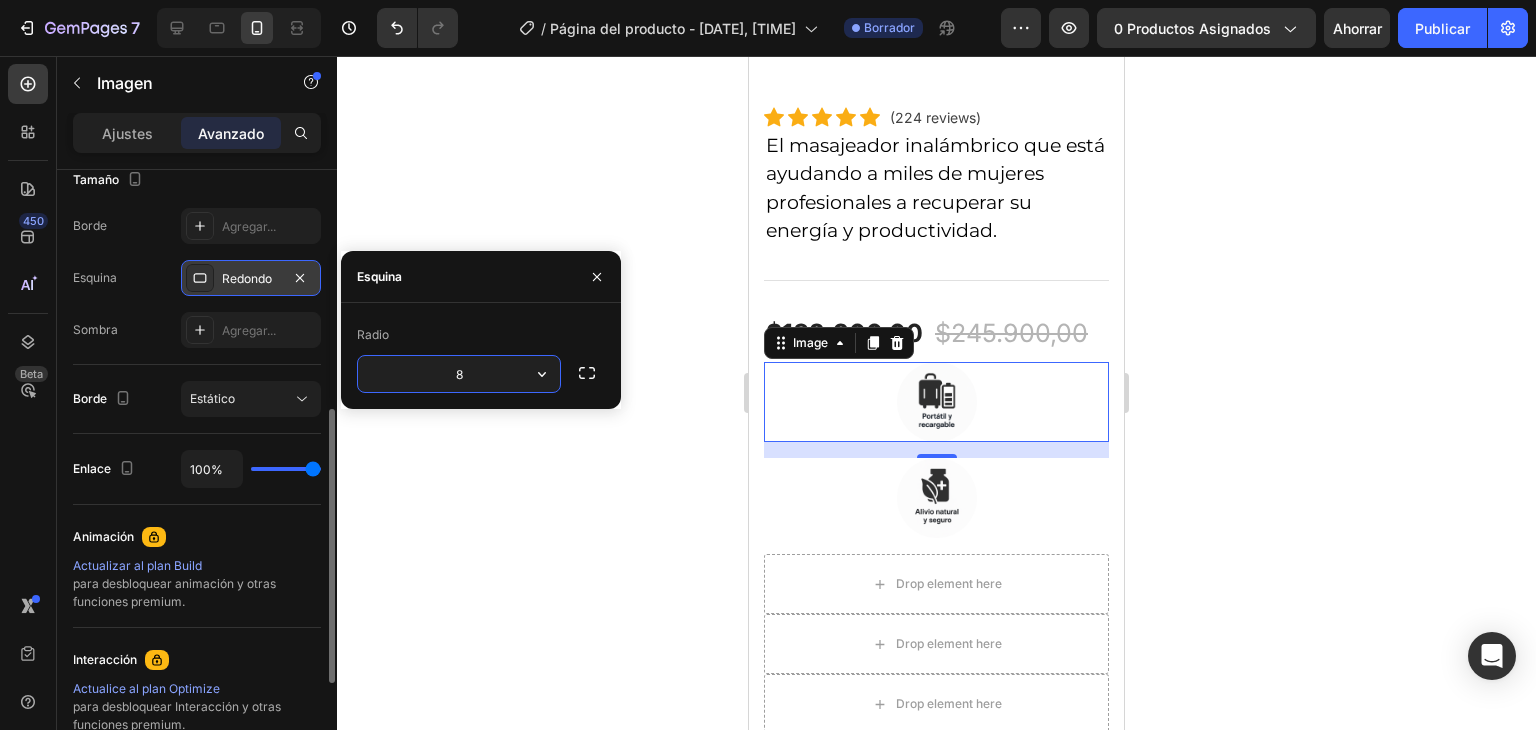 click 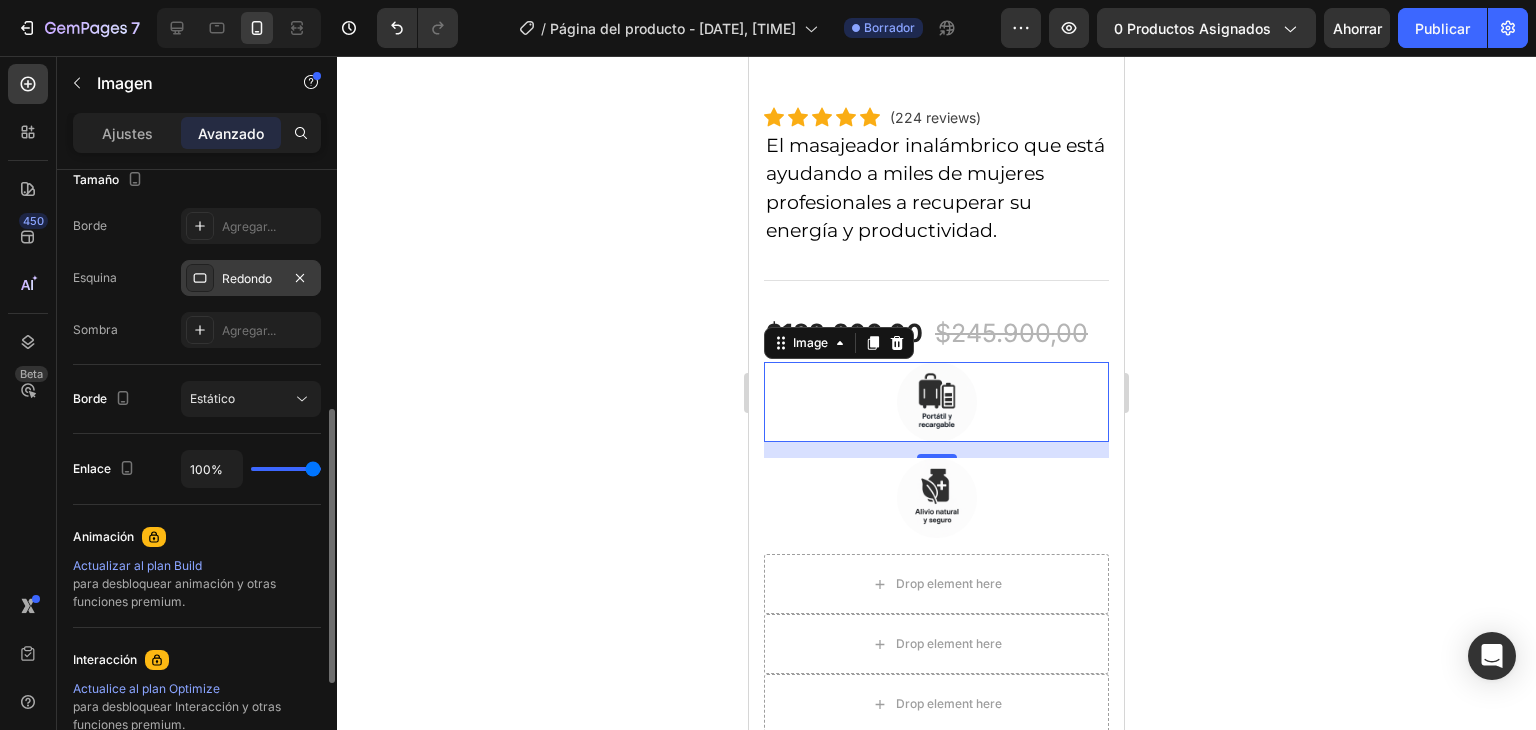 click 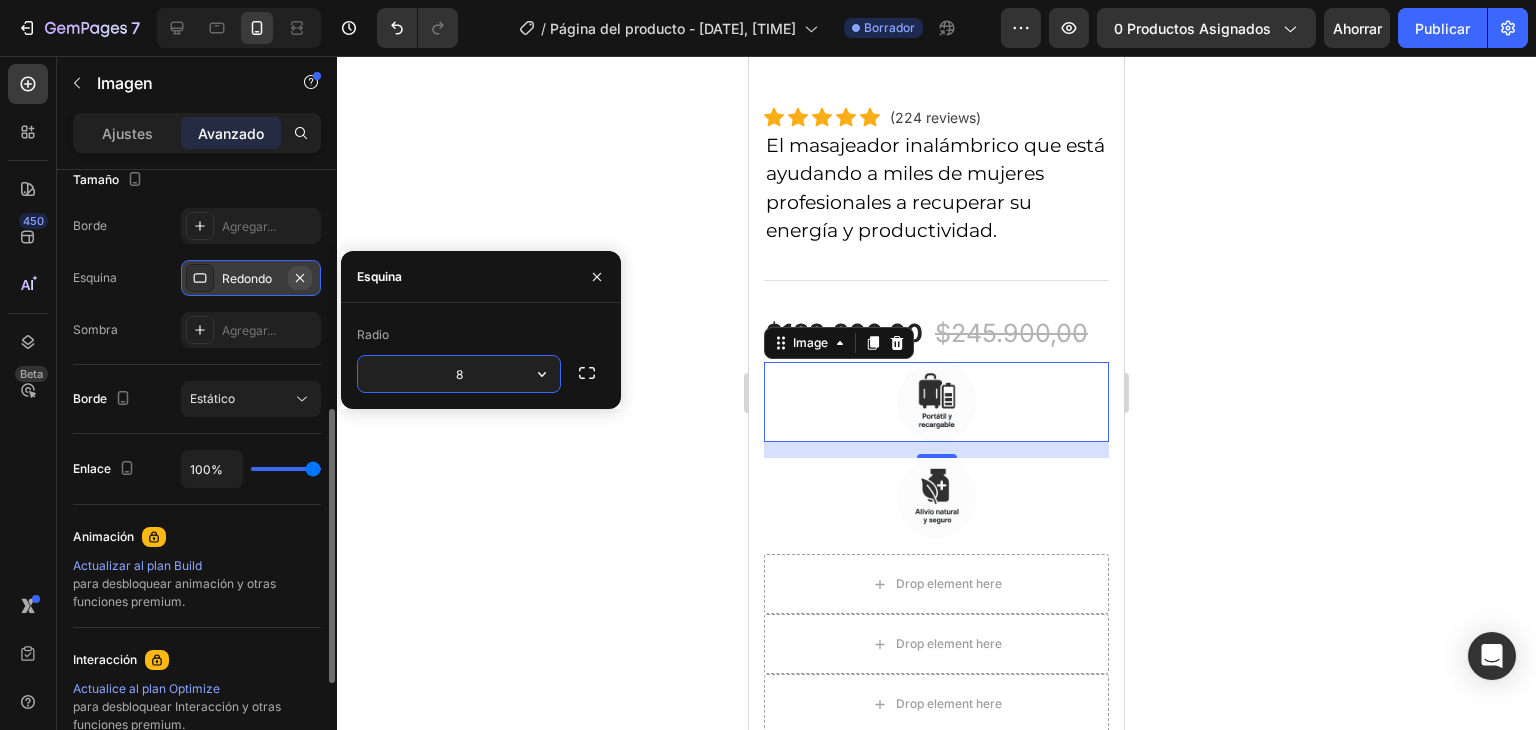 click 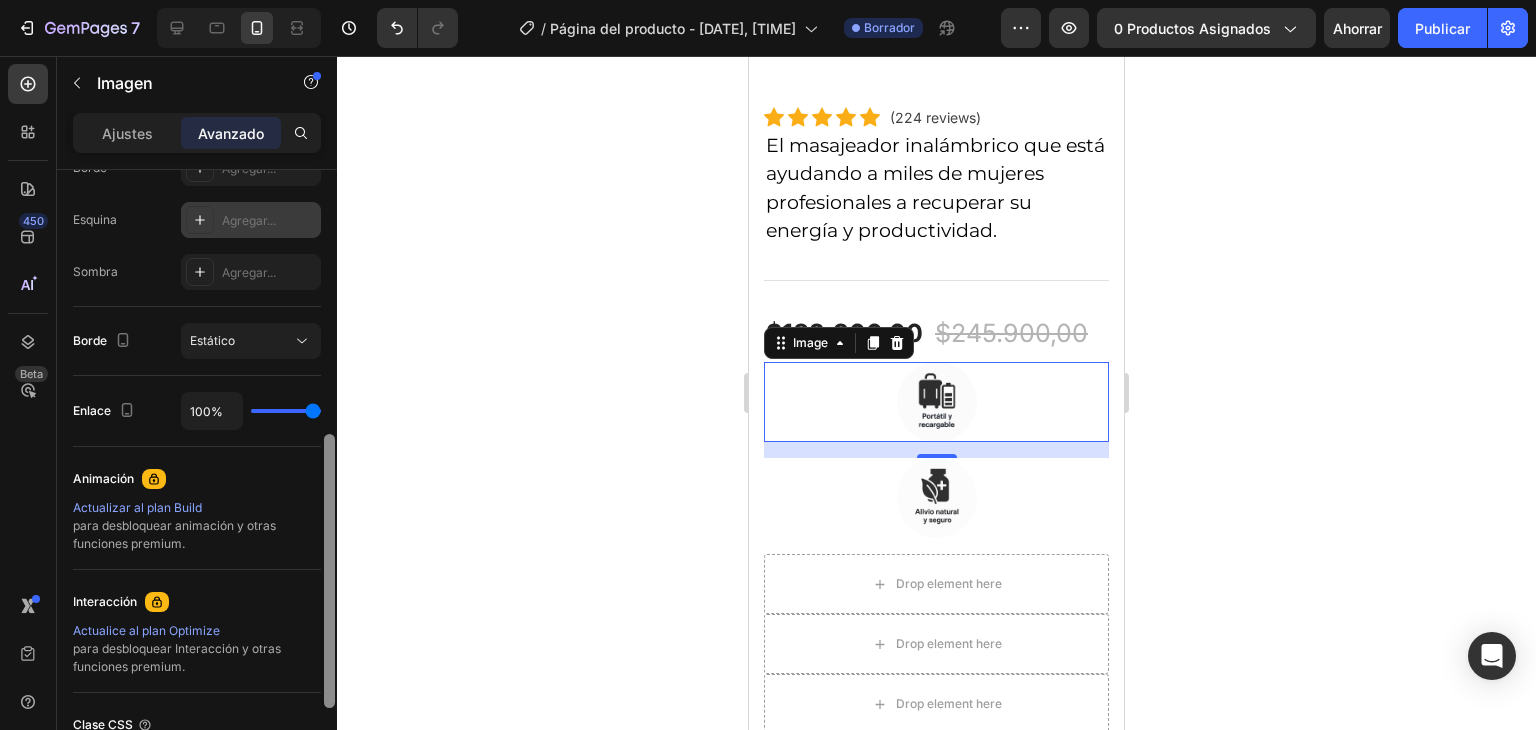 drag, startPoint x: 328, startPoint y: 431, endPoint x: 344, endPoint y: 452, distance: 26.400757 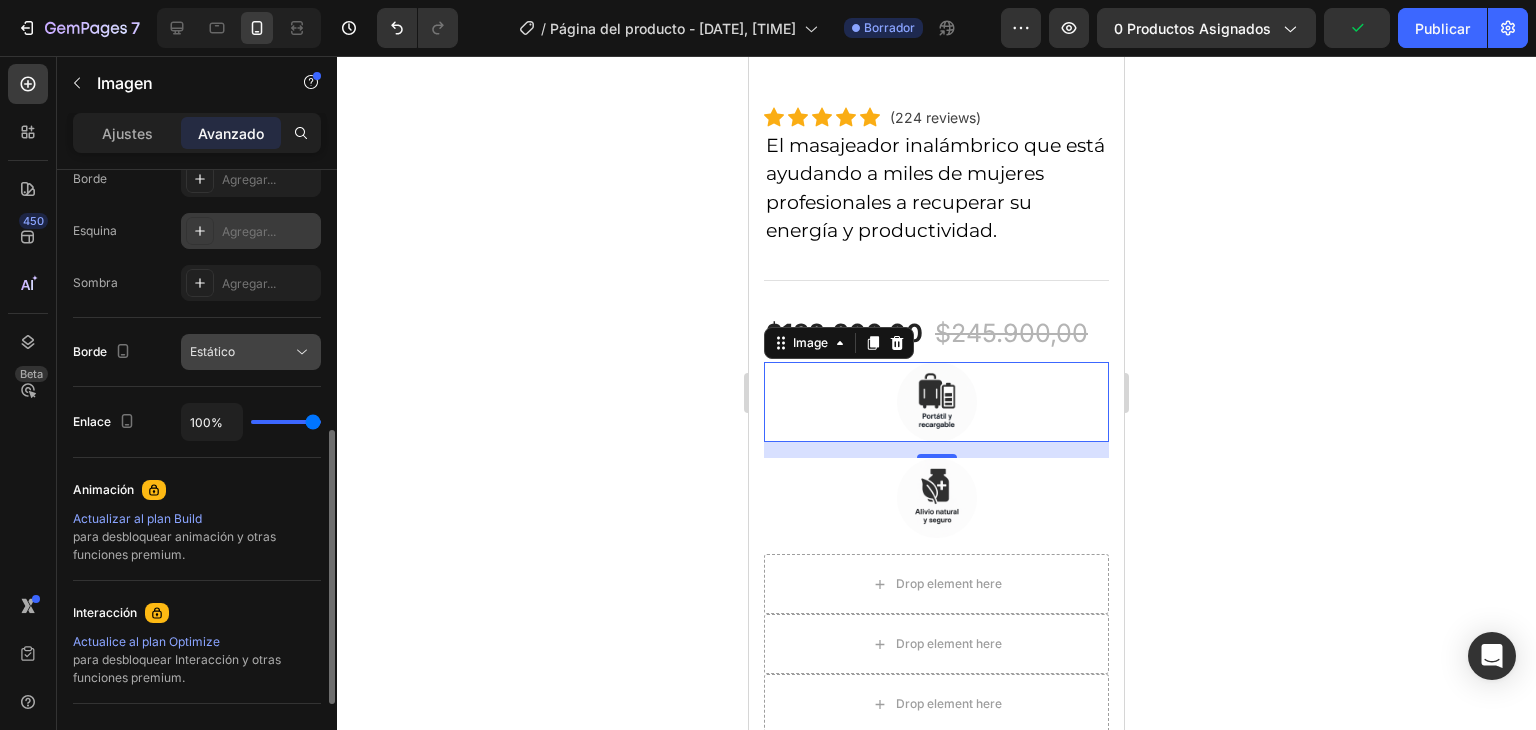 click 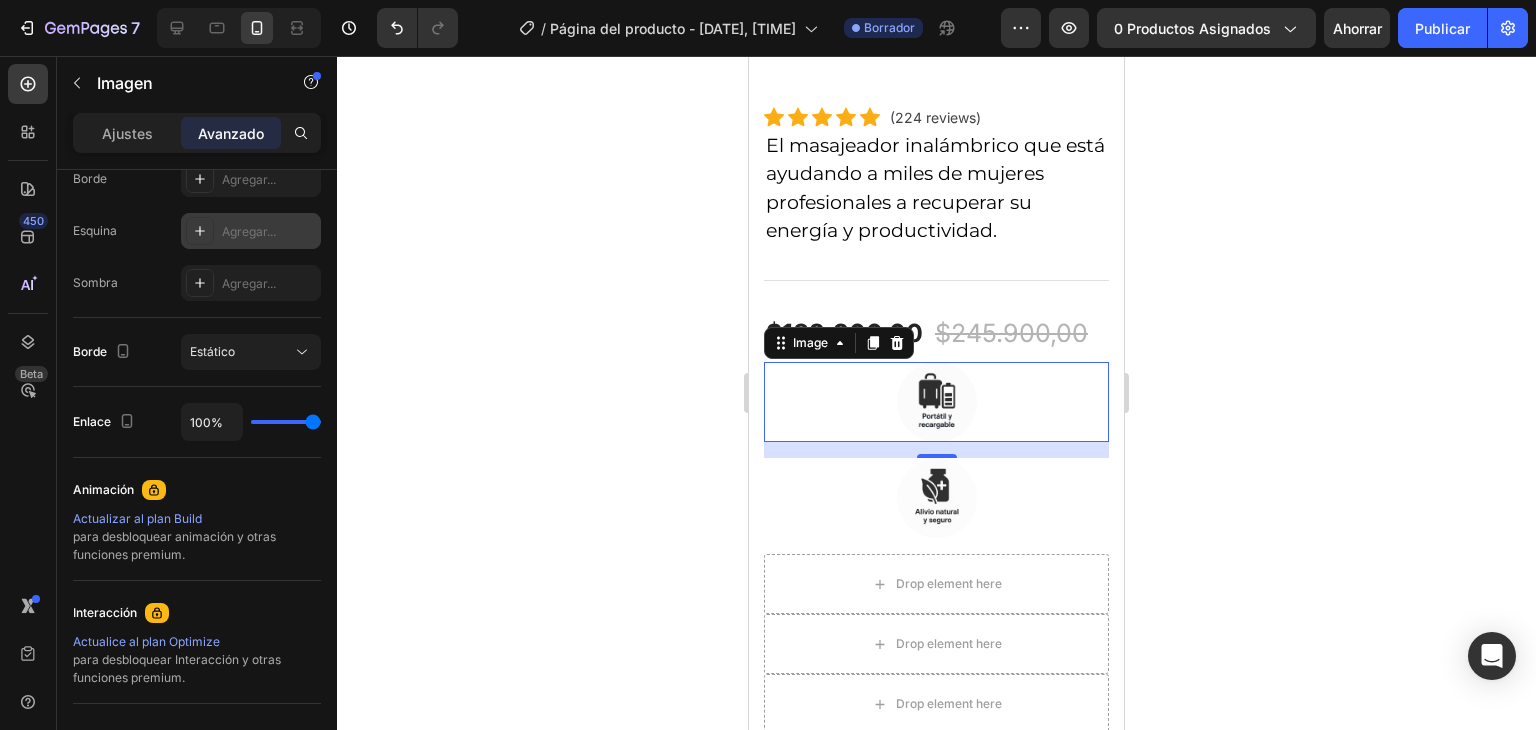 click 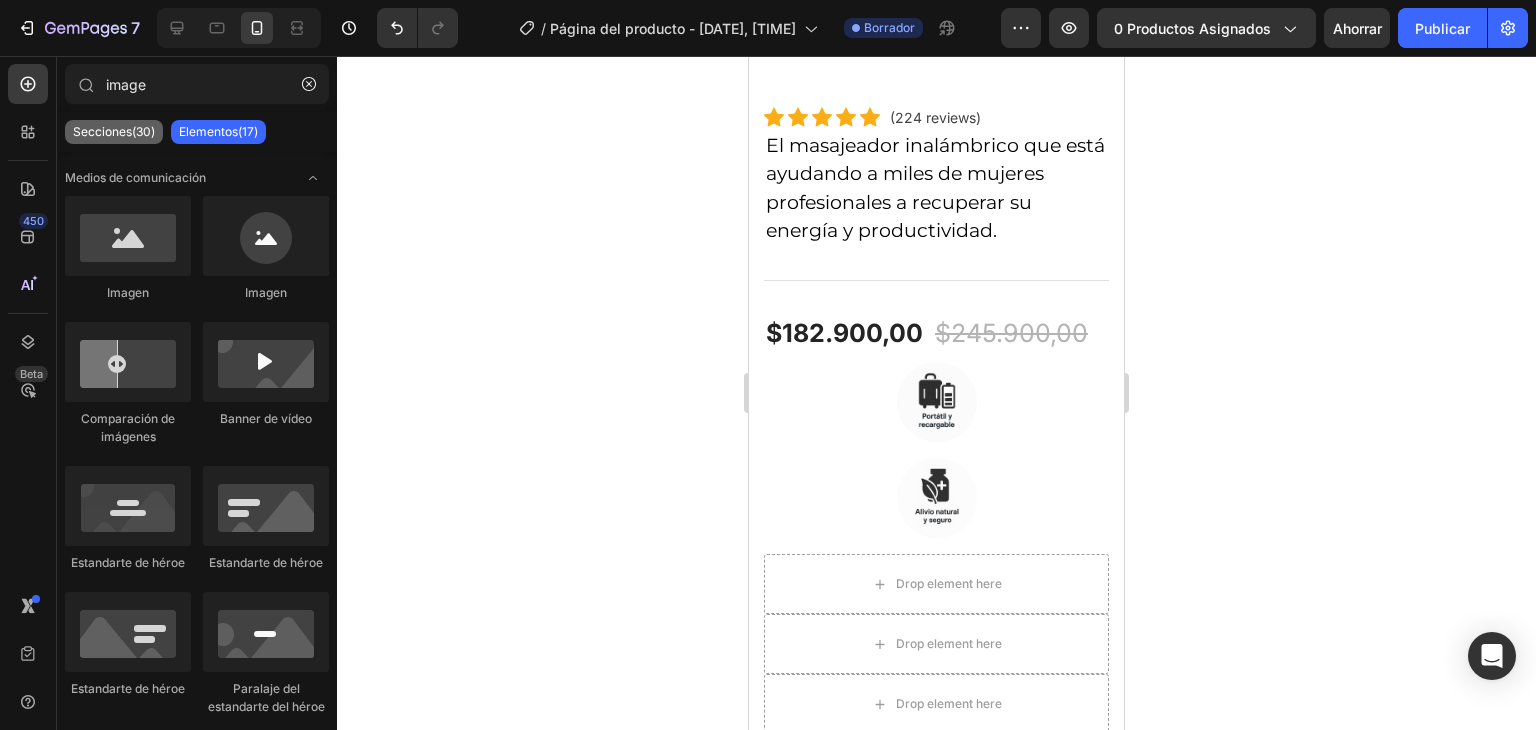 click on "Secciones(30)" 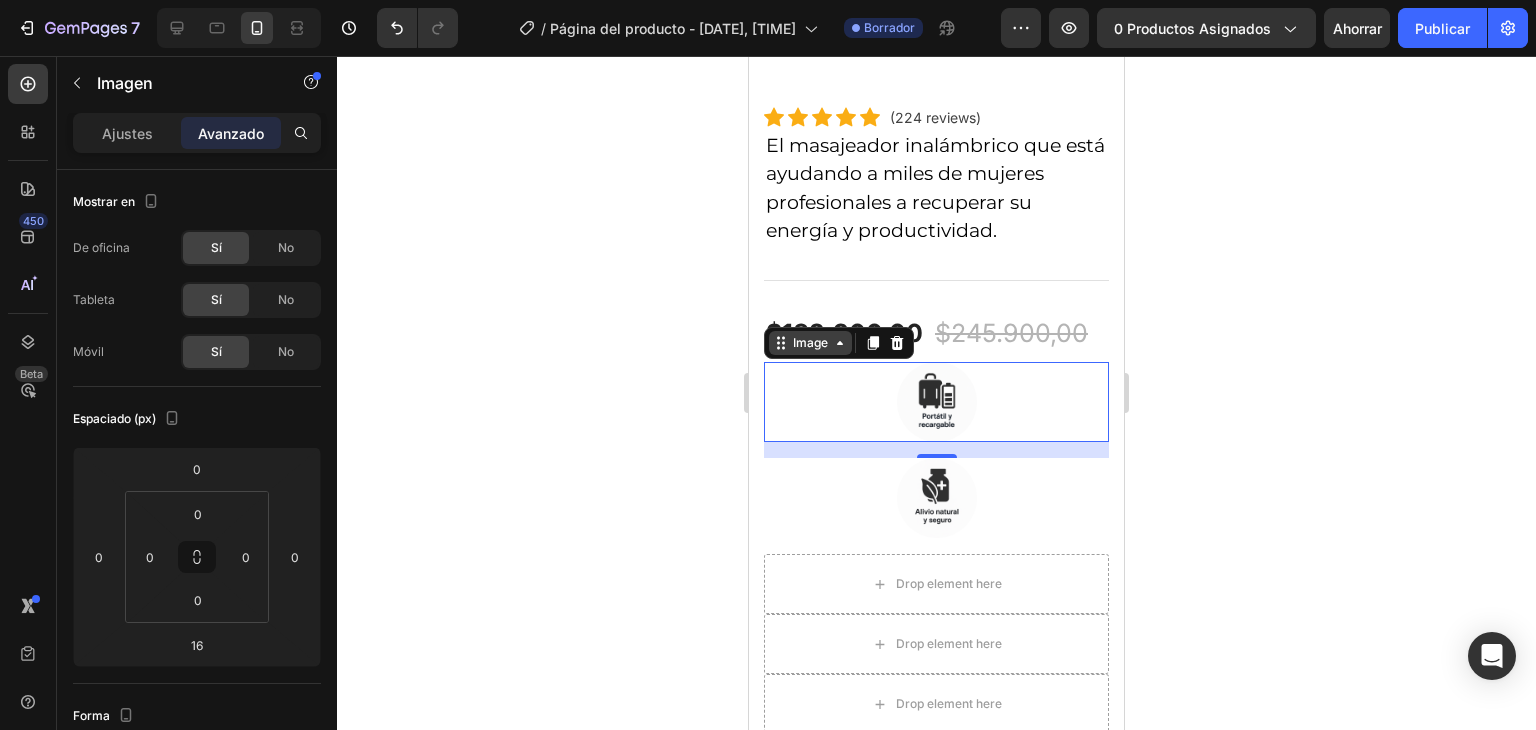 click 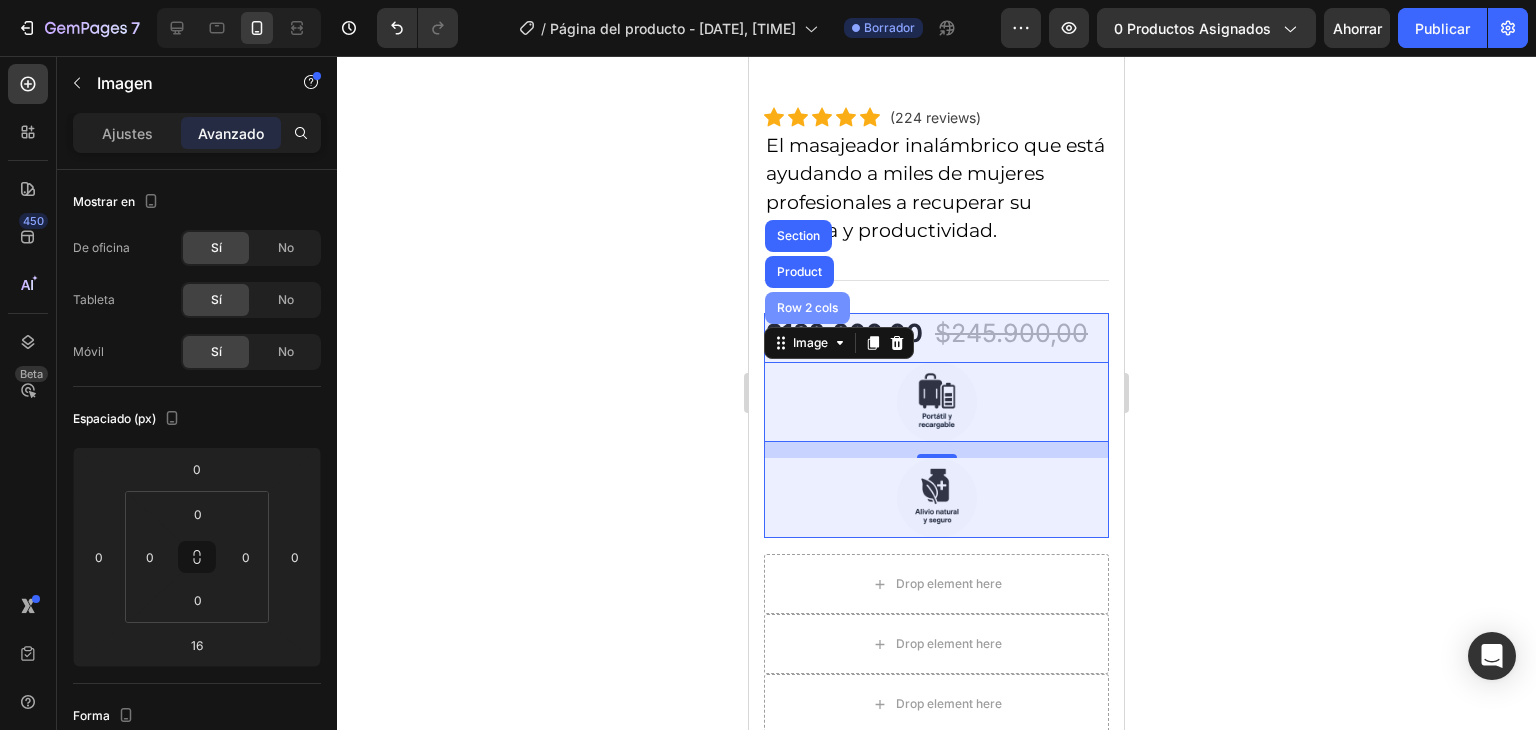 click on "Row 2 cols" at bounding box center (807, 308) 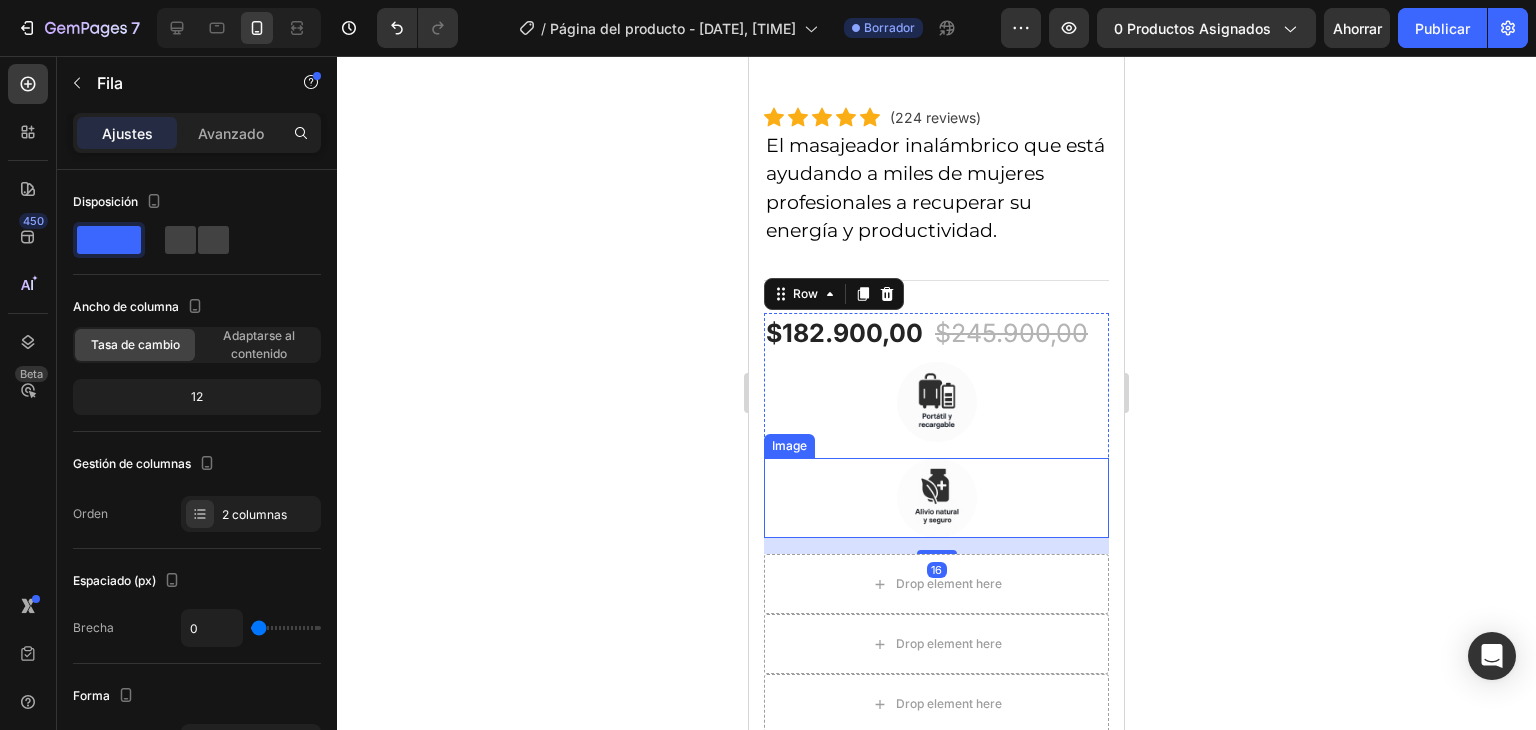 click at bounding box center (937, 498) 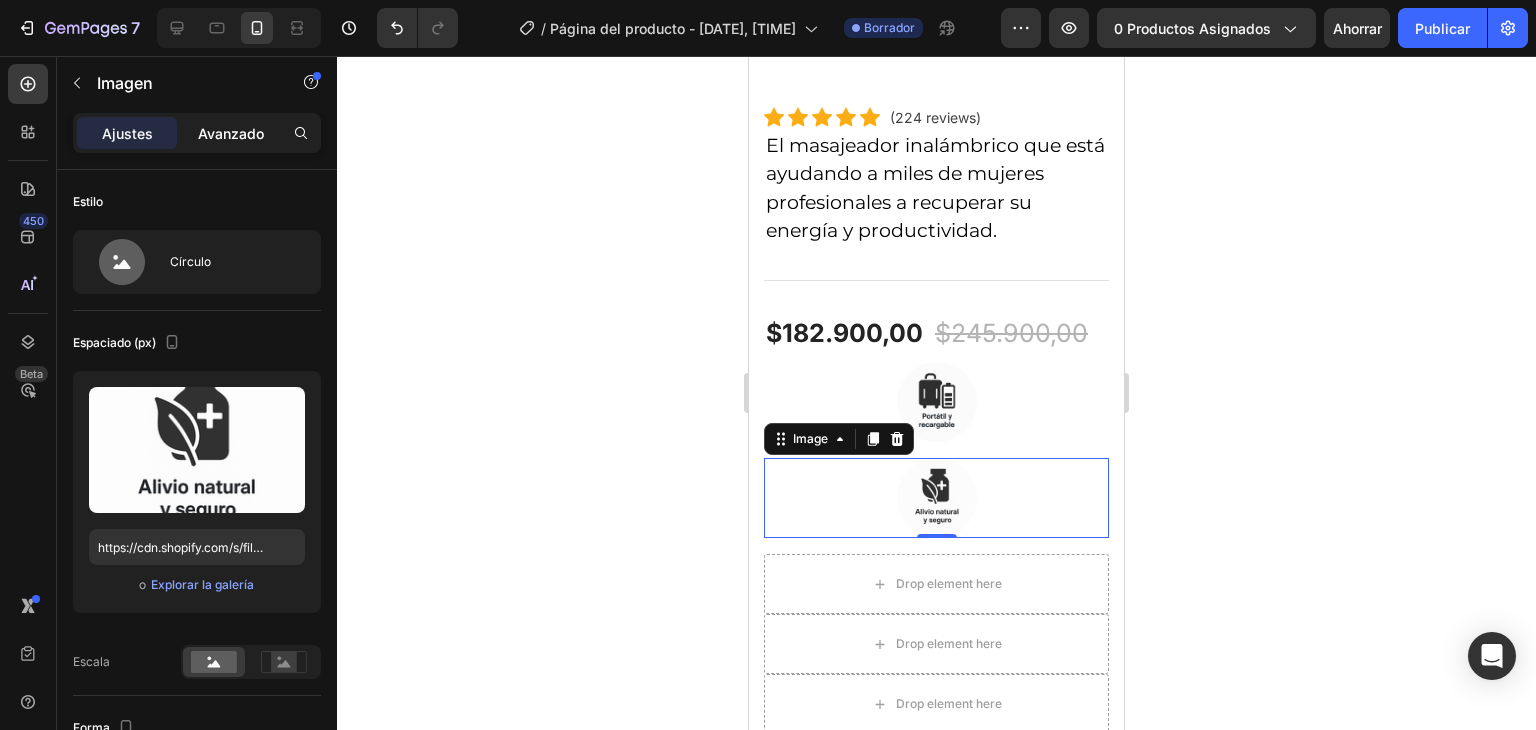 click on "Avanzado" at bounding box center (231, 133) 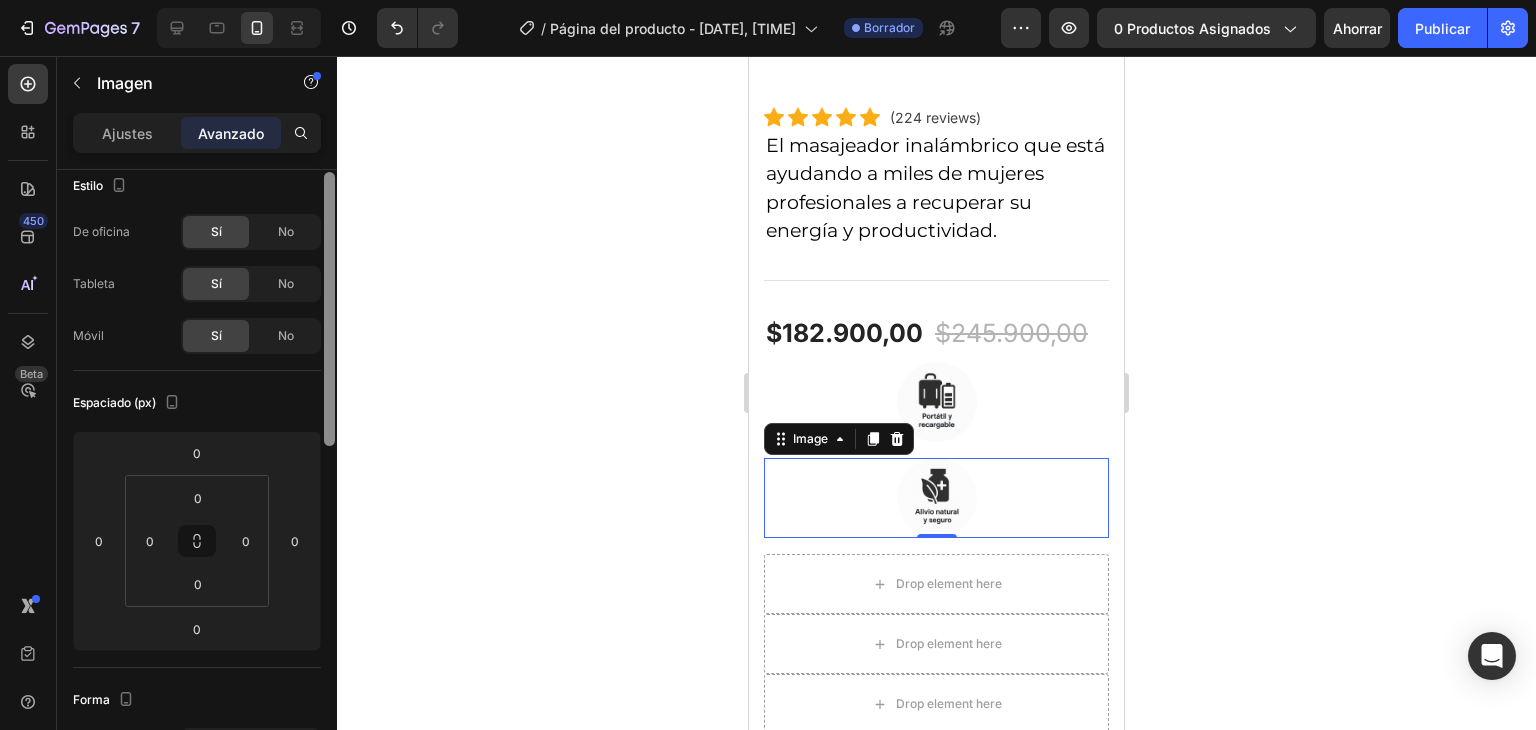 scroll, scrollTop: 13, scrollLeft: 0, axis: vertical 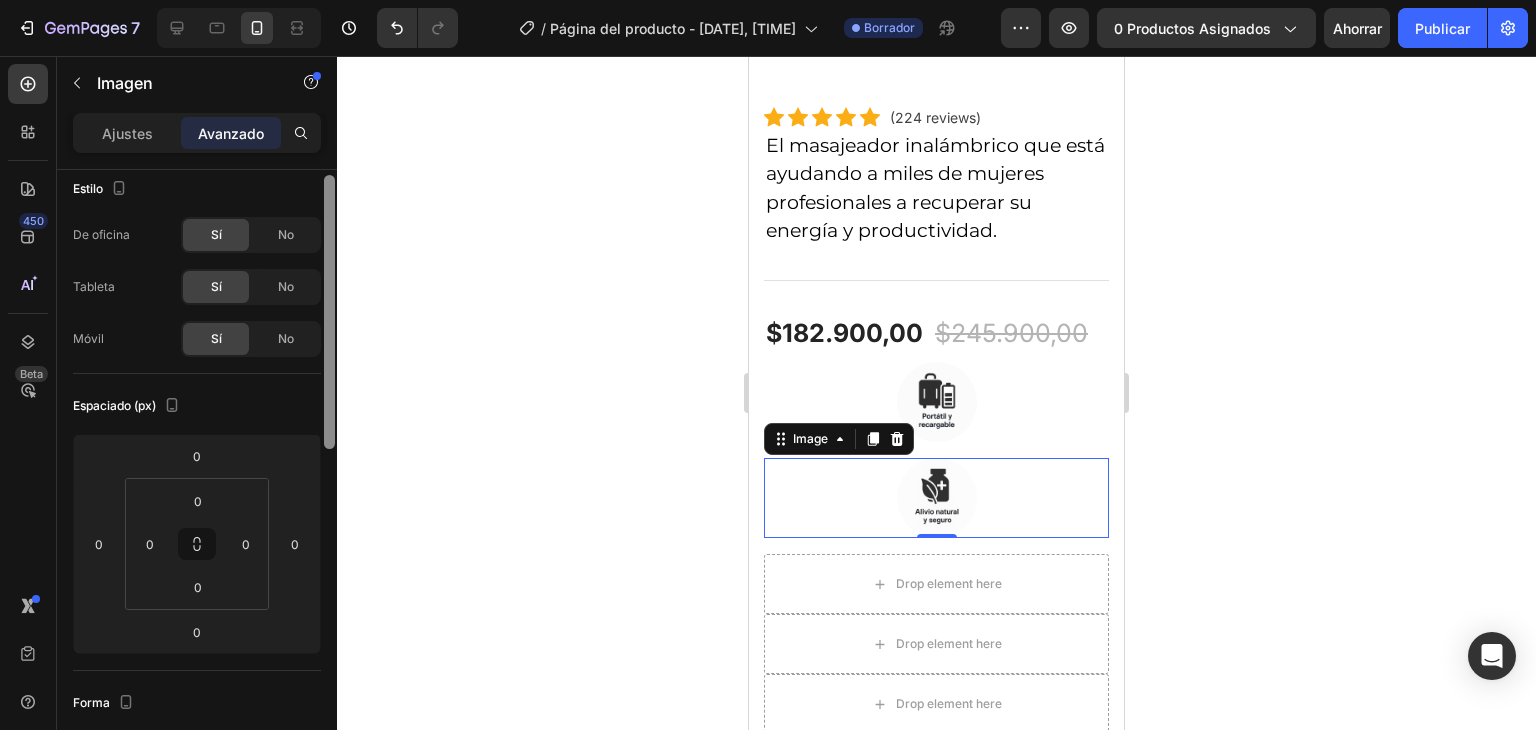 drag, startPoint x: 332, startPoint y: 363, endPoint x: 361, endPoint y: 369, distance: 29.614185 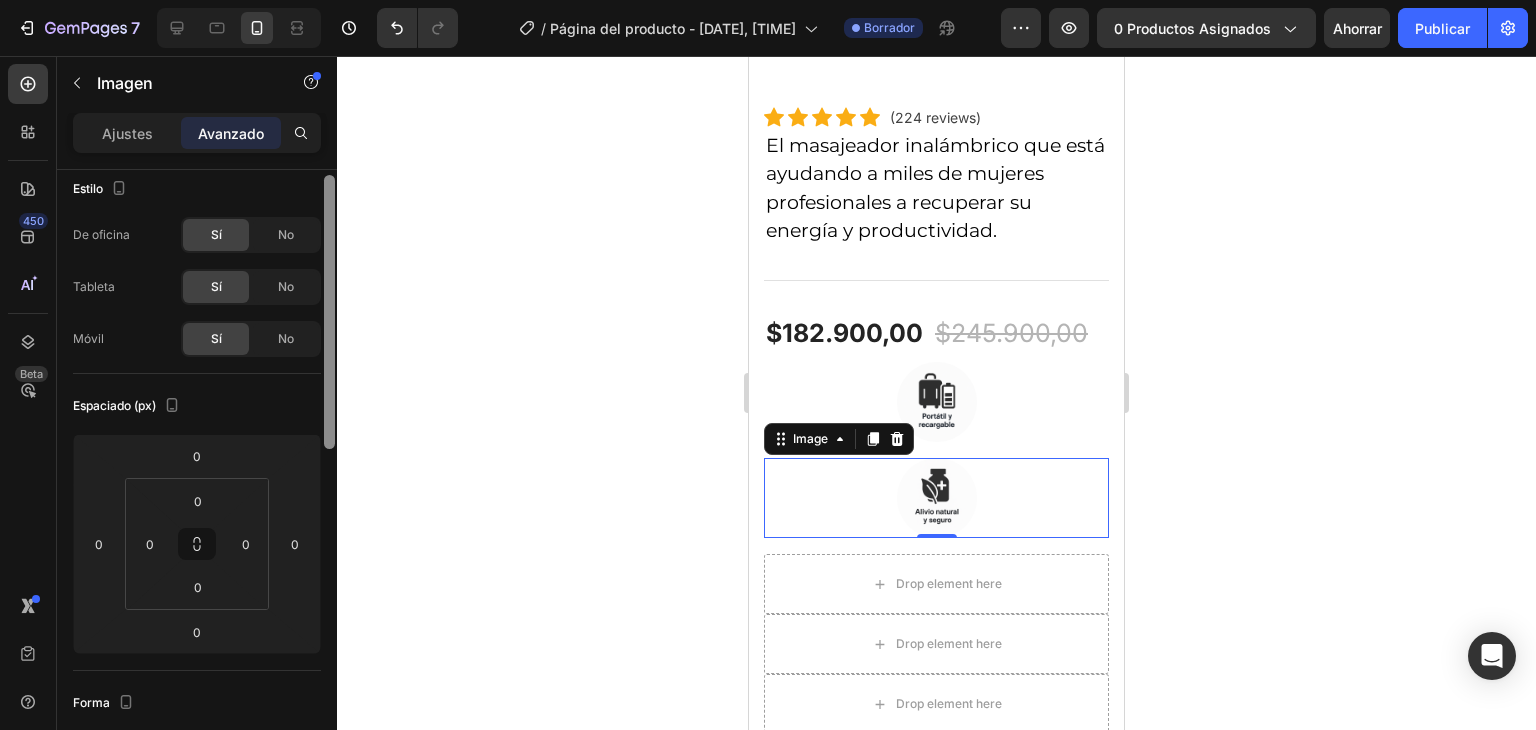 click on "7 / Página del producto - 2 de agosto, 14:50:12 Borrador Avance 0 productos asignados Ahorrar Publicar 450 Beta image Secciones(30) Elementos(17) Medios de comunicación
Imagen
Imagen
Comparación de imágenes
Banner de vídeo
Estandarte de héroe
Estandarte de héroe
Estandarte de héroe" 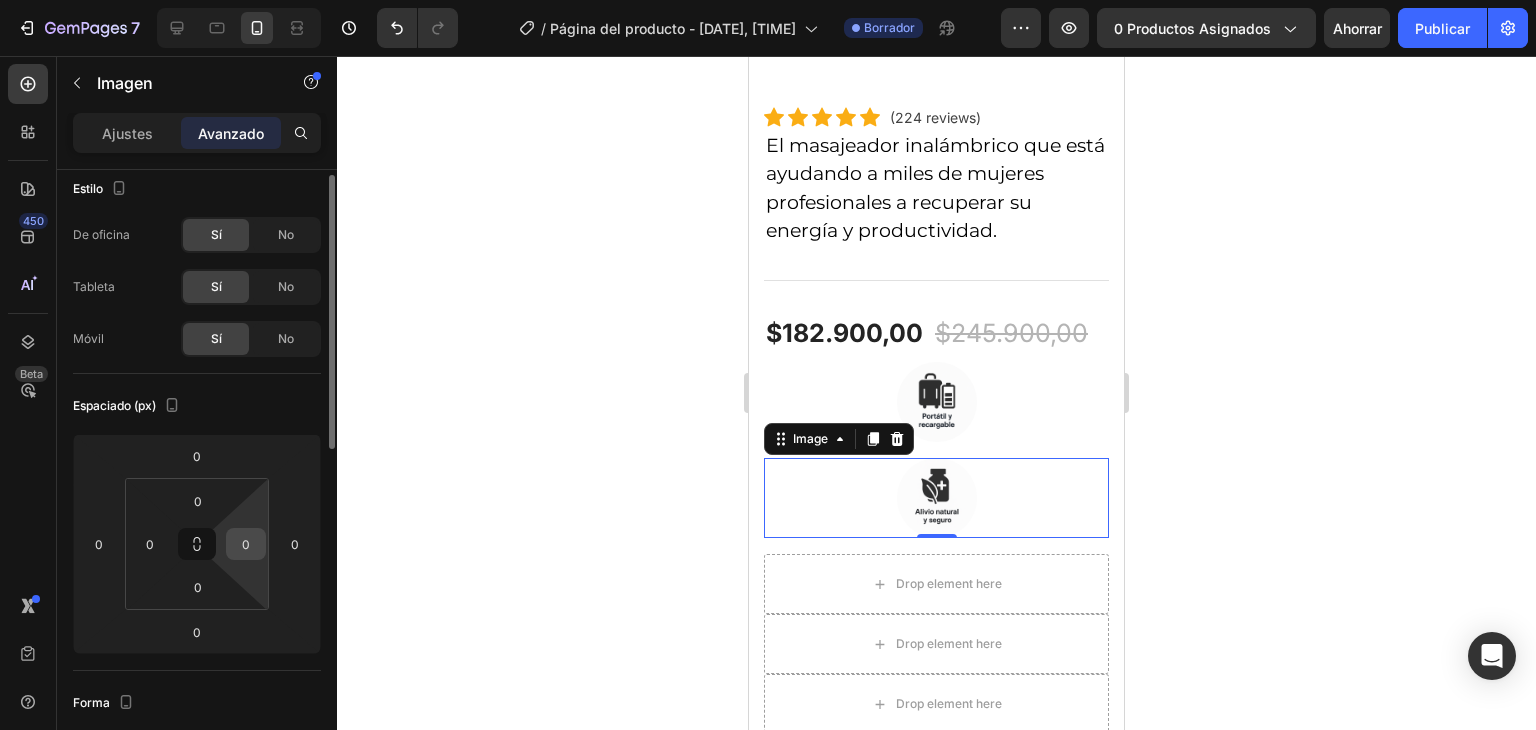 click on "0" at bounding box center (246, 544) 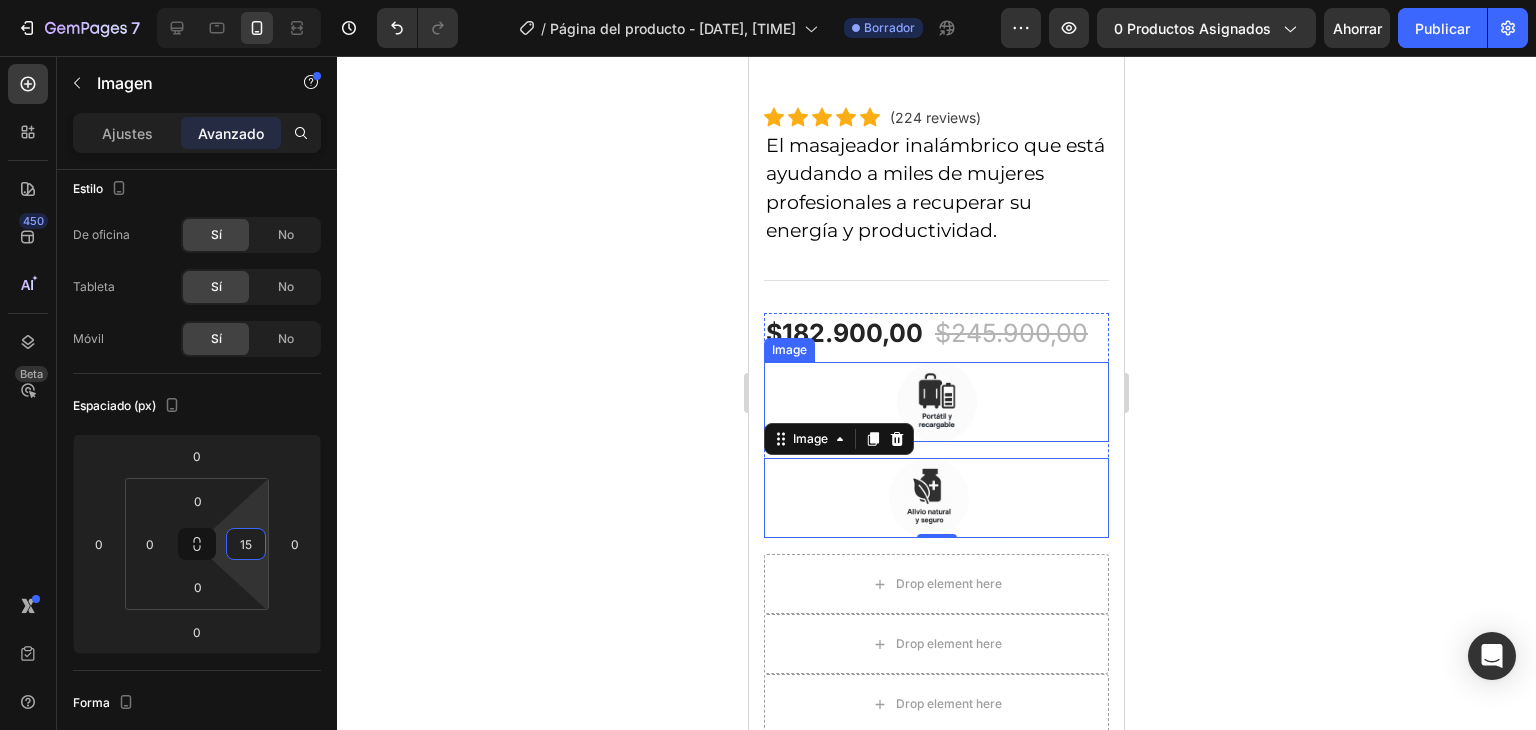 type on "1" 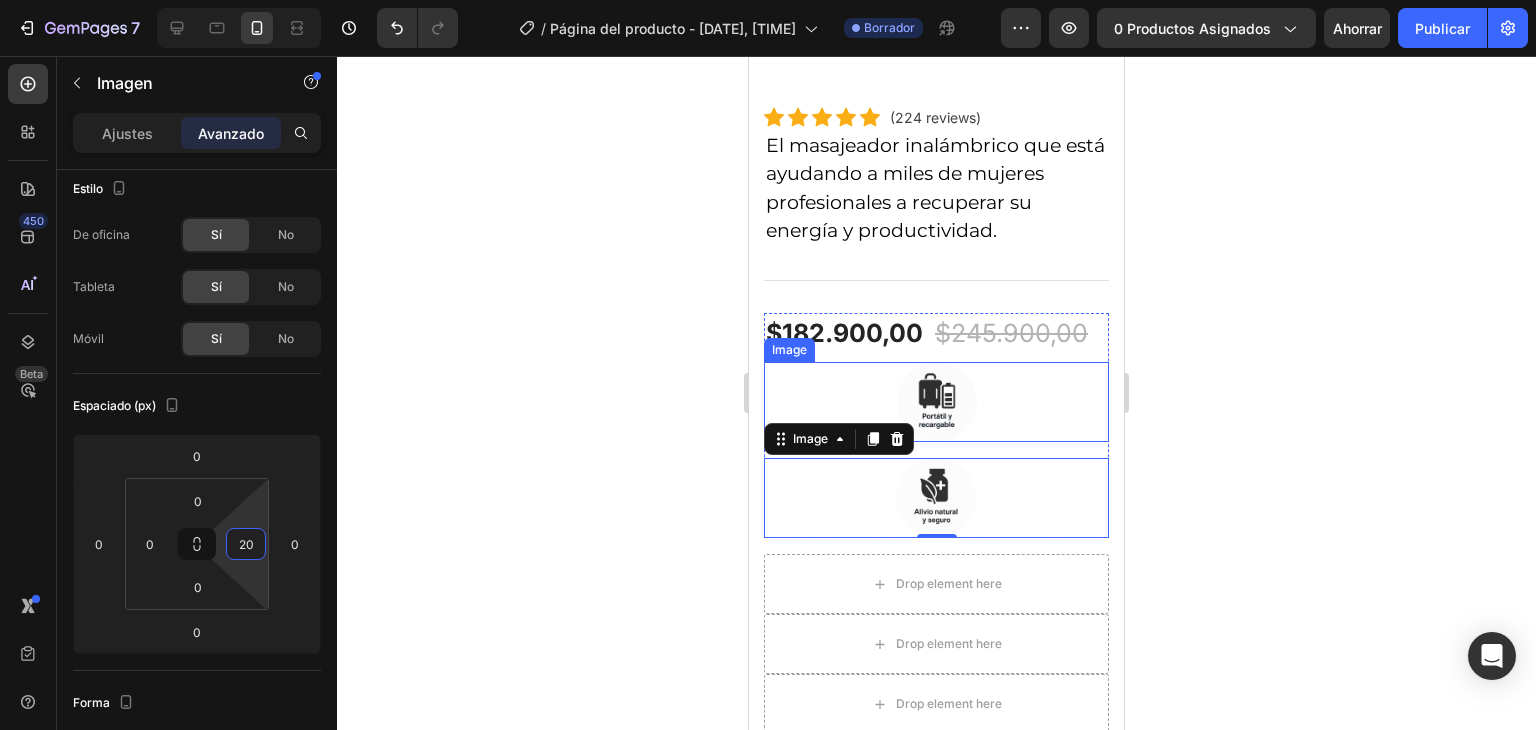 type on "200" 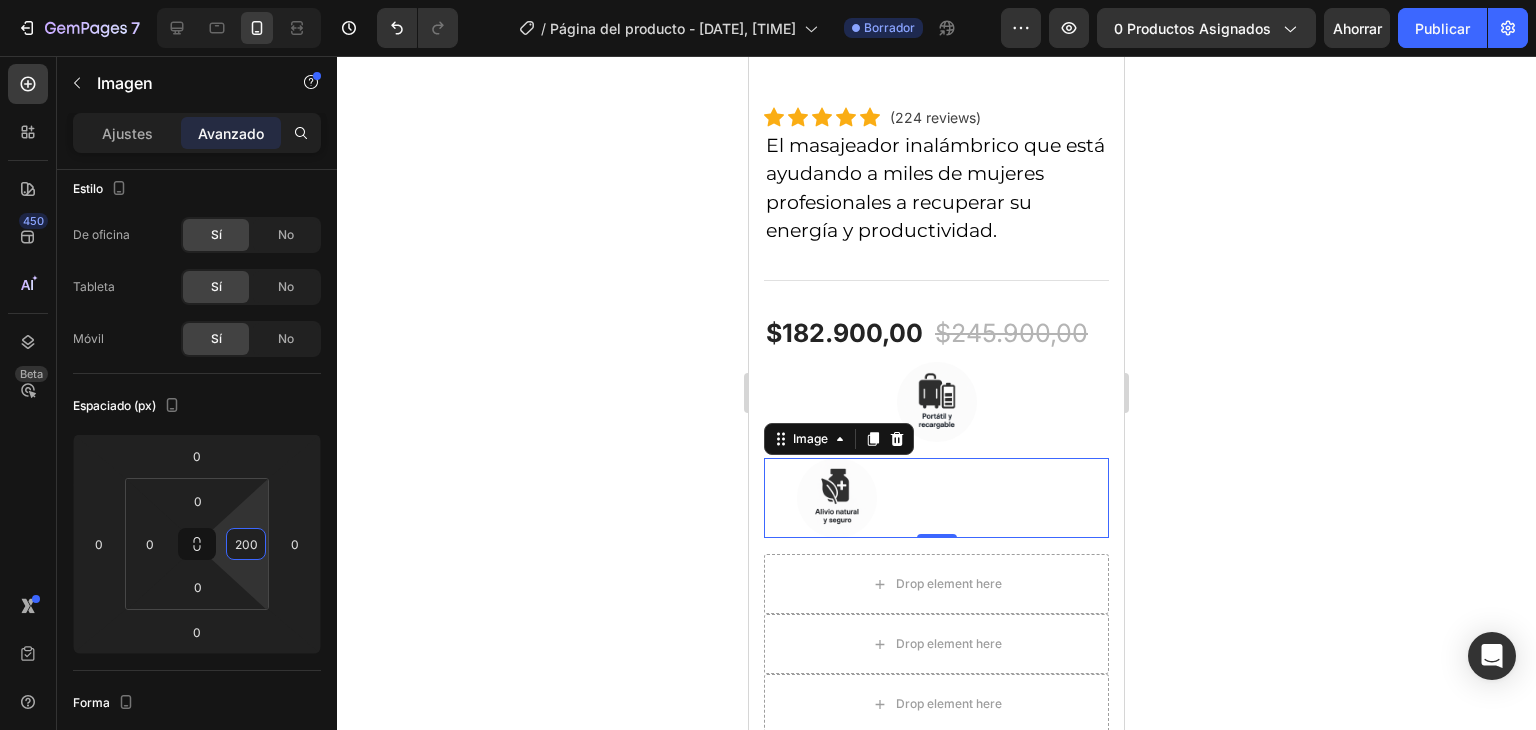 click 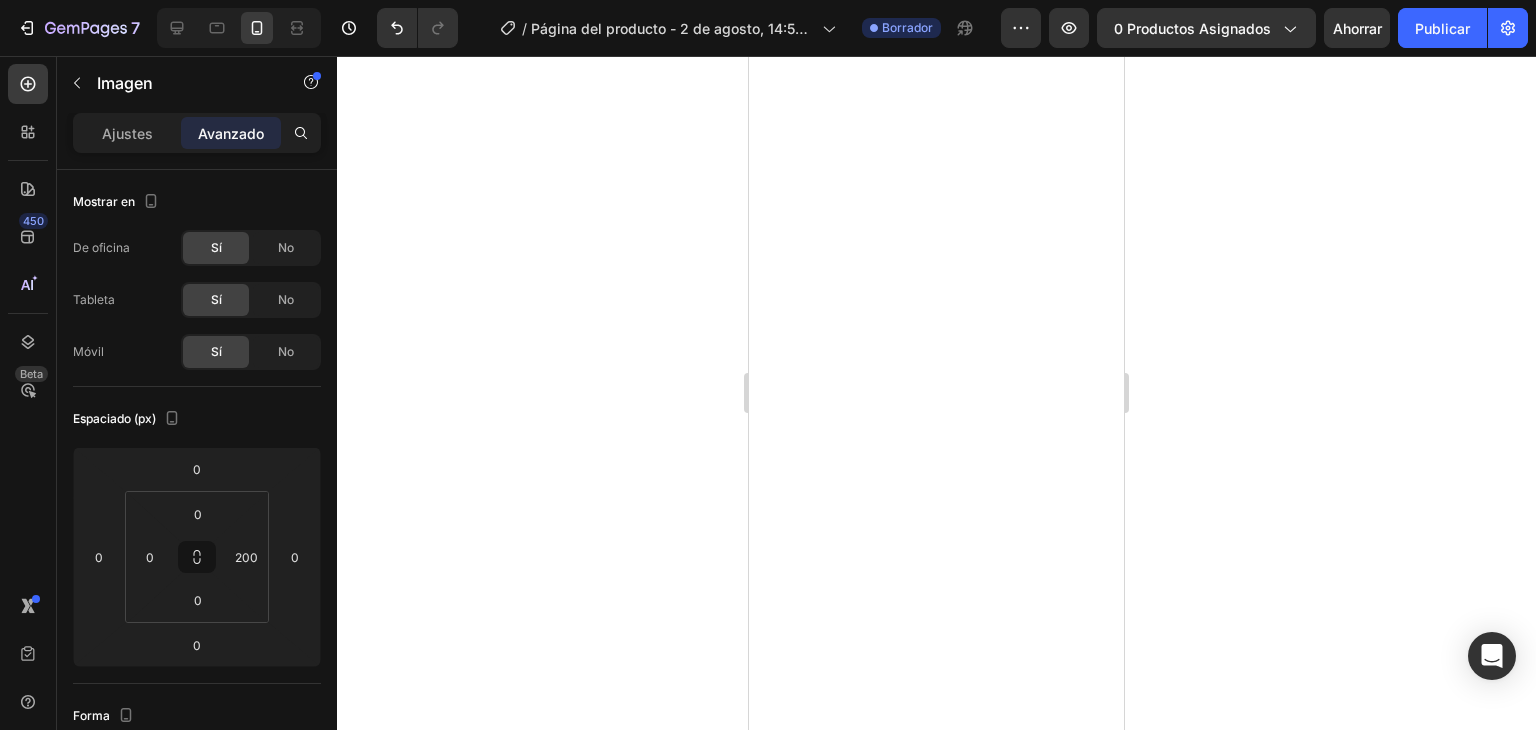 scroll, scrollTop: 0, scrollLeft: 0, axis: both 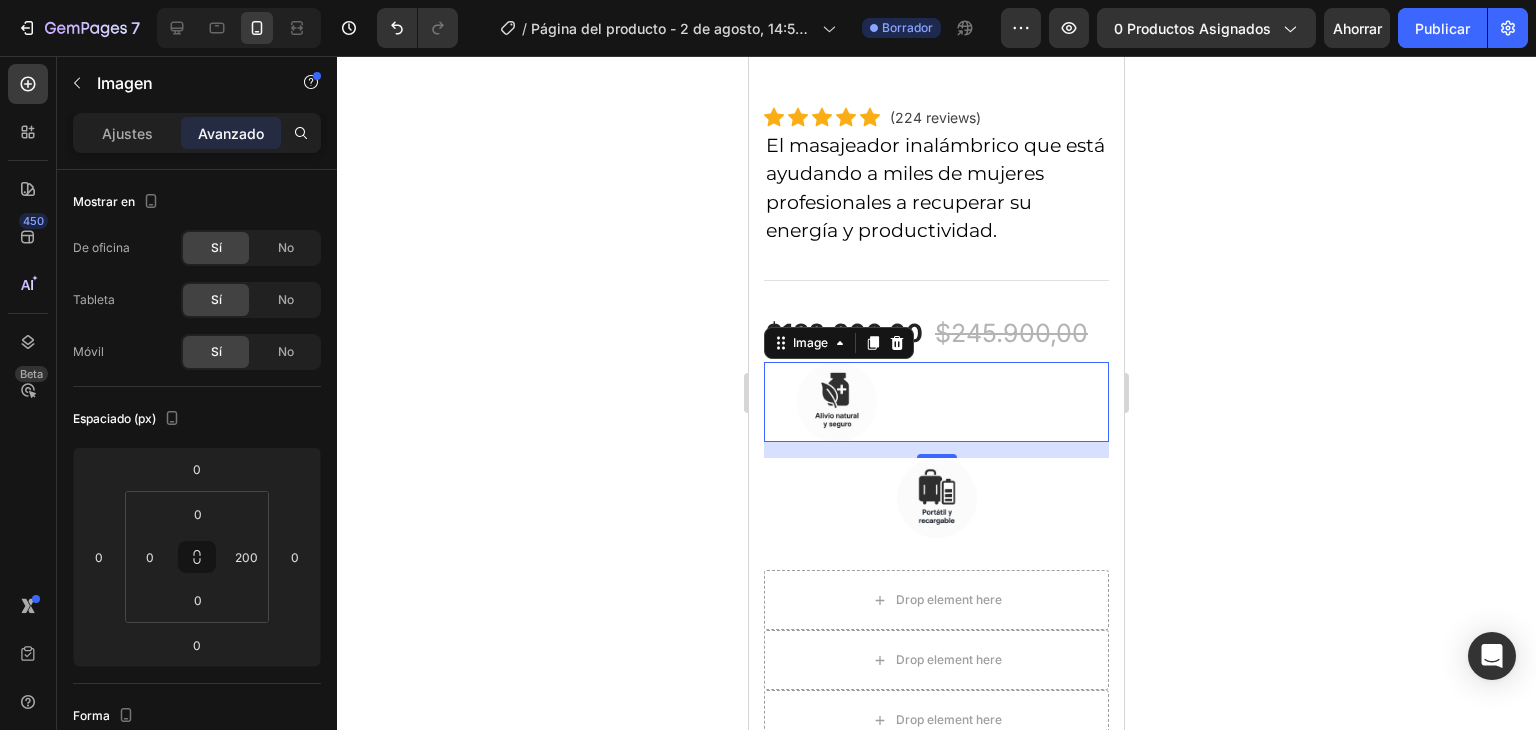 click 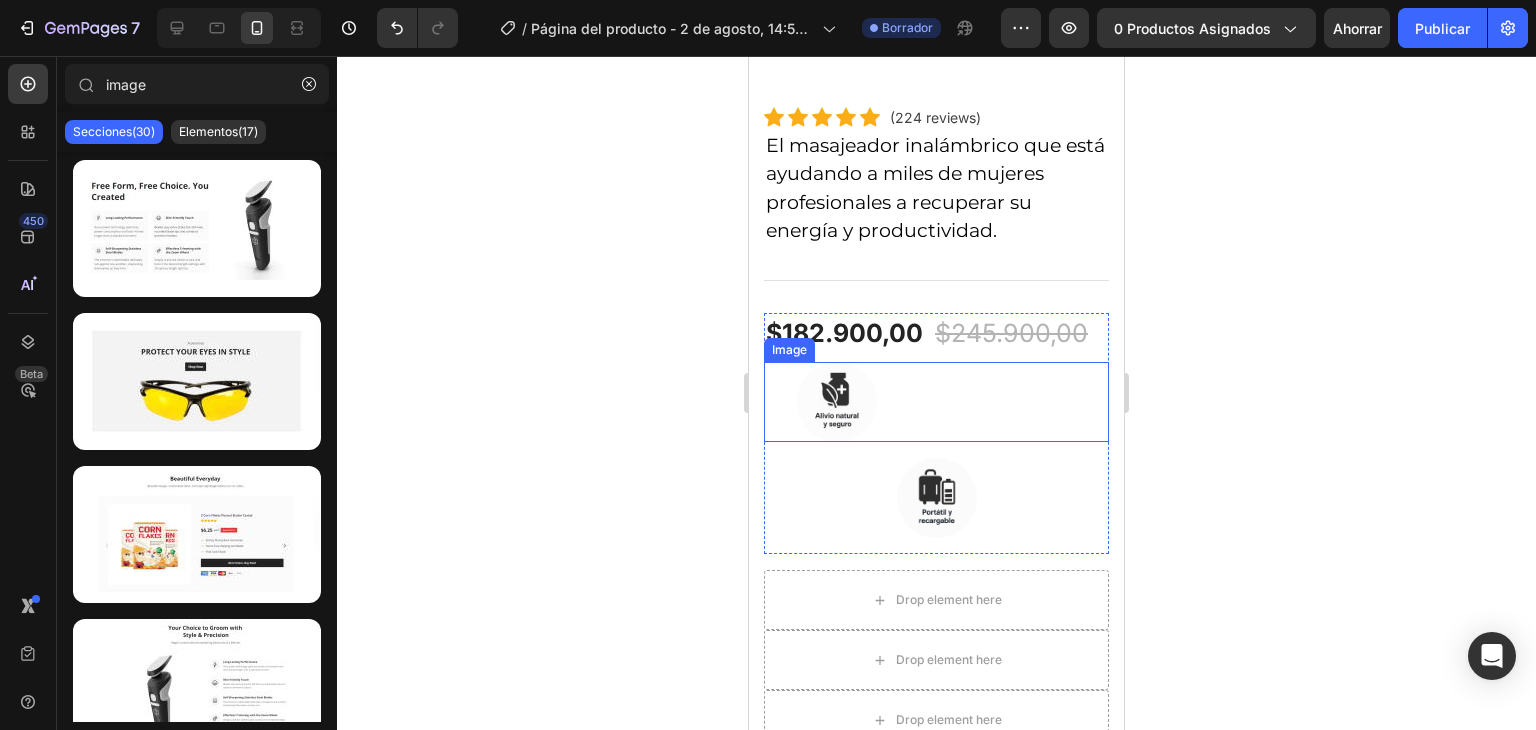 click at bounding box center [837, 402] 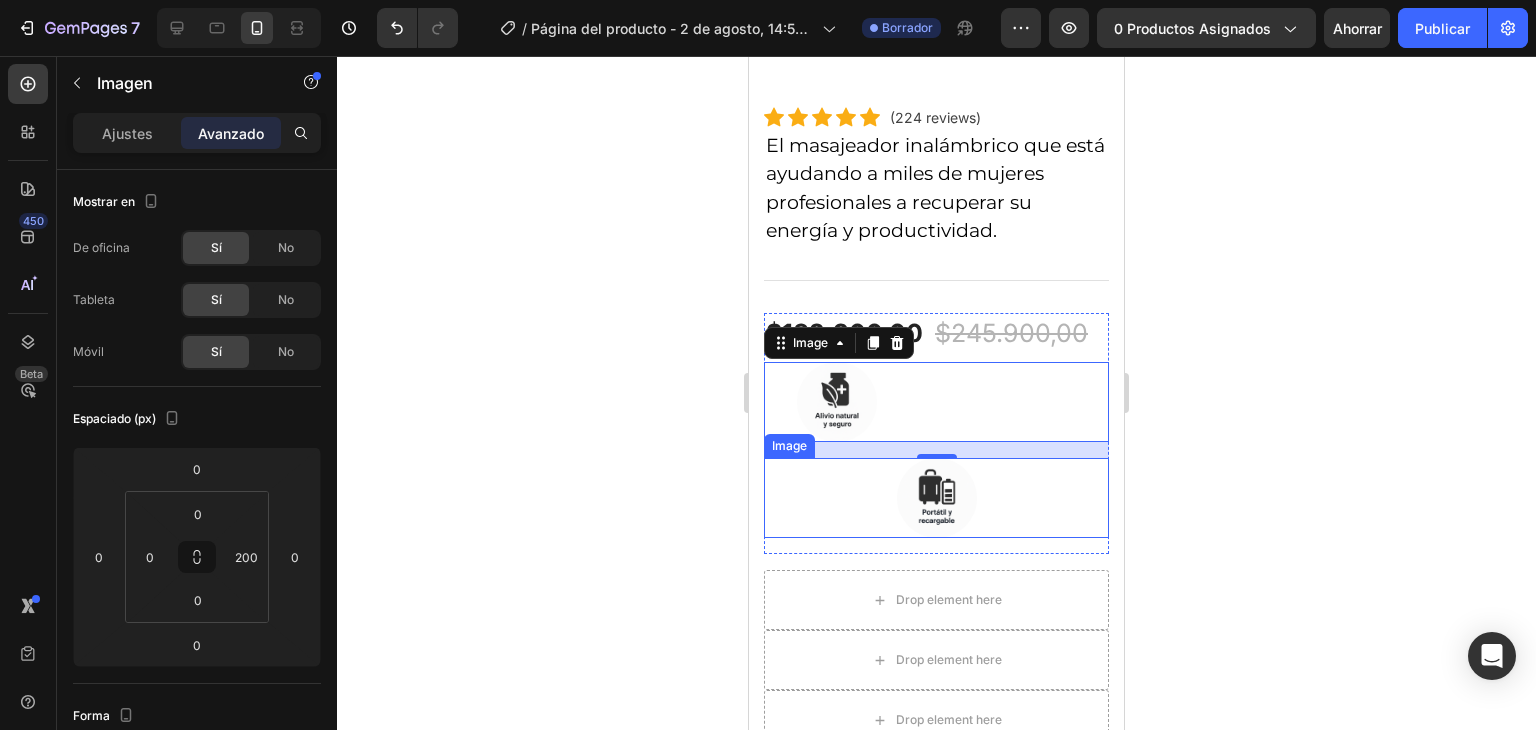 click at bounding box center (937, 498) 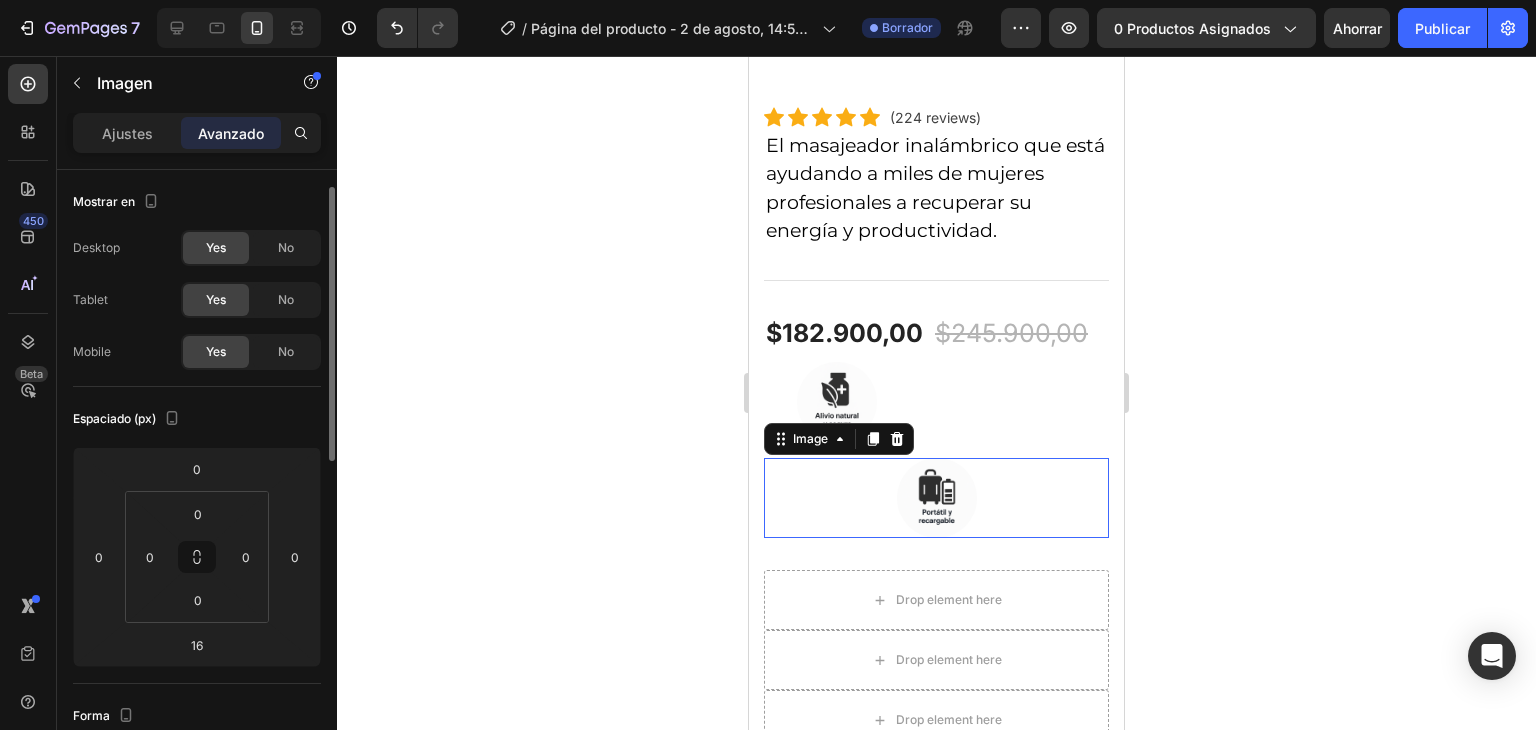 scroll, scrollTop: 12, scrollLeft: 0, axis: vertical 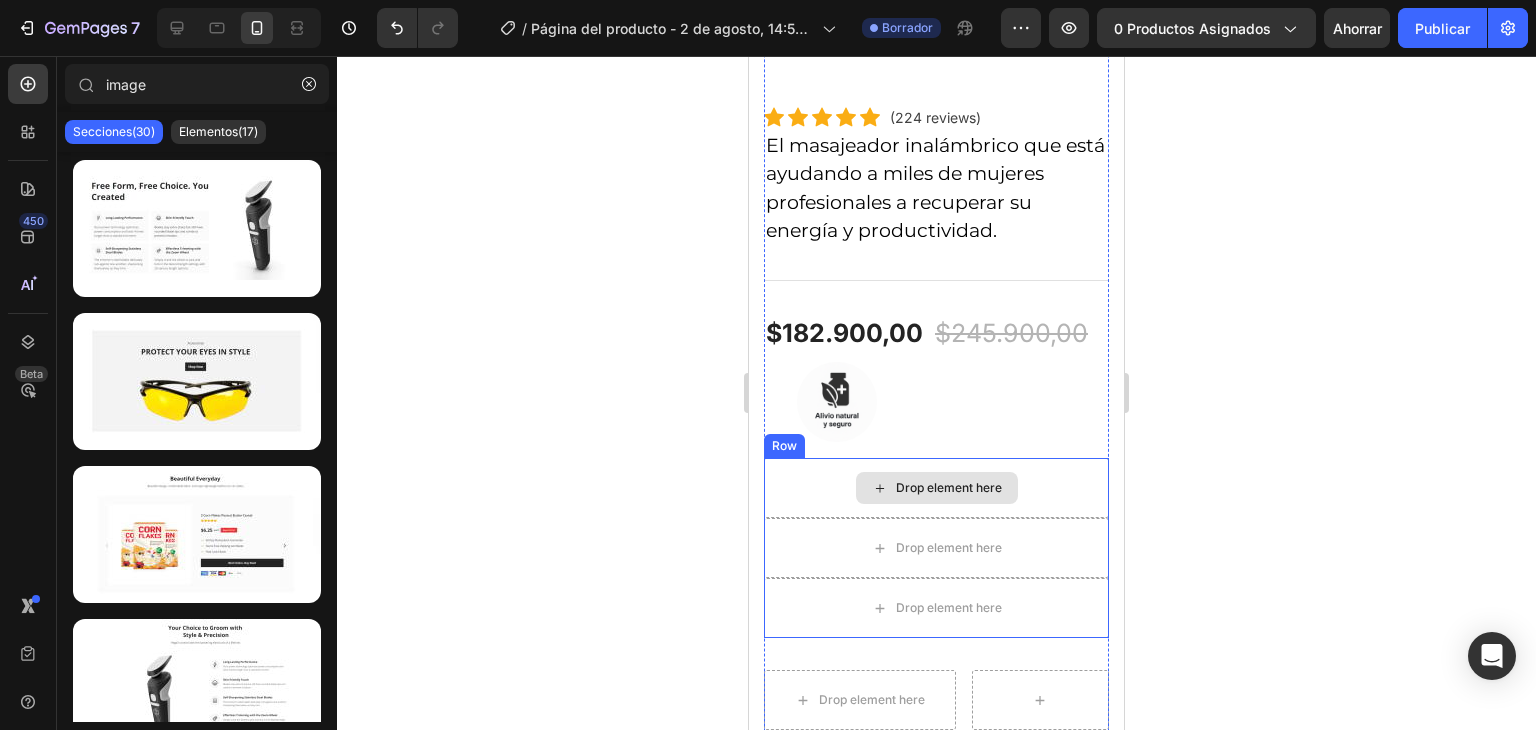 click on "Drop element here" at bounding box center (936, 488) 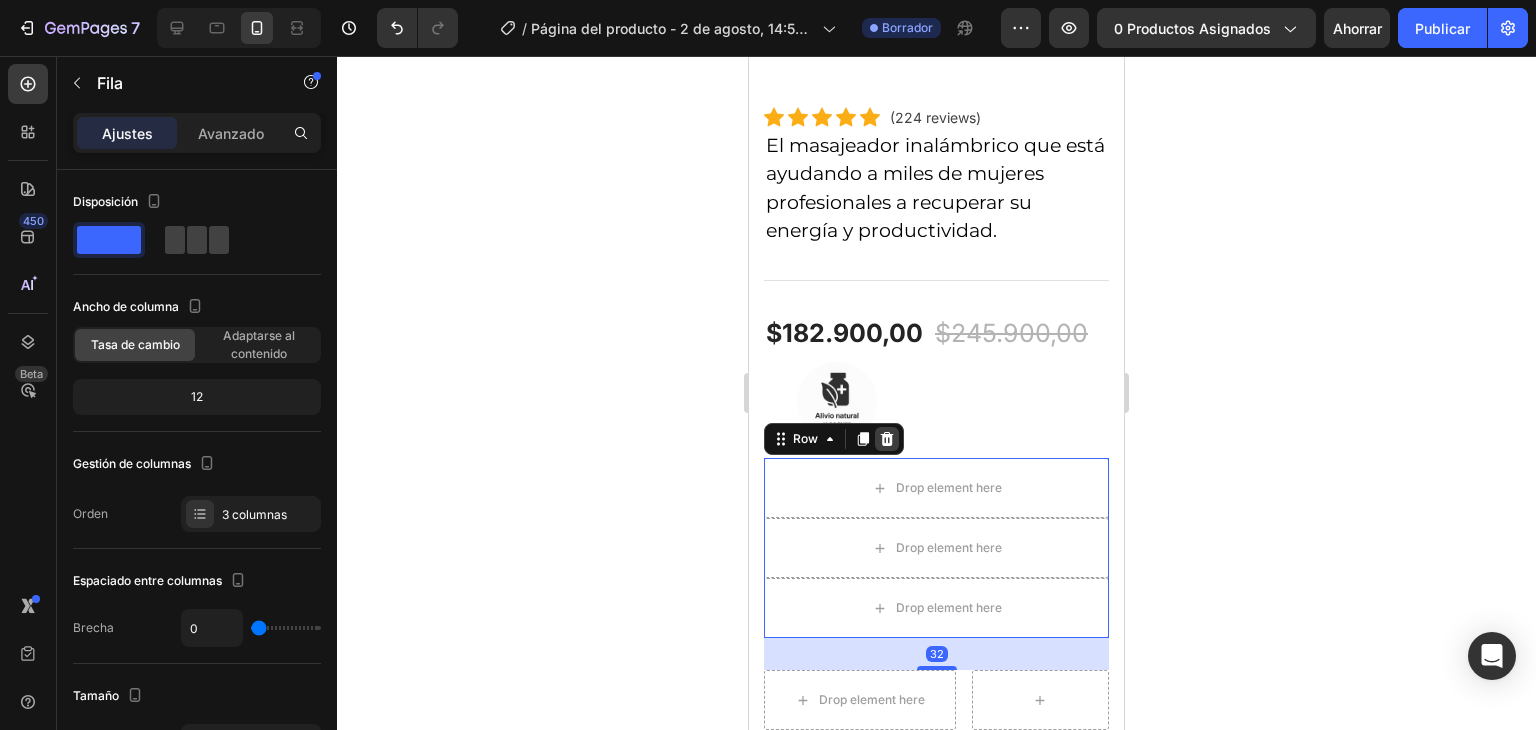 click 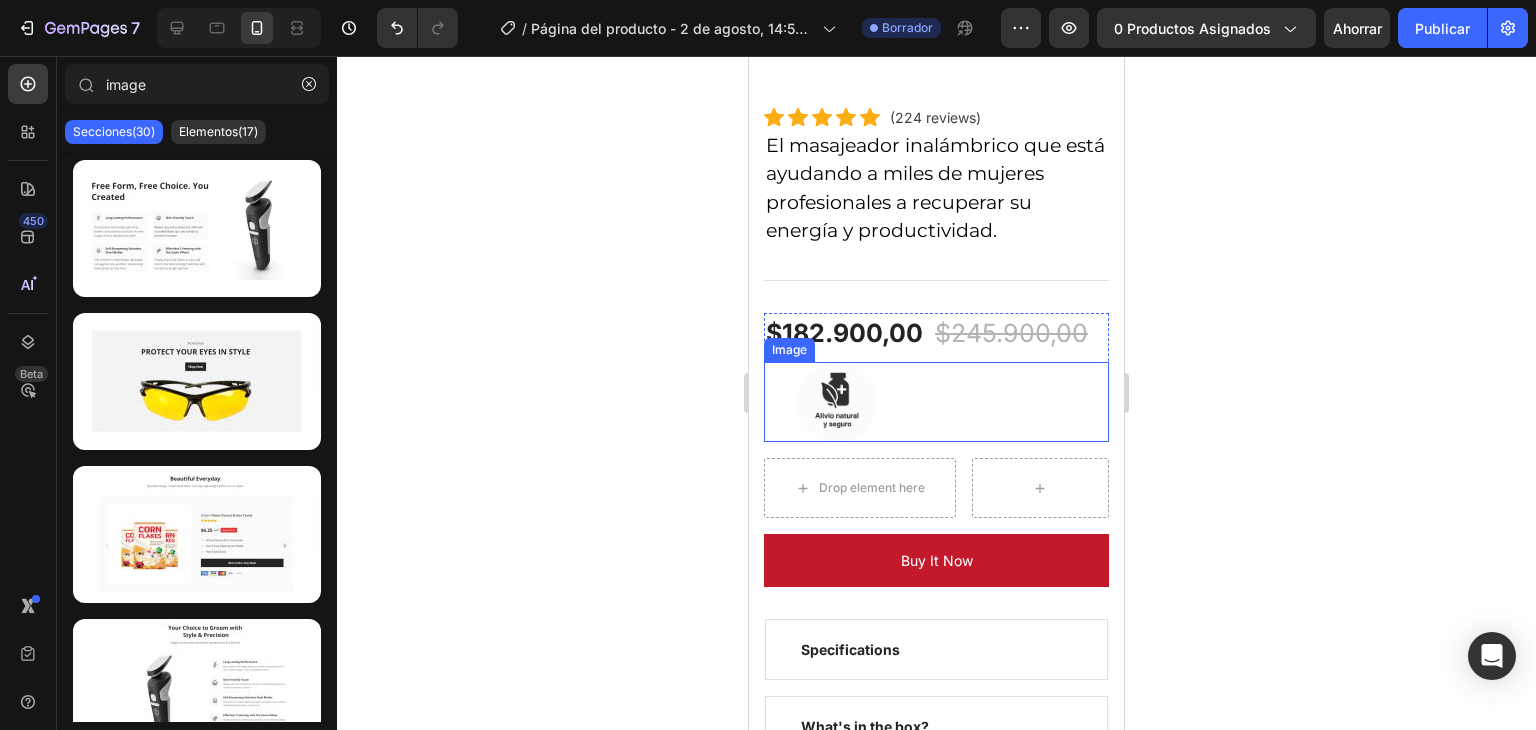 click at bounding box center [837, 402] 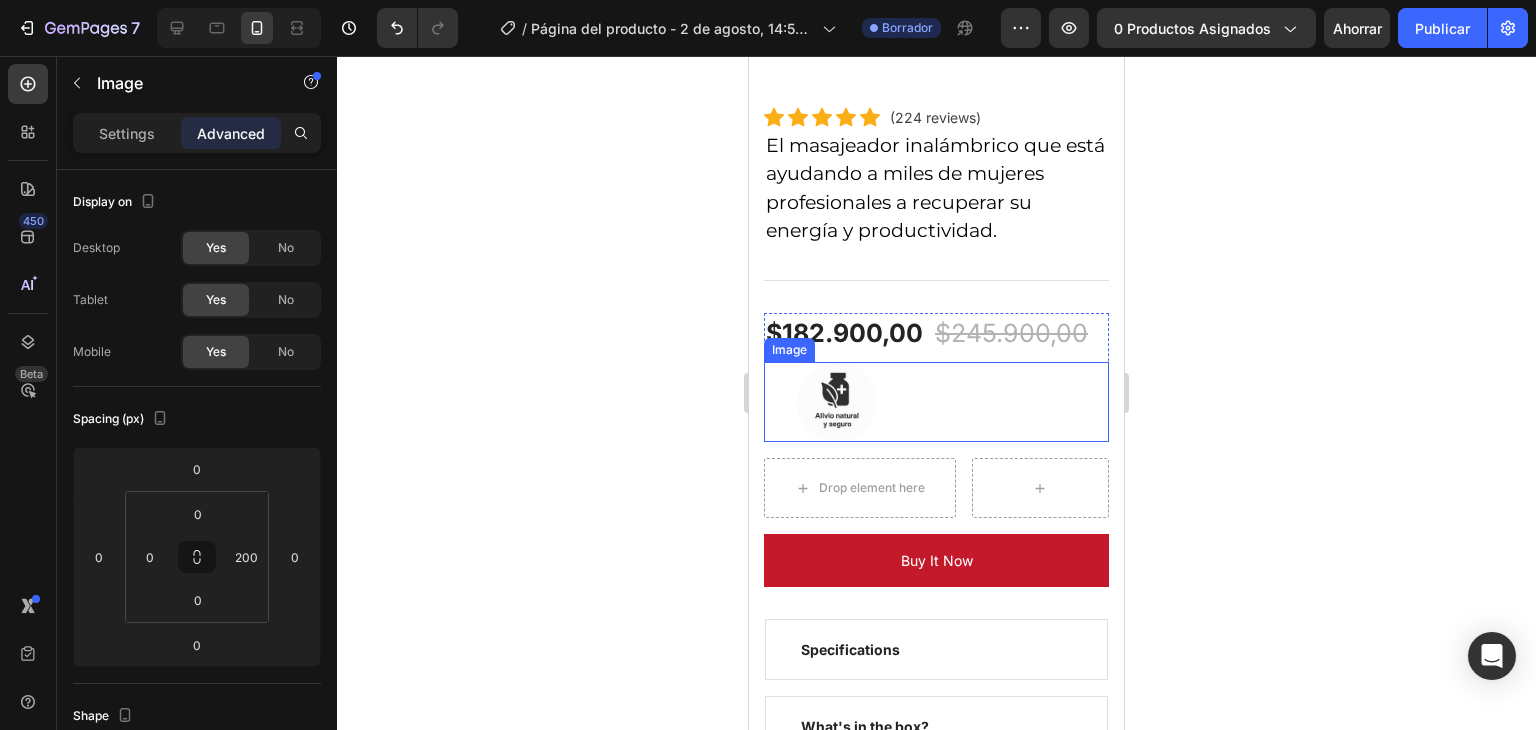 click at bounding box center [837, 402] 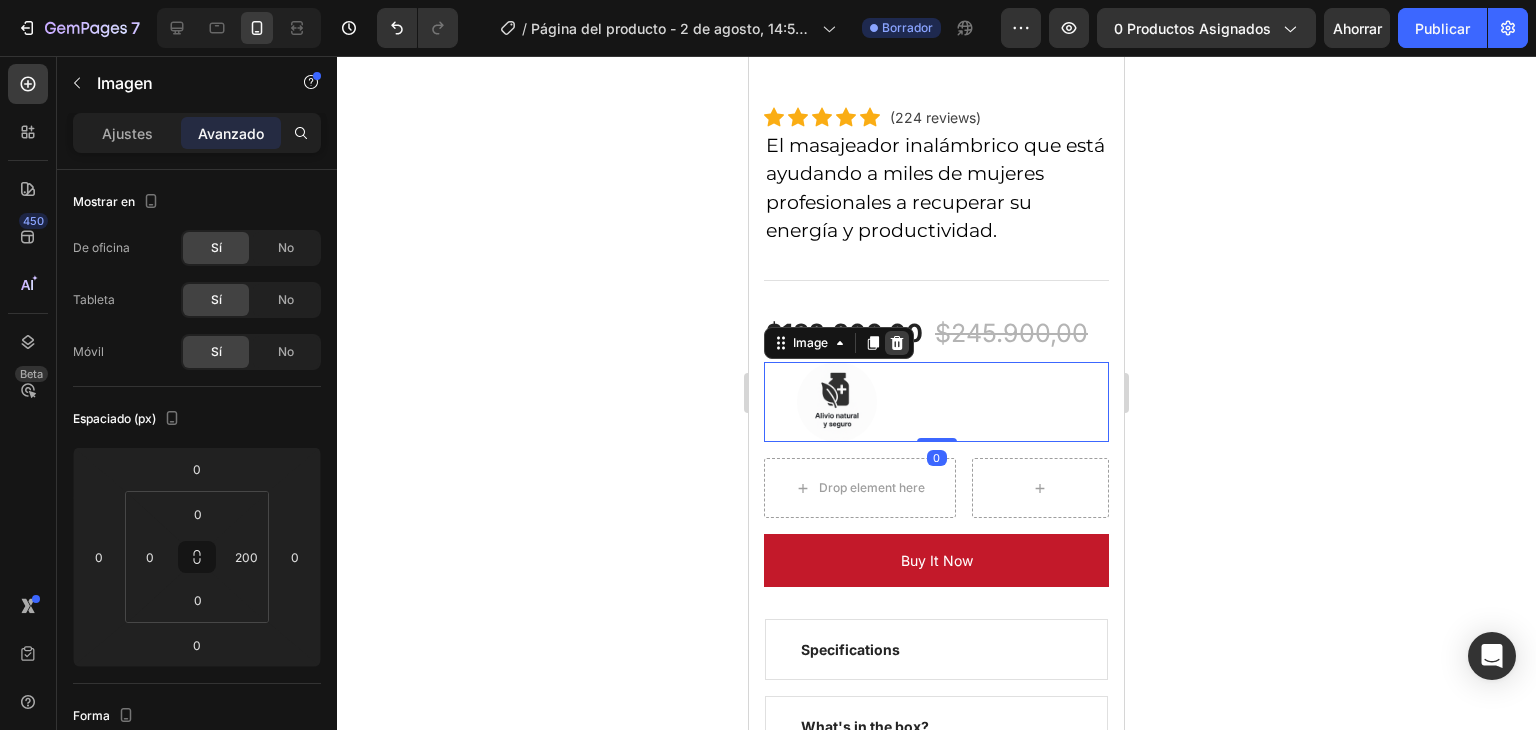 click 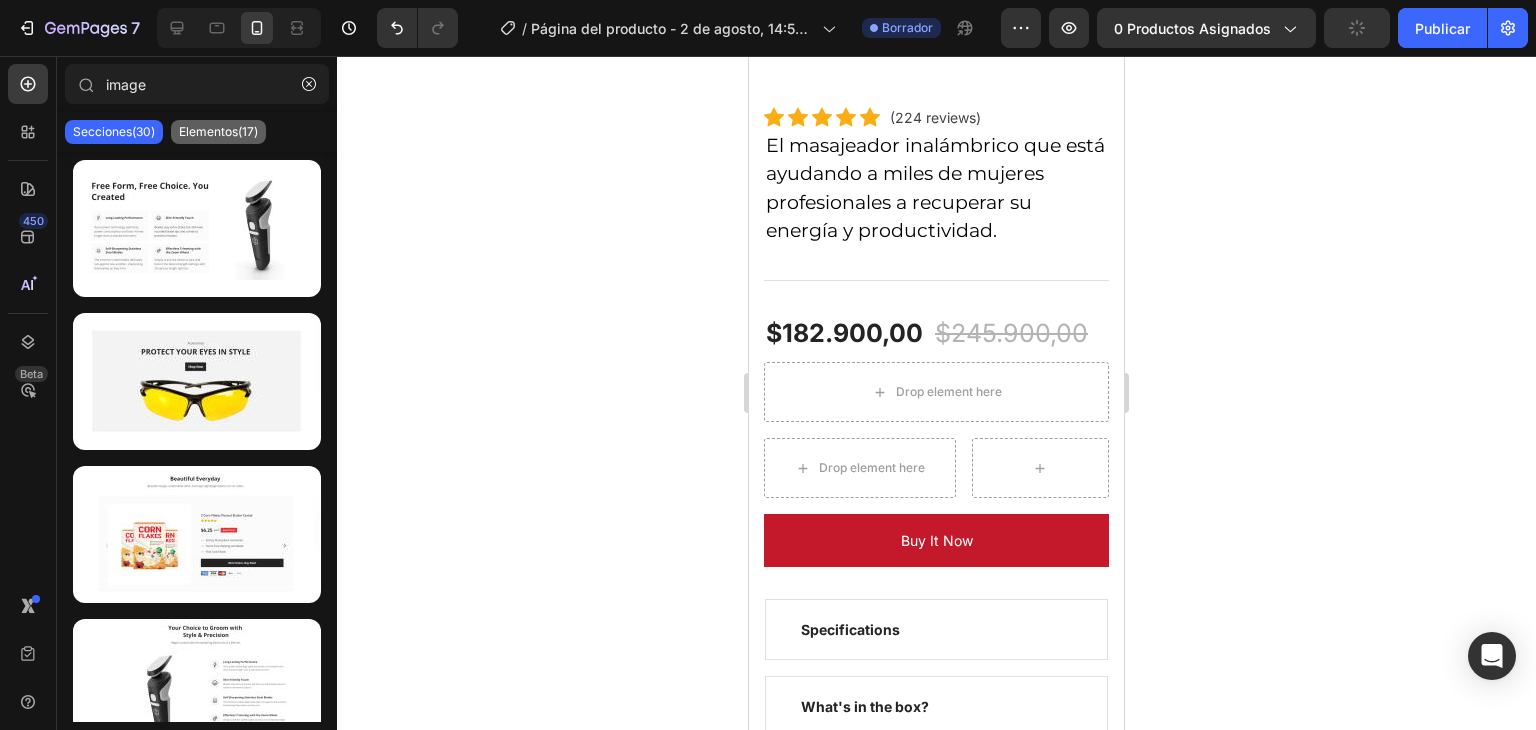 click on "Elementos(17)" at bounding box center (218, 131) 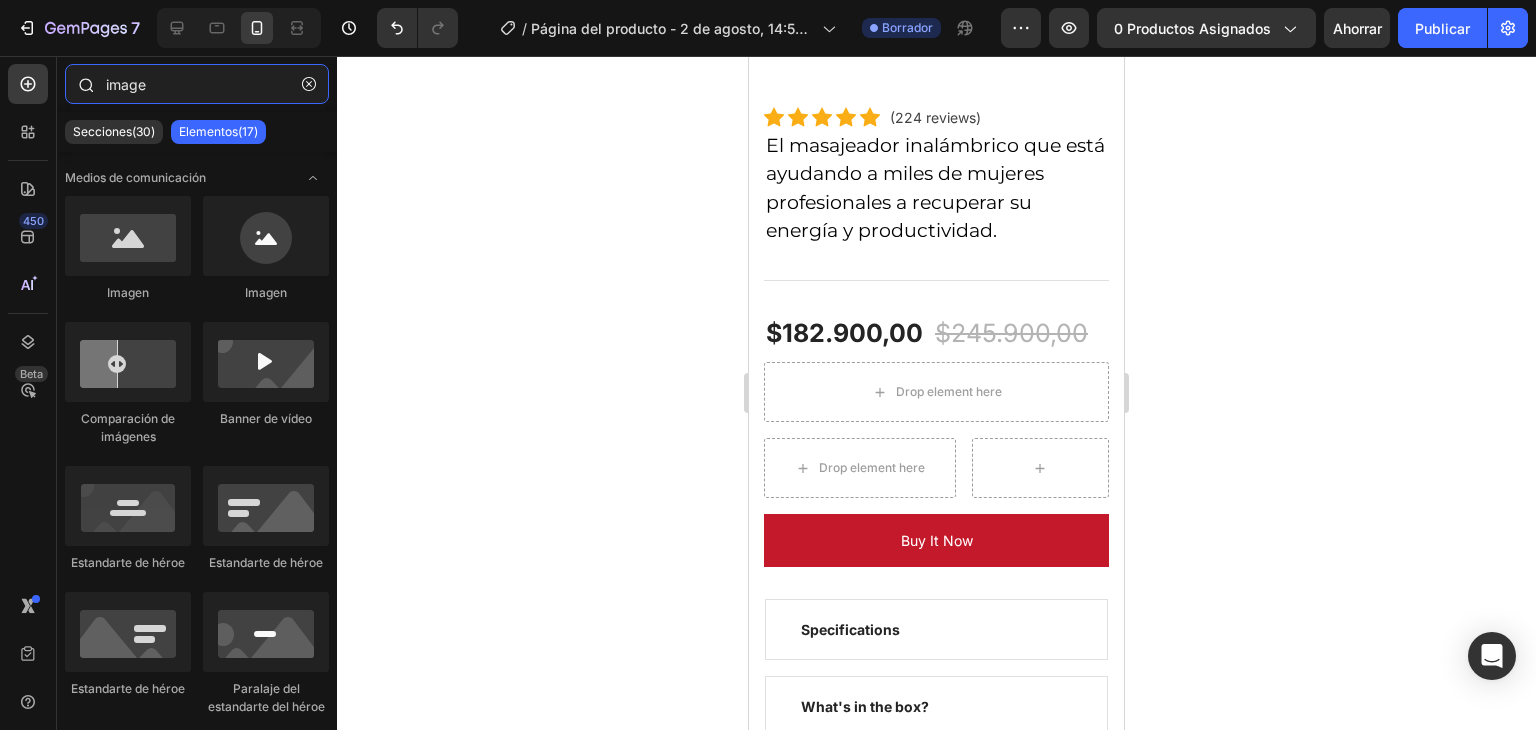 click on "image" at bounding box center [197, 84] 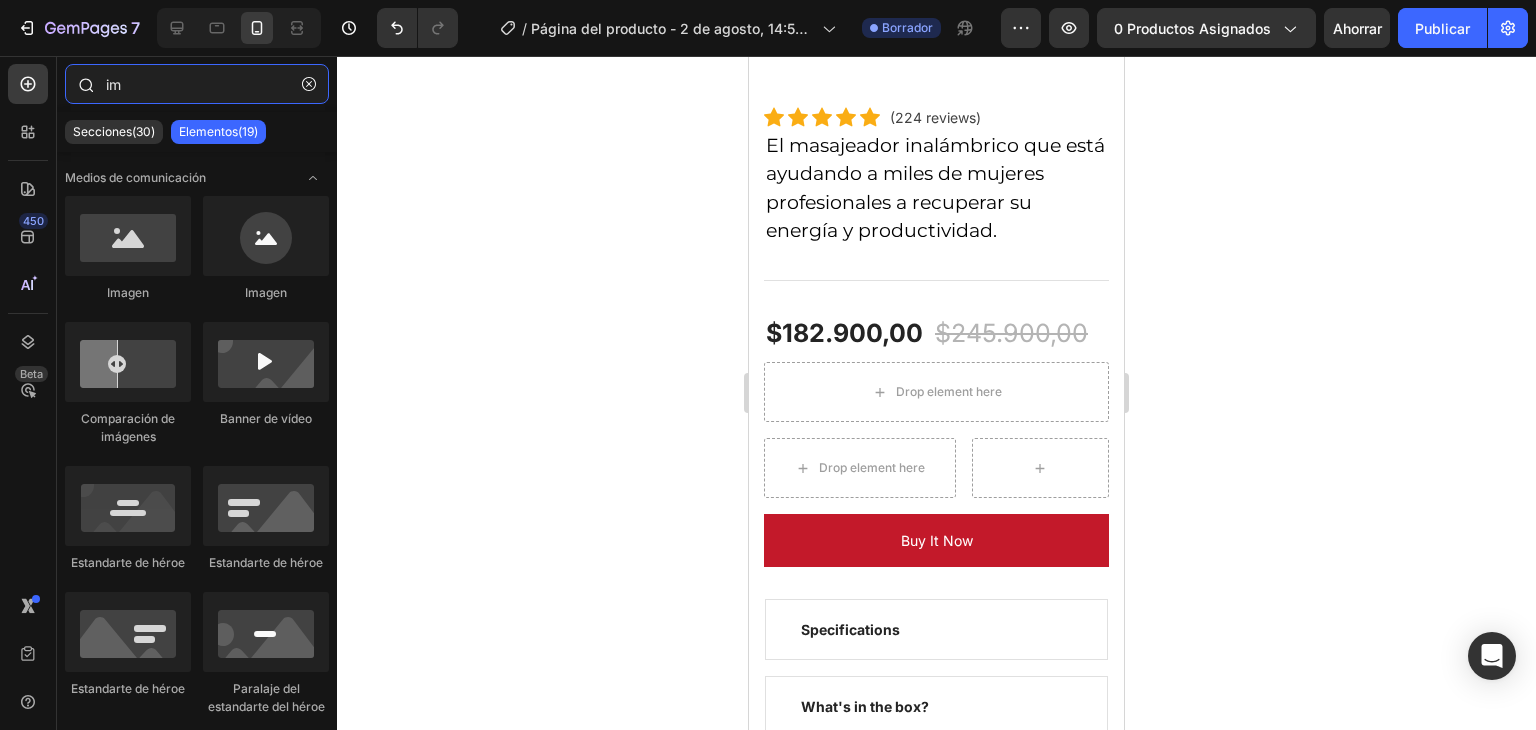 type on "i" 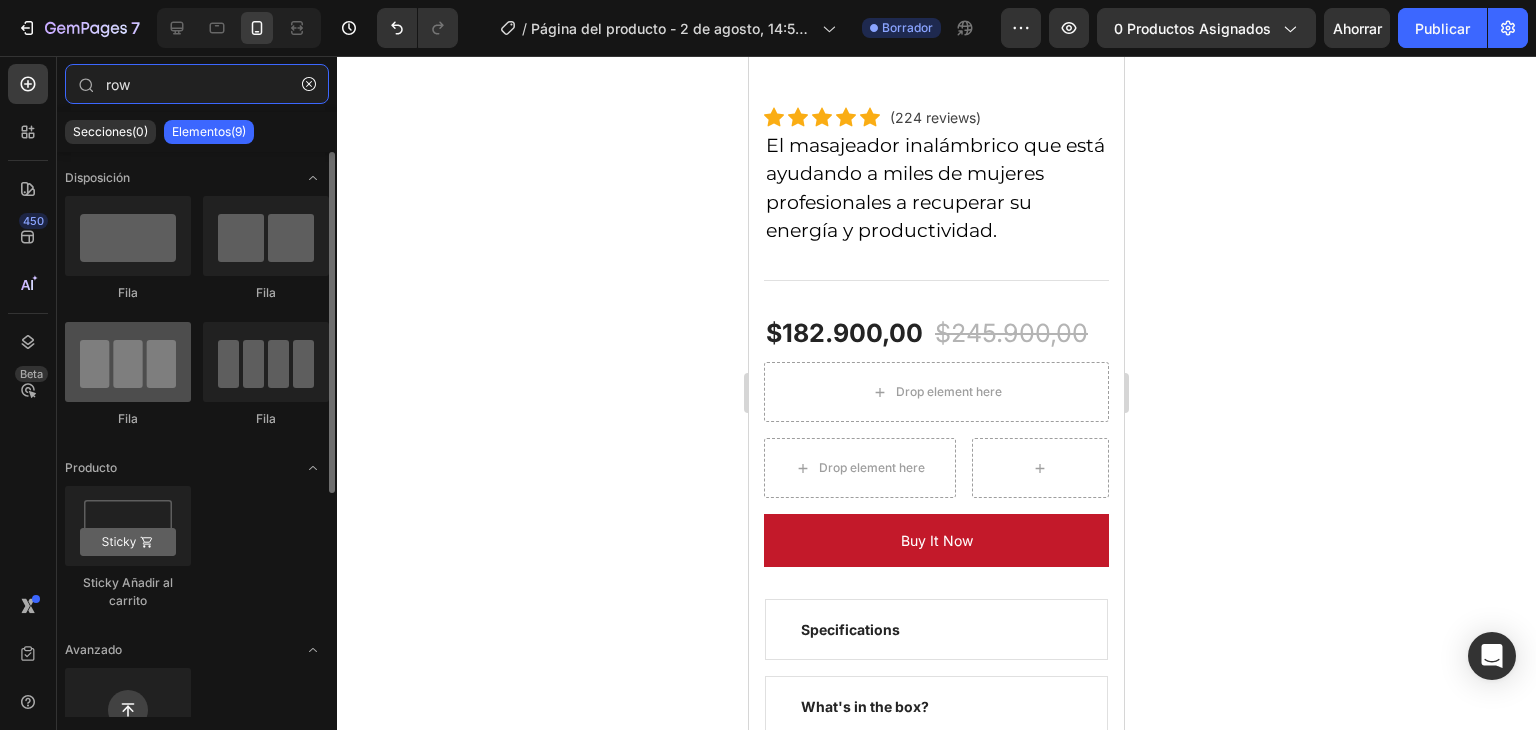 type on "row" 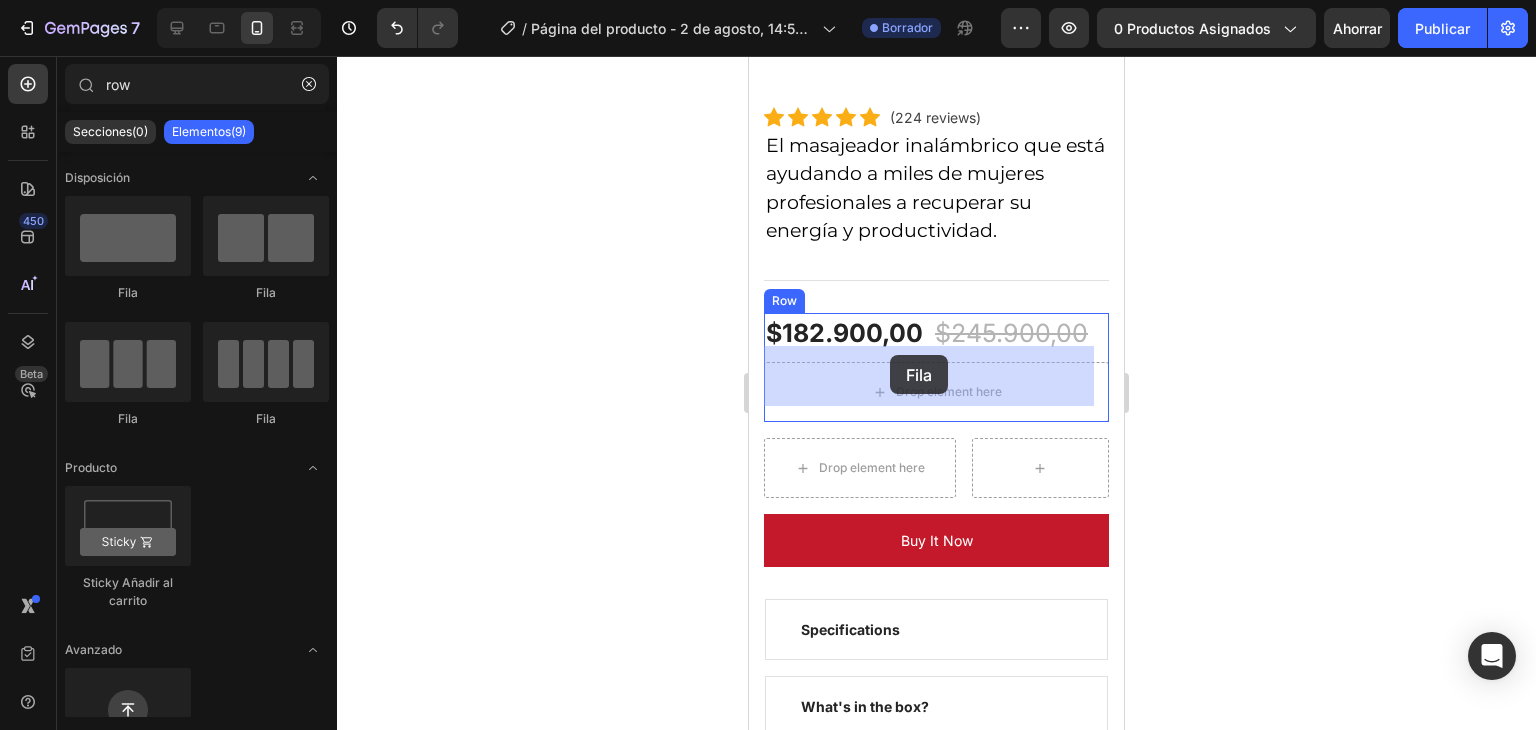 drag, startPoint x: 865, startPoint y: 427, endPoint x: 894, endPoint y: 355, distance: 77.62087 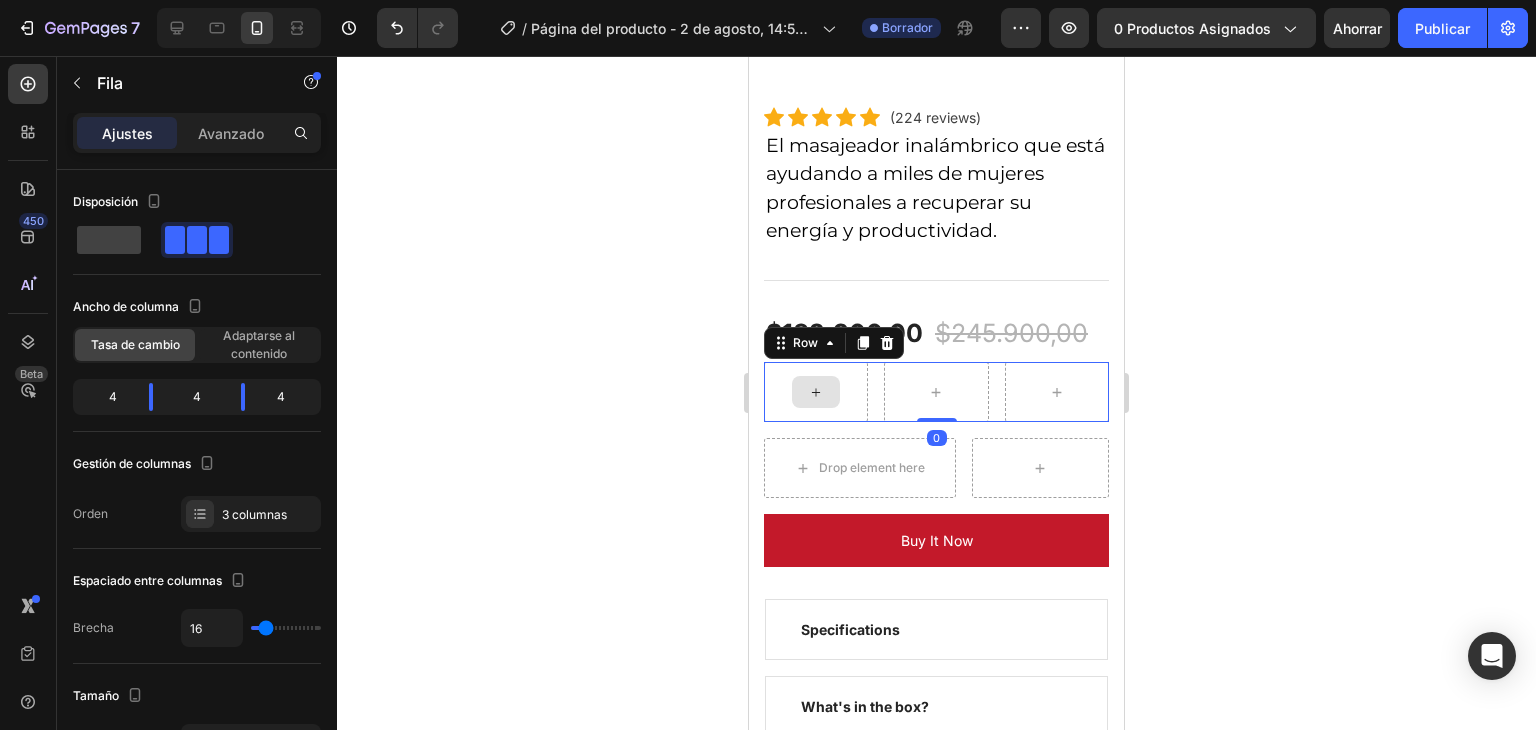 click at bounding box center [816, 392] 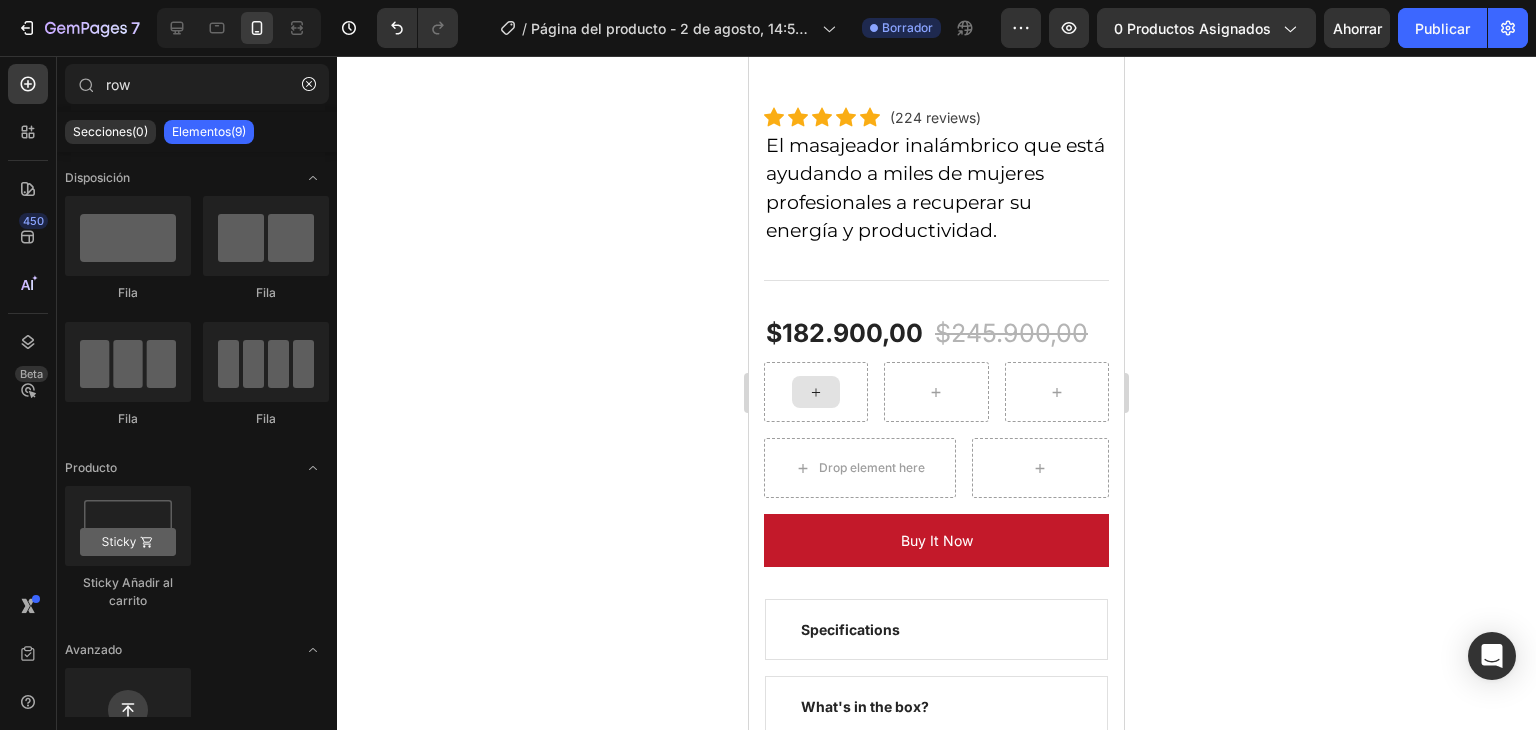click at bounding box center [816, 392] 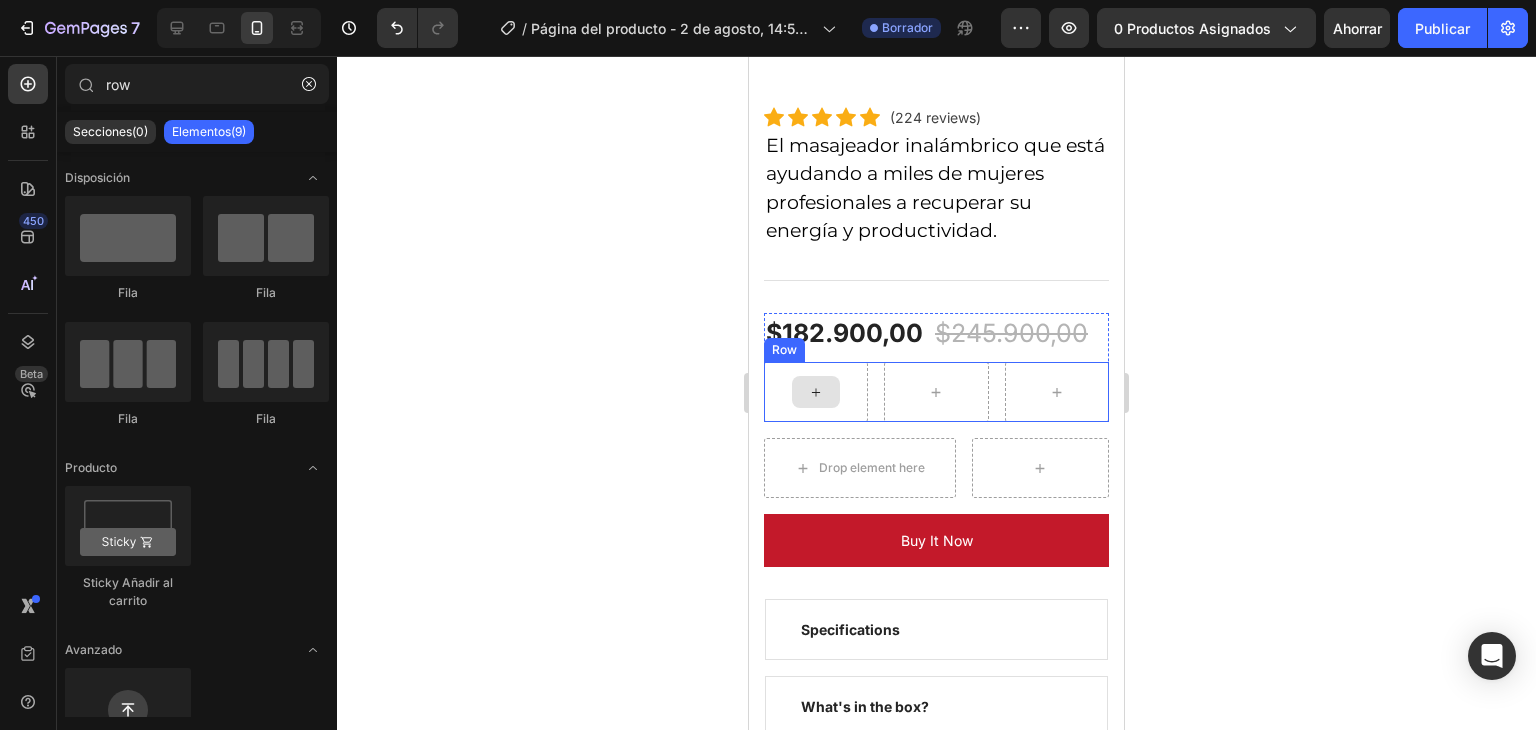 click 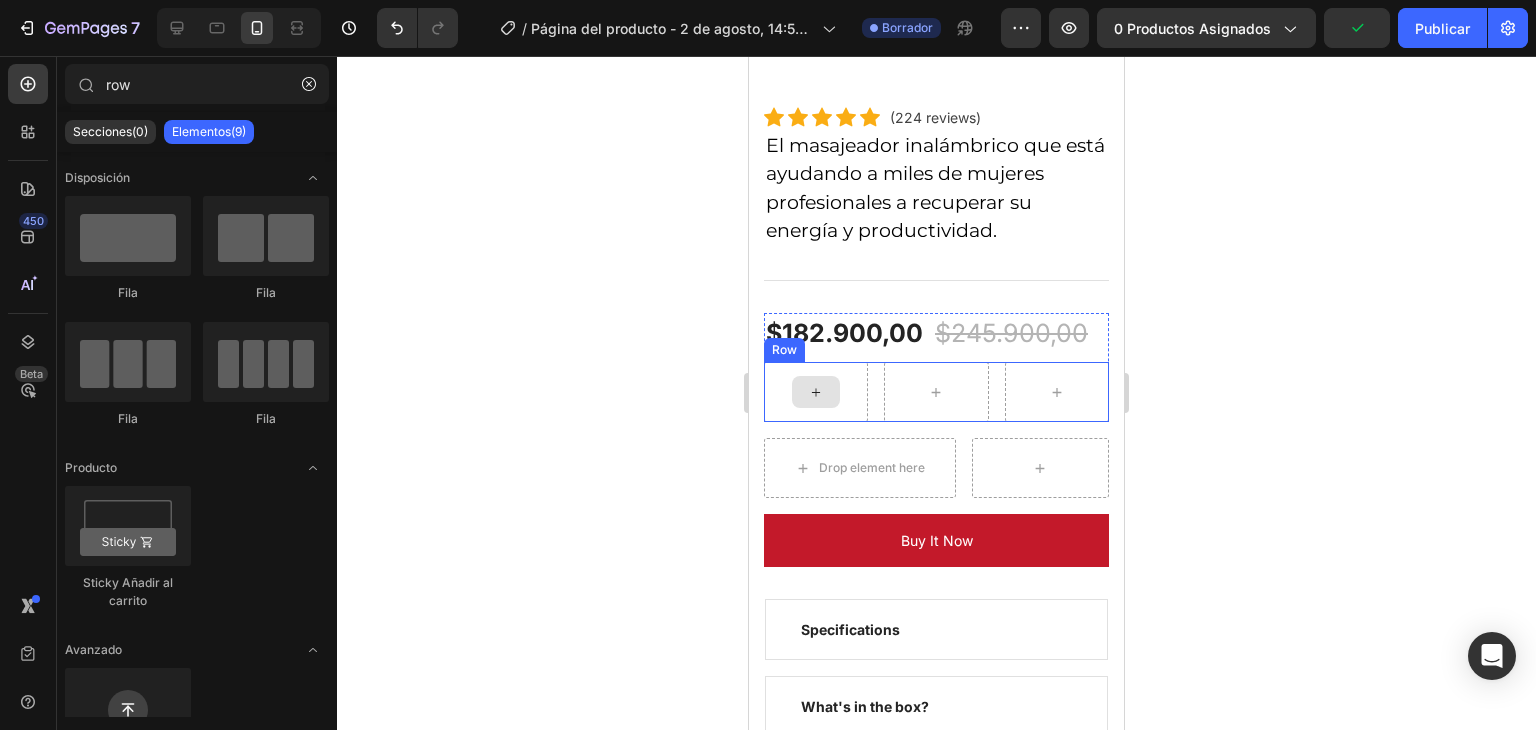 click 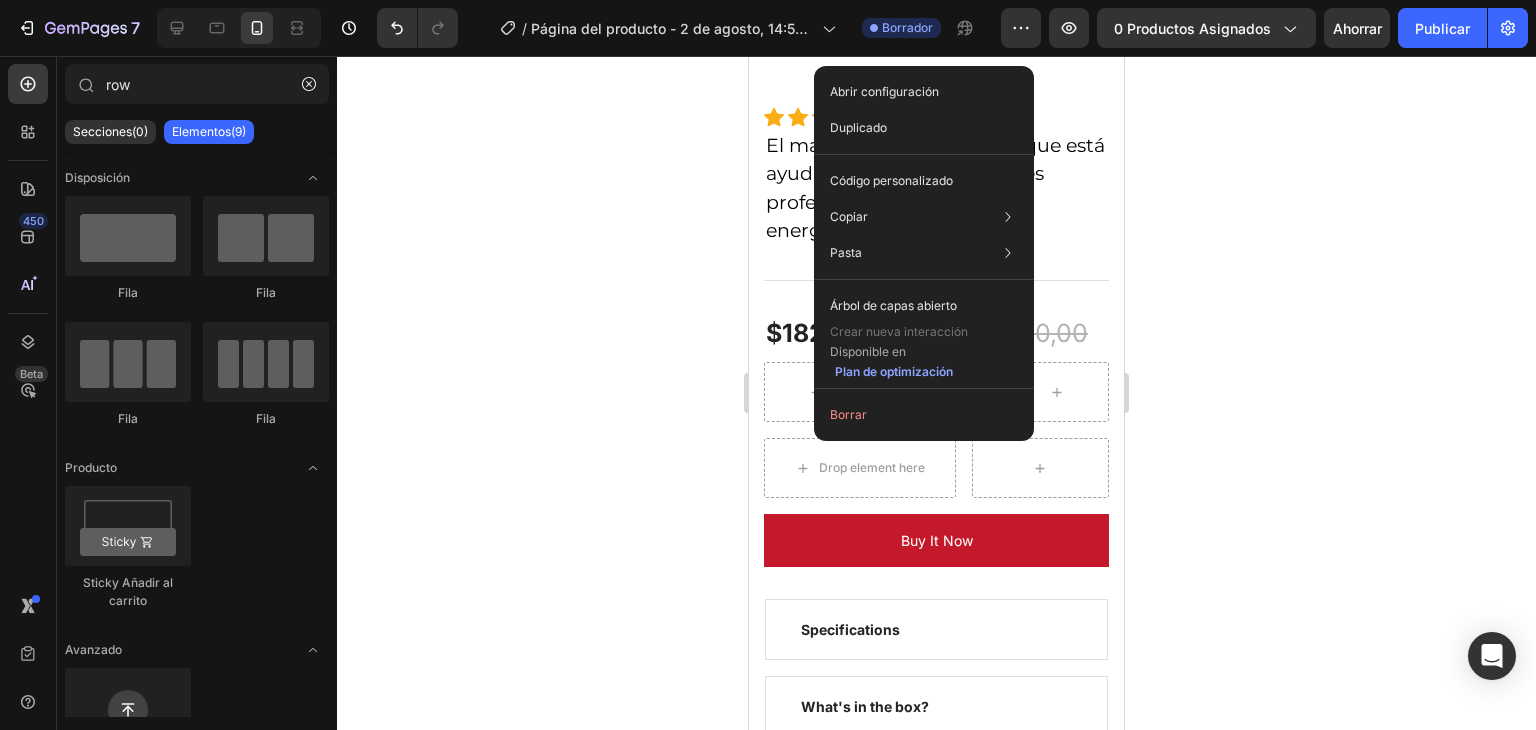 click 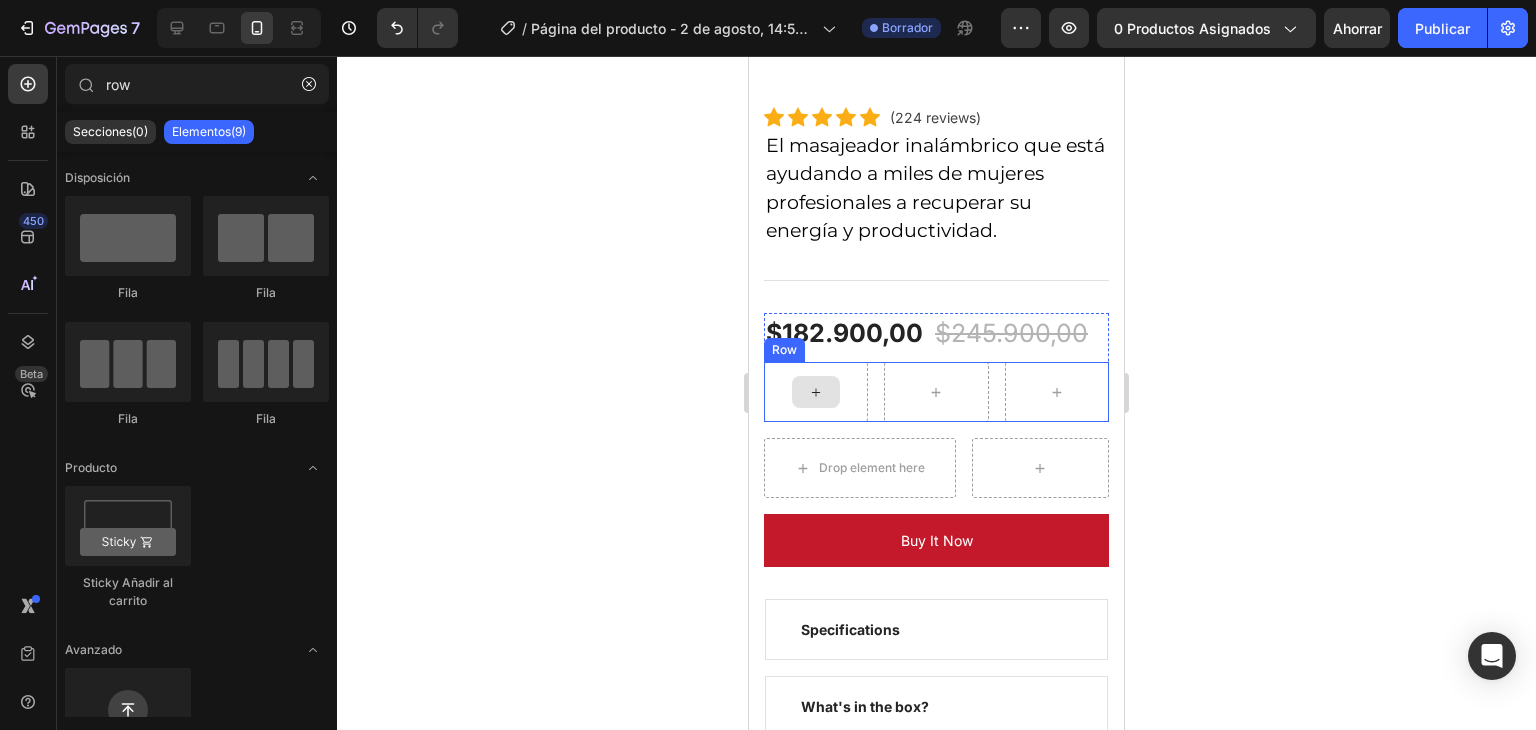 click 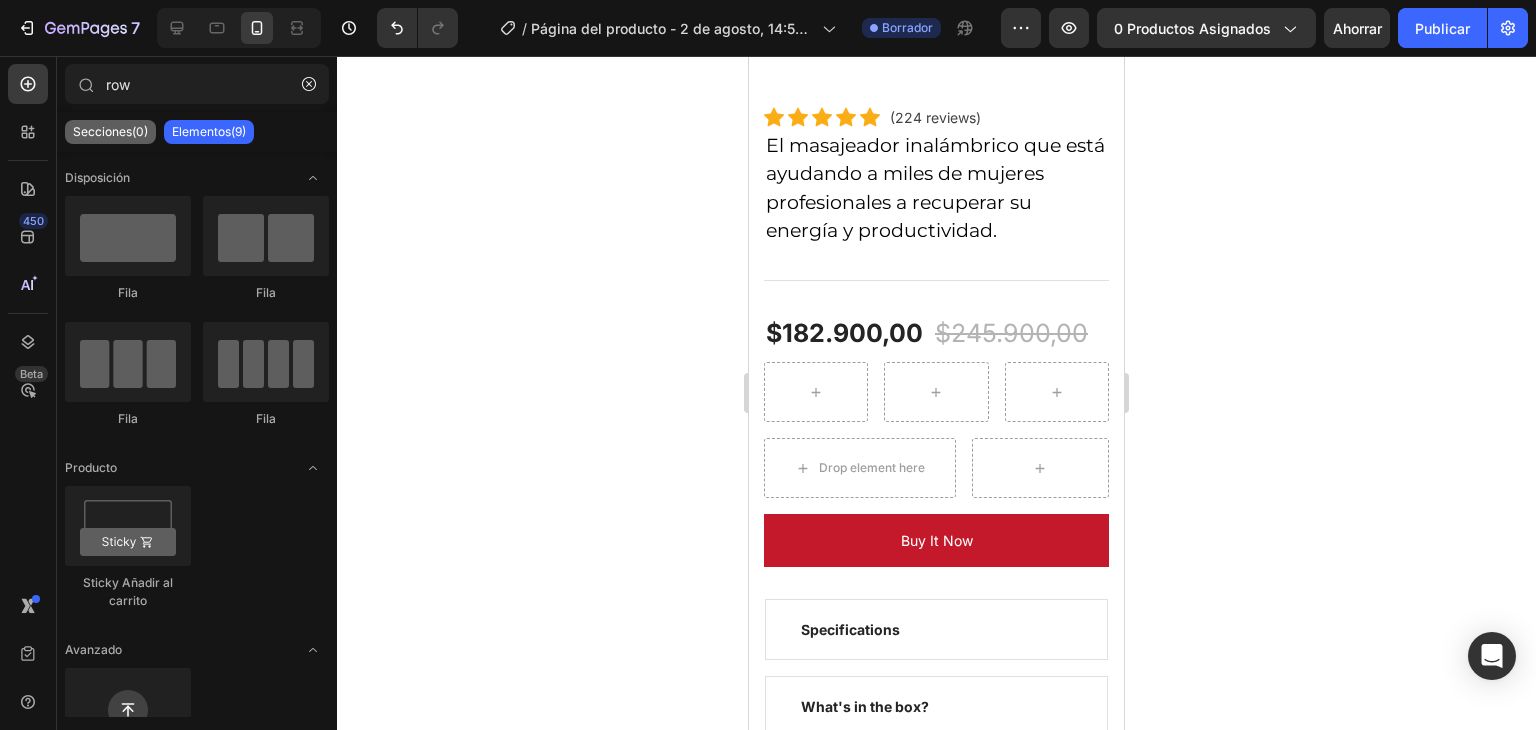 click on "Secciones(0)" at bounding box center [110, 131] 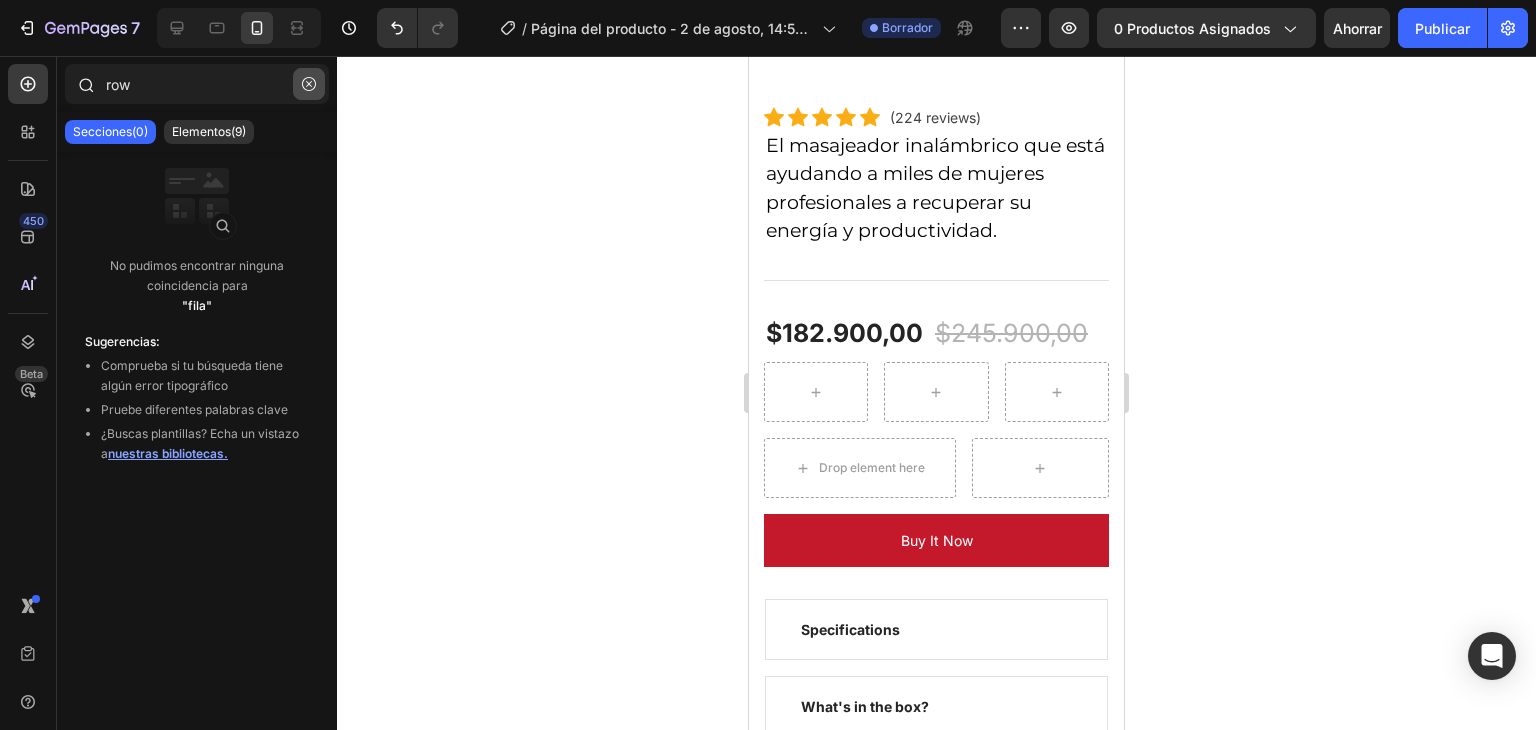 click 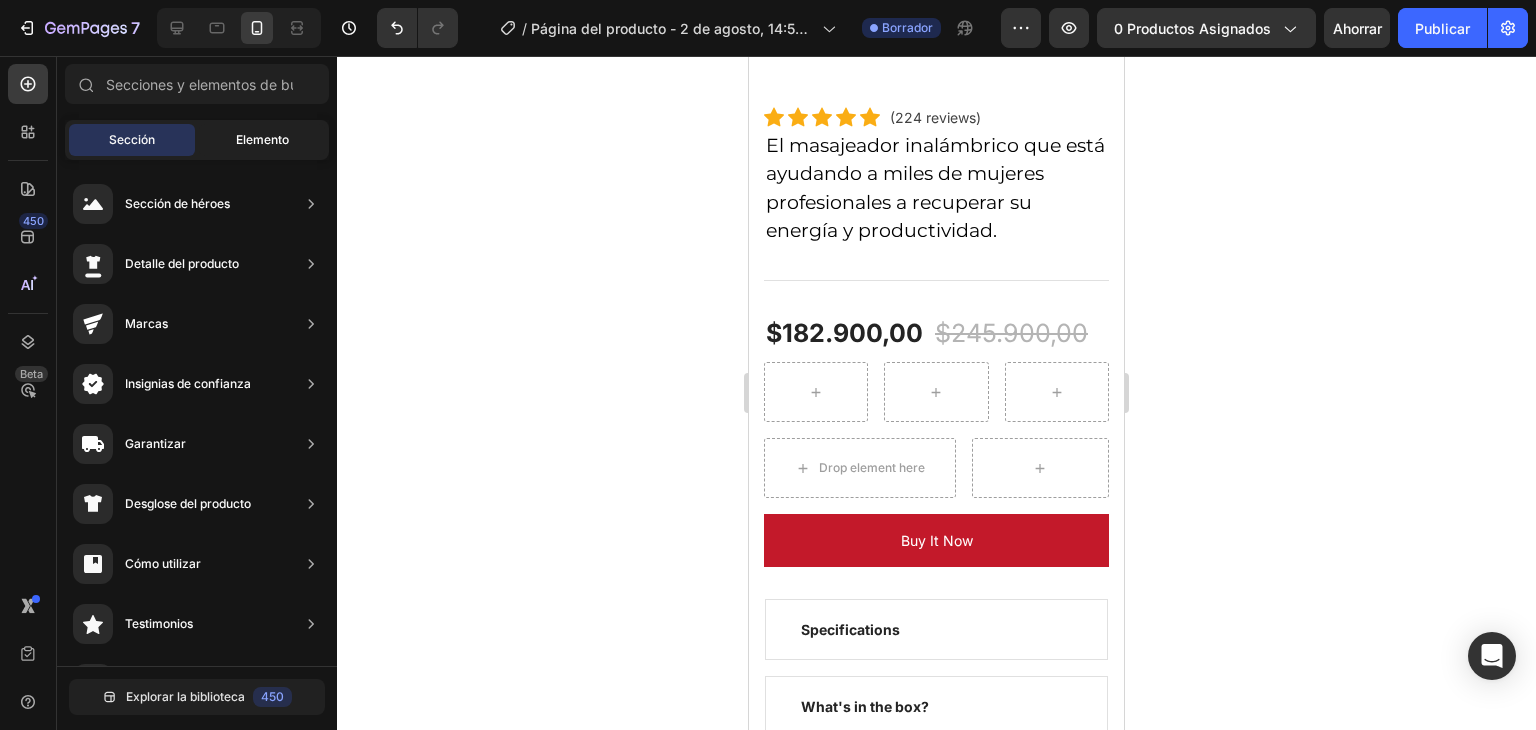 click on "Elemento" at bounding box center (262, 139) 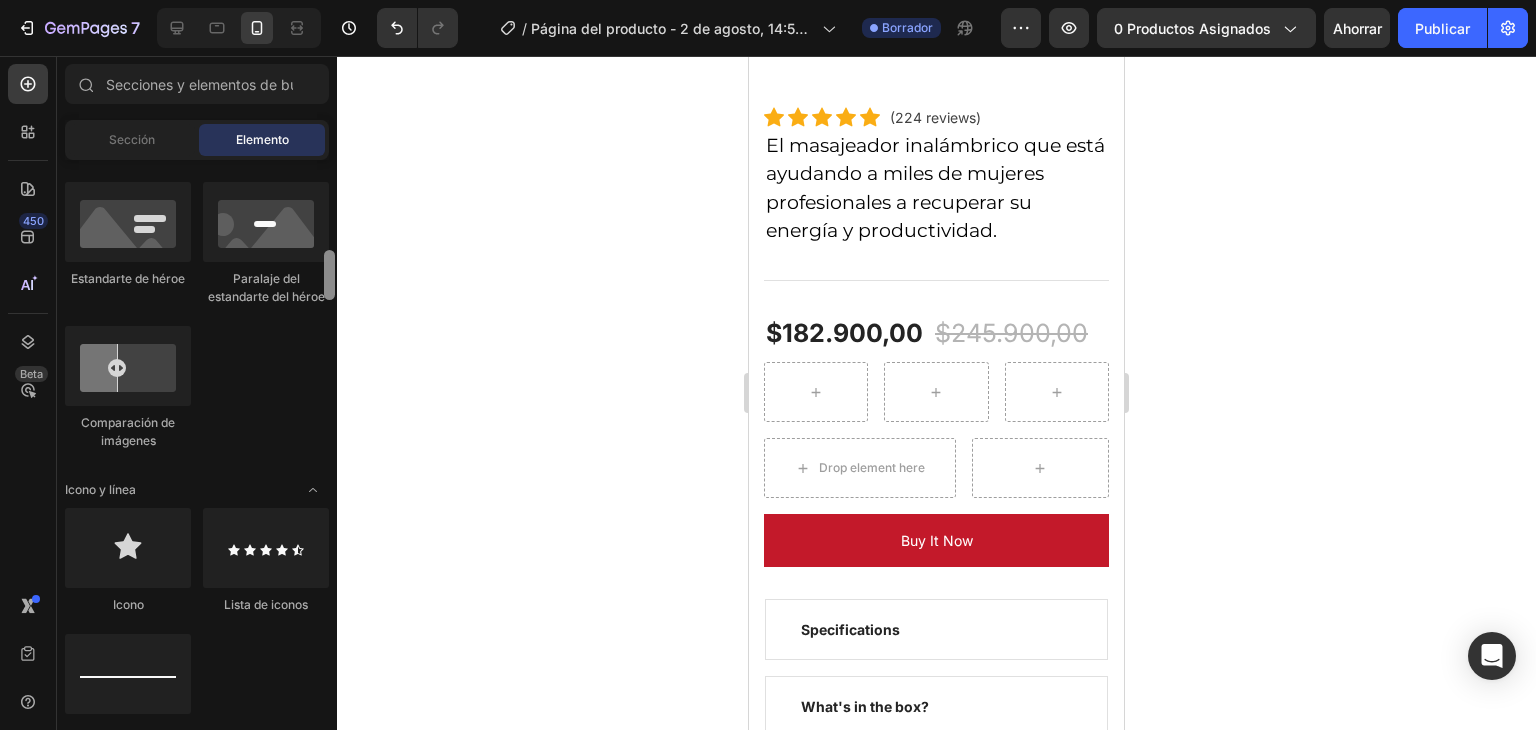 scroll, scrollTop: 995, scrollLeft: 0, axis: vertical 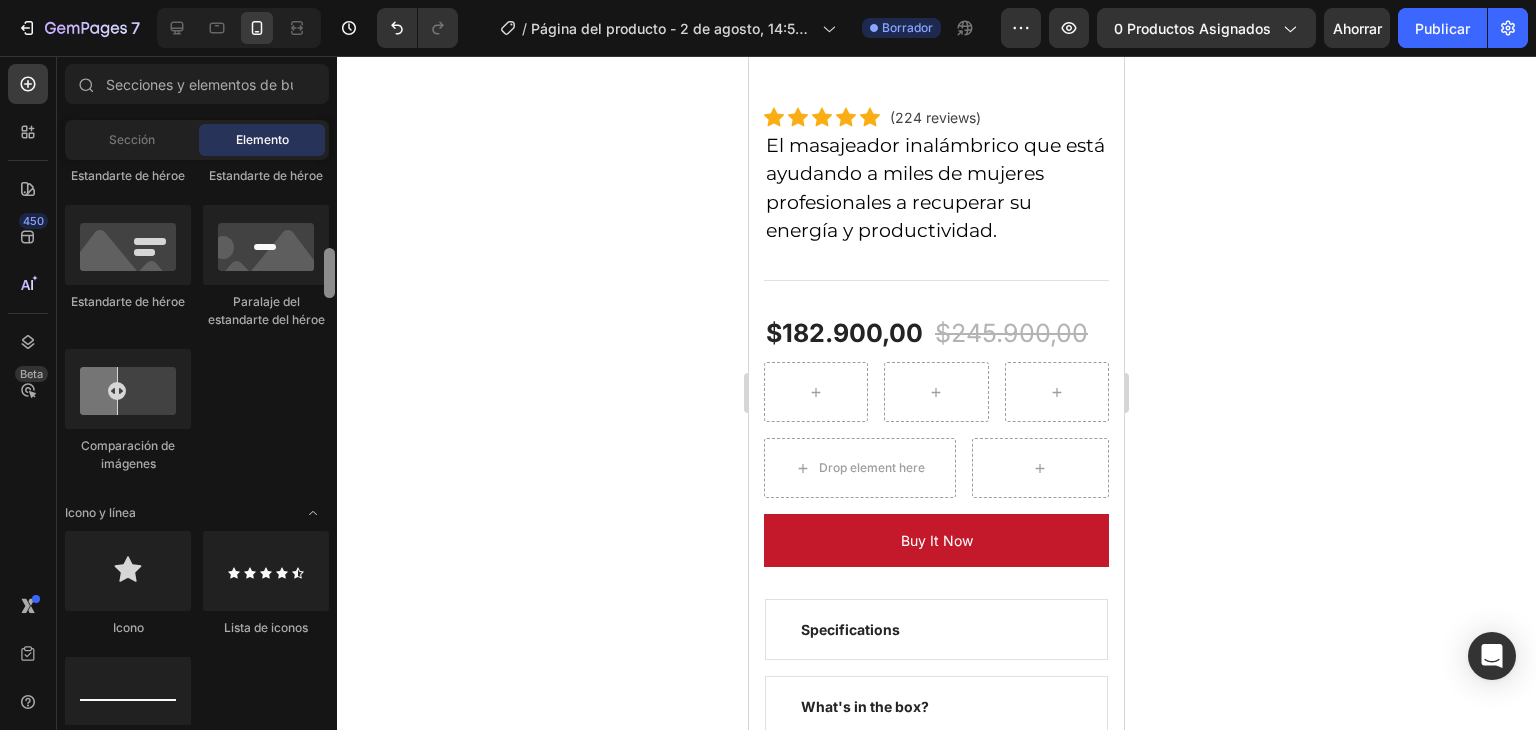 drag, startPoint x: 332, startPoint y: 194, endPoint x: 337, endPoint y: 277, distance: 83.15047 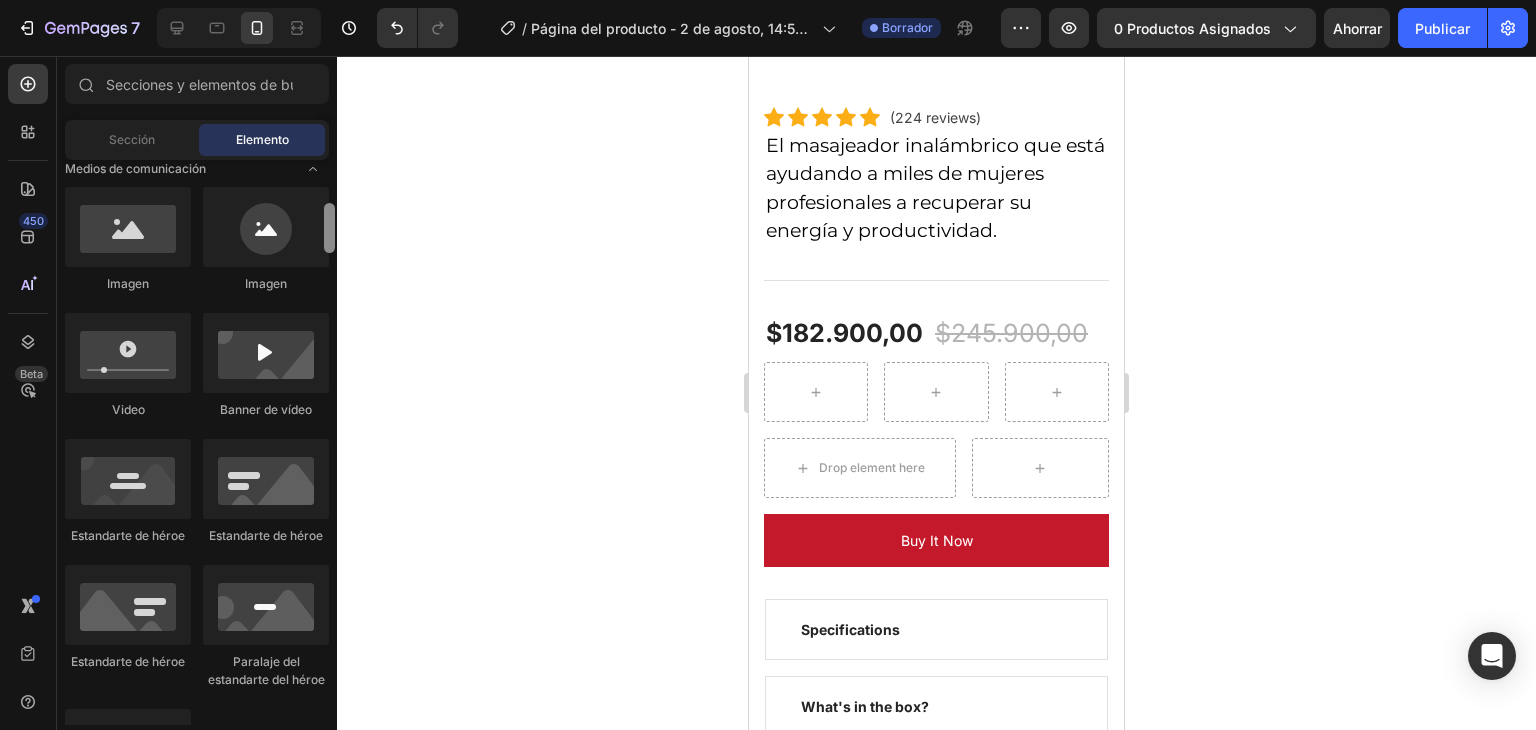 scroll, scrollTop: 623, scrollLeft: 0, axis: vertical 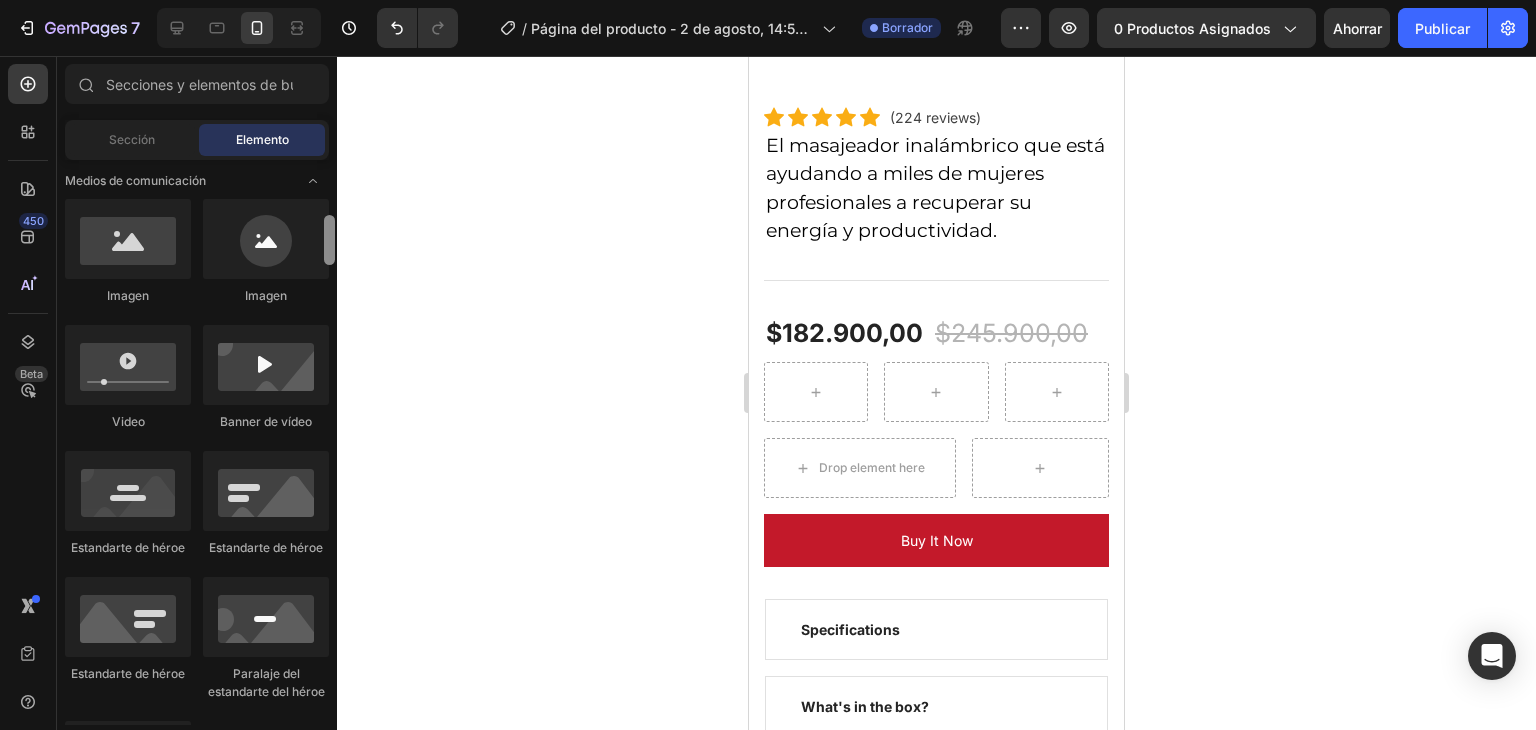 drag, startPoint x: 332, startPoint y: 283, endPoint x: 332, endPoint y: 250, distance: 33 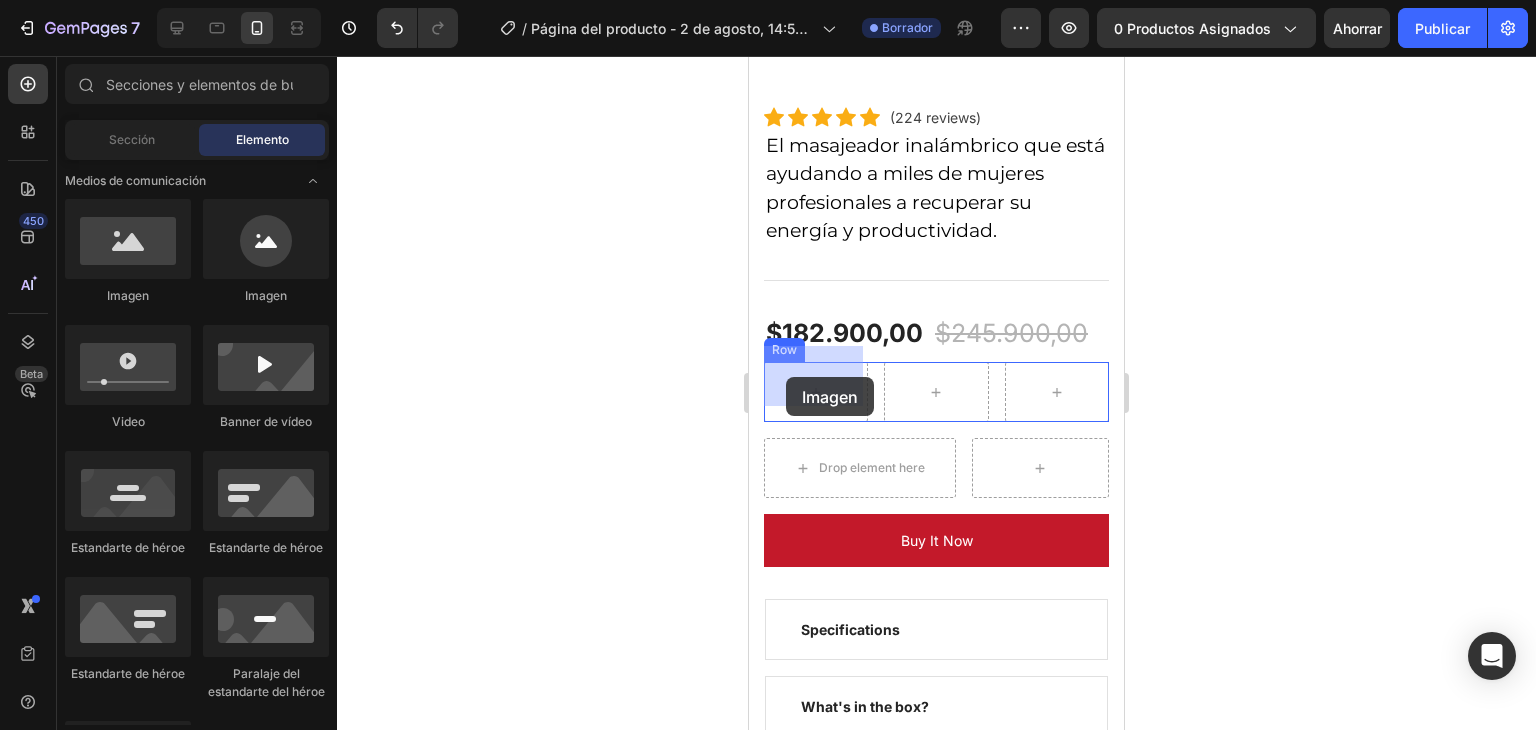 drag, startPoint x: 1025, startPoint y: 306, endPoint x: 786, endPoint y: 377, distance: 249.32309 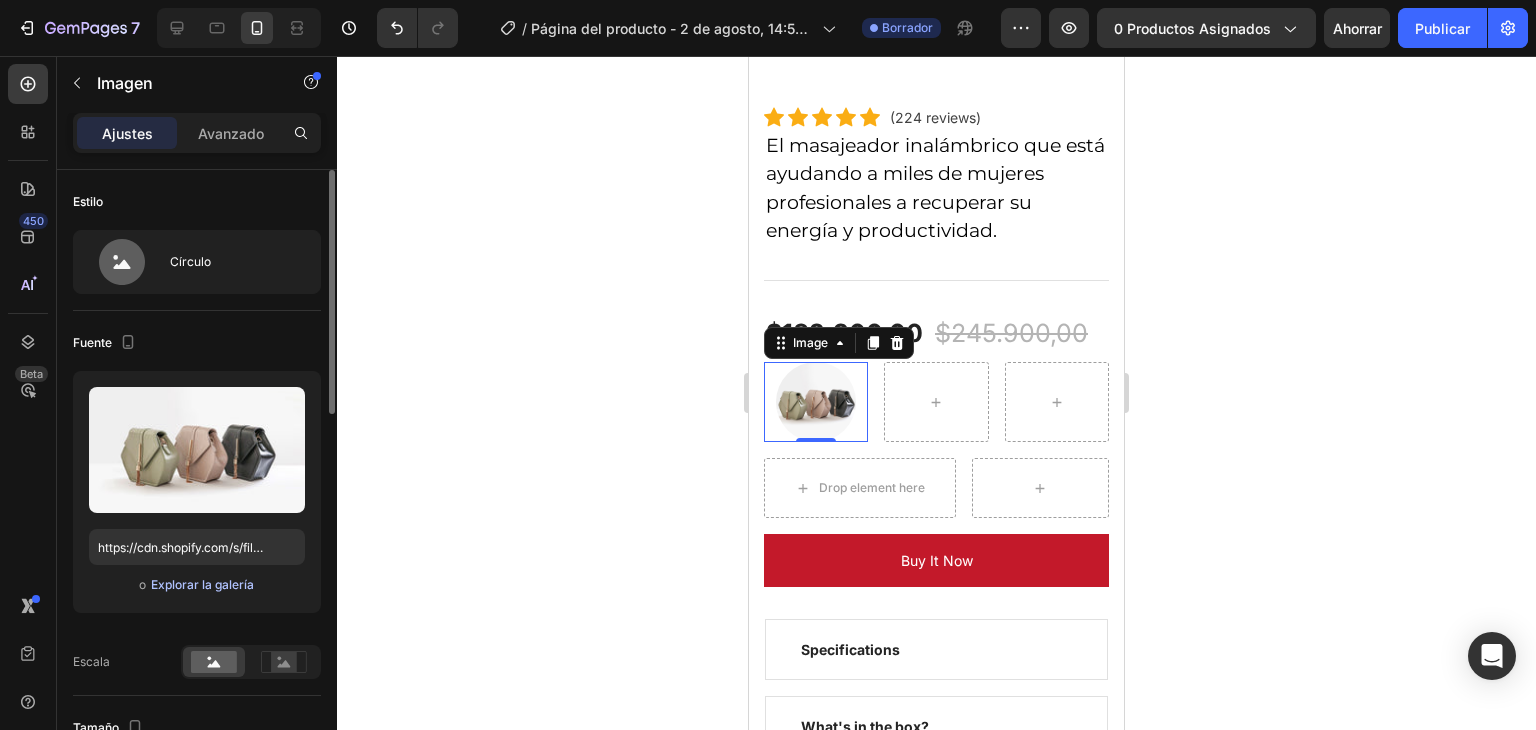 click on "Explorar la galería" at bounding box center [202, 584] 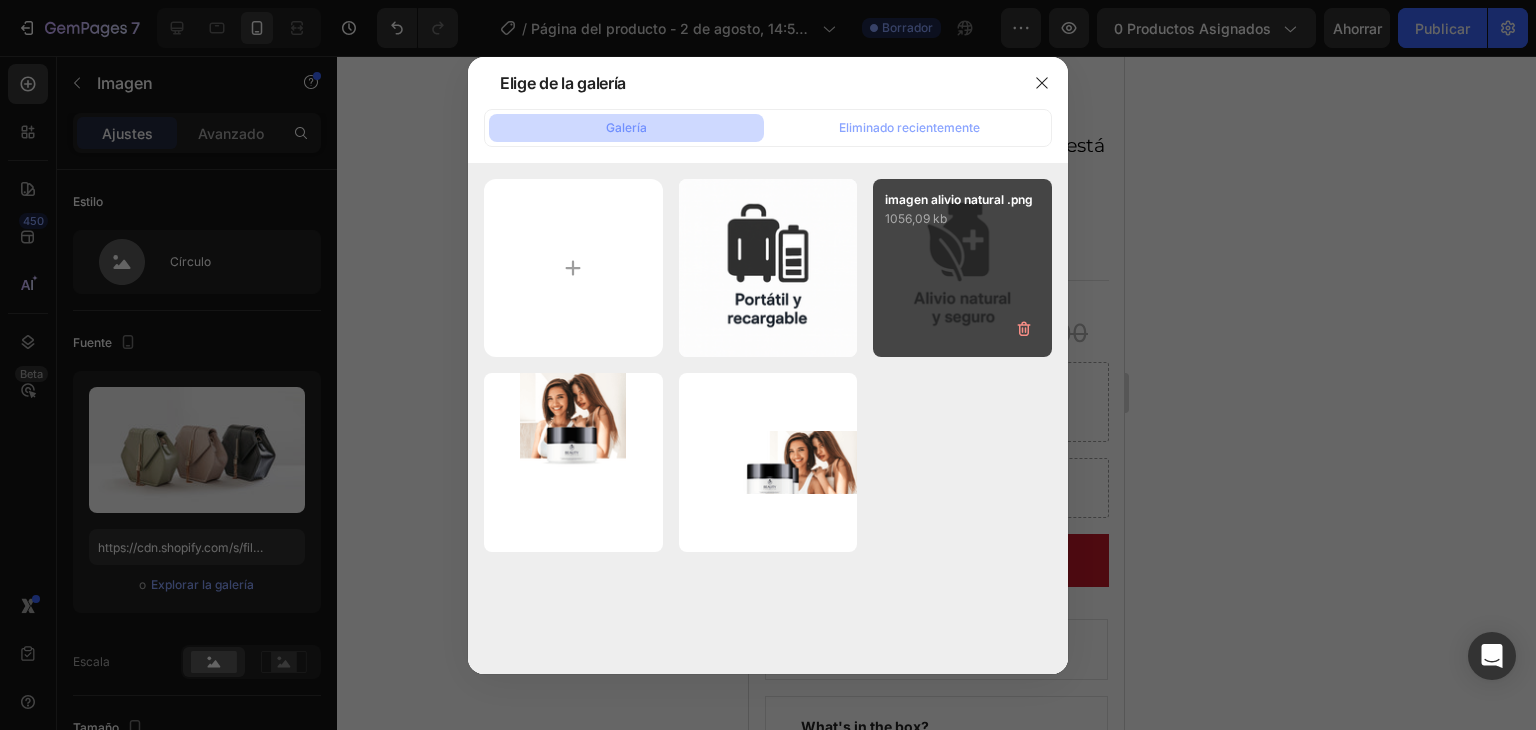 click on "imagen alivio natural .png 1056,09 kb" at bounding box center (962, 268) 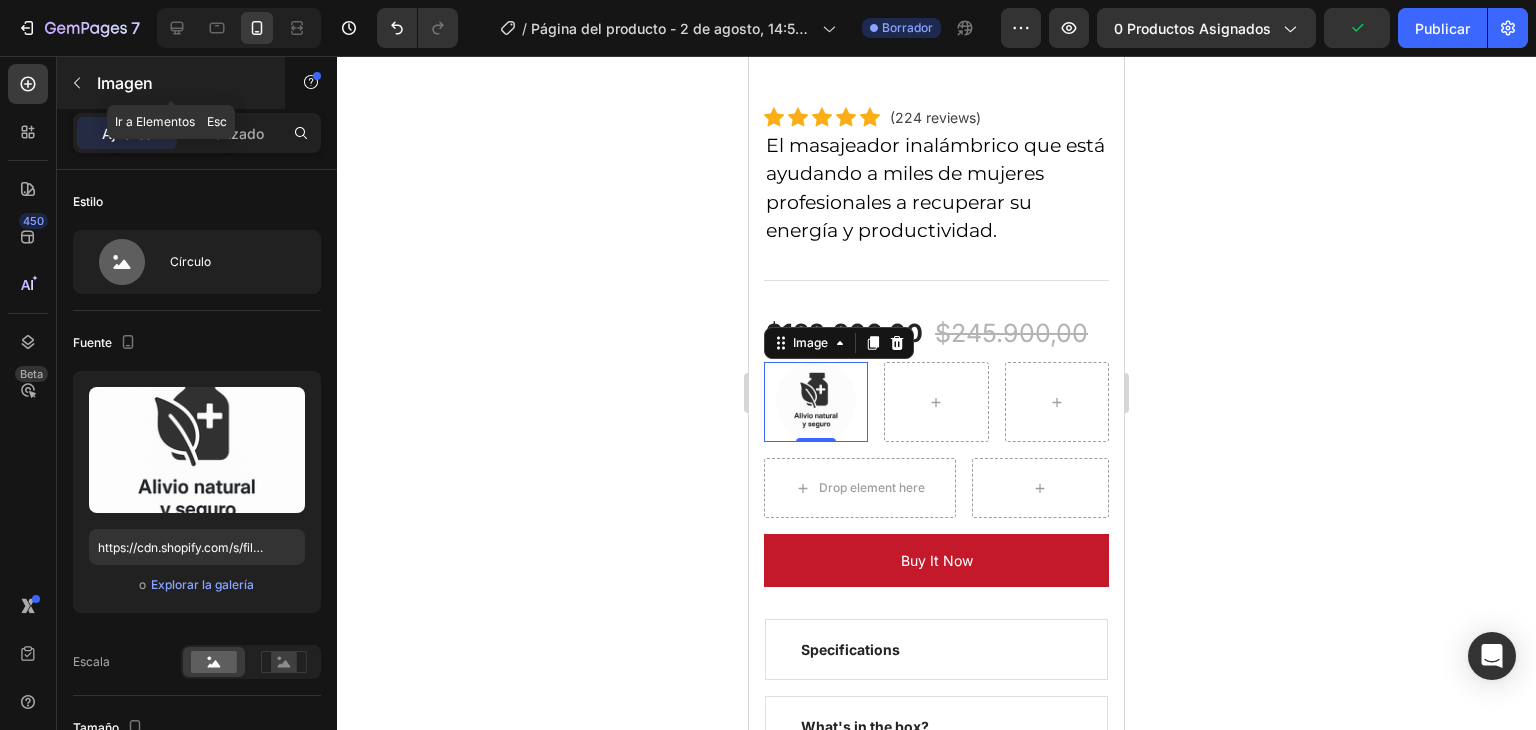 click 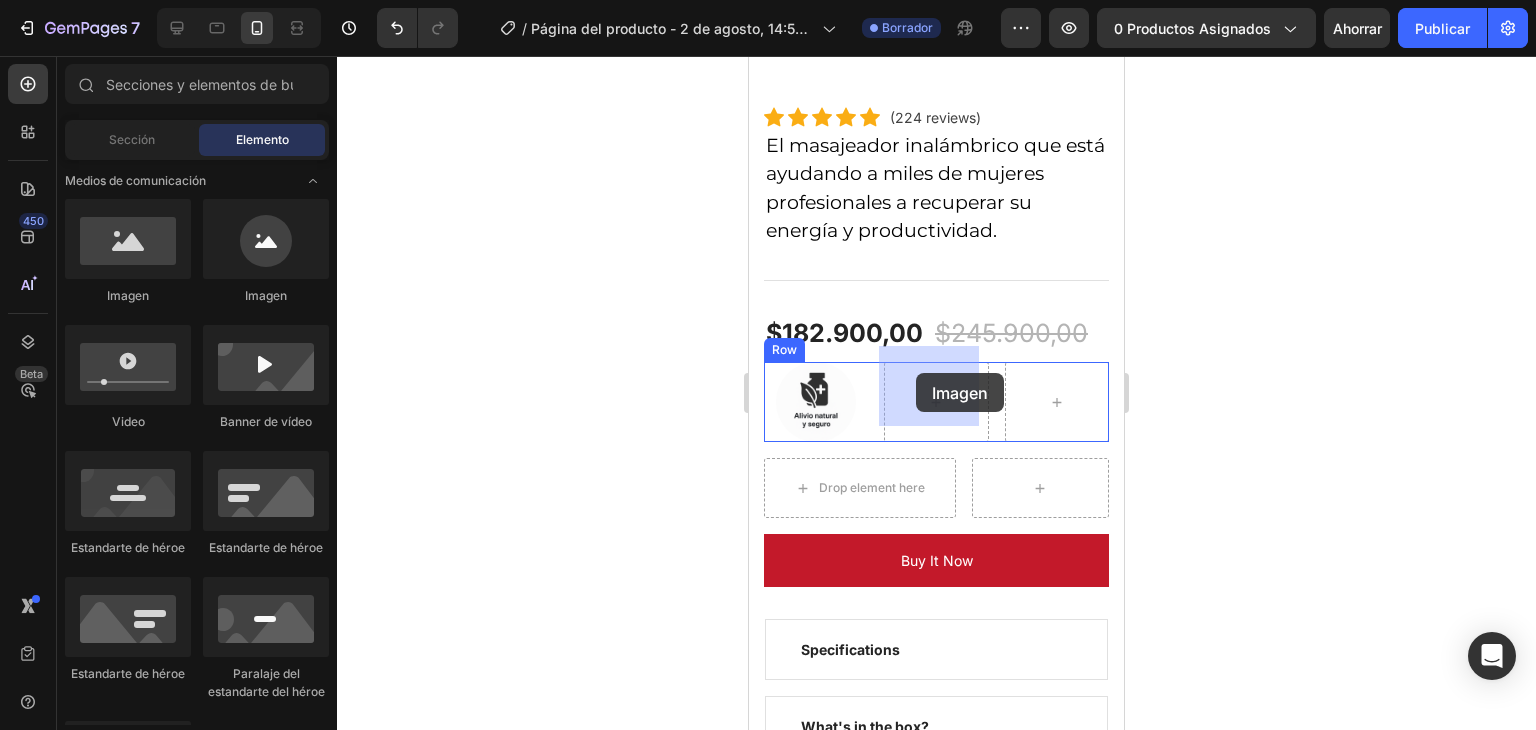 drag, startPoint x: 1023, startPoint y: 309, endPoint x: 916, endPoint y: 373, distance: 124.67959 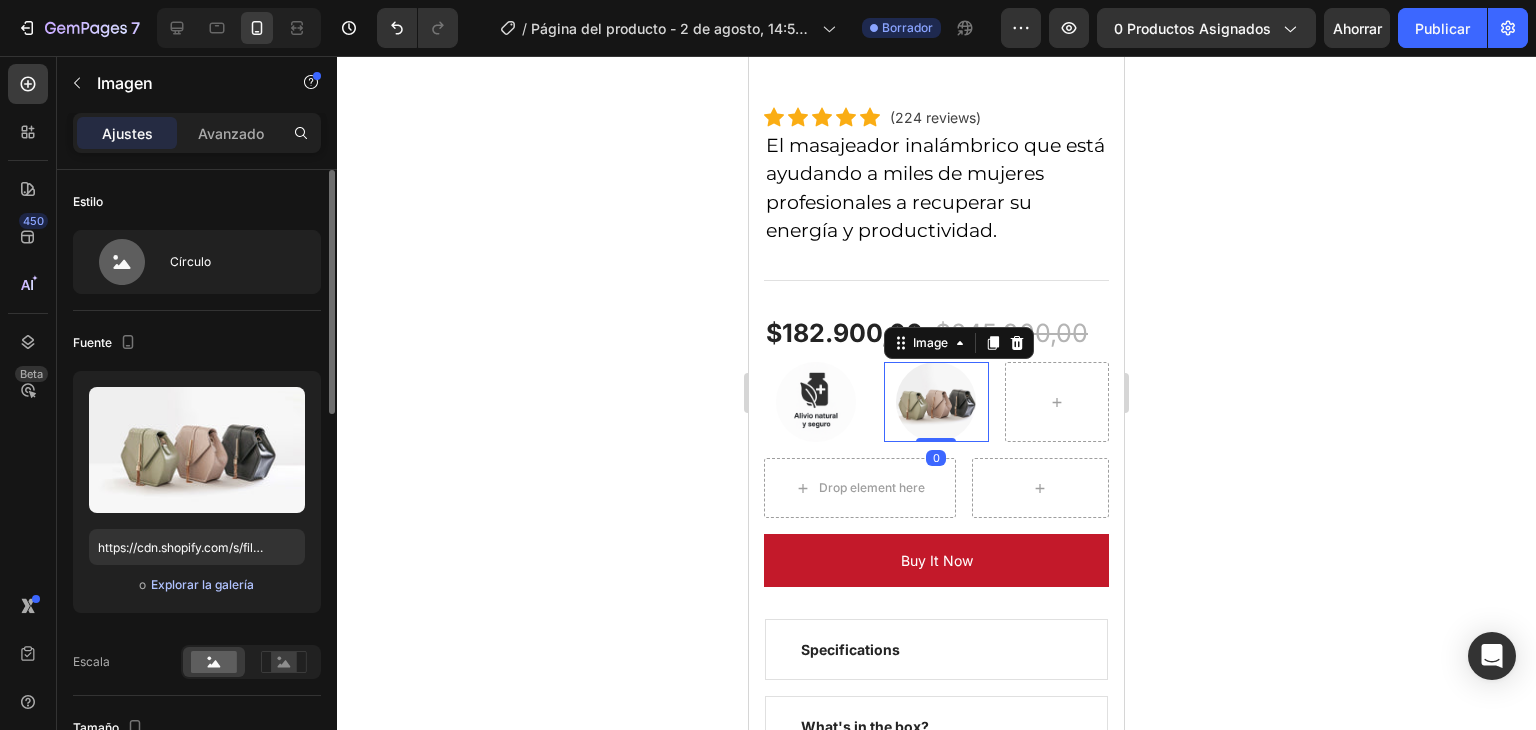 click on "Explorar la galería" at bounding box center (202, 584) 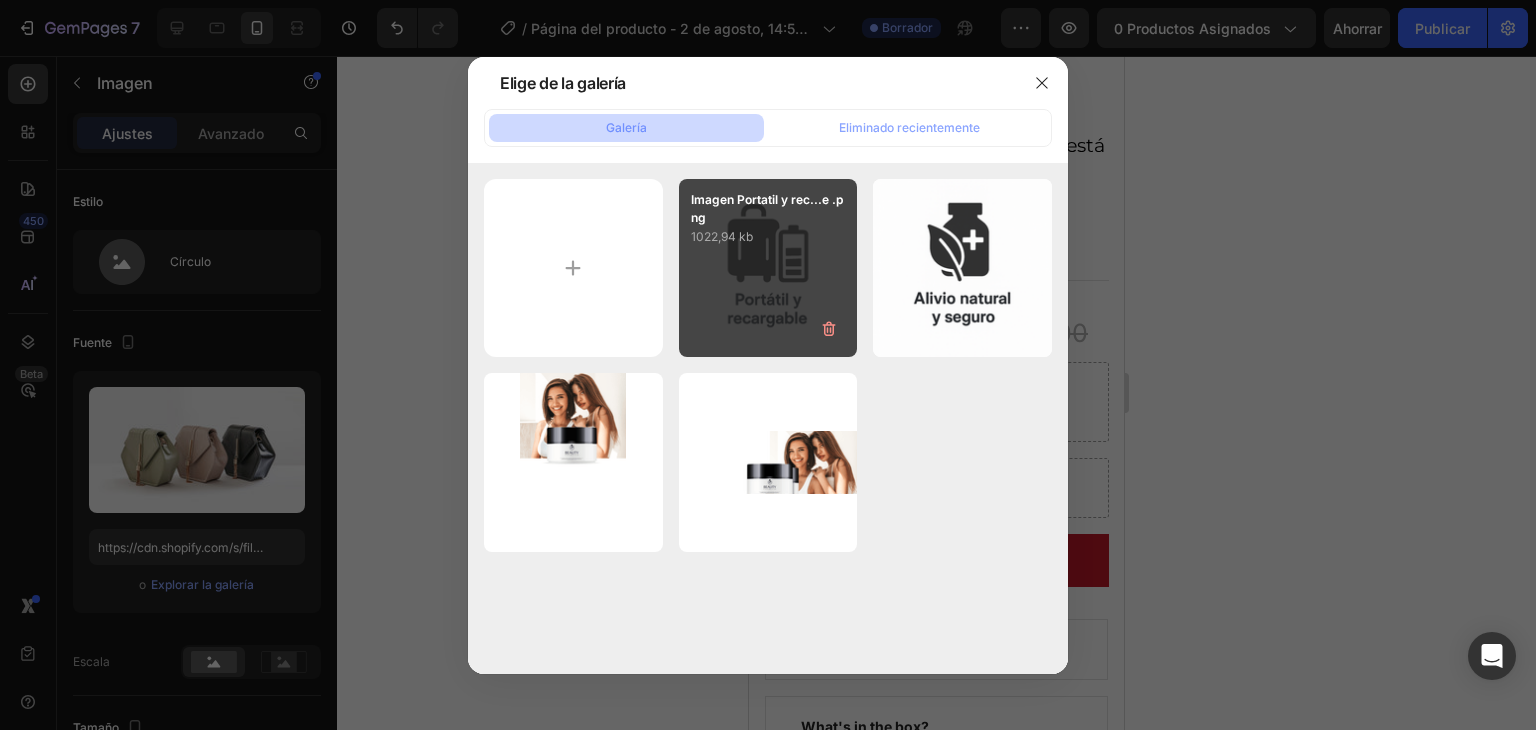 click on "Imagen Portatil y rec...e .png 1022,94 kb" at bounding box center [768, 268] 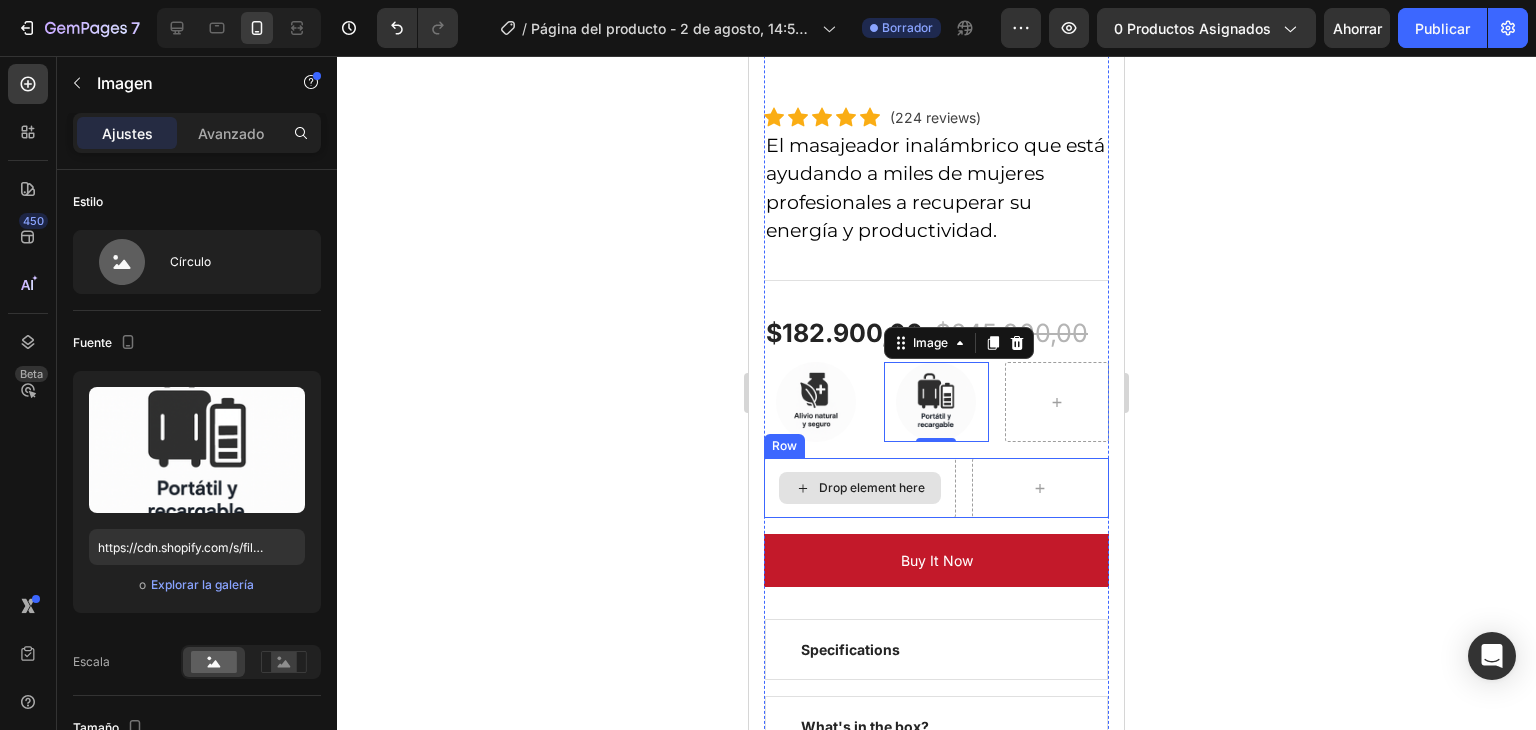 click on "Drop element here" at bounding box center [860, 488] 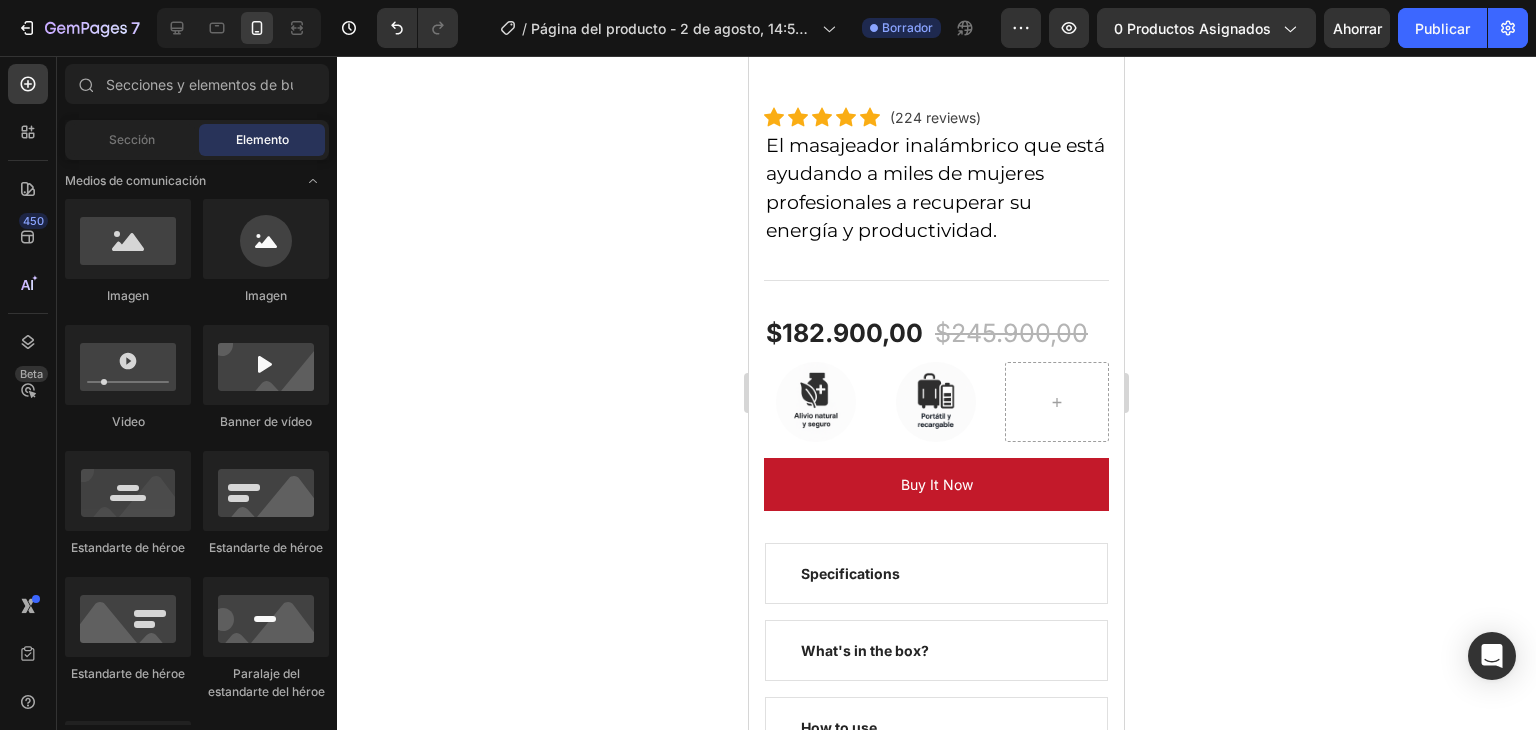 scroll, scrollTop: 981, scrollLeft: 0, axis: vertical 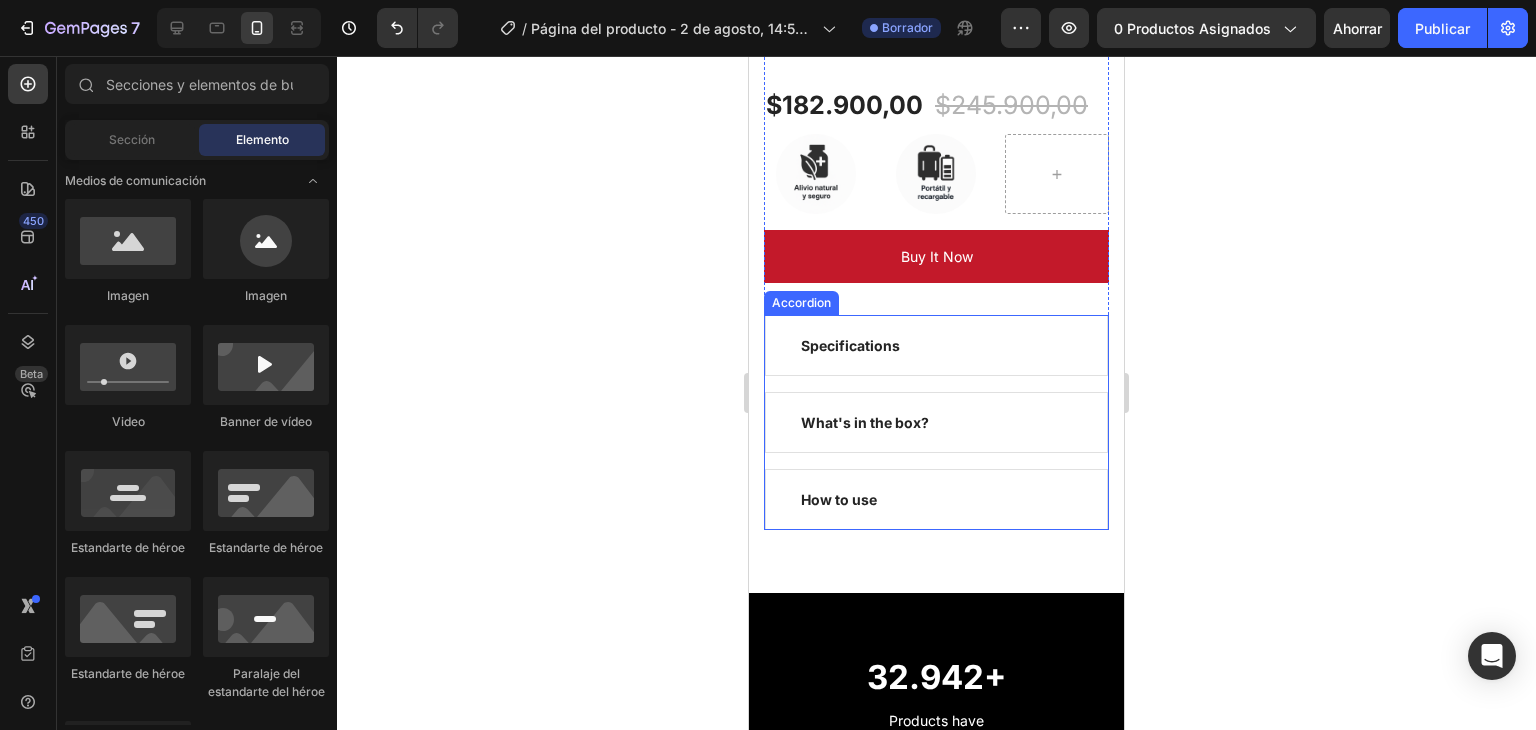 click on "Specifications" at bounding box center [850, 345] 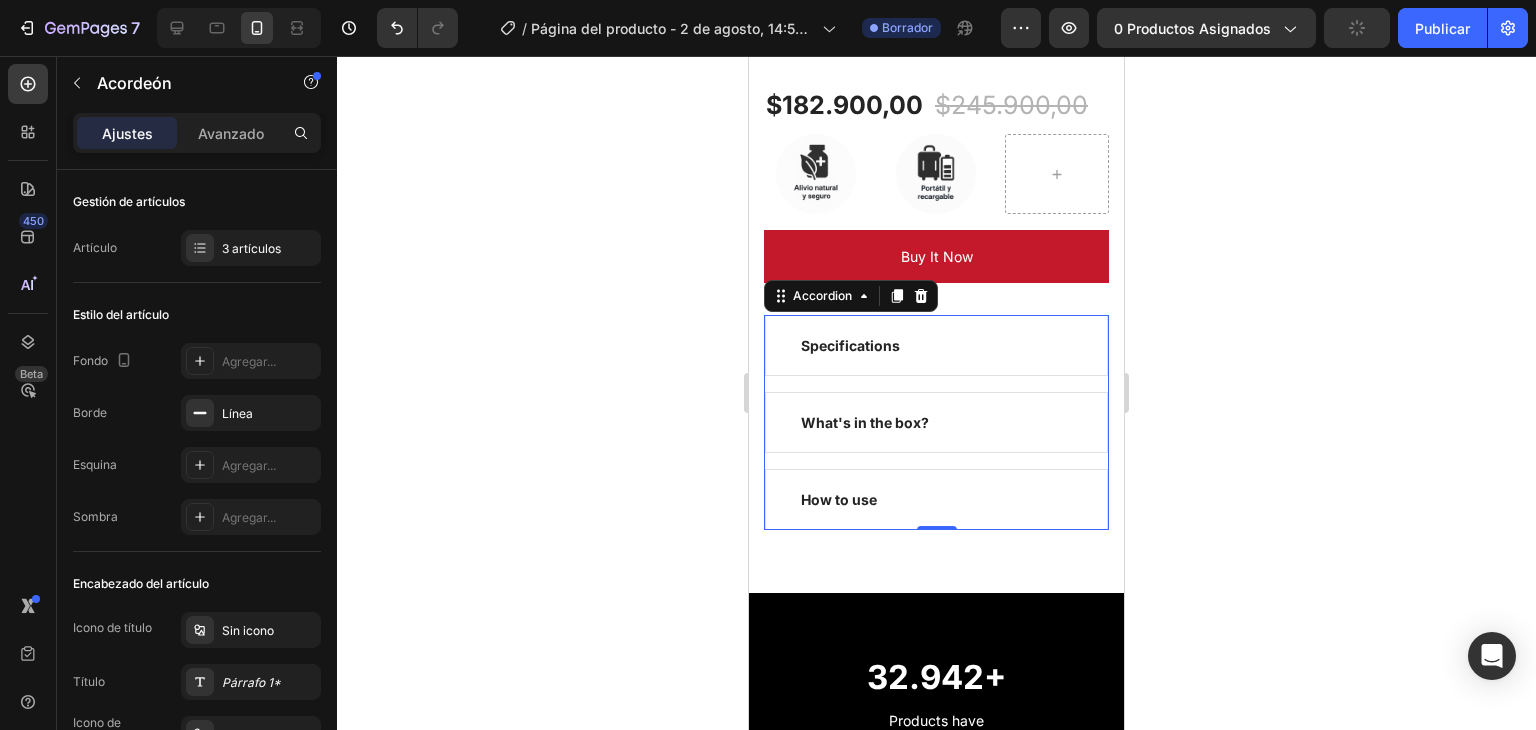 click on "Specifications" at bounding box center (936, 345) 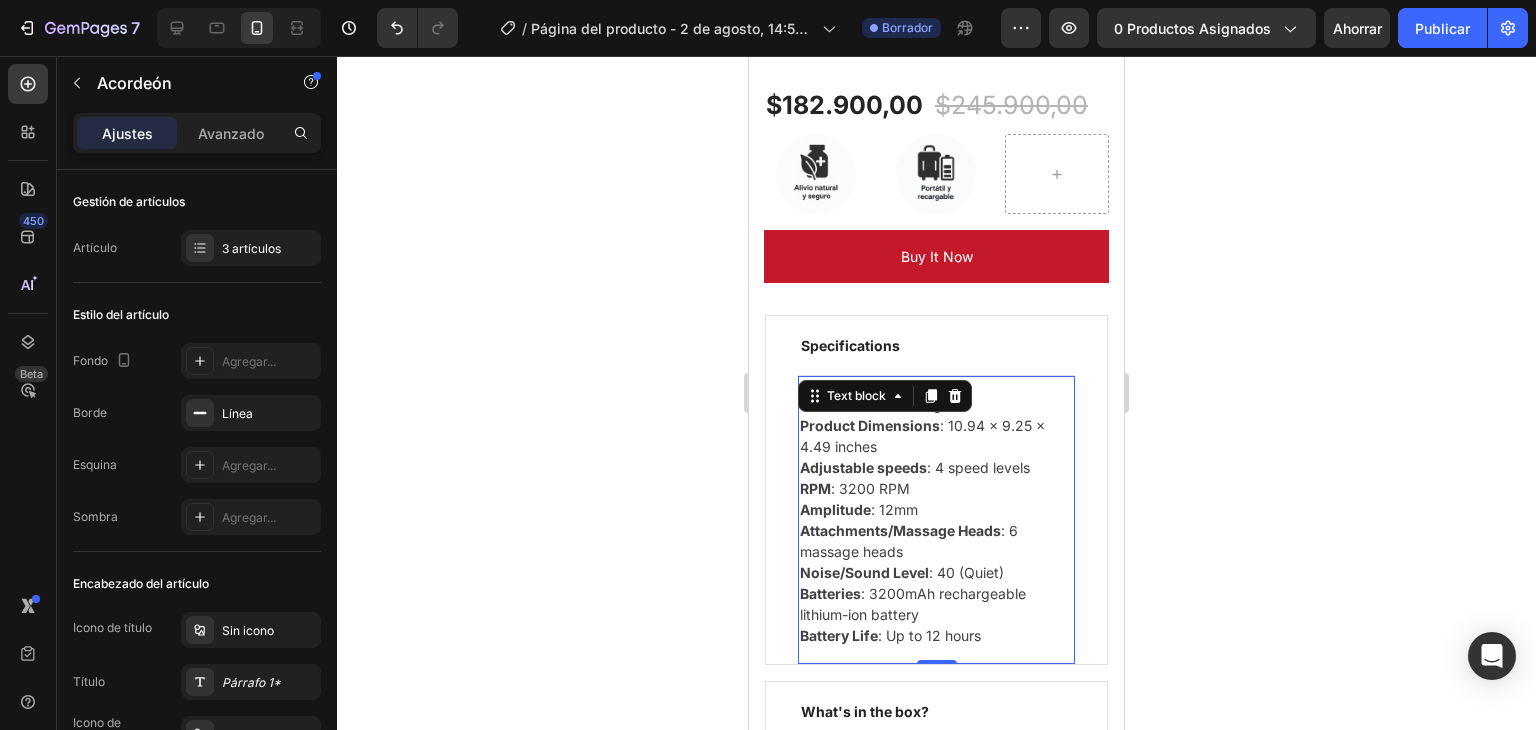 click on "Manufacturer : Gemgun Product Dimensions : 10.94 x 9.25 x 4.49 inches Adjustable speeds : 4 speed levels RPM : 3200 RPM  Amplitude : 12mm  Attachments/Massage Heads : 6 massage heads  Noise/Sound Level : 40 (Quiet)  Batteries : 3200mAh rechargeable lithium-ion battery  Battery Life : Up to 12 hours Text block   0" at bounding box center (936, 519) 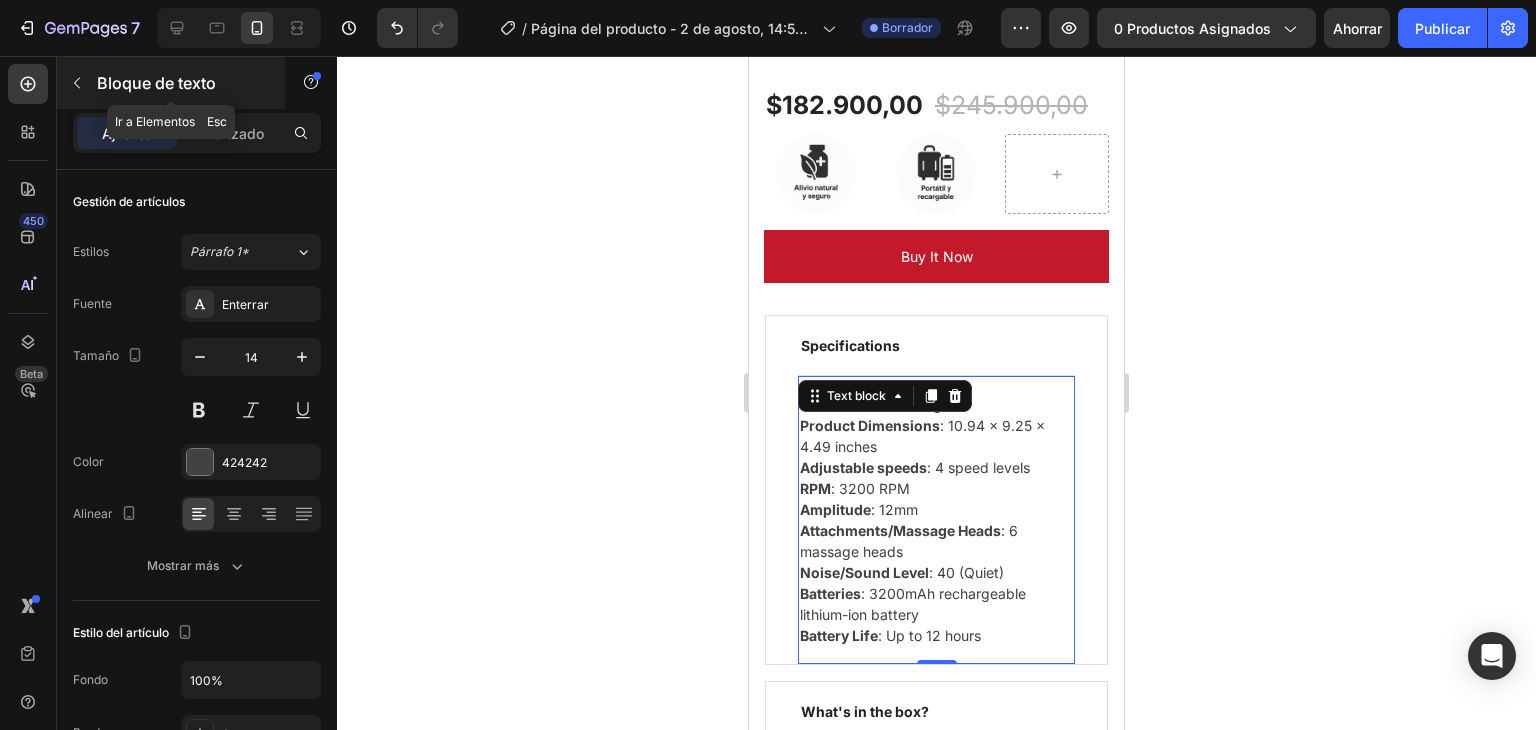 click 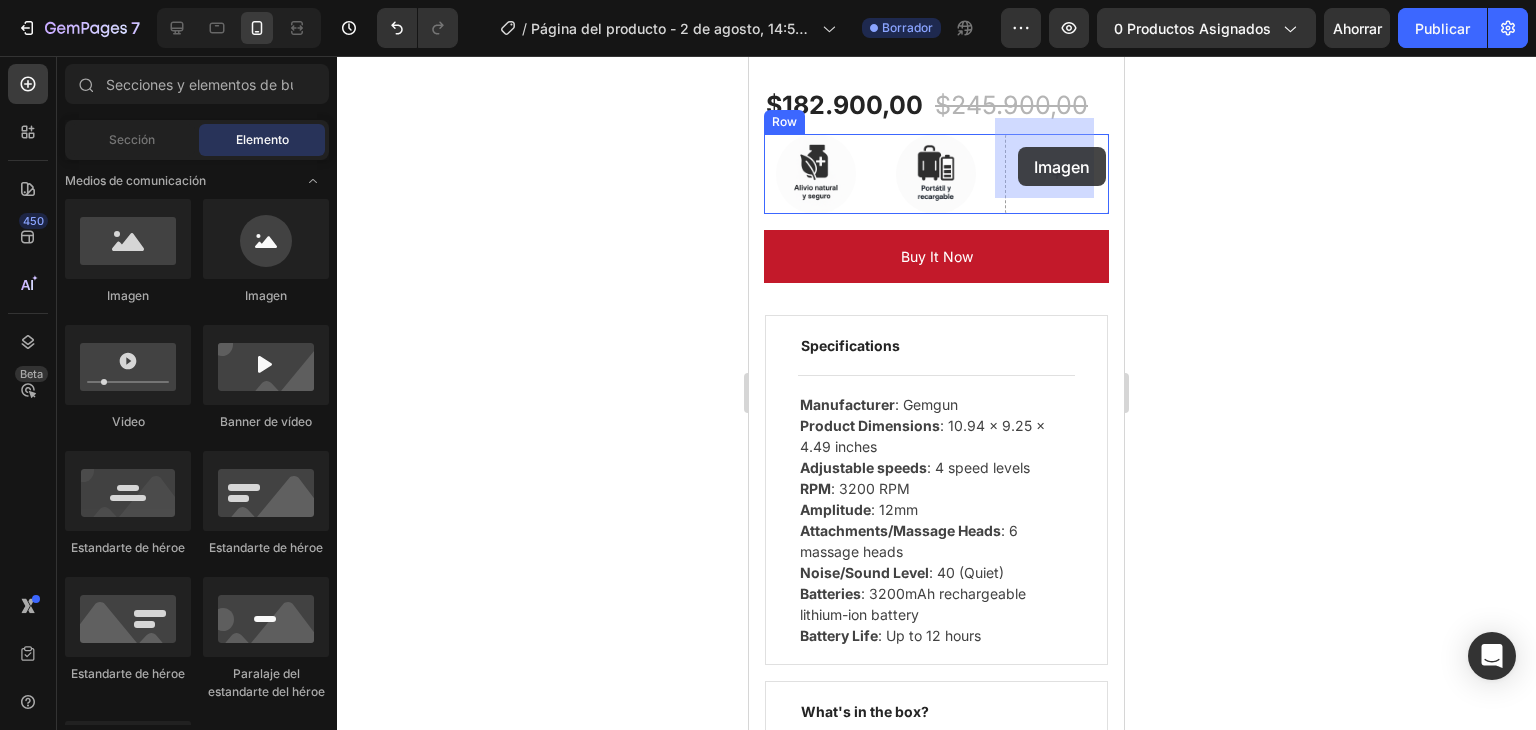 drag, startPoint x: 1005, startPoint y: 315, endPoint x: 1018, endPoint y: 147, distance: 168.50223 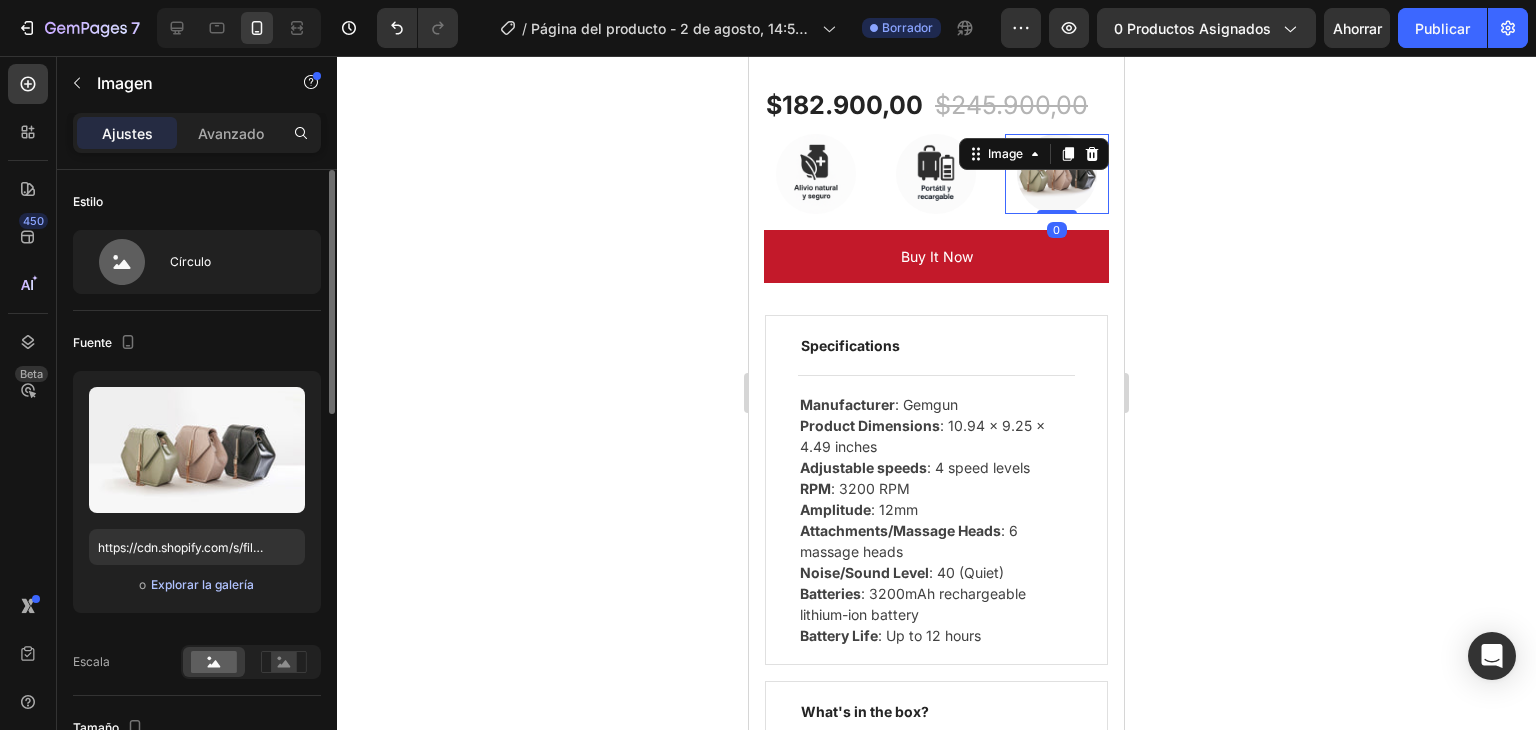 click on "Explorar la galería" at bounding box center [202, 584] 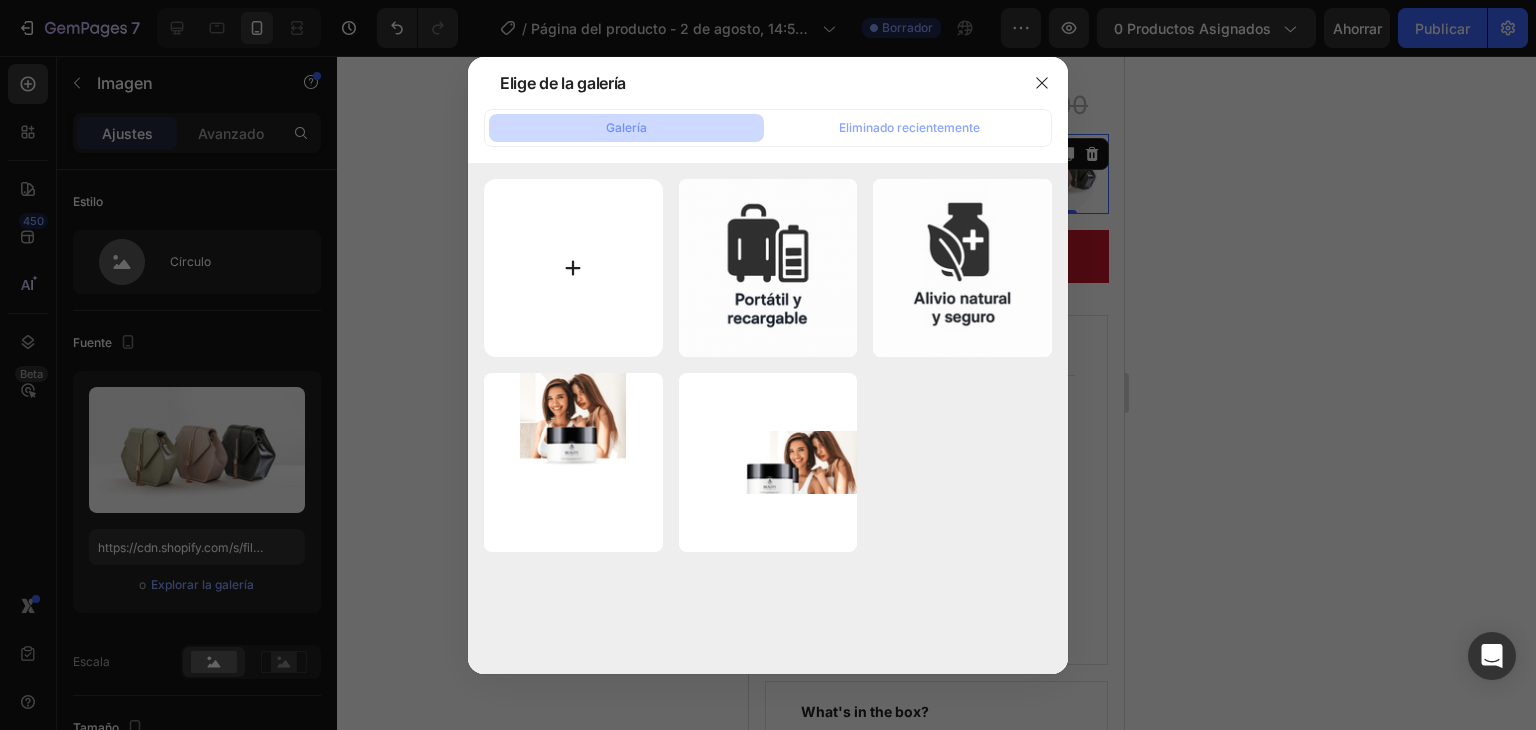 click at bounding box center [573, 268] 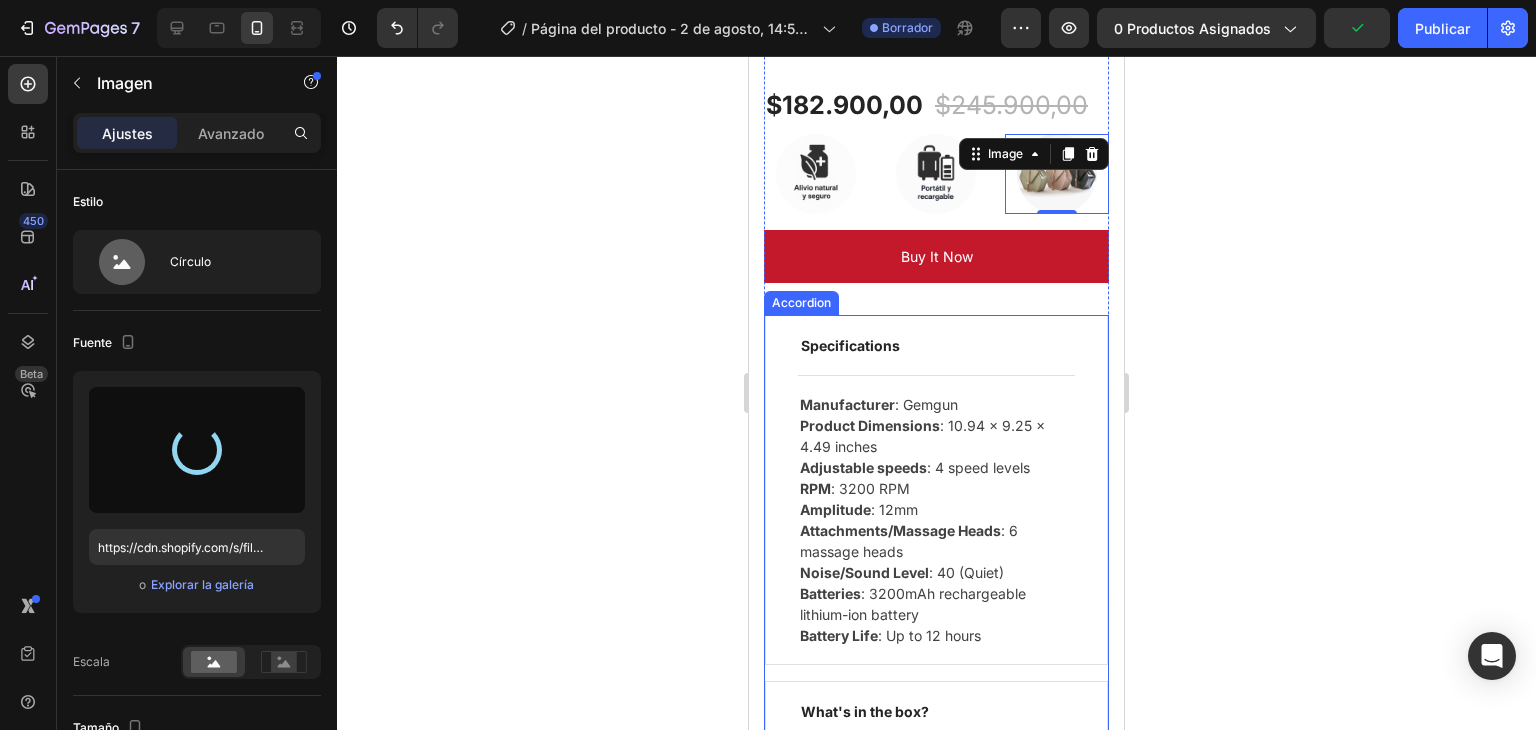 type on "https://cdn.shopify.com/s/files/1/0697/7568/7836/files/gempages_578192652432835525-f749263e-1c4a-4f6d-ab1f-d20398aa4d1c.png" 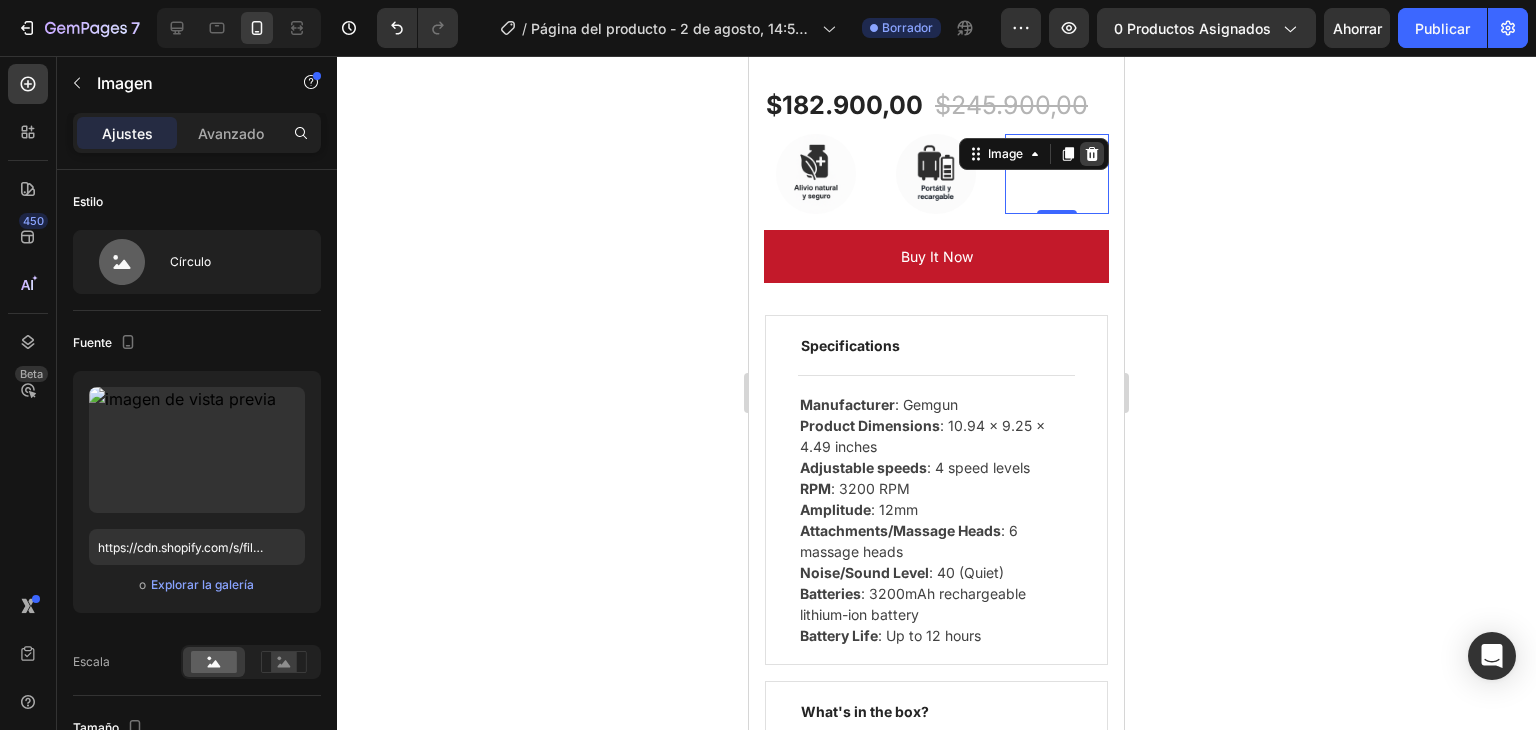 click 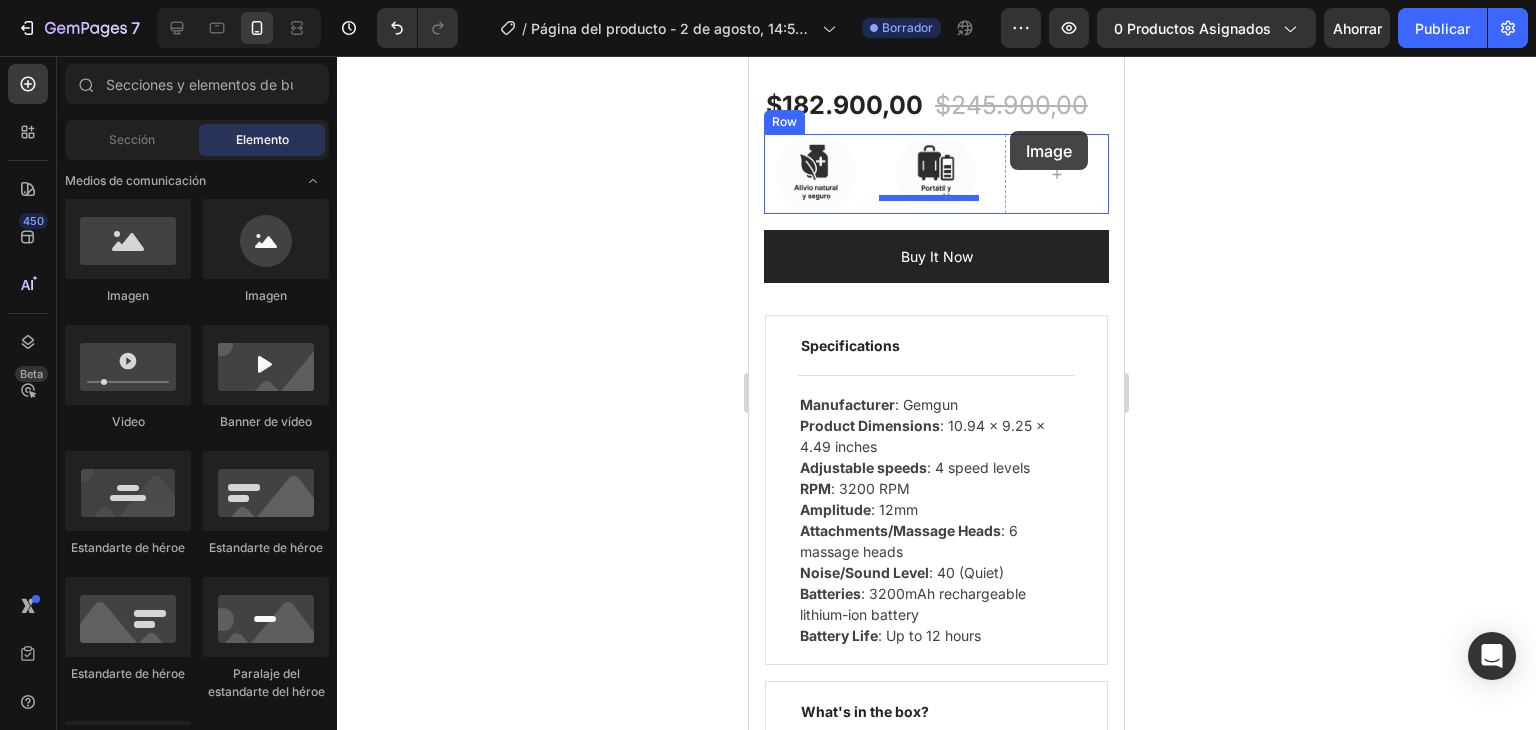 drag, startPoint x: 1428, startPoint y: 248, endPoint x: 992, endPoint y: 235, distance: 436.19376 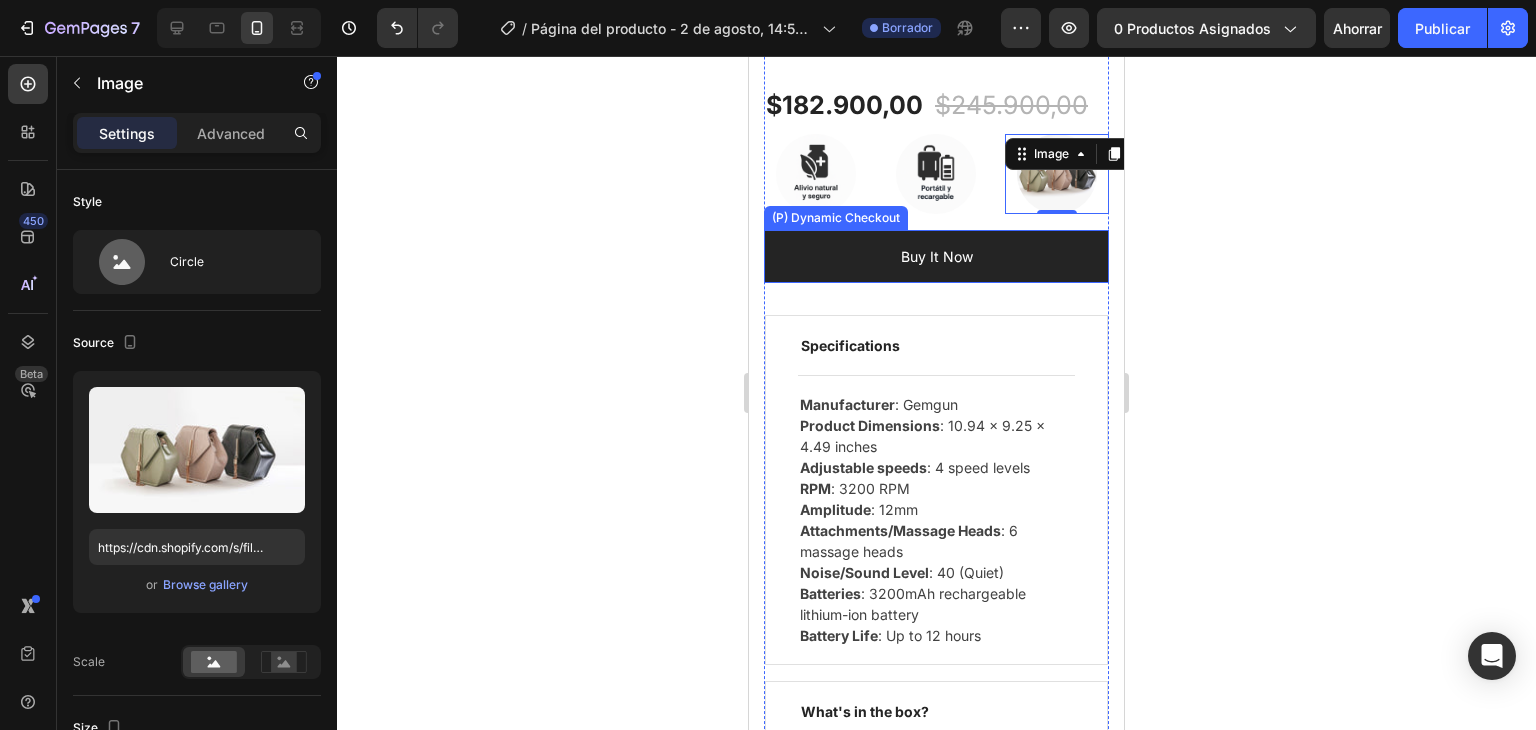 scroll, scrollTop: 975, scrollLeft: 0, axis: vertical 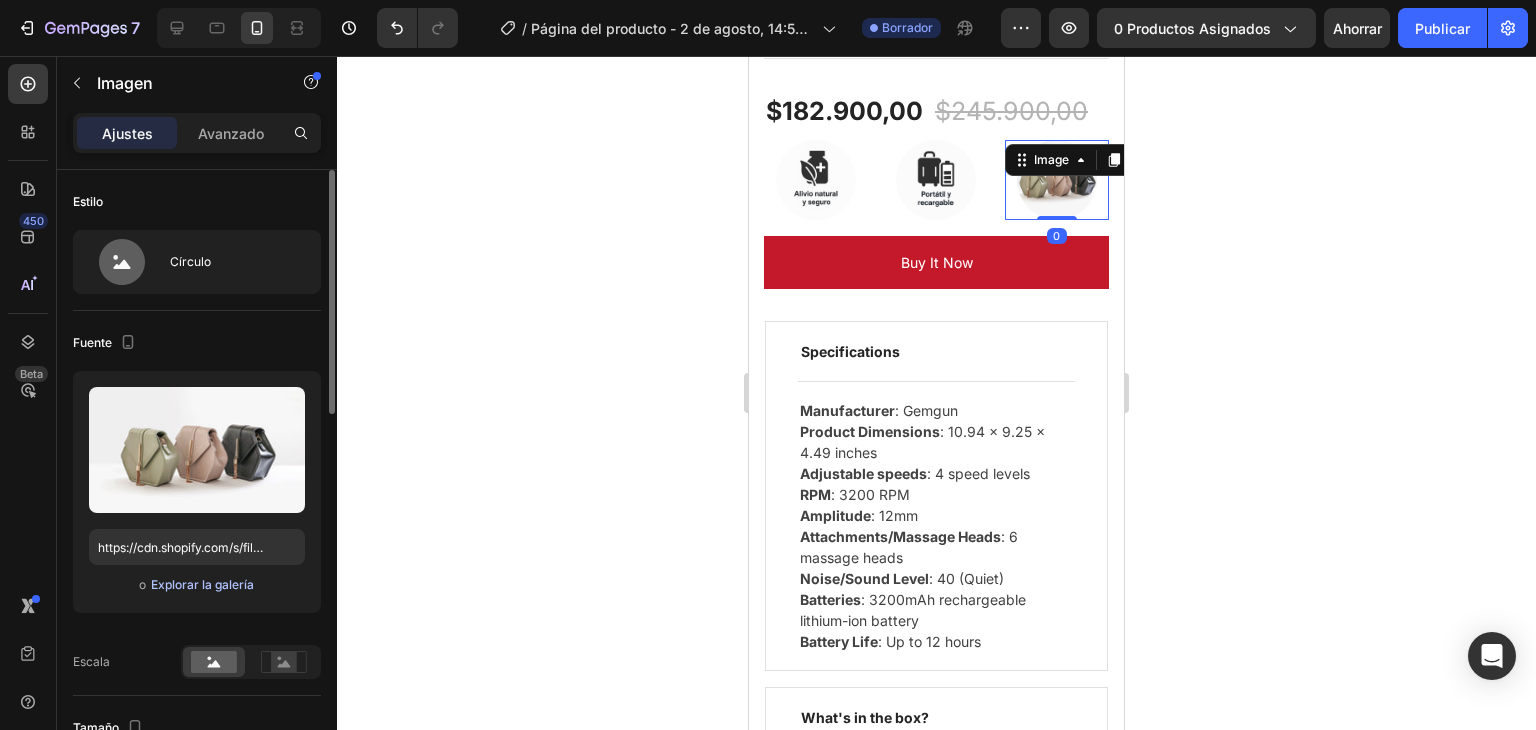 click on "Explorar la galería" at bounding box center (202, 584) 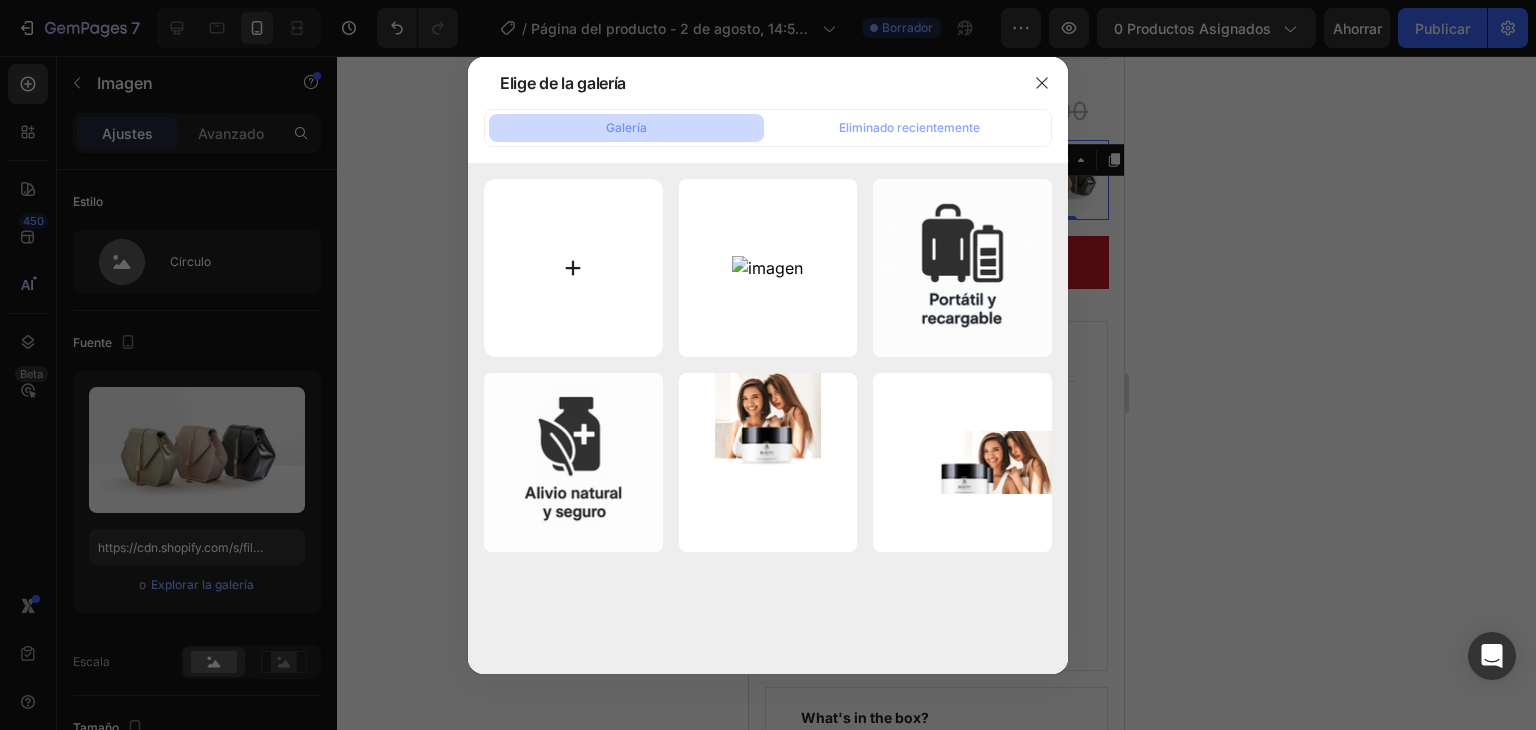 click at bounding box center [573, 268] 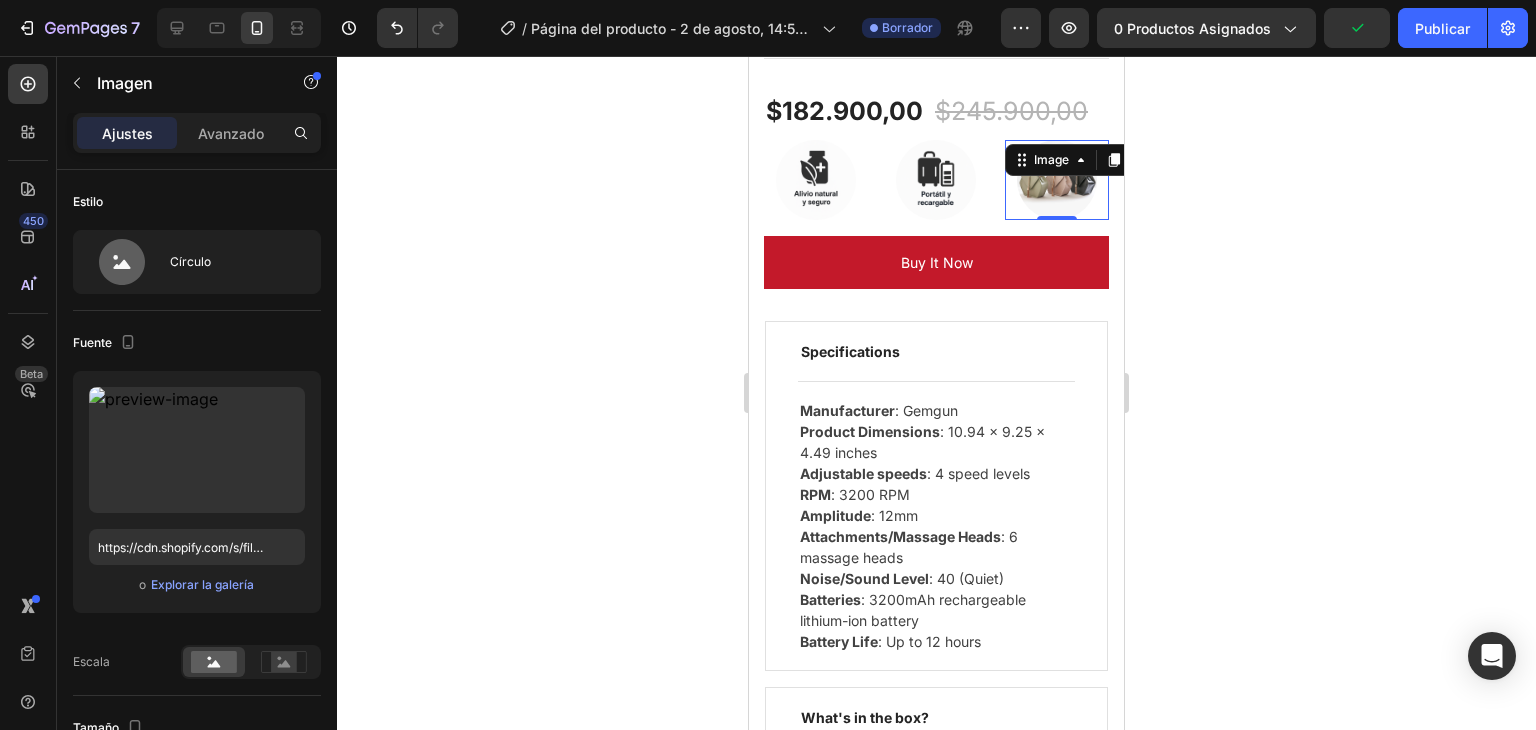 type on "https://cdn.shopify.com/s/files/1/0697/7568/7836/files/gempages_578192652432835525-1641d1a9-e5fe-419b-a6e4-2c03418c698a.png" 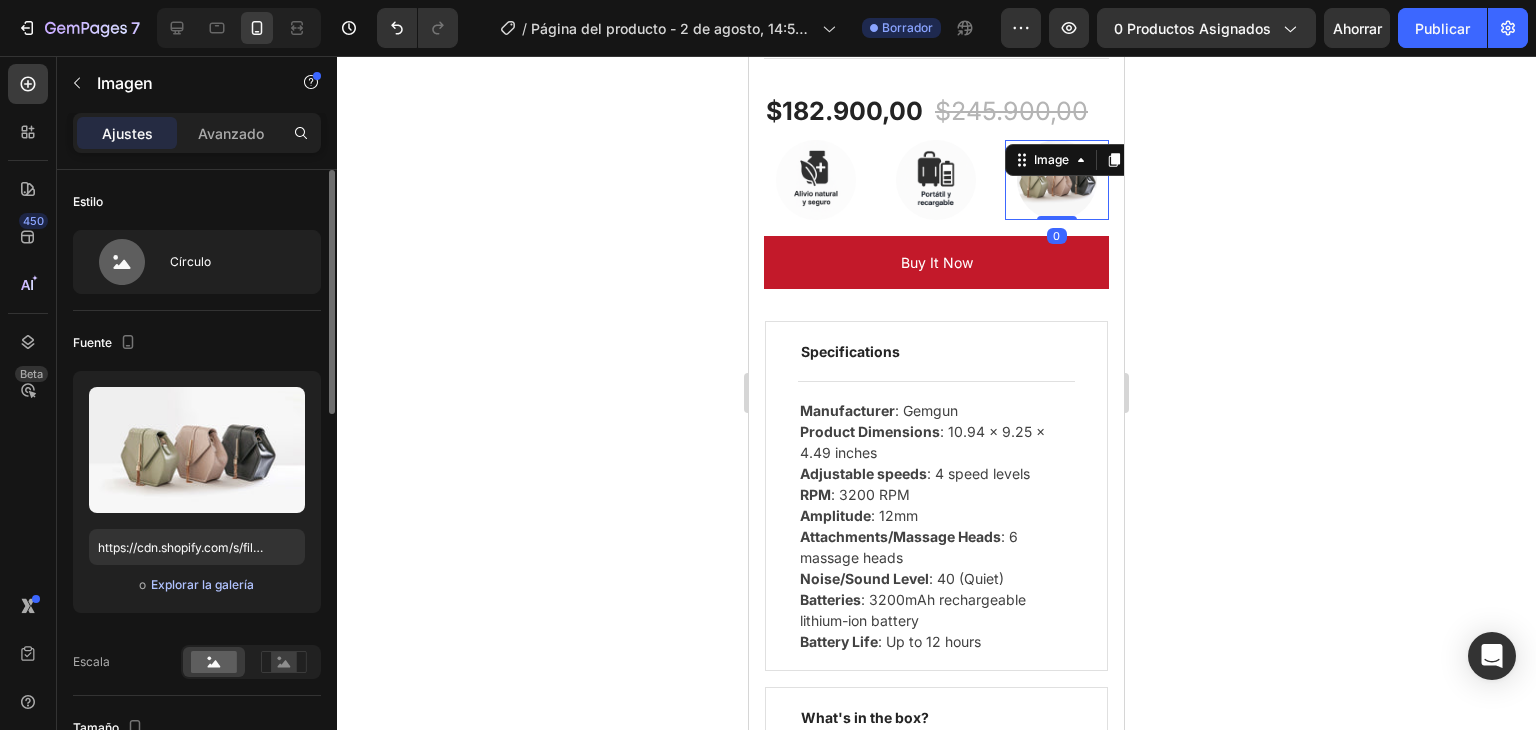 click on "Explorar la galería" at bounding box center (202, 584) 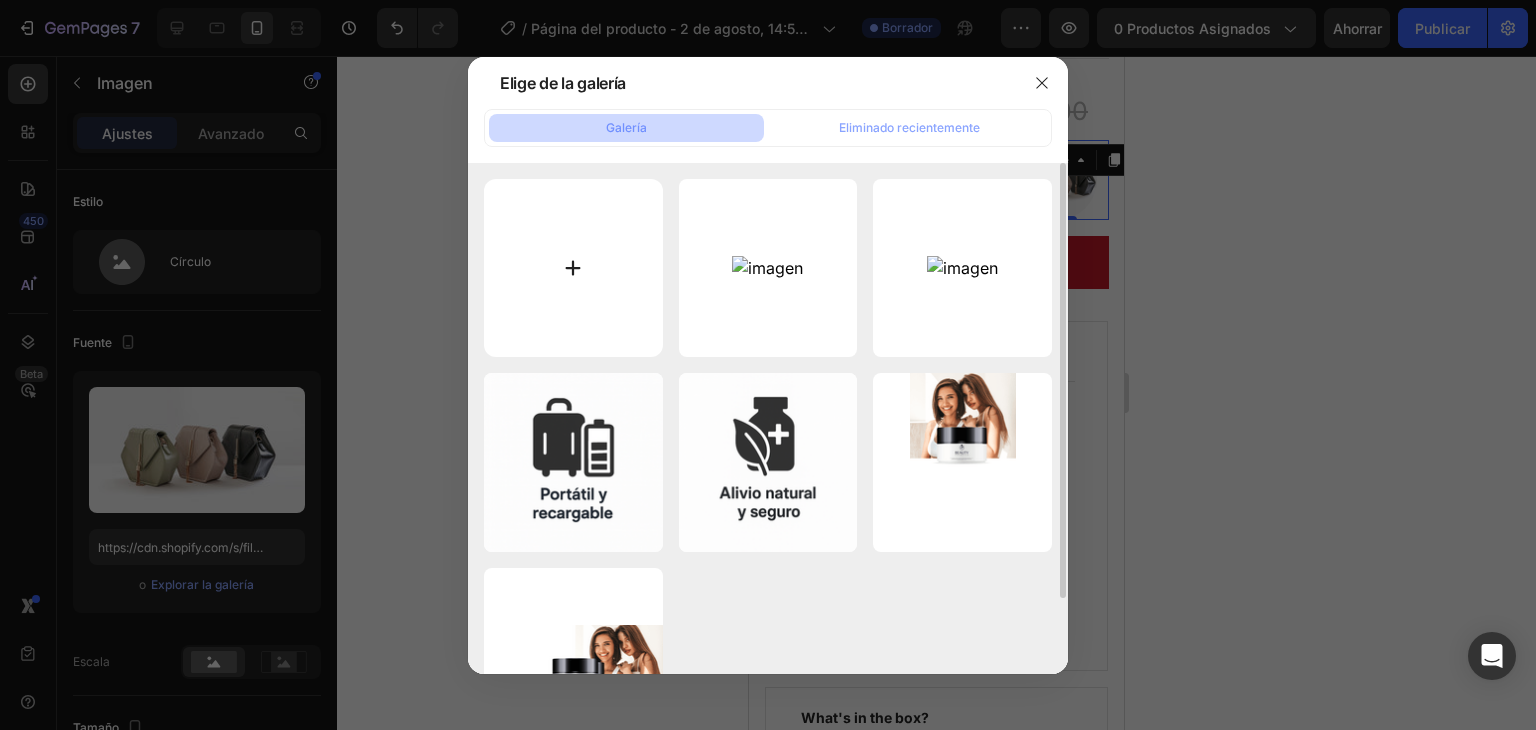 click at bounding box center [573, 268] 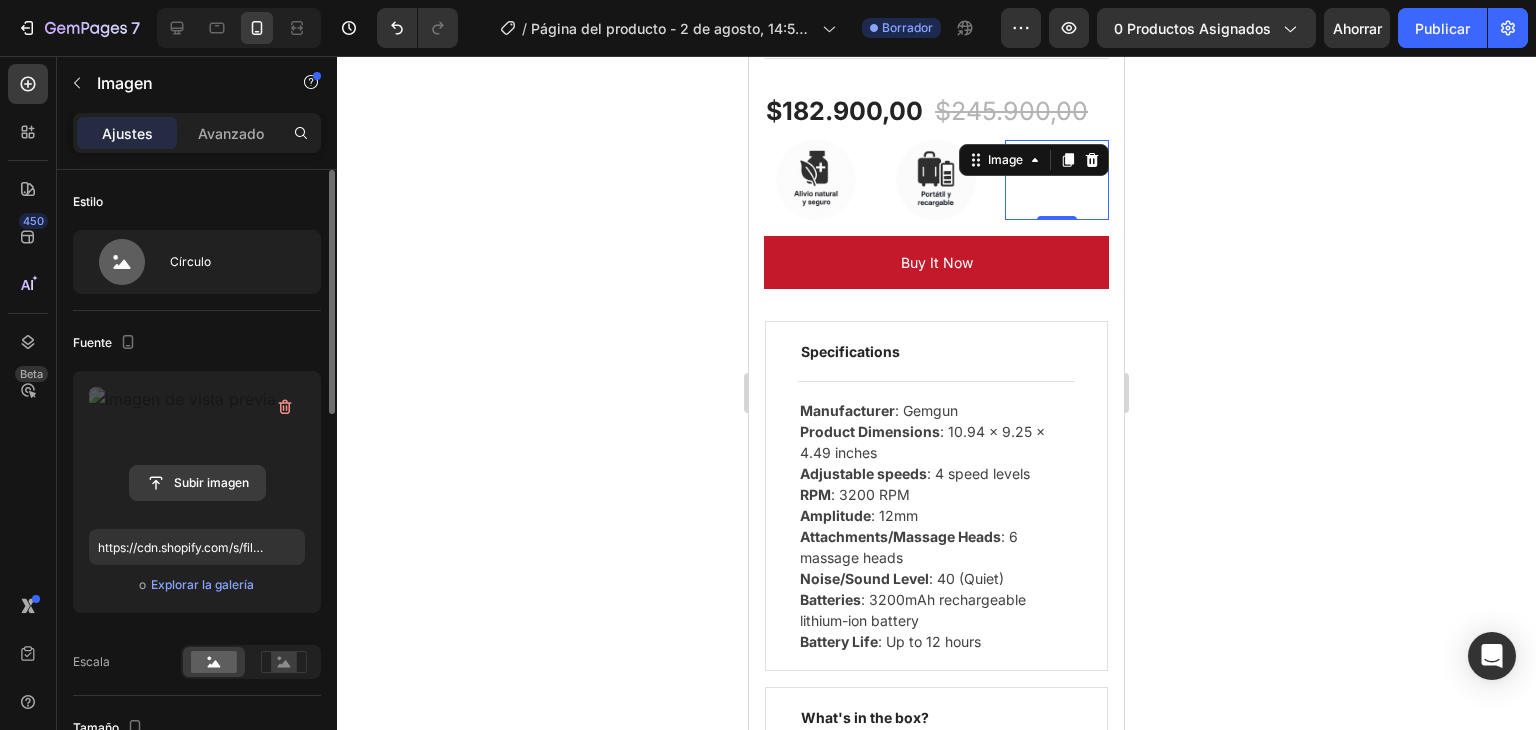 click 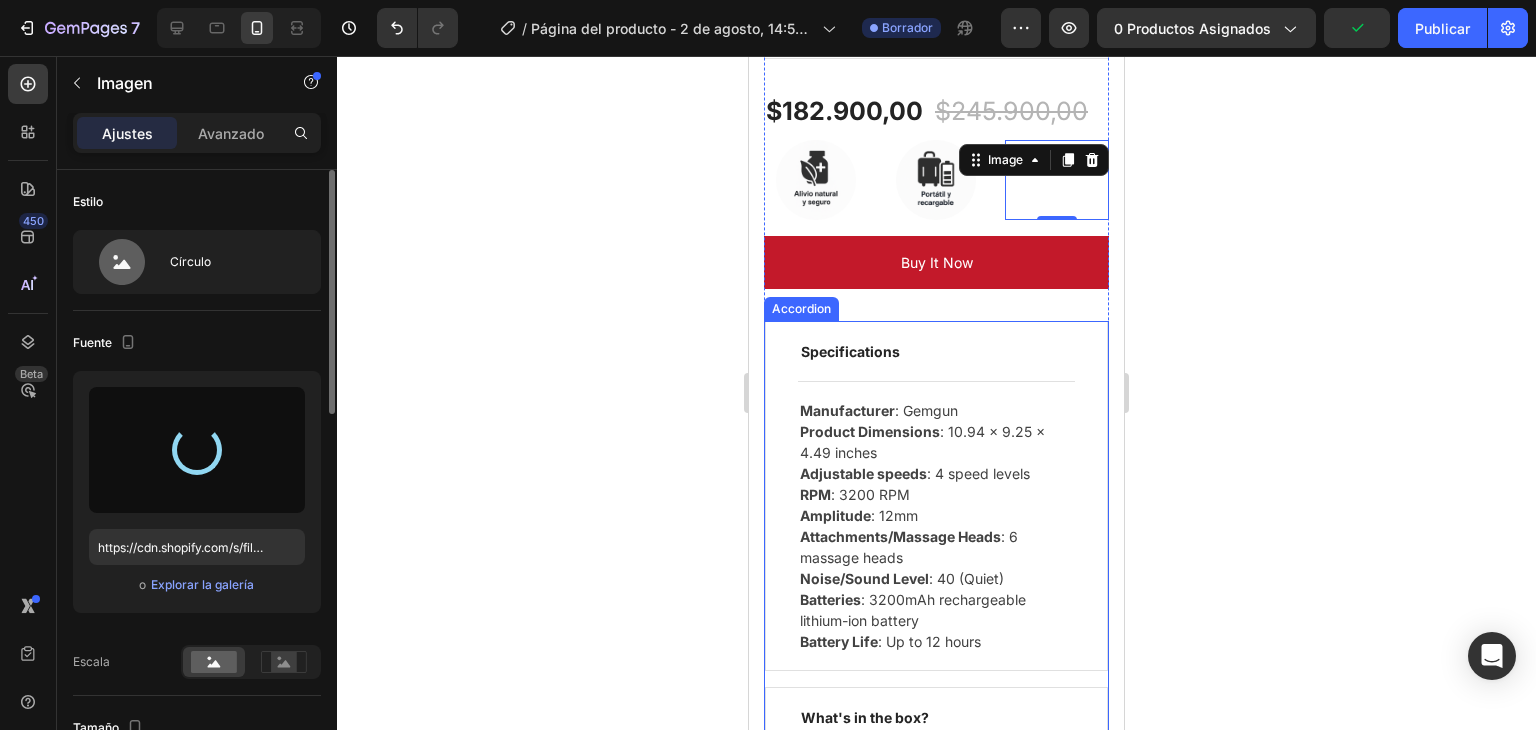type on "https://cdn.shopify.com/s/files/1/0697/7568/7836/files/gempages_578192652432835525-1641d1a9-e5fe-419b-a6e4-2c03418c698a.png" 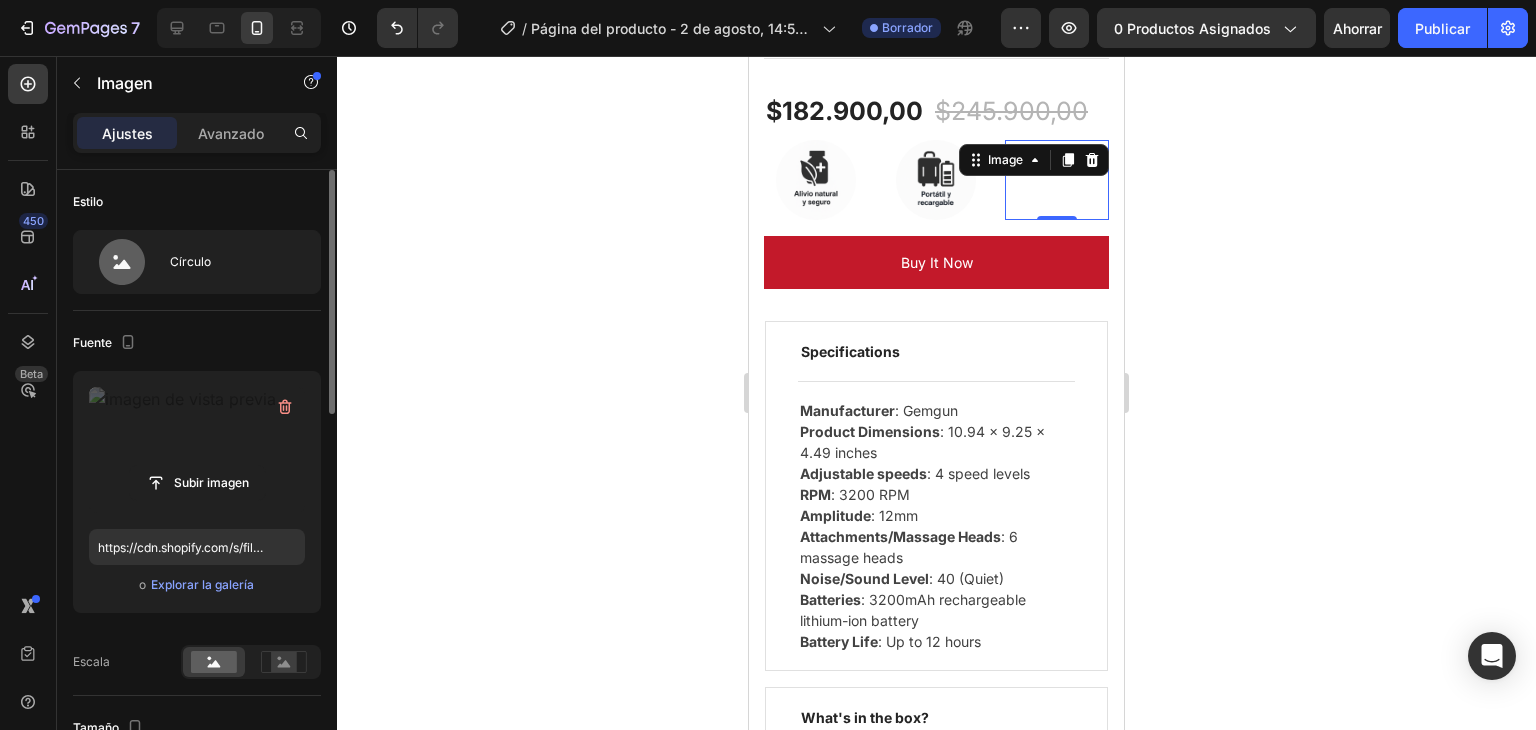 click 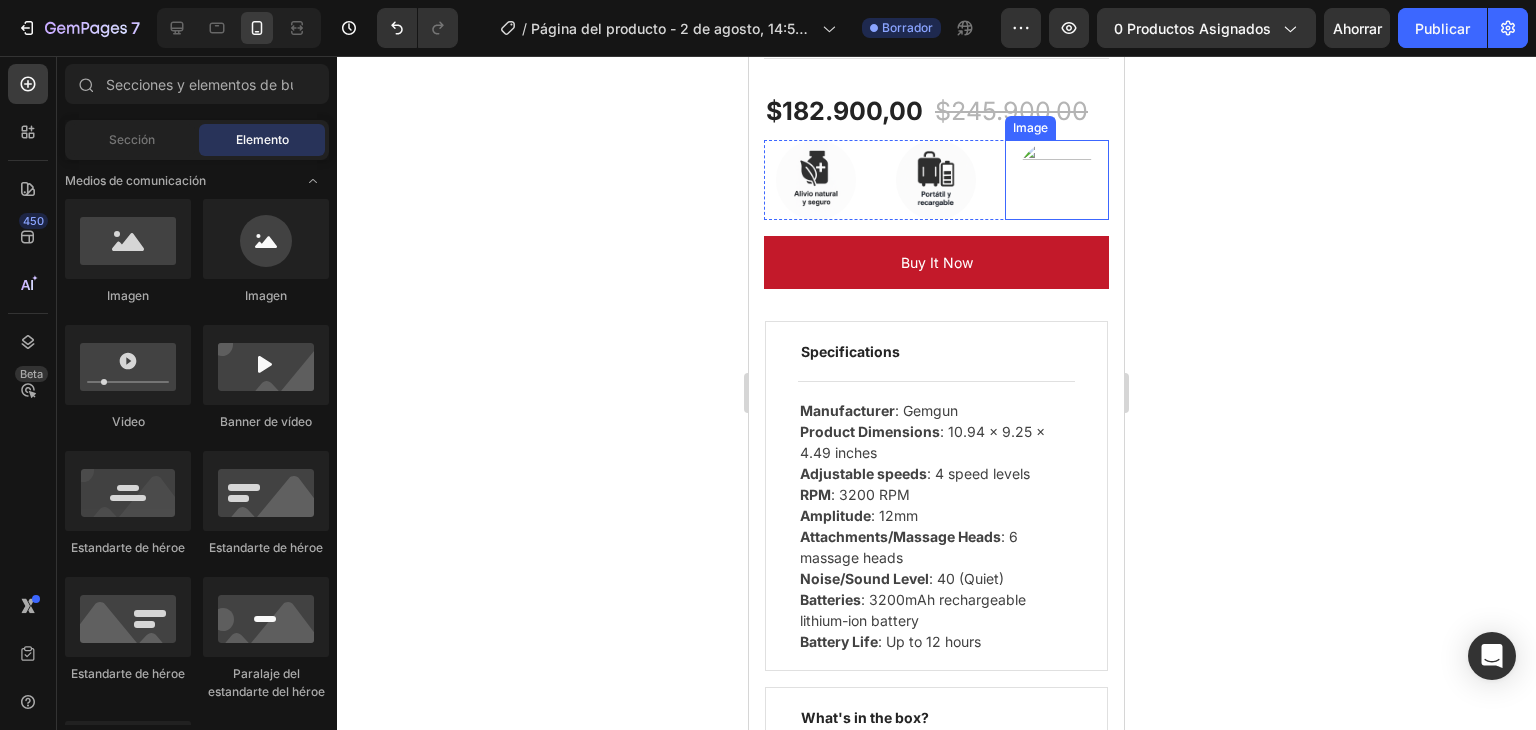 click on "Image" at bounding box center [1057, 180] 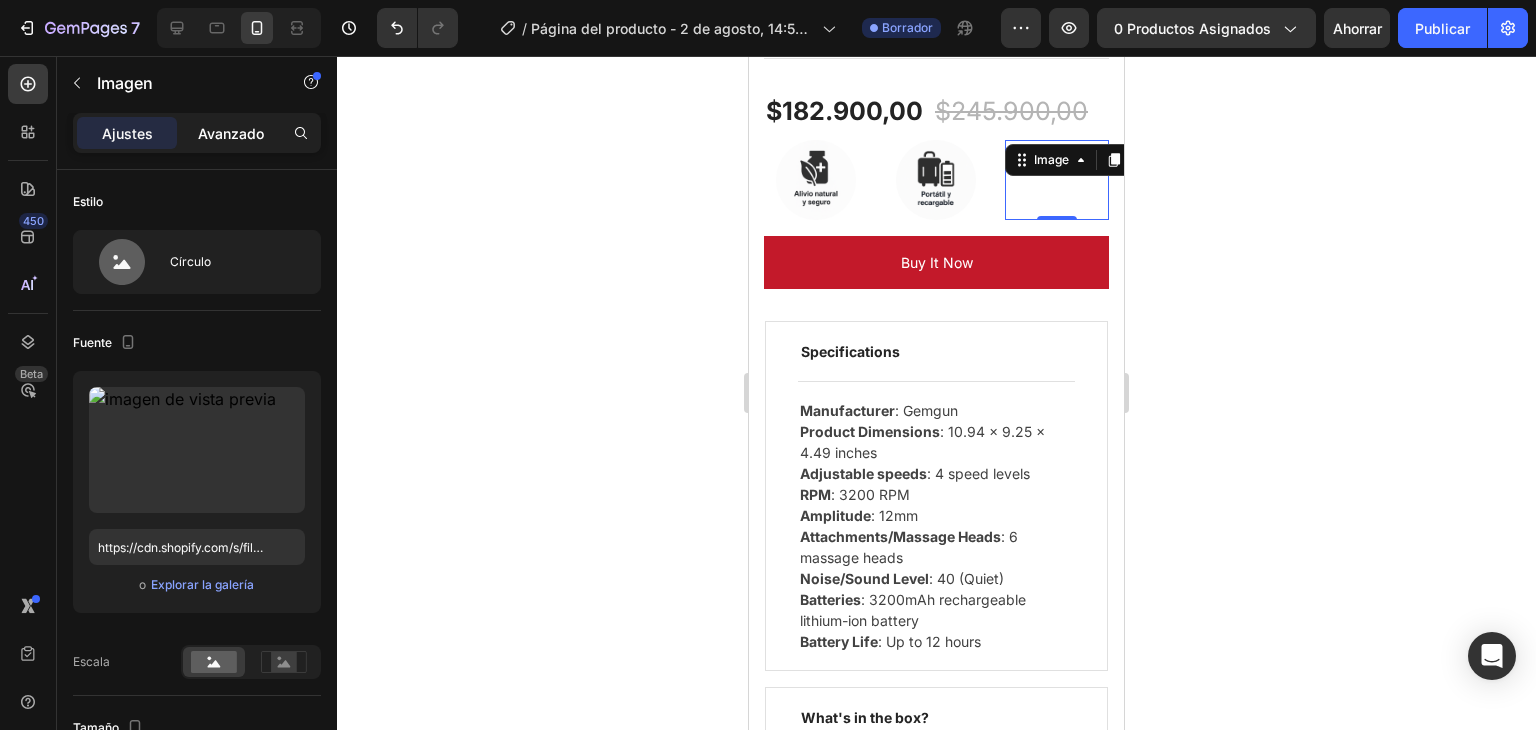 click on "Avanzado" at bounding box center [231, 133] 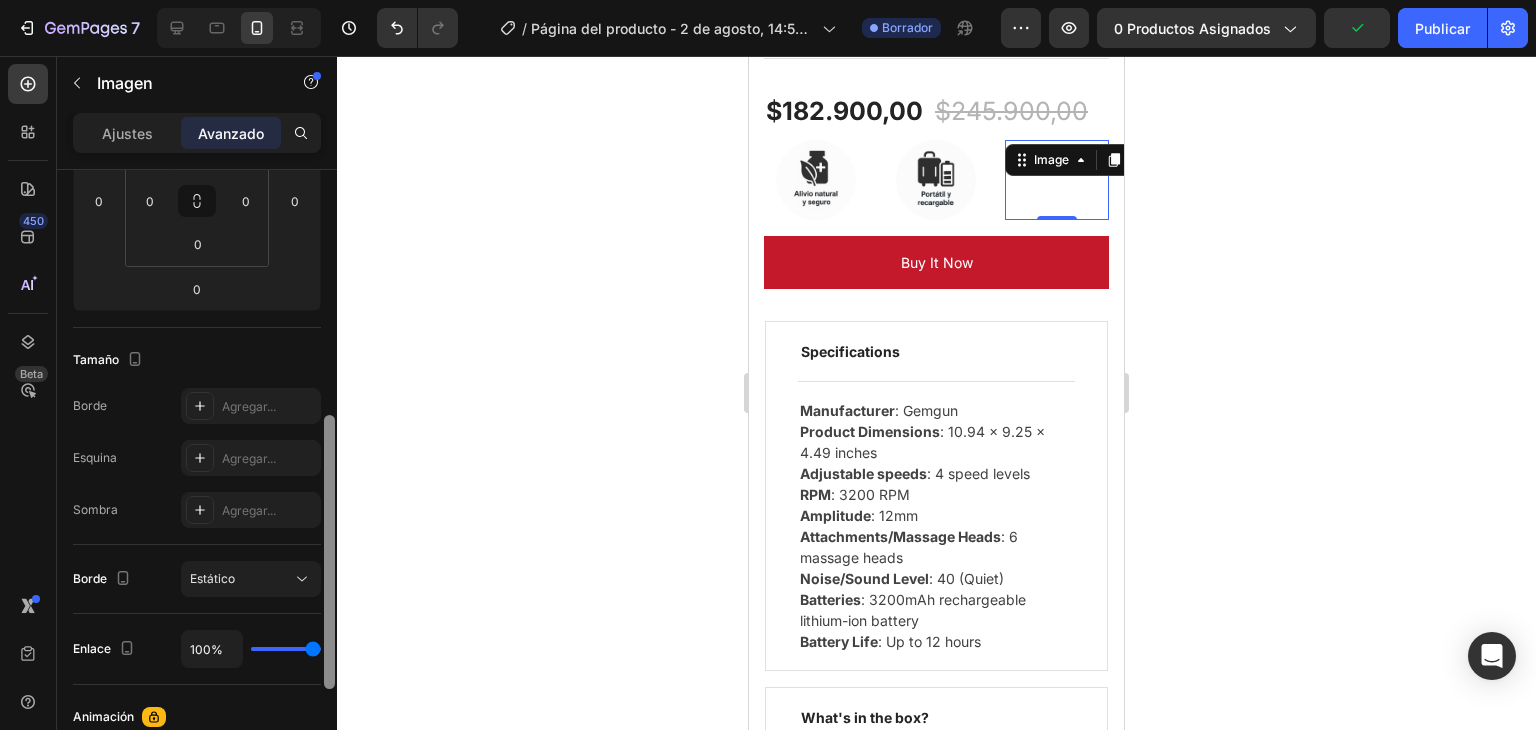 scroll, scrollTop: 416, scrollLeft: 0, axis: vertical 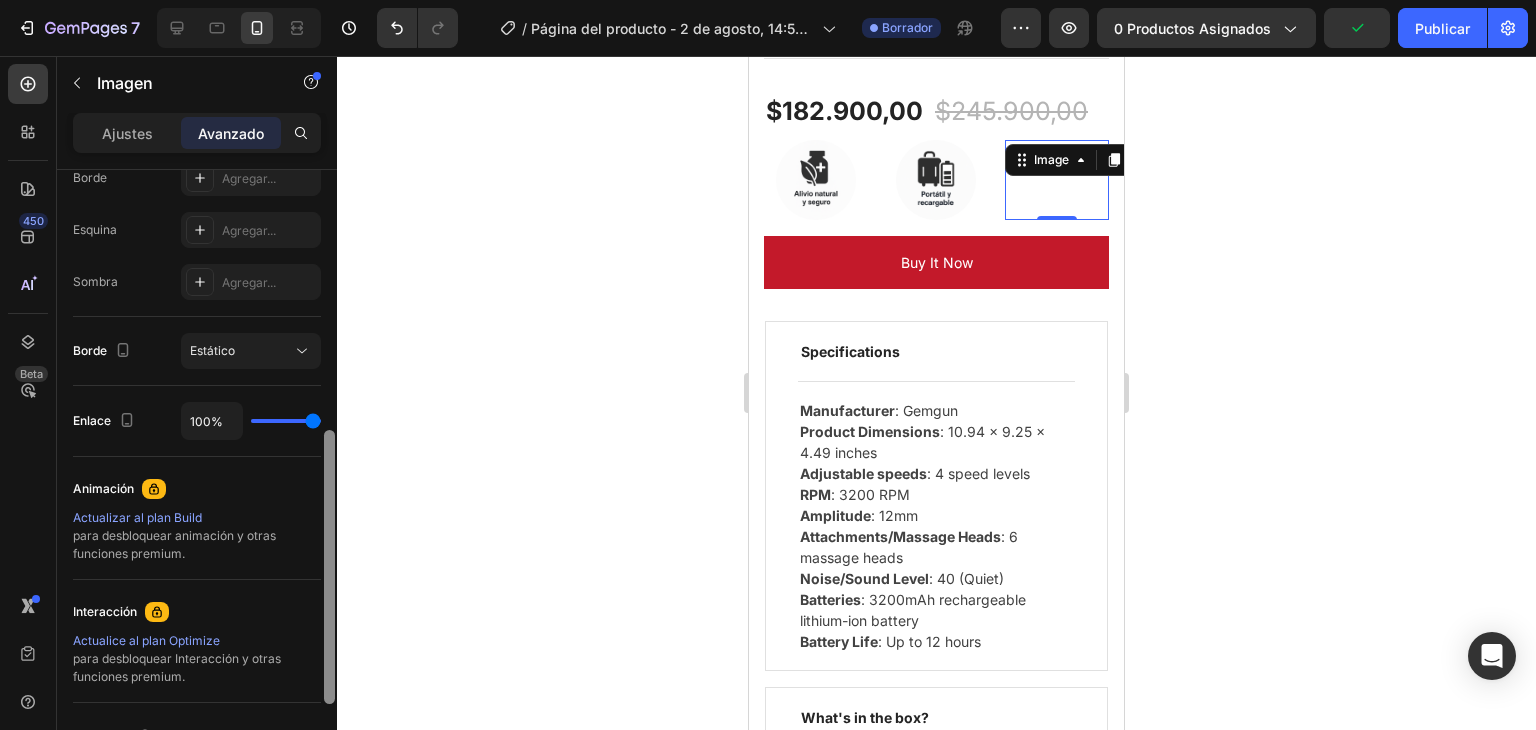 drag, startPoint x: 329, startPoint y: 342, endPoint x: 324, endPoint y: 605, distance: 263.04752 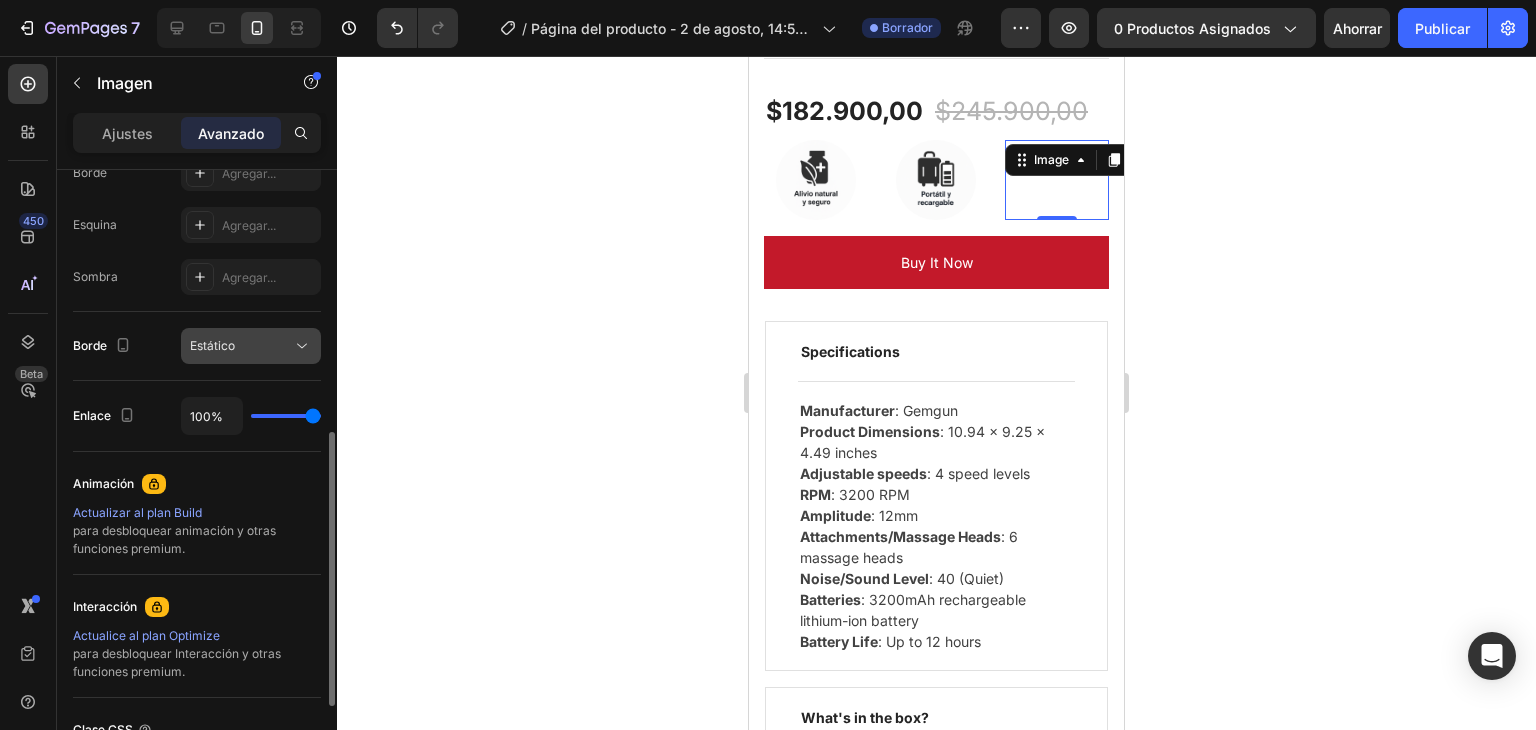 click 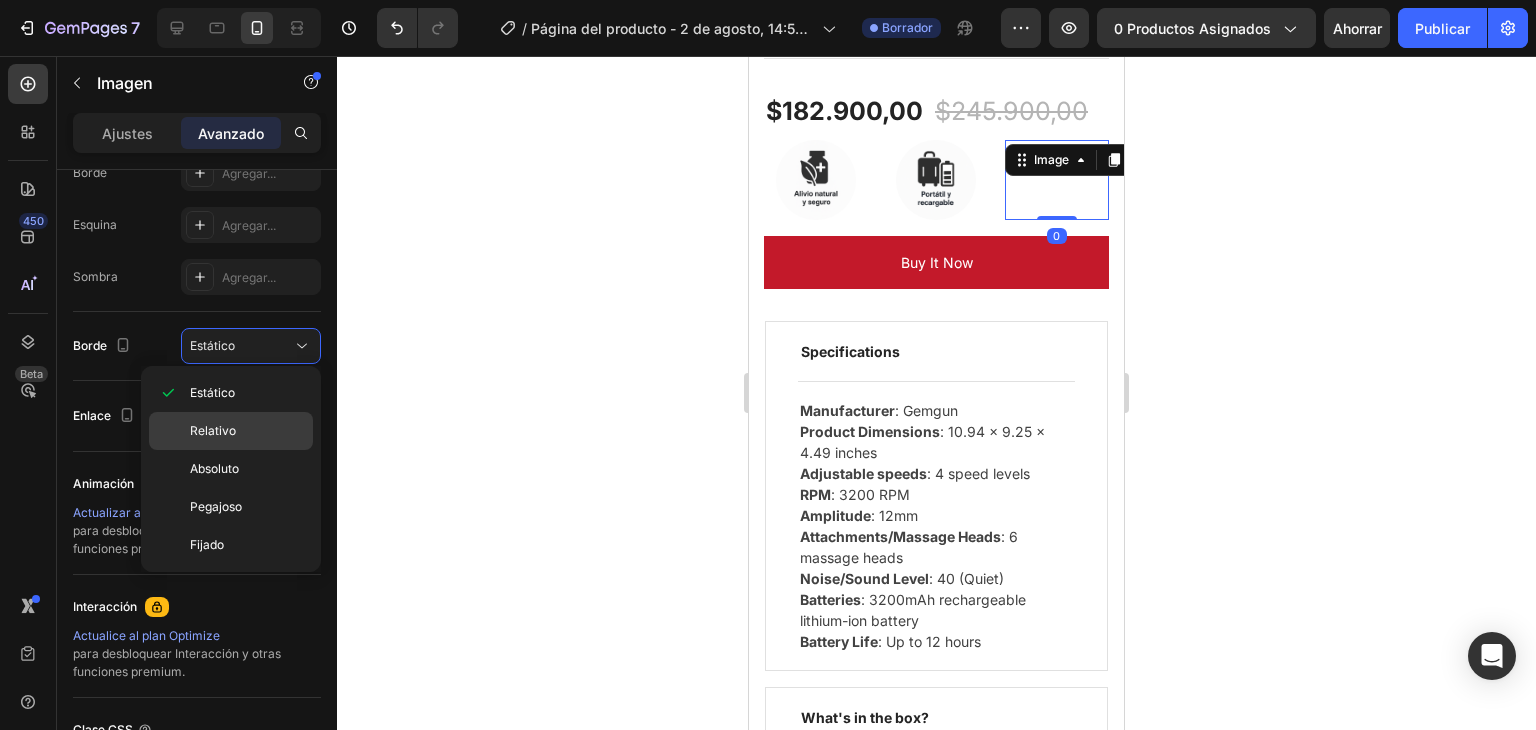click on "Relativo" 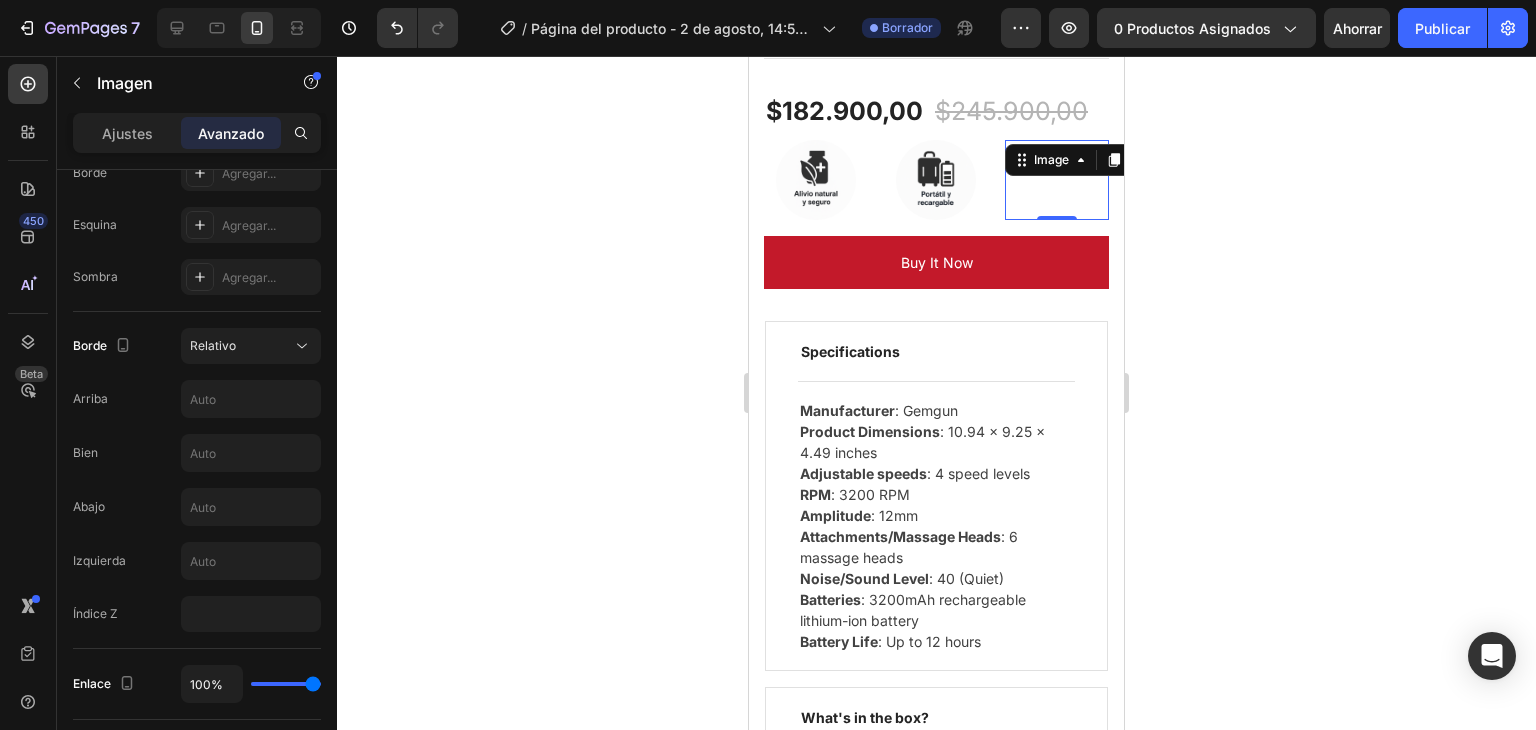 click 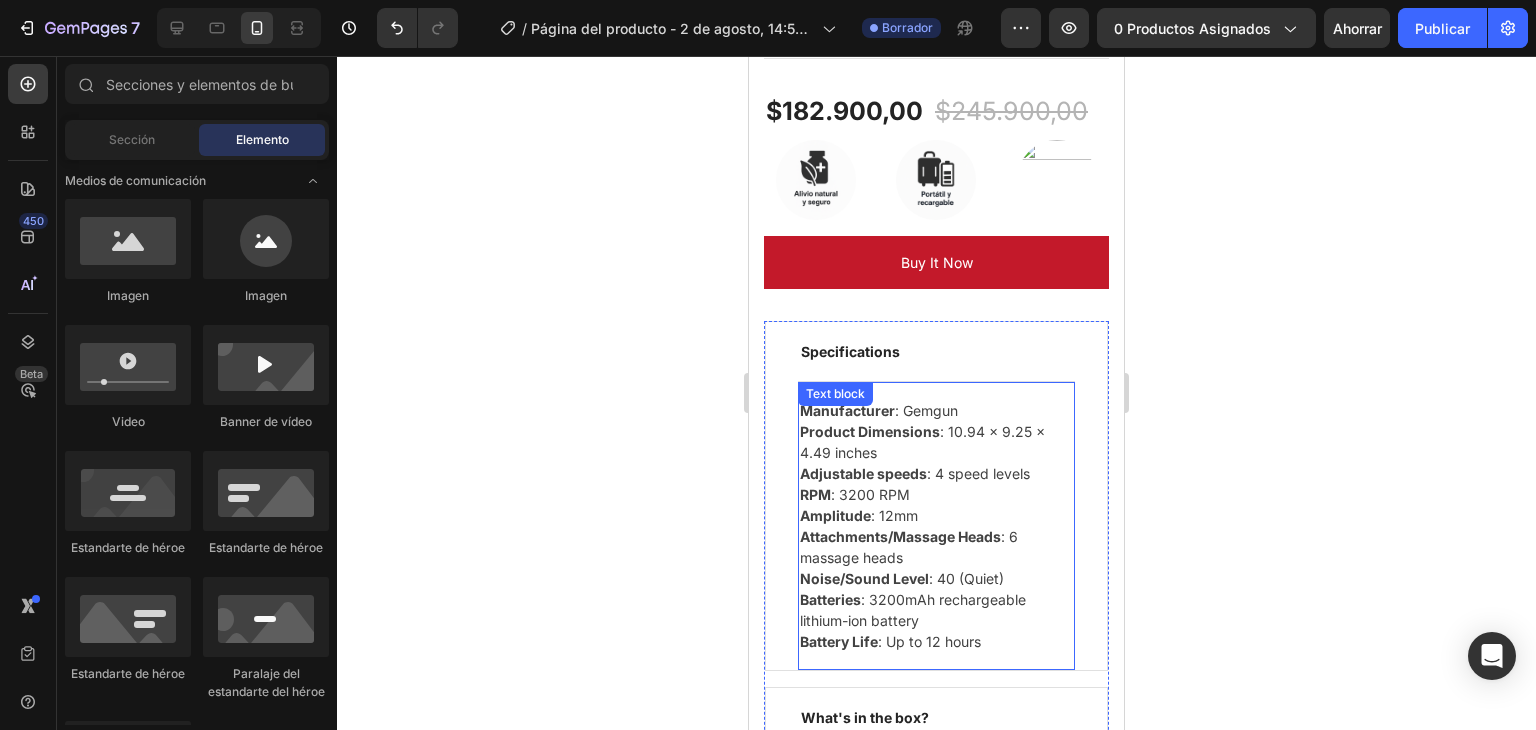 click on "Manufacturer : Gemgun Product Dimensions : 10.94 x 9.25 x 4.49 inches Adjustable speeds : 4 speed levels RPM : 3200 RPM  Amplitude : 12mm  Attachments/Massage Heads : 6 massage heads  Noise/Sound Level : 40 (Quiet)  Batteries : 3200mAh rechargeable lithium-ion battery  Battery Life : Up to 12 hours" at bounding box center [936, 526] 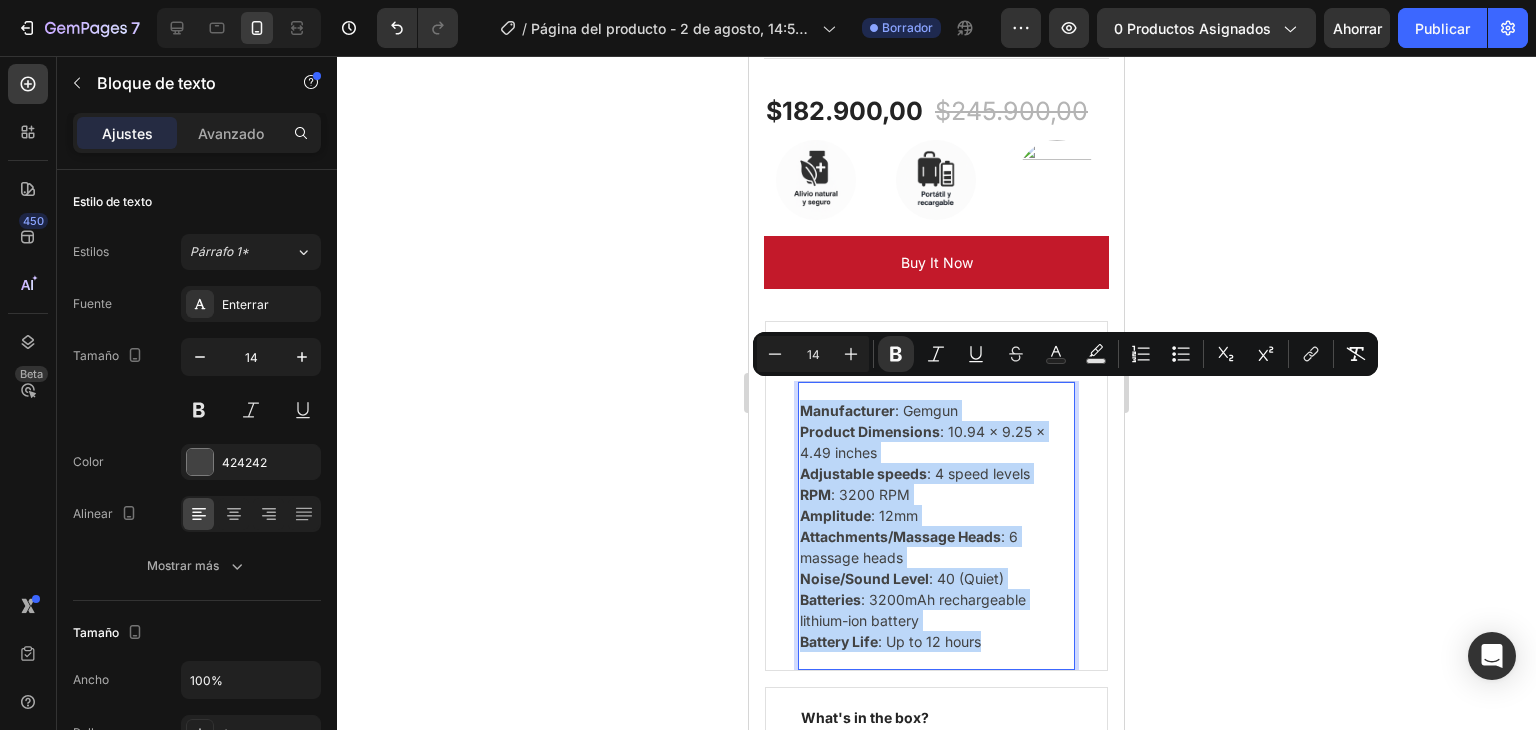 drag, startPoint x: 803, startPoint y: 389, endPoint x: 1007, endPoint y: 646, distance: 328.12344 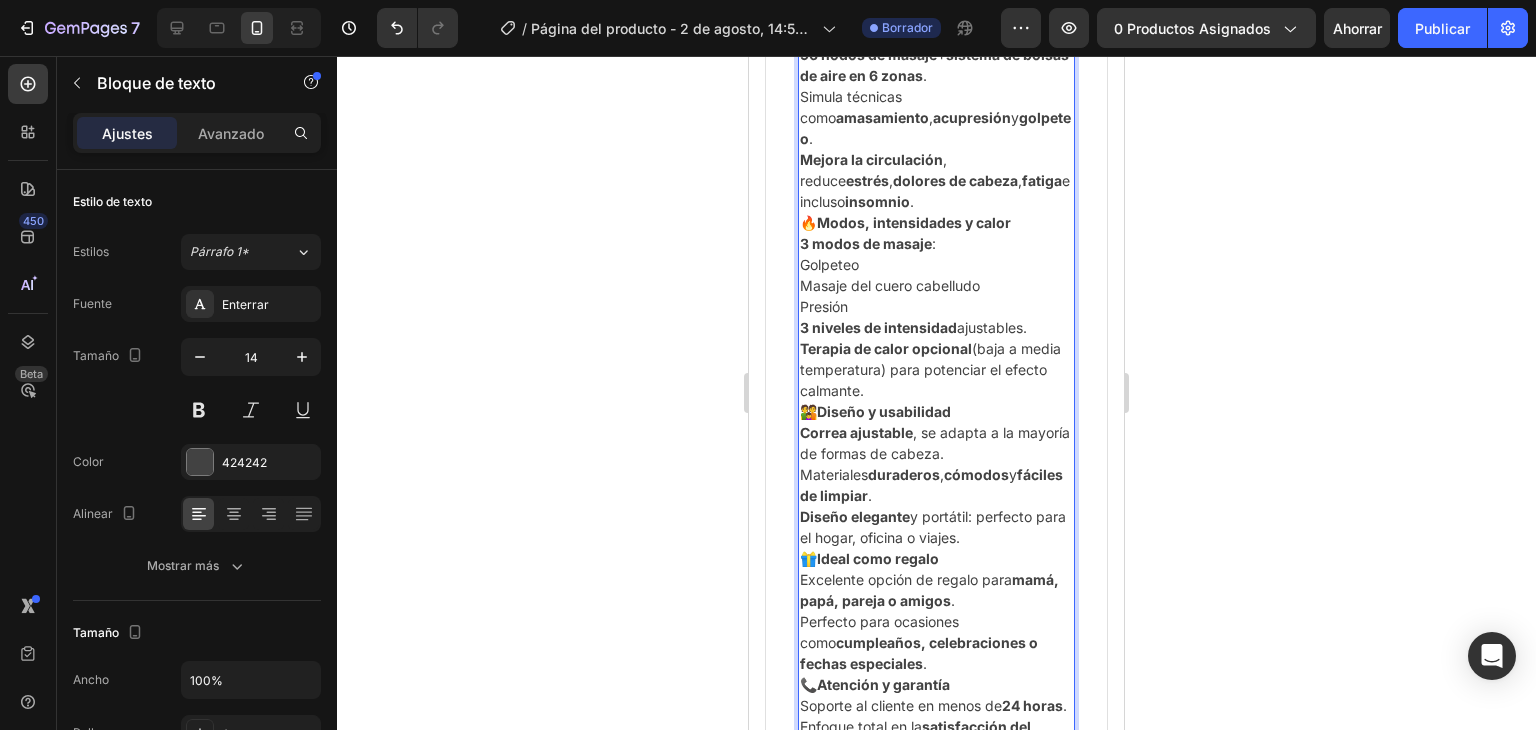 scroll, scrollTop: 1612, scrollLeft: 0, axis: vertical 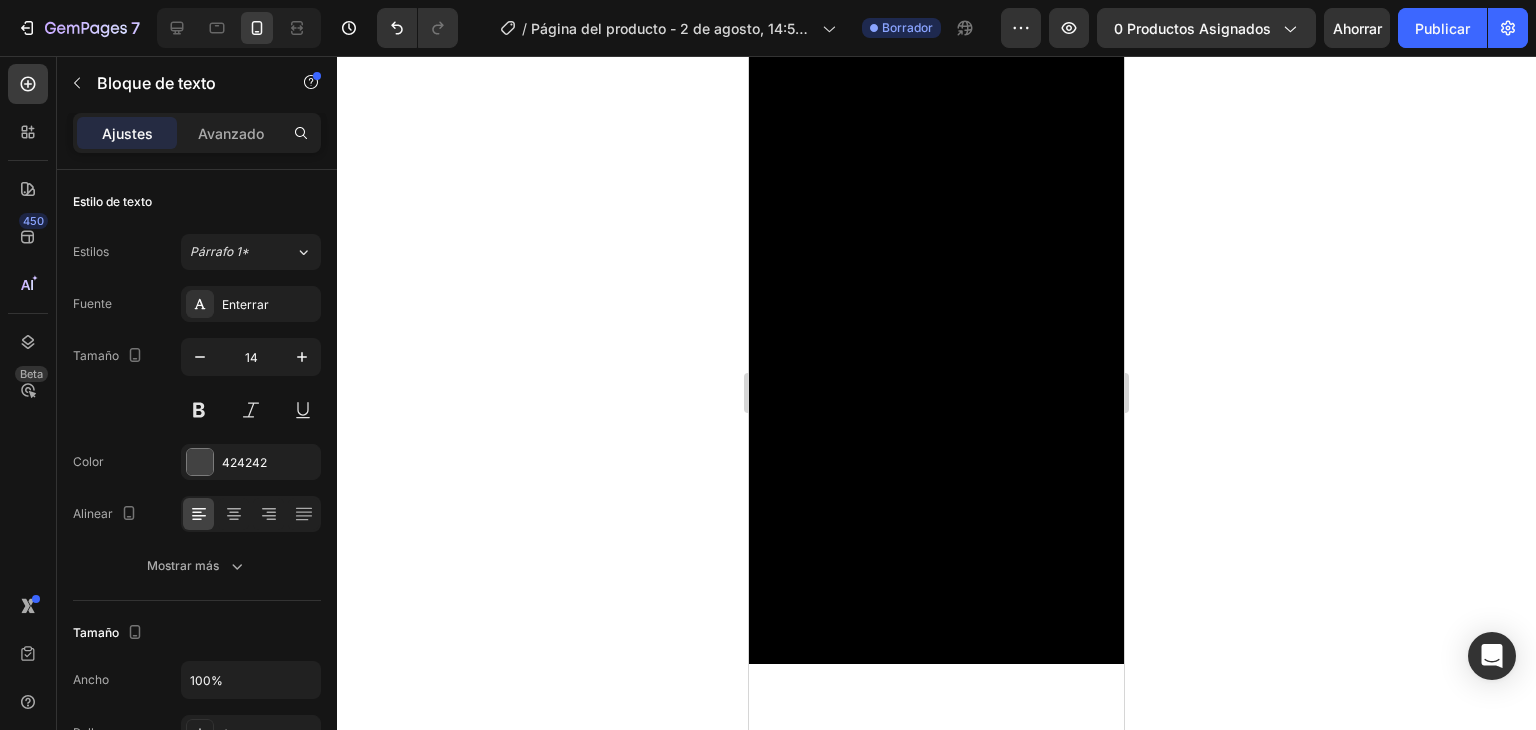 click at bounding box center [936, 342] 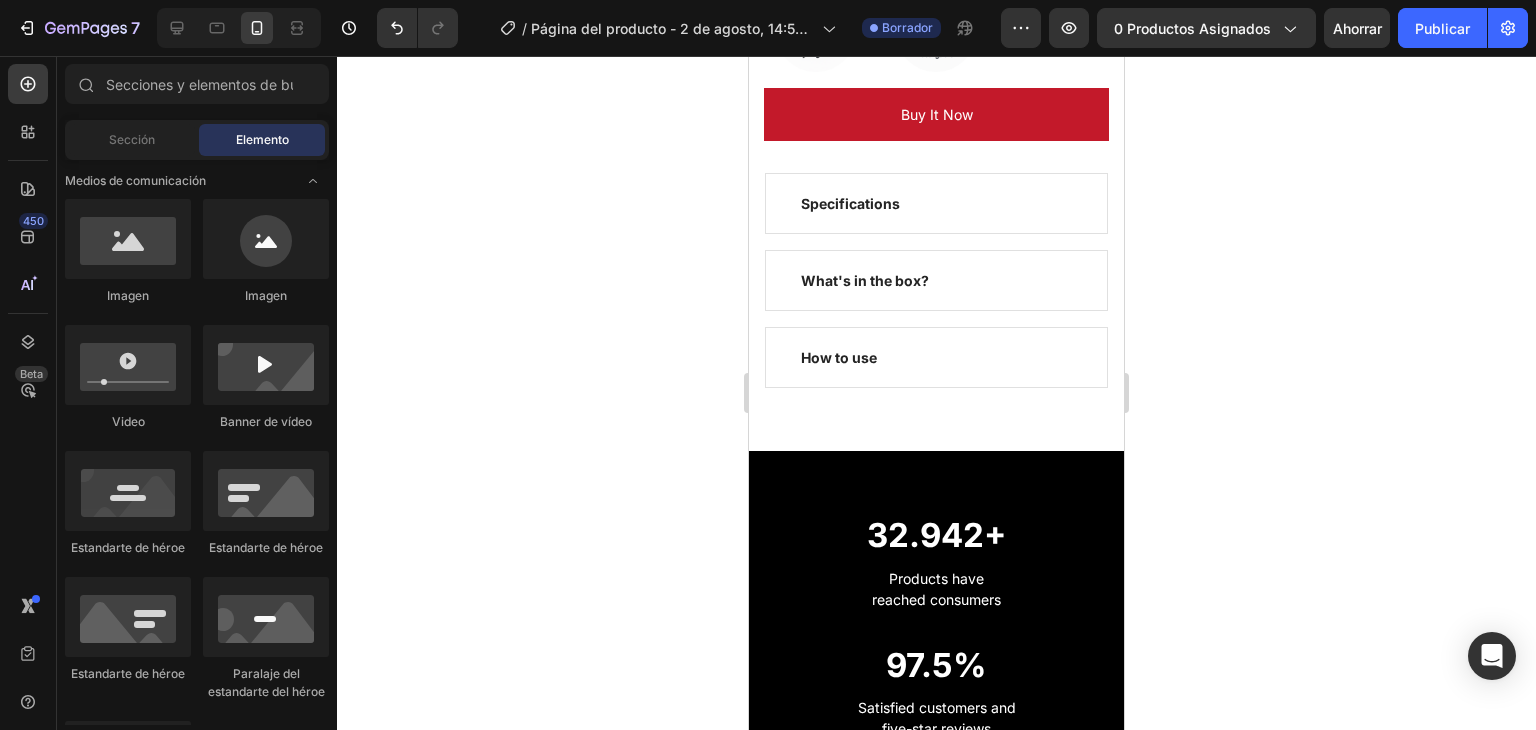scroll, scrollTop: 1052, scrollLeft: 0, axis: vertical 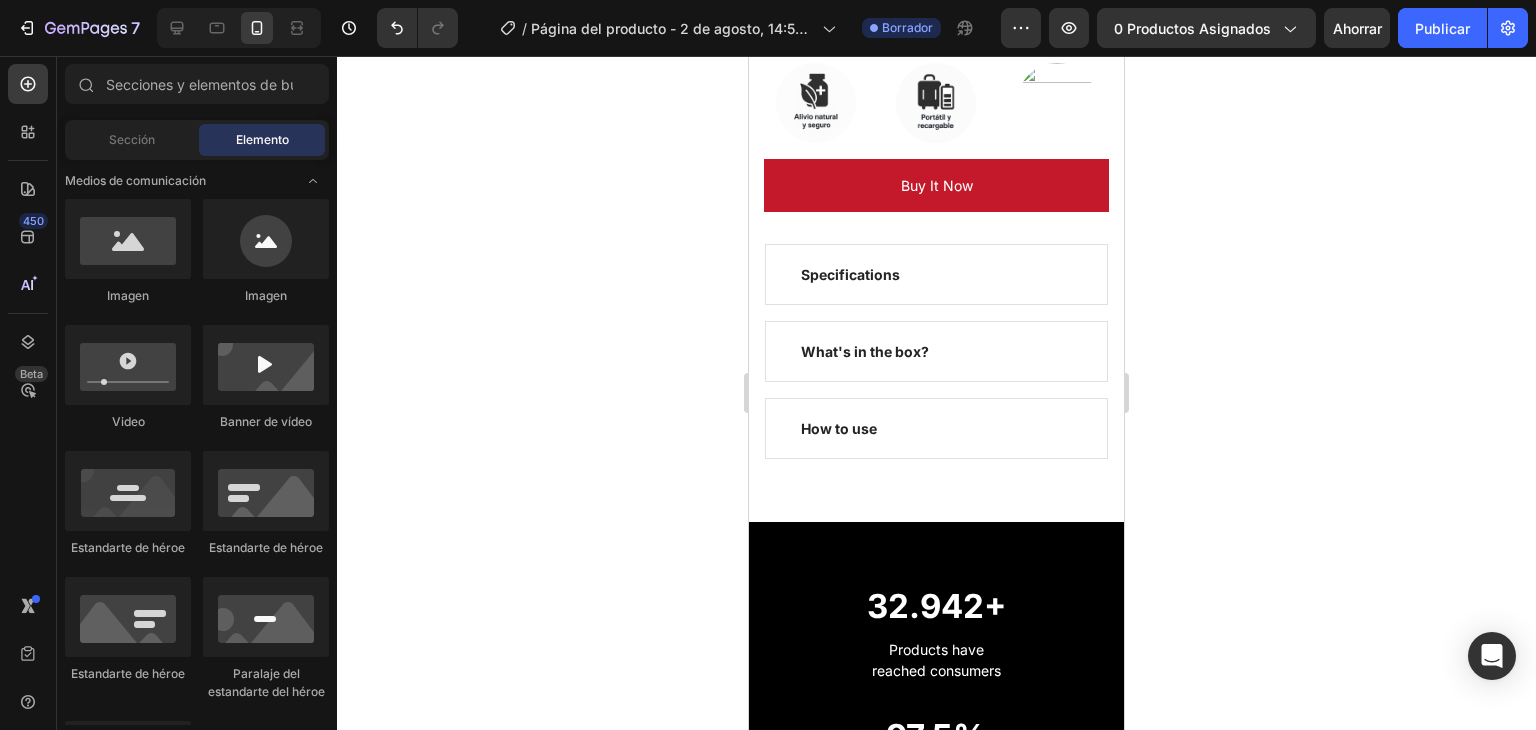drag, startPoint x: 1116, startPoint y: 262, endPoint x: 1873, endPoint y: 269, distance: 757.03235 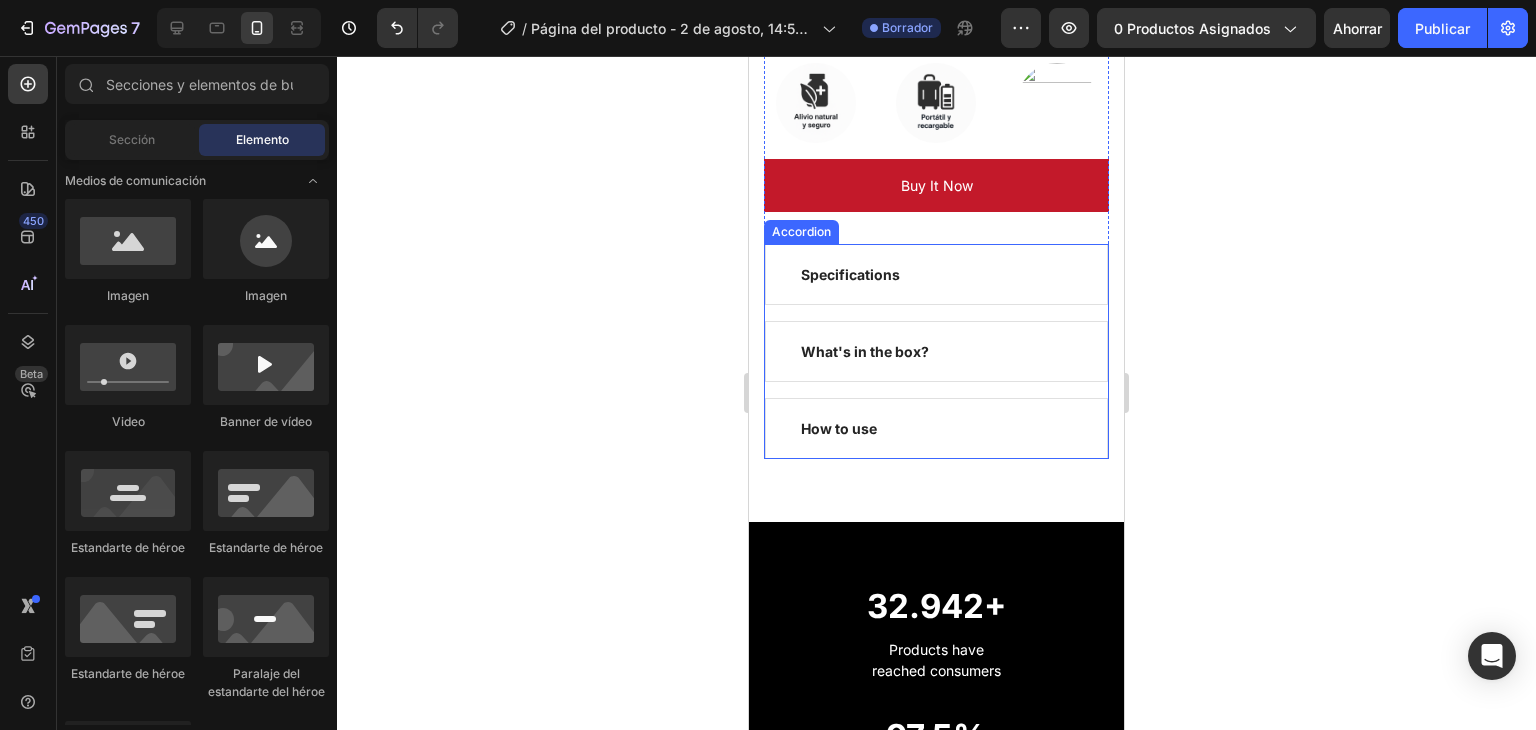 click on "Specifications" at bounding box center (936, 274) 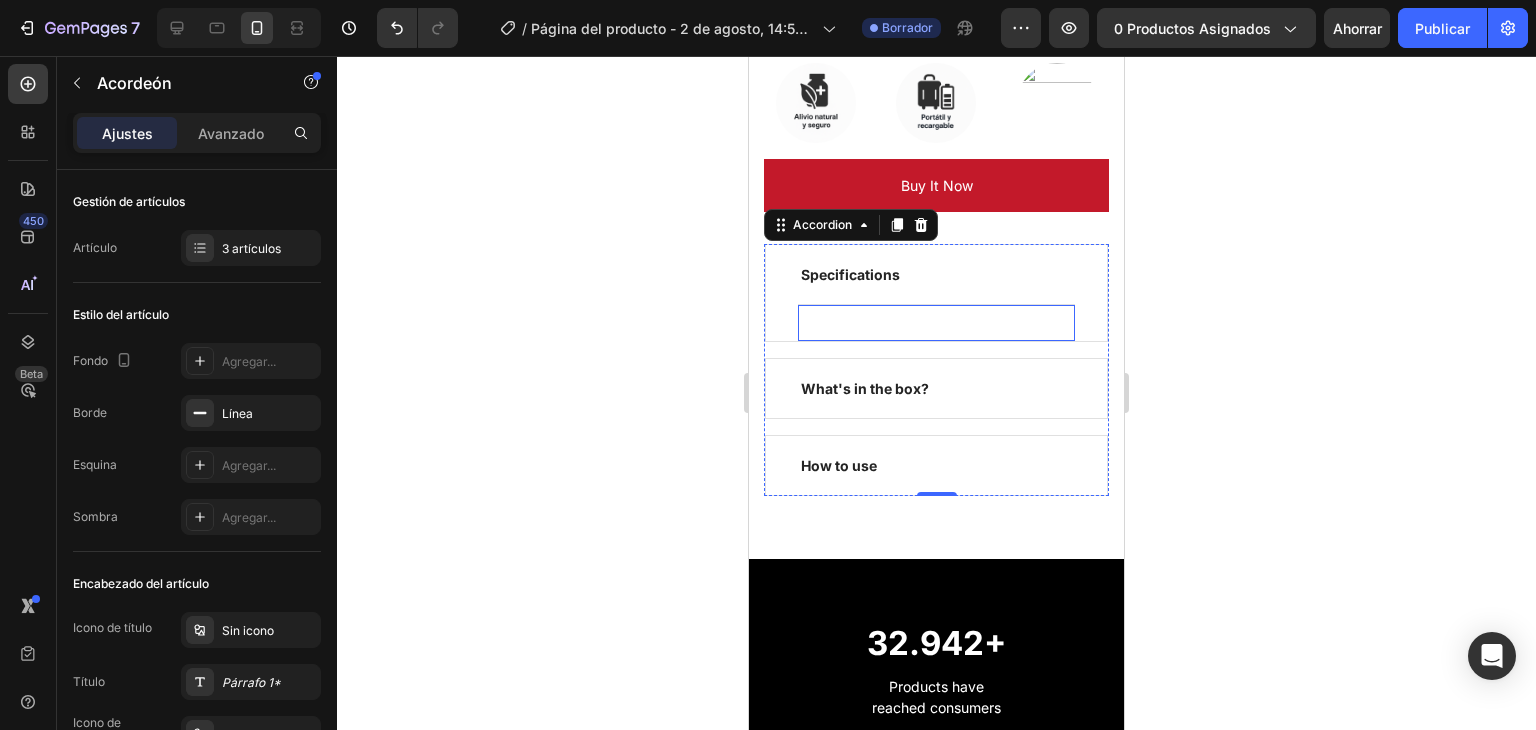 click on "Text block" at bounding box center [936, 322] 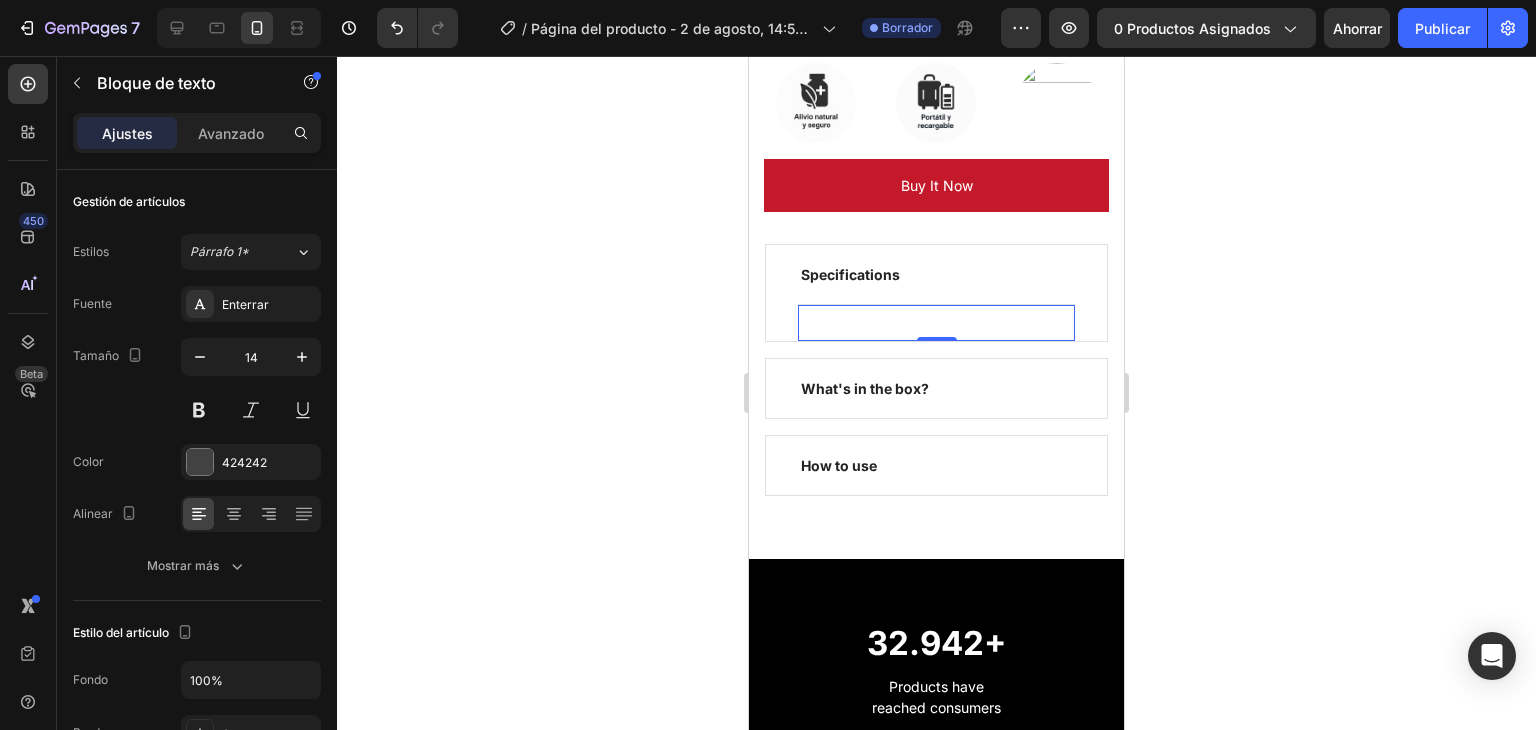 click on "Text block   0" at bounding box center (936, 322) 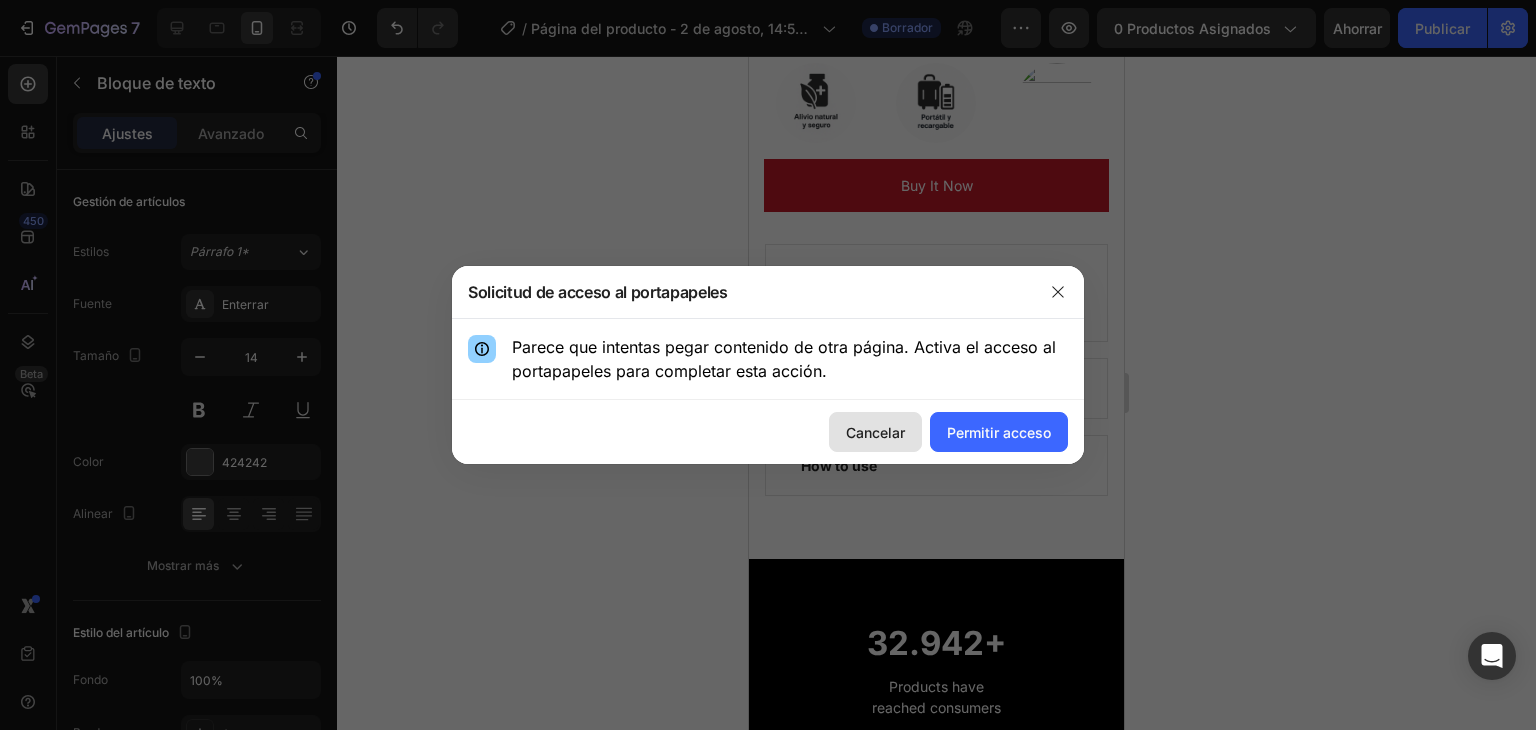 click on "Cancelar" at bounding box center (875, 432) 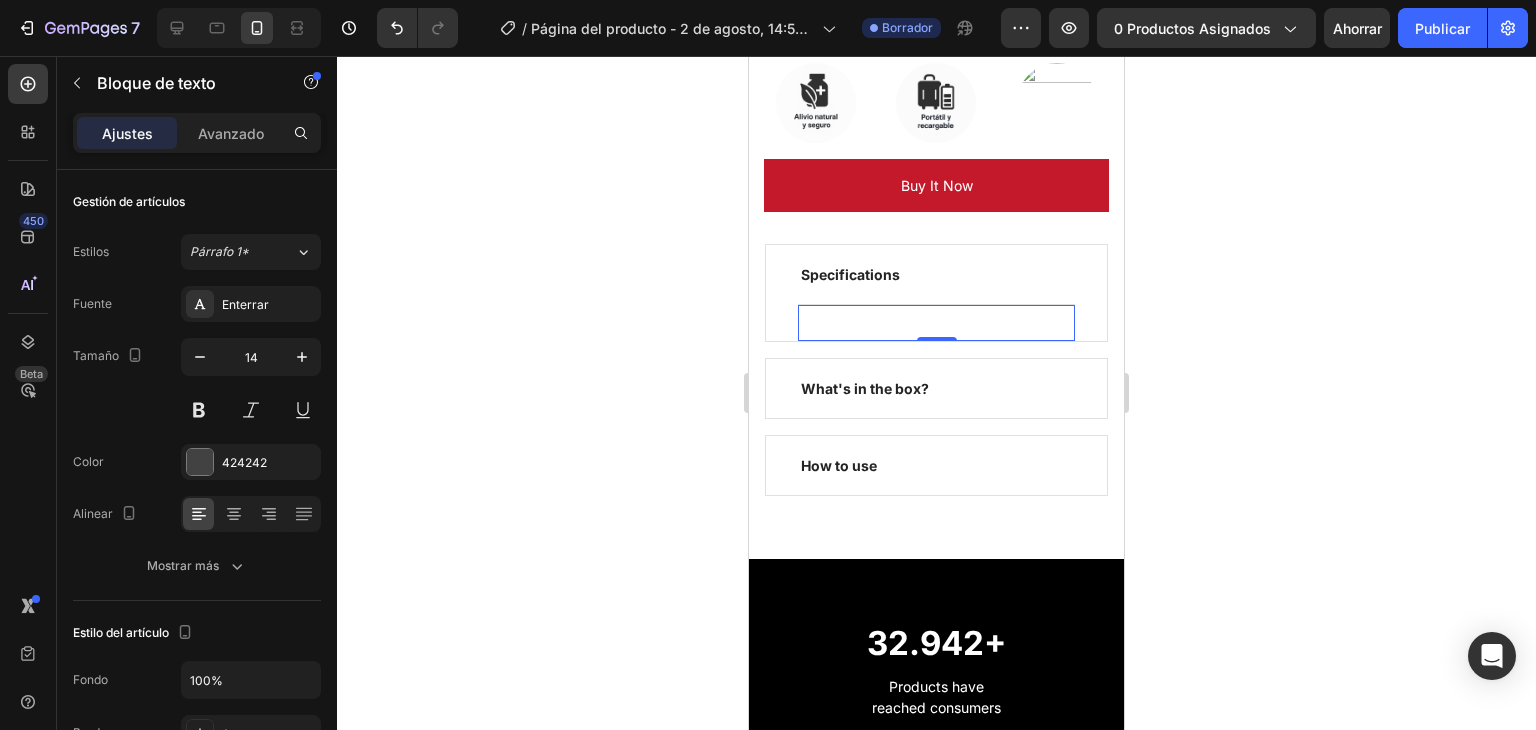 click on "Text block   0" at bounding box center (936, 322) 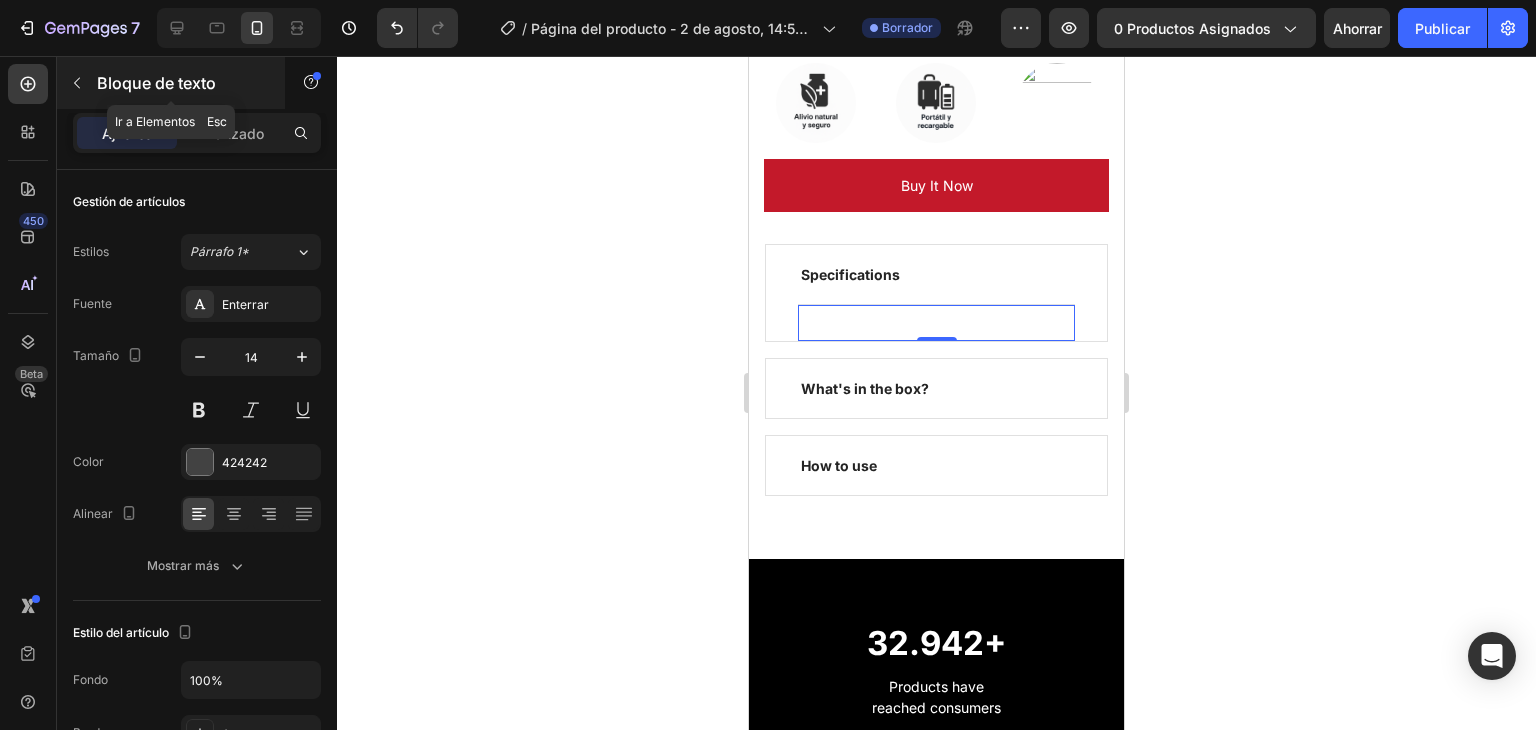 click 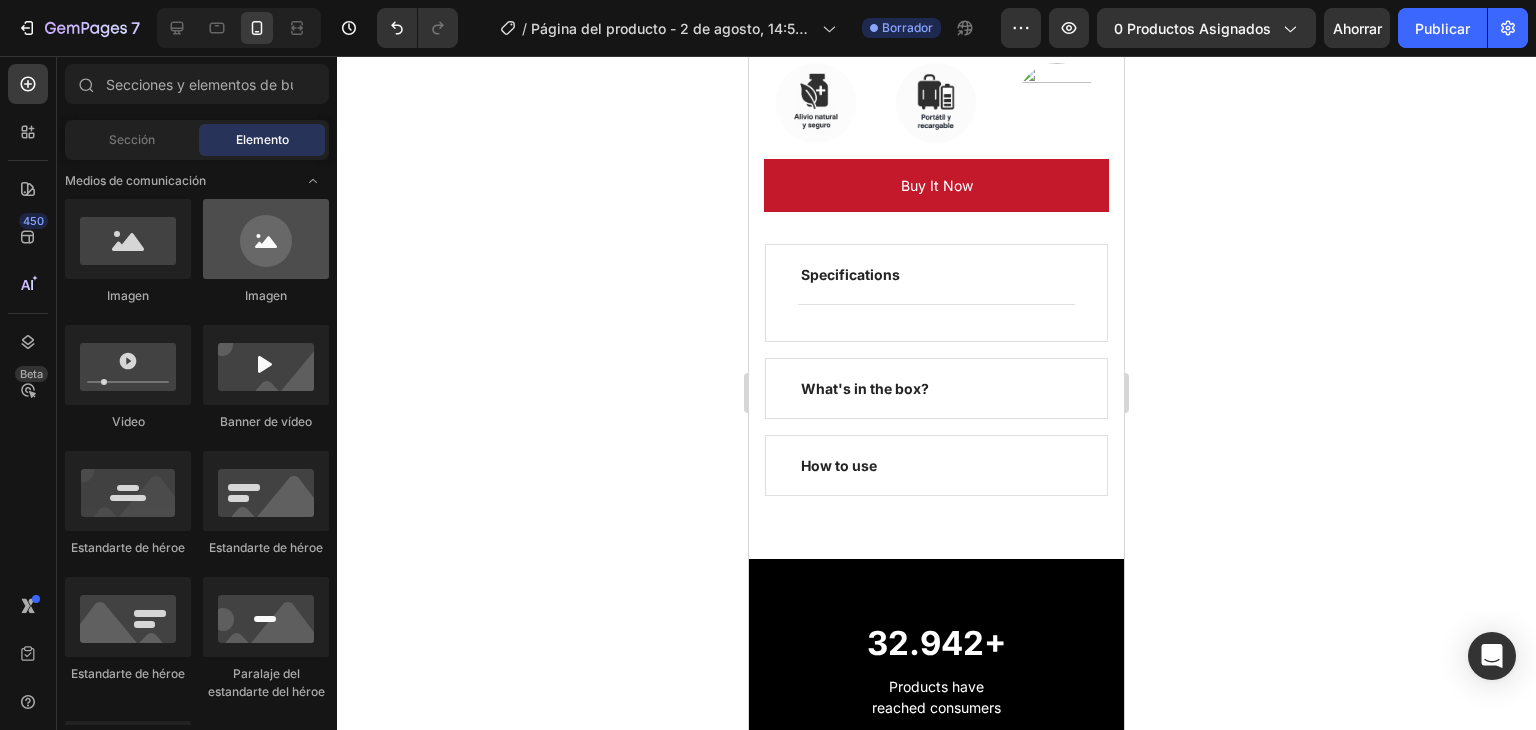 click at bounding box center (266, 239) 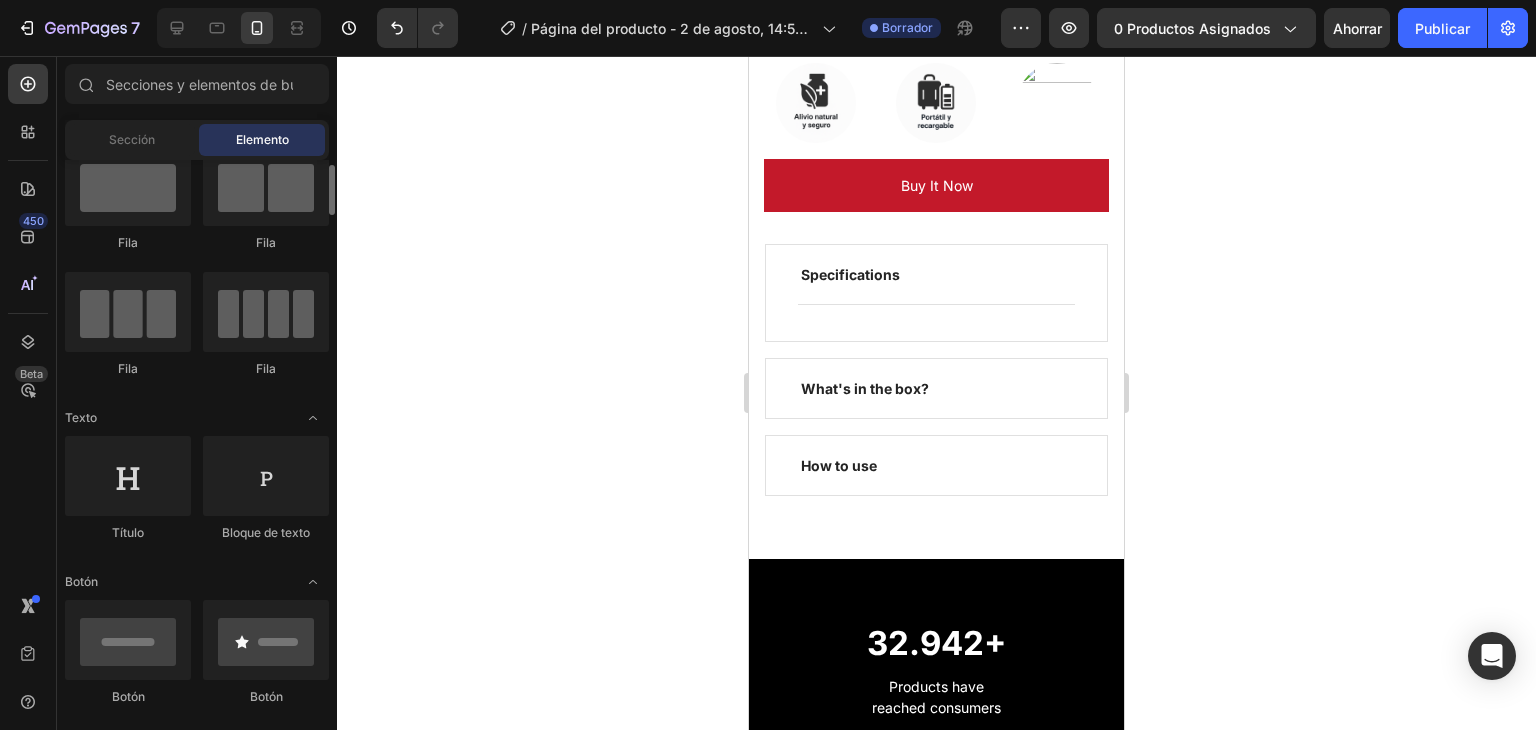 scroll, scrollTop: 0, scrollLeft: 0, axis: both 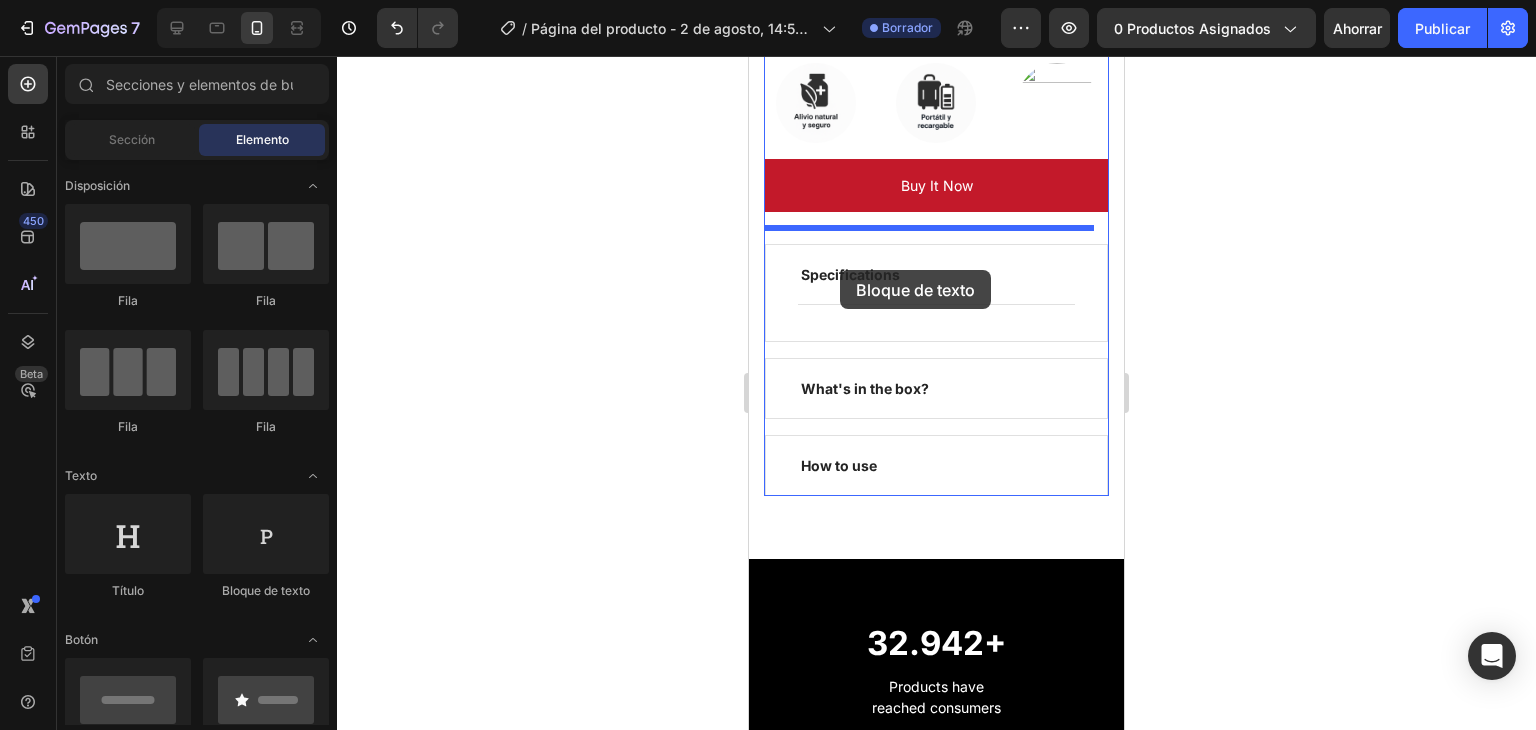 drag, startPoint x: 1014, startPoint y: 610, endPoint x: 840, endPoint y: 270, distance: 381.93716 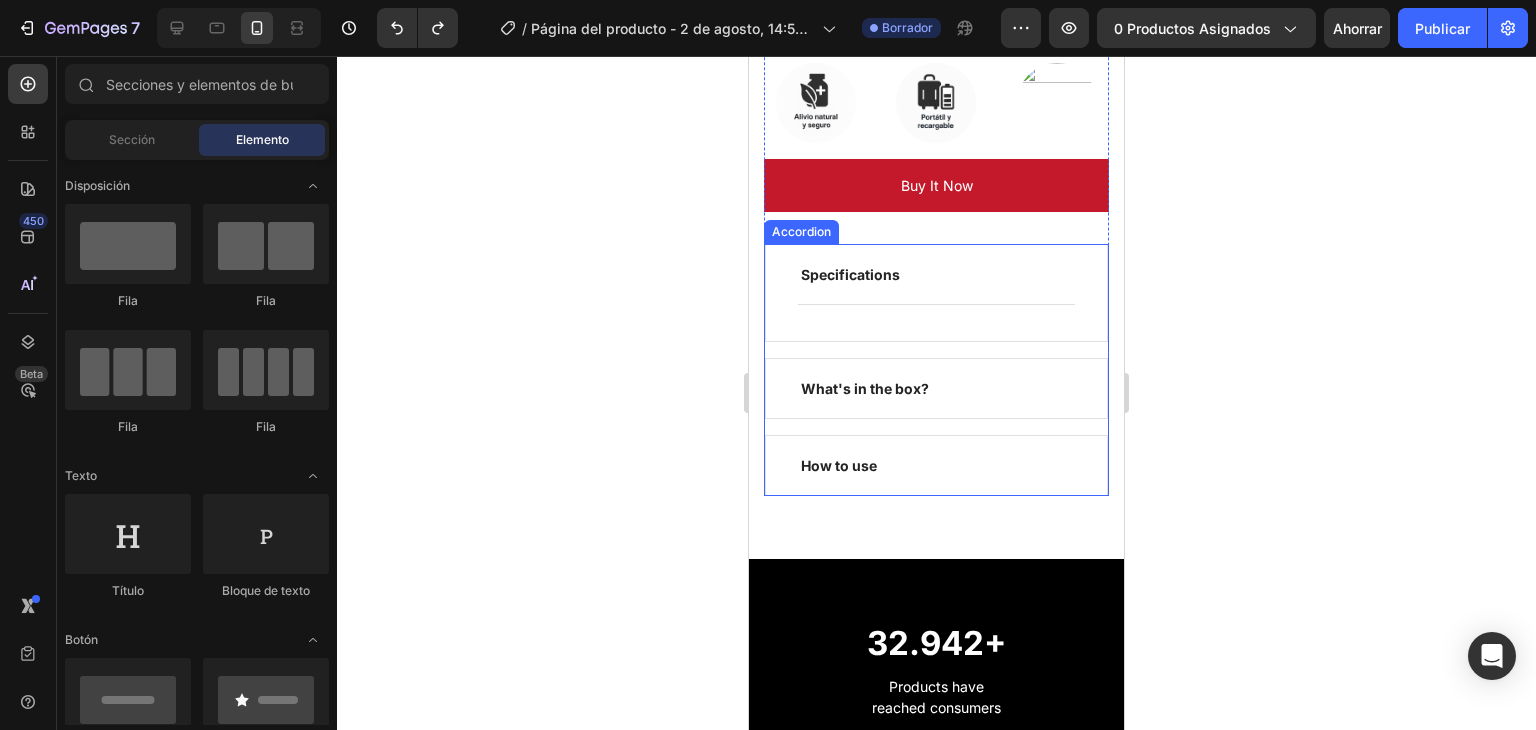 click on "Specifications" at bounding box center (850, 274) 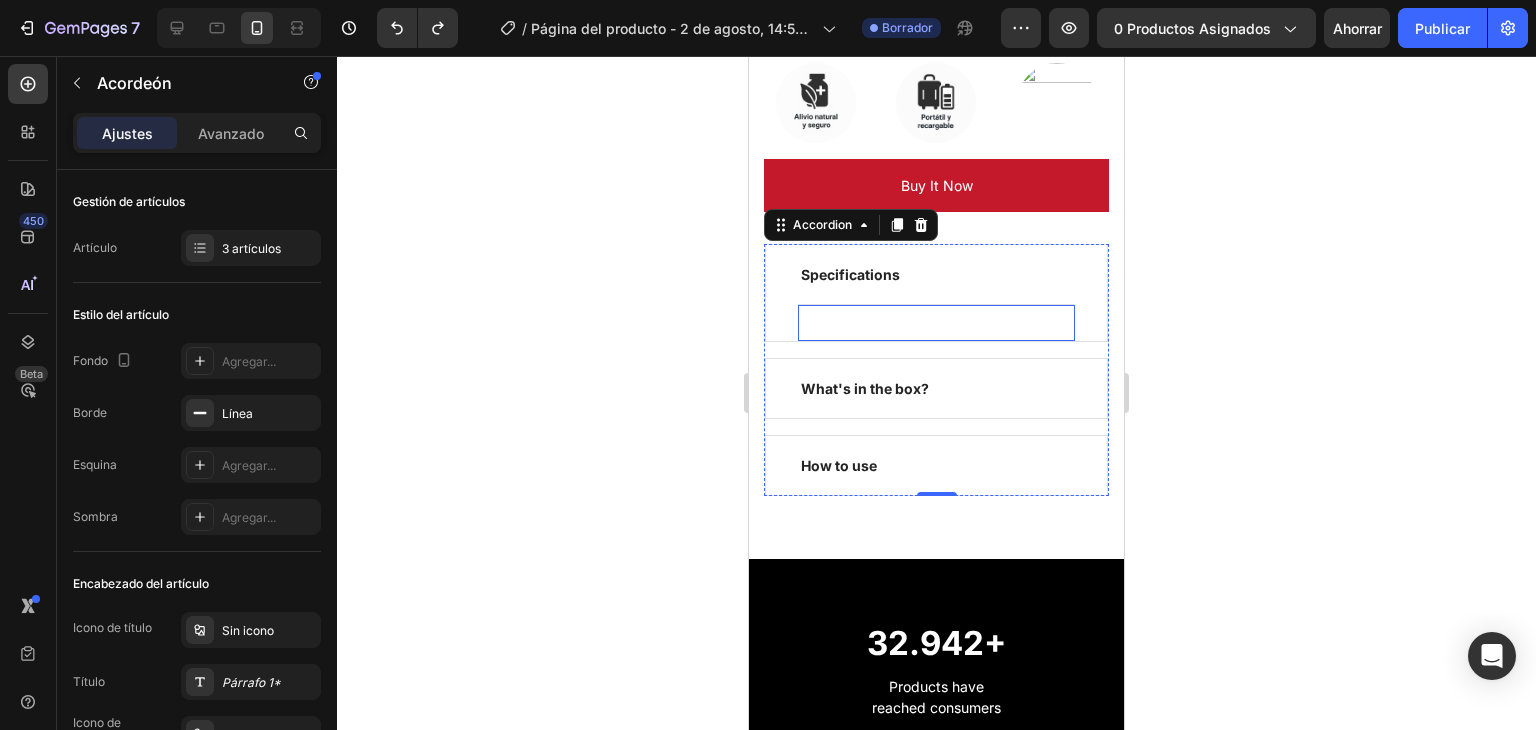 click on "Text block" at bounding box center [936, 322] 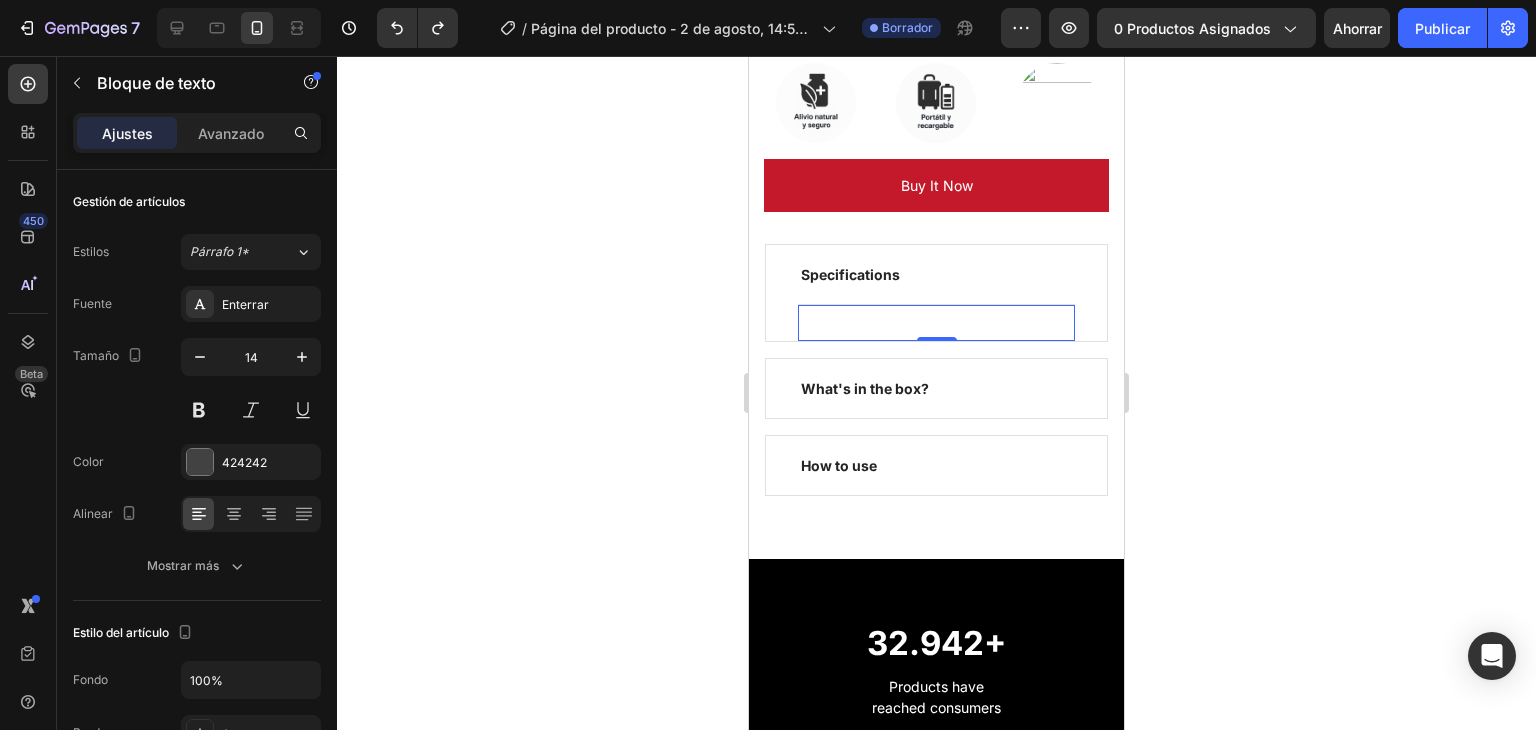 click on "Text block   0" at bounding box center [936, 322] 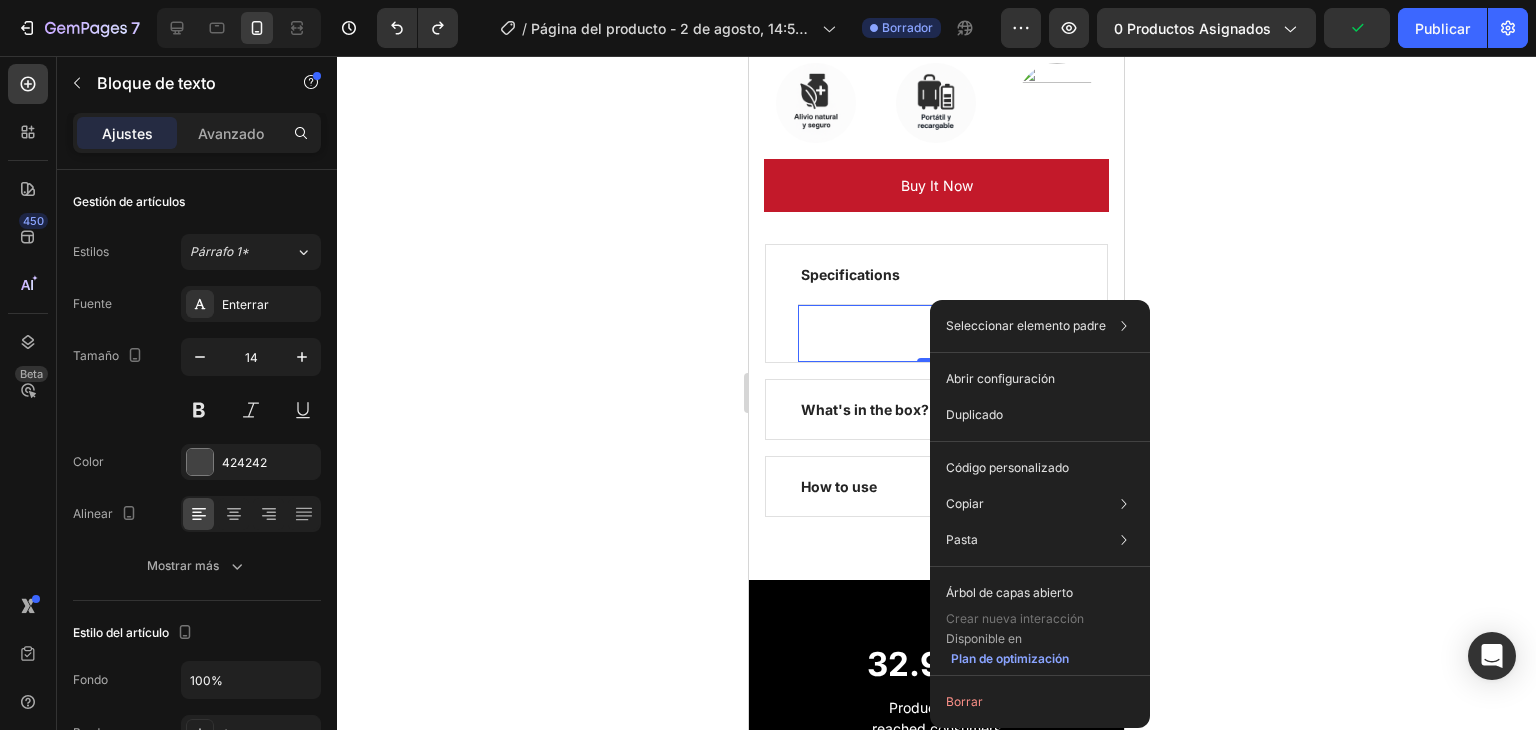 click at bounding box center [936, 333] 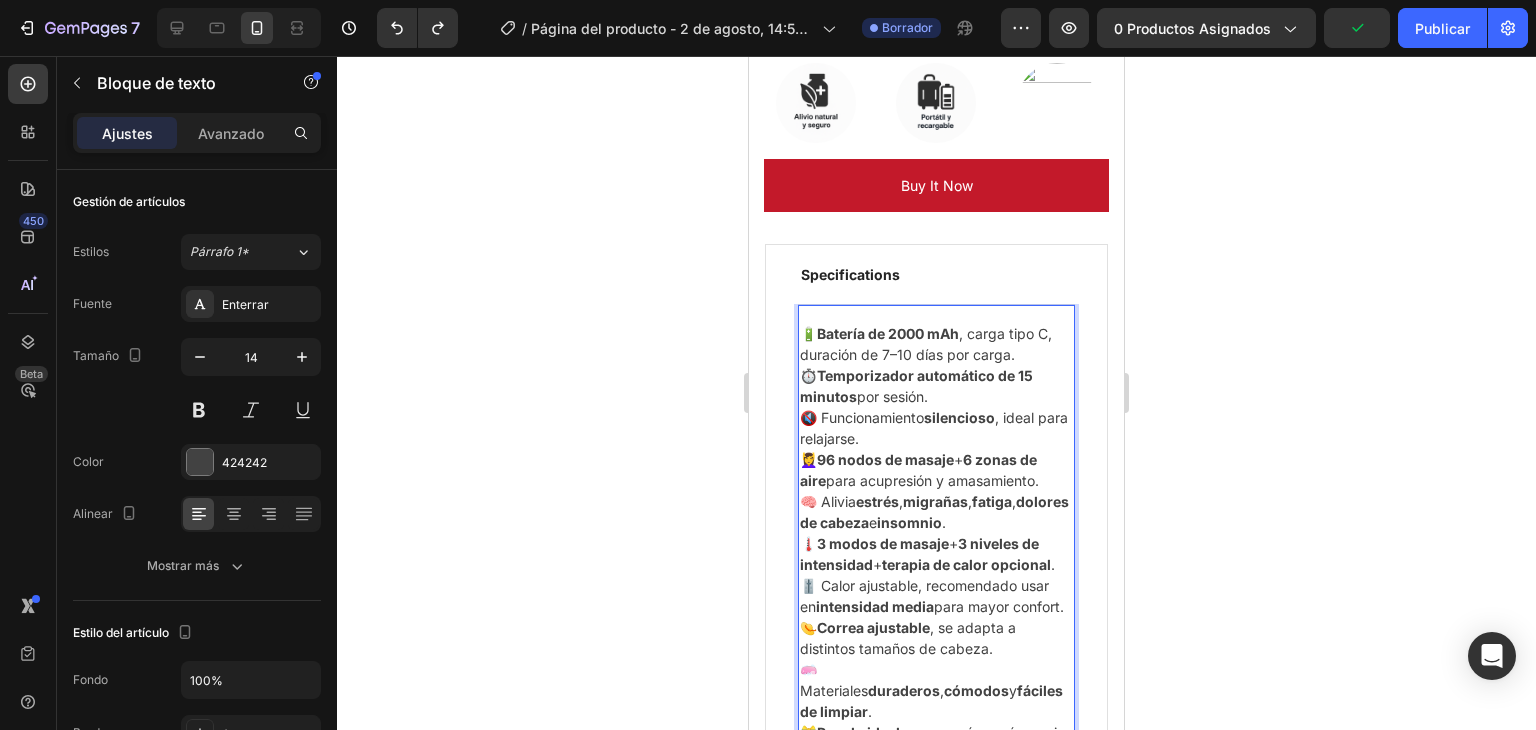 scroll, scrollTop: 1192, scrollLeft: 0, axis: vertical 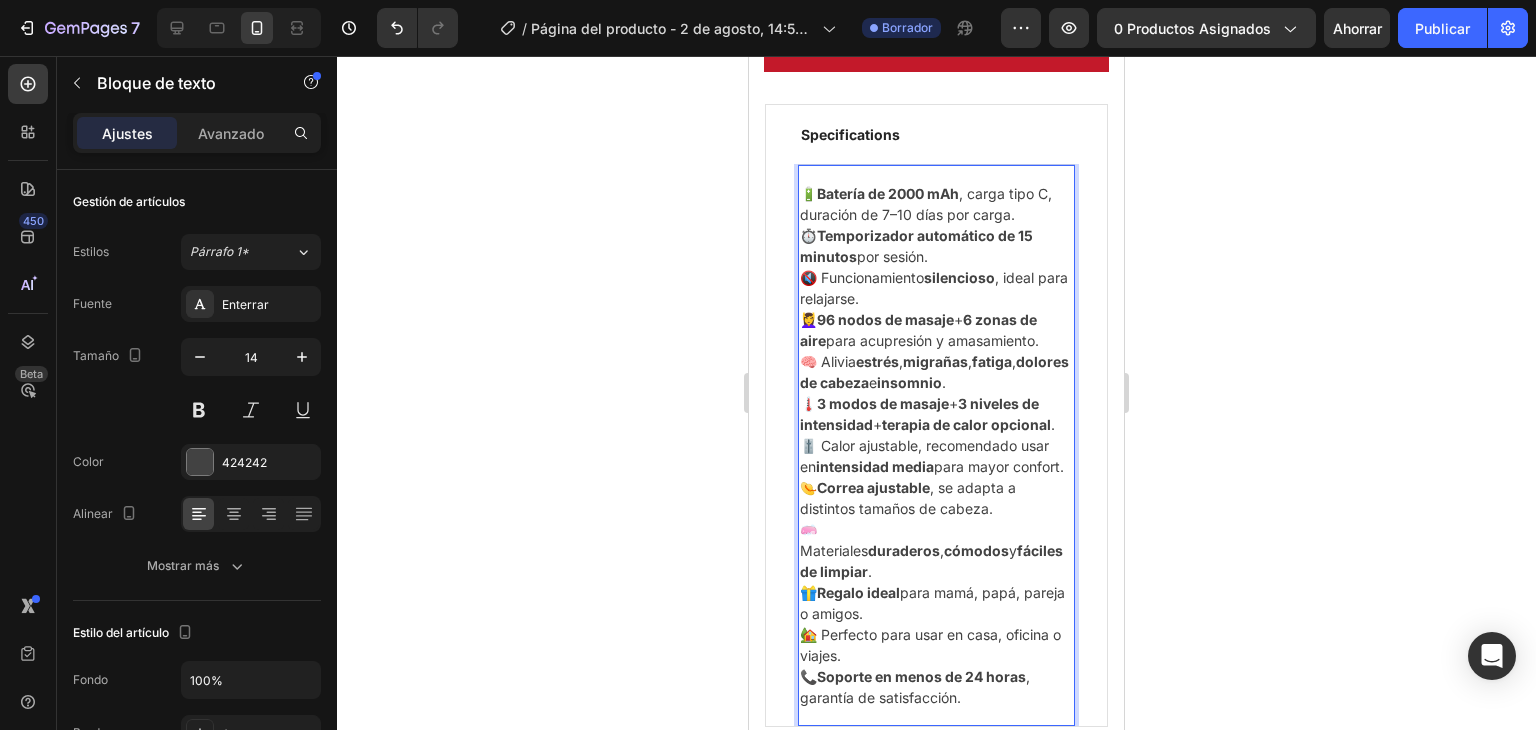 click 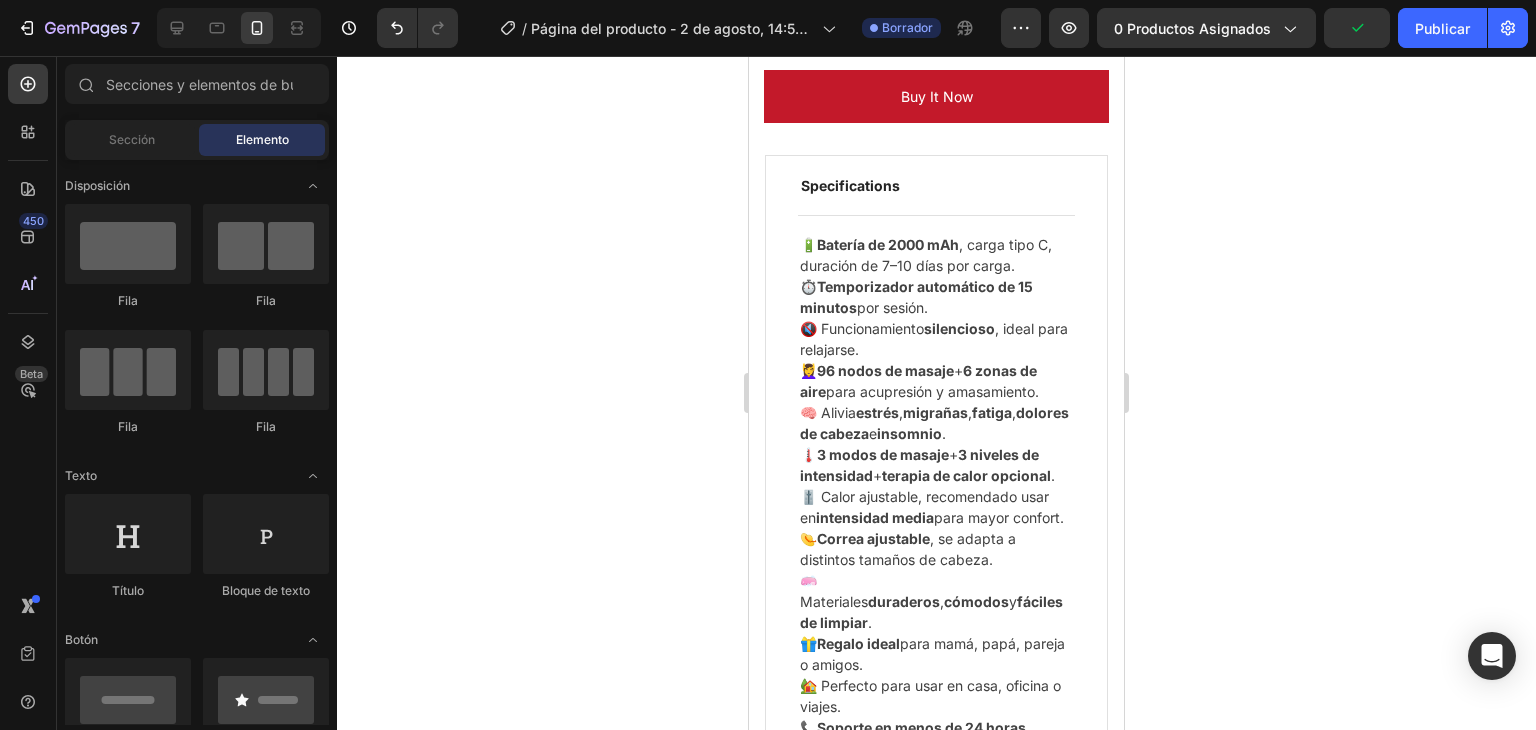 scroll, scrollTop: 1180, scrollLeft: 0, axis: vertical 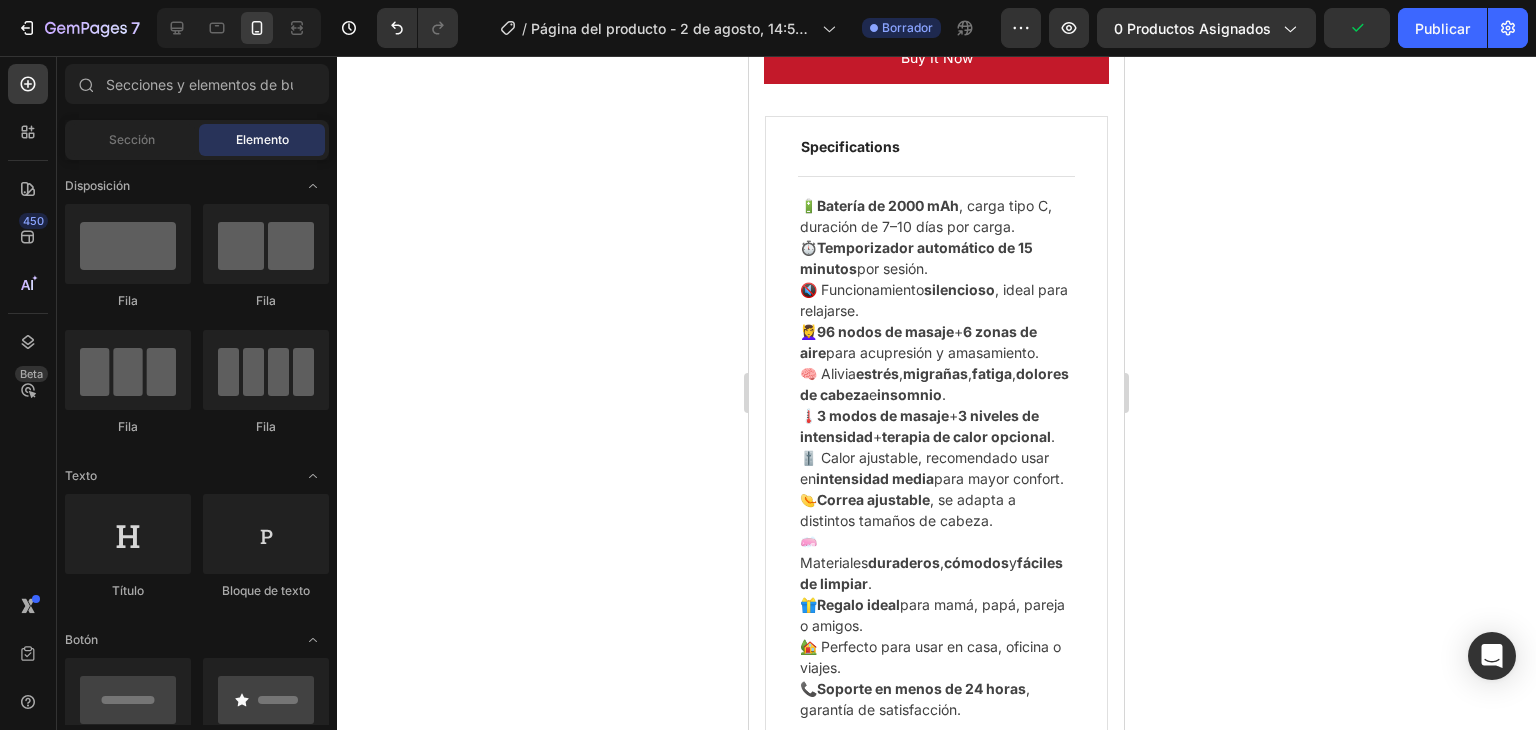 drag, startPoint x: 1122, startPoint y: 194, endPoint x: 1877, endPoint y: 249, distance: 757.0007 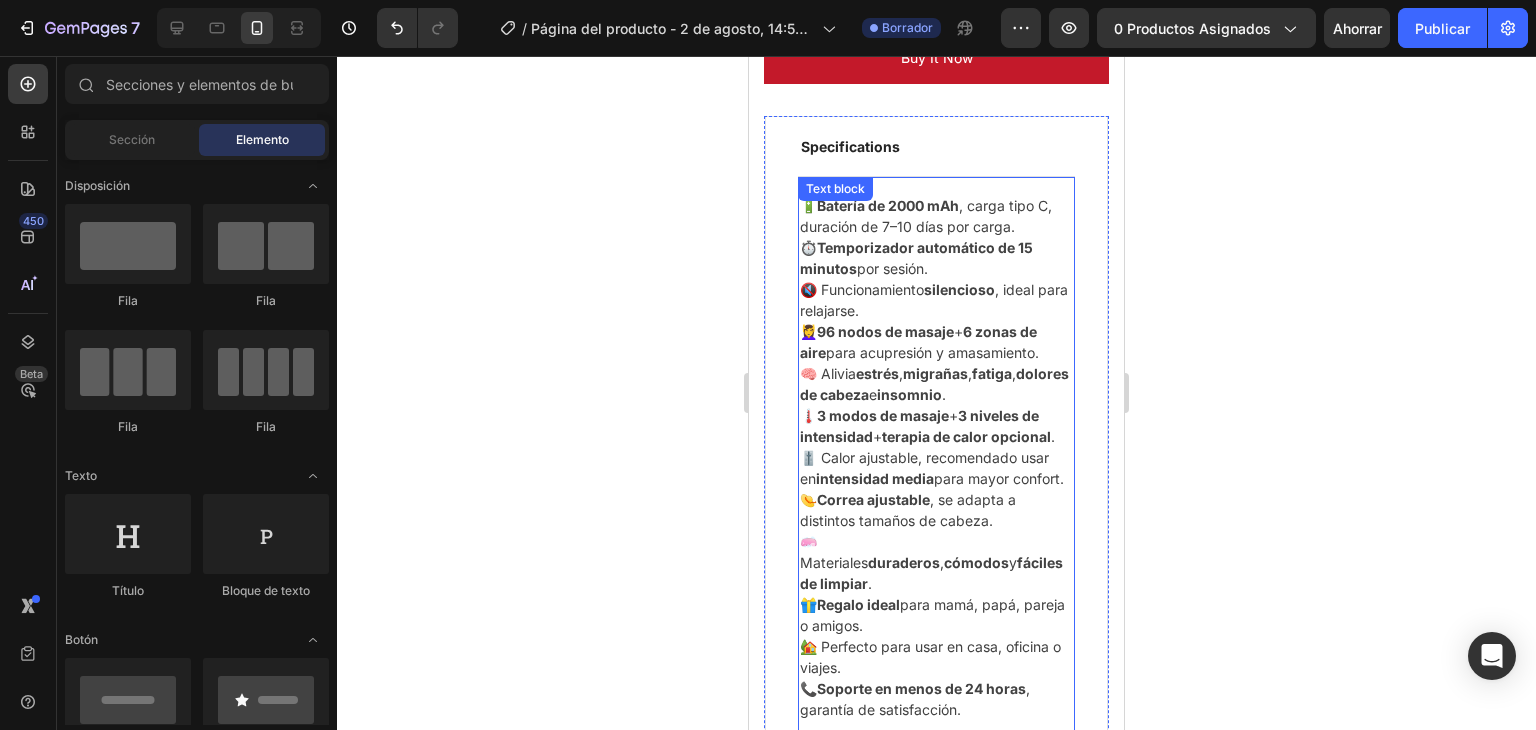 click on "🎁  Regalo ideal  para mamá, papá, pareja o amigos." at bounding box center (936, 615) 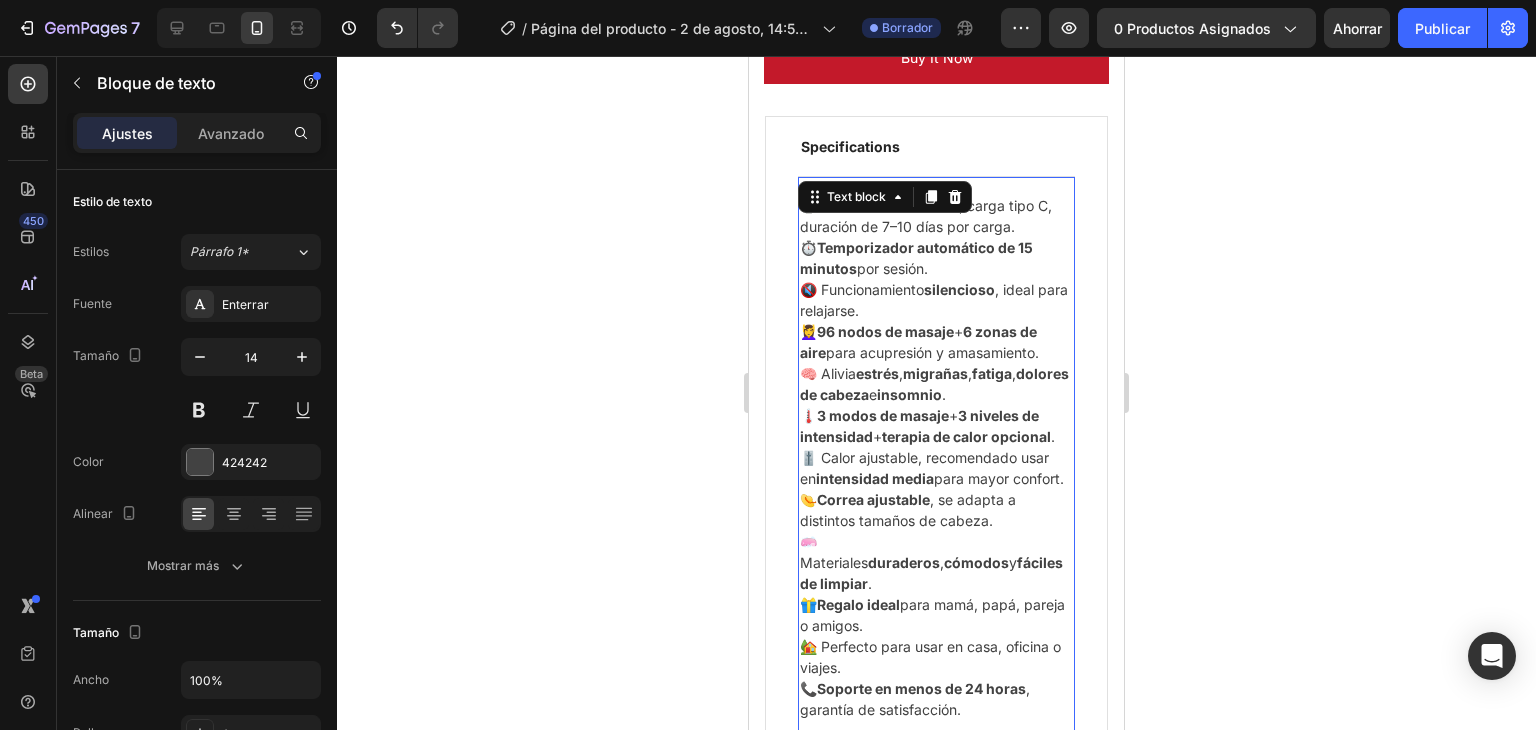 click 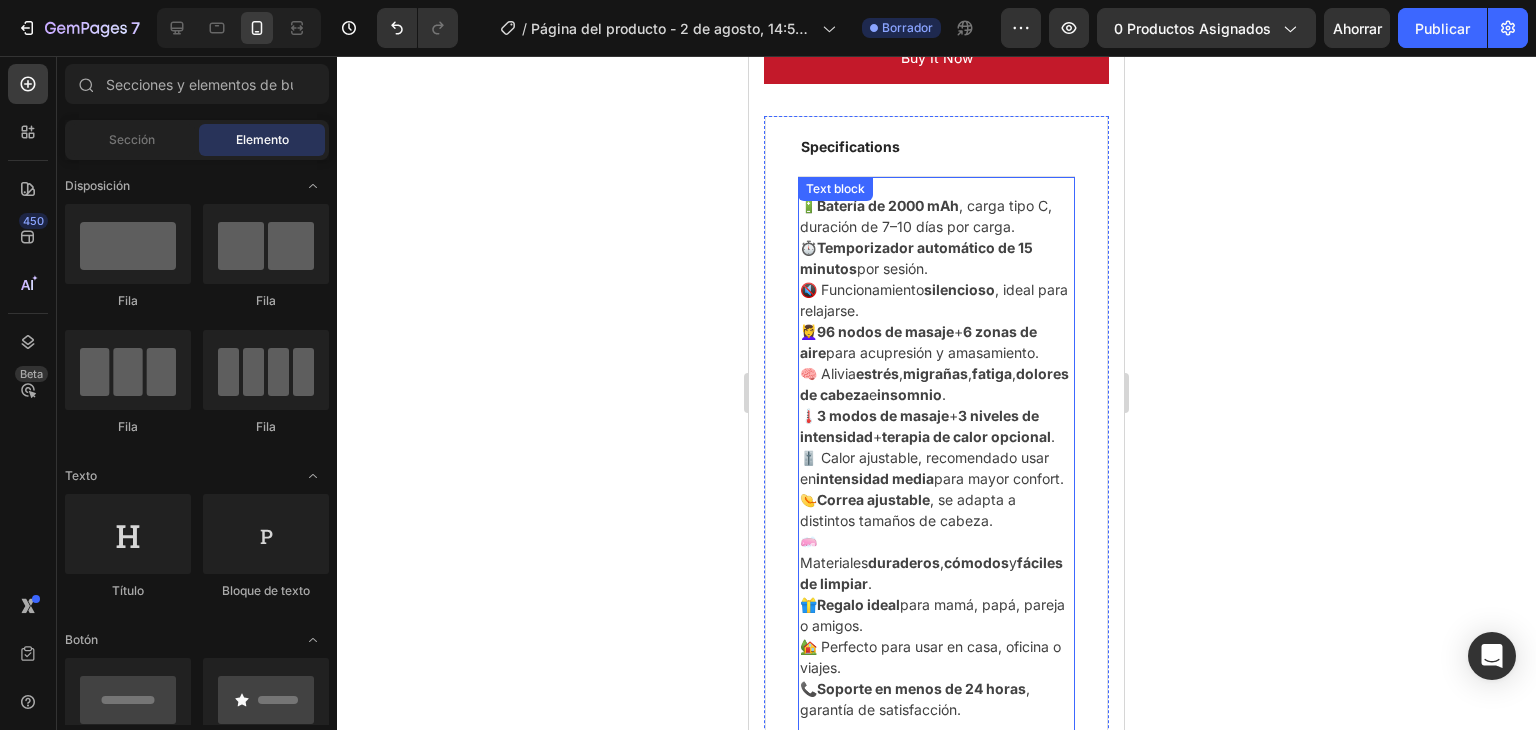 click on "🔋 Batería de [NUMBER] mAh , carga tipo C, duración de [NUMBER]–[NUMBER] días por carga. ⏱️ Temporizador automático de [NUMBER] minutos por sesión. 🔇 Funcionamiento silencioso , ideal para relajarse. 💆‍♀️ [NUMBER] nodos de masaje + [NUMBER] zonas de aire para acupresión y amasamiento. 🧠 Alivia estrés , migrañas , fatiga , dolores de cabeza e insomnio . 🌡️ [NUMBER] modos de masaje + [NUMBER] niveles de intensidad + terapia de calor opcional . 🎚️ Calor ajustable, recomendado usar en intensidad media para mayor confort. 👒 Correa ajustable , se adapta a distintos tamaños de cabeza. 🧼 Materiales duraderos , cómodos y fáciles de limpiar . 🎁 Regalo ideal para mamá, papá, pareja o amigos. 🏡 Perfecto para usar en casa, oficina o viajes. 📞 Soporte en menos de [NUMBER] horas , garantía de satisfacción. Text block" at bounding box center (936, 457) 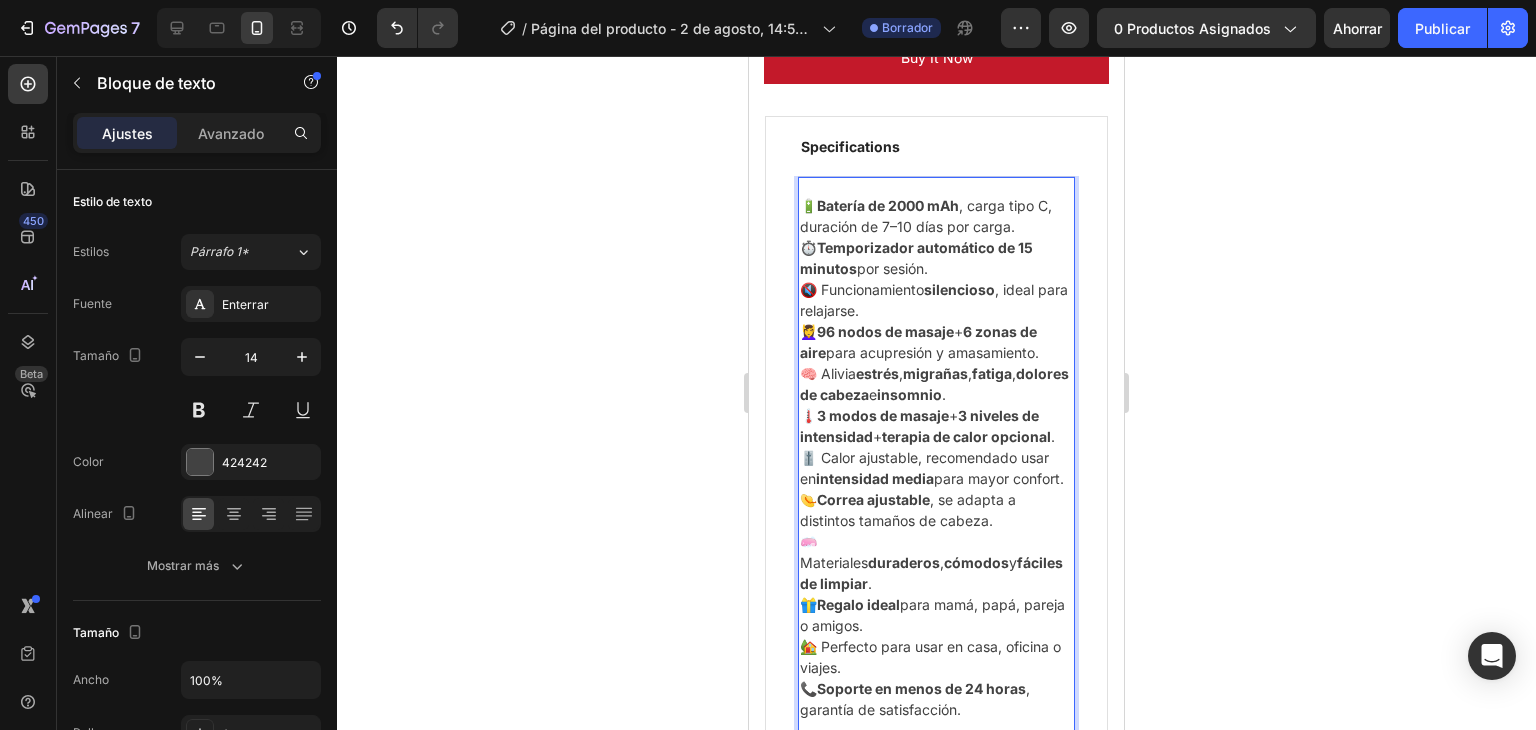 click on "Batería de 2000 mAh" at bounding box center (888, 205) 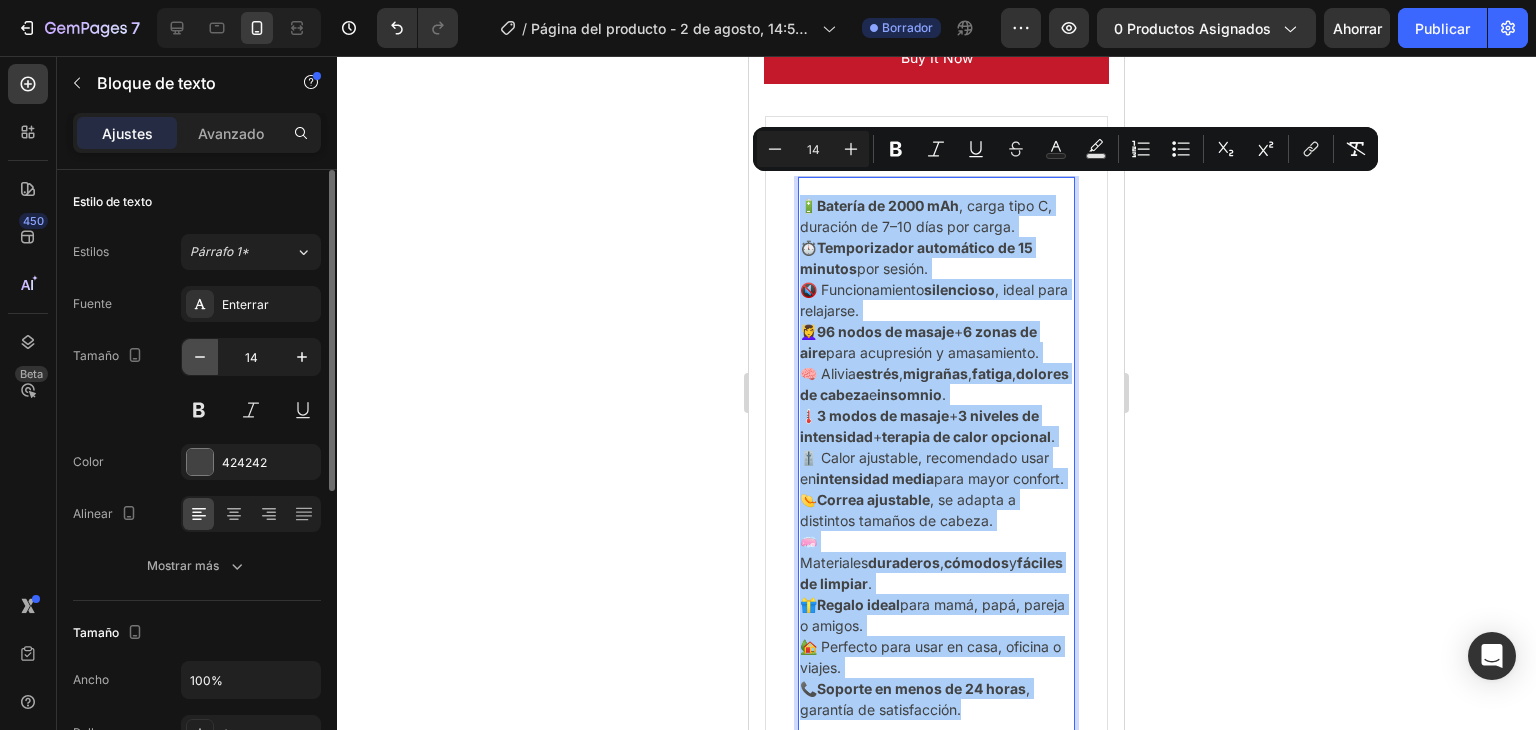 click 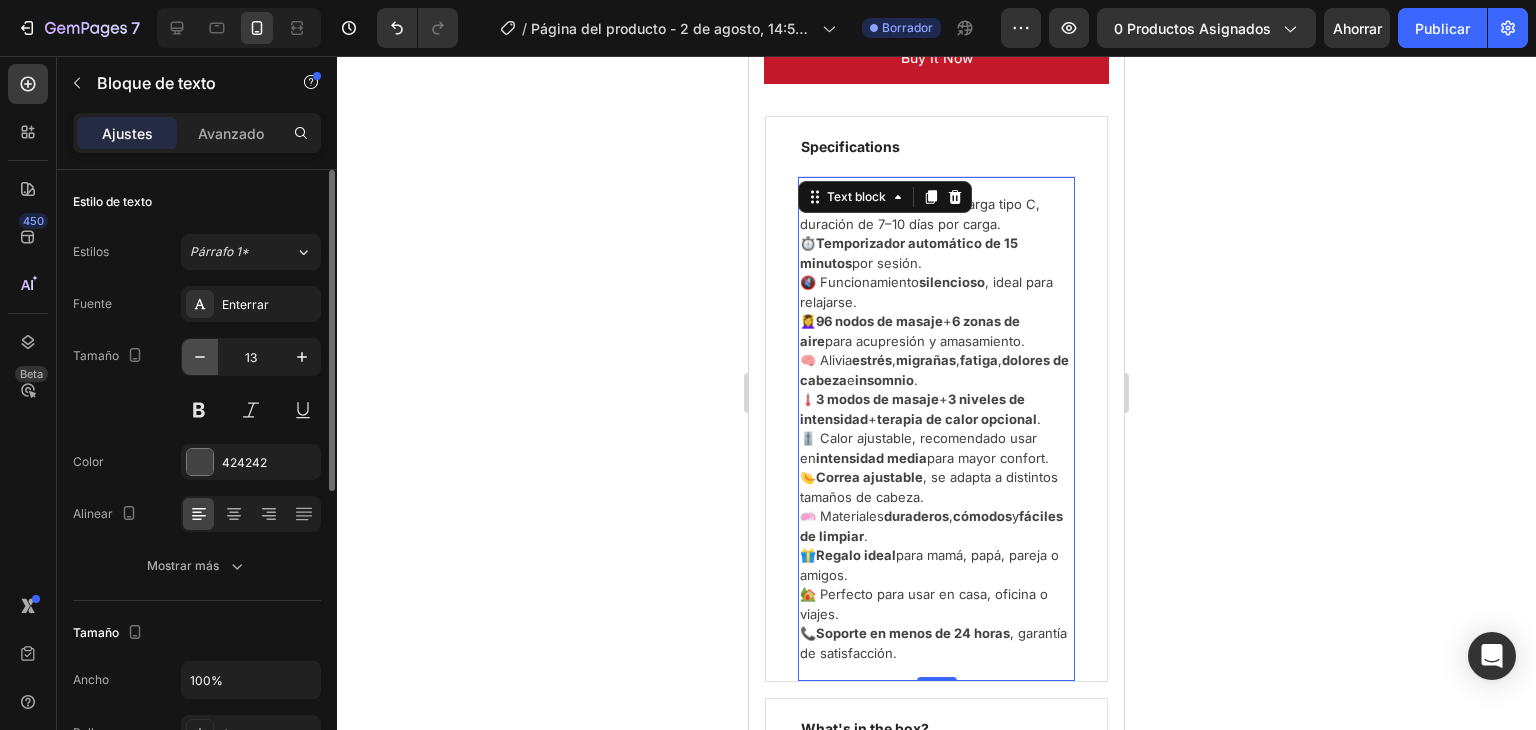 click 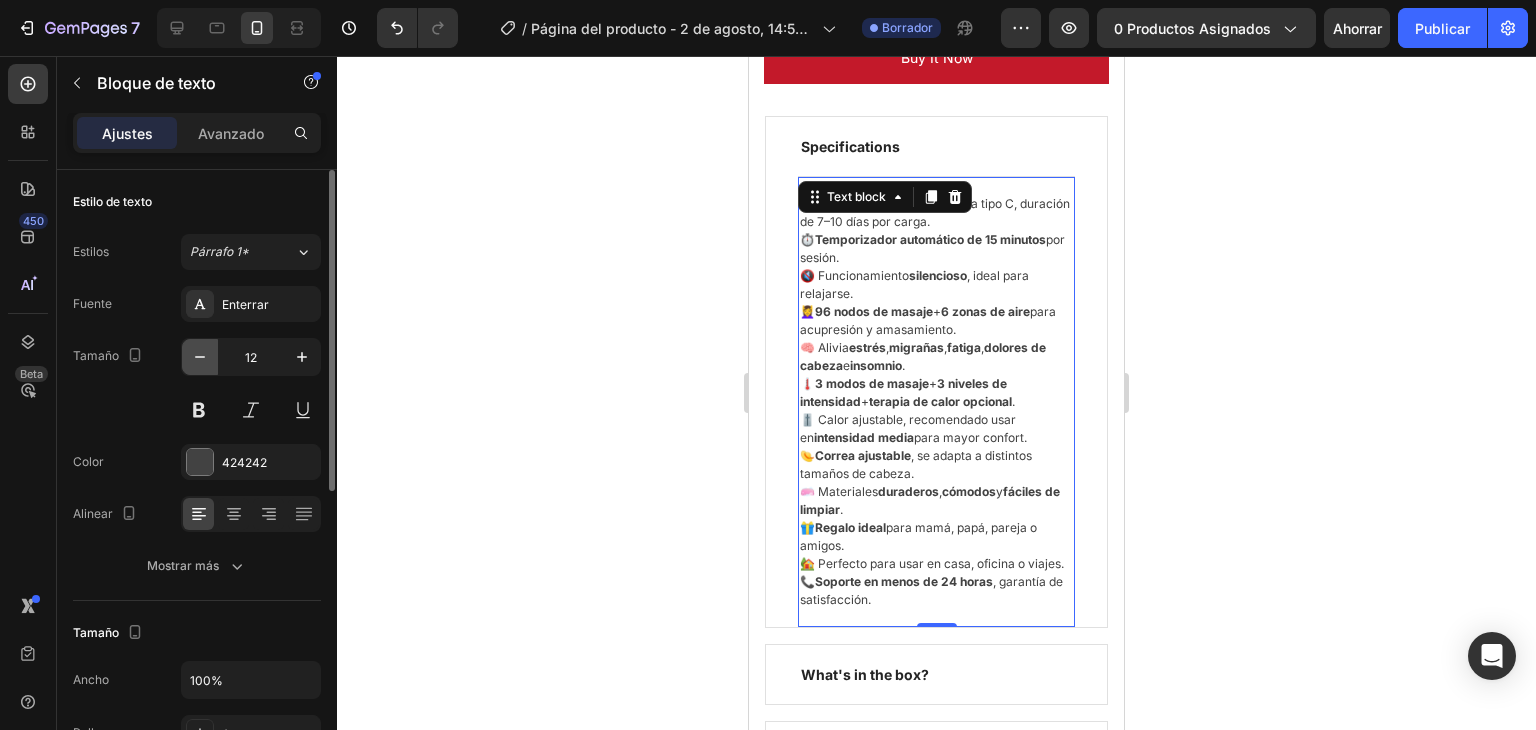 click 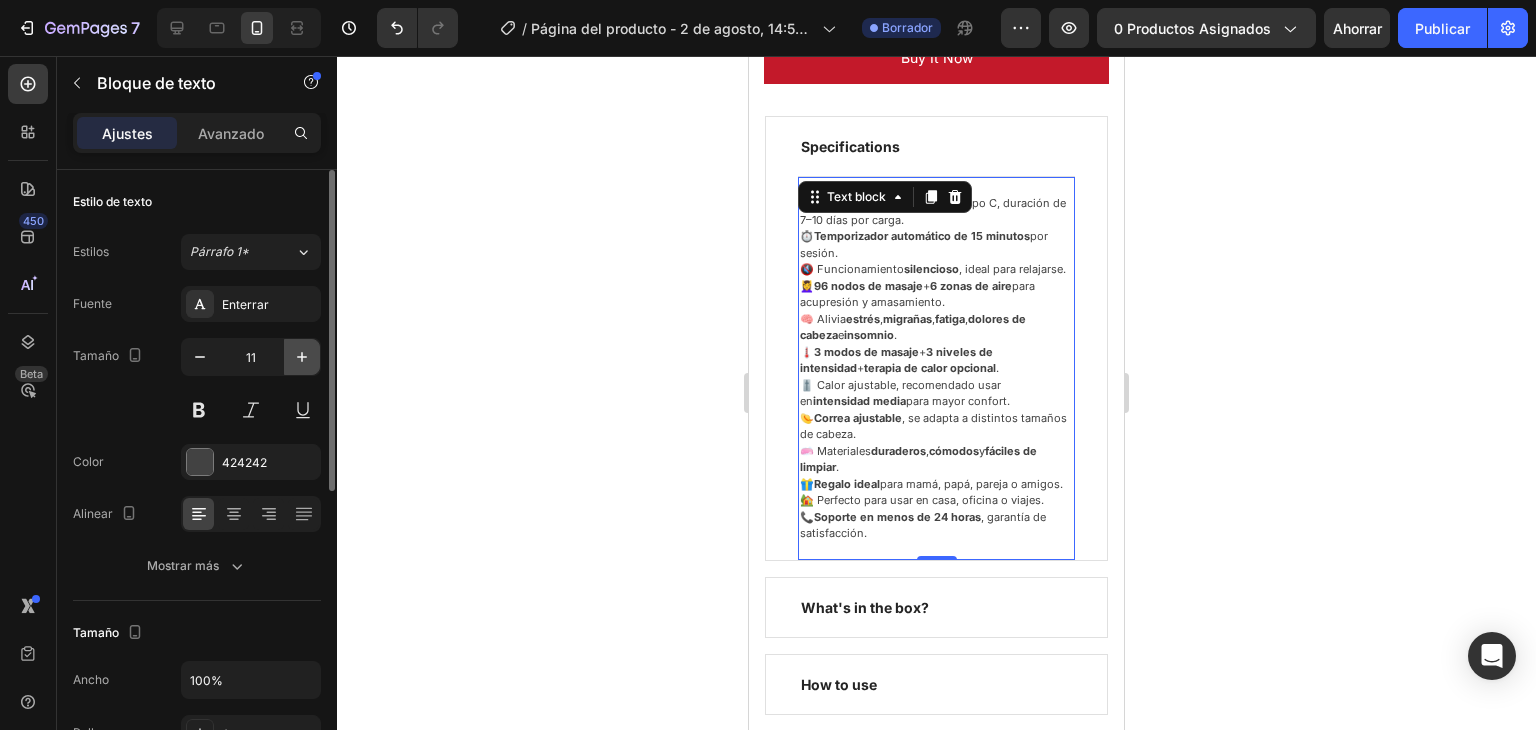 click 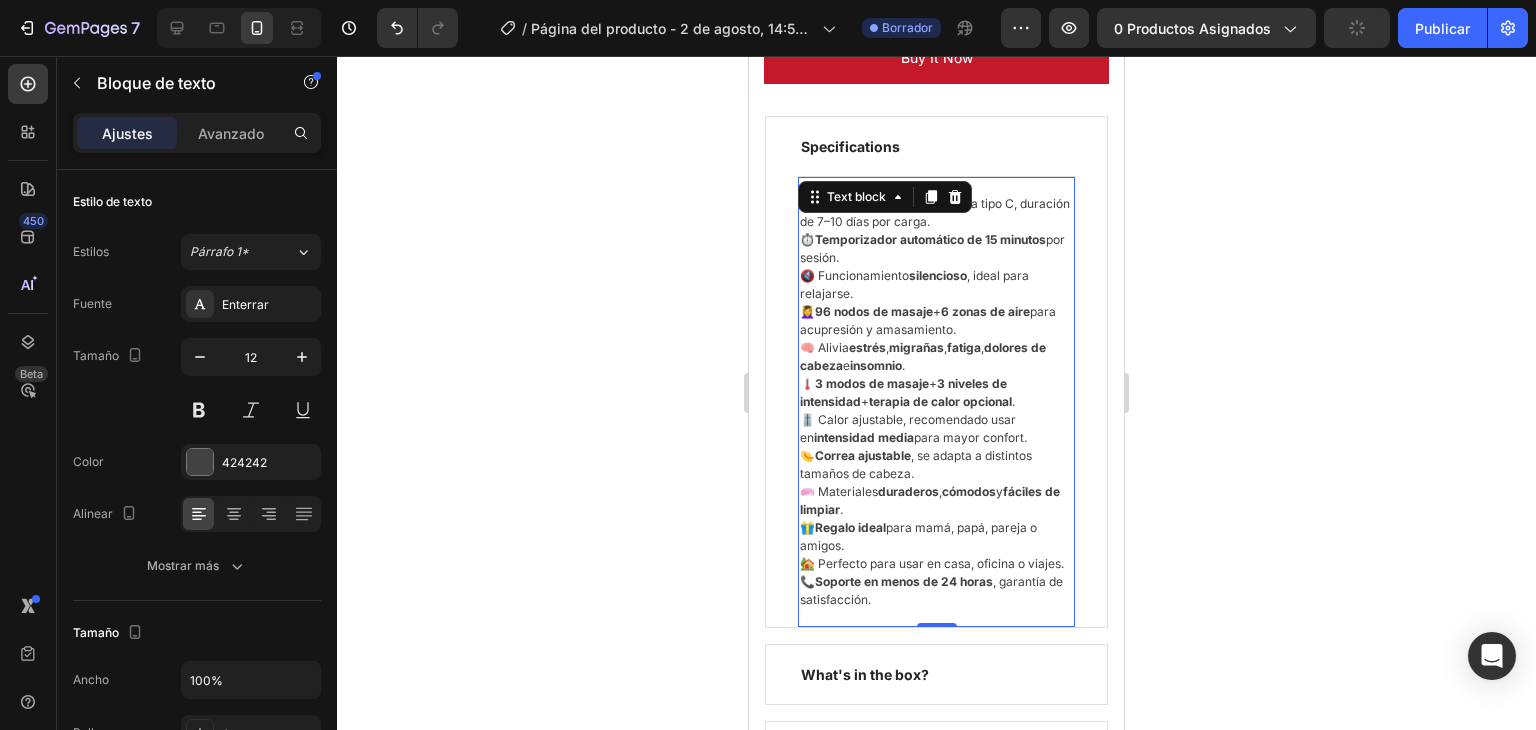 click 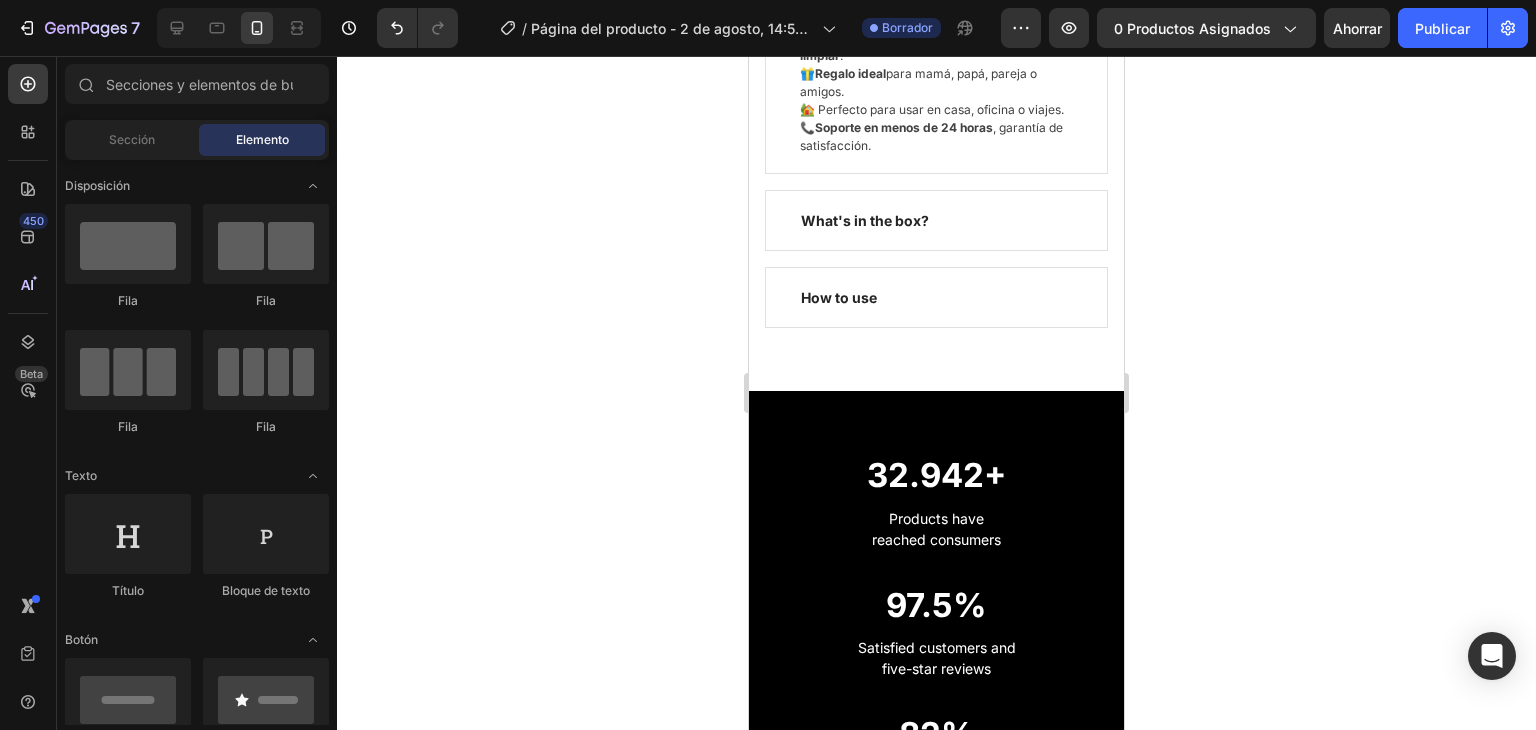 scroll, scrollTop: 1644, scrollLeft: 0, axis: vertical 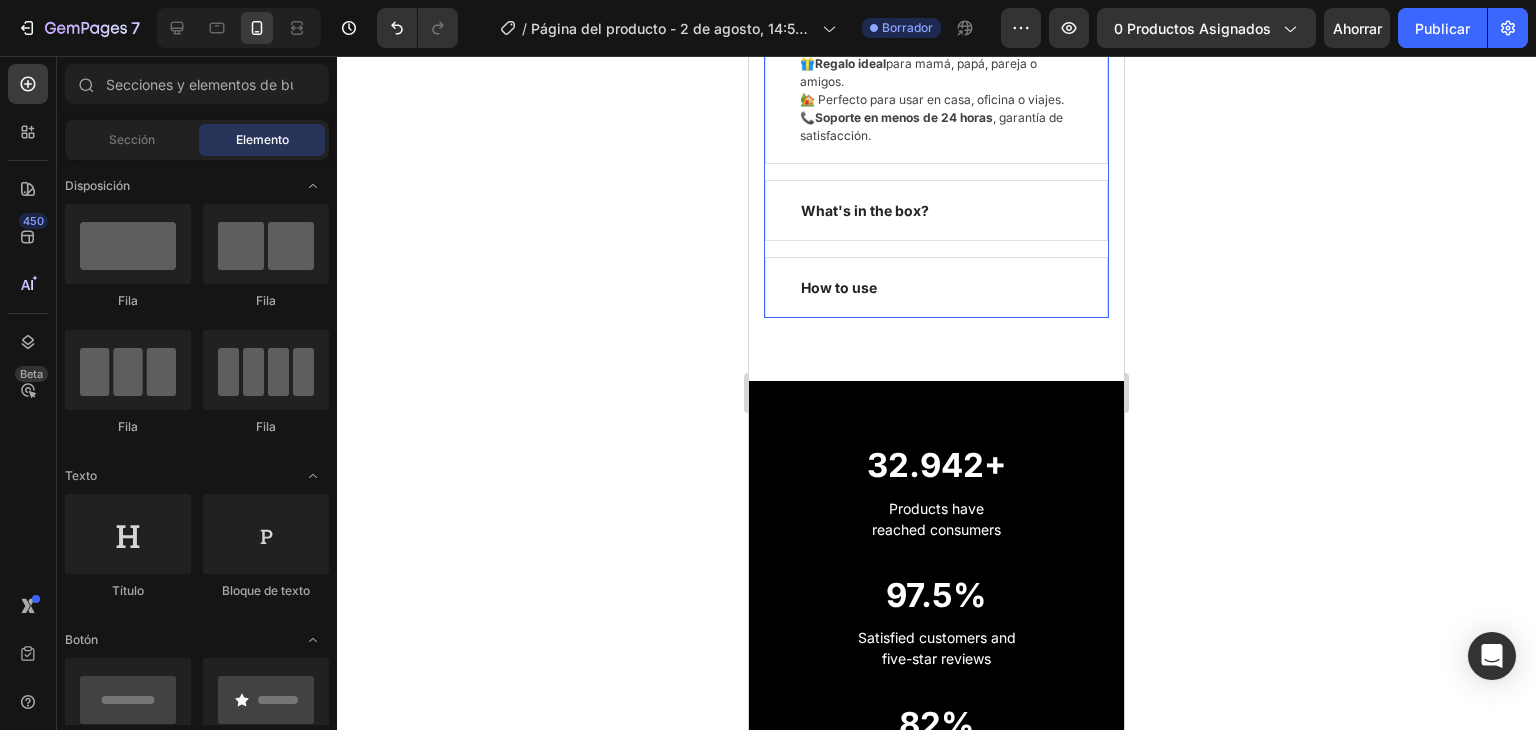 click on "What's in the box?" at bounding box center (936, 210) 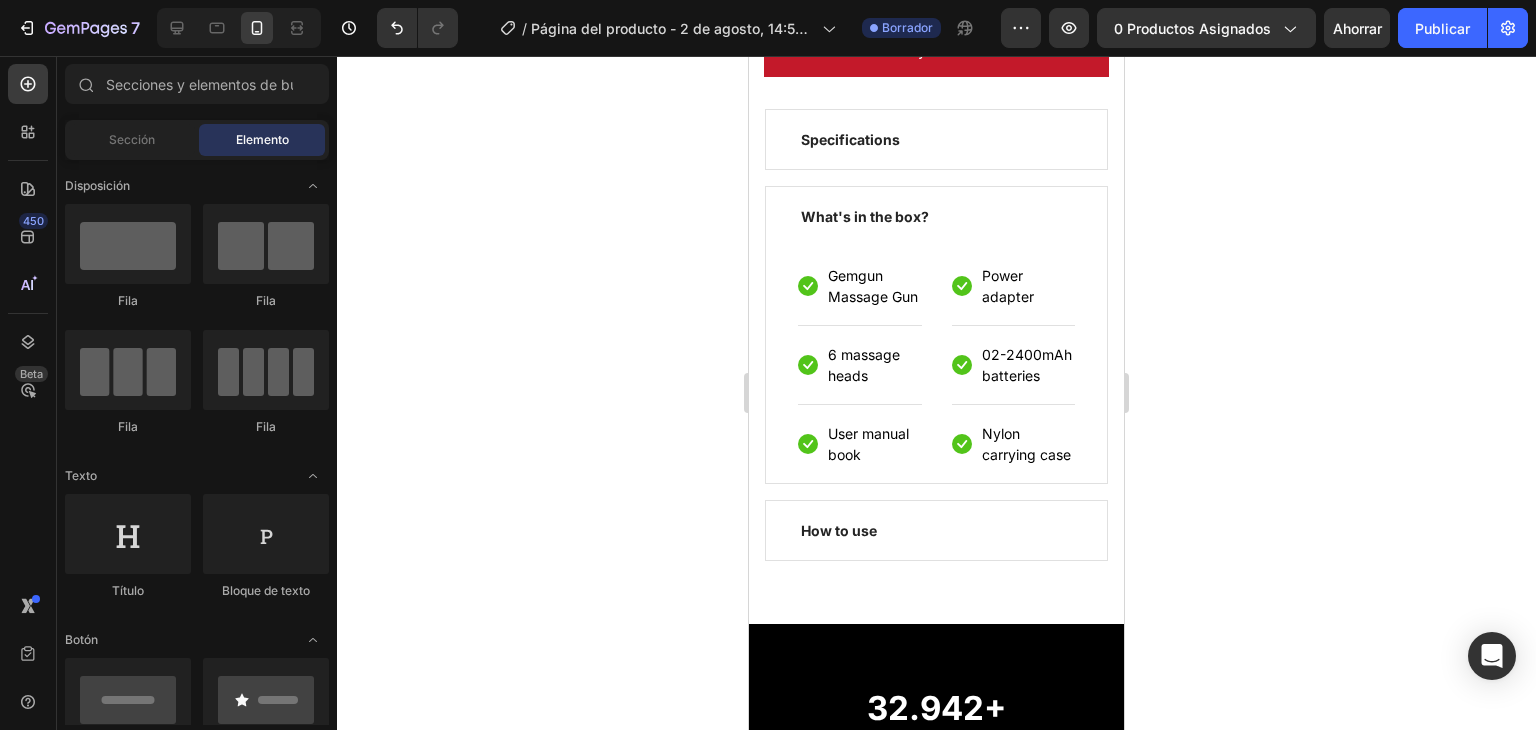 scroll, scrollTop: 1177, scrollLeft: 0, axis: vertical 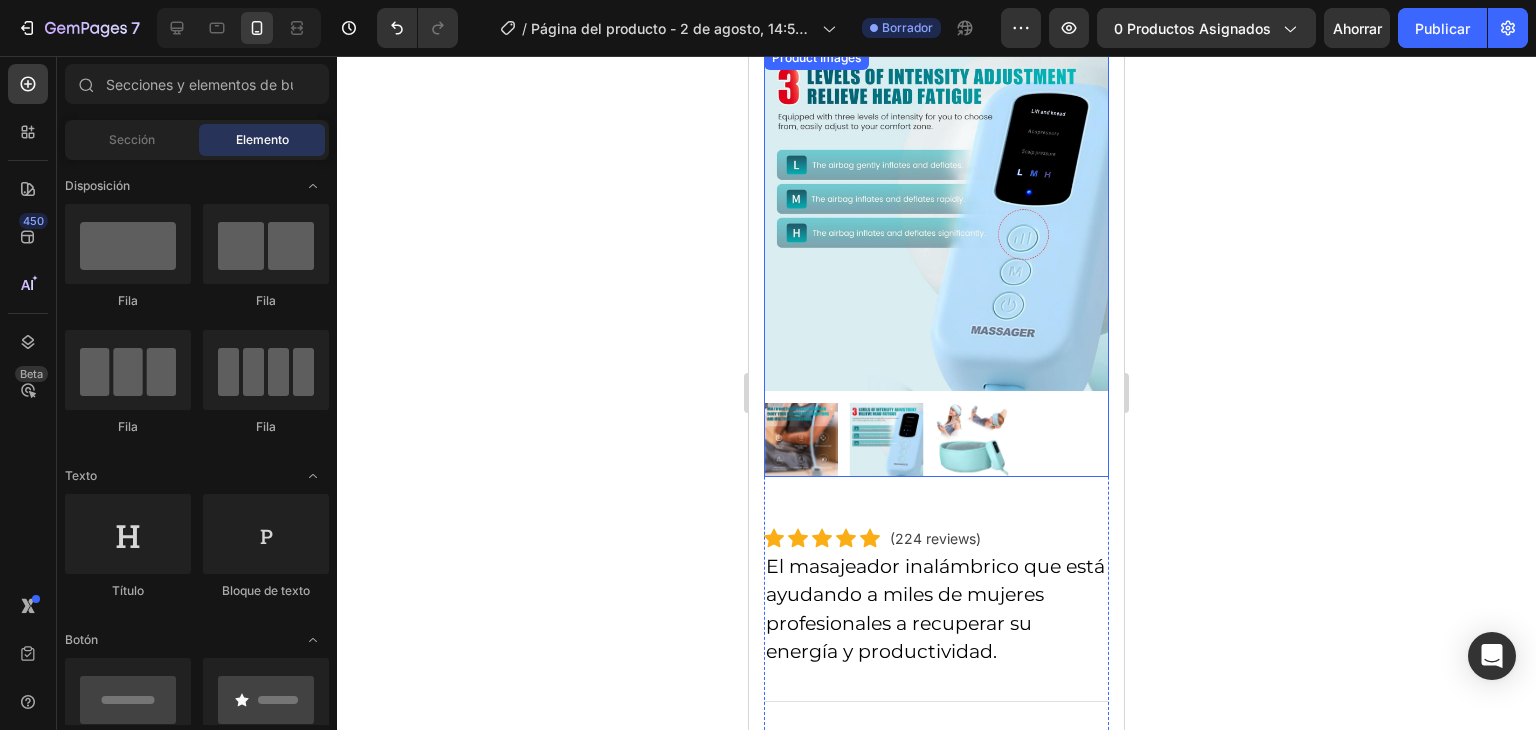 click at bounding box center [936, 218] 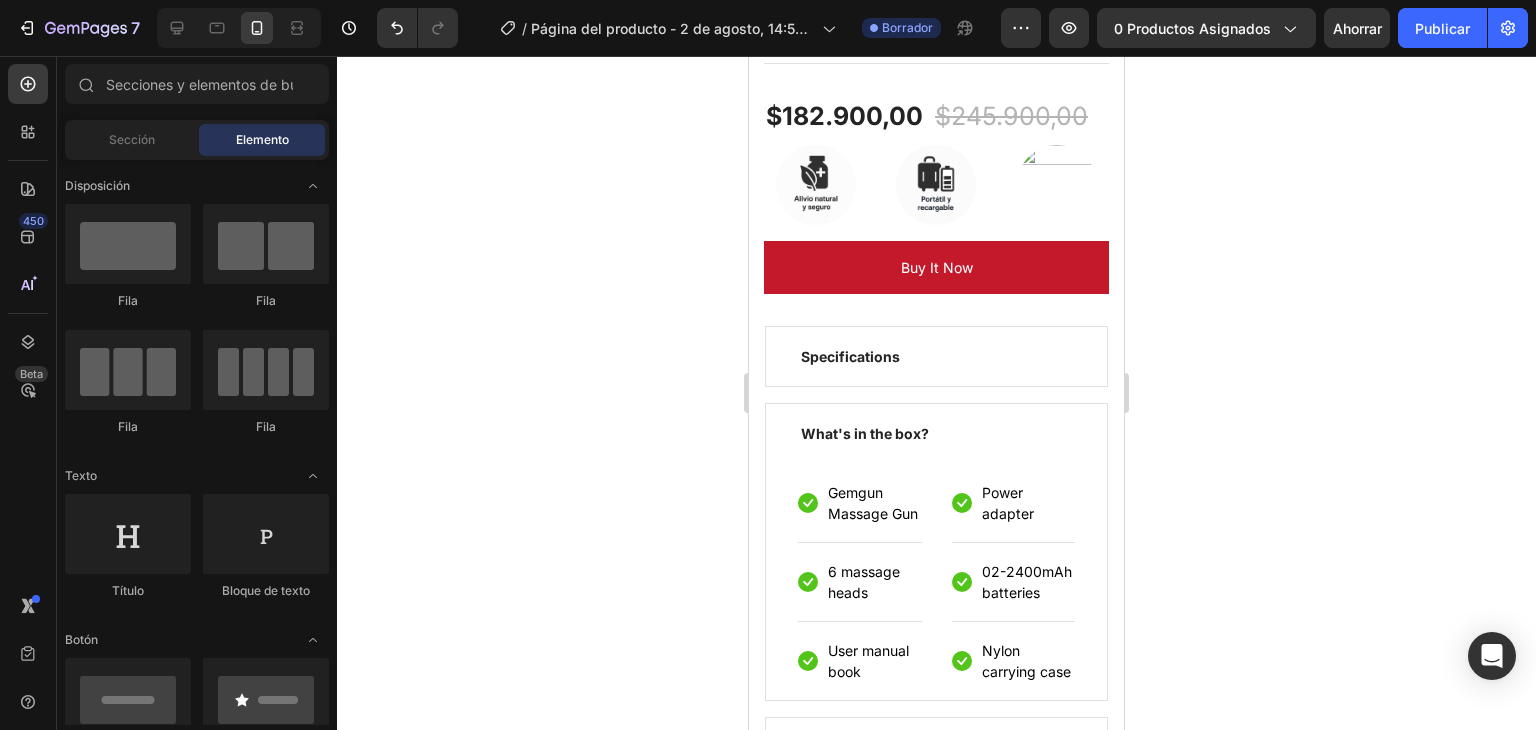 scroll, scrollTop: 979, scrollLeft: 0, axis: vertical 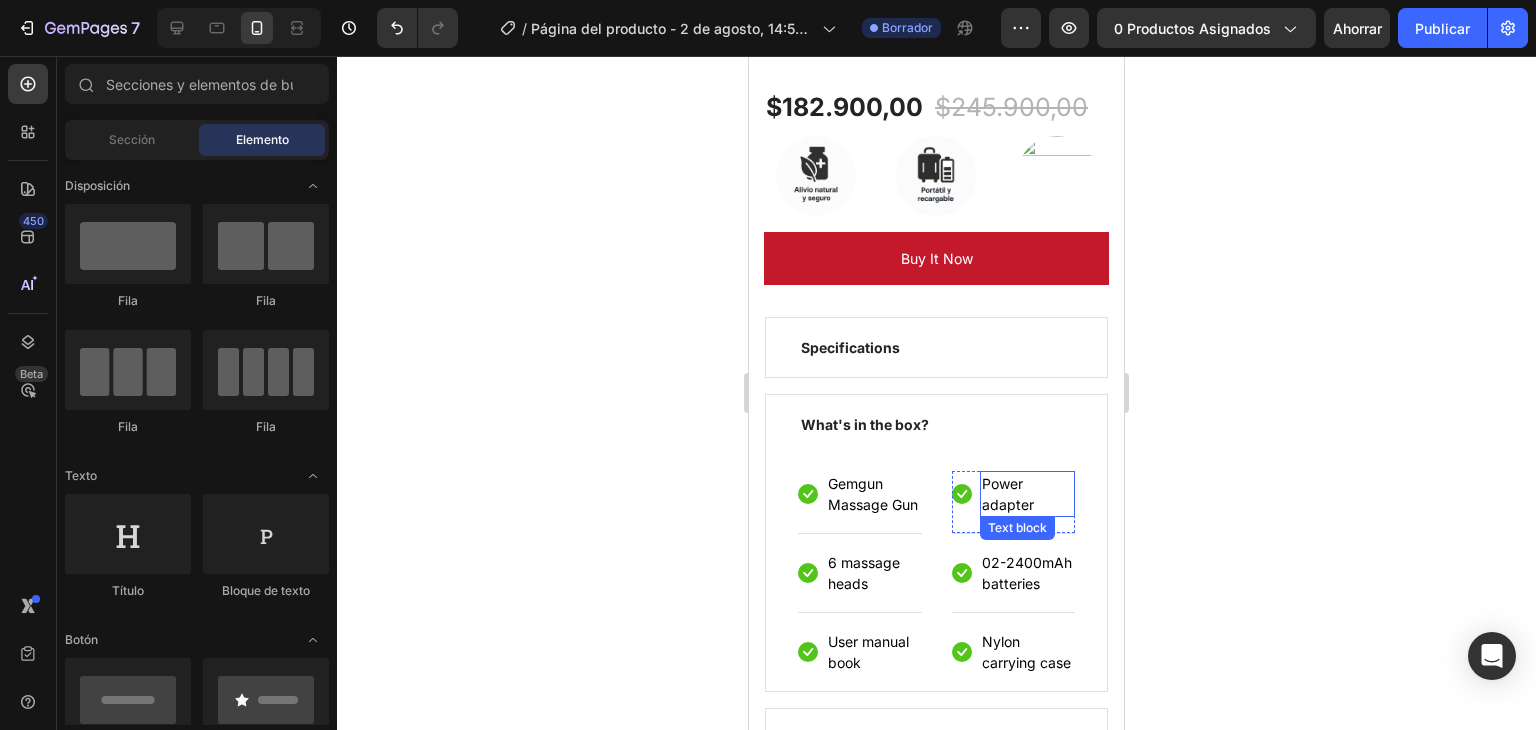 click on "Power adapter" at bounding box center [1028, 494] 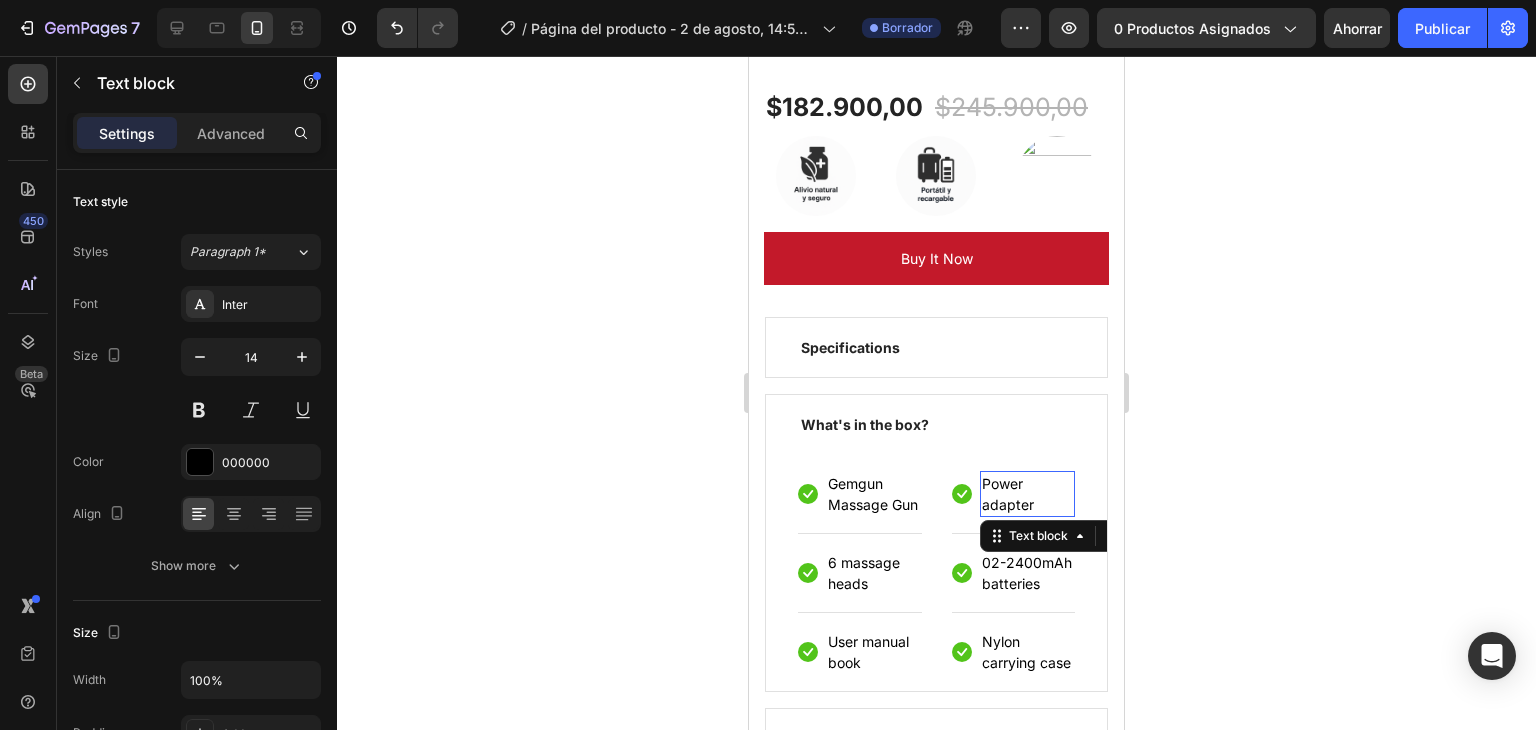 click on "Power adapter" at bounding box center (1028, 494) 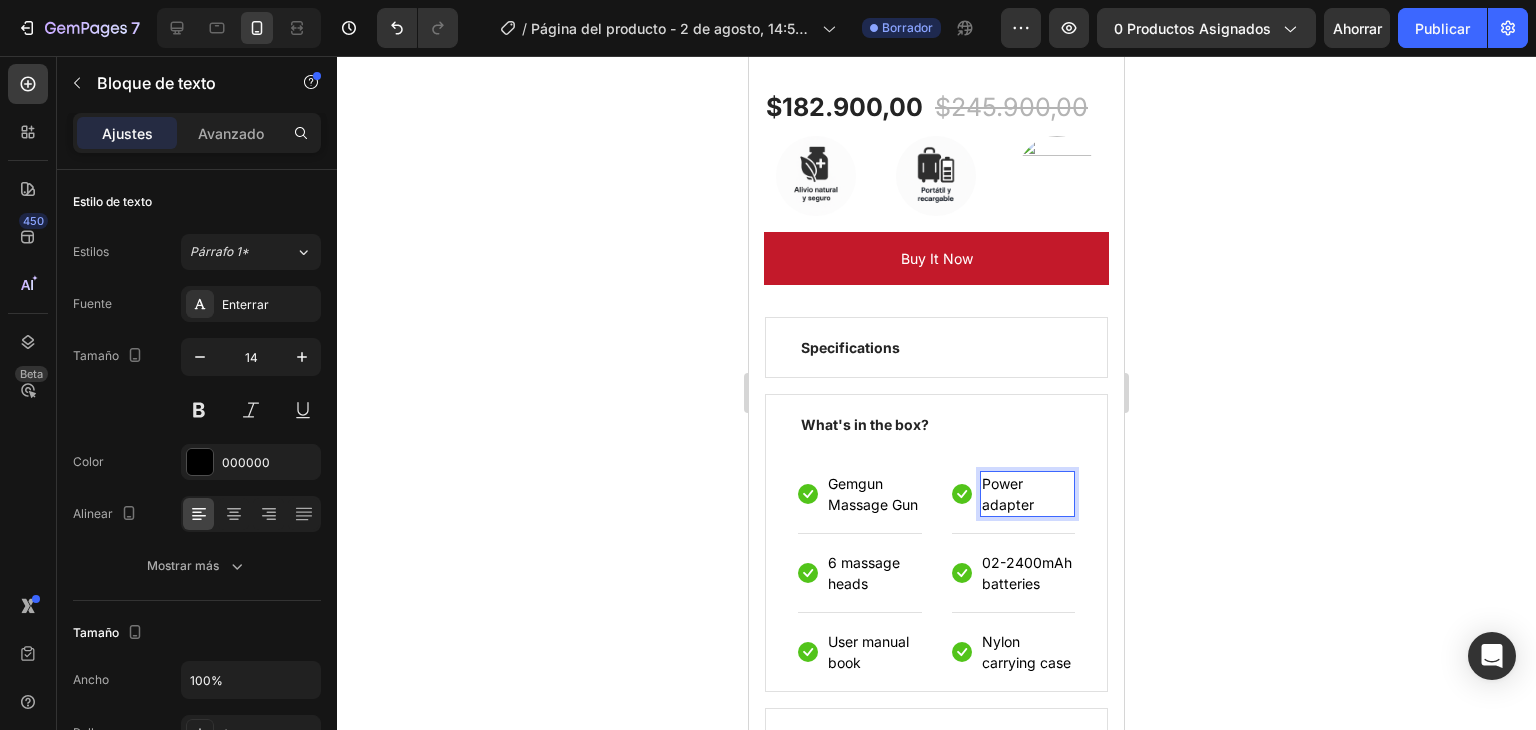 click on "Power adapter" at bounding box center (1028, 494) 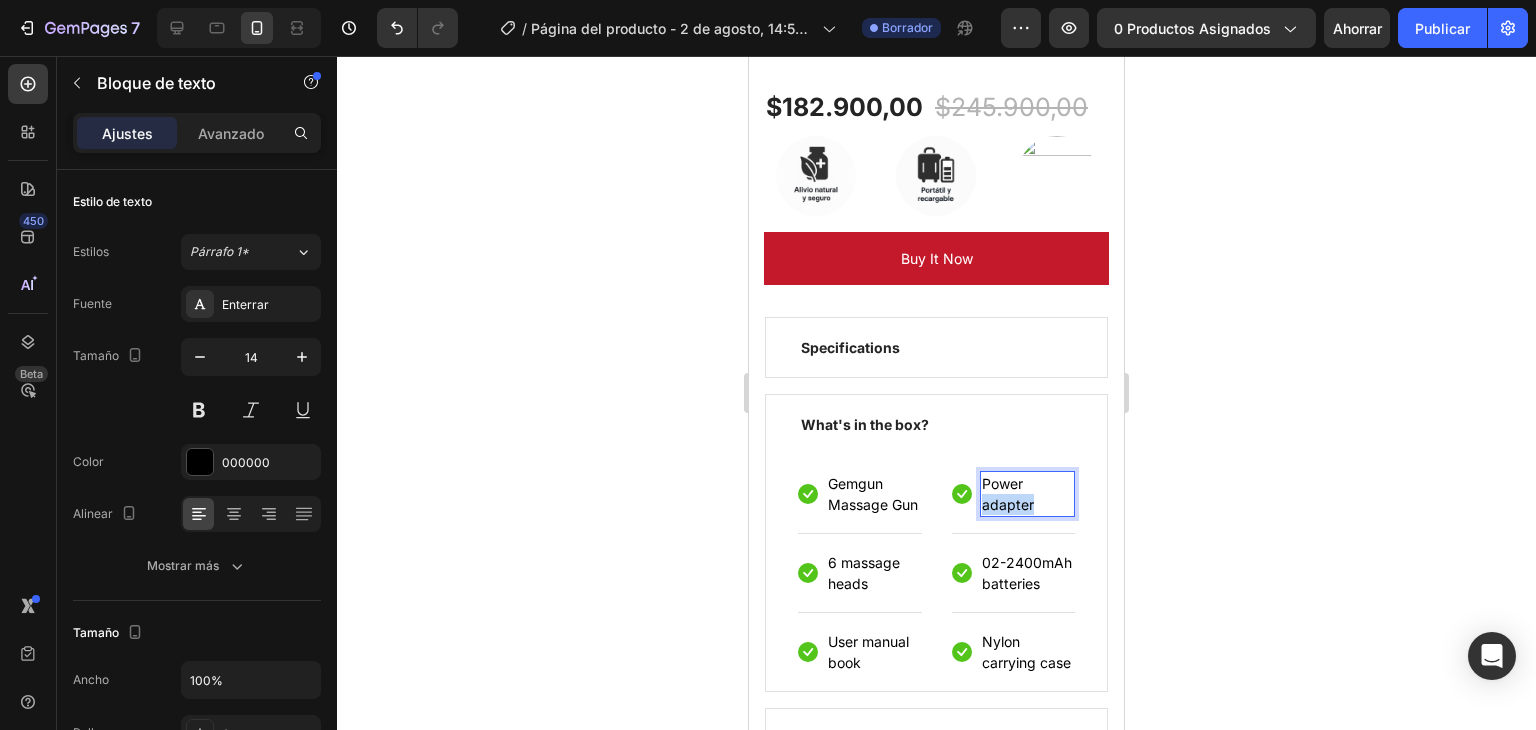 click on "Power adapter" at bounding box center (1028, 494) 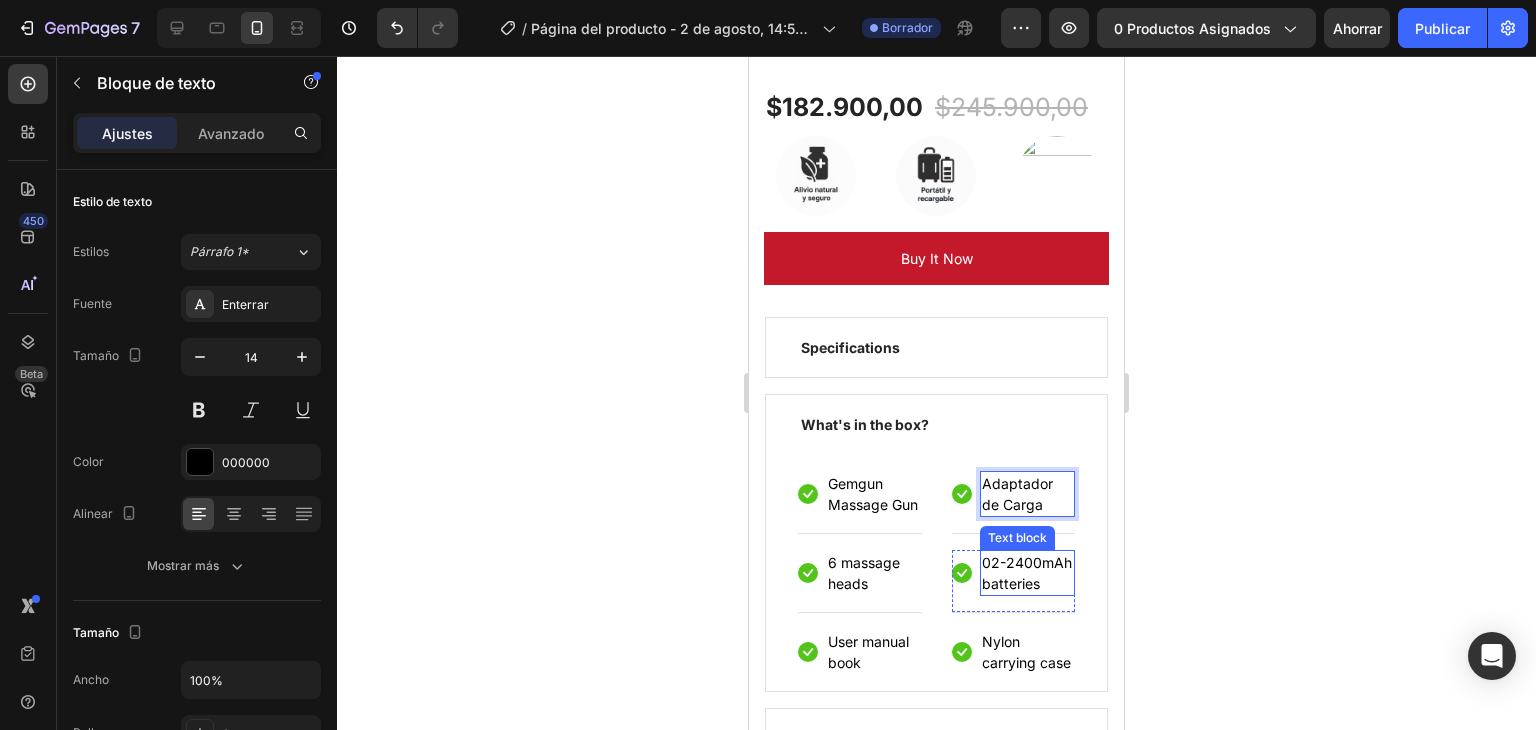 click on "02-2400mAh batteries" at bounding box center (1028, 573) 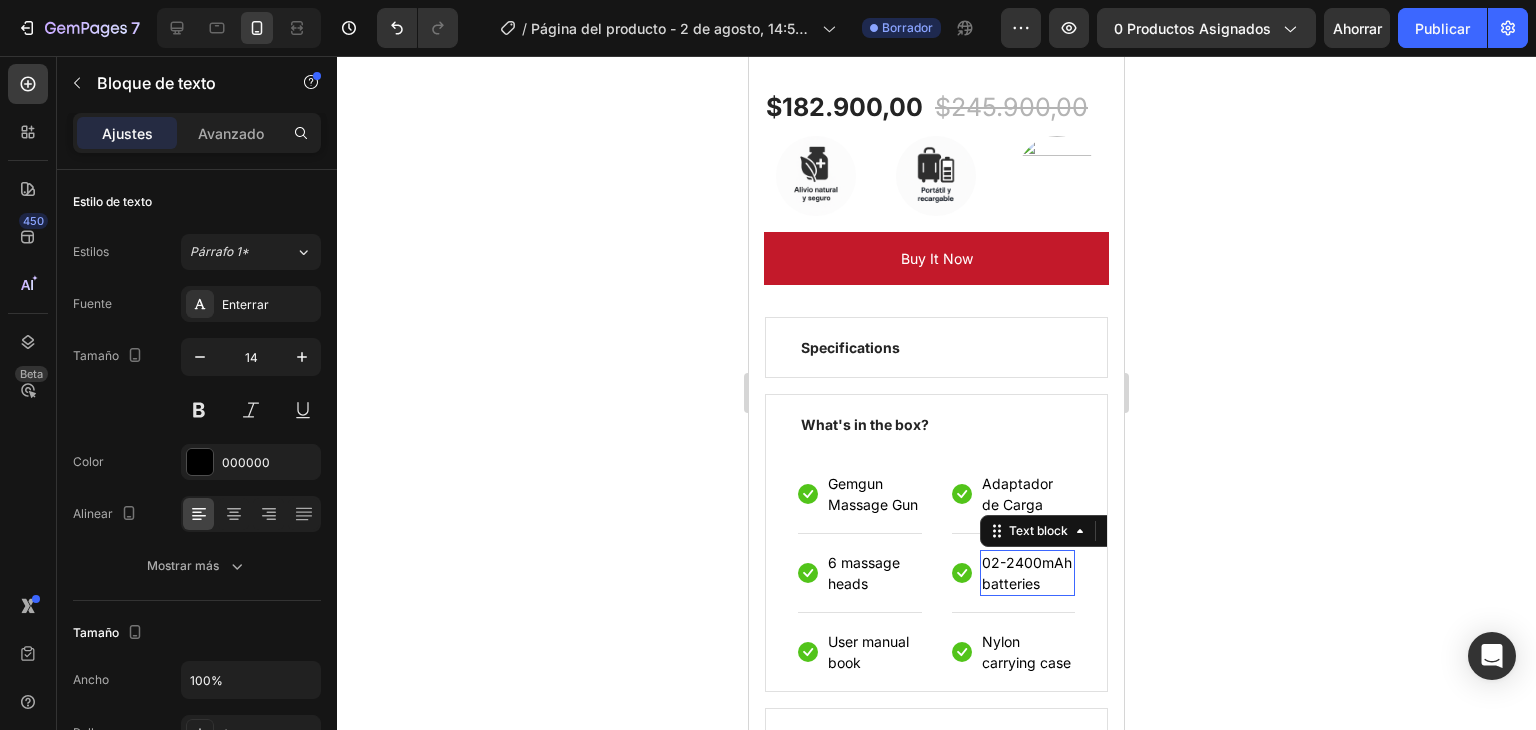 scroll, scrollTop: 566, scrollLeft: 0, axis: vertical 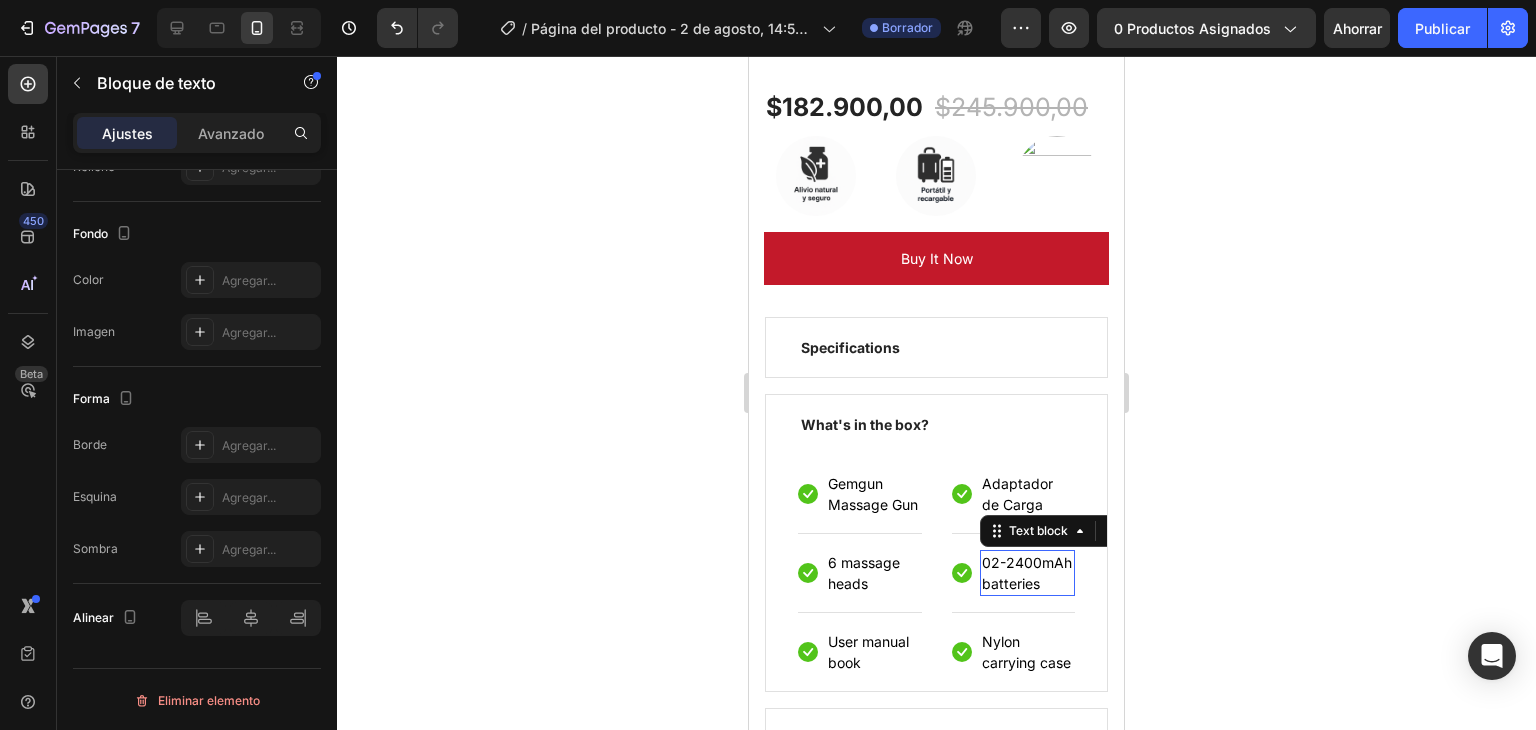 click on "02-2400mAh batteries" at bounding box center [1028, 573] 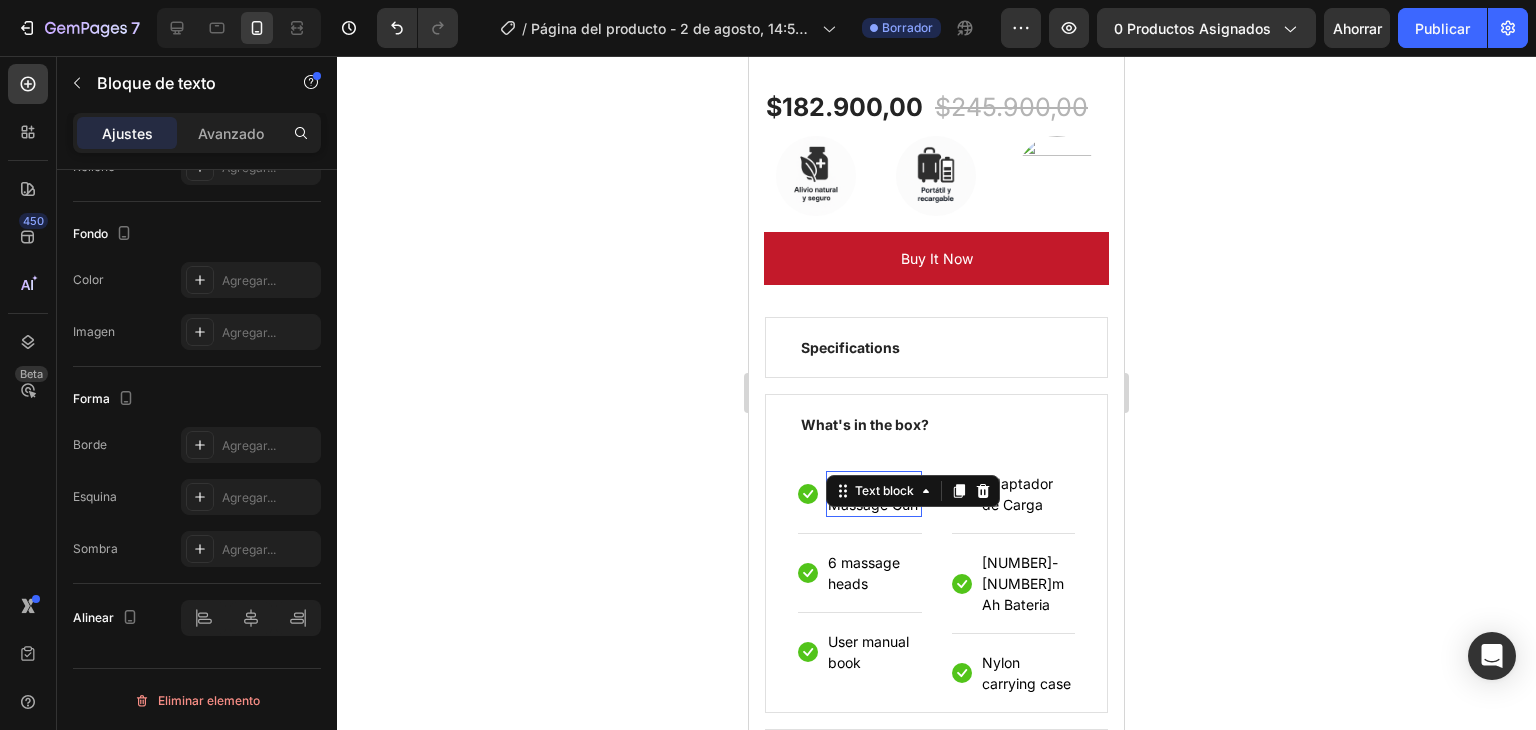 click on "Gemgun Massage Gun" at bounding box center [874, 494] 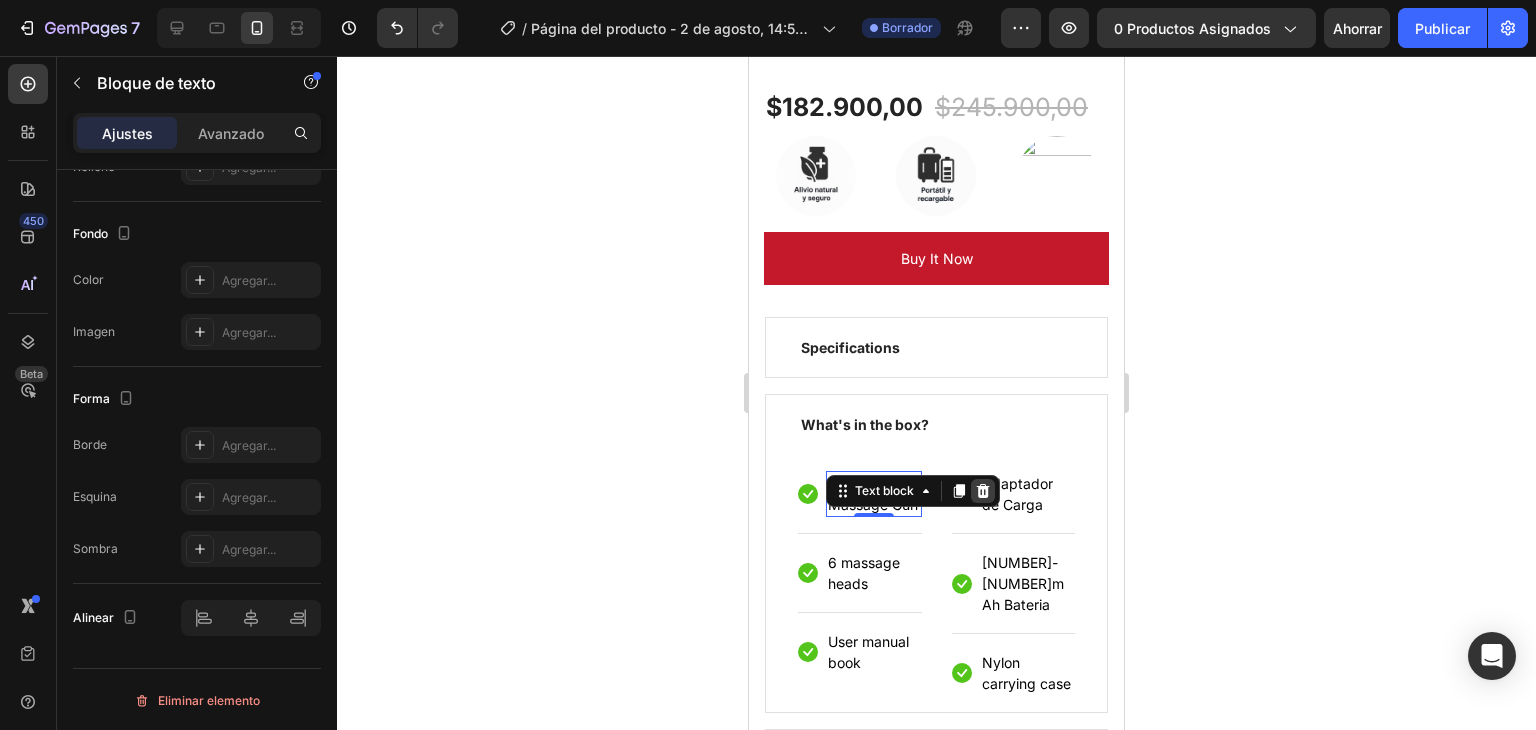 click 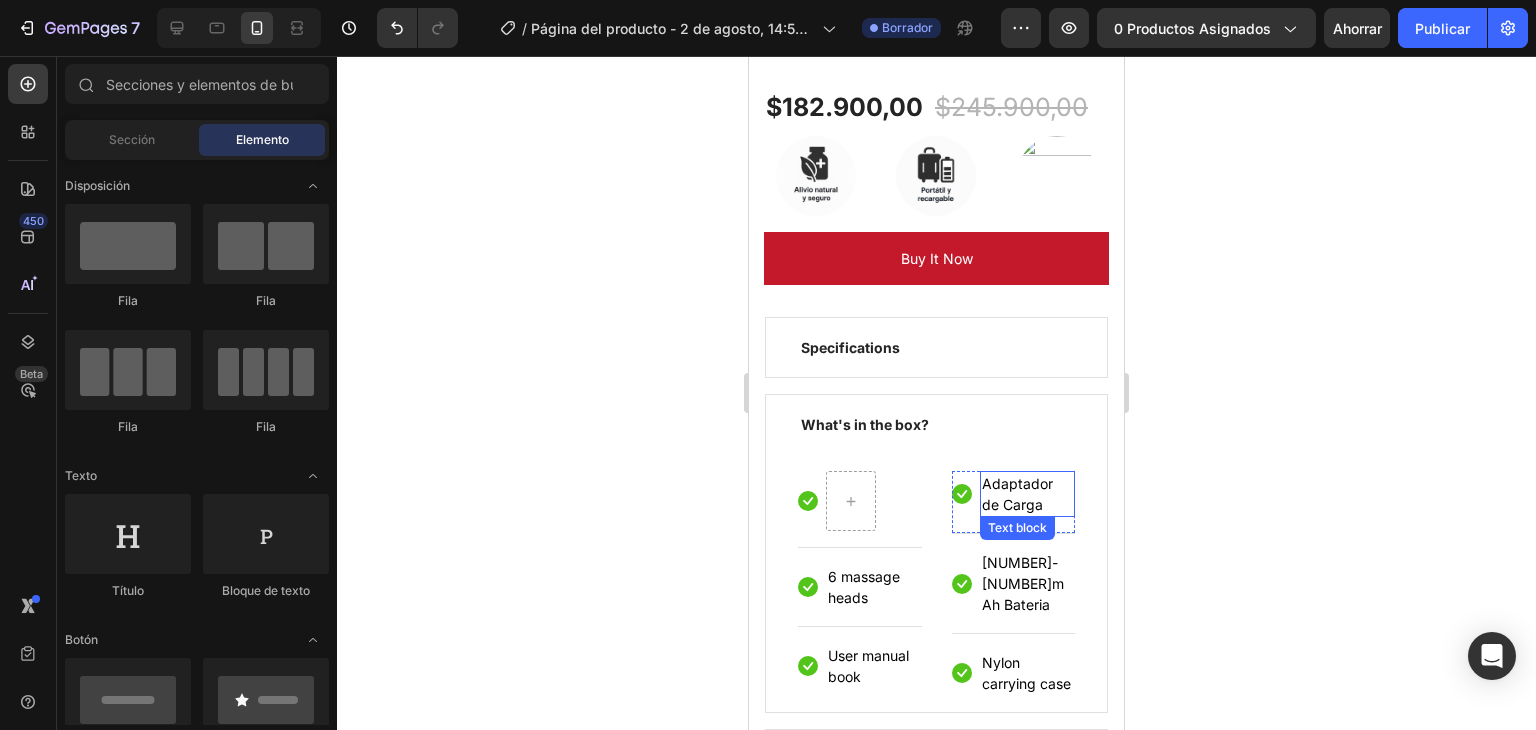 click on "Adaptador de Carga" at bounding box center (1028, 494) 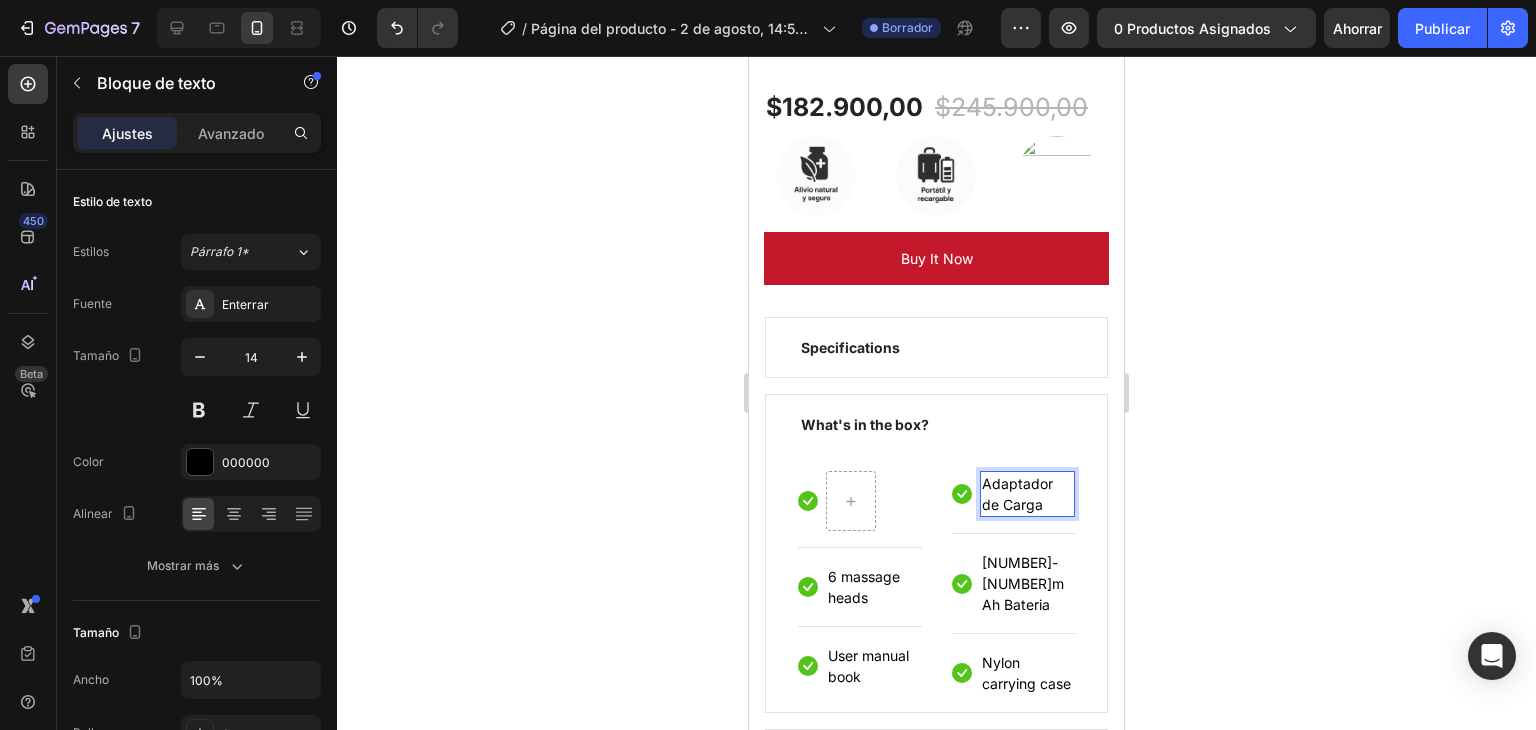 drag, startPoint x: 1028, startPoint y: 476, endPoint x: 1020, endPoint y: 504, distance: 29.12044 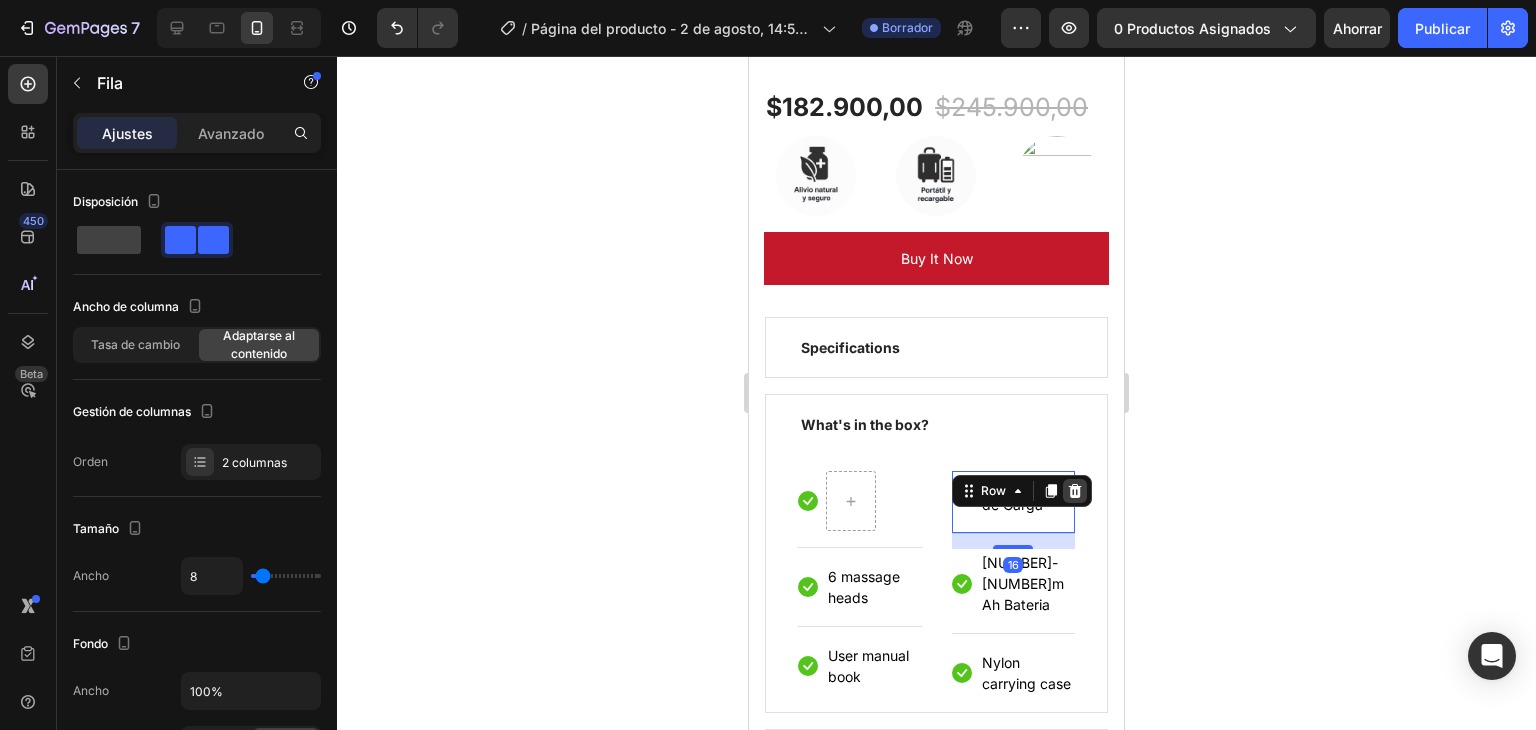 click 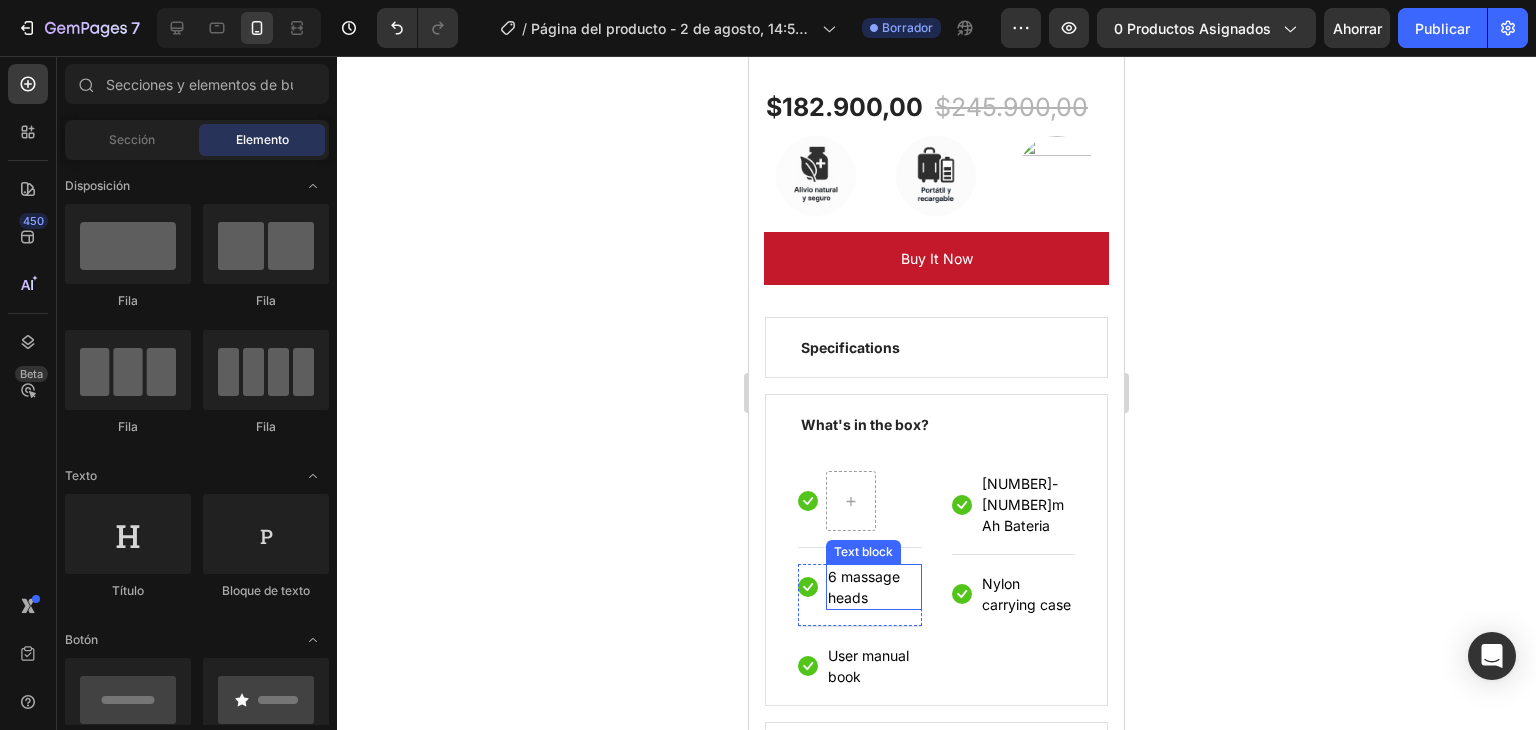 click on "6 massage heads" at bounding box center (874, 587) 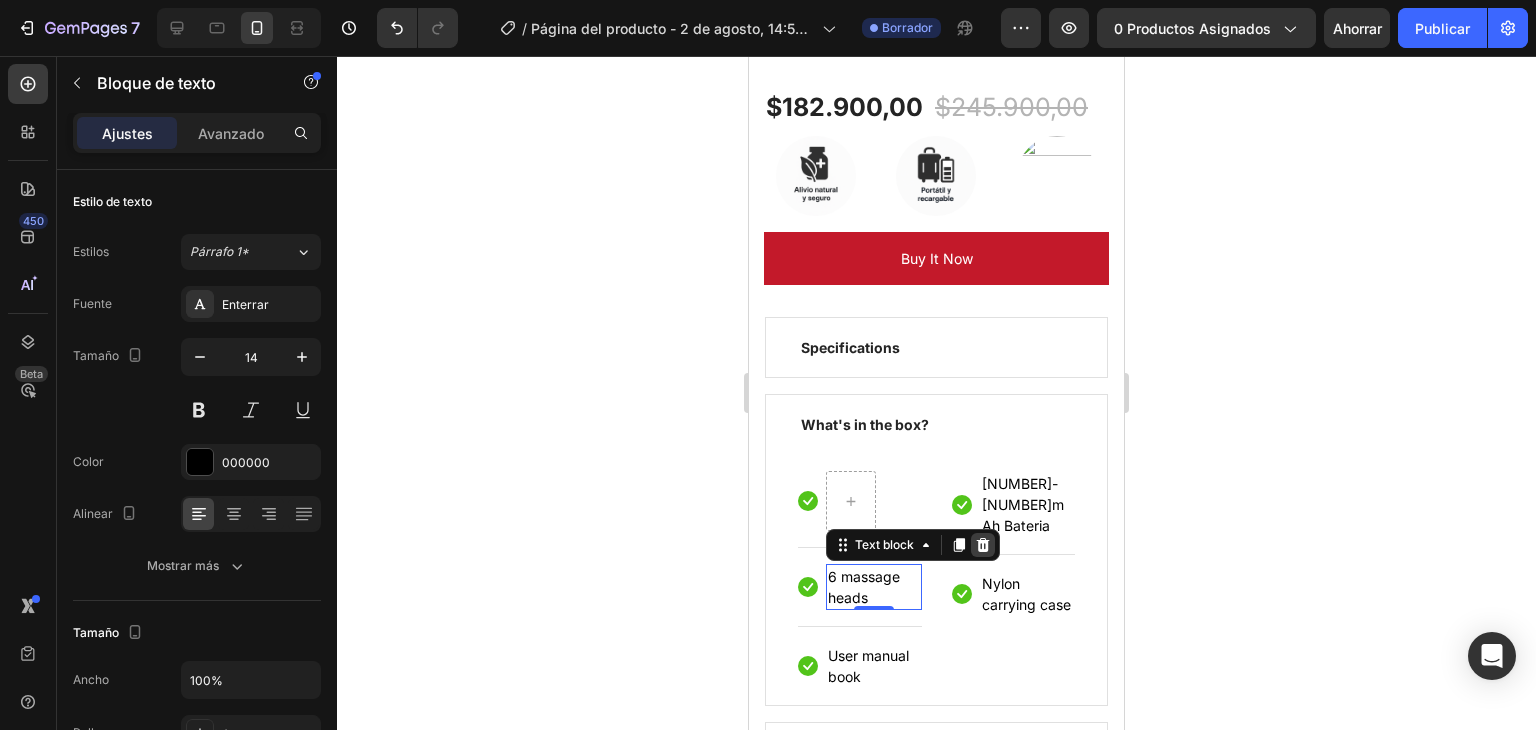 click 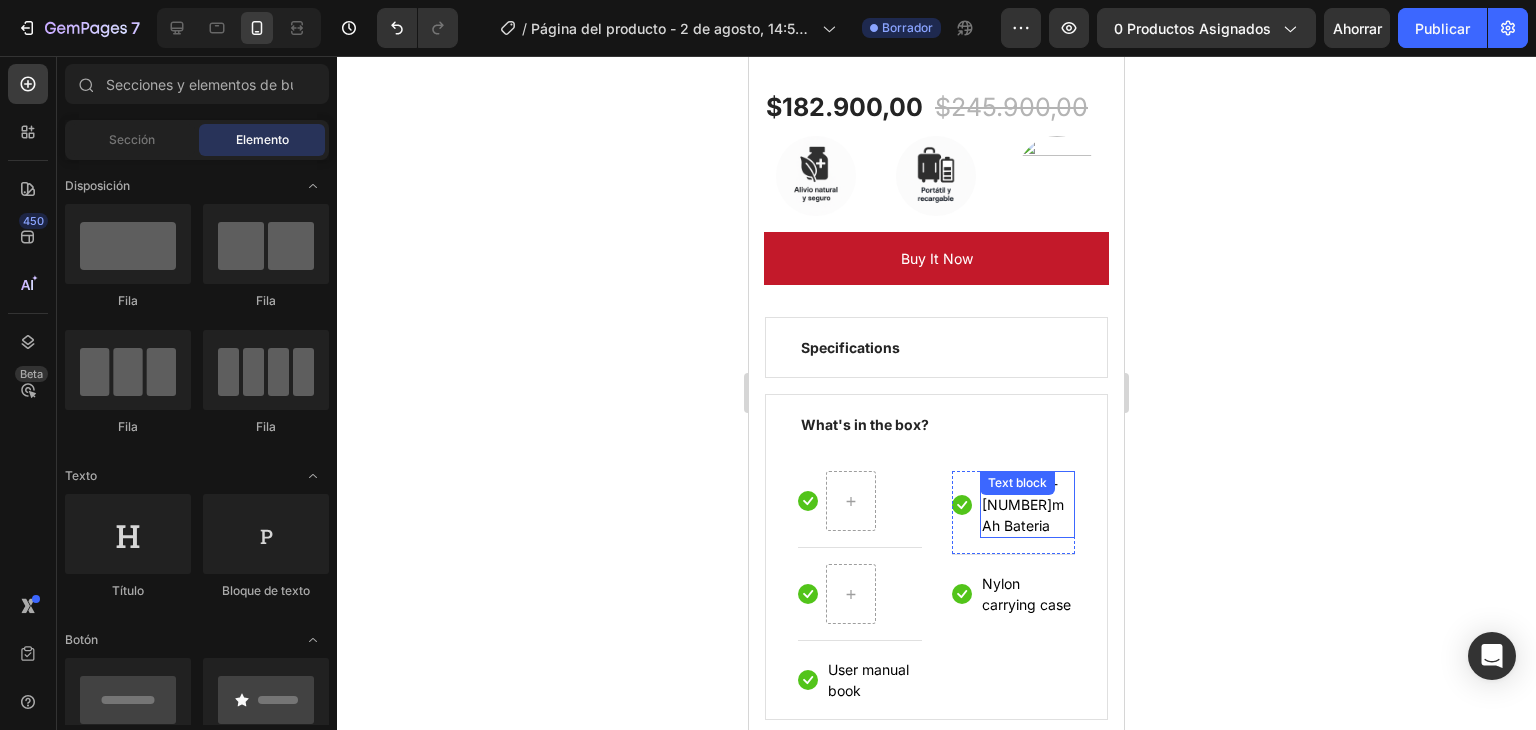 click on "[NUMBER]-[NUMBER]mAh Bateria" at bounding box center (1028, 504) 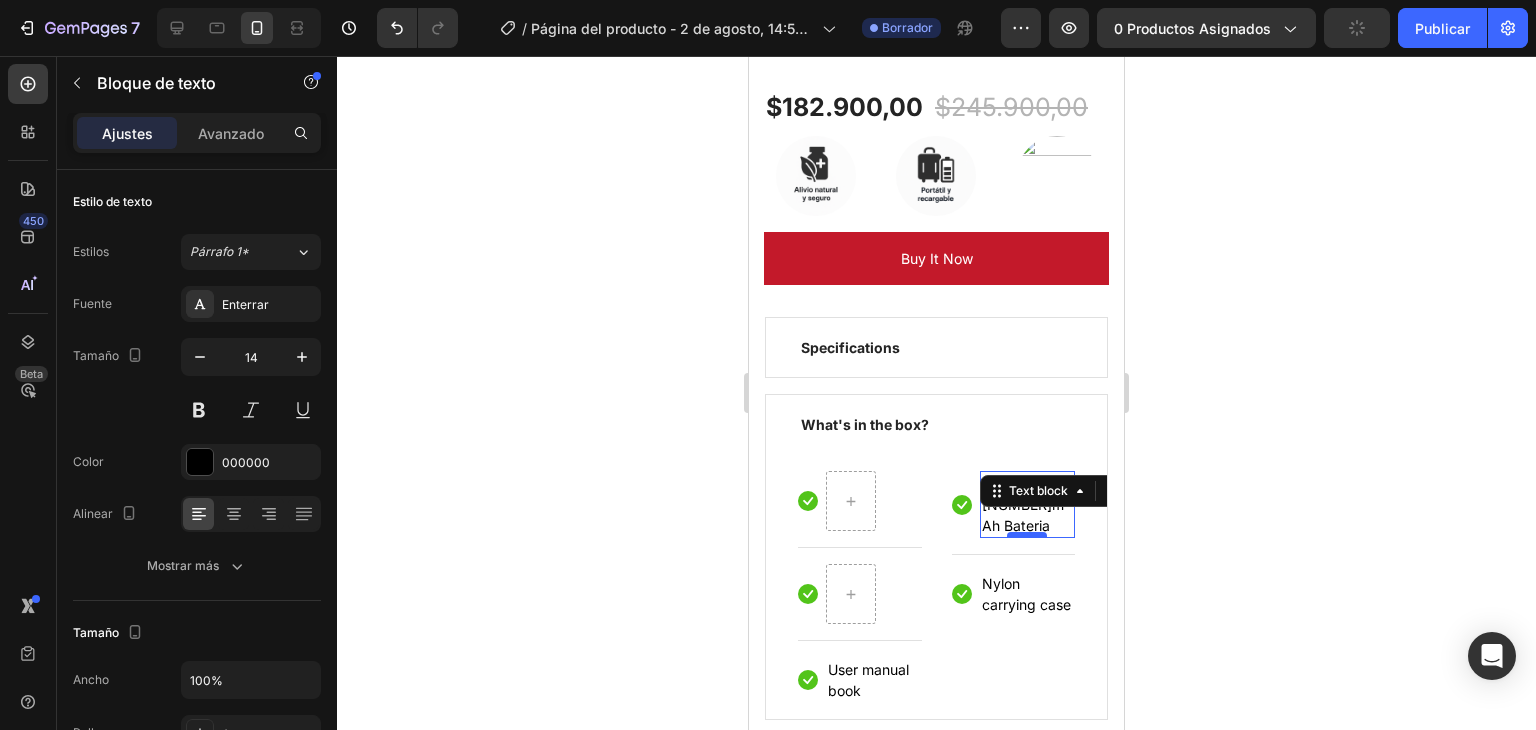 click at bounding box center (1027, 535) 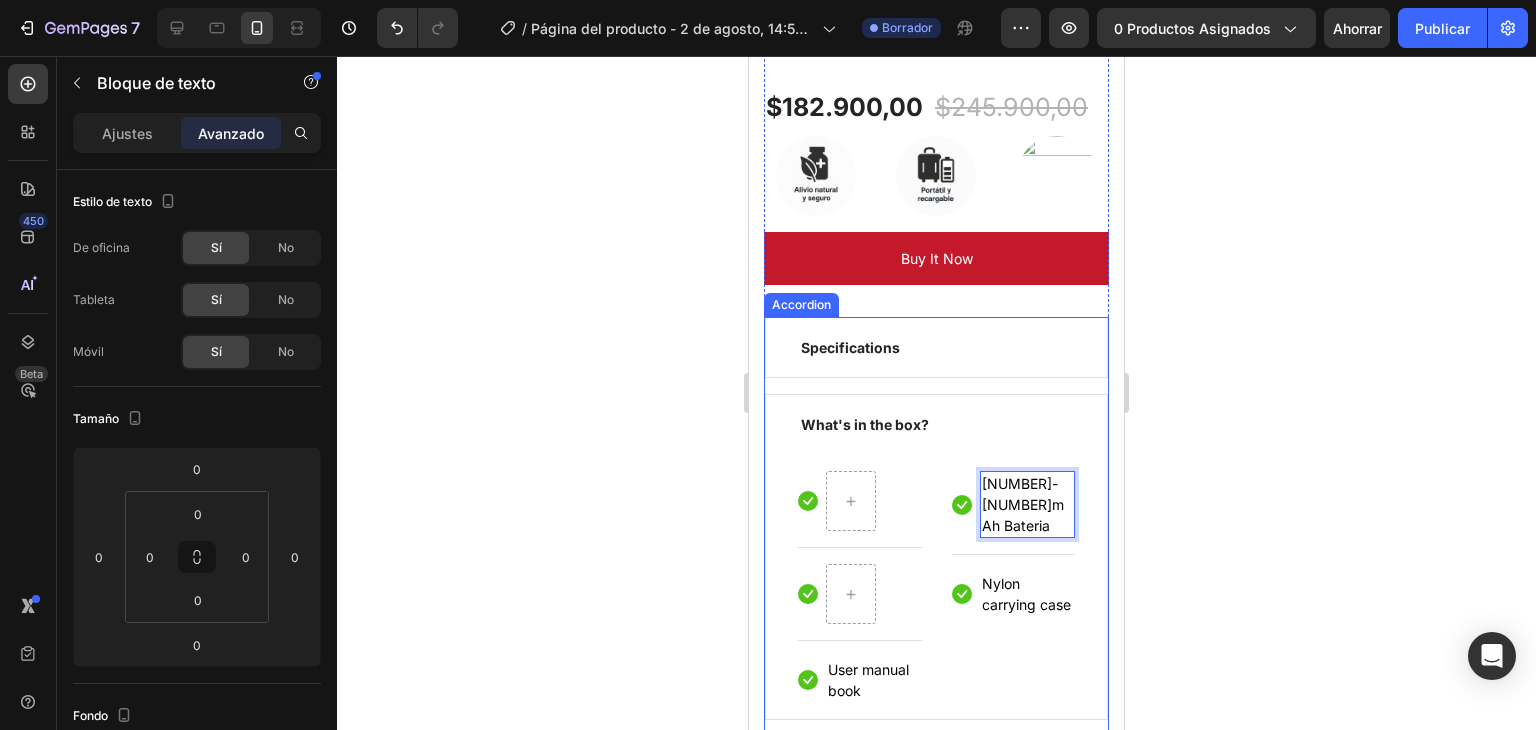 click on "[NUMBER]-[NUMBER]mAh Bateria" at bounding box center (1028, 504) 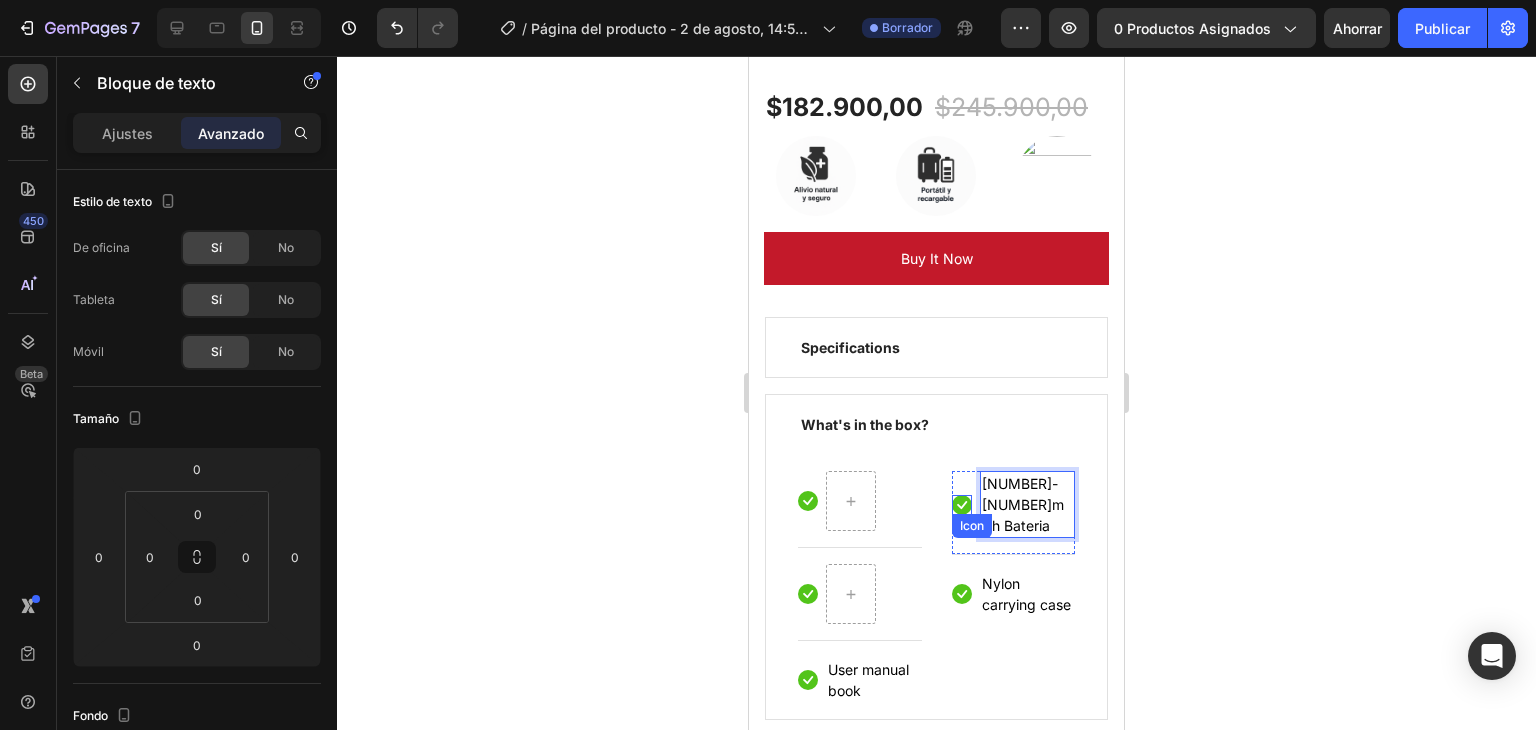 click 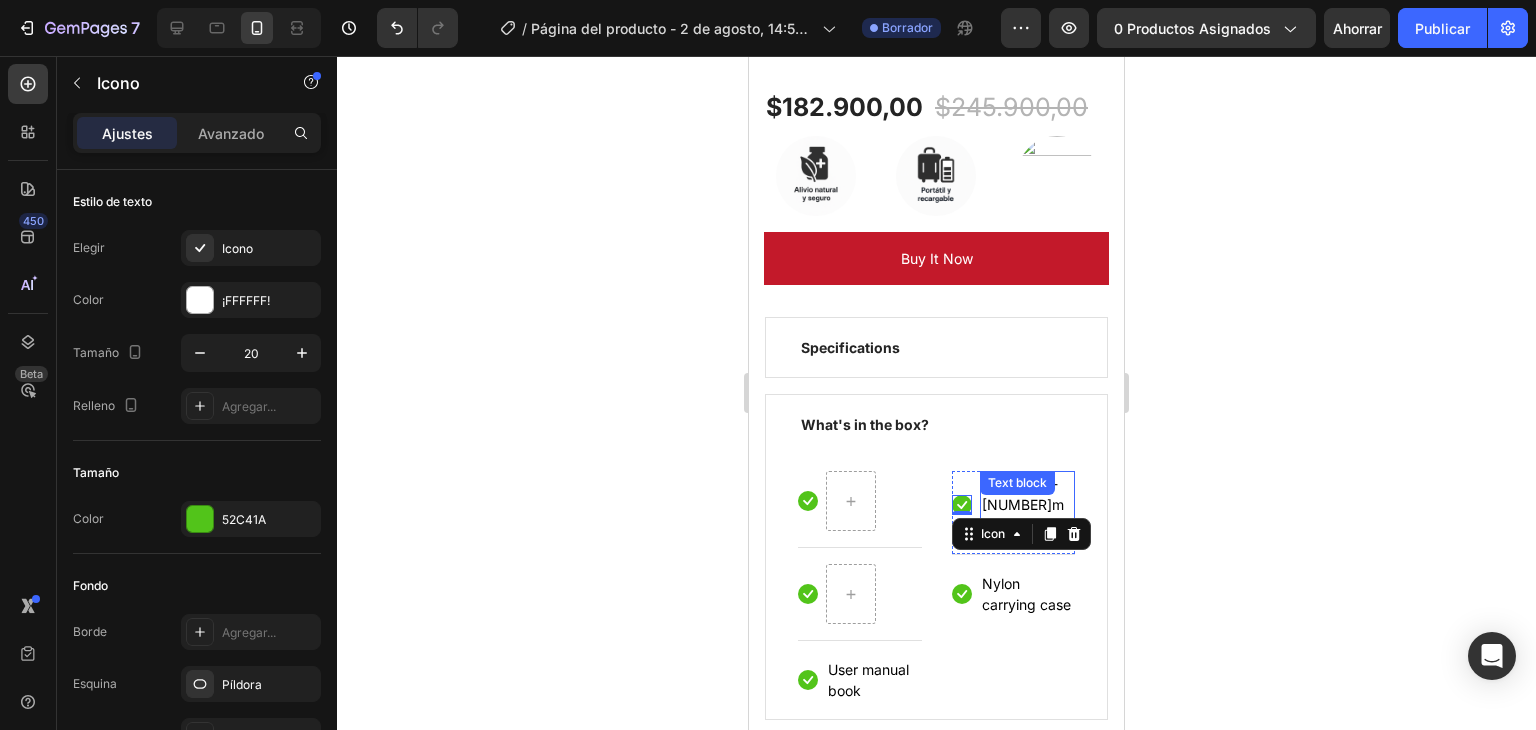 click on "Text block" at bounding box center [1017, 483] 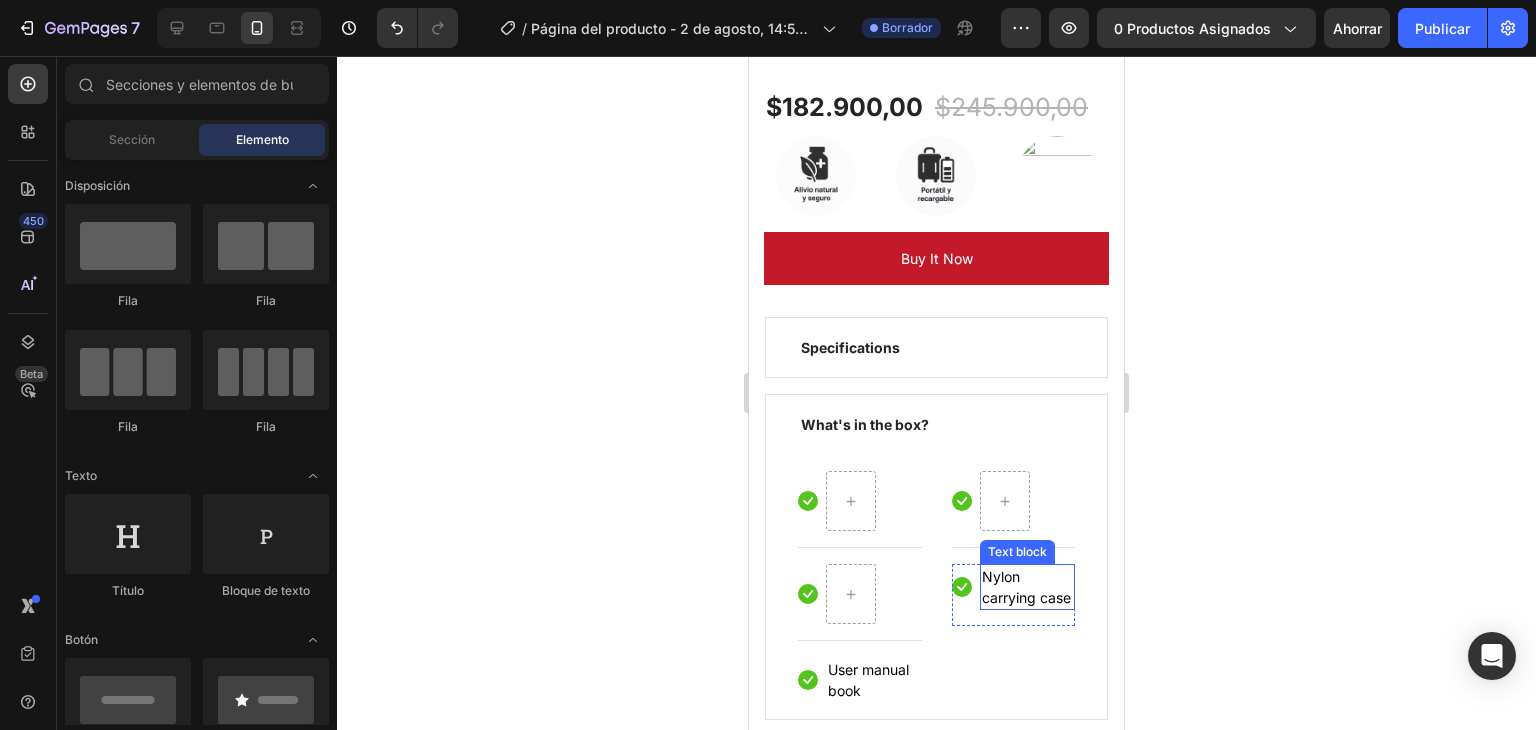 click on "Nylon carrying case" at bounding box center (1028, 587) 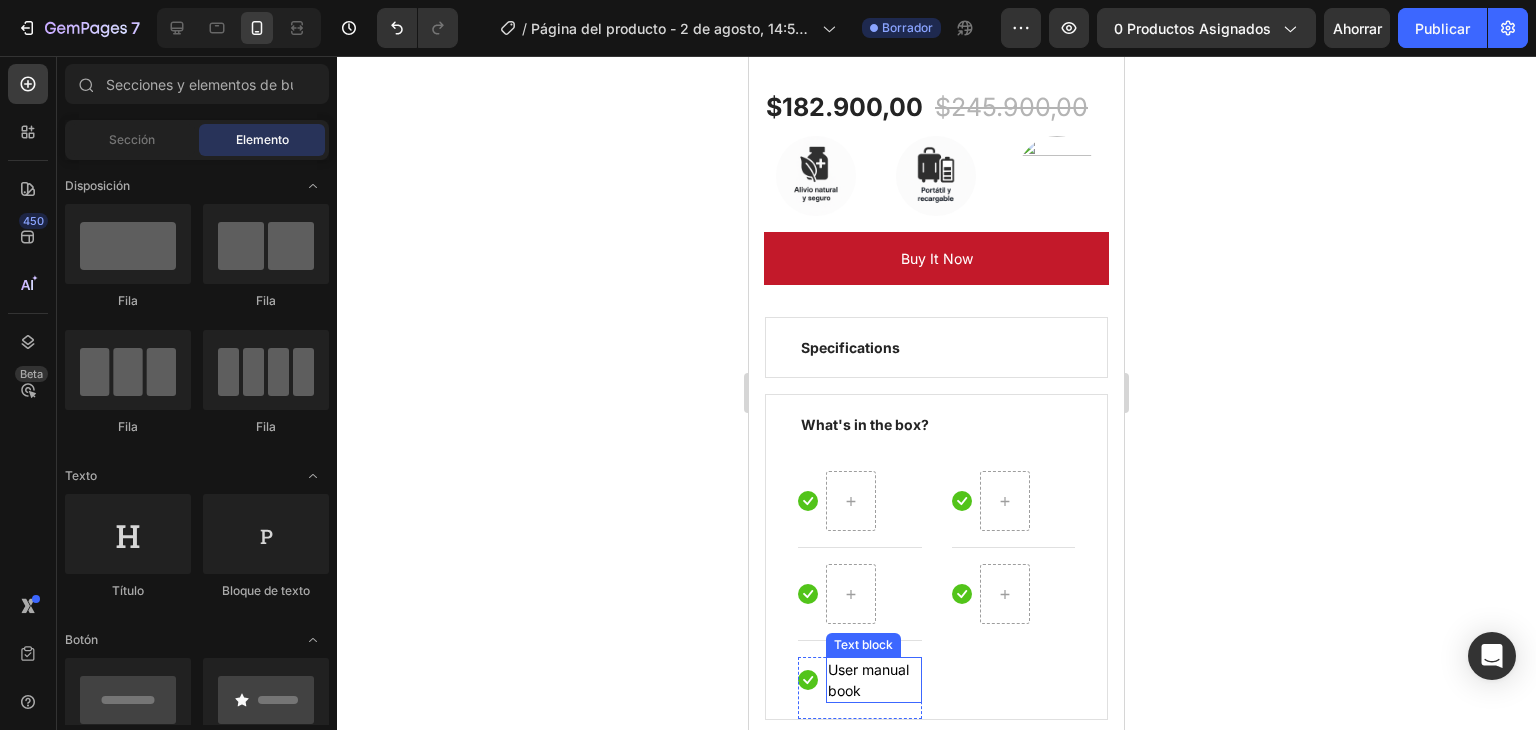 click on "User manual book" at bounding box center [874, 680] 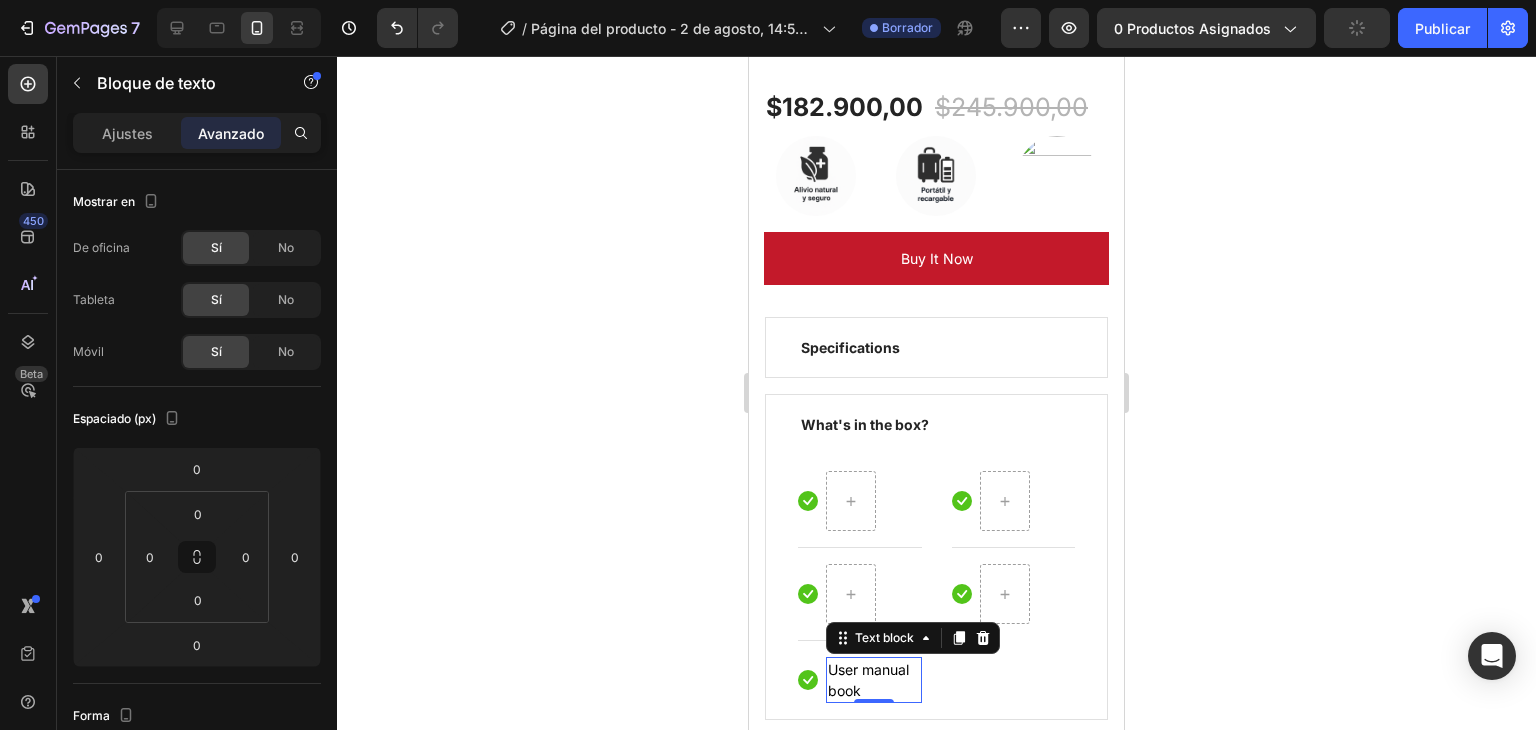 click on "User manual book" at bounding box center (874, 680) 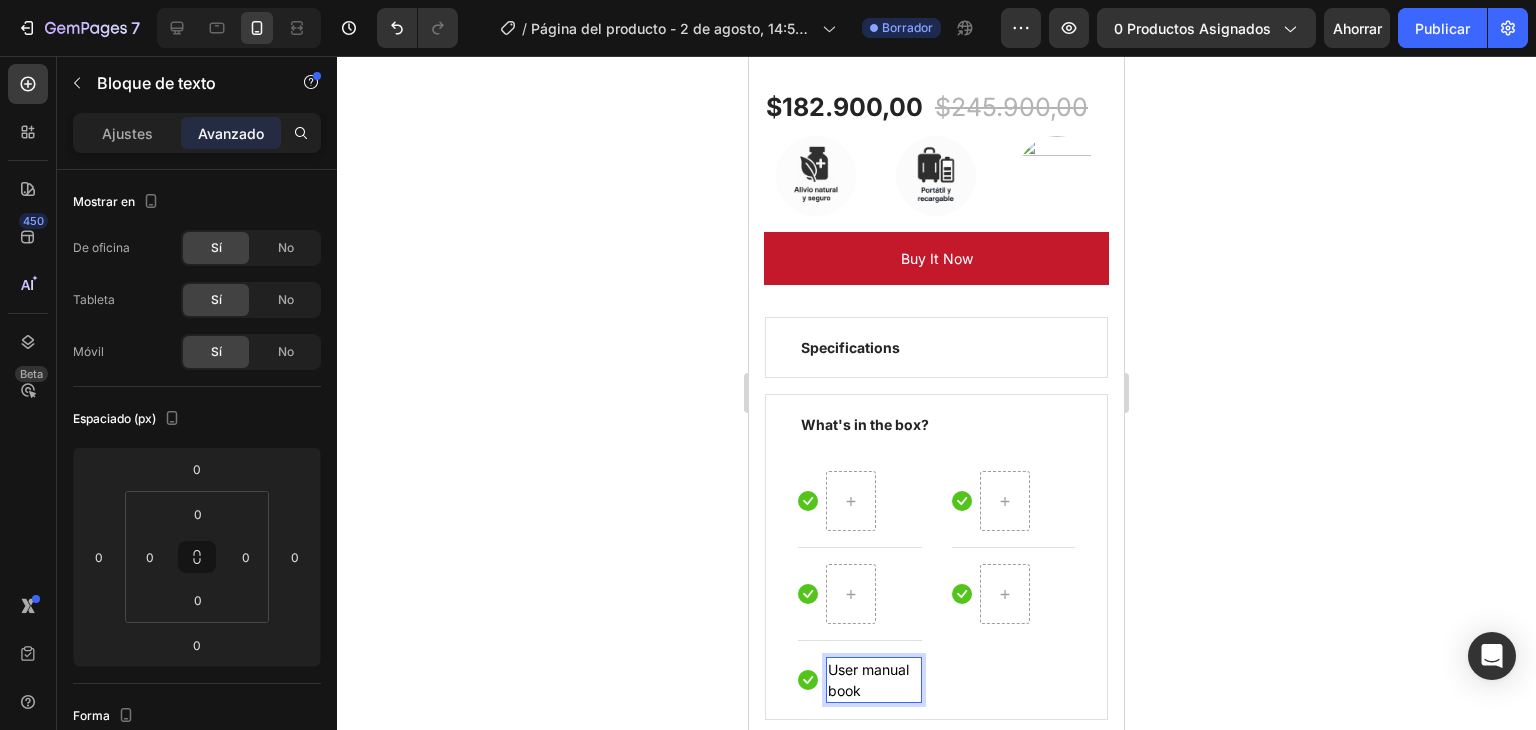 click on "User manual book" at bounding box center (874, 680) 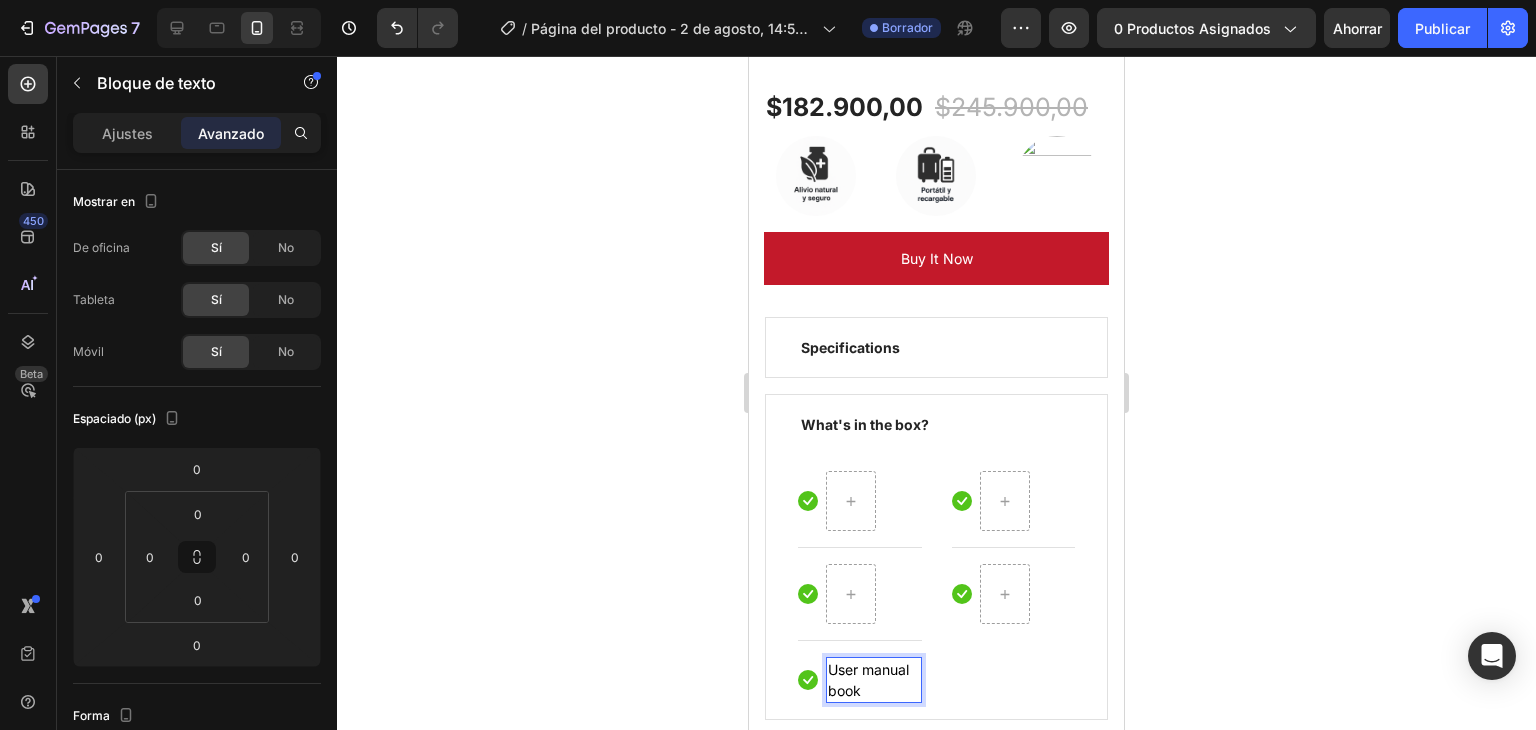 click on "User manual book" at bounding box center (874, 680) 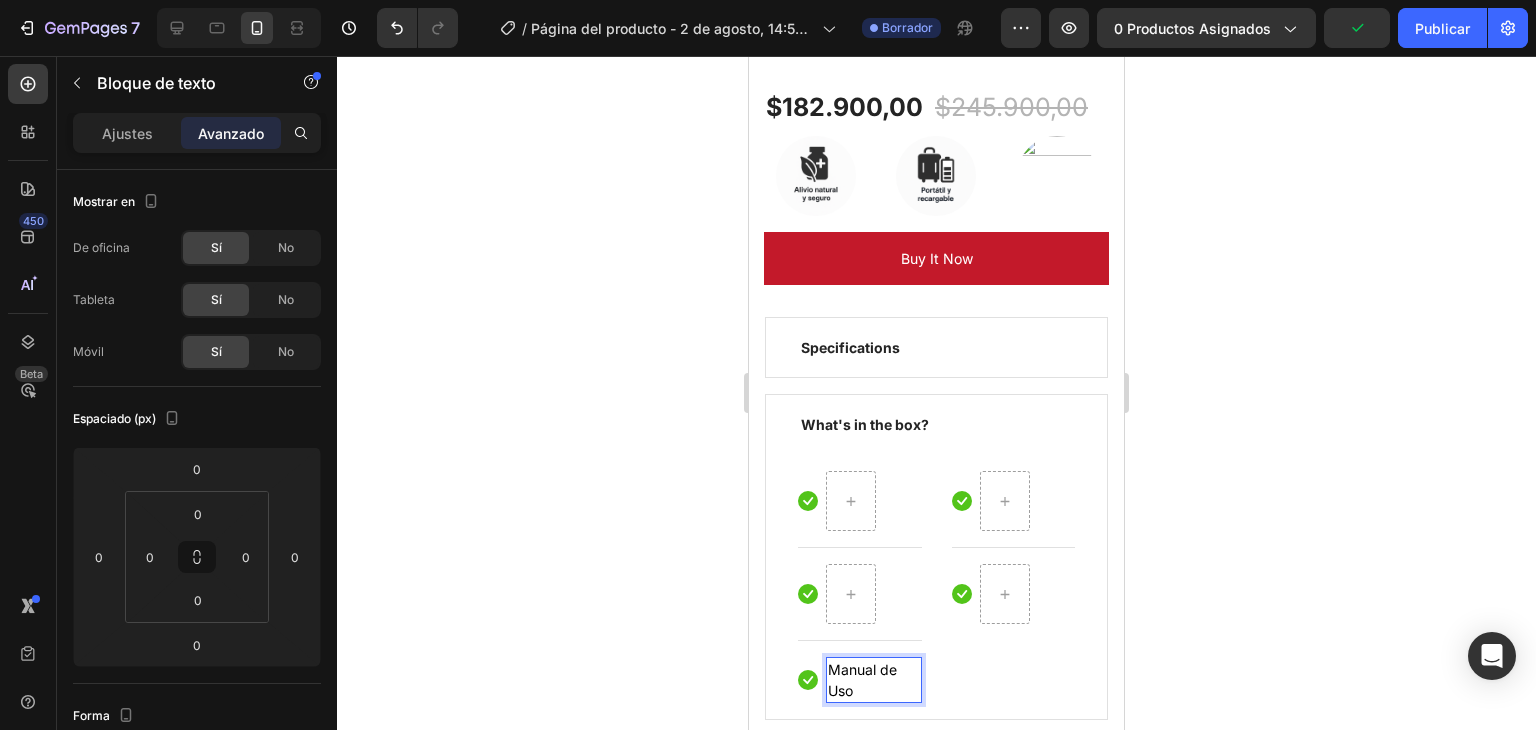 click 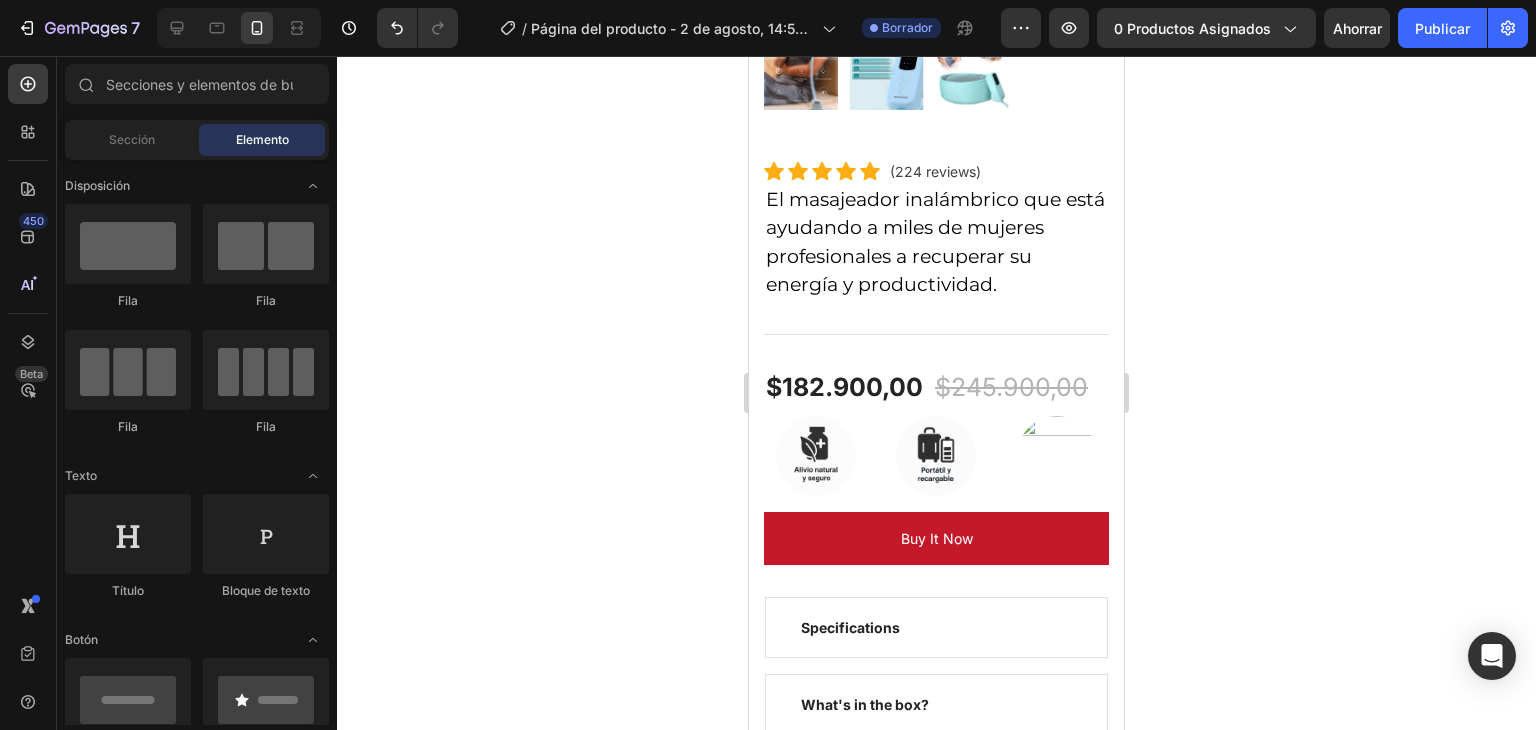 scroll, scrollTop: 856, scrollLeft: 0, axis: vertical 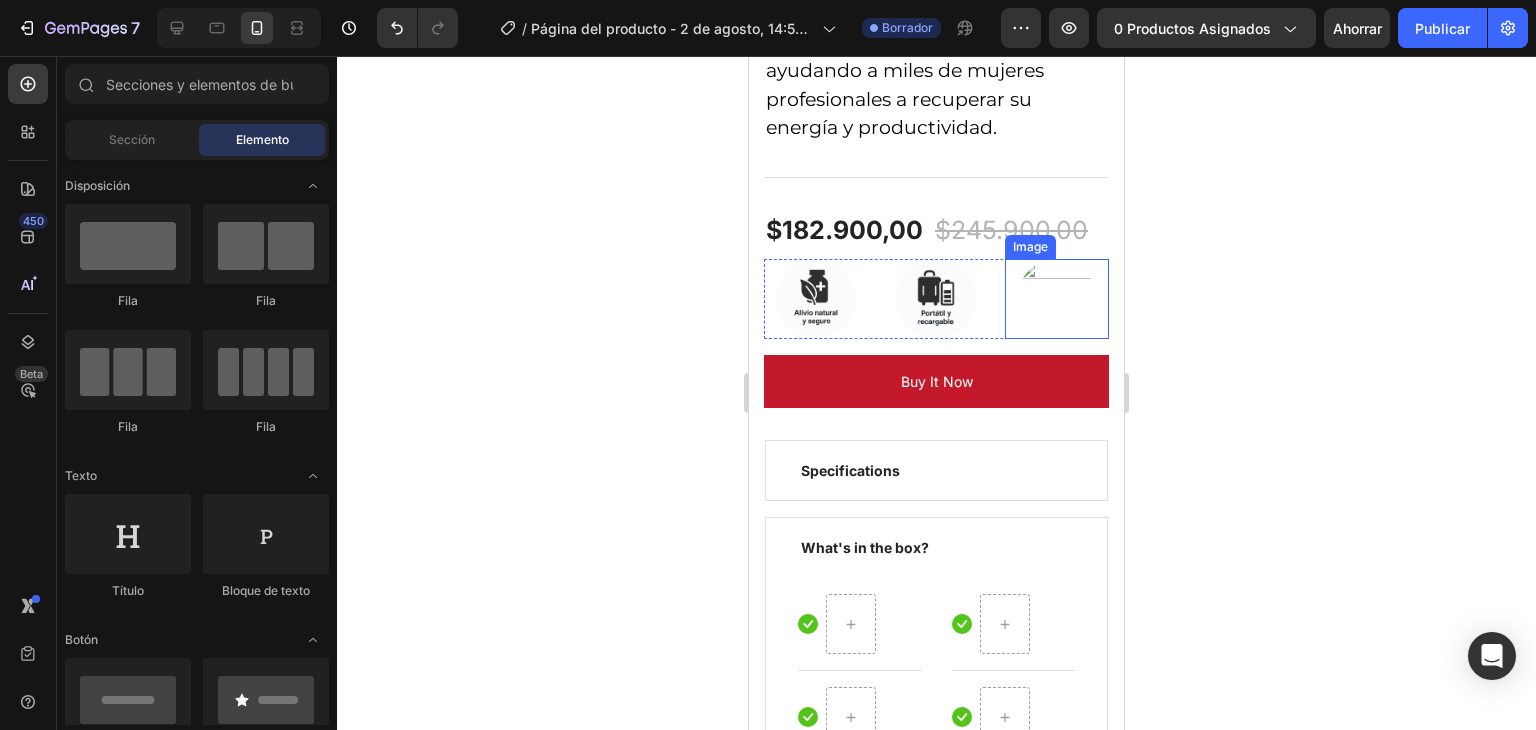 click at bounding box center [1057, 299] 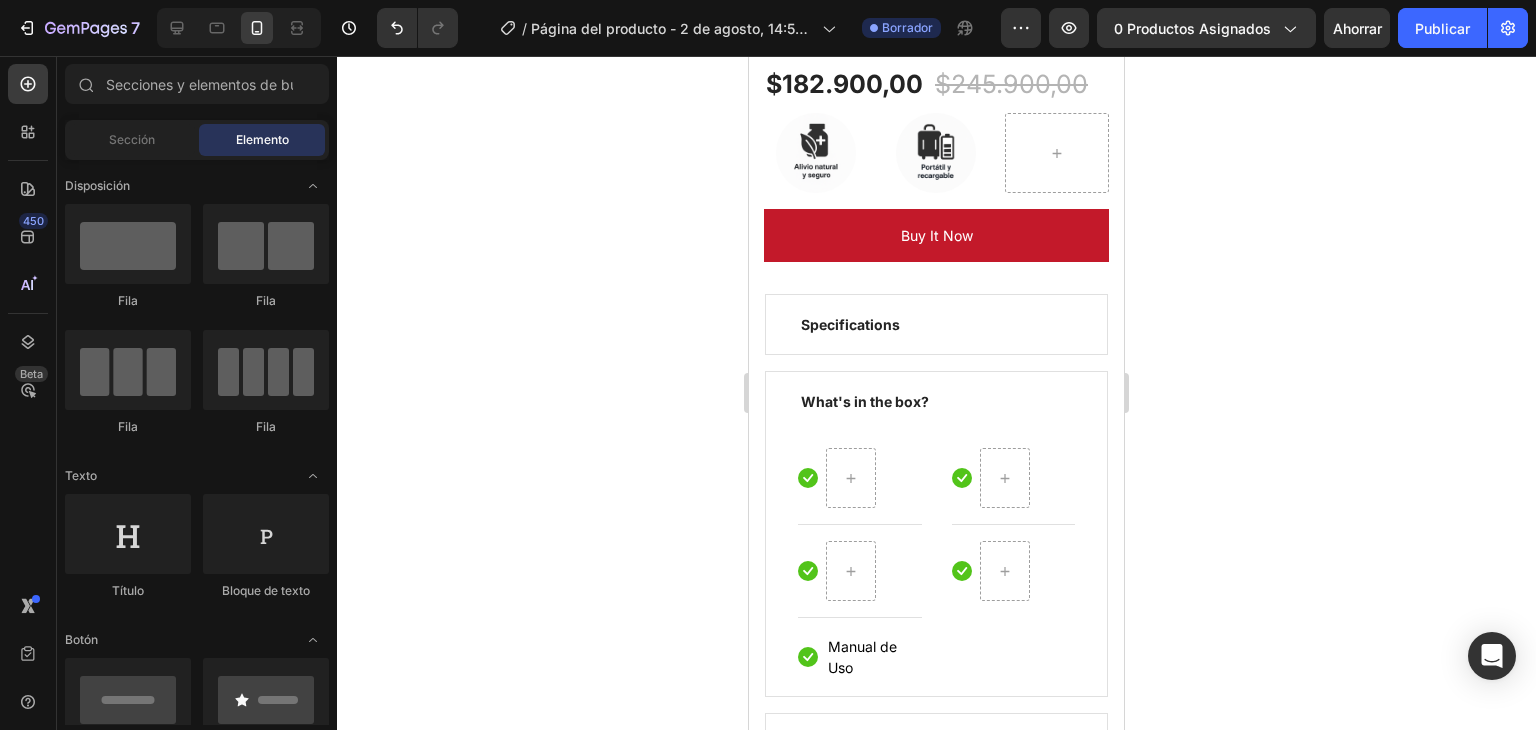 scroll, scrollTop: 863, scrollLeft: 0, axis: vertical 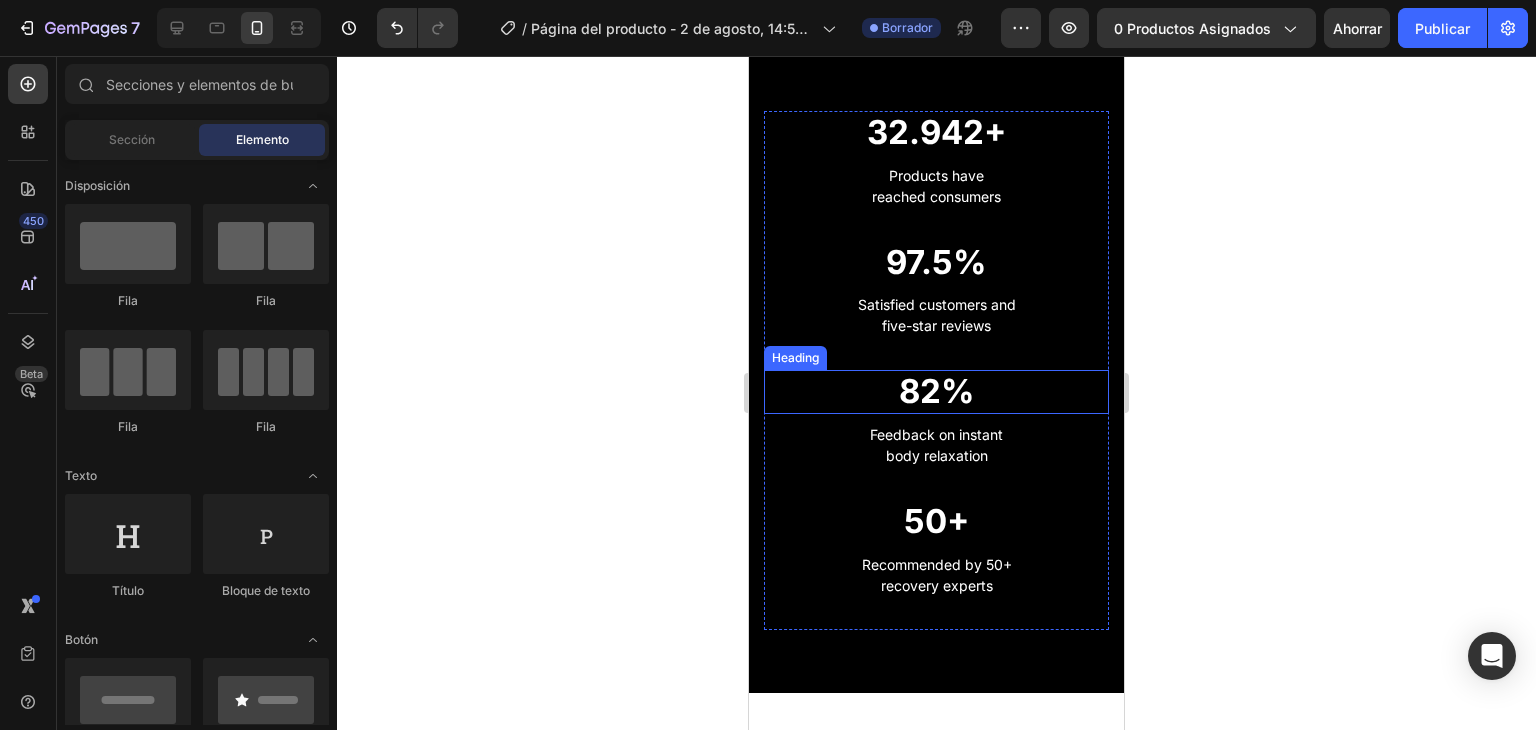 click on "82%" at bounding box center [936, 392] 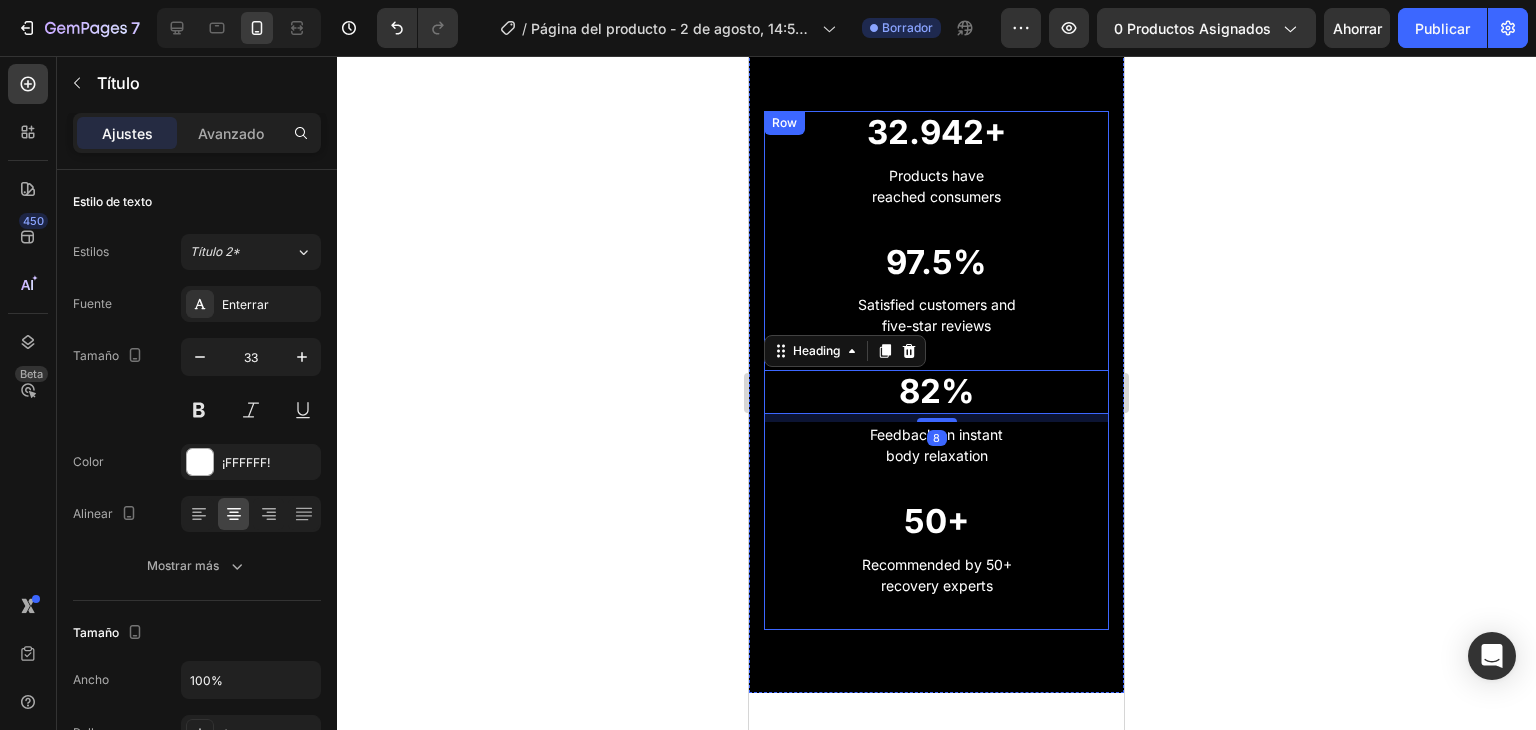 click on "50+ Heading Recommended by 50+ recovery experts Text block" at bounding box center [936, 565] 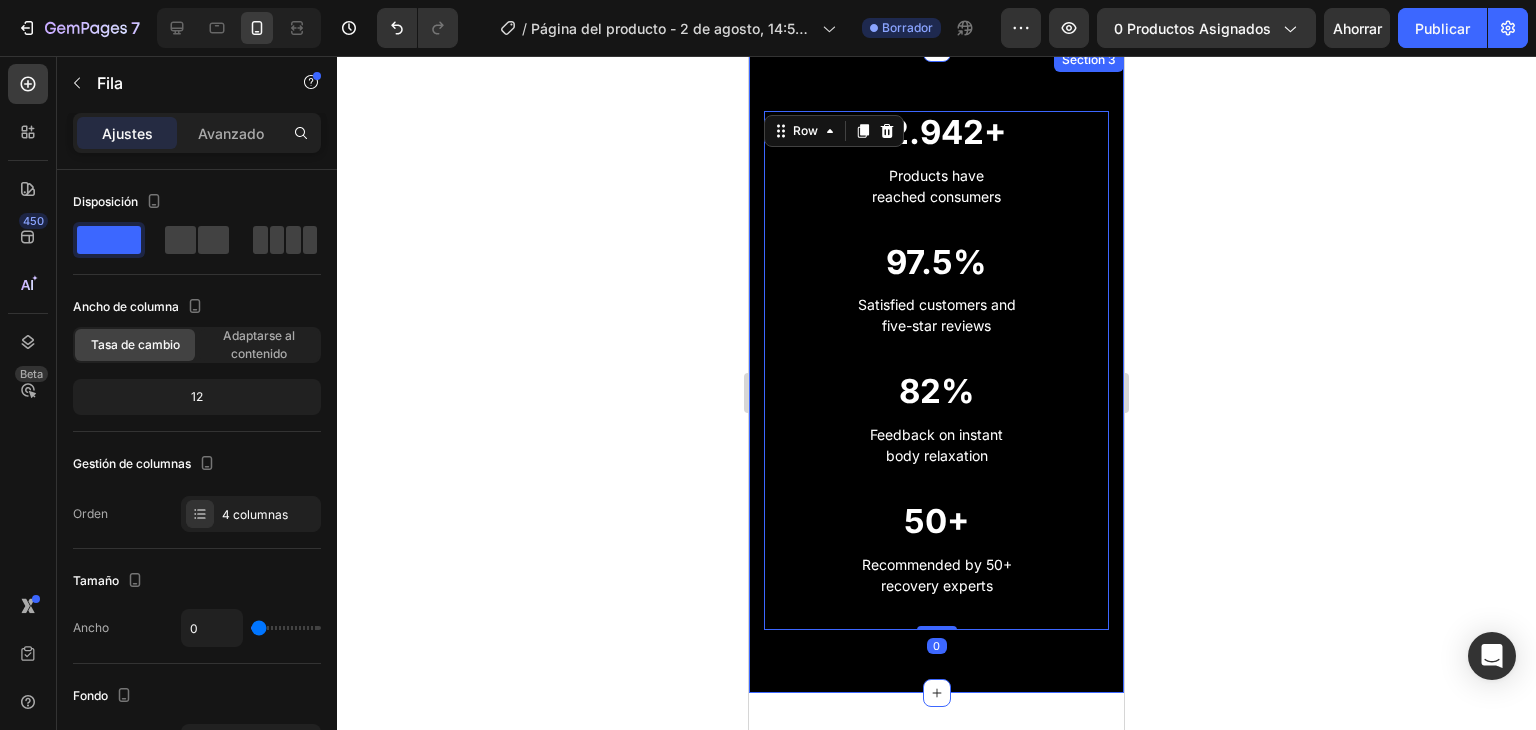 click on "32.942+ Heading Products have reached consumers Text block 97.5% Heading Satisfied customers and five-star reviews Text block 82% Heading Feedback on instant body relaxation Text block 50+ Heading Recommended by 50+ recovery experts Text block Row   0 Section 3" at bounding box center (936, 370) 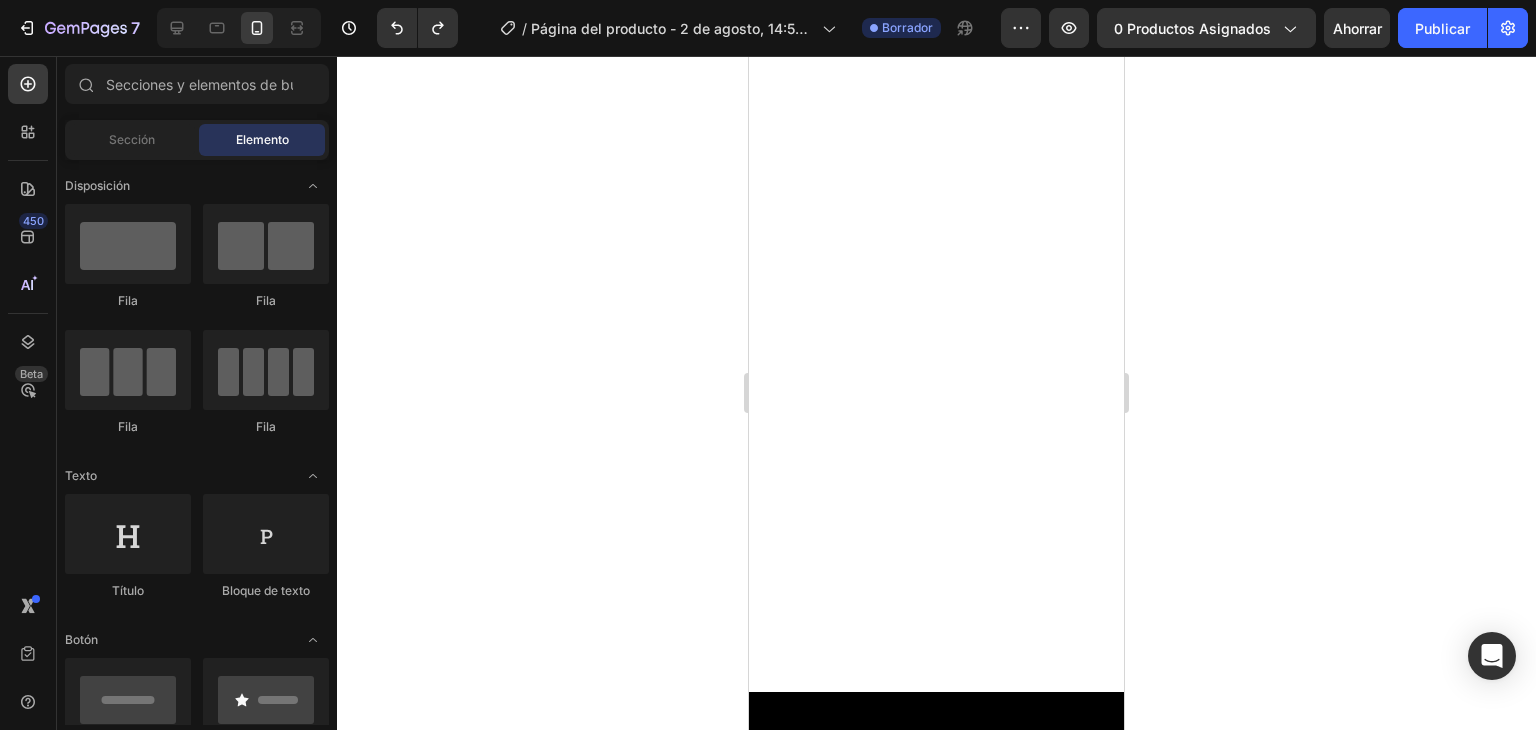 scroll, scrollTop: 1508, scrollLeft: 0, axis: vertical 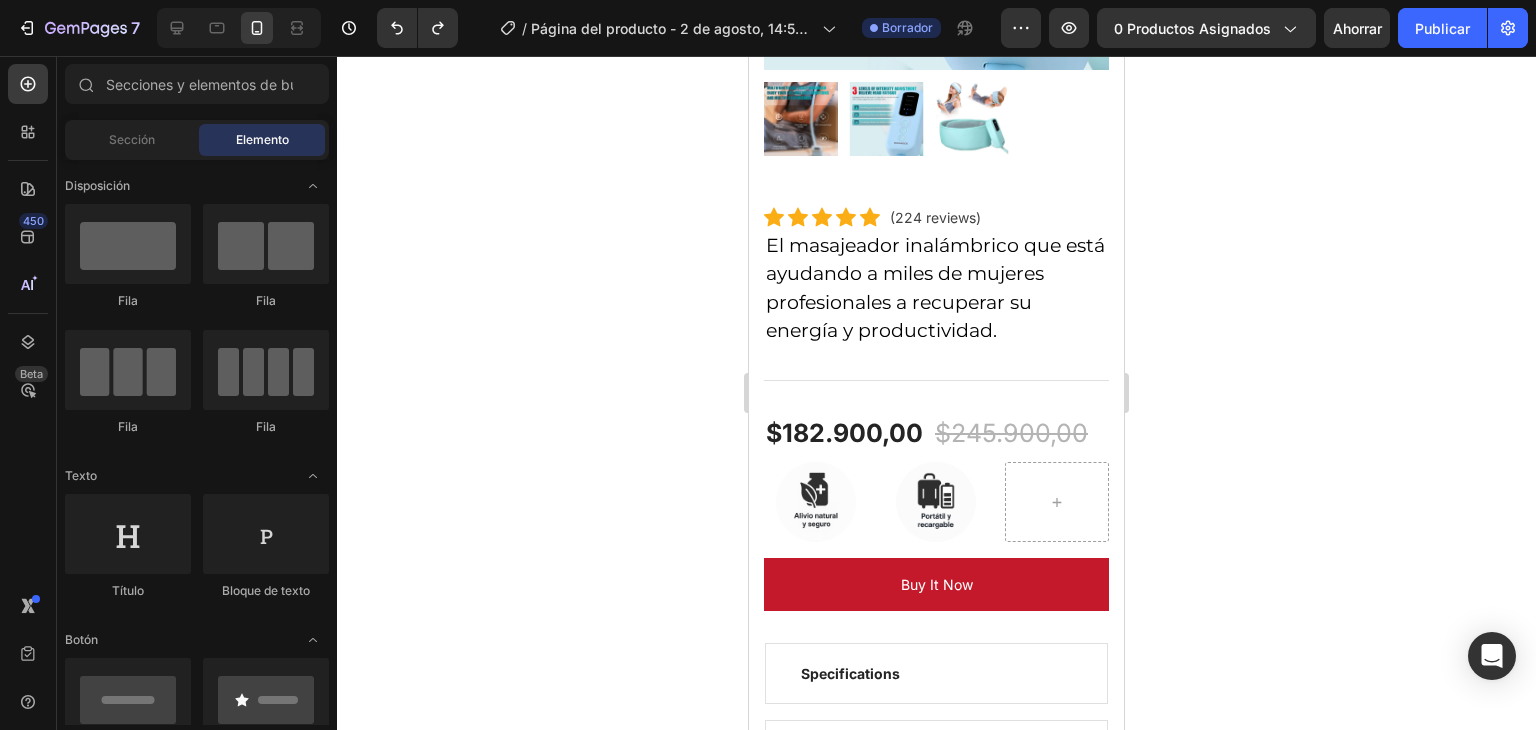 drag, startPoint x: 1116, startPoint y: 217, endPoint x: 1878, endPoint y: 279, distance: 764.5181 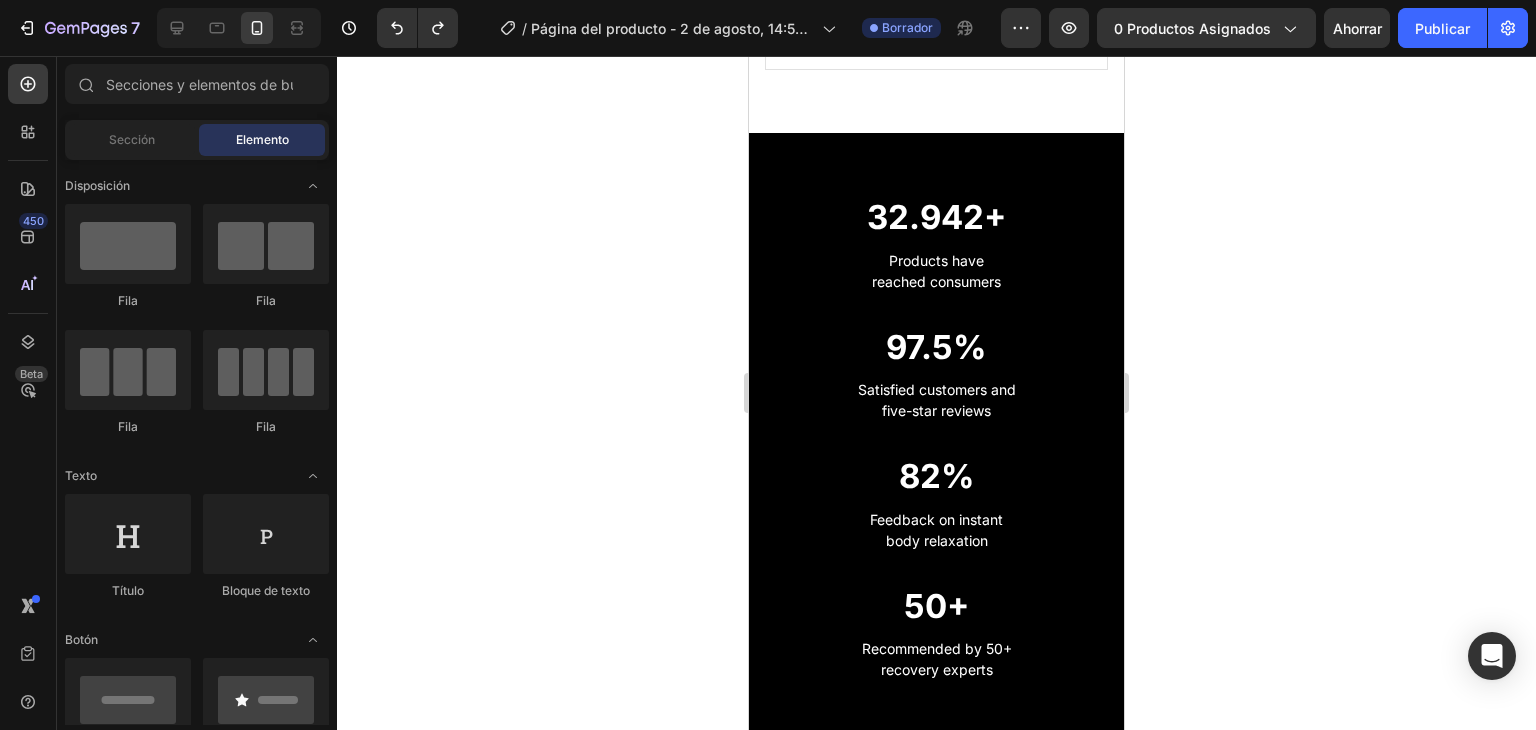 scroll, scrollTop: 1453, scrollLeft: 0, axis: vertical 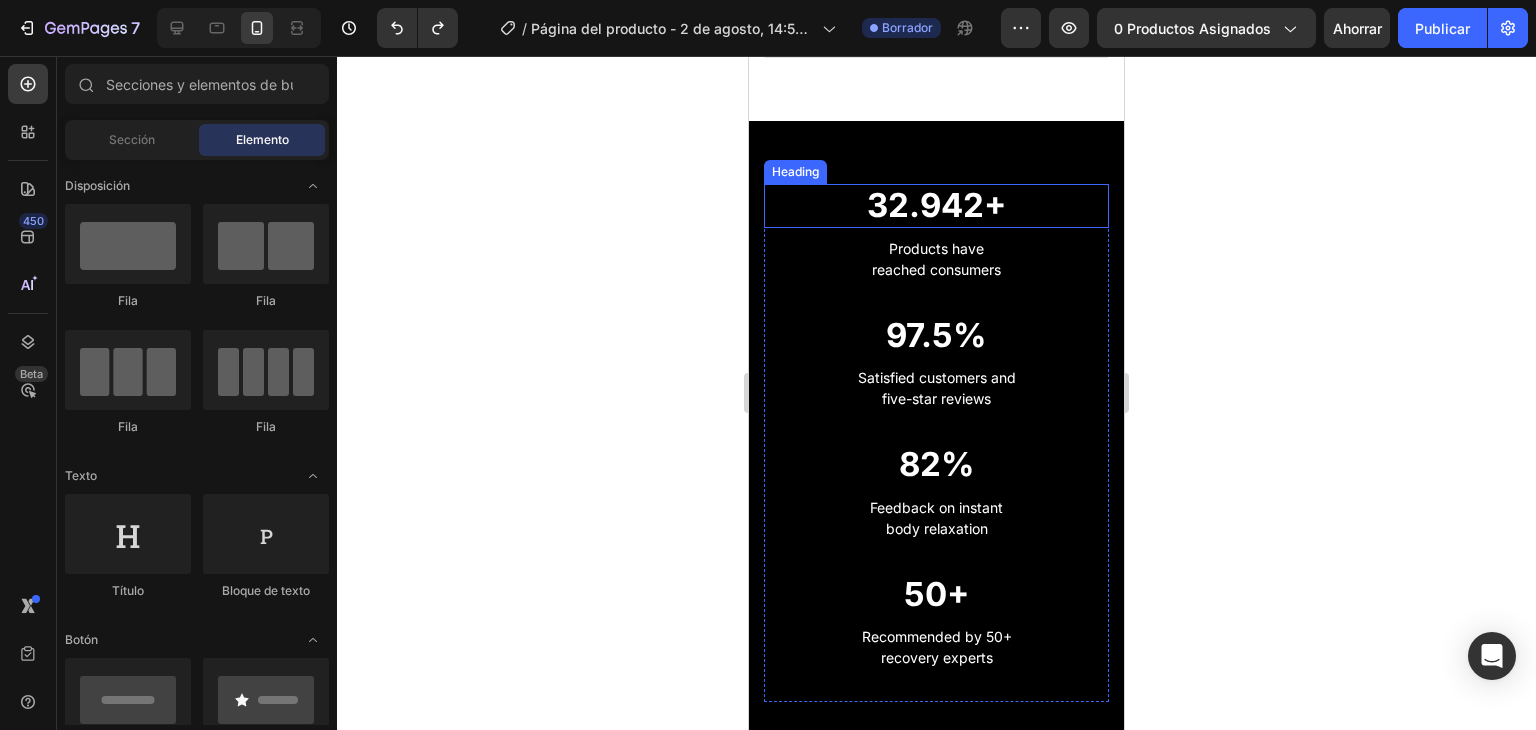 click on "32.942+" at bounding box center [936, 206] 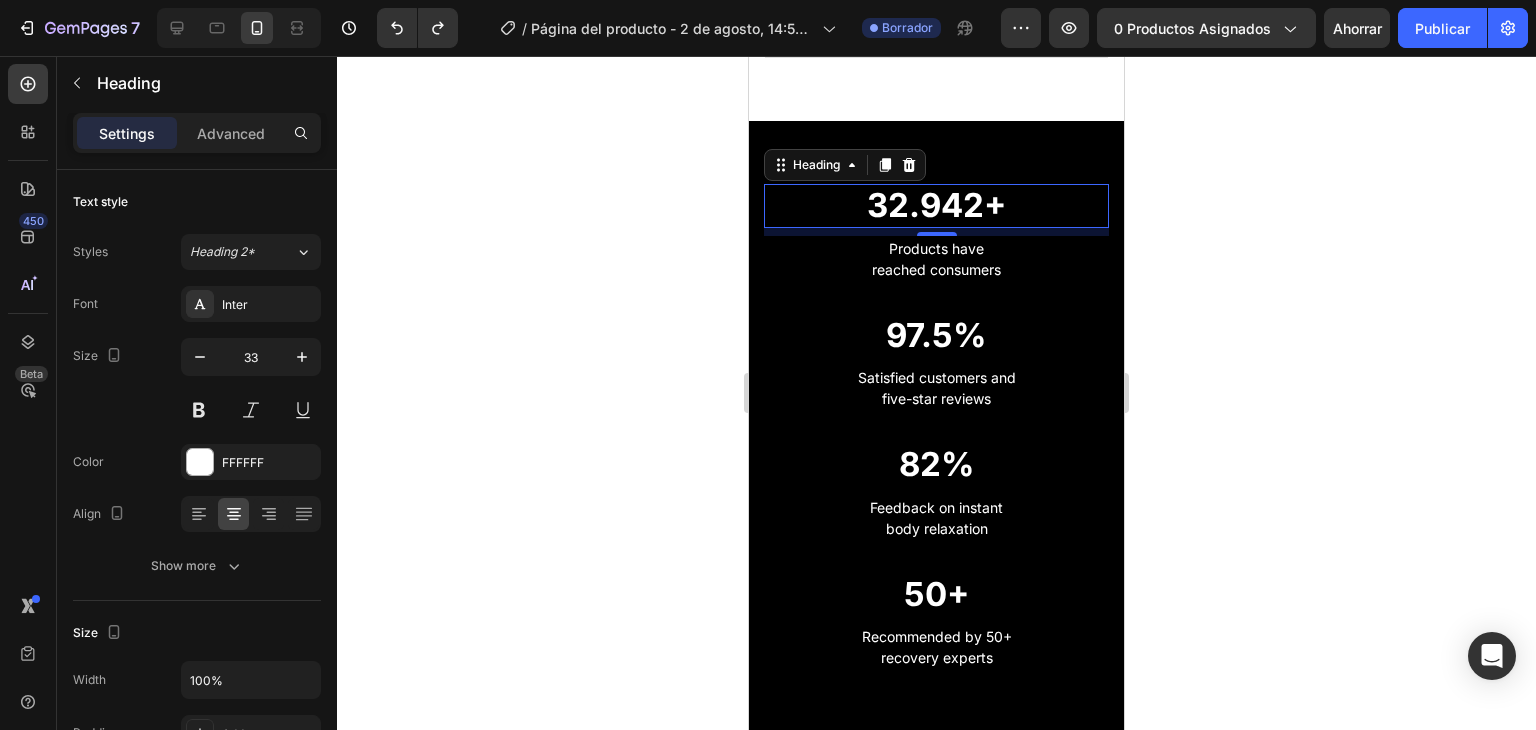 click on "32.942+" at bounding box center (936, 206) 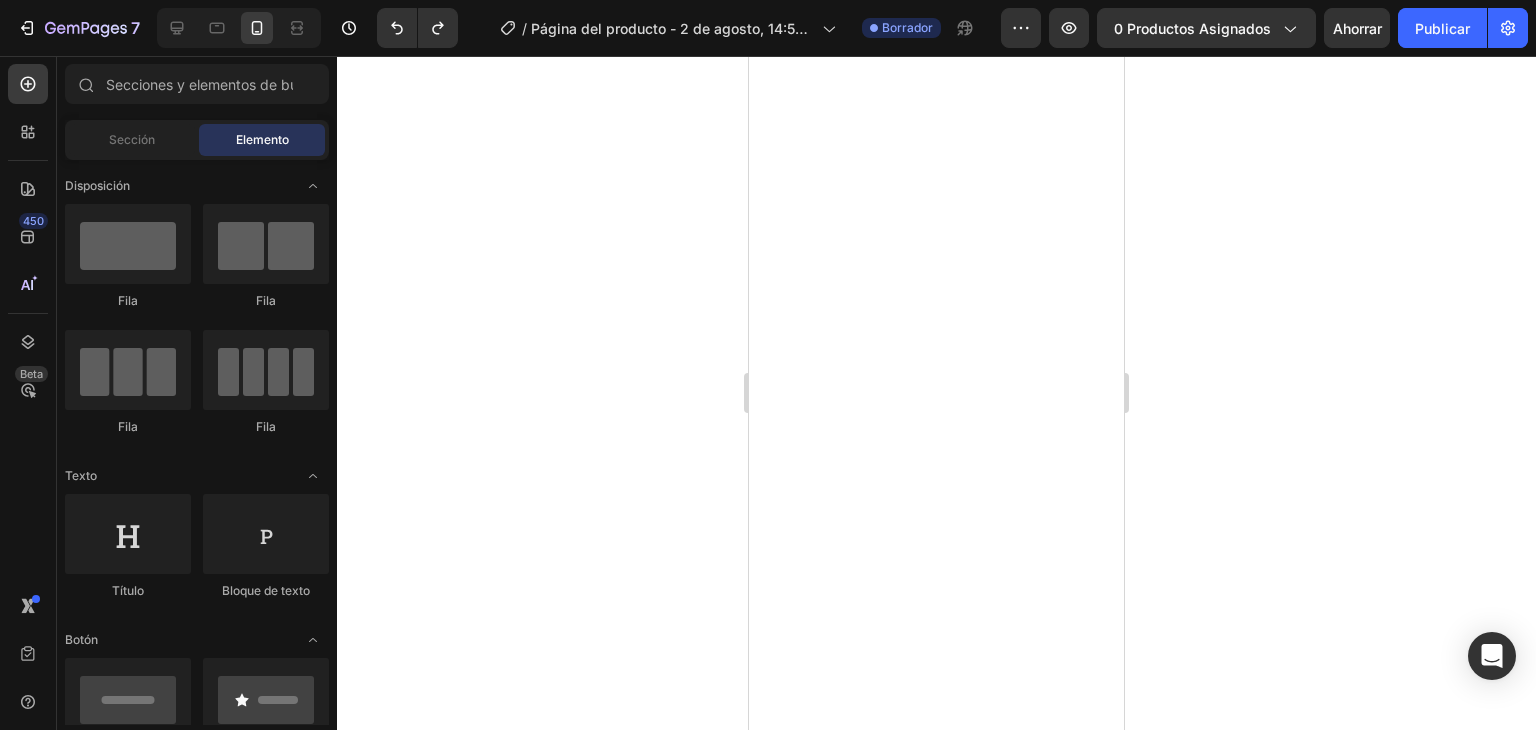 scroll, scrollTop: 6848, scrollLeft: 0, axis: vertical 